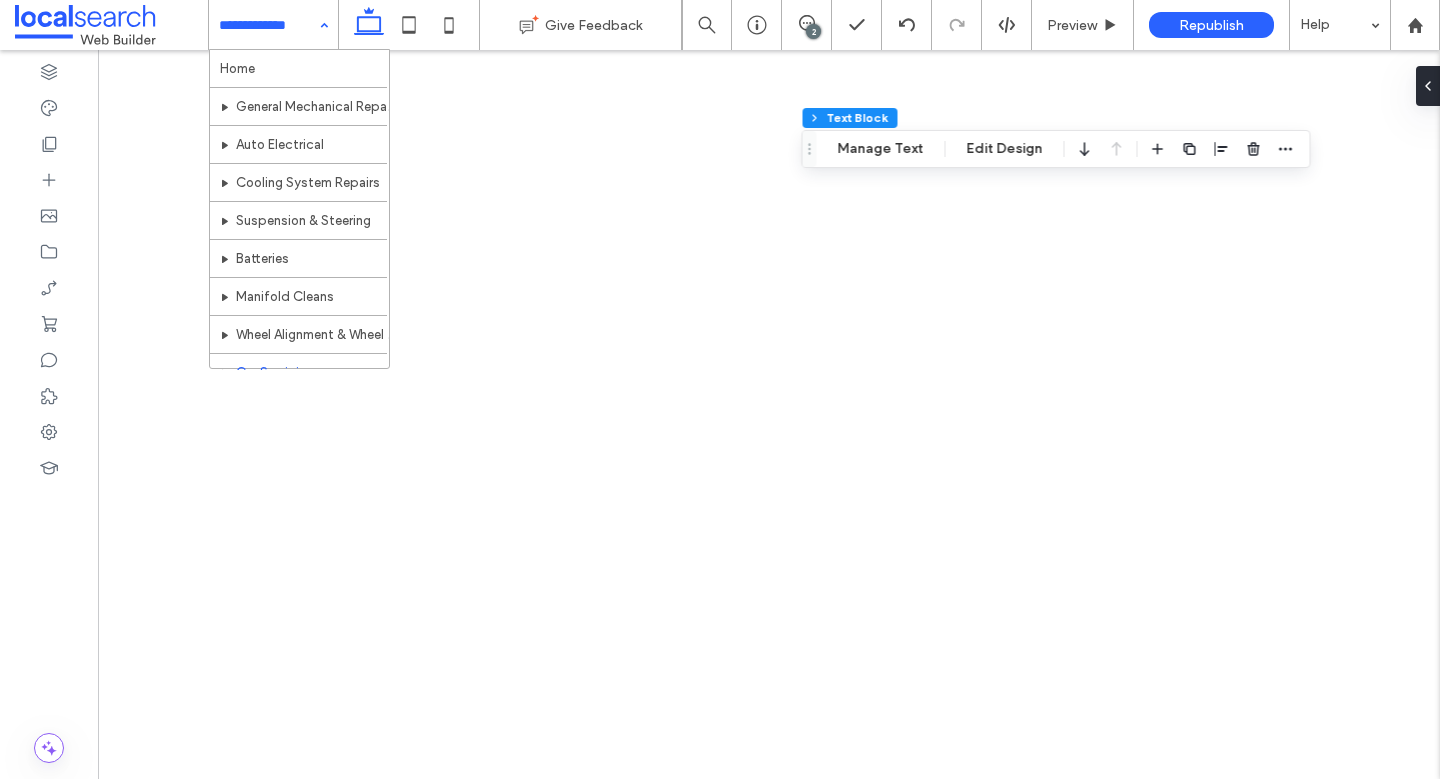 scroll, scrollTop: 0, scrollLeft: 0, axis: both 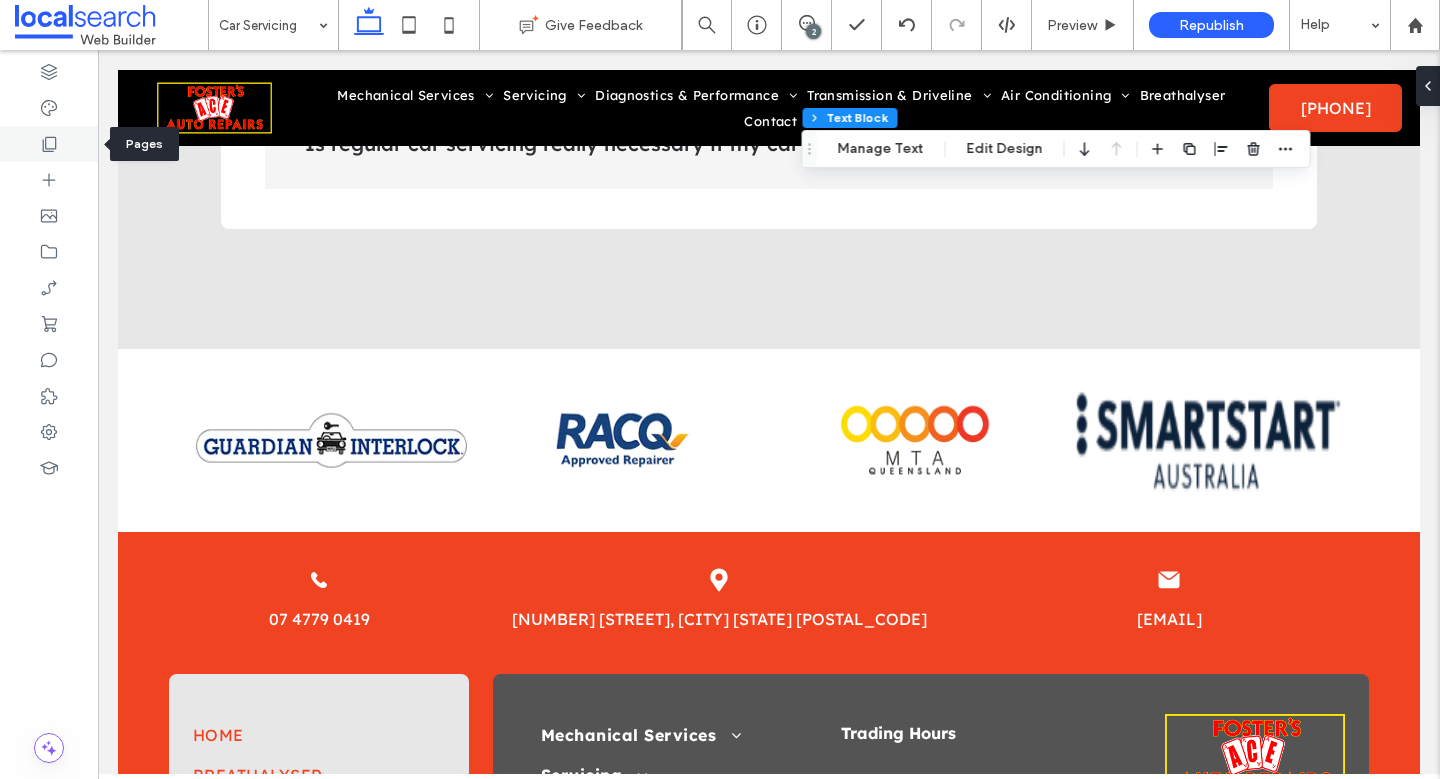 click 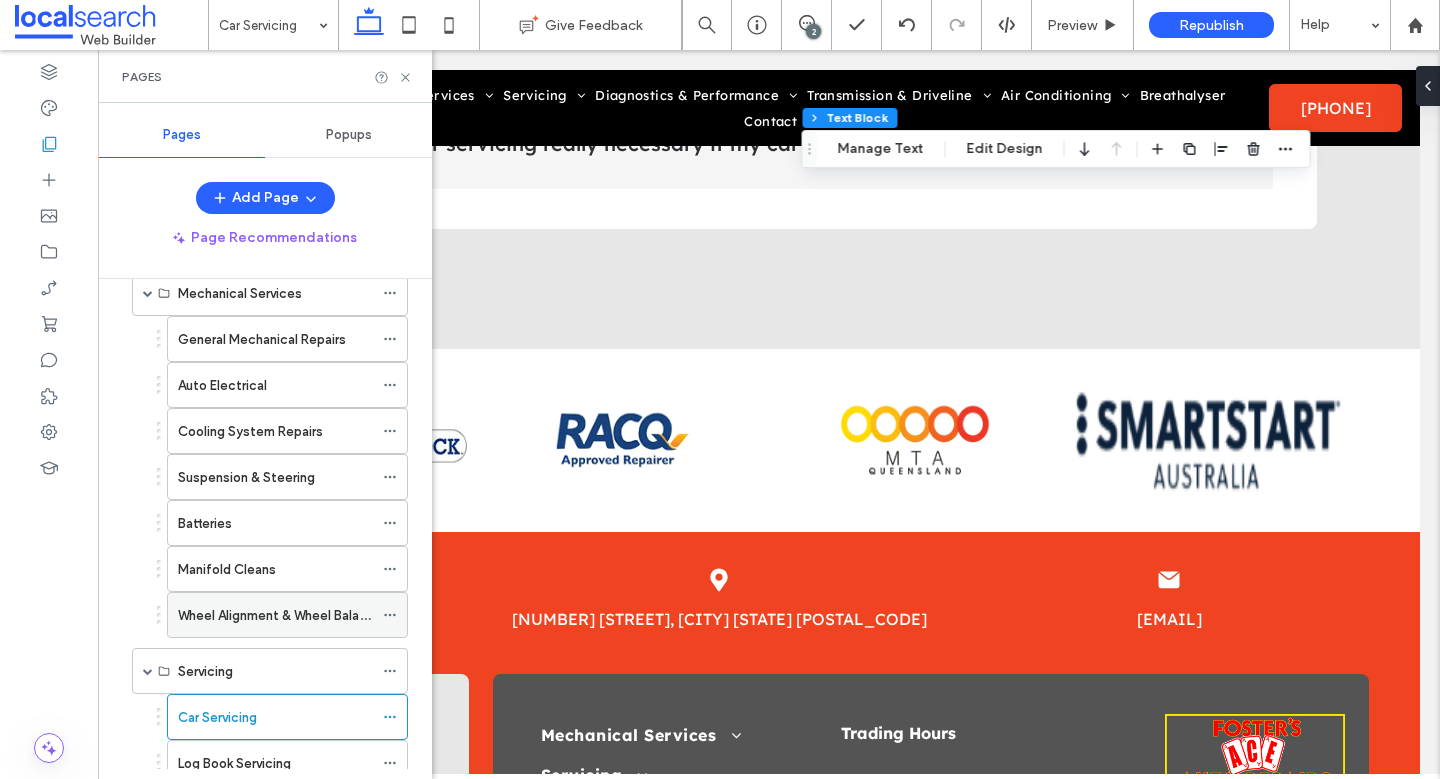 scroll, scrollTop: 184, scrollLeft: 0, axis: vertical 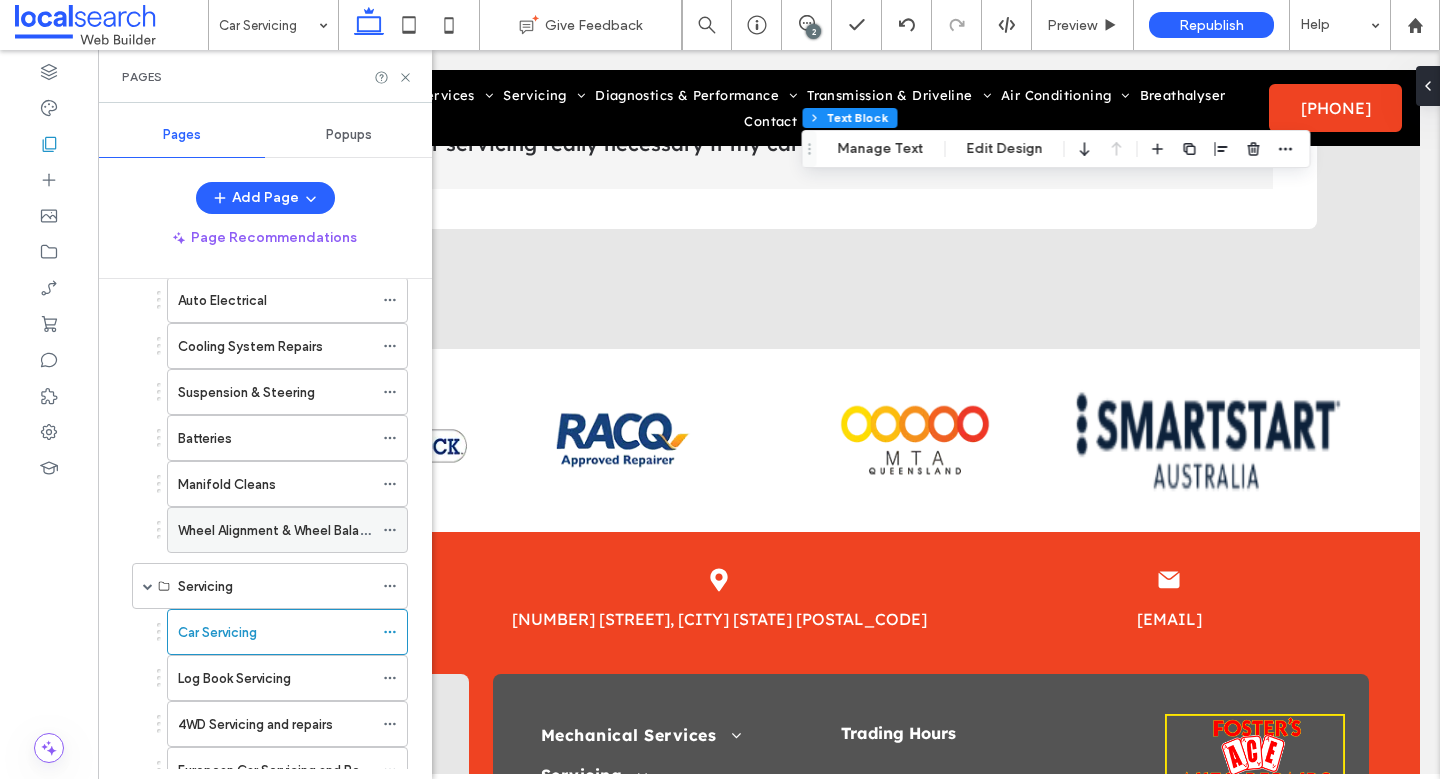click on "Wheel Alignment & Wheel Balancing" at bounding box center (285, 530) 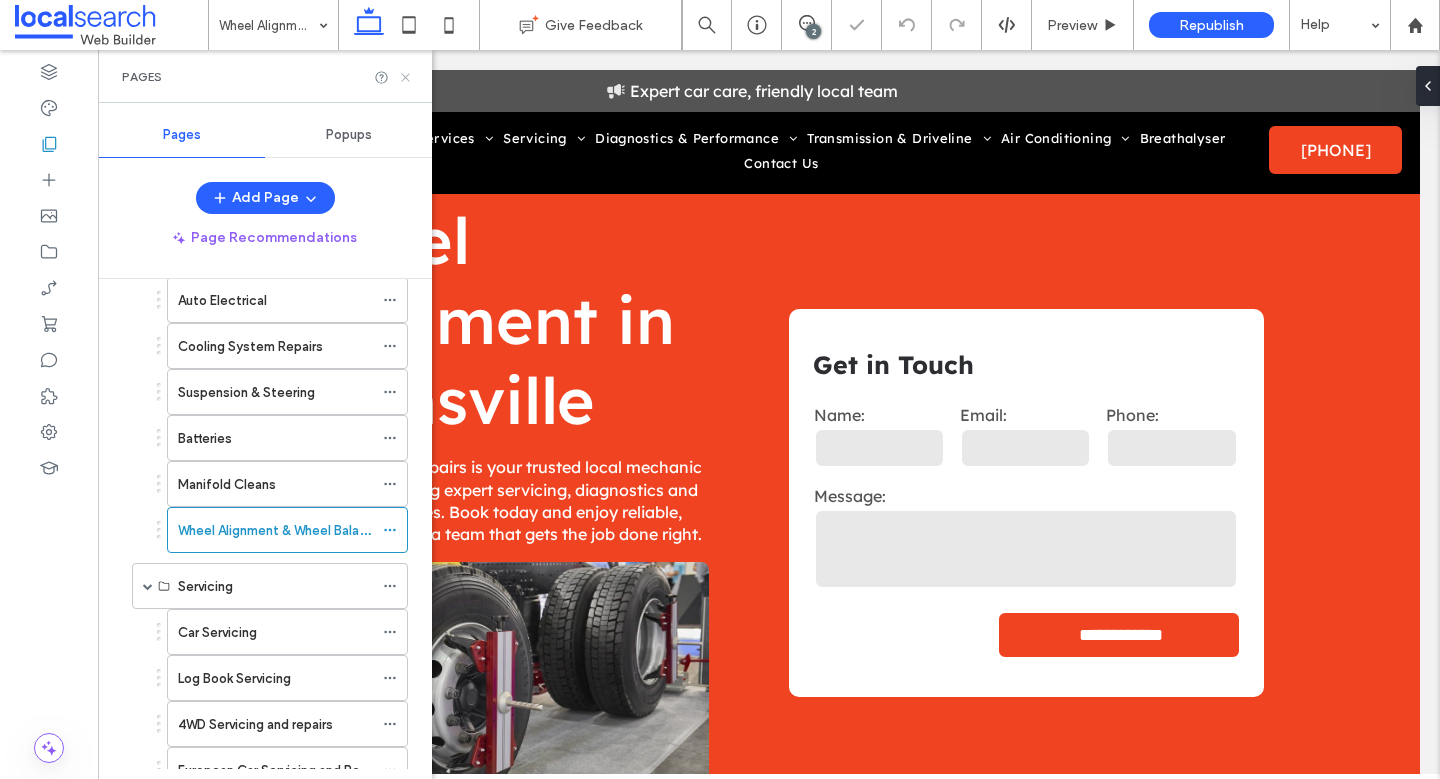 scroll, scrollTop: 0, scrollLeft: 0, axis: both 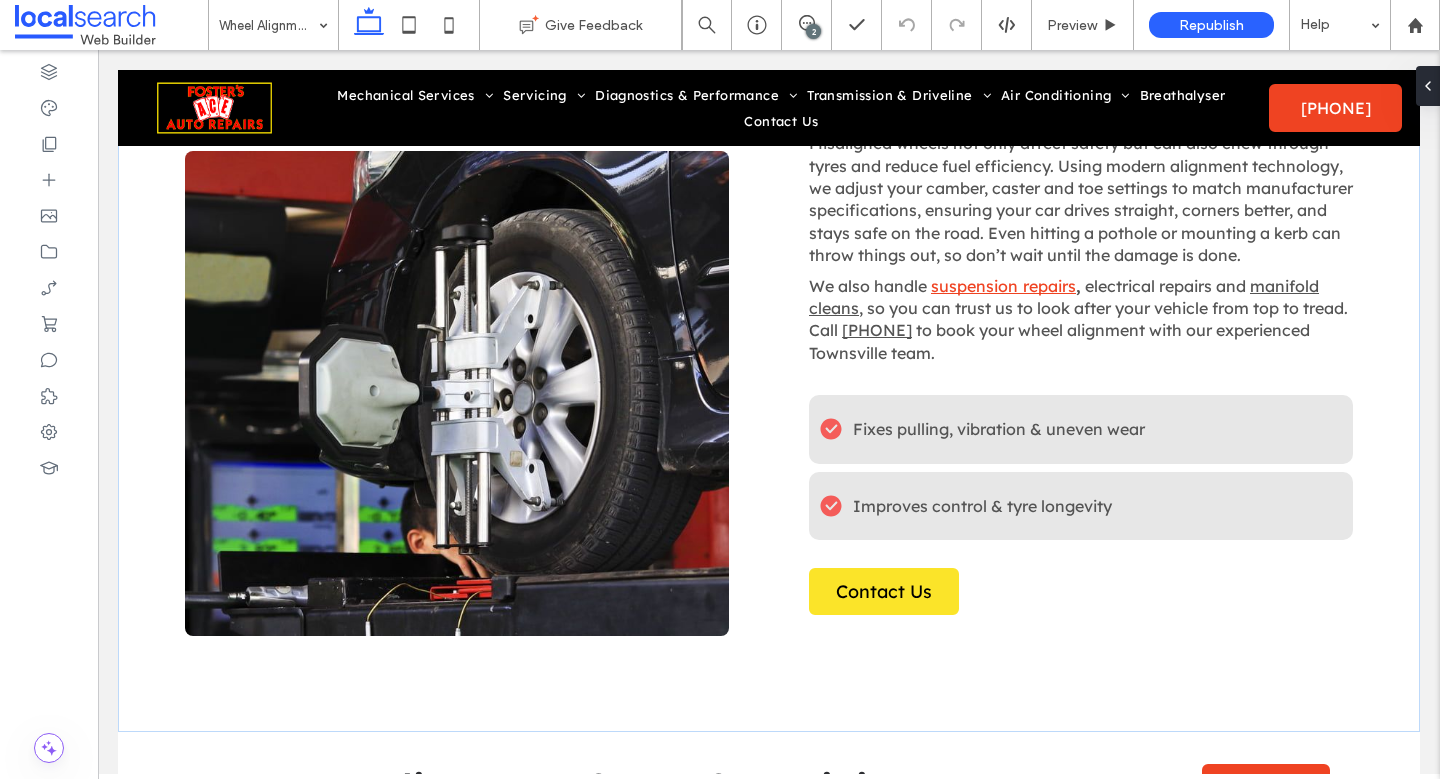 click on "electrical repairs" at bounding box center (1148, 286) 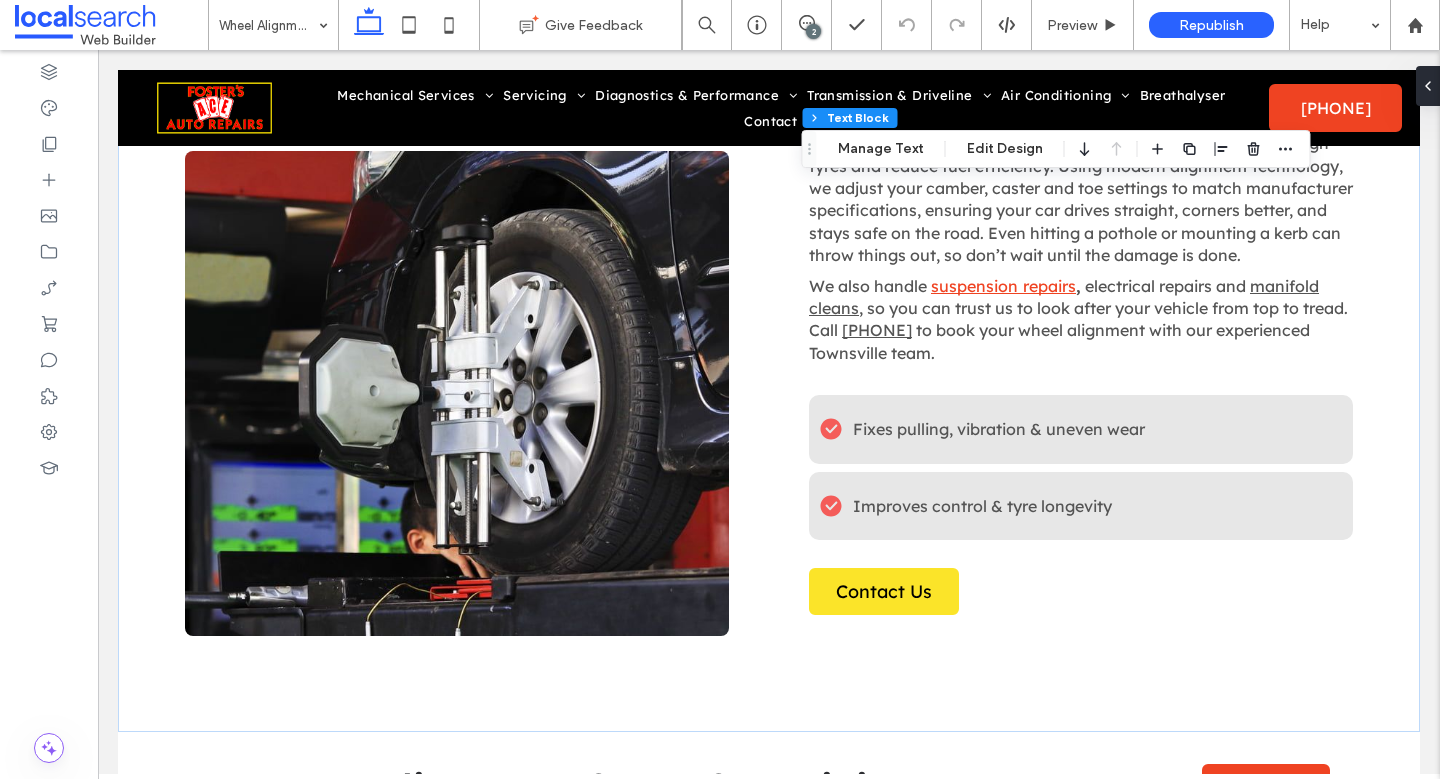 click on "electrical repairs" at bounding box center [1148, 286] 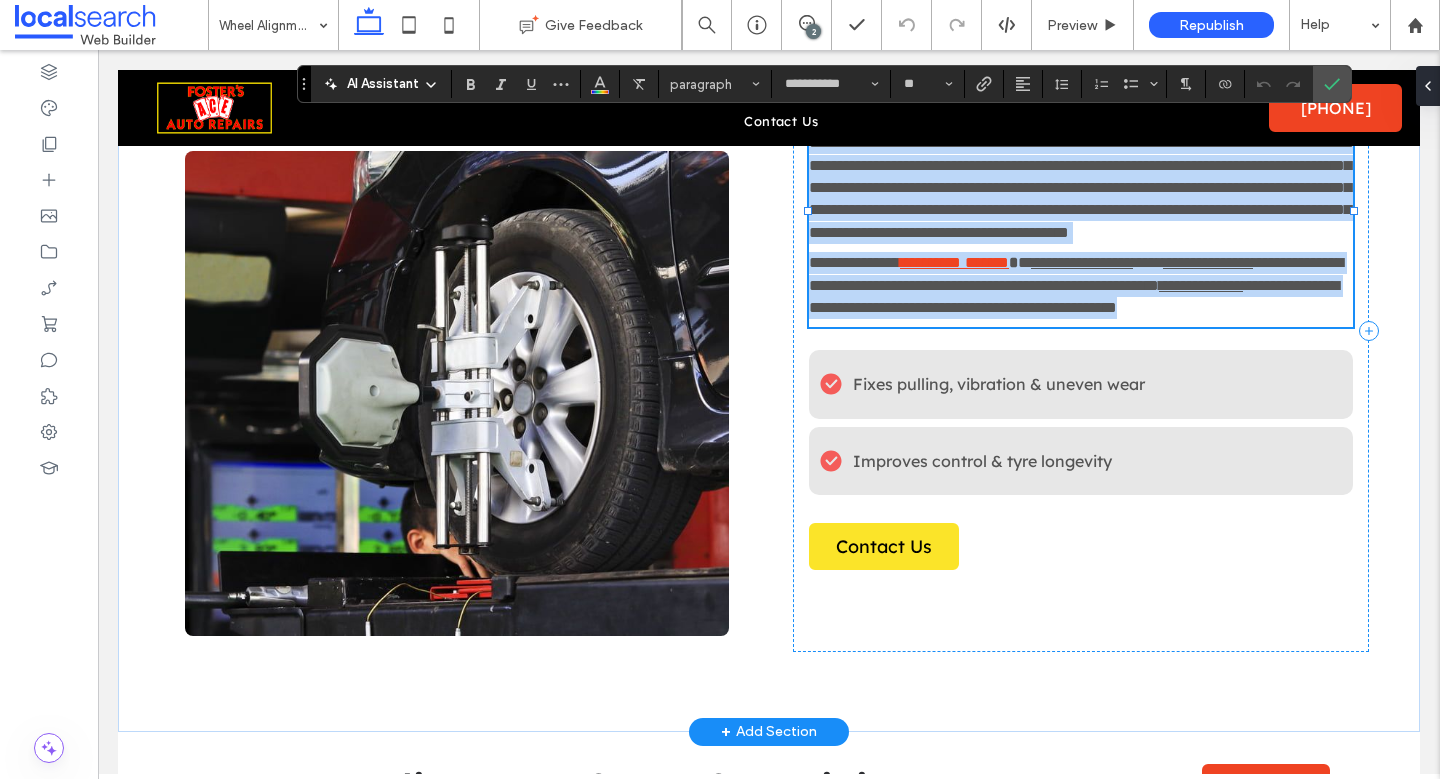 click on "**********" at bounding box center (1081, 285) 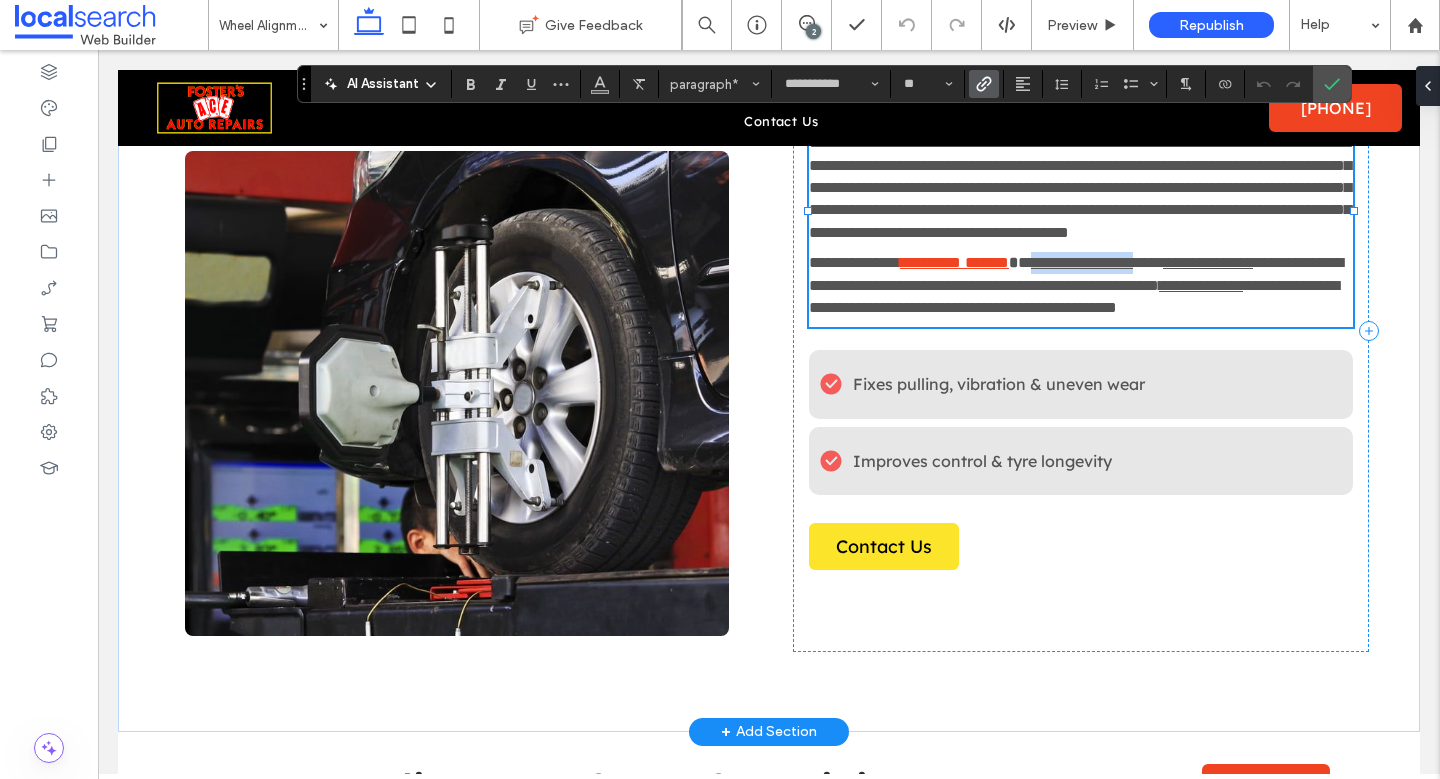 drag, startPoint x: 1083, startPoint y: 331, endPoint x: 1209, endPoint y: 336, distance: 126.09917 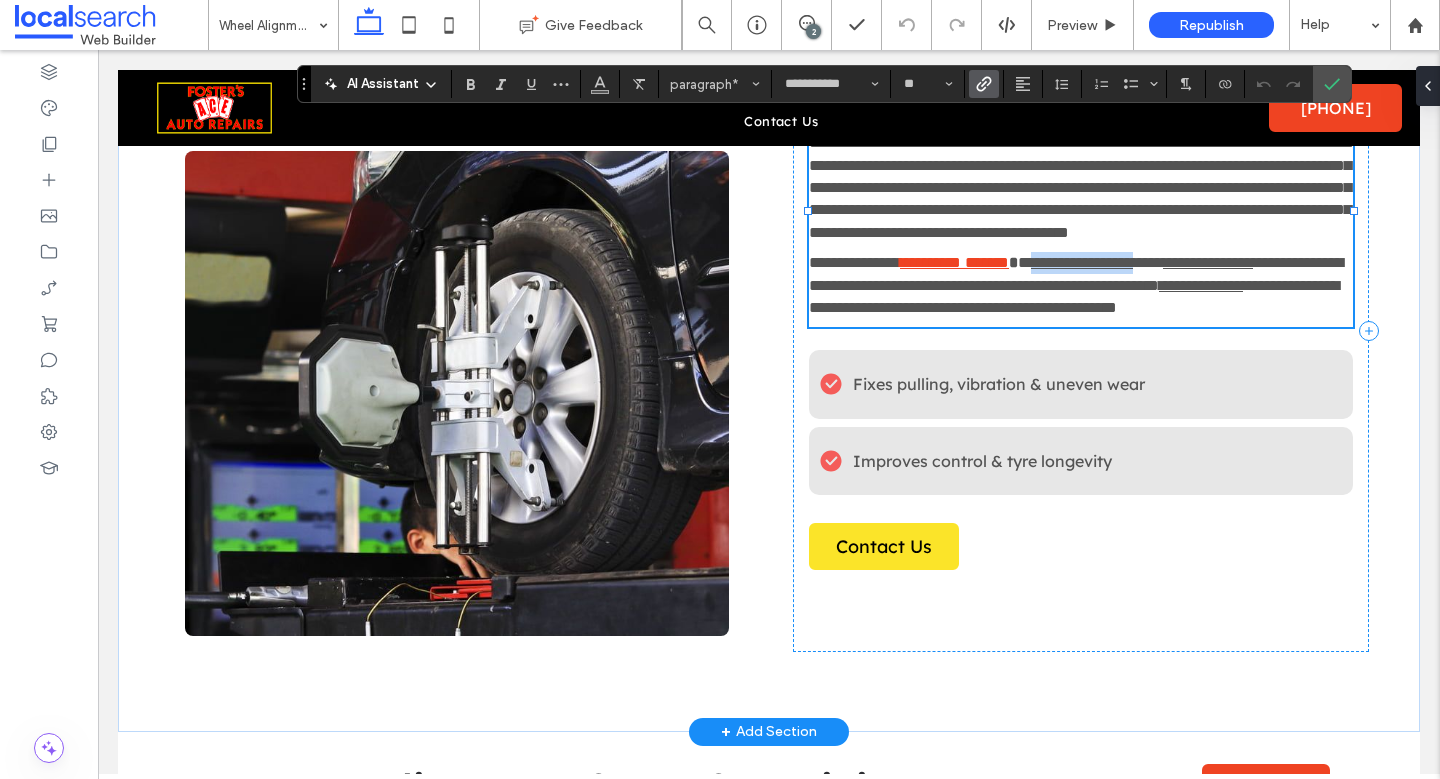 click on "**********" at bounding box center (1081, 285) 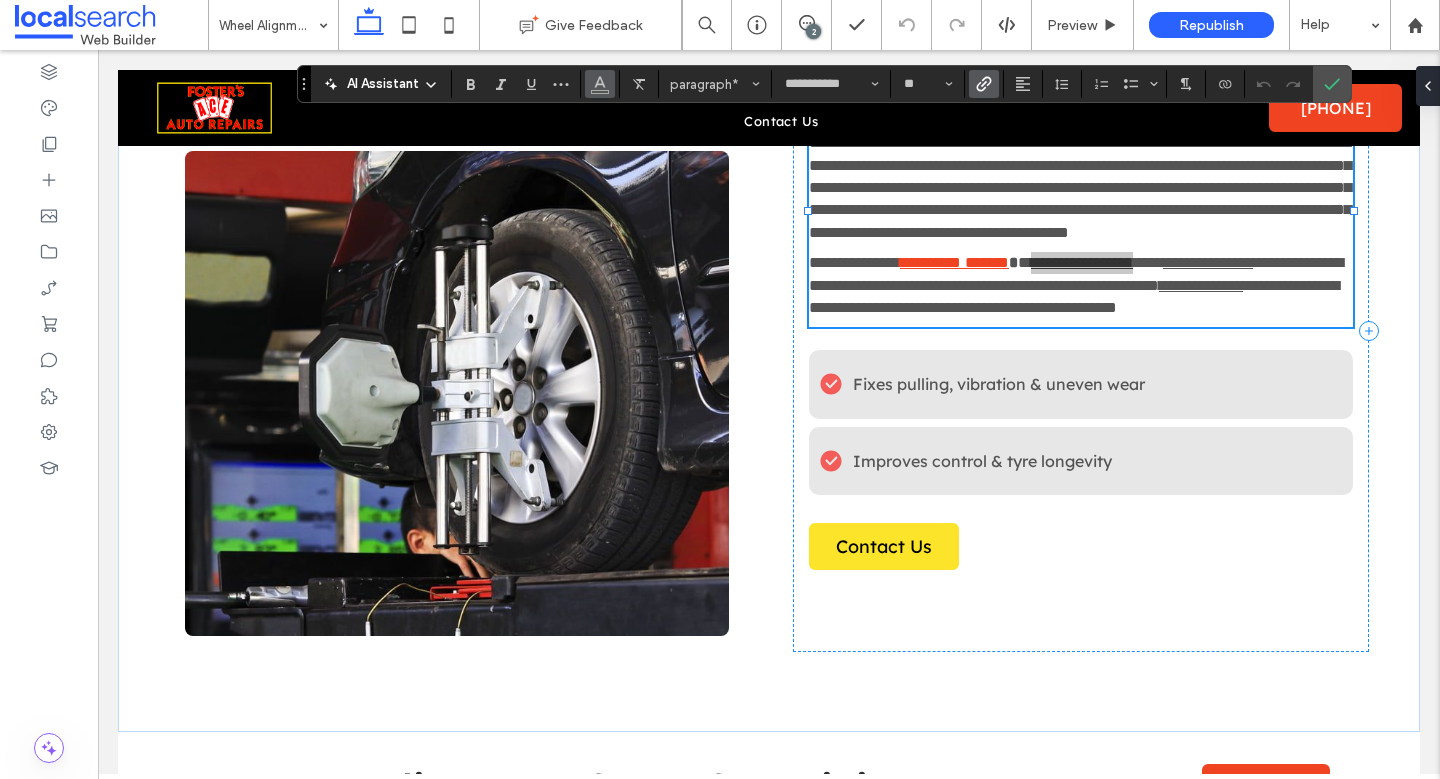 click 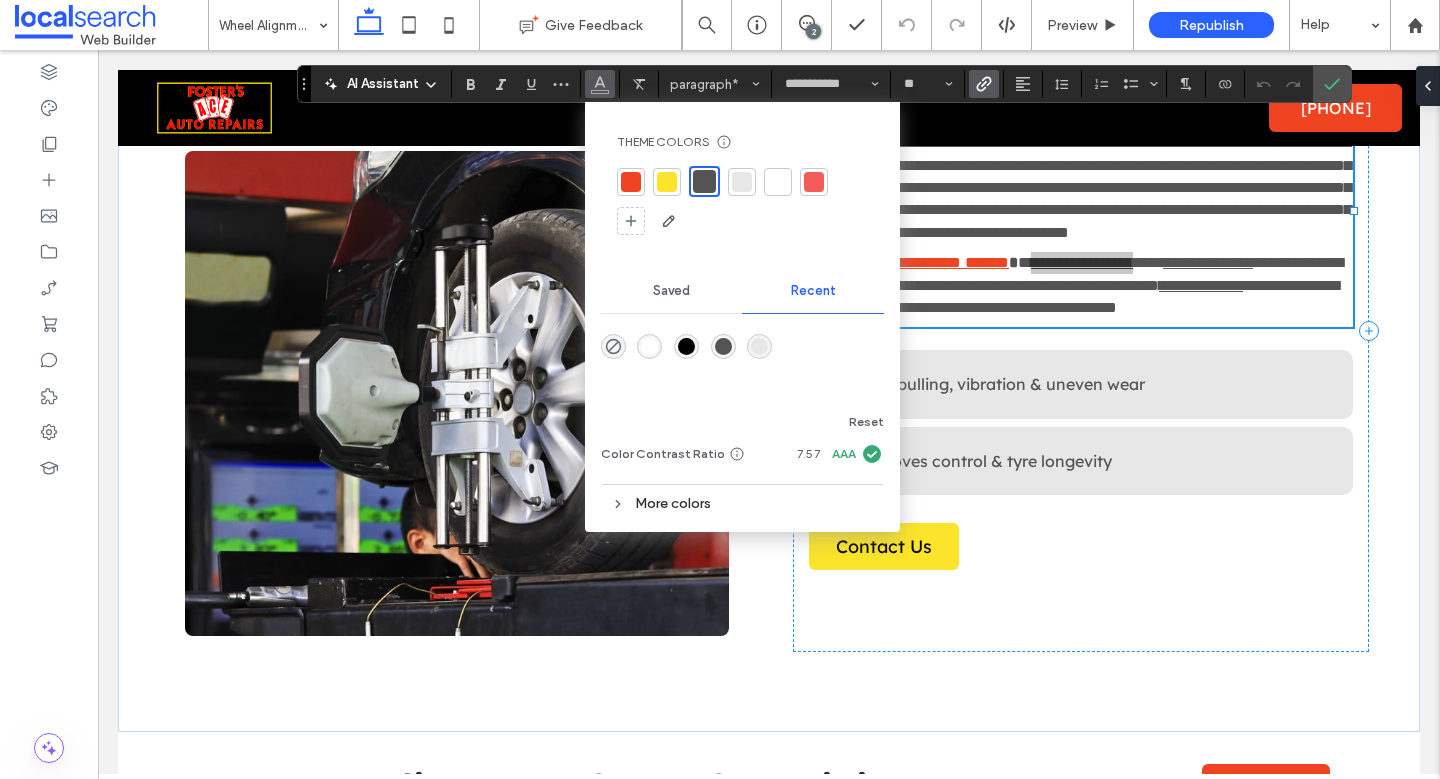 click at bounding box center (631, 182) 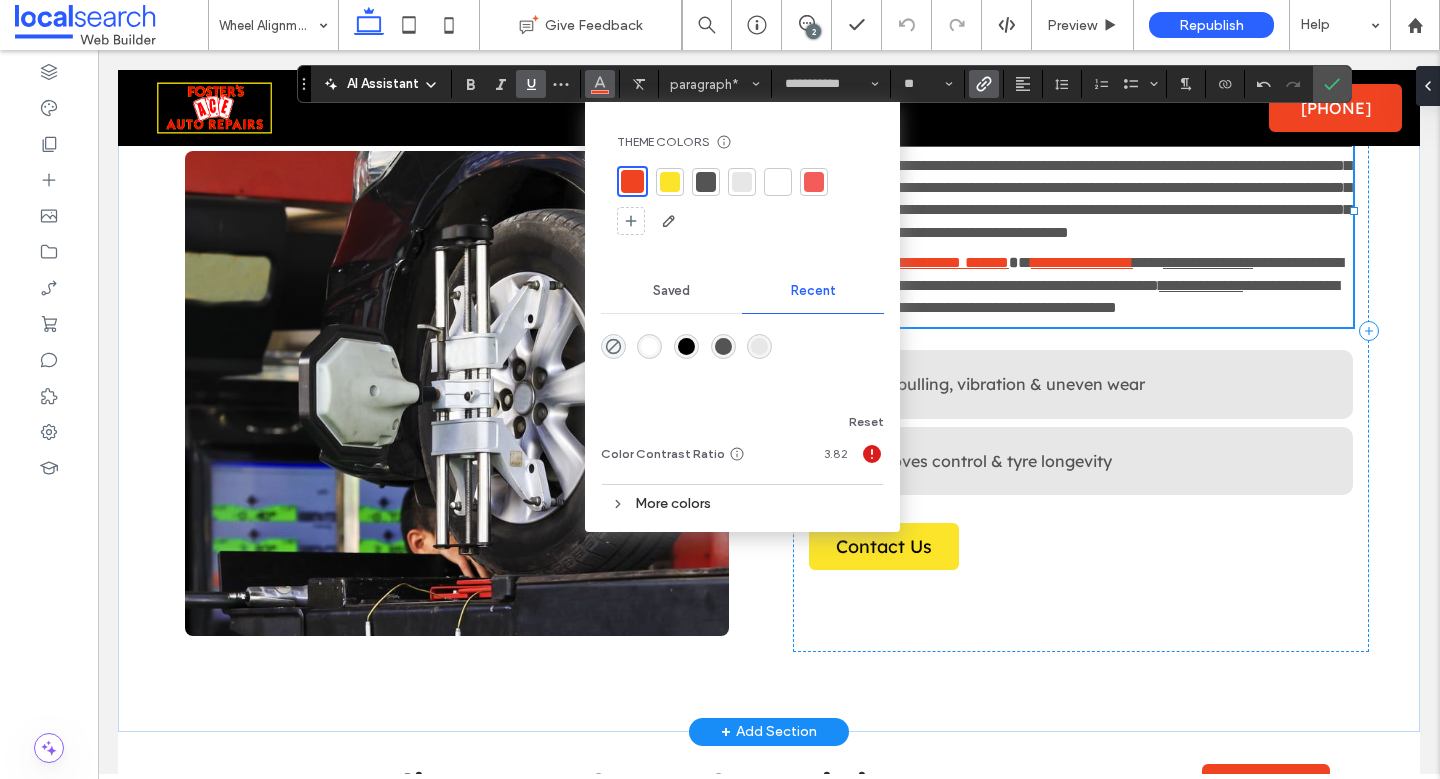 click on "**********" at bounding box center (1076, 273) 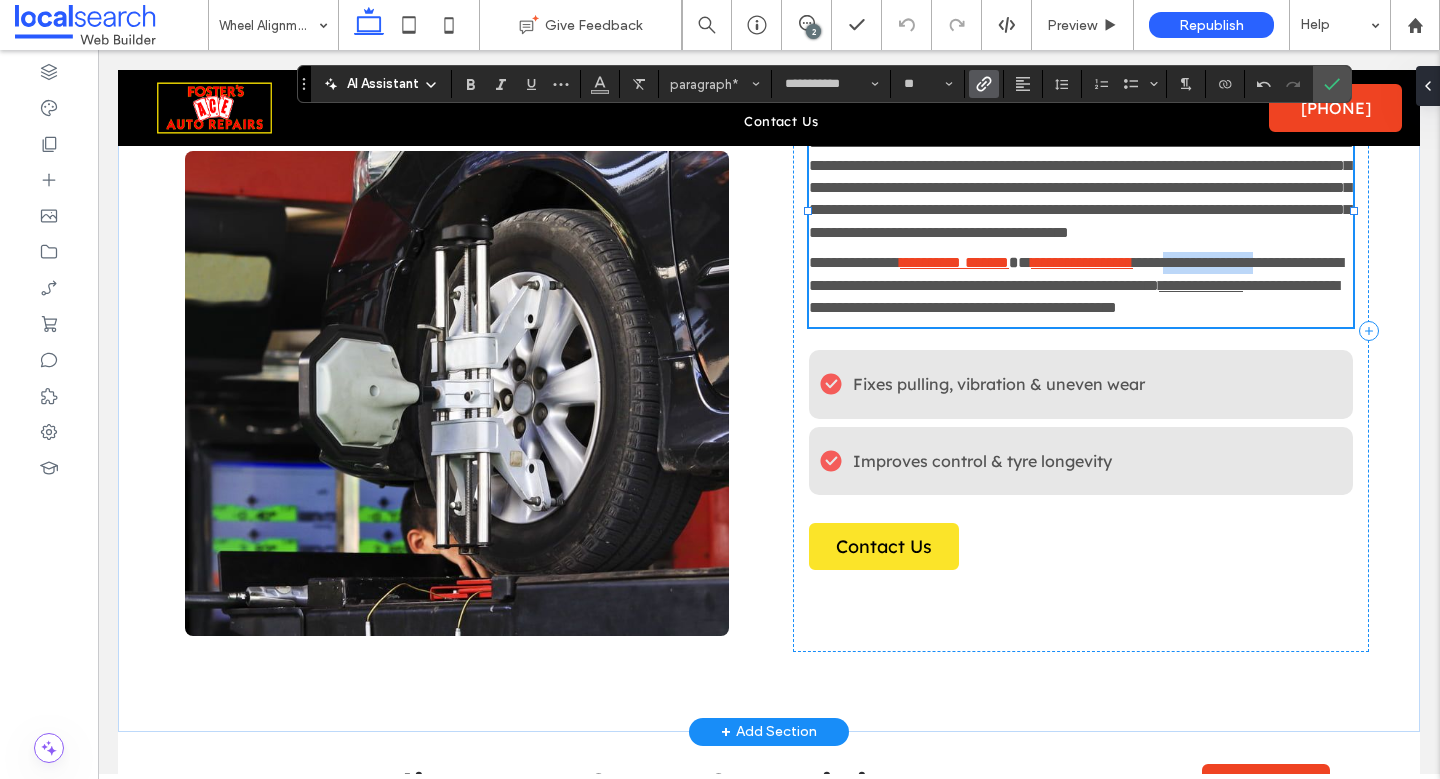 drag, startPoint x: 1252, startPoint y: 326, endPoint x: 847, endPoint y: 349, distance: 405.65256 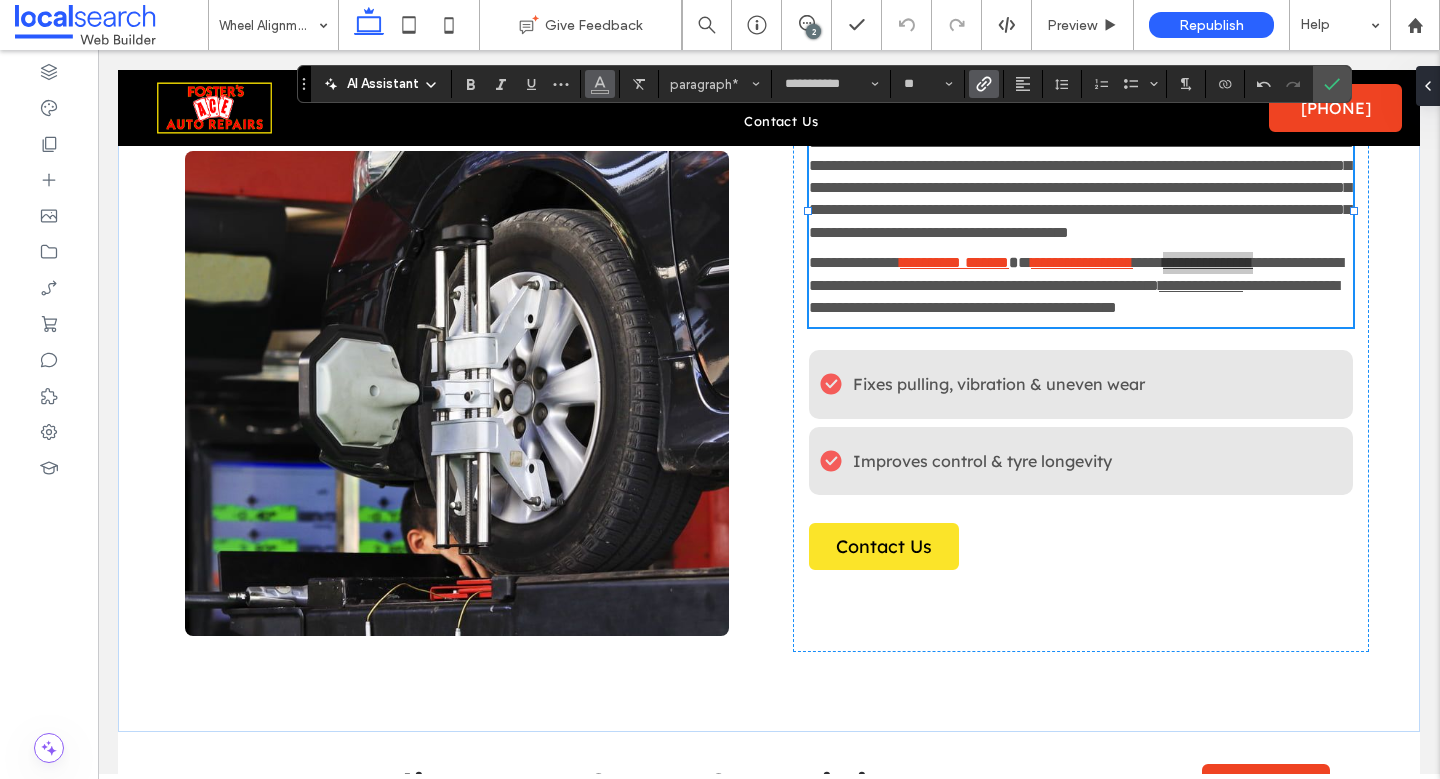 click 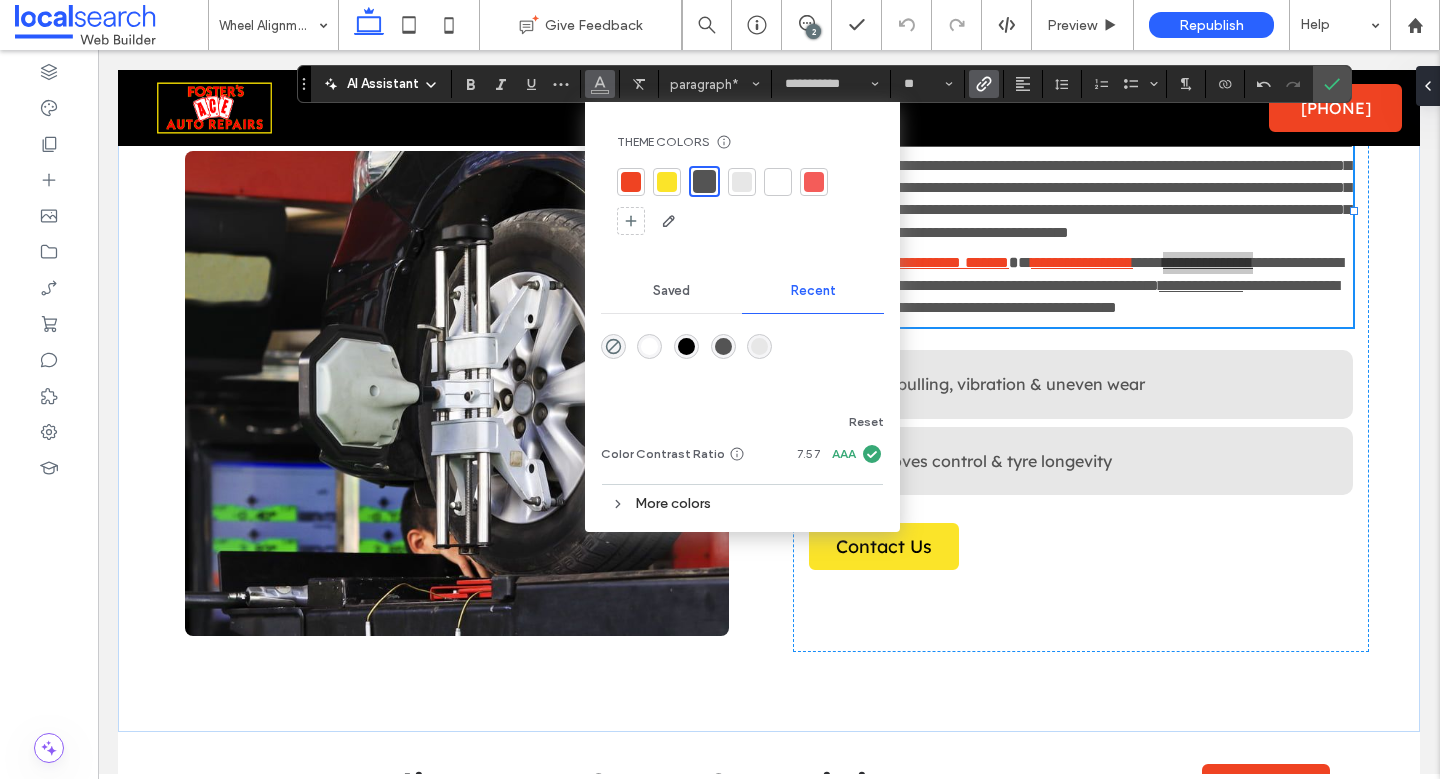 click at bounding box center [631, 182] 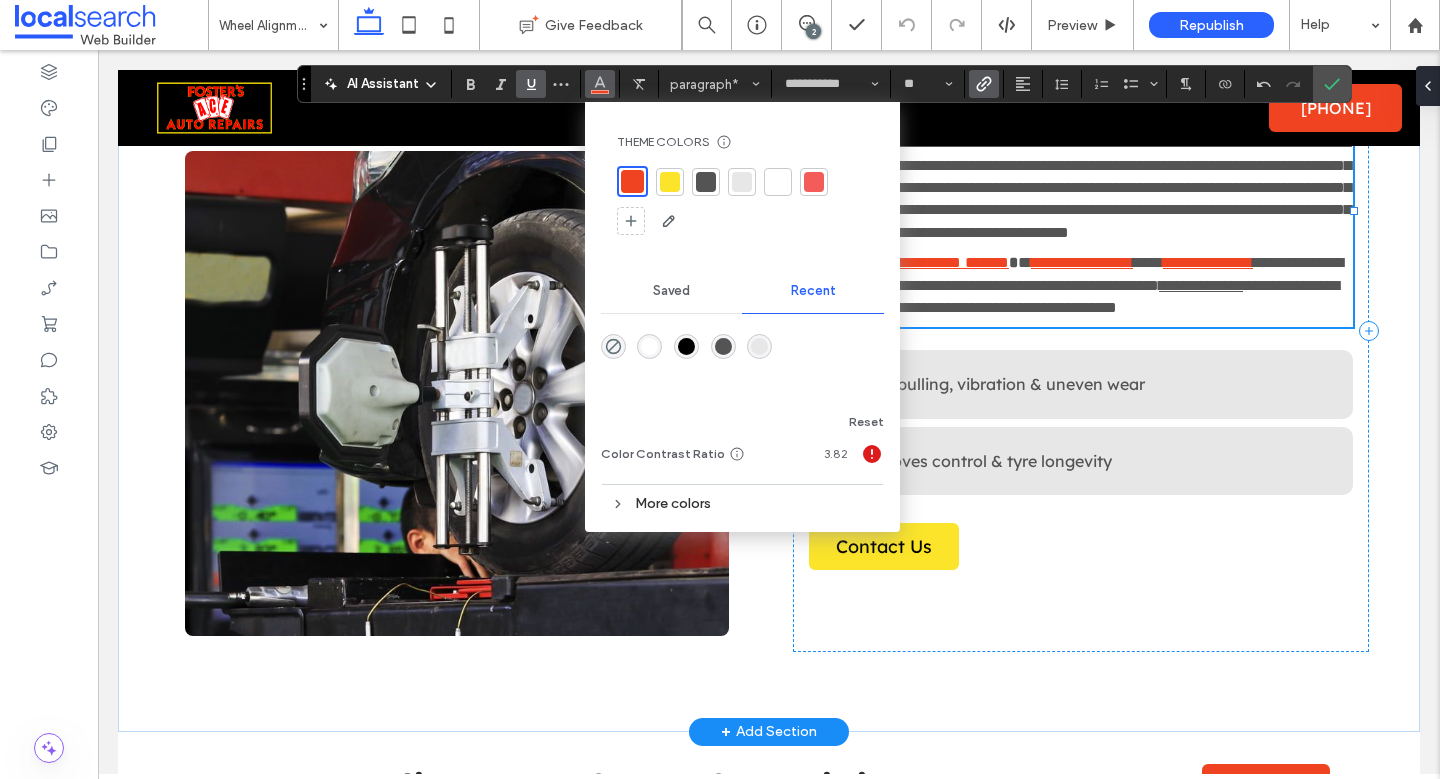 click on "**********" at bounding box center [1081, 285] 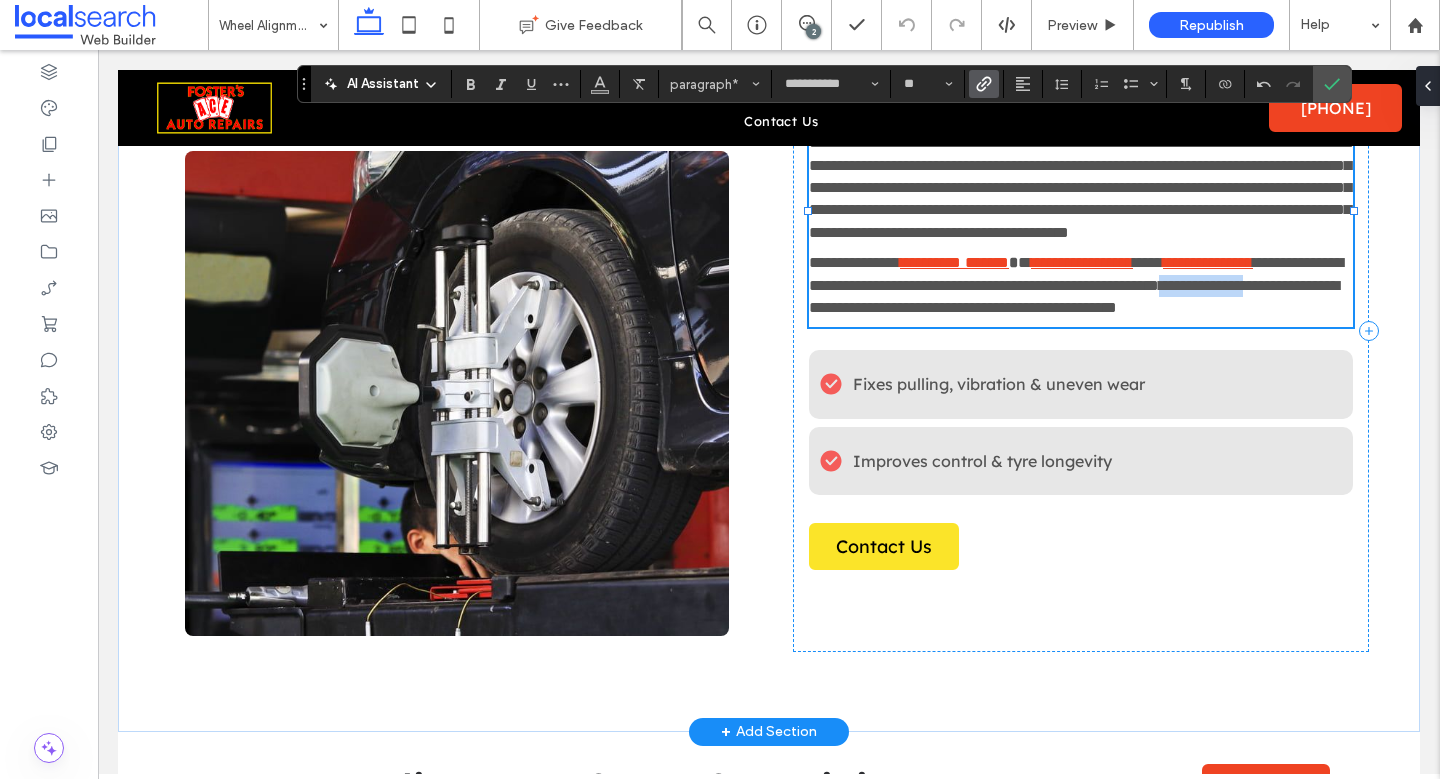drag, startPoint x: 887, startPoint y: 375, endPoint x: 994, endPoint y: 374, distance: 107.00467 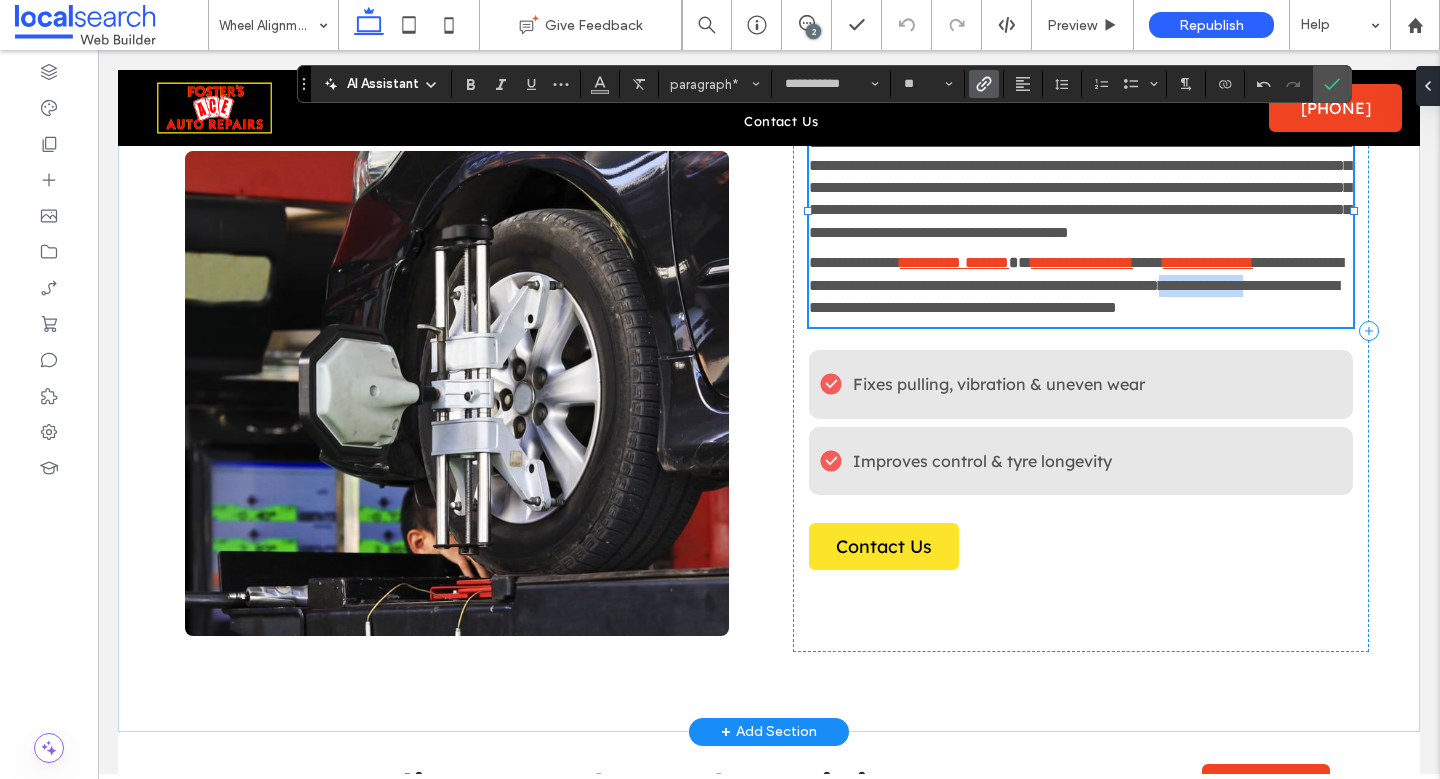 click on "**********" at bounding box center [1201, 285] 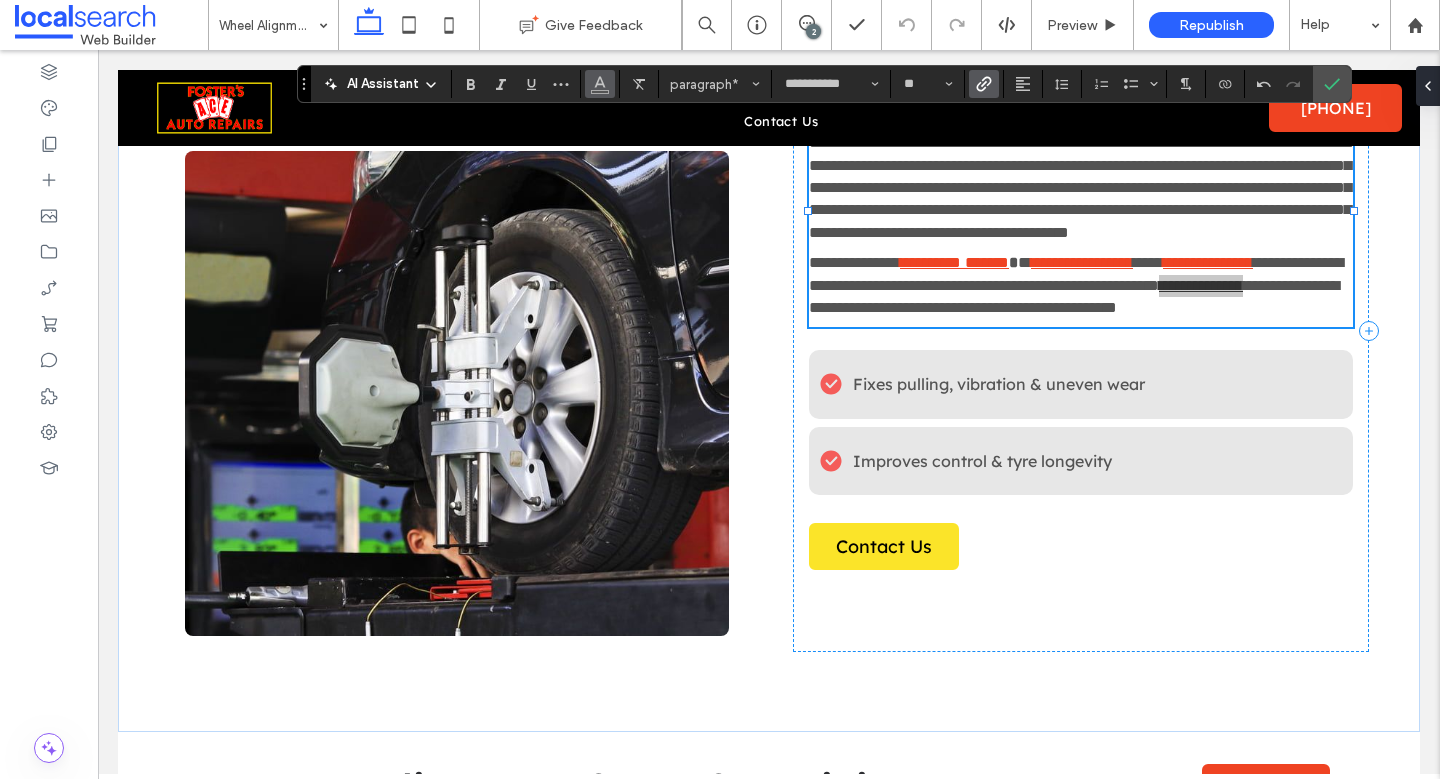 click 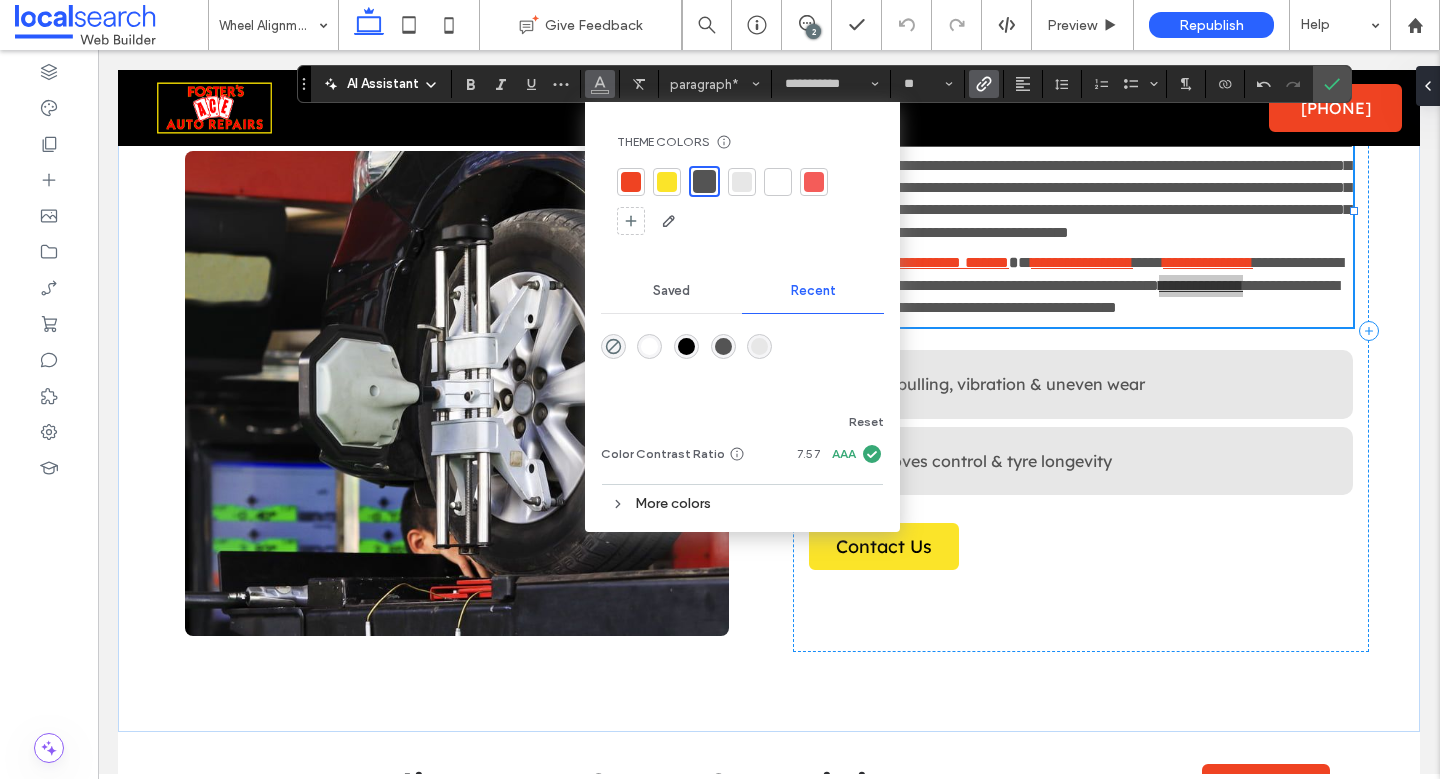 click at bounding box center [631, 182] 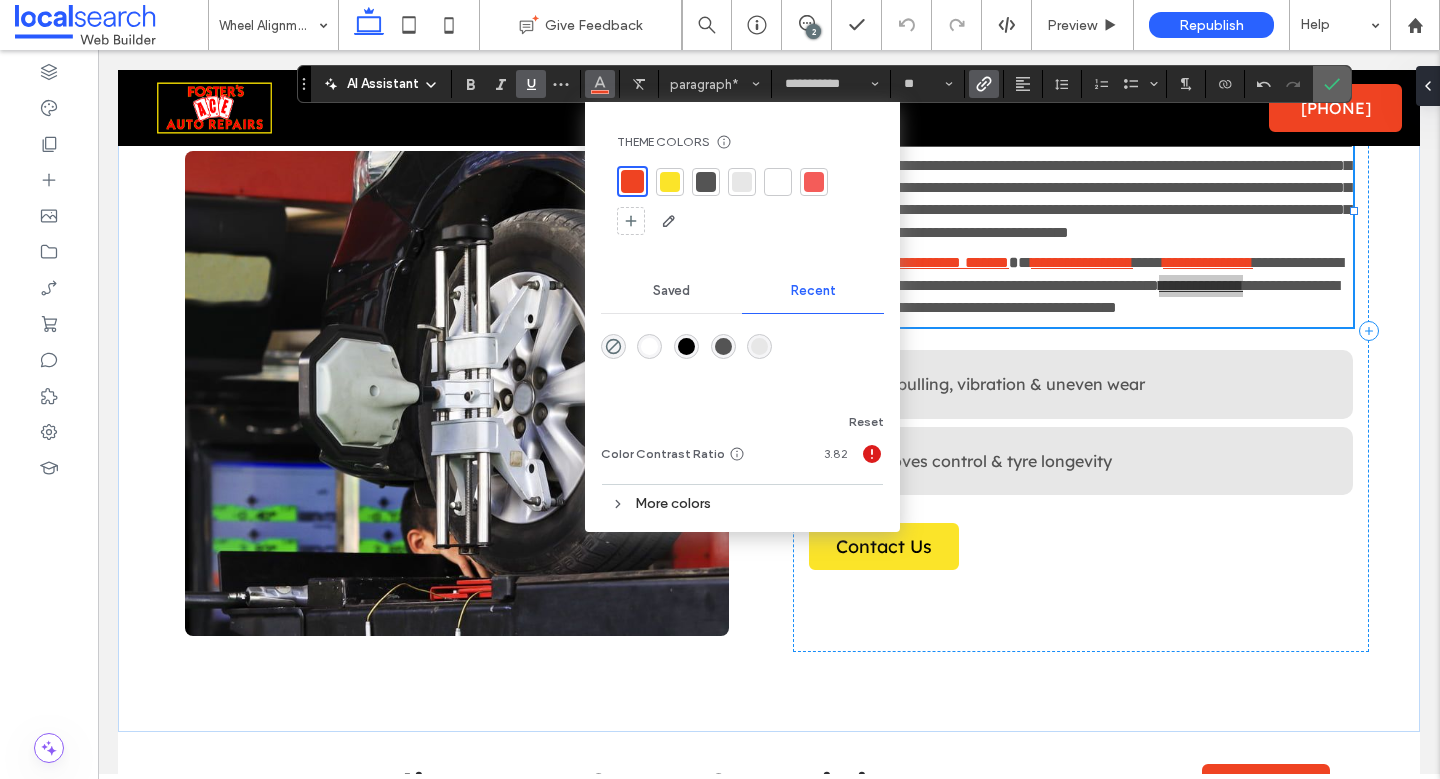 click 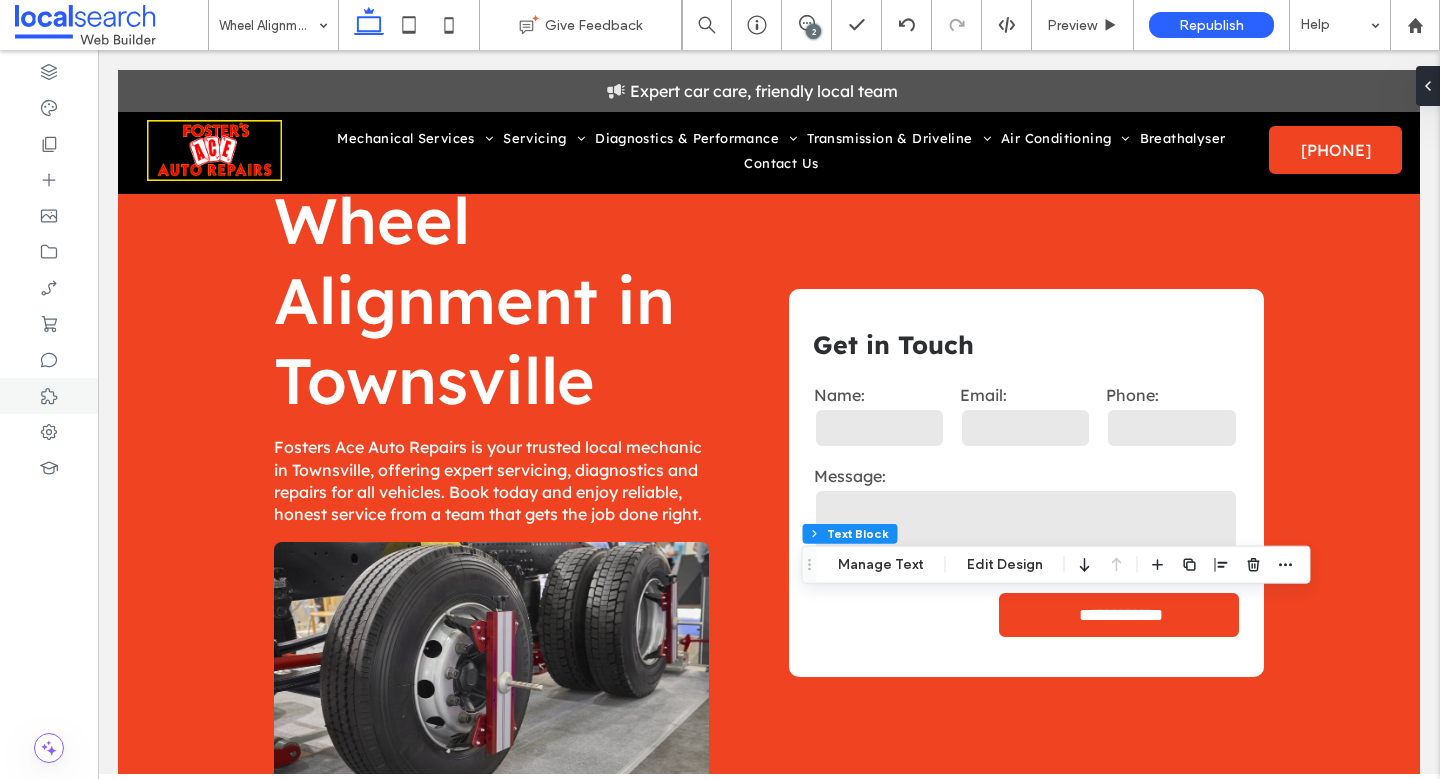scroll, scrollTop: 0, scrollLeft: 0, axis: both 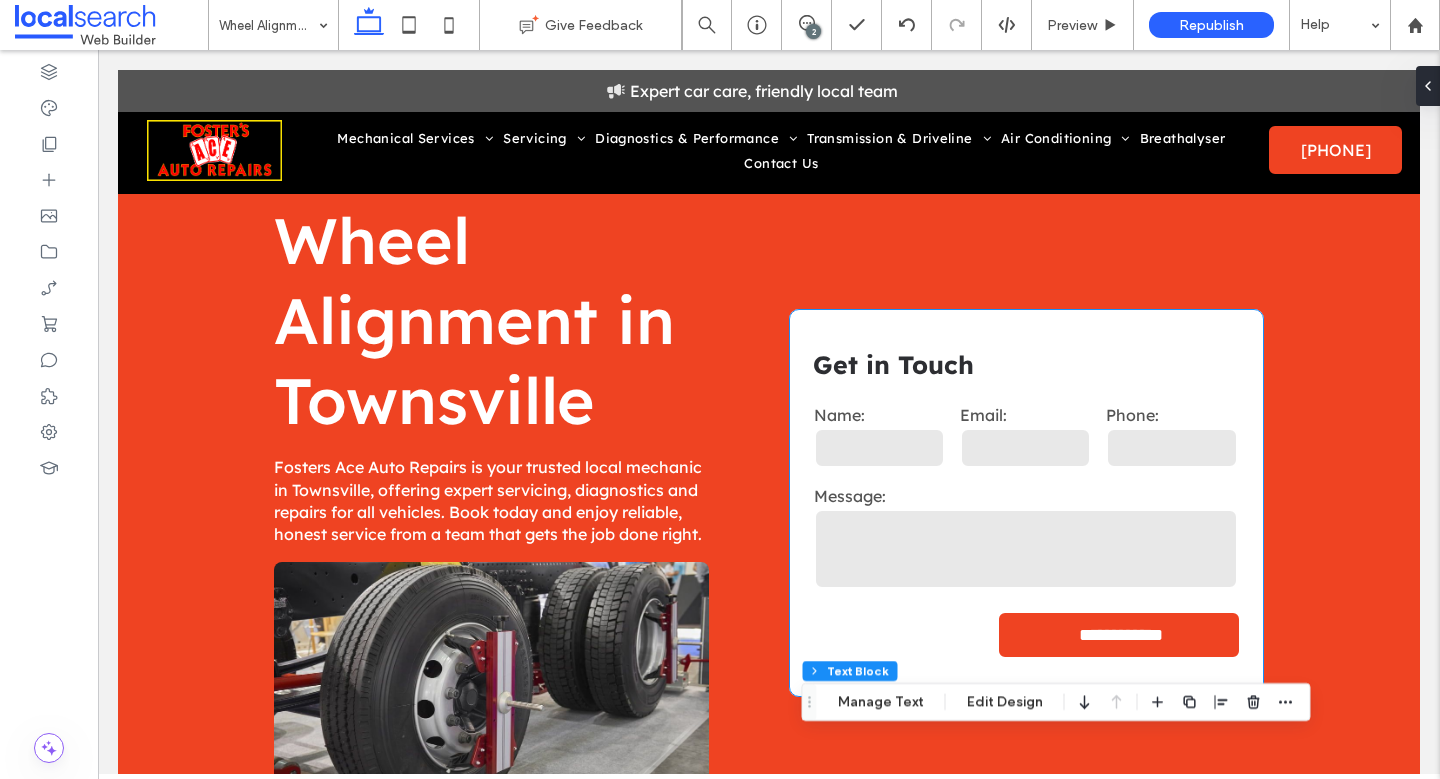 click on "**********" at bounding box center (1026, 503) 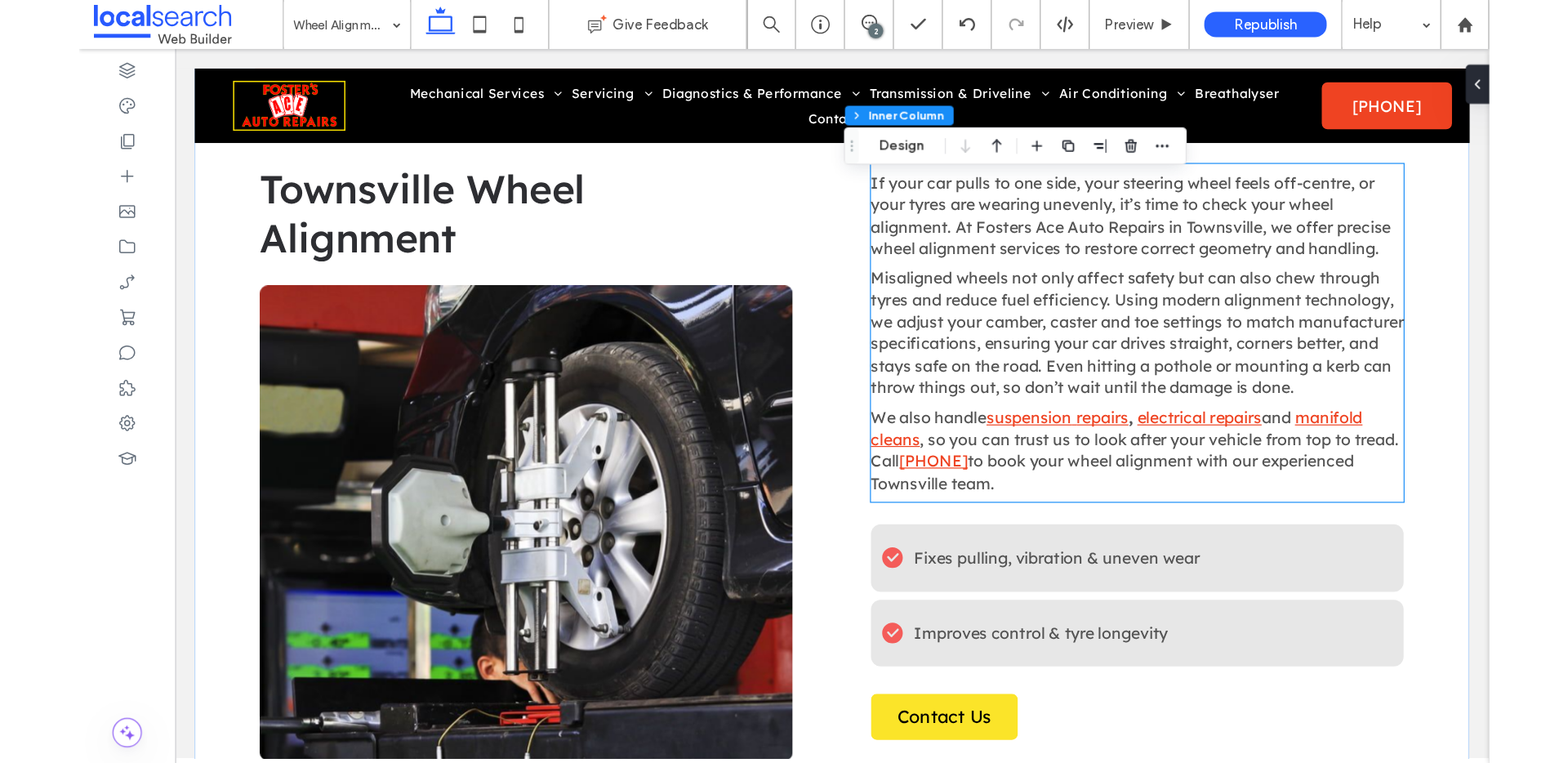 scroll, scrollTop: 453, scrollLeft: 0, axis: vertical 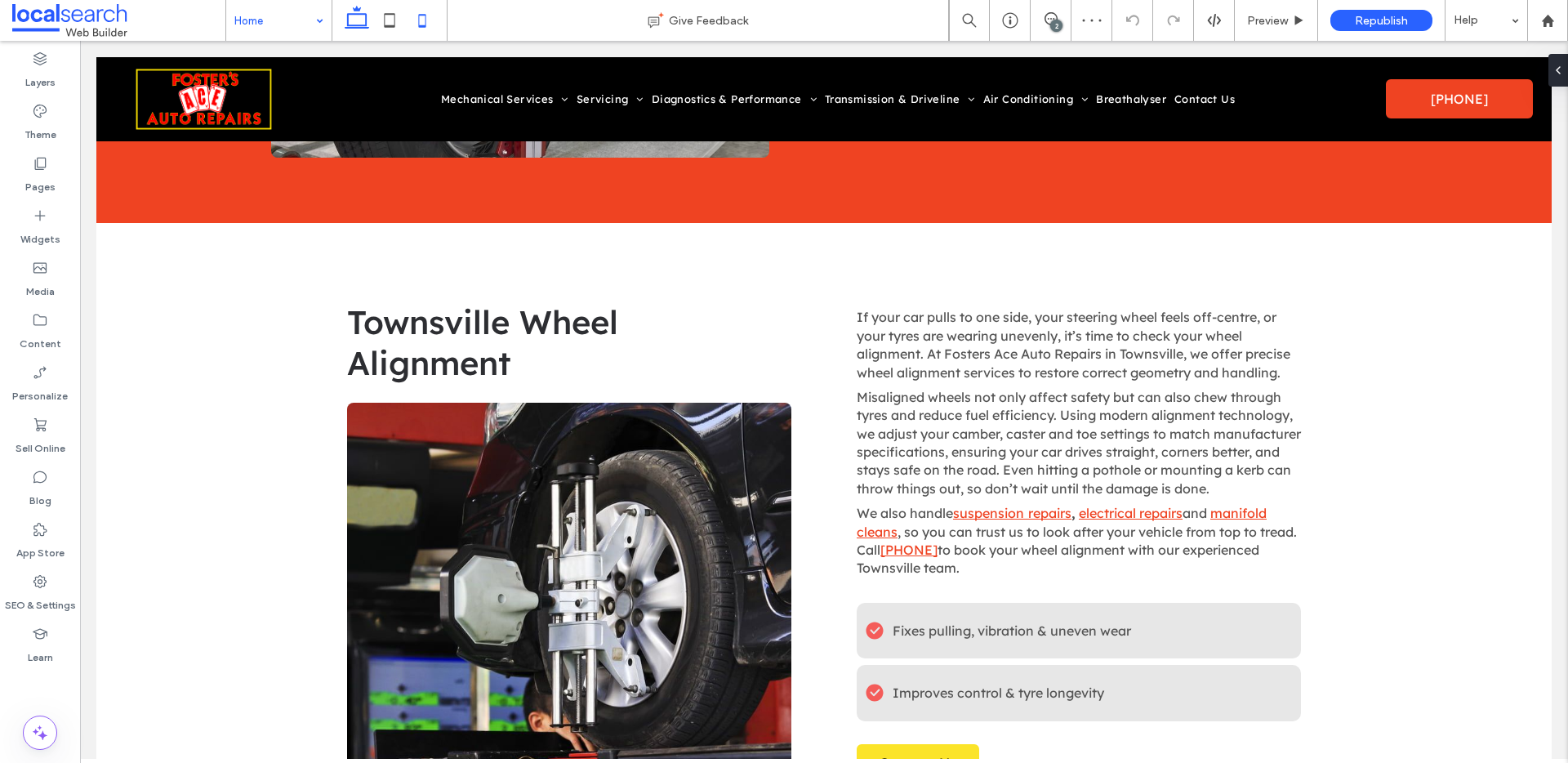 click 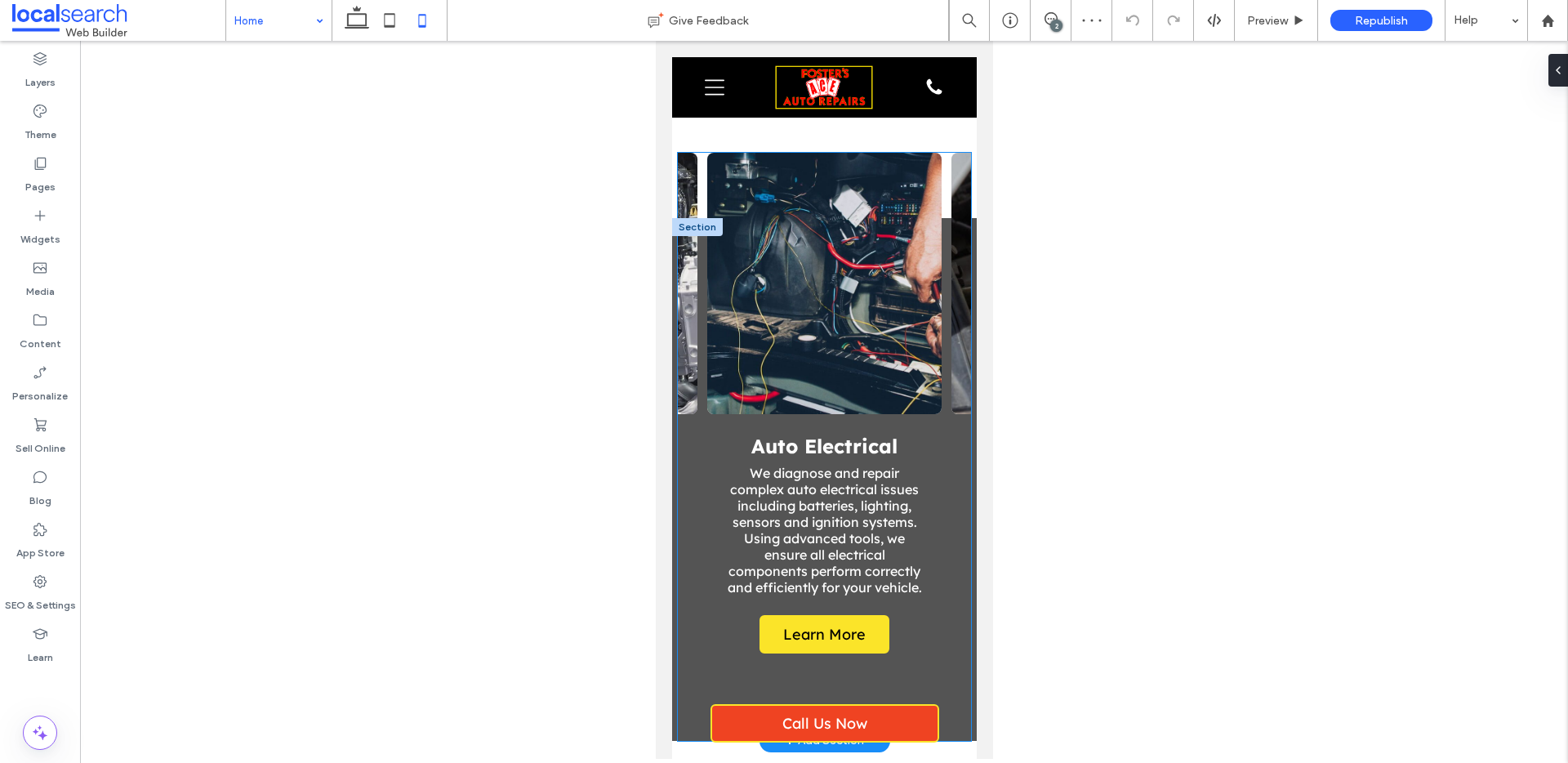 scroll, scrollTop: 0, scrollLeft: 0, axis: both 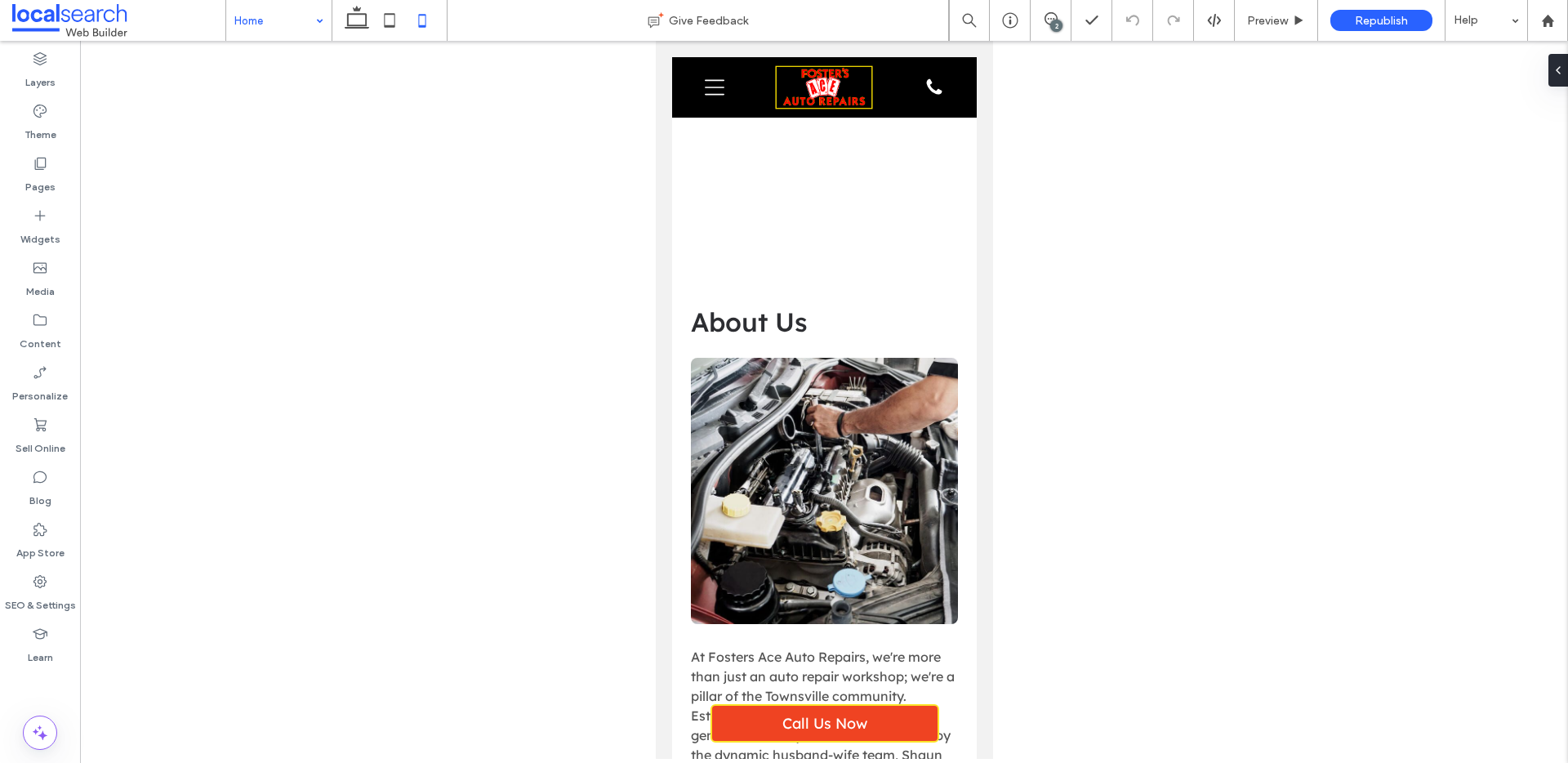 click on "Mechanic in Townsville
Nature's Symphony
4.3 Based on 71 reviews
Panel only seen by widget owner
Edit widget
Views 0% Share 🔥" at bounding box center (823, -2538) 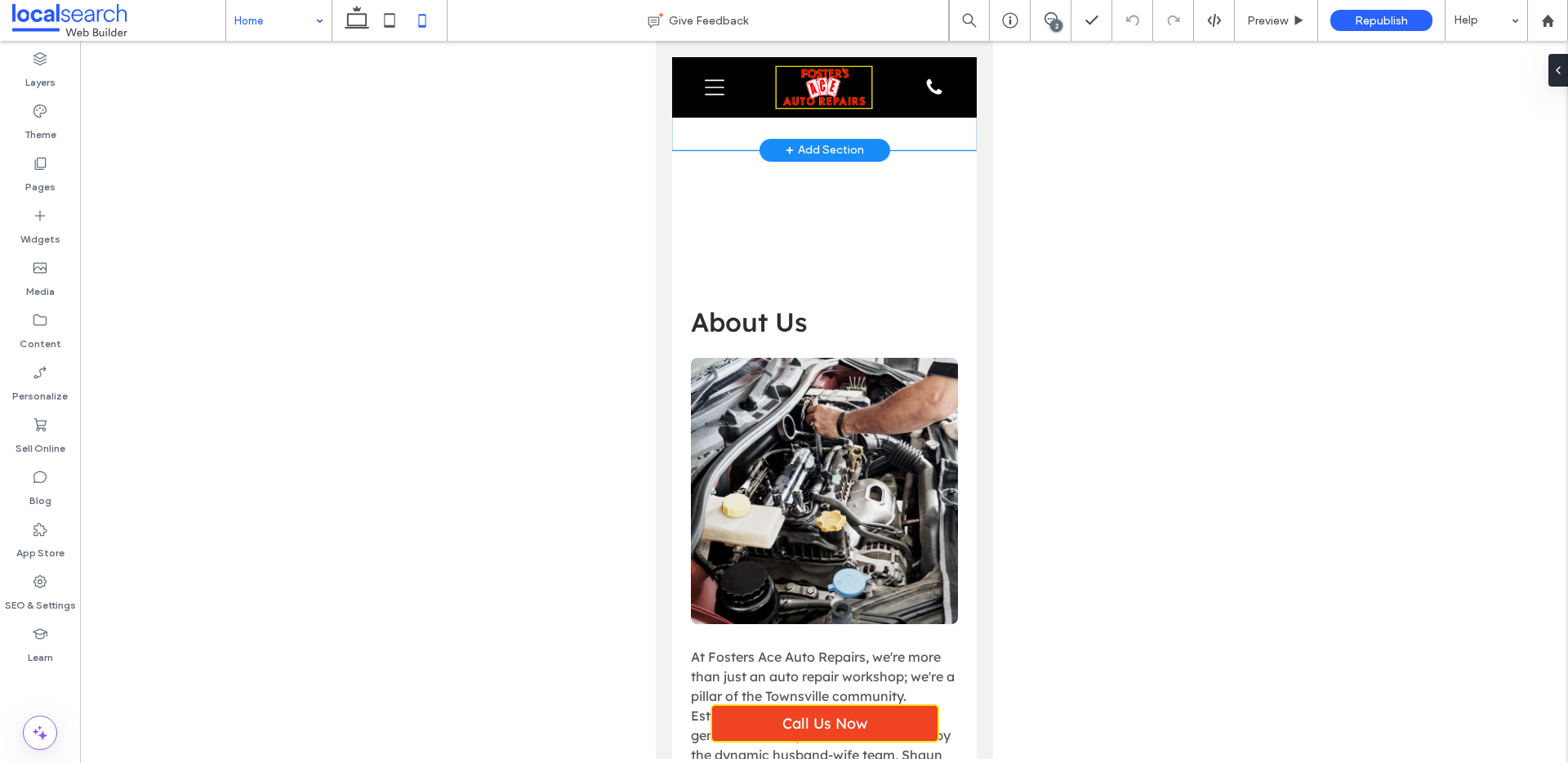 click on "Comprehensive Auto Services in One Place
Contact Us
At Fosters Ace Auto Repairs, we cover everything from general mechanical repairs and electrical diagnostics to fuel system tuning, suspension adjustments, and complete air conditioning repairs. We handle logbook servicing, diesel work, caravan maintenance, turbo rebuilds, clutch repairs, brake servicing, and roadworthy inspections—all under one roof.
Our team also offers European car servicing, manifold cleaning, fleet servicing, transmission and gearbox rebuilds, DPF diagnostics, and breathalyser installations. We use advanced diagnostic tools and high-quality parts to ensure long-term performance, working on all makes and models, including late-model vehicles and custom setups. Every service is performed with care, efficiency, and clear communication.   Full mechanical & logbook servicing Suspension, batteries, turbo & fuel systems Specialised repairs for 4WDs, diesels & fleets" at bounding box center (823, -360) 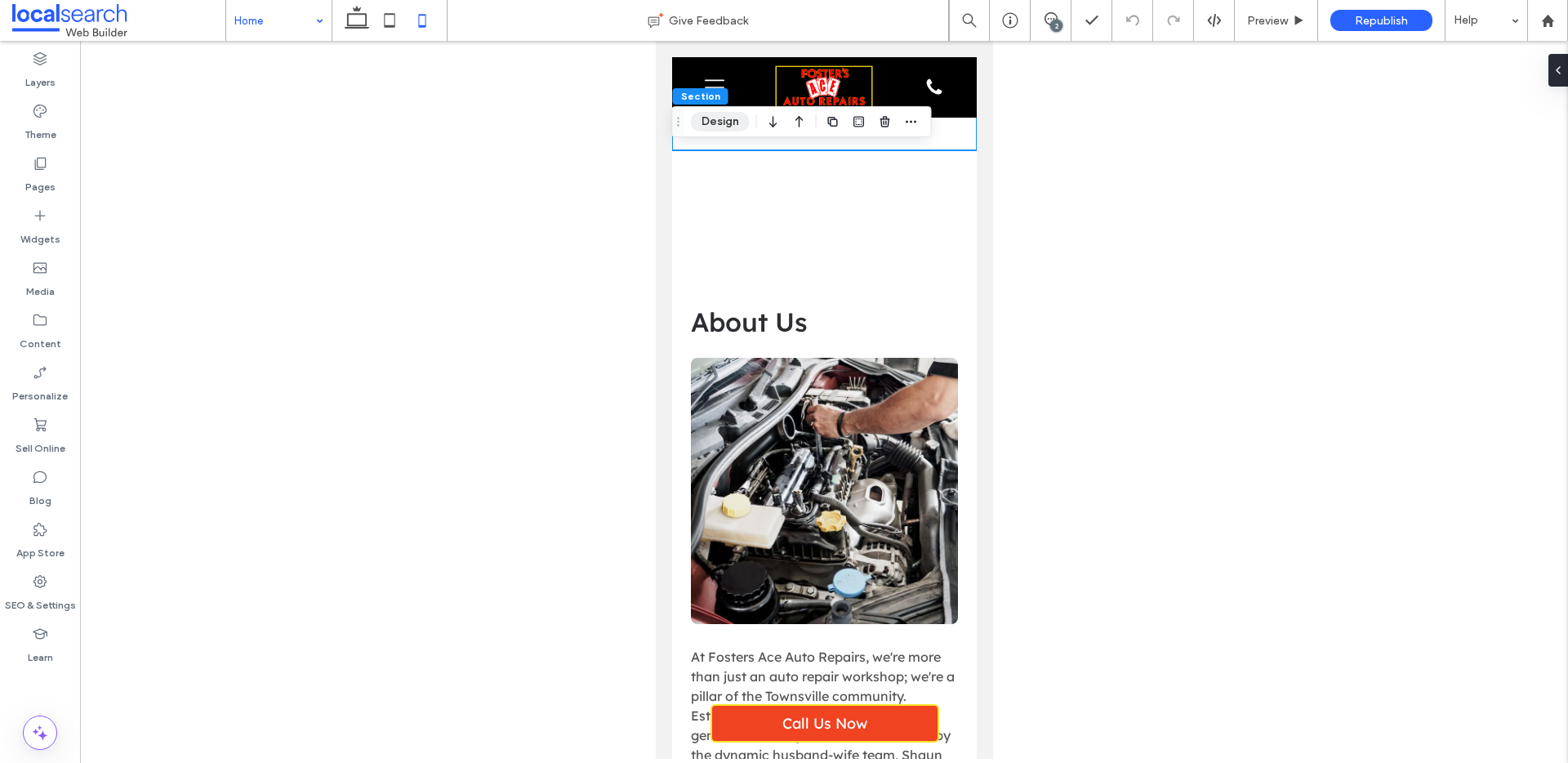click on "Design" at bounding box center [720, 122] 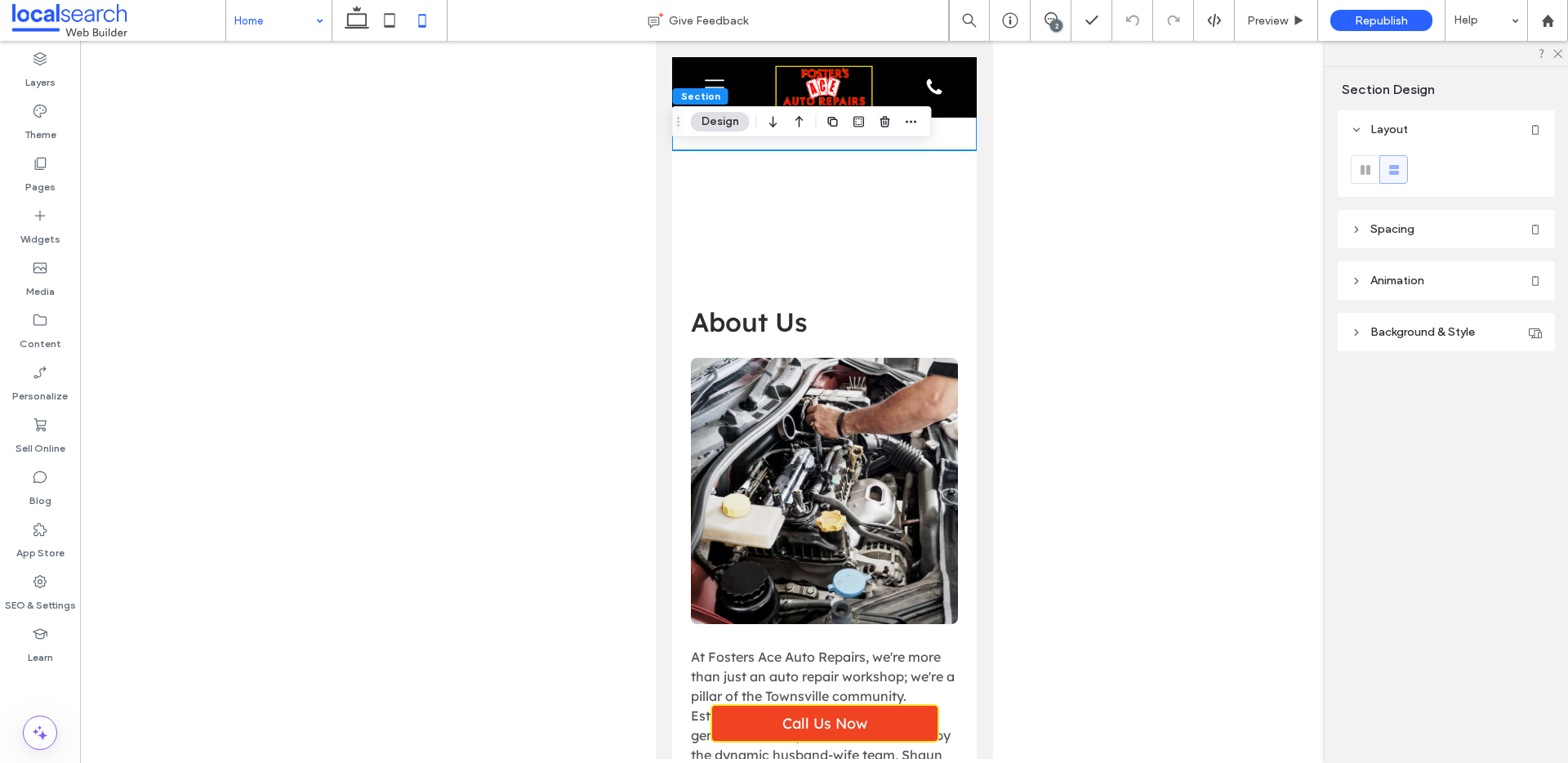 click on "Background & Style" at bounding box center (1423, 332) 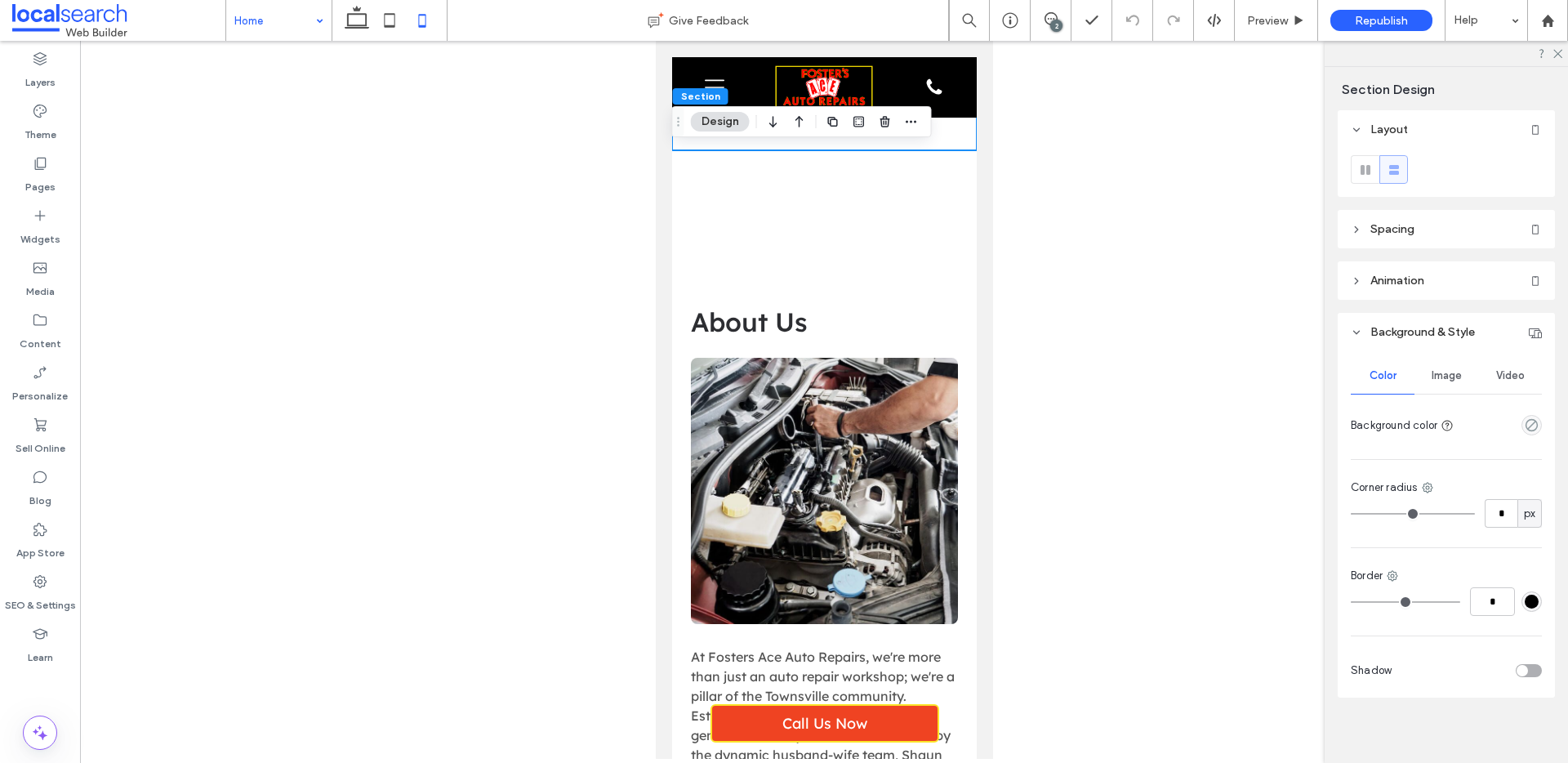 click on "Spacing" at bounding box center (1446, 229) 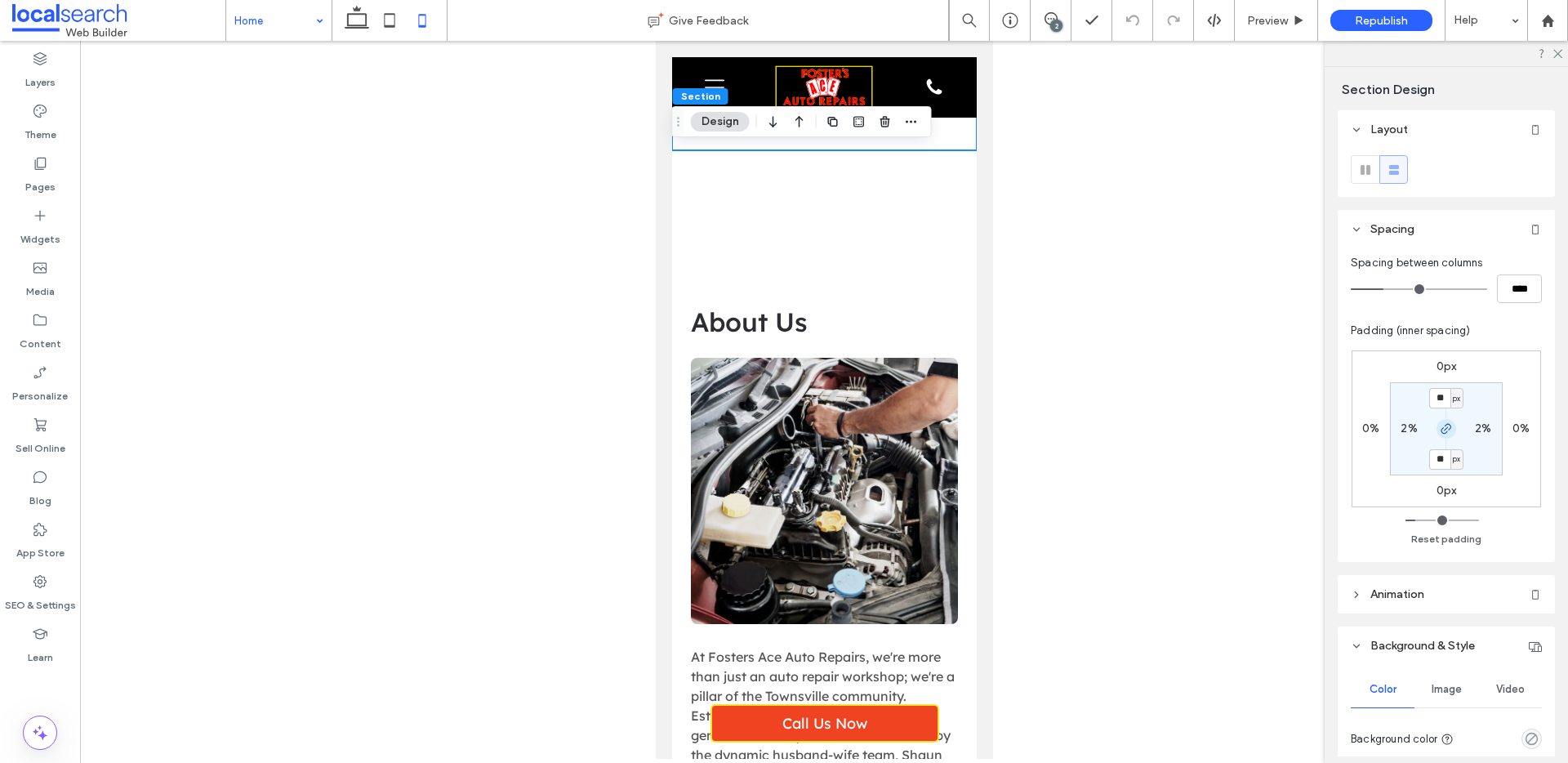 click 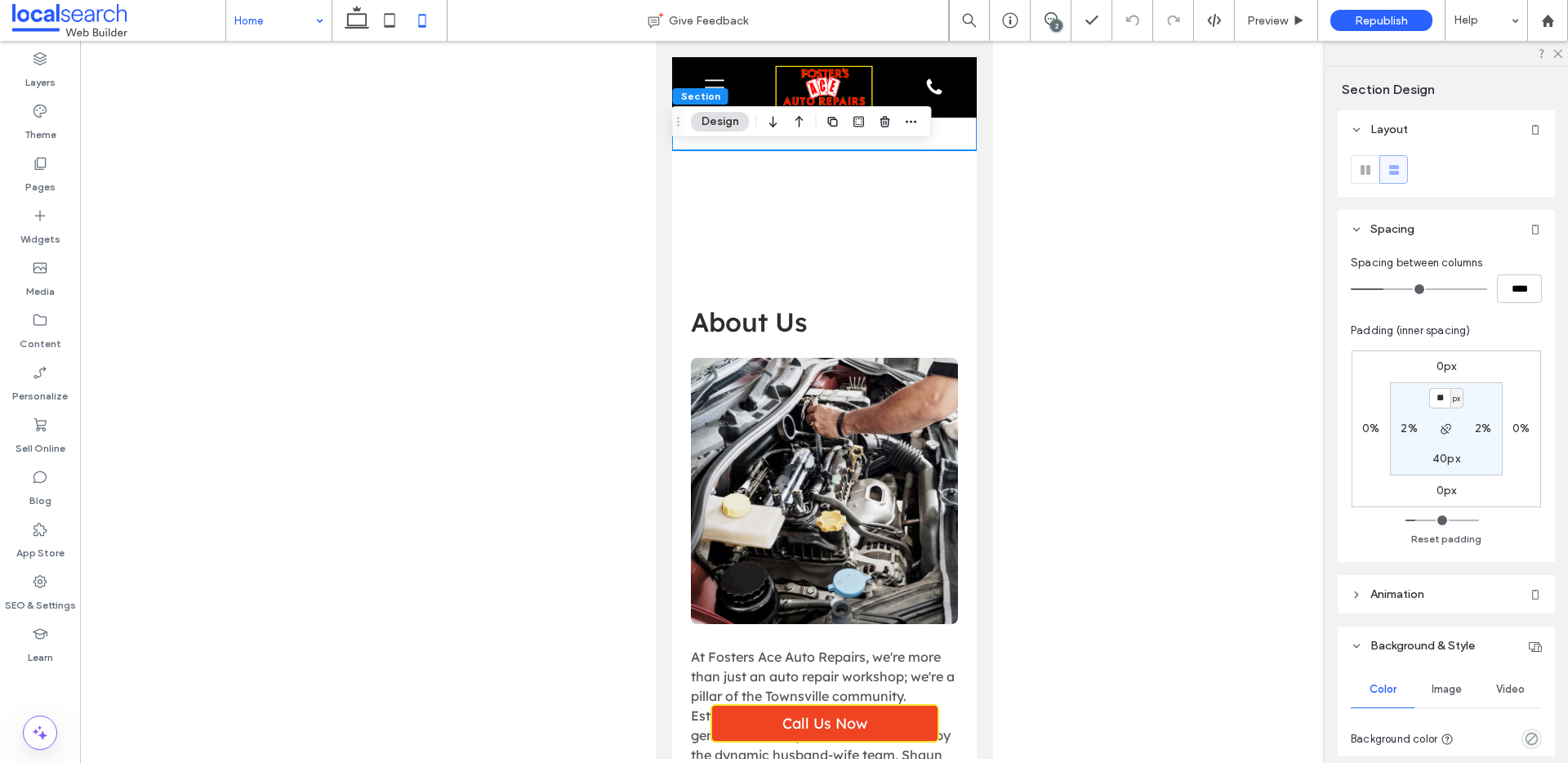 click on "40px" at bounding box center (1446, 458) 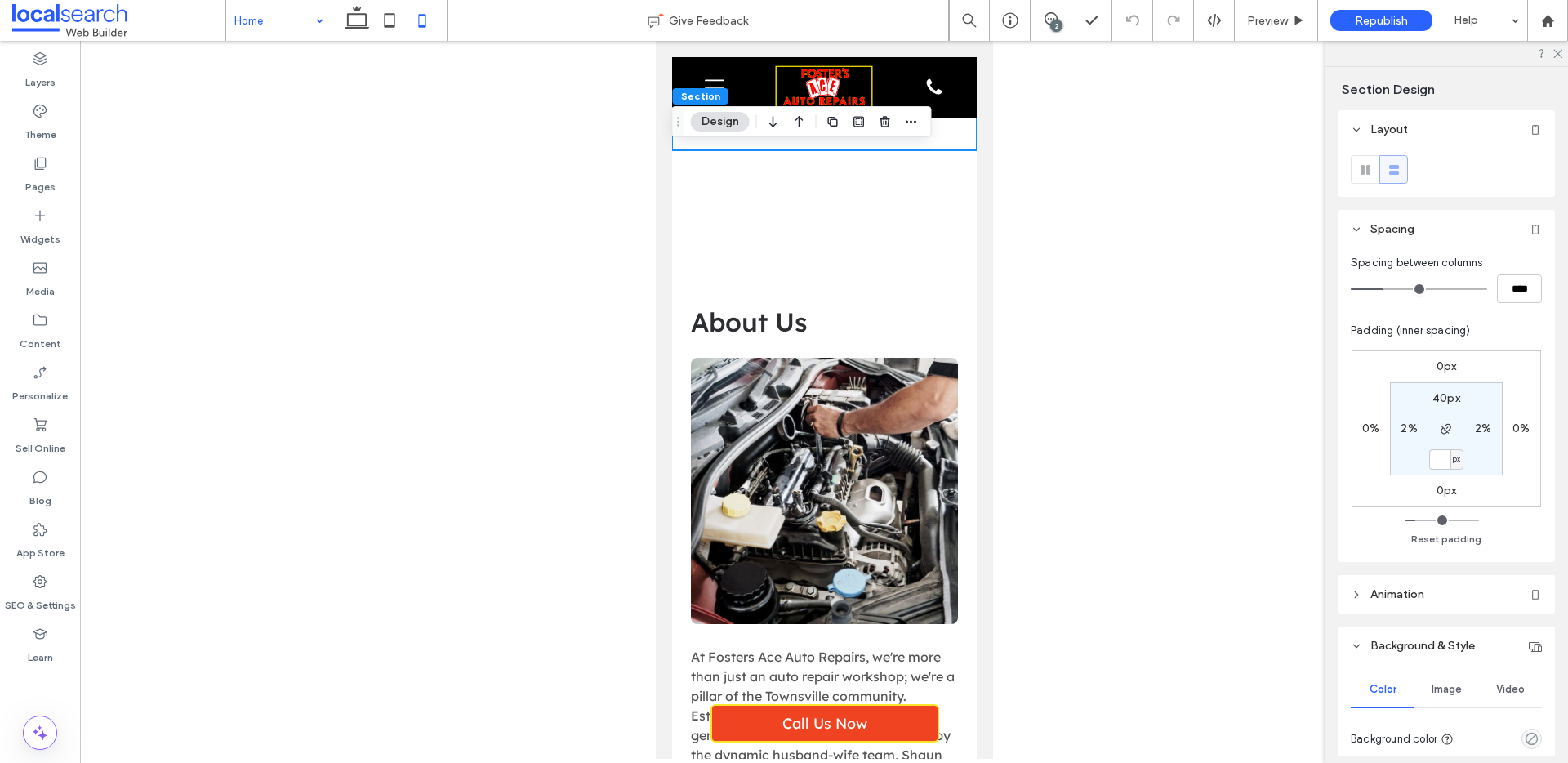 type 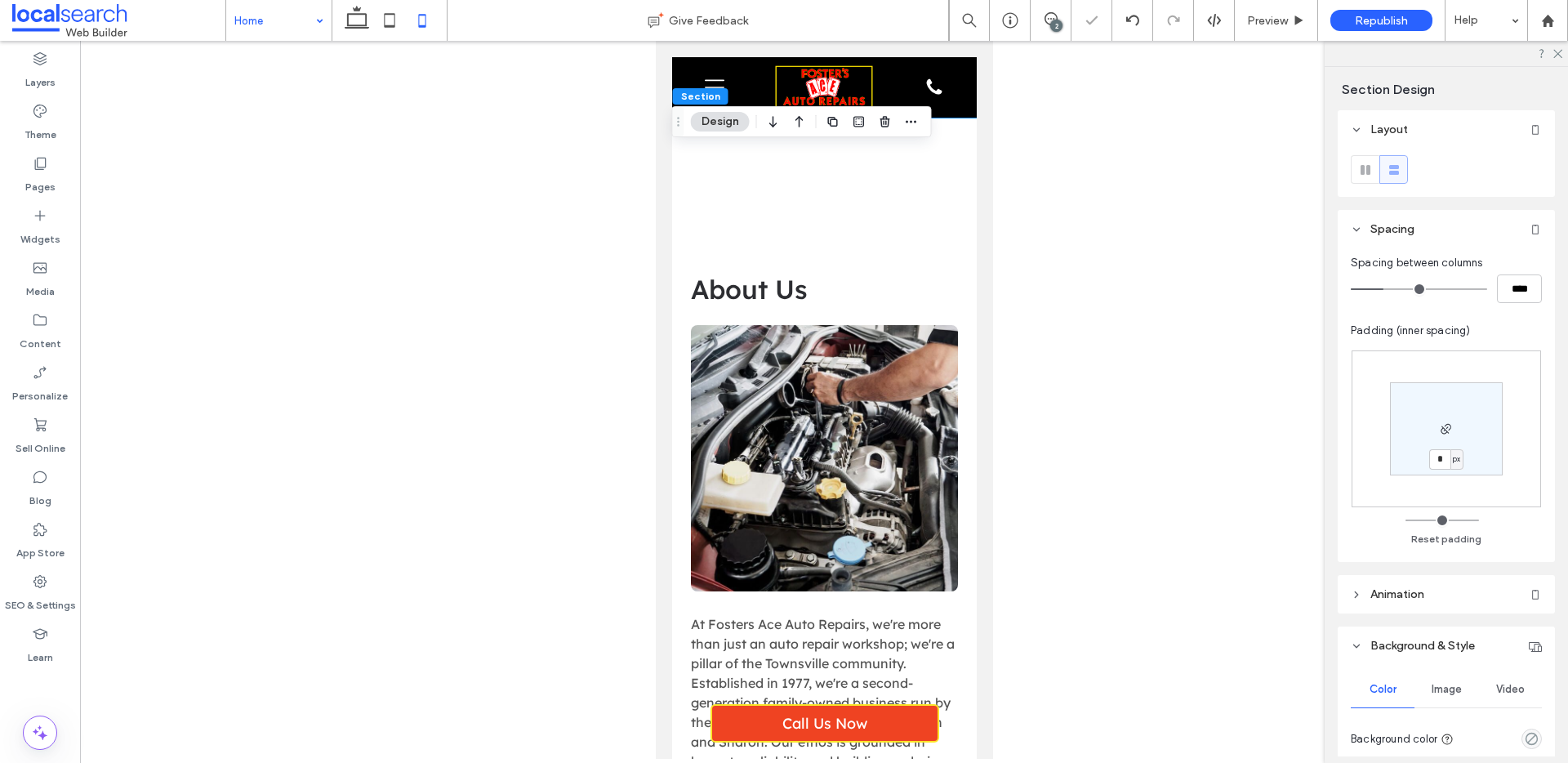click on "*" at bounding box center (1440, 459) 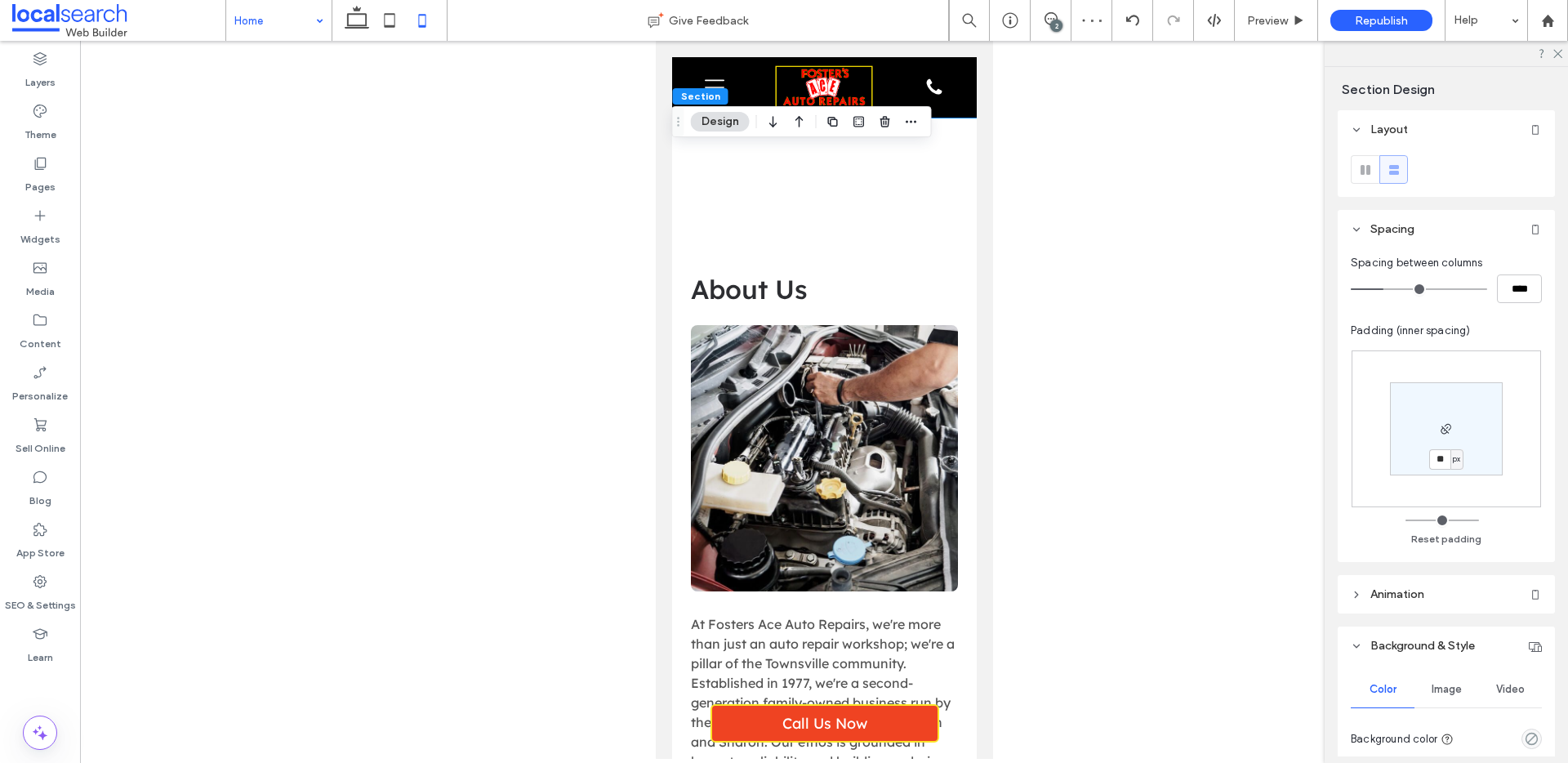 type on "**" 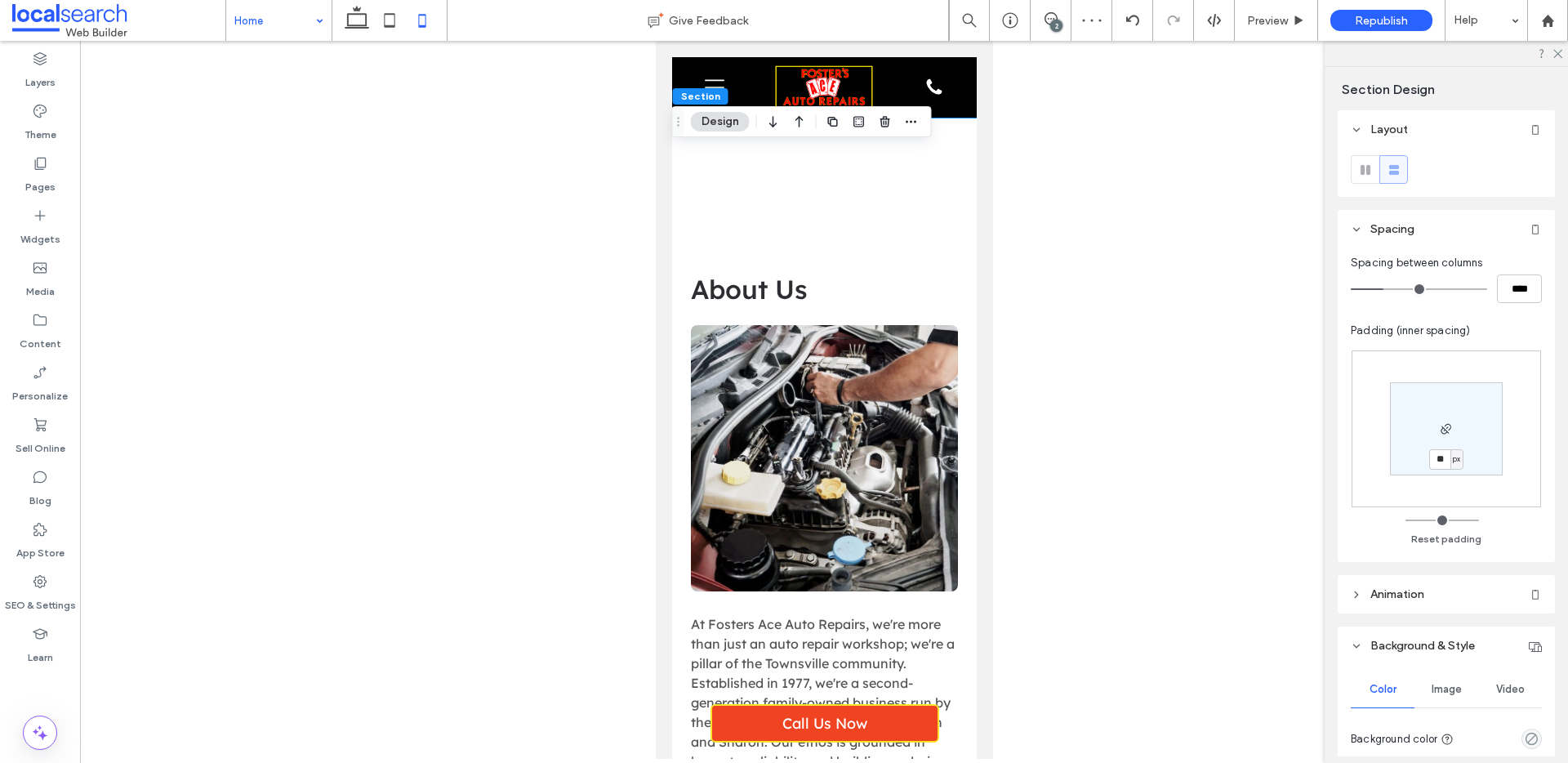 type on "**" 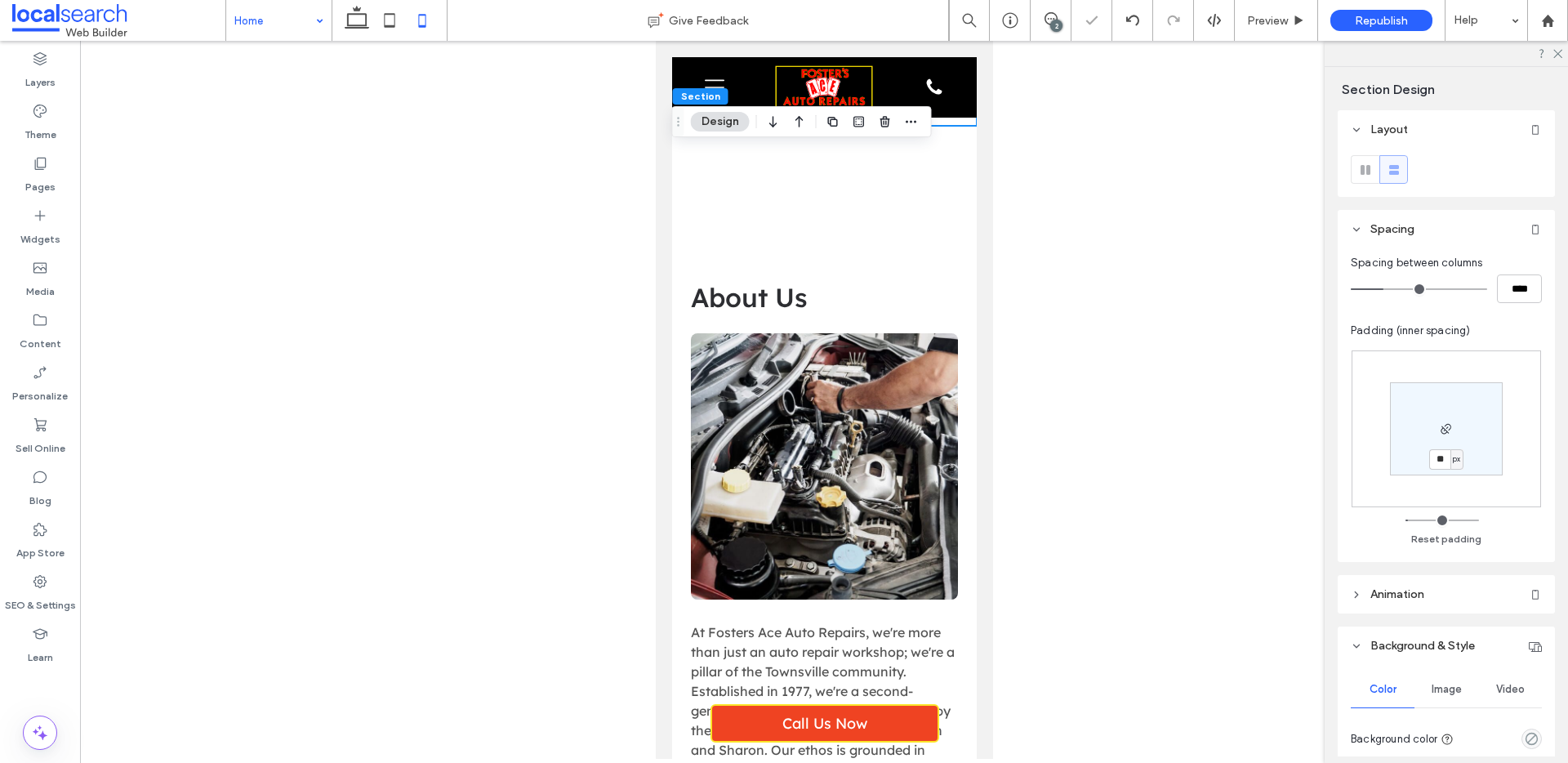 click on "Mechanic in Townsville
Nature's Symphony
4.3 Based on 71 reviews
Panel only seen by widget owner
Edit widget
Views 0% Share 🔥" at bounding box center (823, -2550) 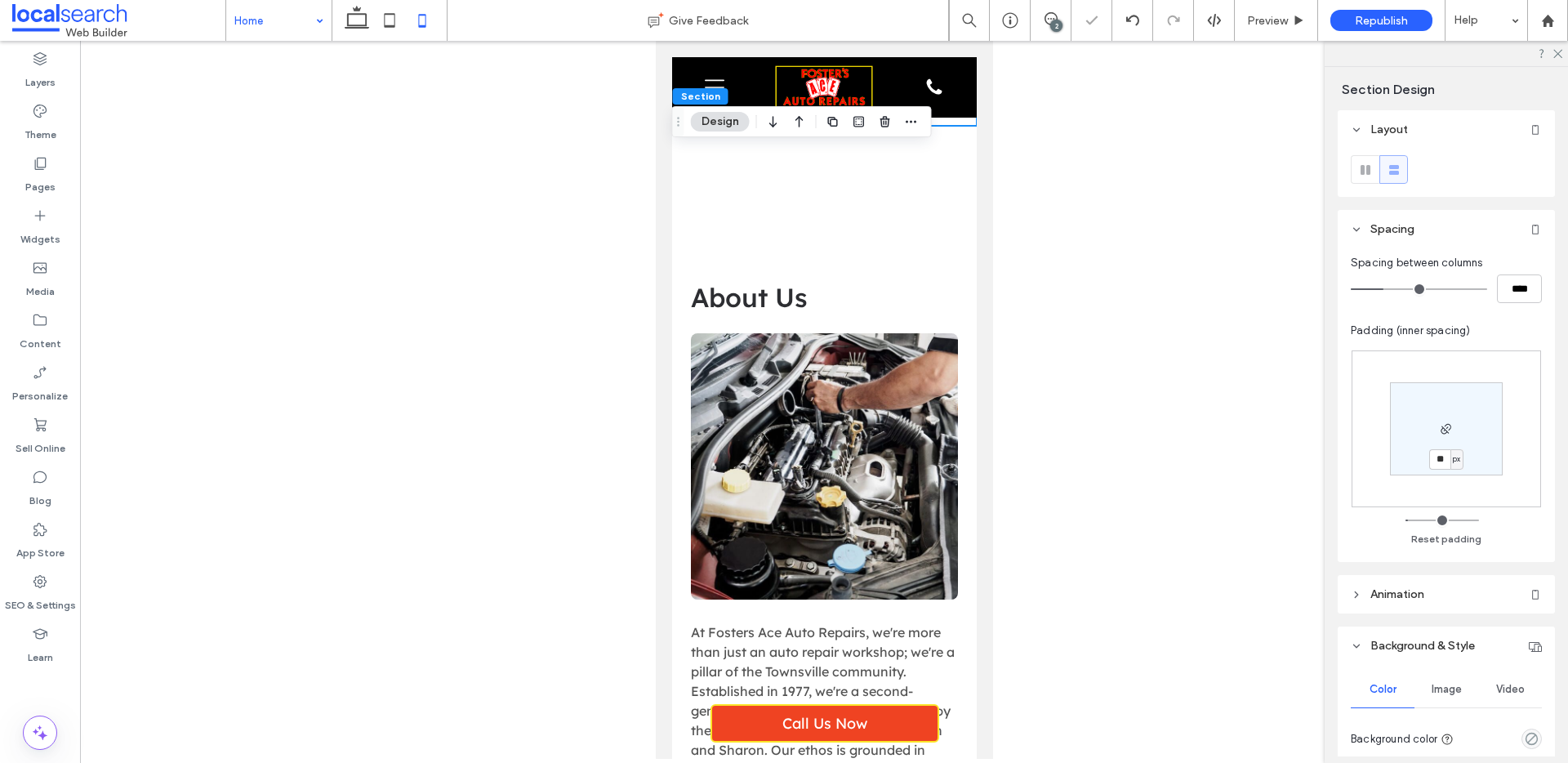 click on "Mechanic in Townsville
Nature's Symphony
4.3 Based on 71 reviews
Panel only seen by widget owner
Edit widget
Views 0% Share 🔥" at bounding box center [823, -2550] 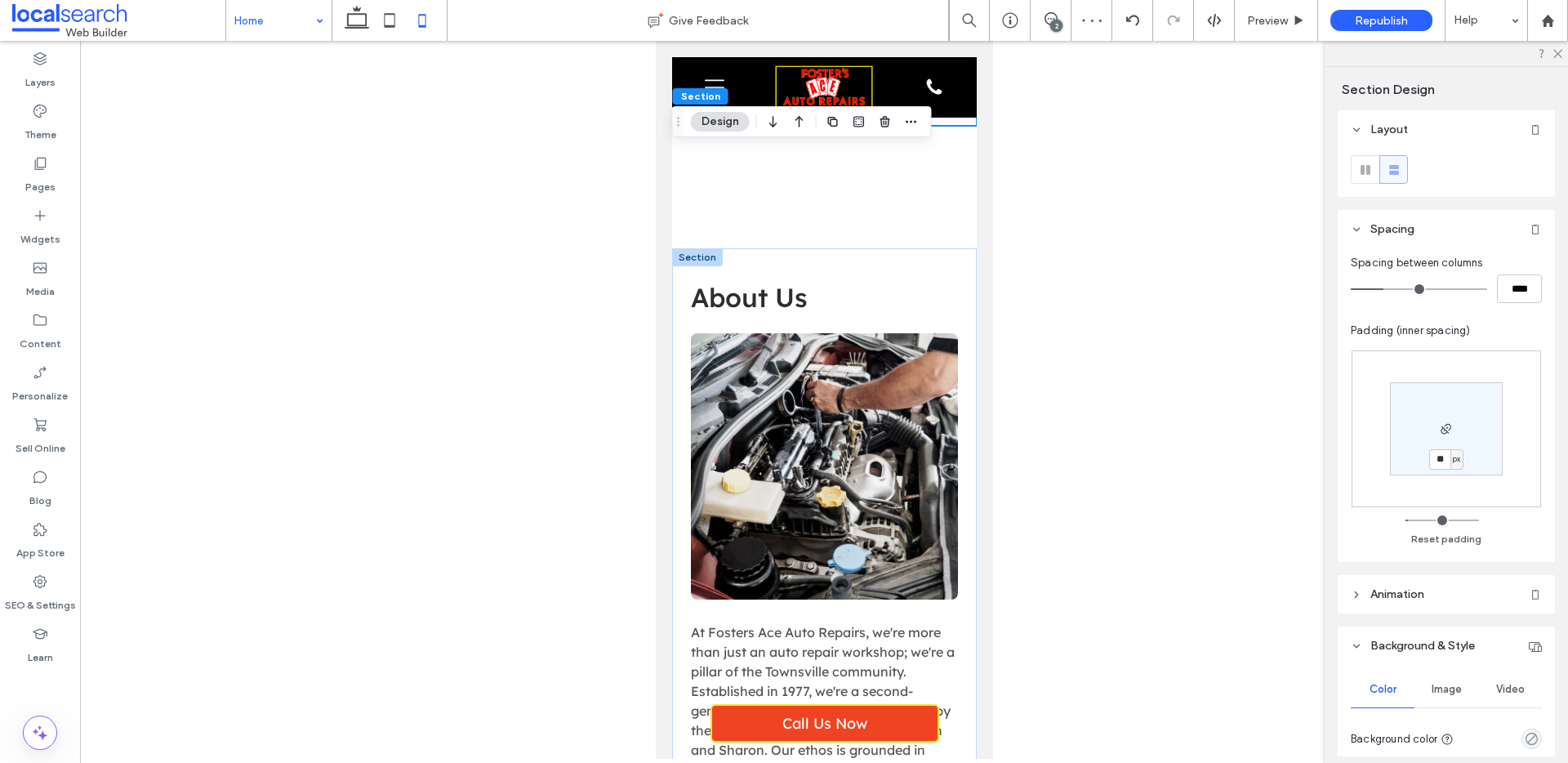 drag, startPoint x: 856, startPoint y: 421, endPoint x: 866, endPoint y: 460, distance: 40.261644 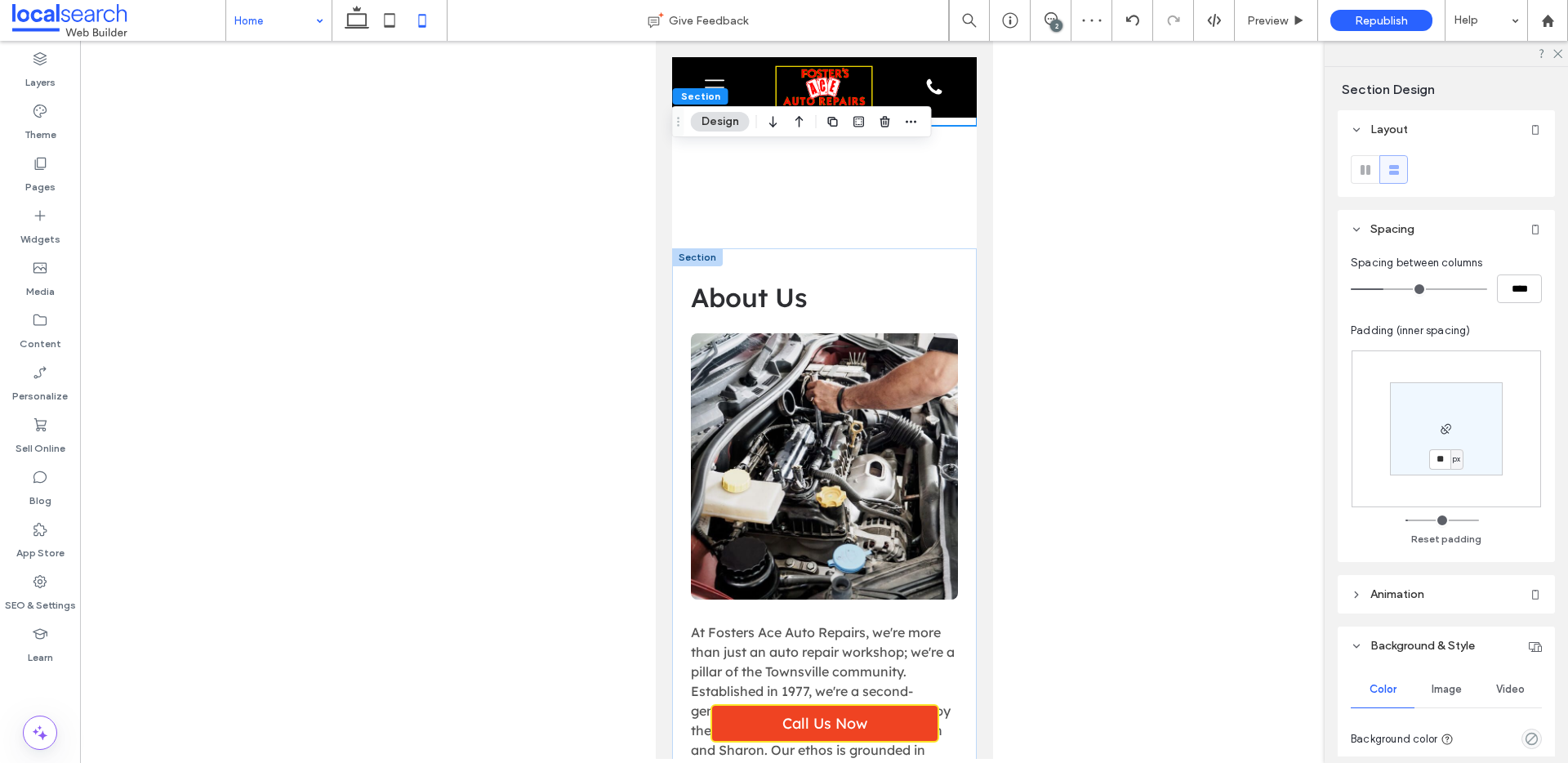 click on "Mechanic in Townsville
Nature's Symphony
4.3 Based on 71 reviews
Panel only seen by widget owner
Edit widget
Views 0% Share 🔥" at bounding box center (823, -2550) 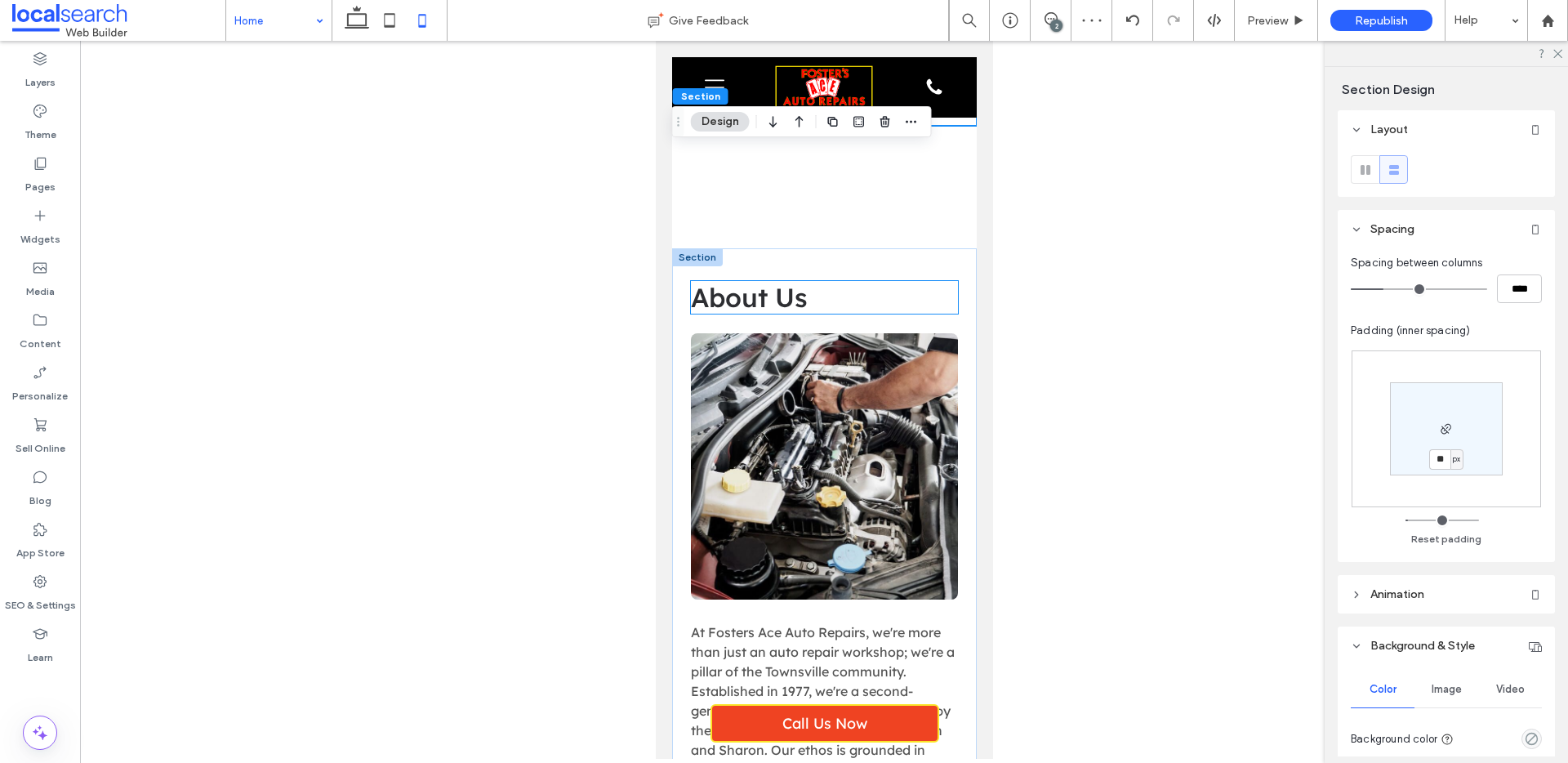 click at bounding box center [823, 466] 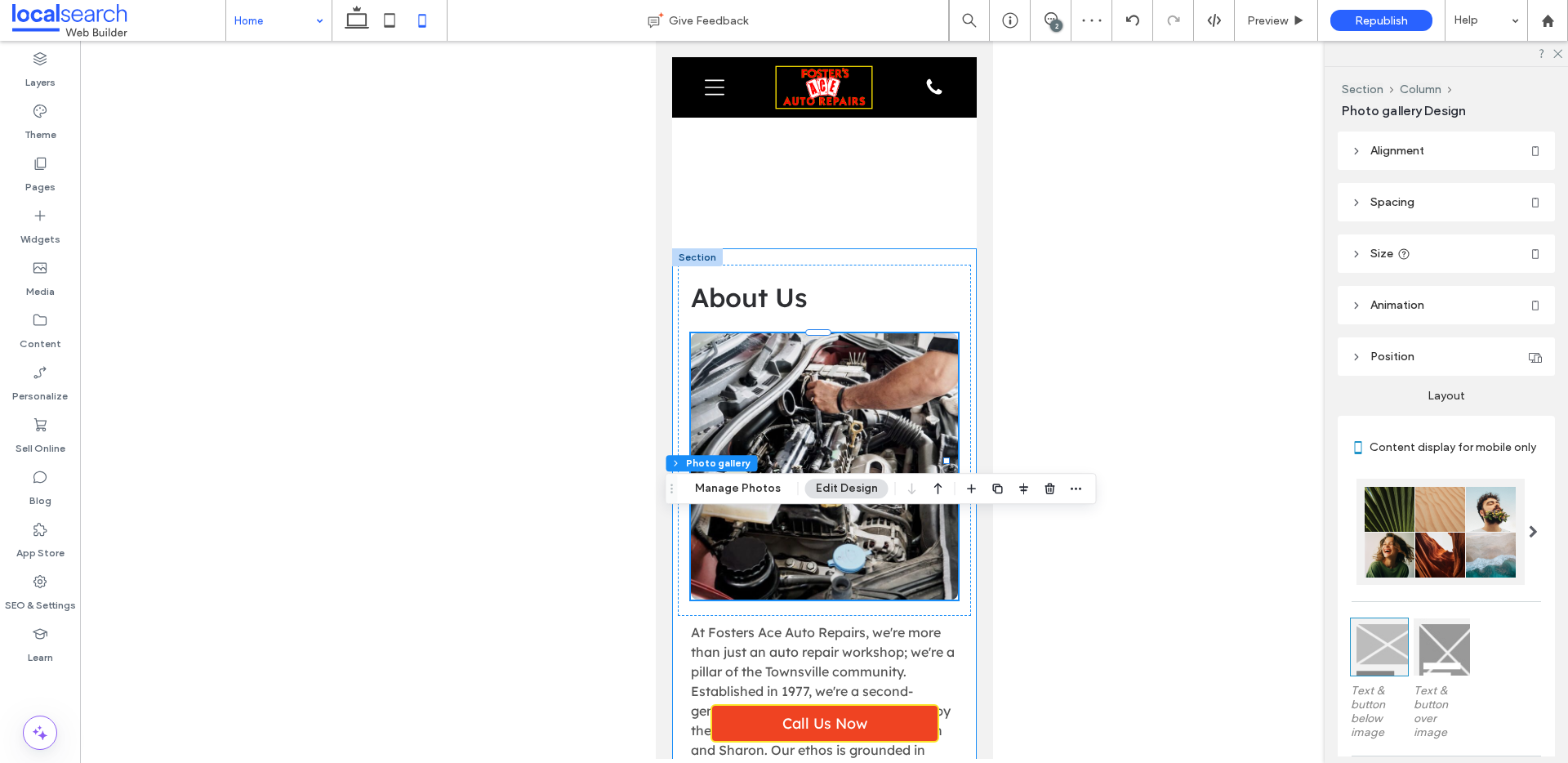 click on "About Us
At Fosters Ace Auto Repairs, we're more than just an auto repair workshop; we're a pillar of the Townsville community. Established in 1977, we're a second-generation family-owned business run by the dynamic husband-wife team, Shaun and Sharon. Our ethos is grounded in honesty, reliability and building enduring relationships with our valued customers and suppliers. Our well-equipped workshop in Aitkenvale hosts the latest diagnostic tools, ensuring your vehicle receives the thorough inspection it deserves. We pride ourselves on our adaptability, often able to accommodate special requests owing to our robust trade connections. Rest assured, we never initiate any work without your explicit authorisation. When you choose Fosters Ace Auto Repairs, you're becoming part of a tradition of excellence that spans over four decades. Book your vehicle for a service or inspection today or purchase a" at bounding box center [823, 753] 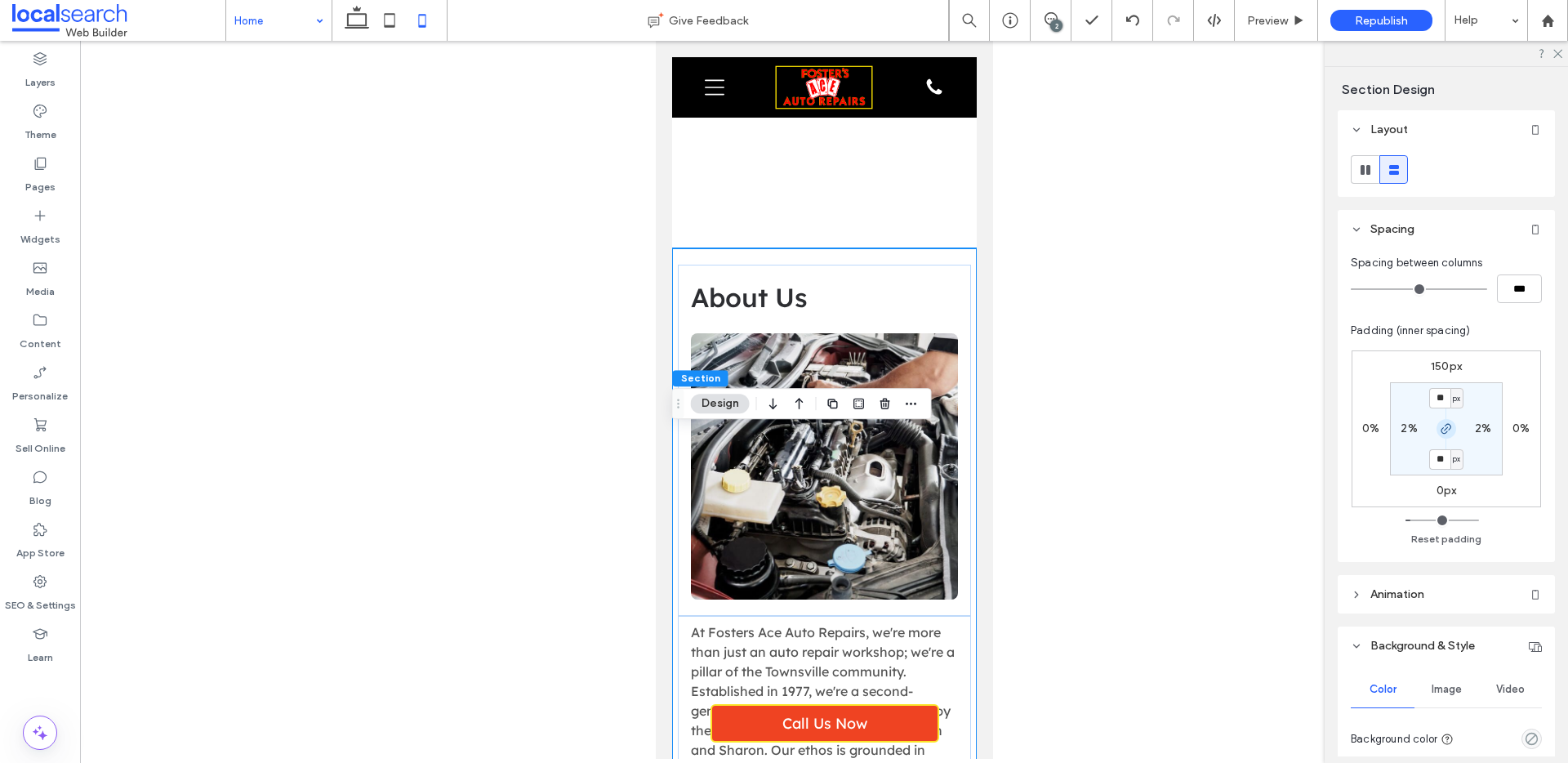 click 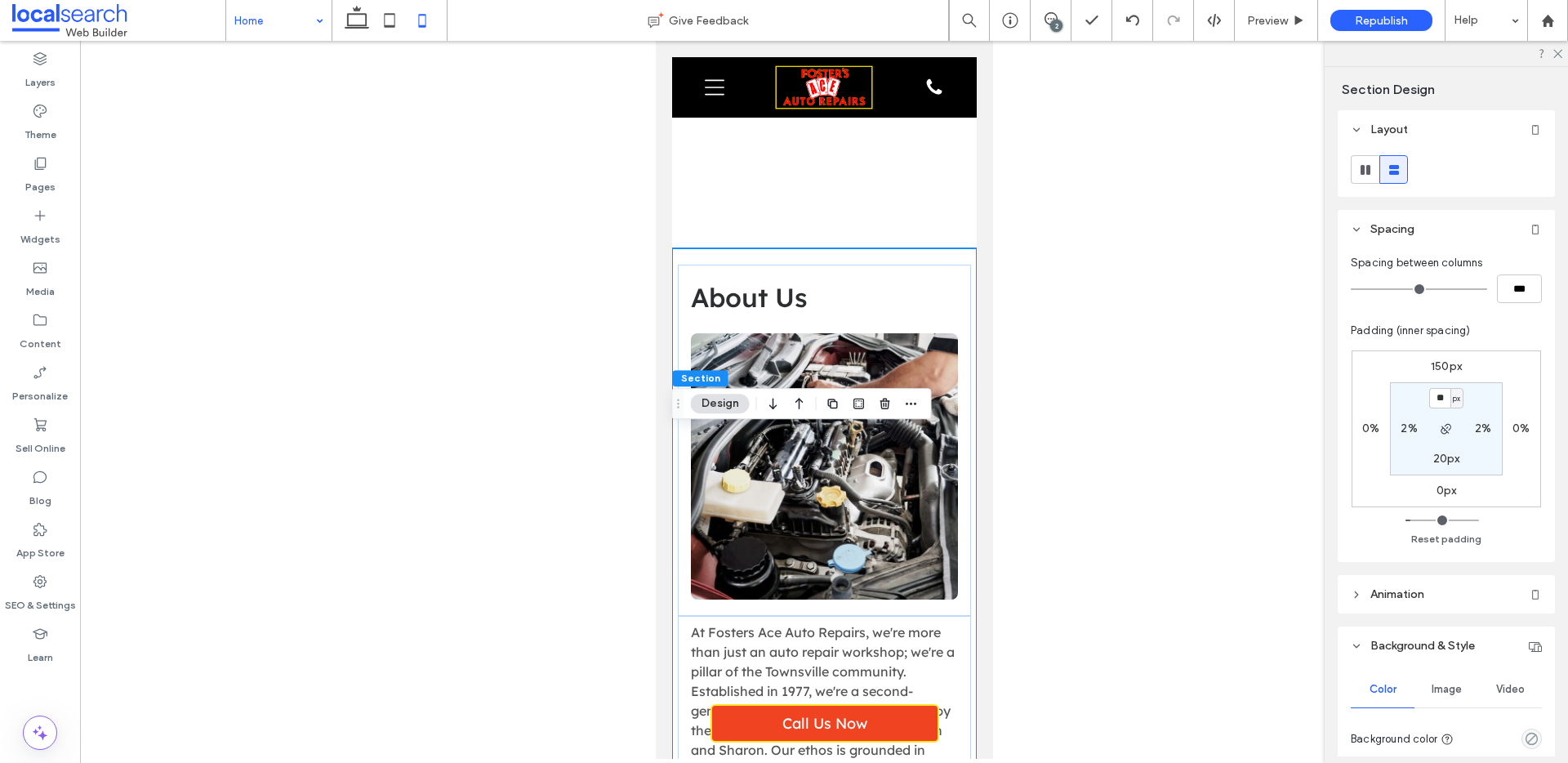 click on "150px" at bounding box center [1446, 366] 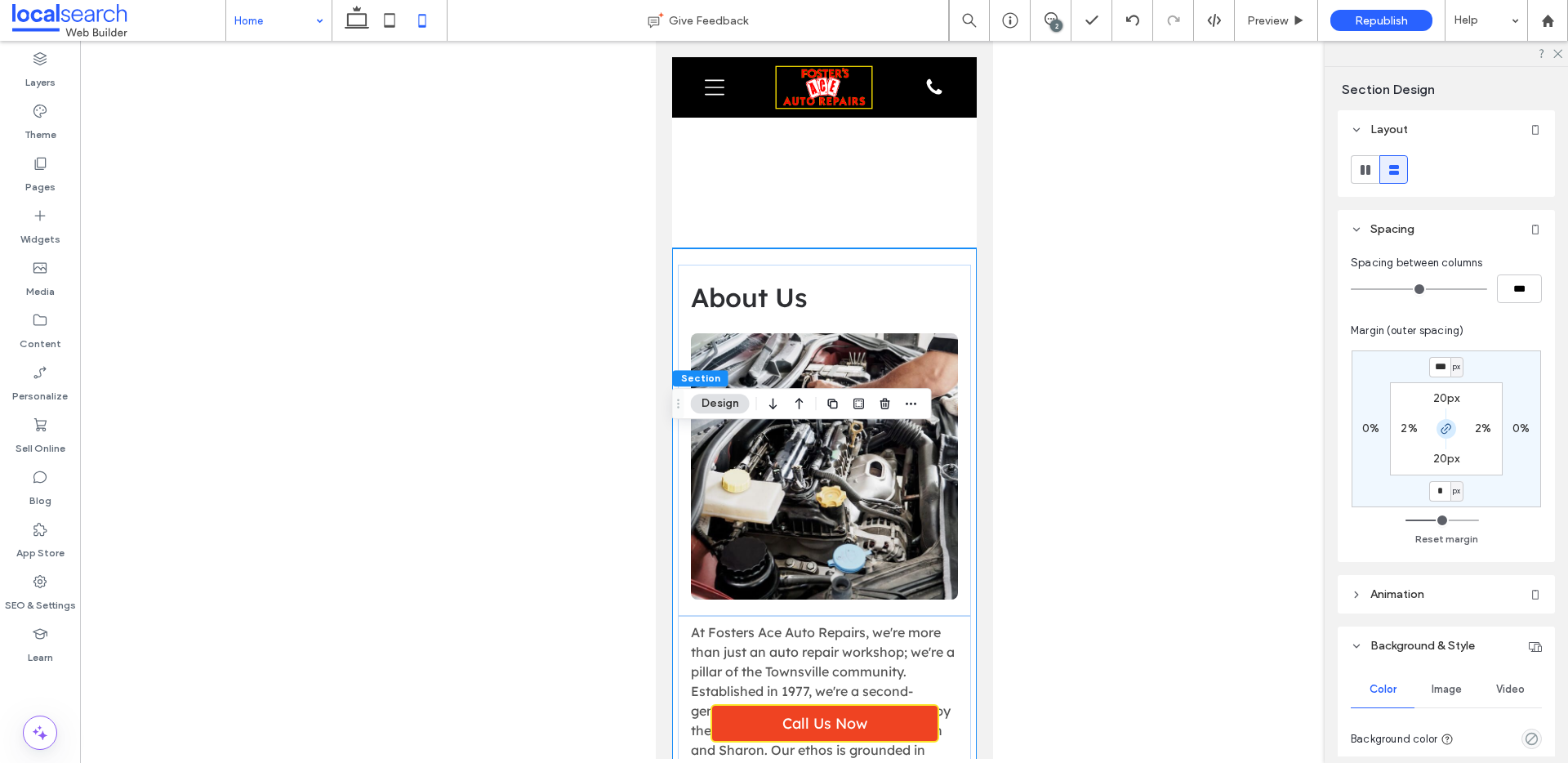 click 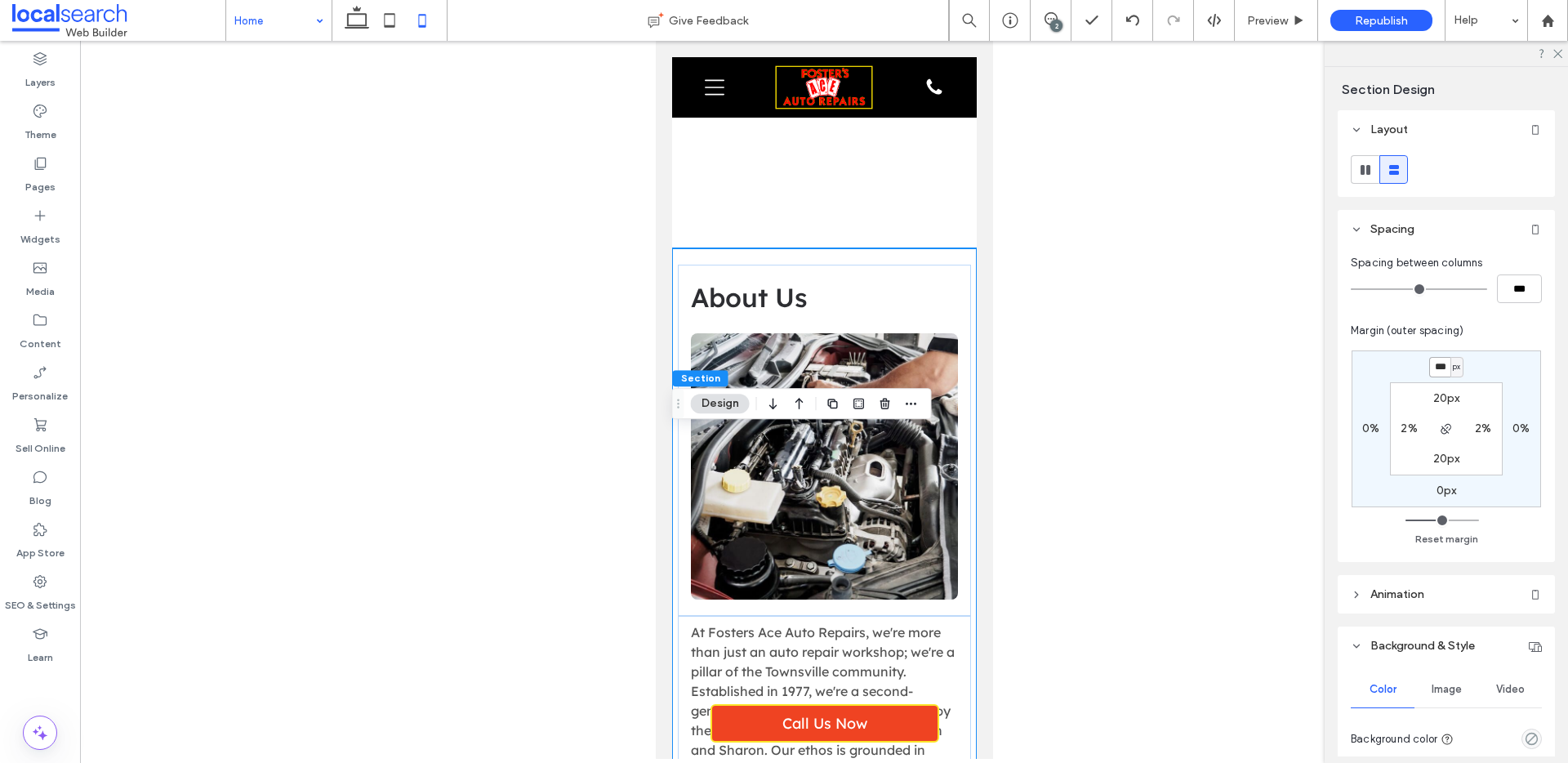 click on "***" at bounding box center (1440, 367) 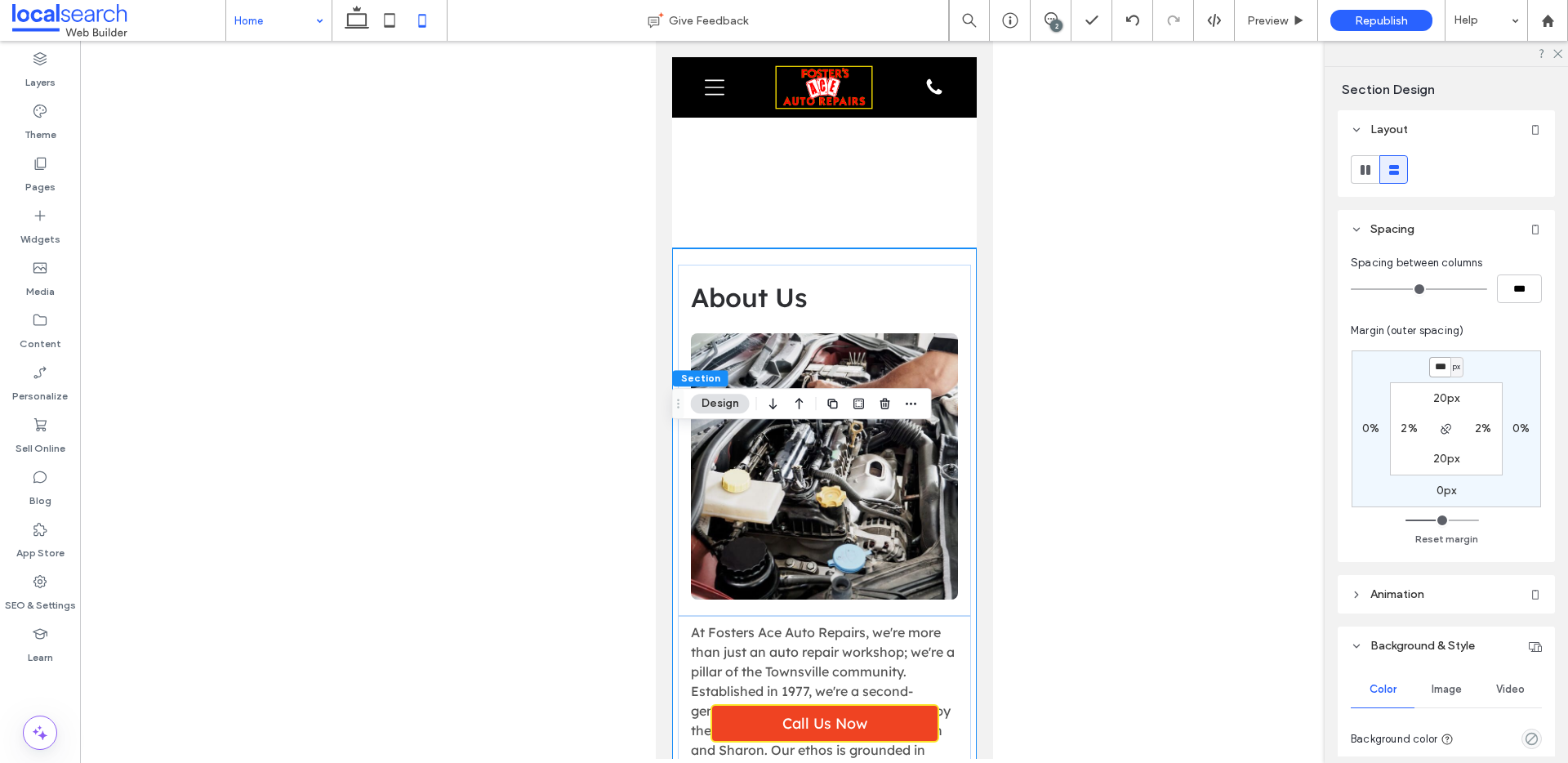 type on "***" 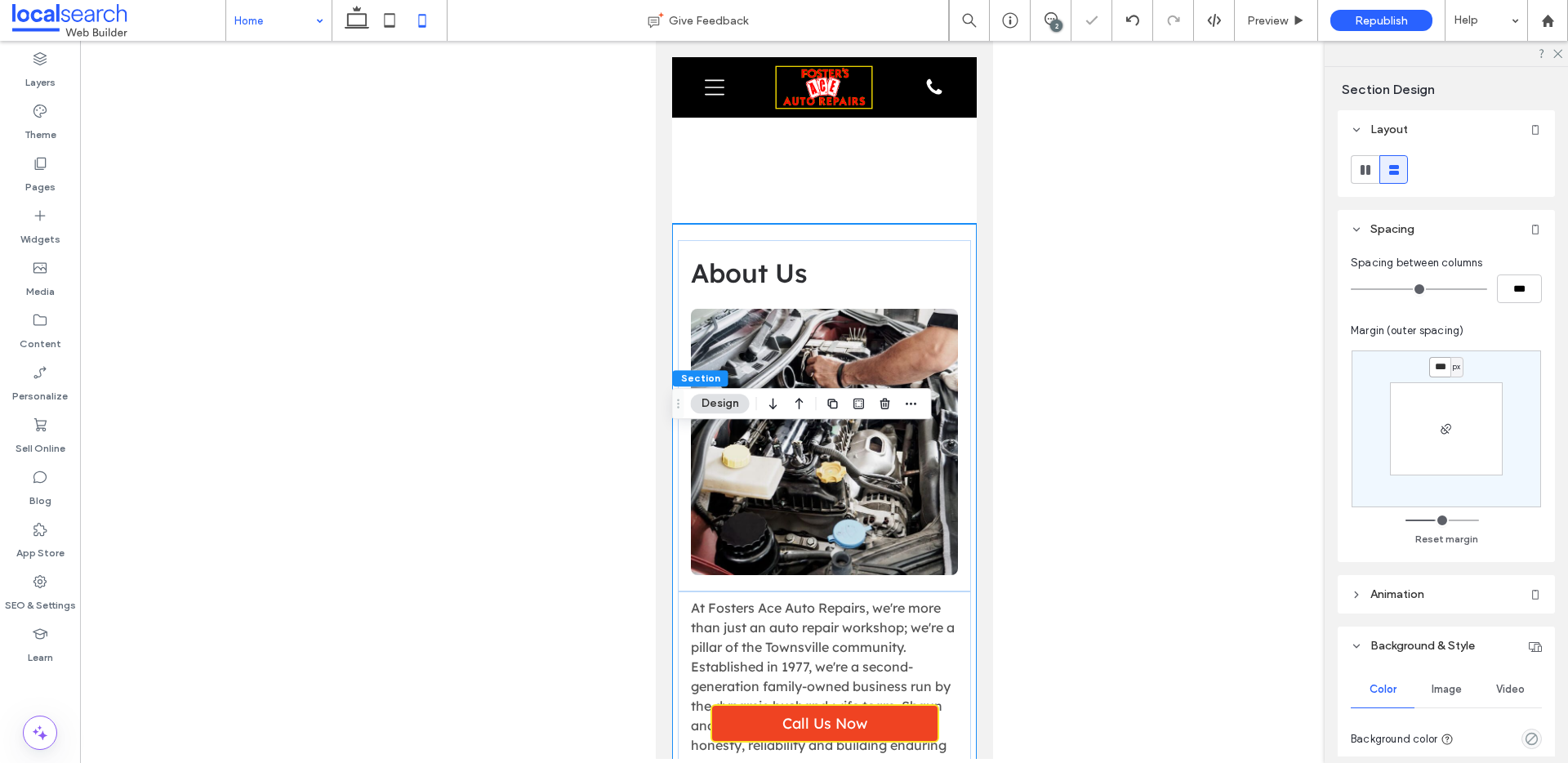 click on "***" at bounding box center [1440, 367] 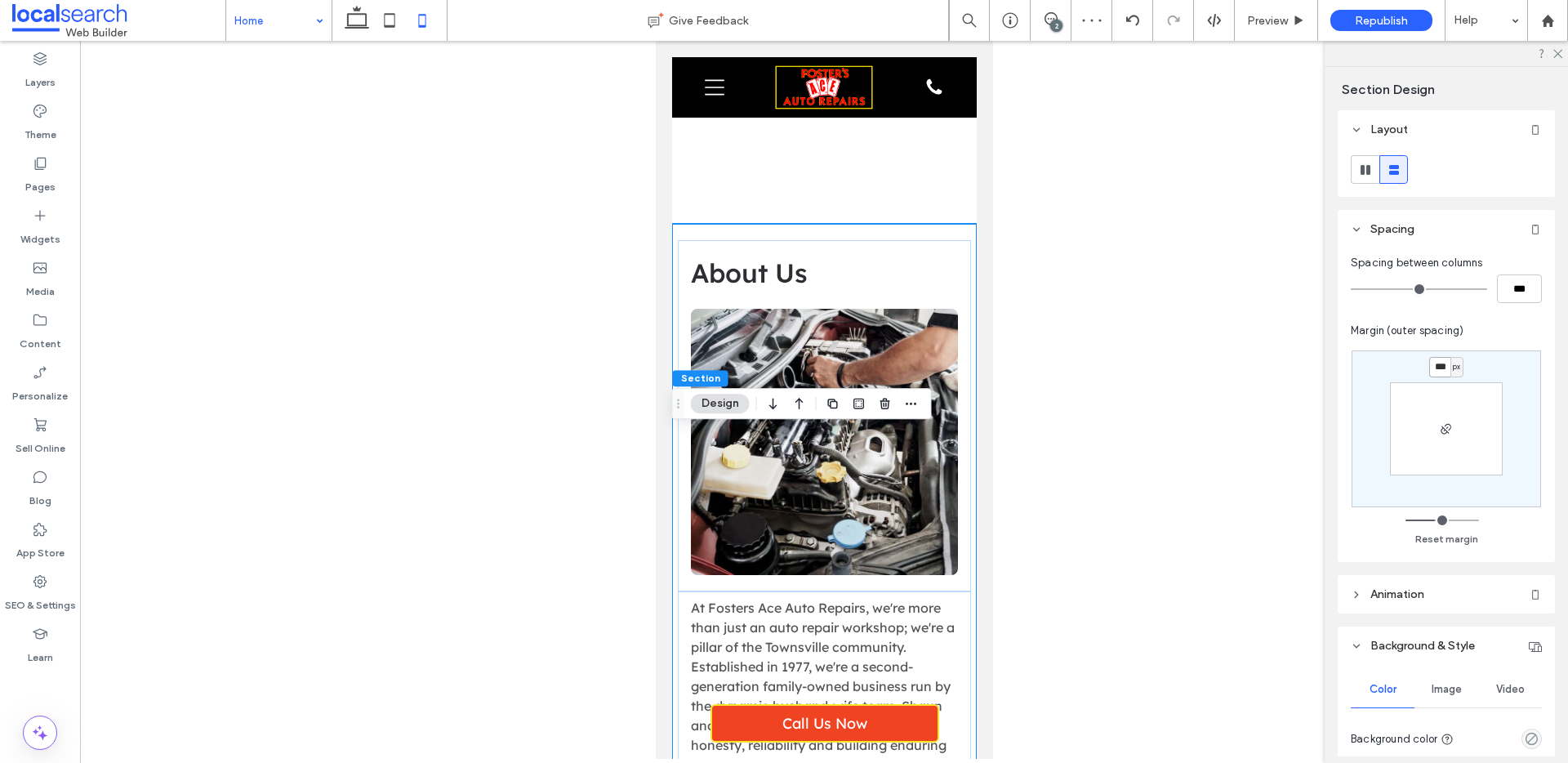 type on "***" 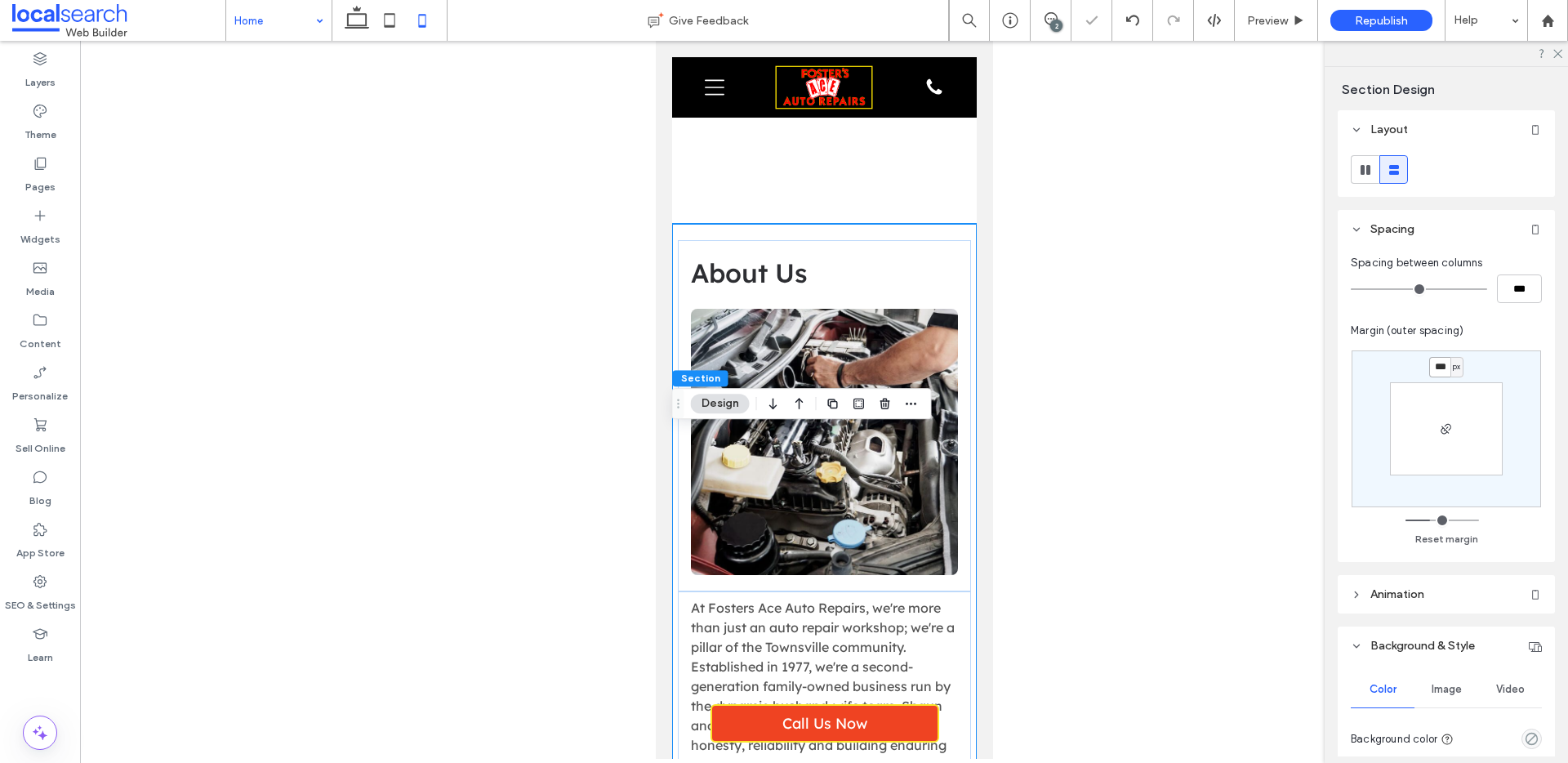 type on "***" 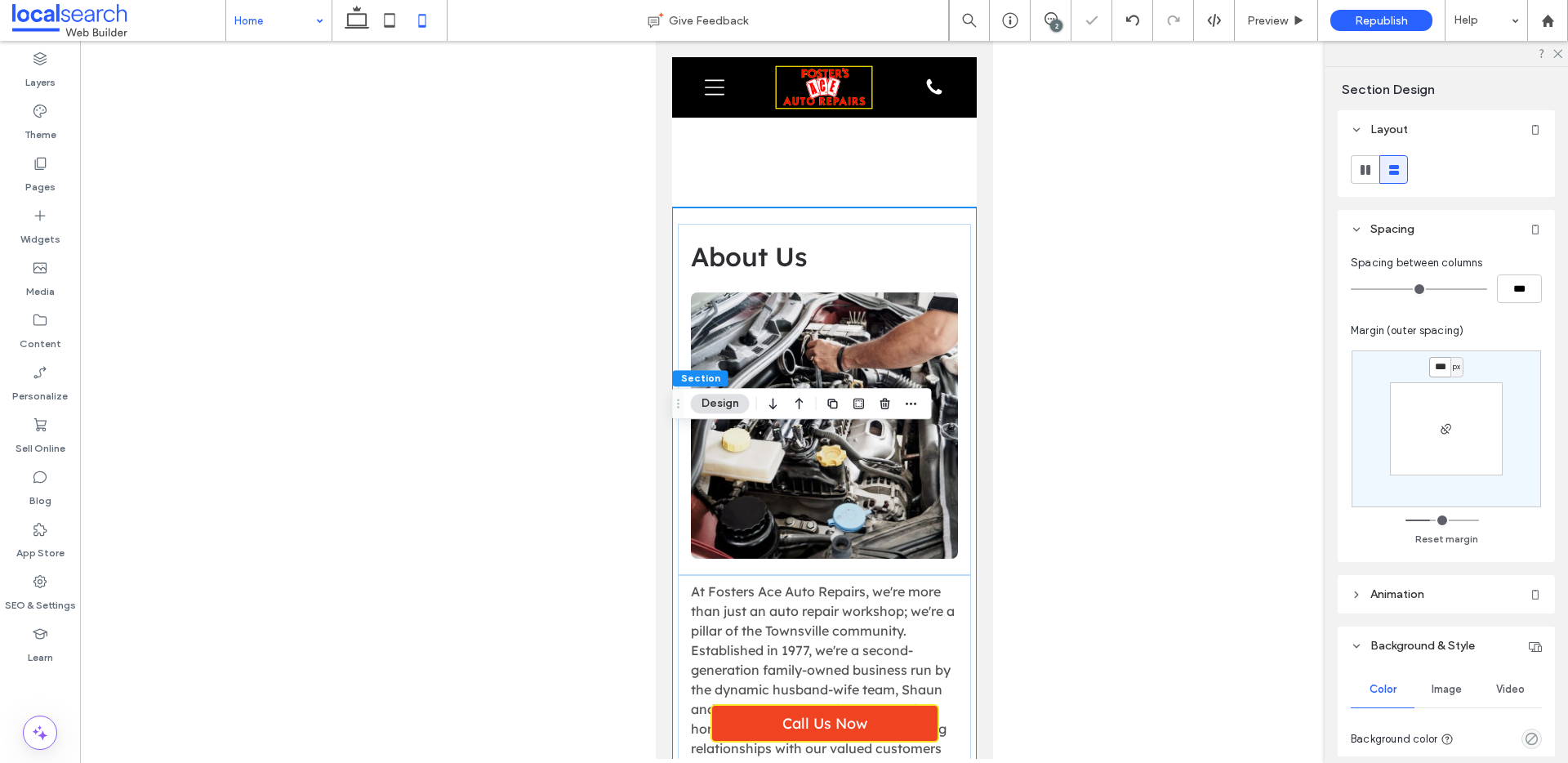 click on "***" at bounding box center [1440, 367] 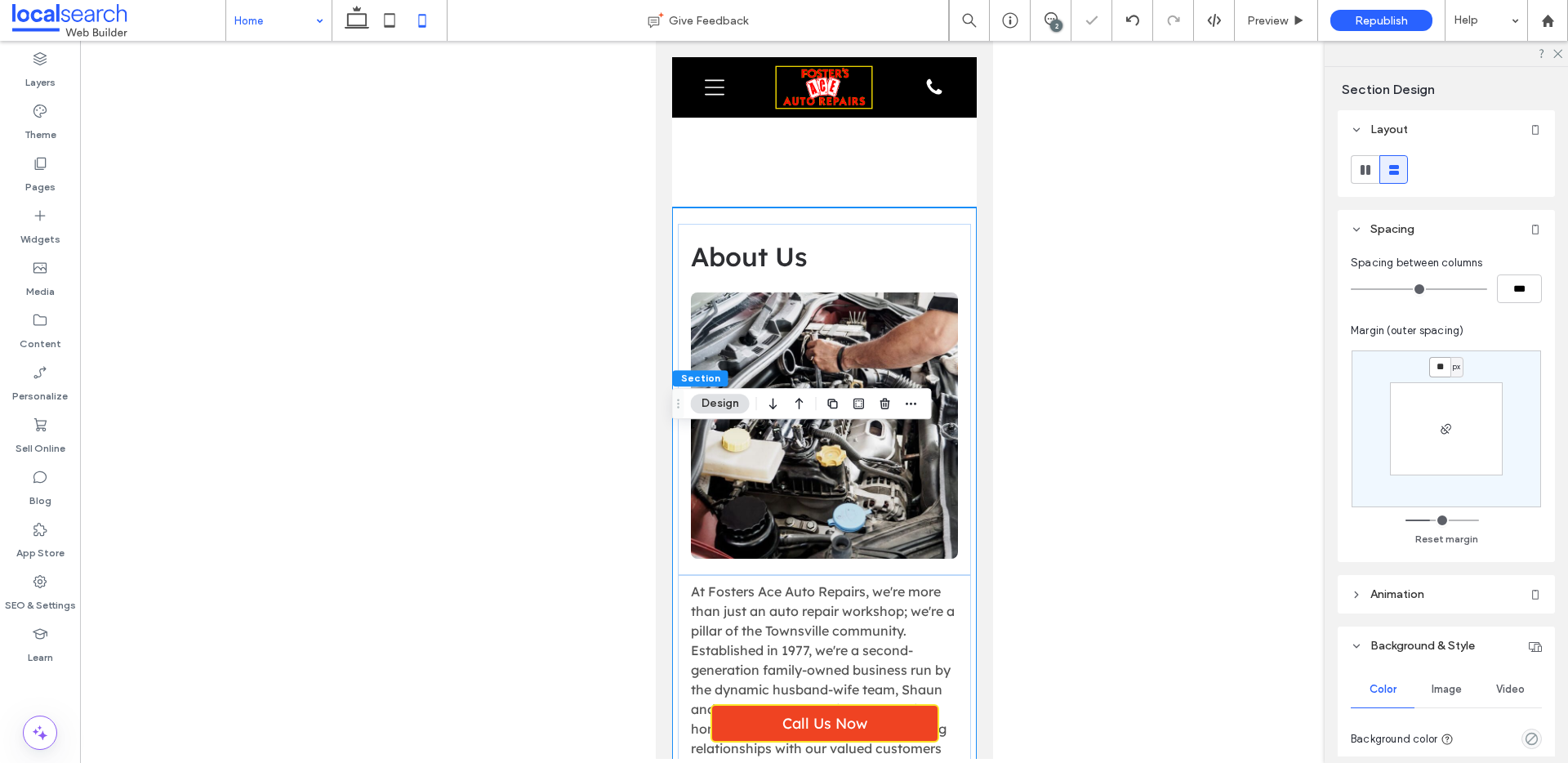 type on "**" 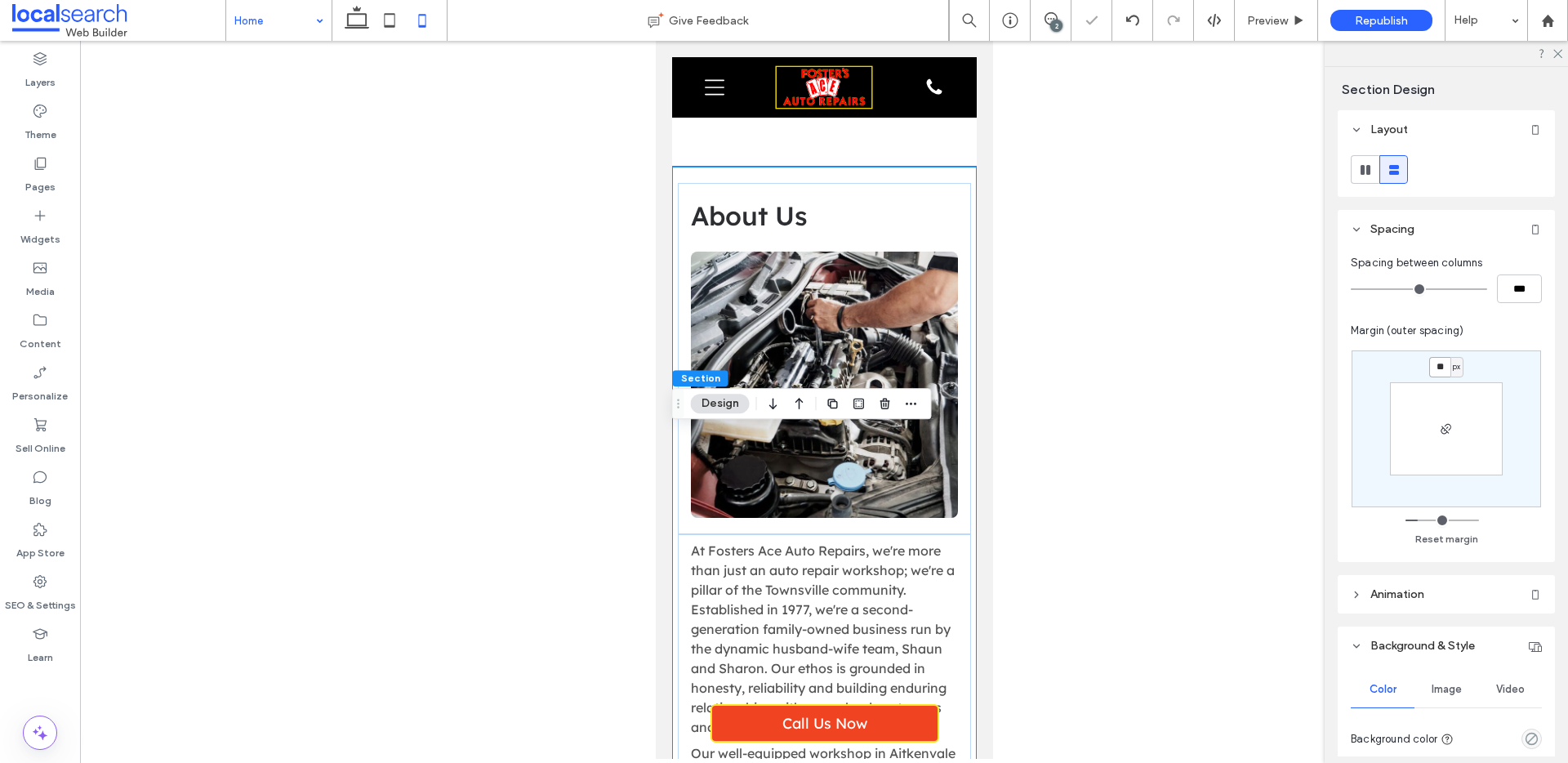 click on "**" at bounding box center [1440, 367] 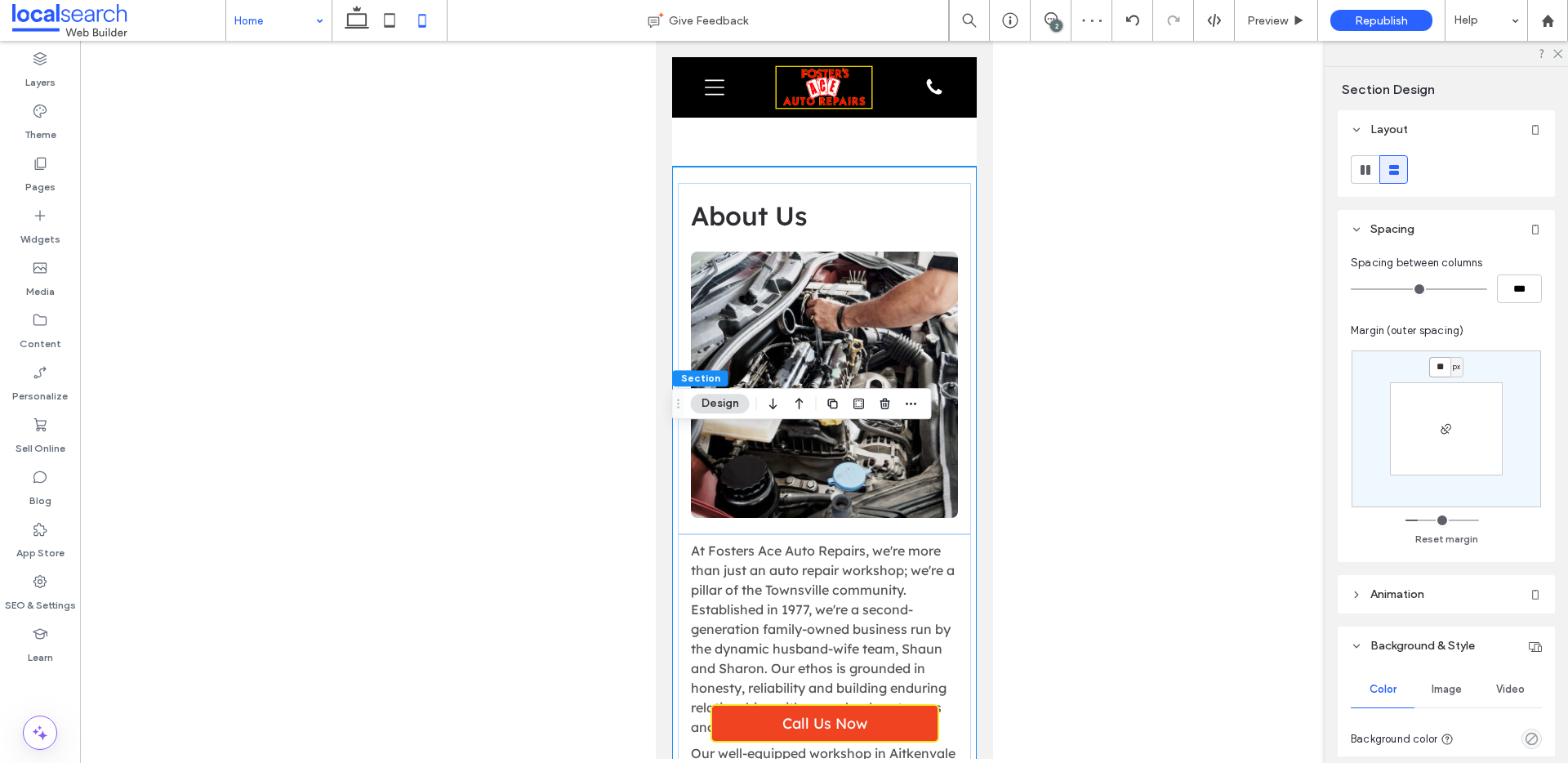 type on "**" 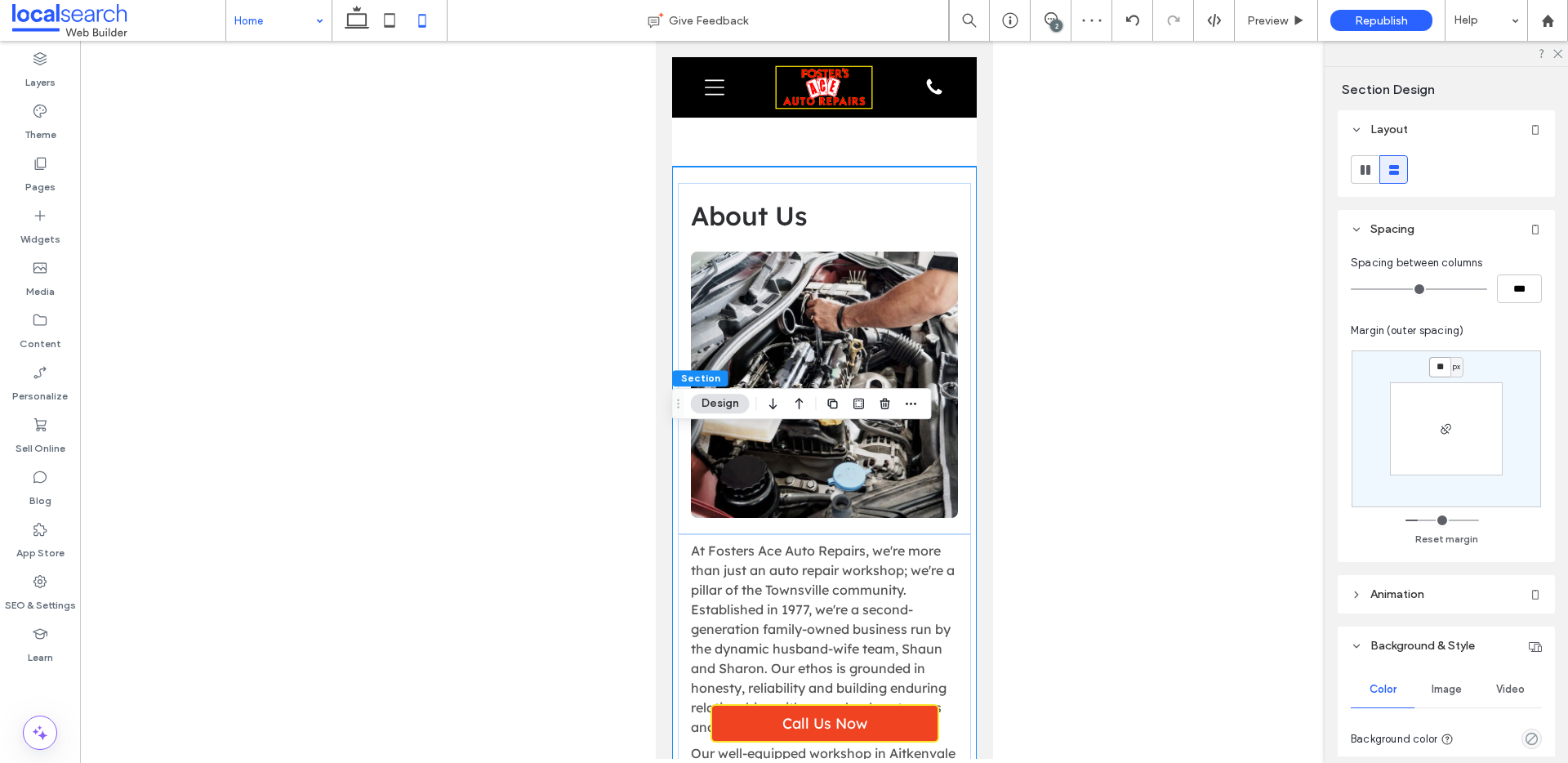 type on "**" 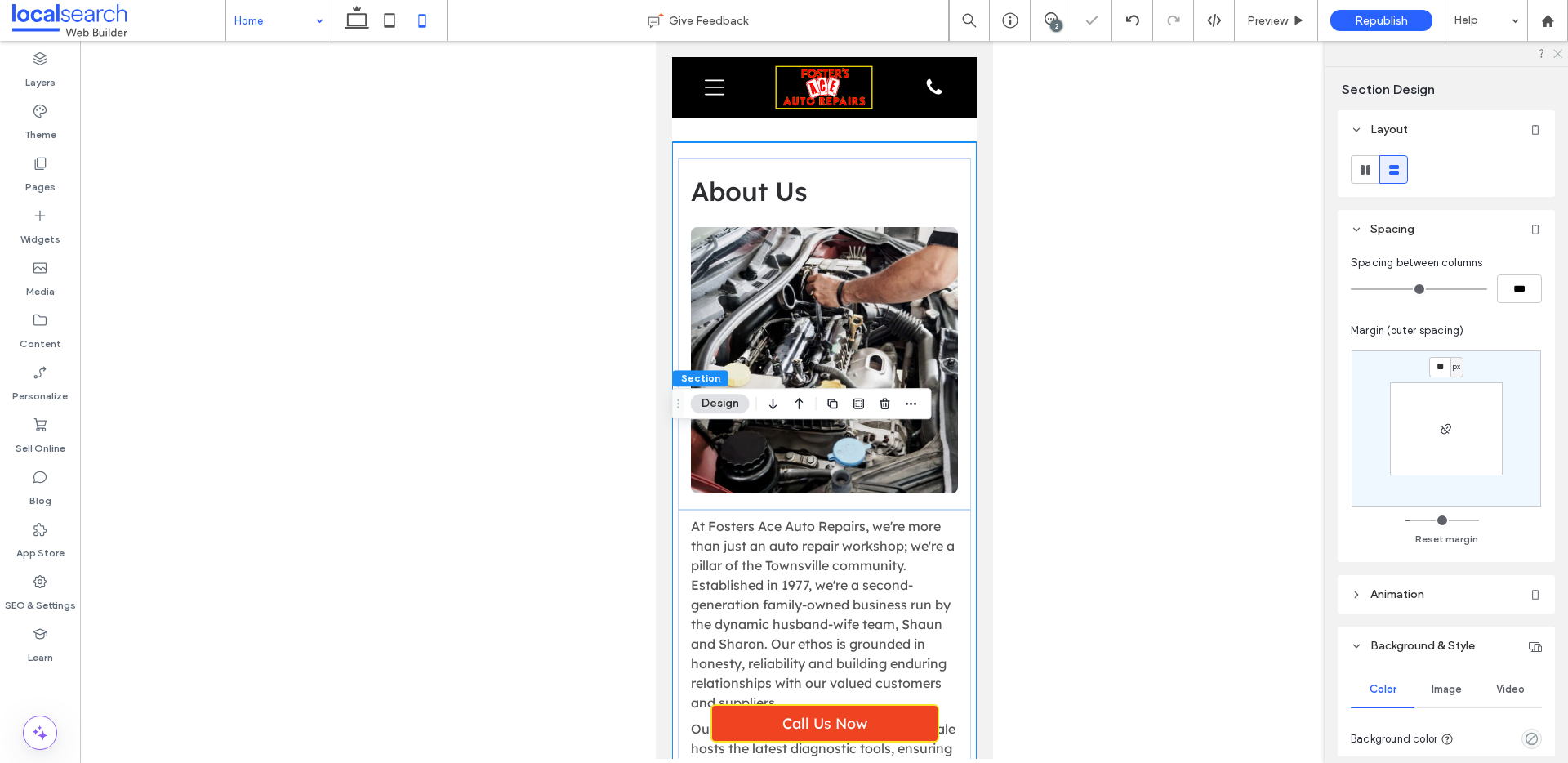 click 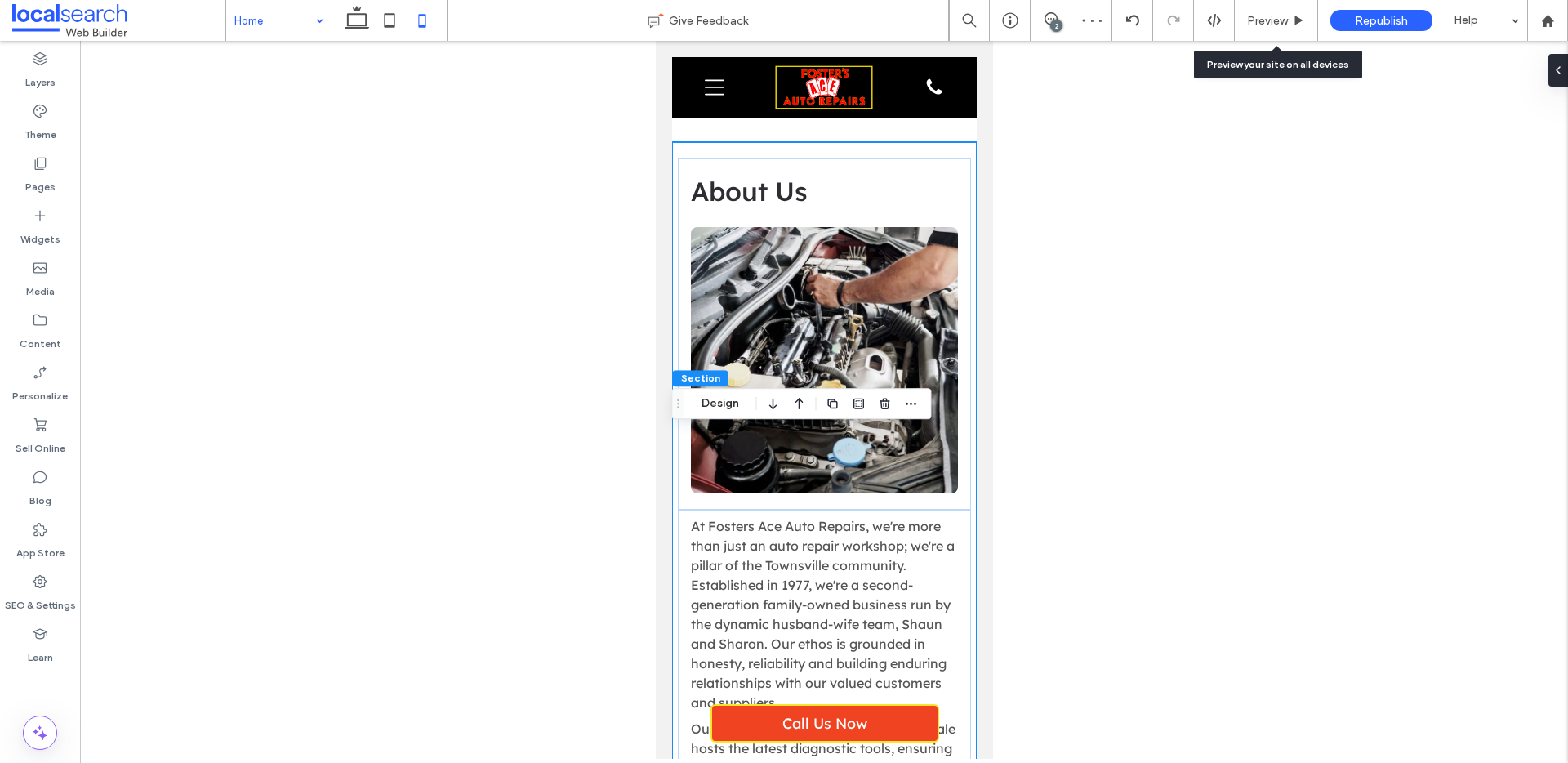 click on "Preview" at bounding box center [1267, 20] 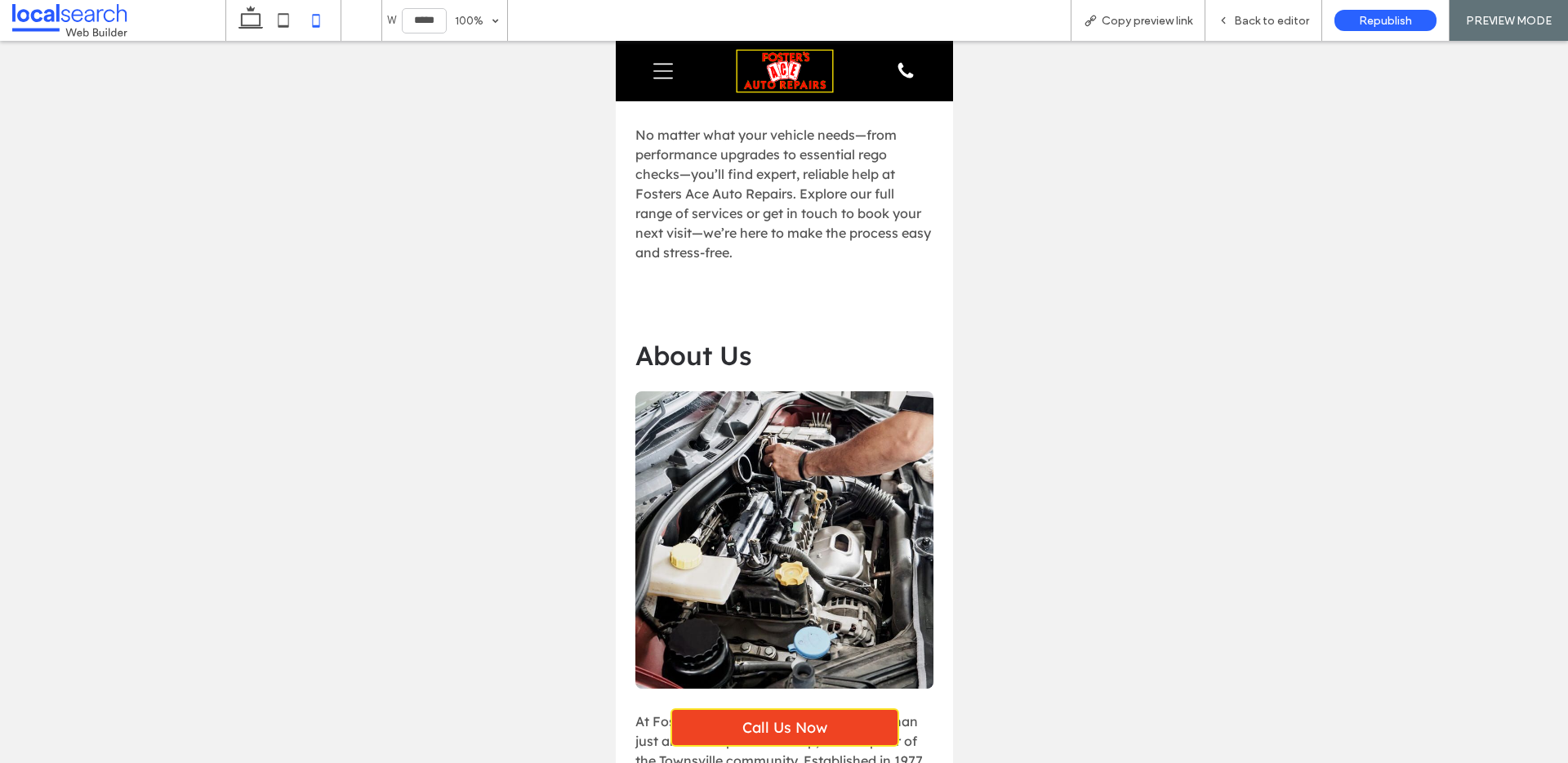 scroll, scrollTop: 6681, scrollLeft: 0, axis: vertical 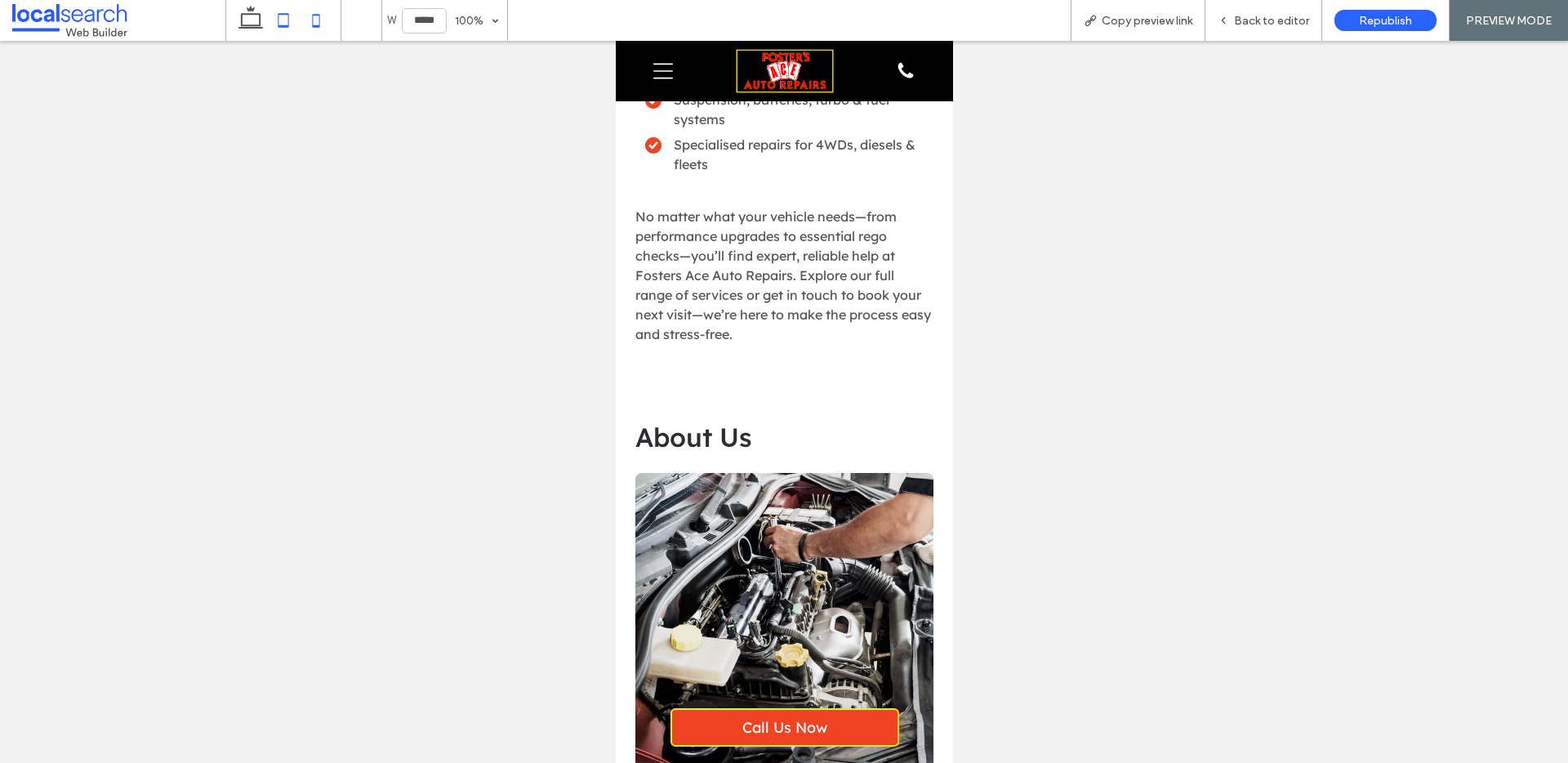 click 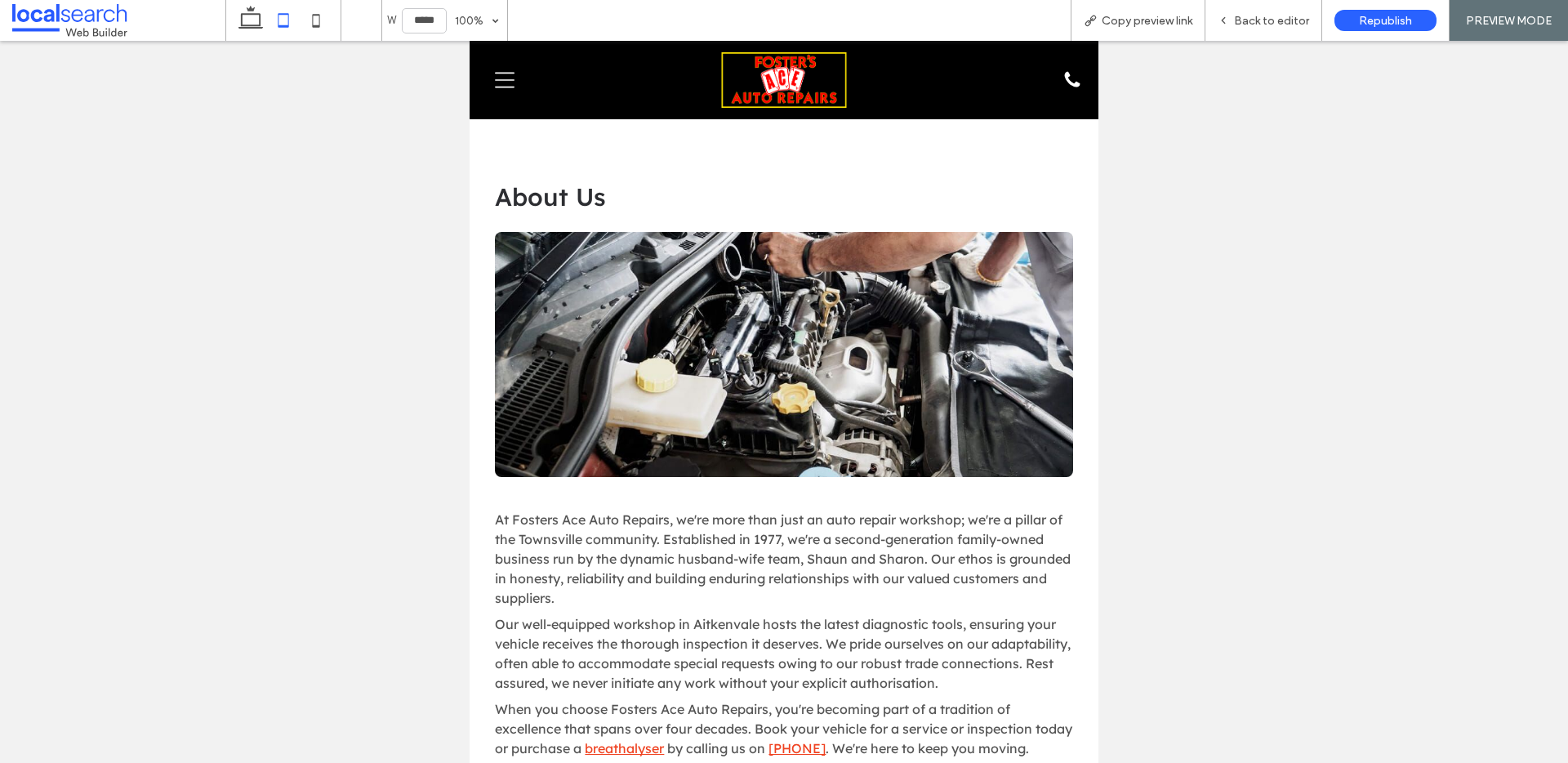 scroll, scrollTop: 5995, scrollLeft: 0, axis: vertical 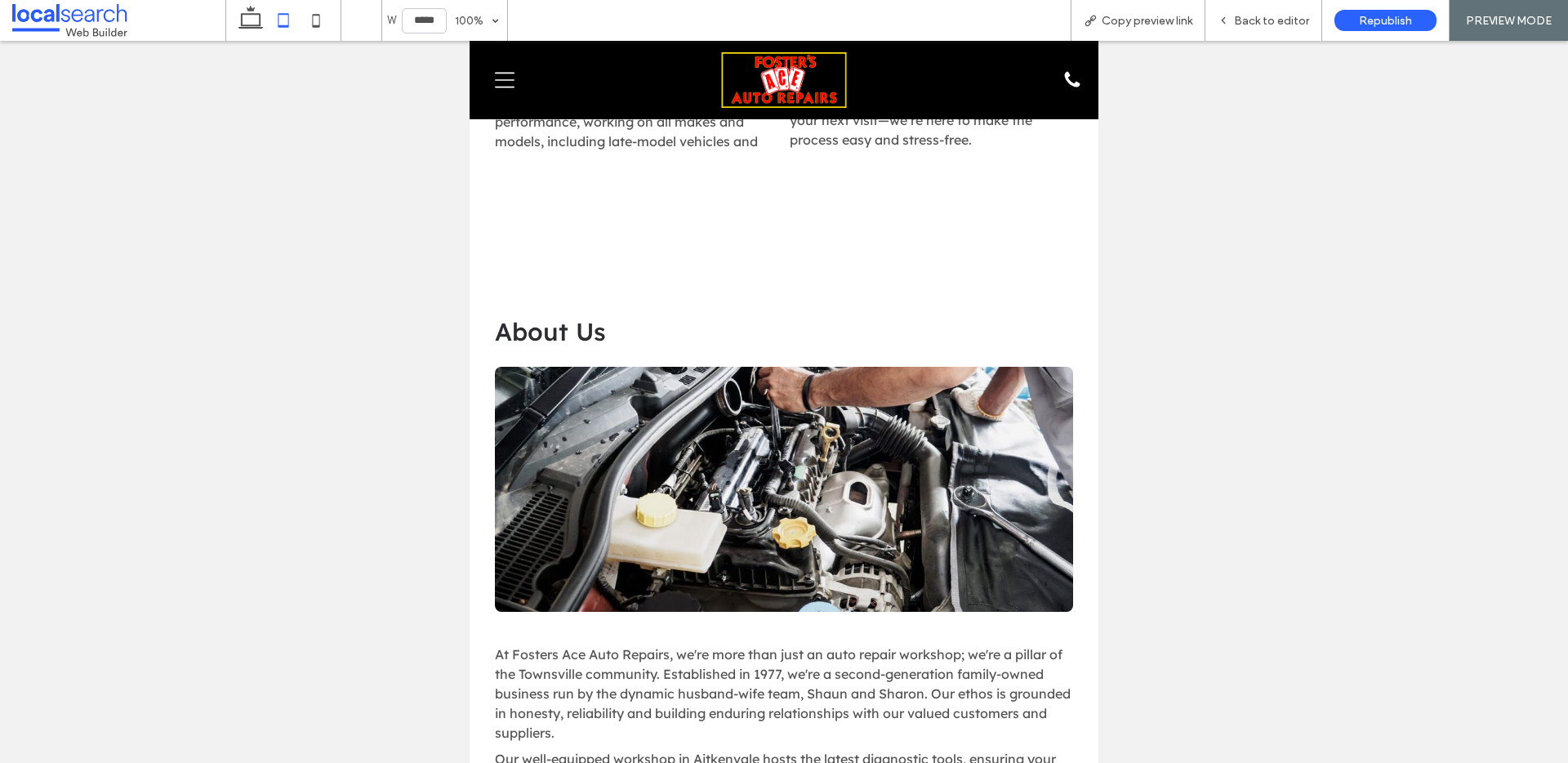 click on "Mechanic in Townsville
Nature's Symphony
4.3 Based on 71 reviews
Panel only seen by widget owner
Edit widget
Views 0% Share 🔥" at bounding box center (784, -2193) 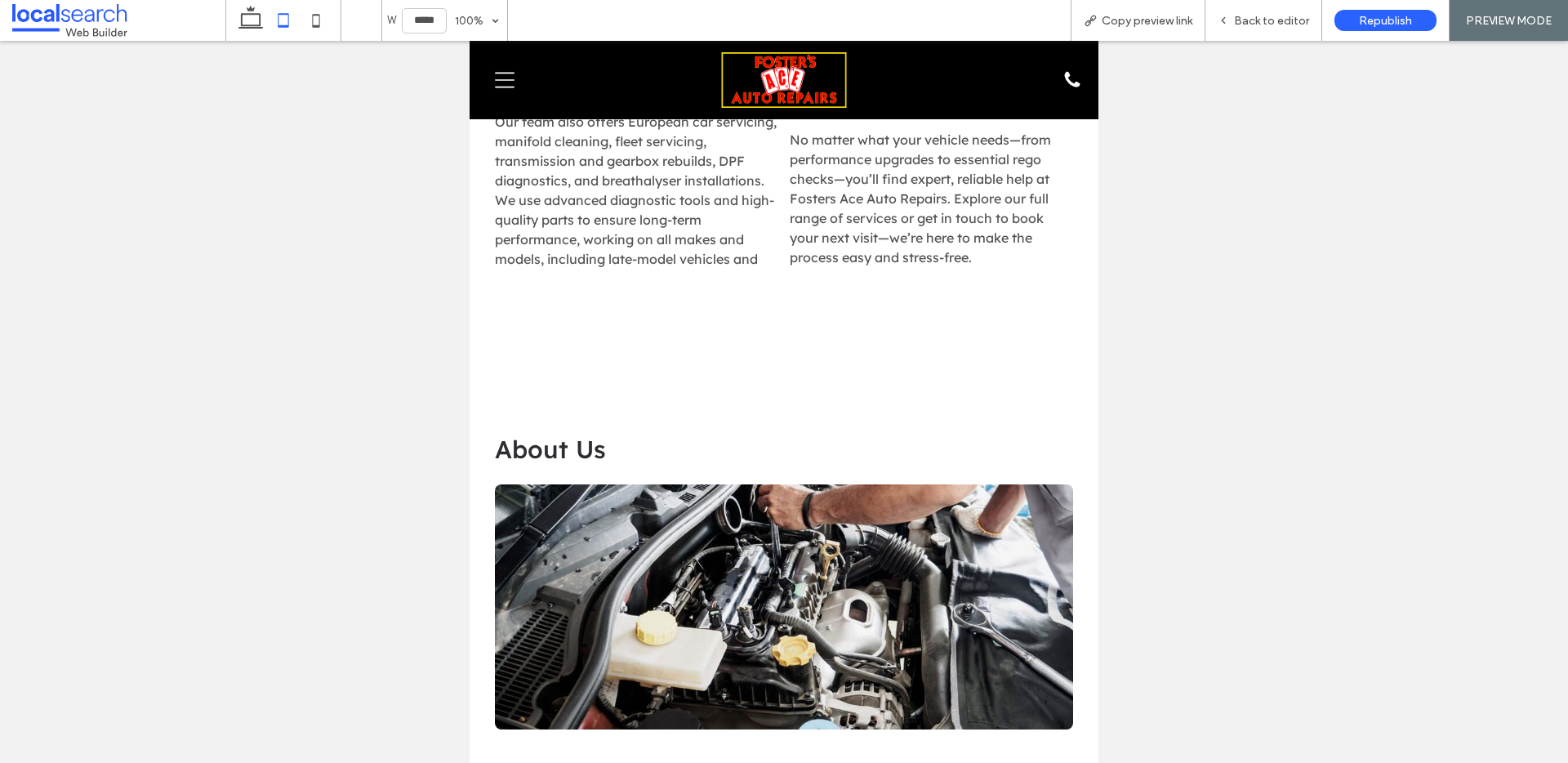 scroll, scrollTop: 5875, scrollLeft: 0, axis: vertical 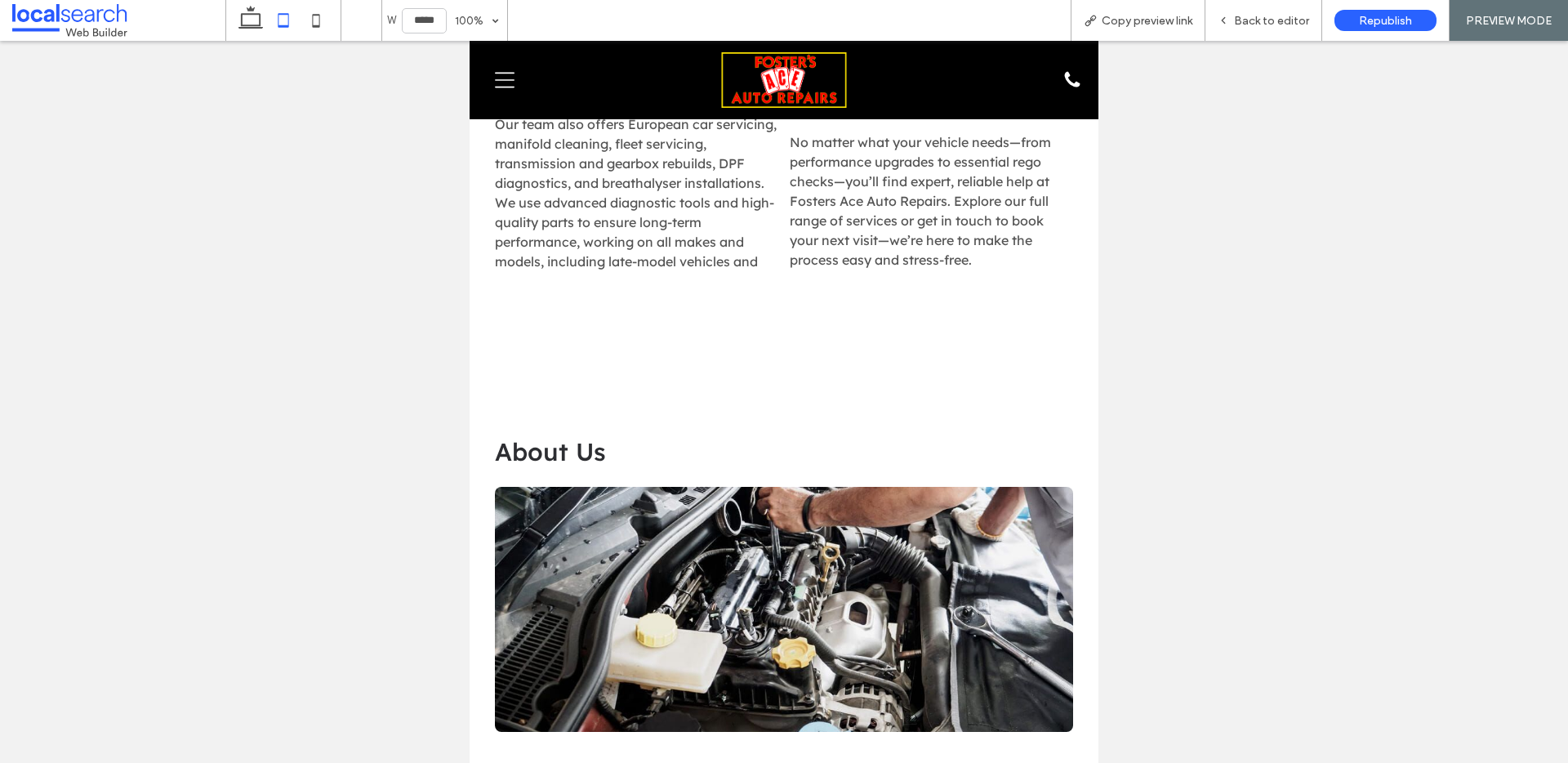 click on "About Us
At Fosters Ace Auto Repairs, we're more than just an auto repair workshop; we're a pillar of the Townsville community. Established in 1977, we're a second-generation family-owned business run by the dynamic husband-wife team, Shaun and Sharon. Our ethos is grounded in honesty, reliability and building enduring relationships with our valued customers and suppliers. Our well-equipped workshop in Aitkenvale hosts the latest diagnostic tools, ensuring your vehicle receives the thorough inspection it deserves. We pride ourselves on our adaptability, often able to accommodate special requests owing to our robust trade connections. Rest assured, we never initiate any work without your explicit authorisation. When you choose Fosters Ace Auto Repairs, you're becoming part of a tradition of excellence that spans over four decades. Book your vehicle for a service or inspection today or purchase a
breathalyser" at bounding box center (784, 771) 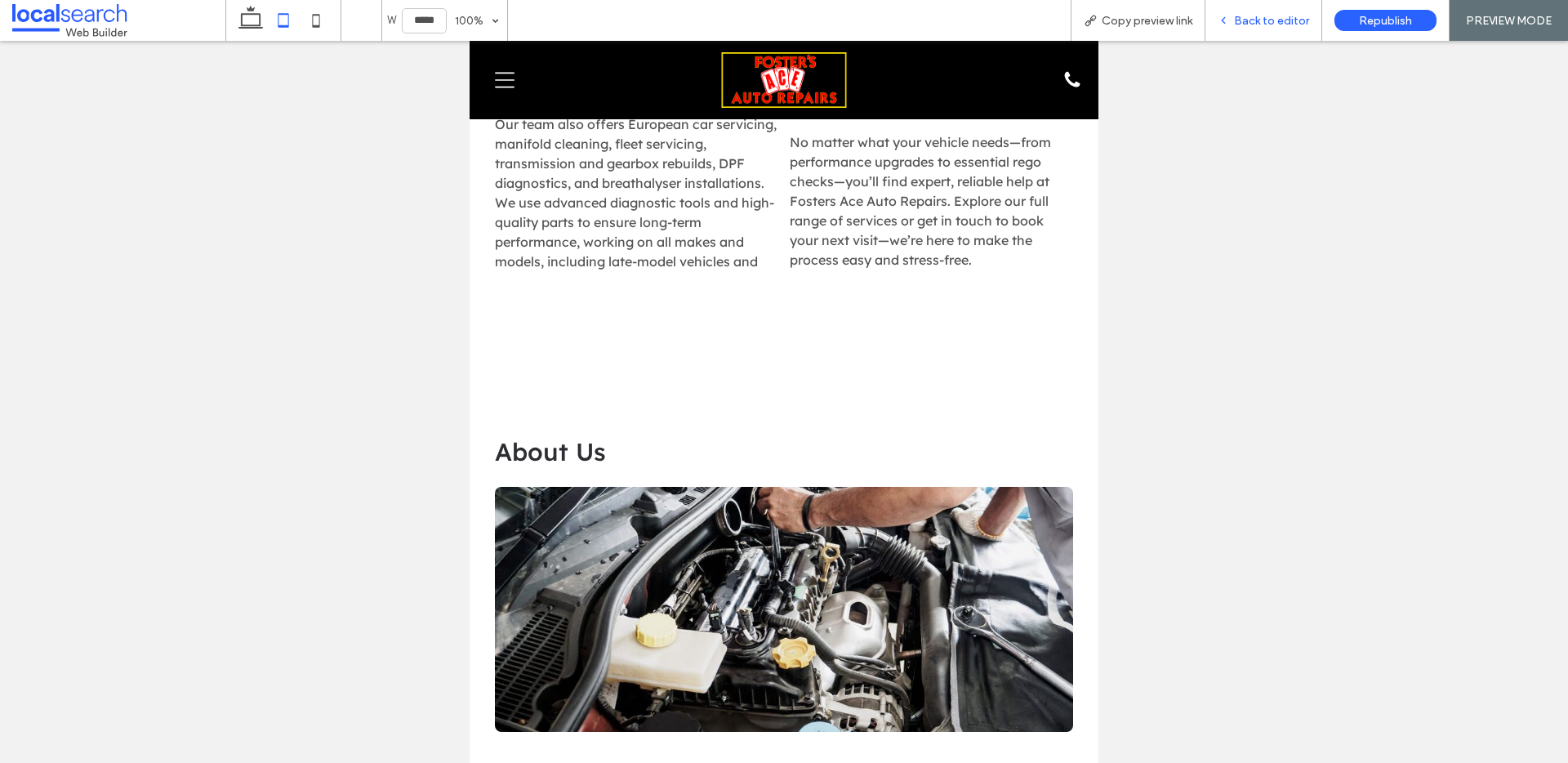 click on "Back to editor" at bounding box center (1263, 20) 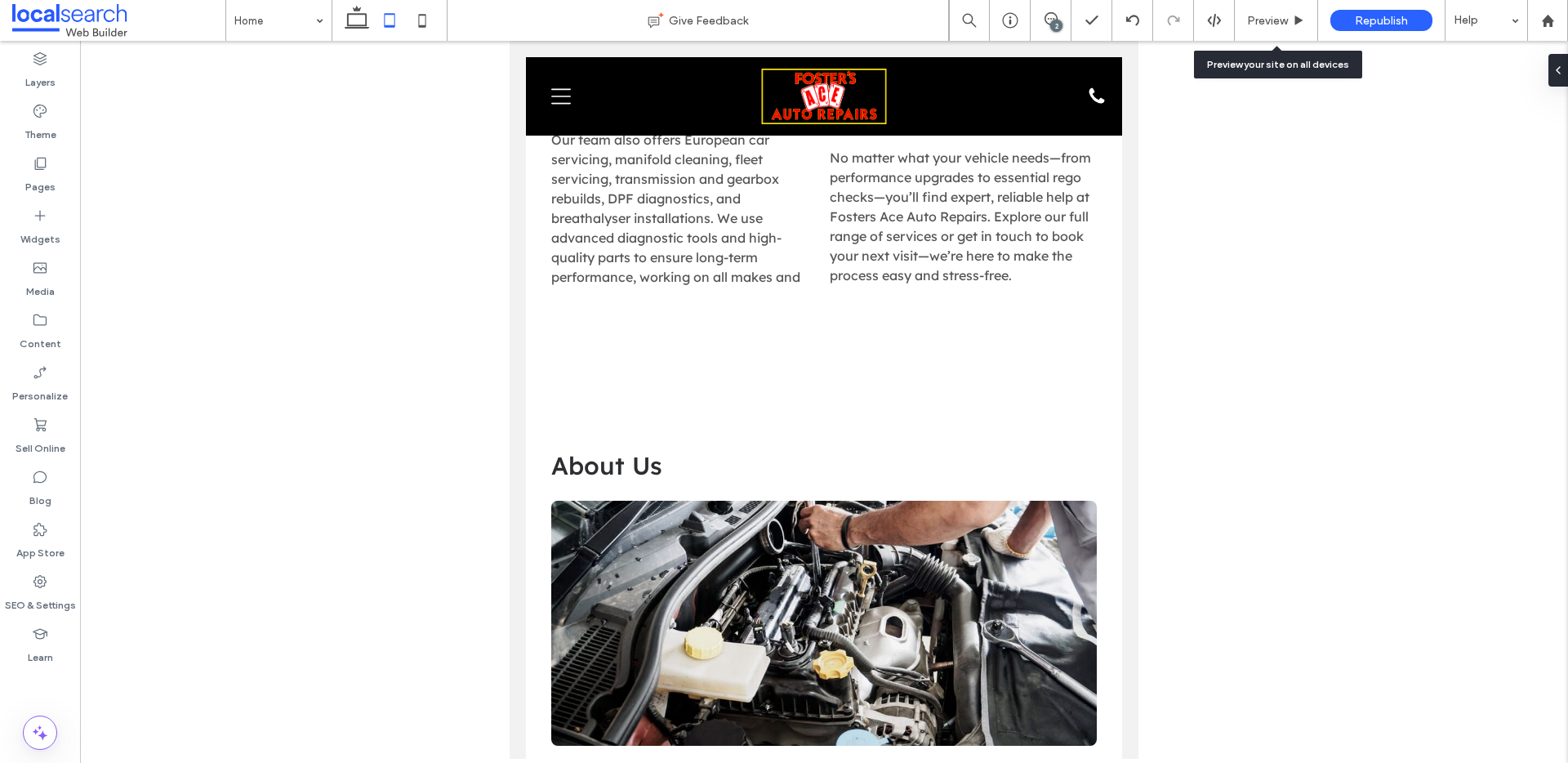 click on "Preview" at bounding box center (1267, 20) 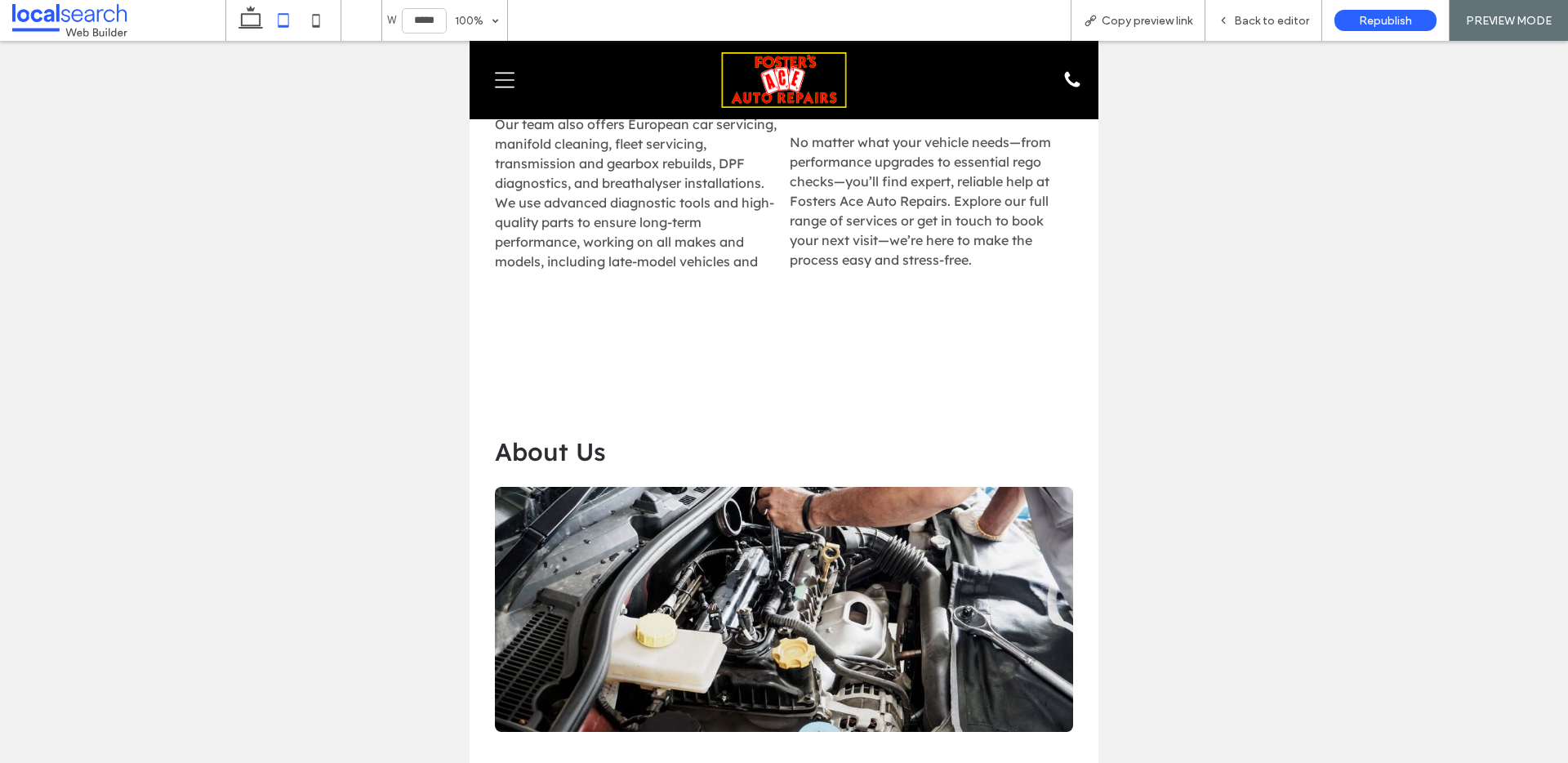 click on "Mechanic in Townsville
Nature's Symphony
4.3 Based on 71 reviews
Panel only seen by widget owner
Edit widget
Views 0% Share 🔥" at bounding box center [784, -2073] 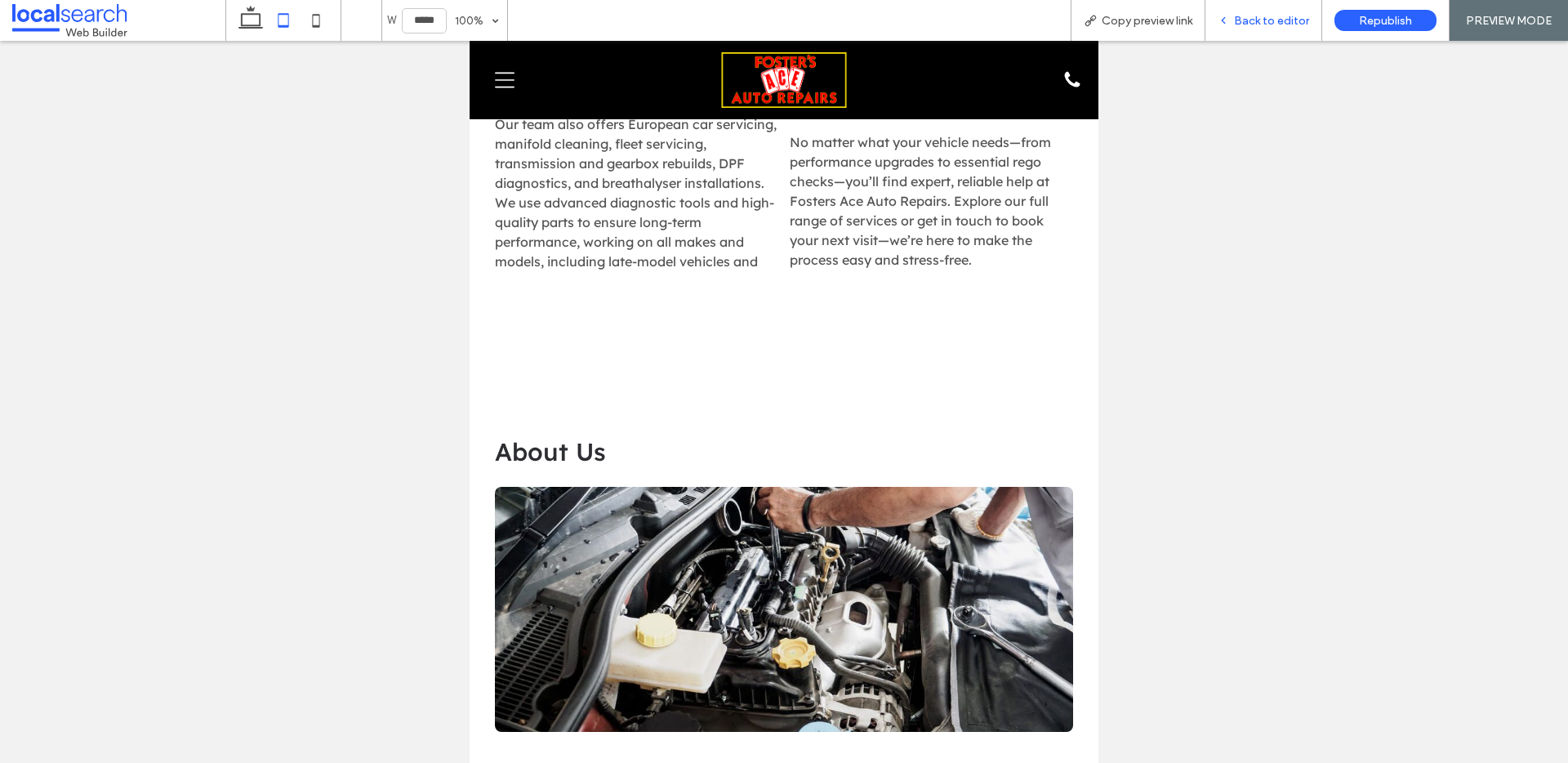 click on "Back to editor" at bounding box center [1263, 20] 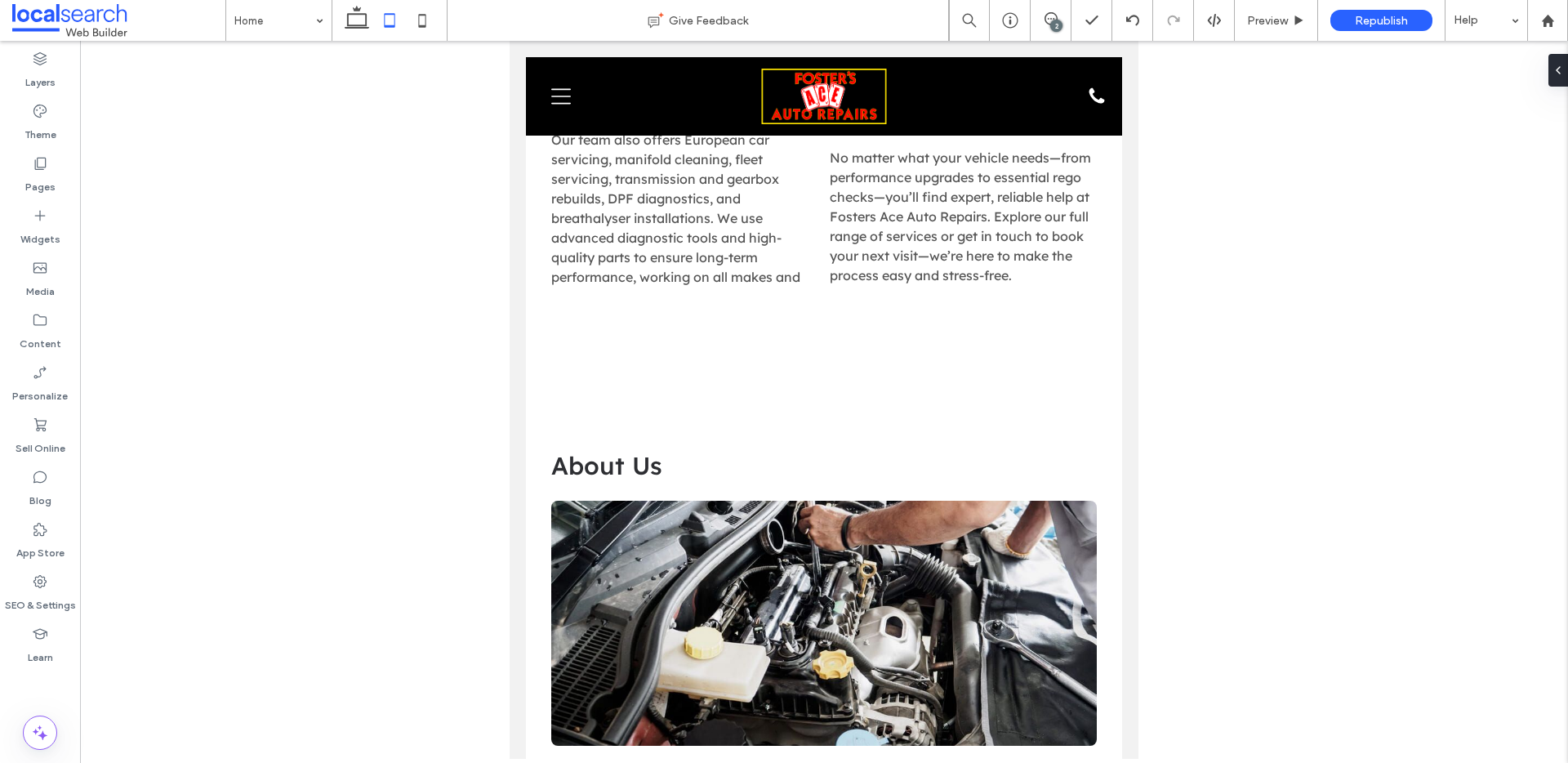 click on "Mechanic in Townsville
Nature's Symphony
4.3 Based on 71 reviews
Panel only seen by widget owner
Edit widget
Views 0% Share 🔥" at bounding box center (824, -2039) 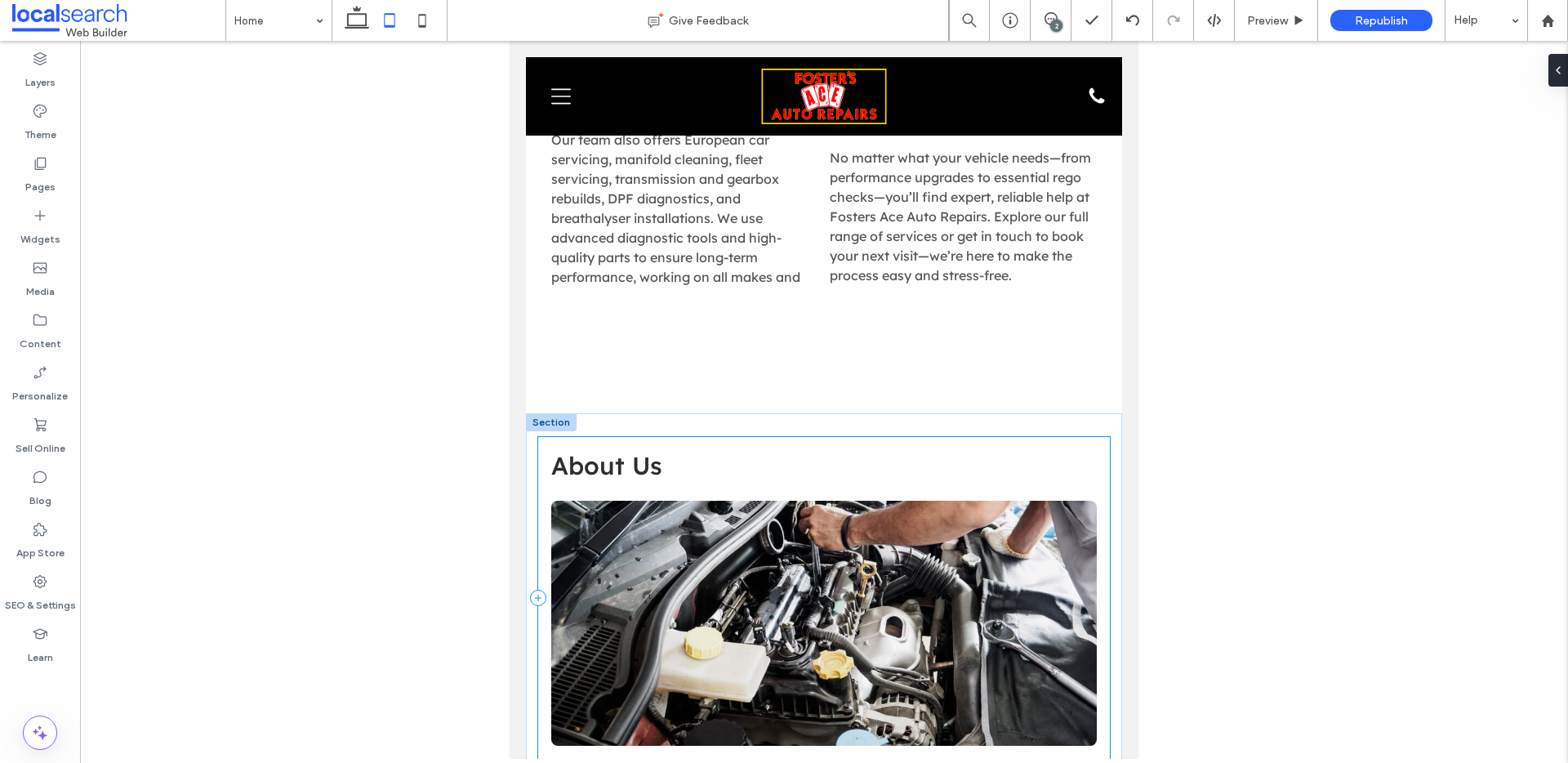 click on "About Us" at bounding box center [824, 598] 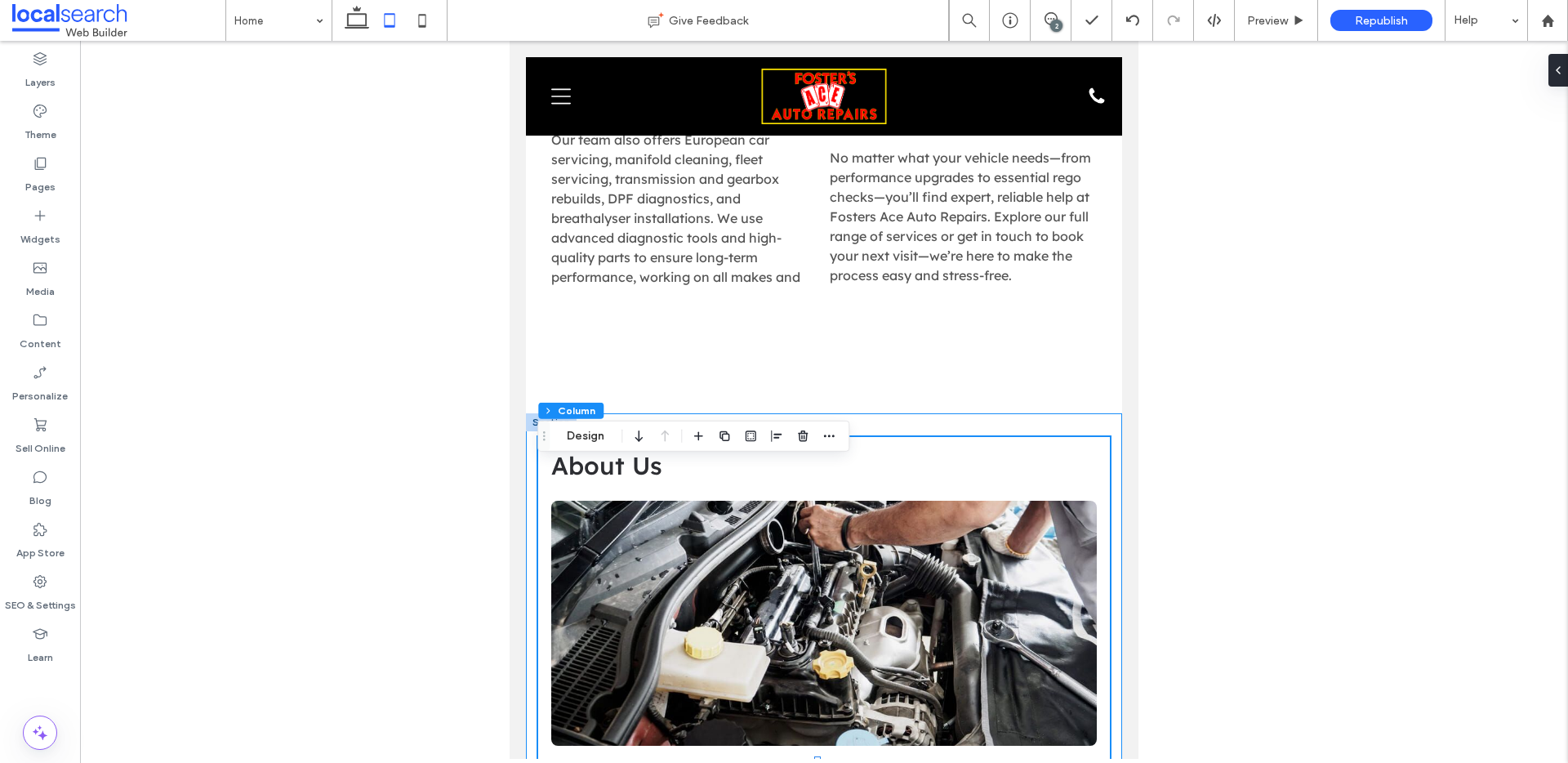 click on "About Us
At Fosters Ace Auto Repairs, we're more than just an auto repair workshop; we're a pillar of the Townsville community. Established in 1977, we're a second-generation family-owned business run by the dynamic husband-wife team, Shaun and Sharon. Our ethos is grounded in honesty, reliability and building enduring relationships with our valued customers and suppliers. Our well-equipped workshop in Aitkenvale hosts the latest diagnostic tools, ensuring your vehicle receives the thorough inspection it deserves. We pride ourselves on our adaptability, often able to accommodate special requests owing to our robust trade connections. Rest assured, we never initiate any work without your explicit authorisation. When you choose Fosters Ace Auto Repairs, you're becoming part of a tradition of excellence that spans over four decades. Book your vehicle for a service or inspection today or purchase a" at bounding box center [824, 805] 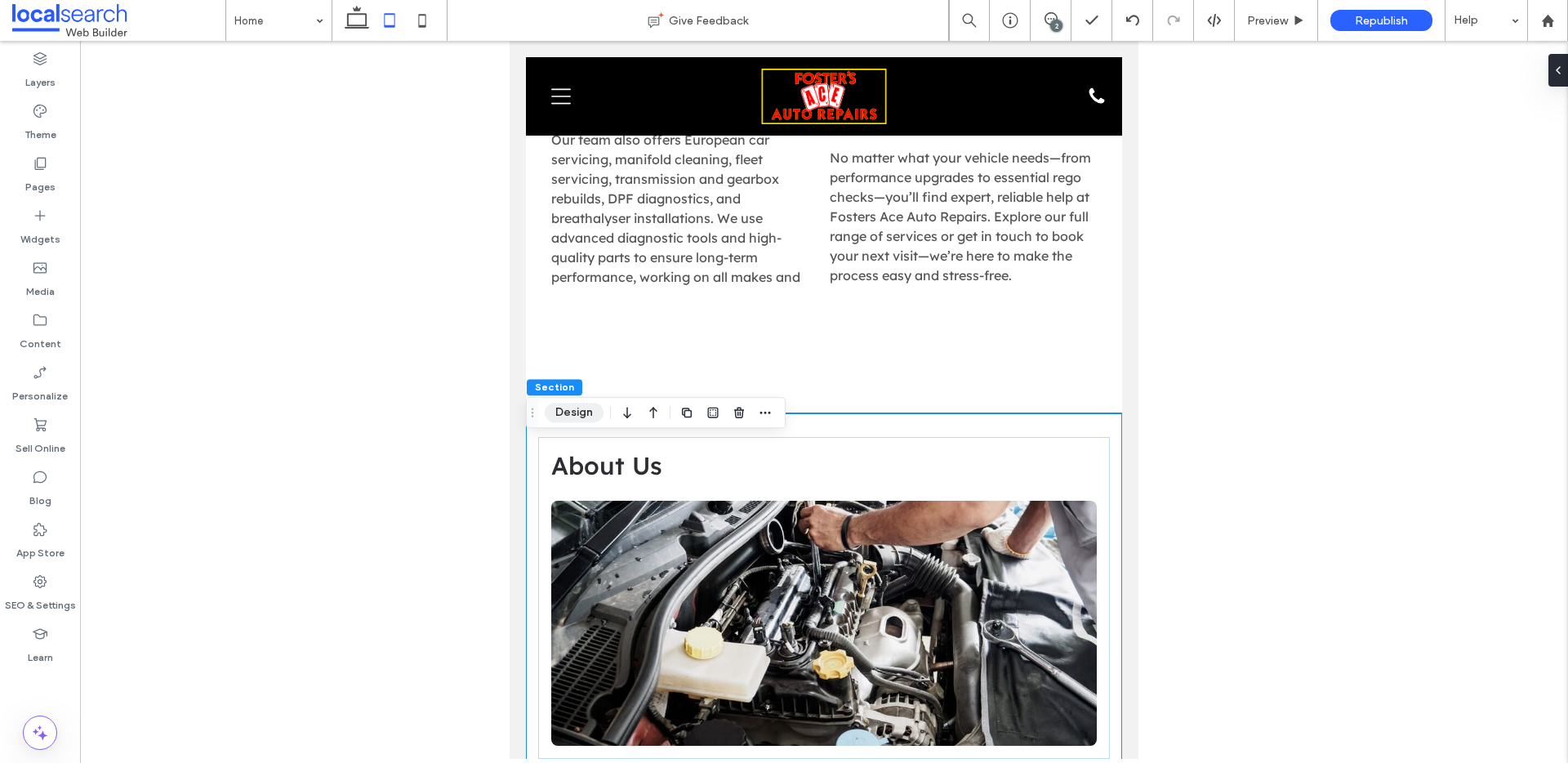 click on "Design" at bounding box center (574, 413) 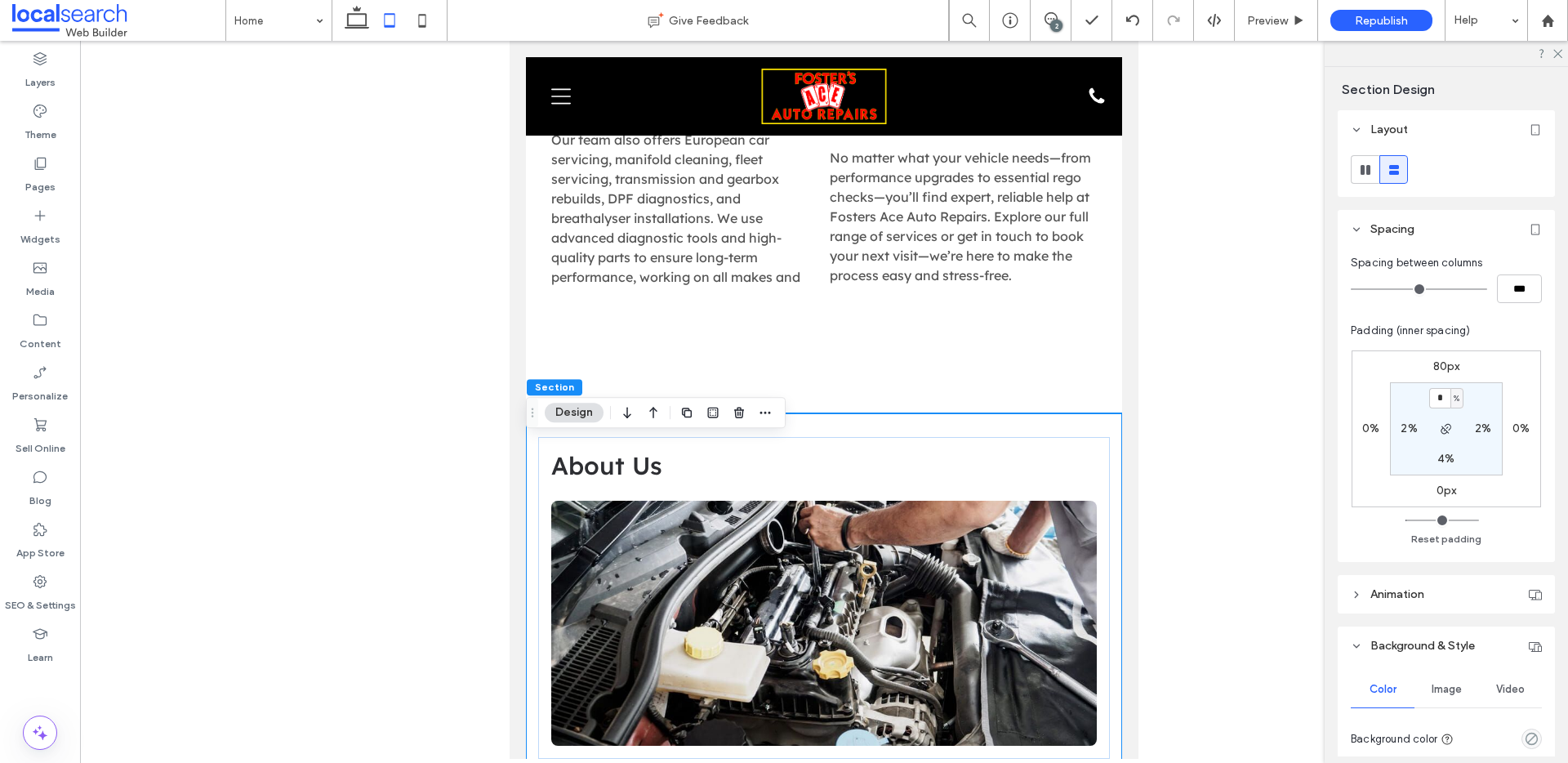 click on "80px" at bounding box center [1446, 366] 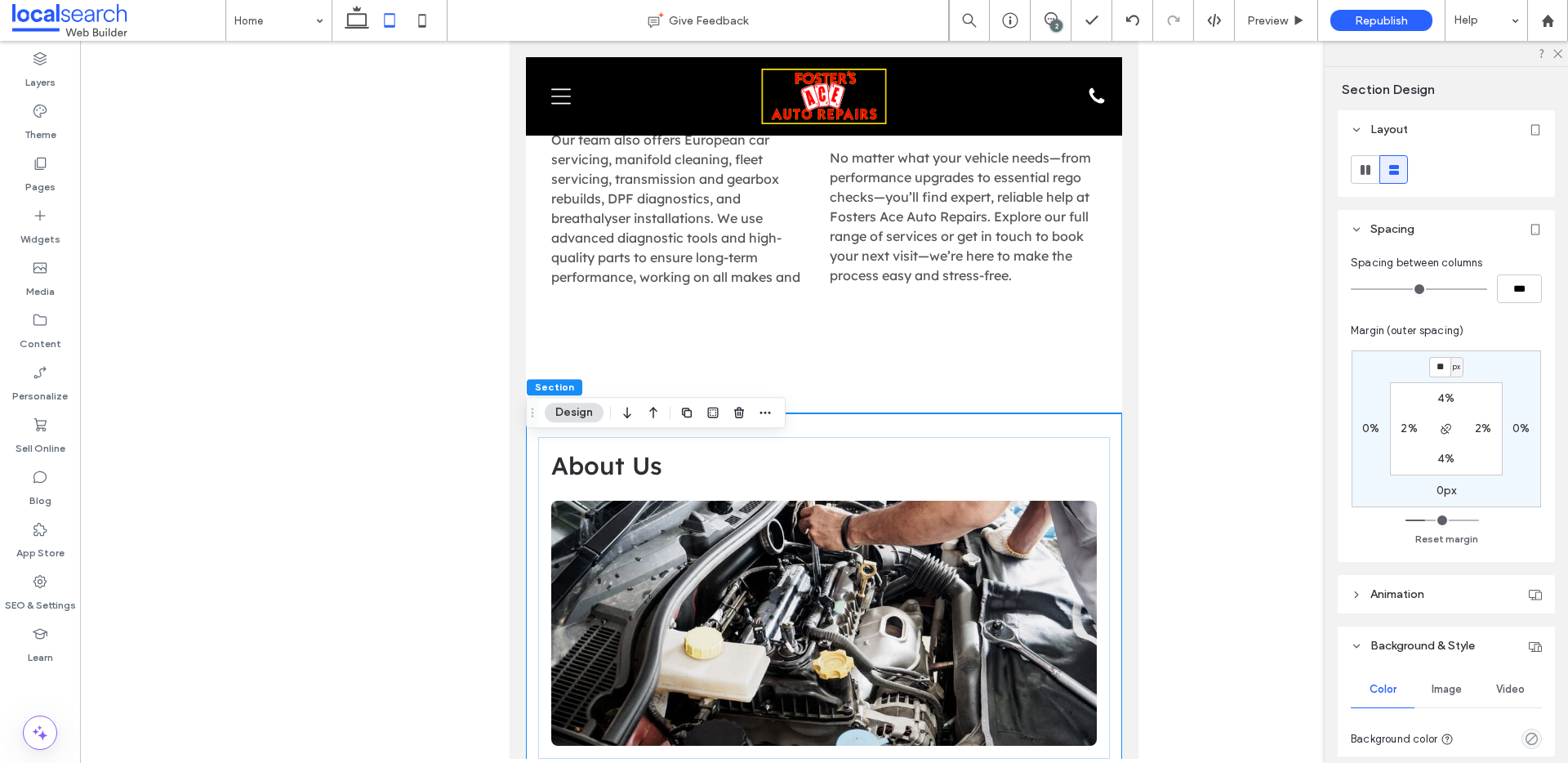 type on "**" 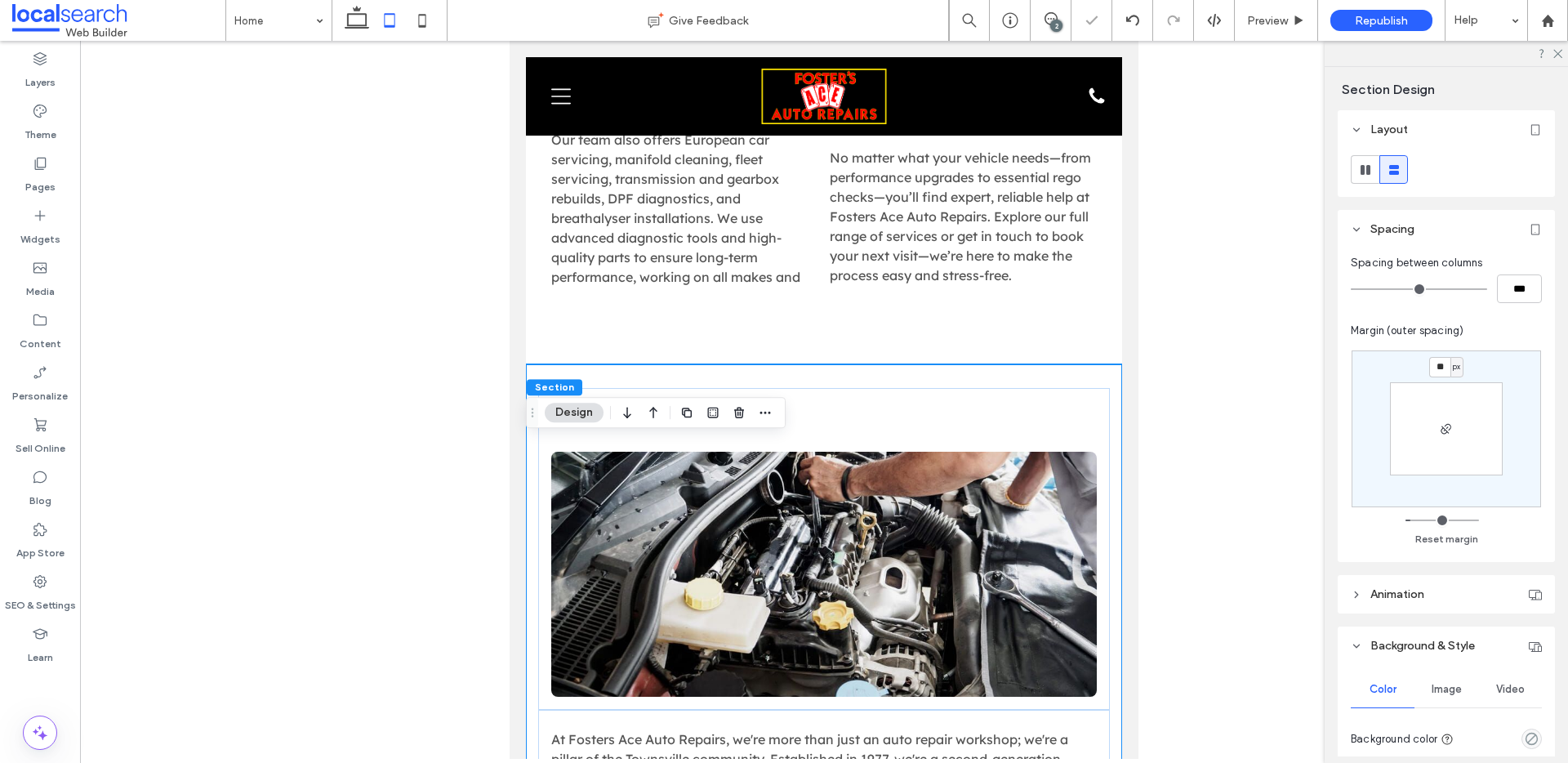 click on "**" at bounding box center [1440, 367] 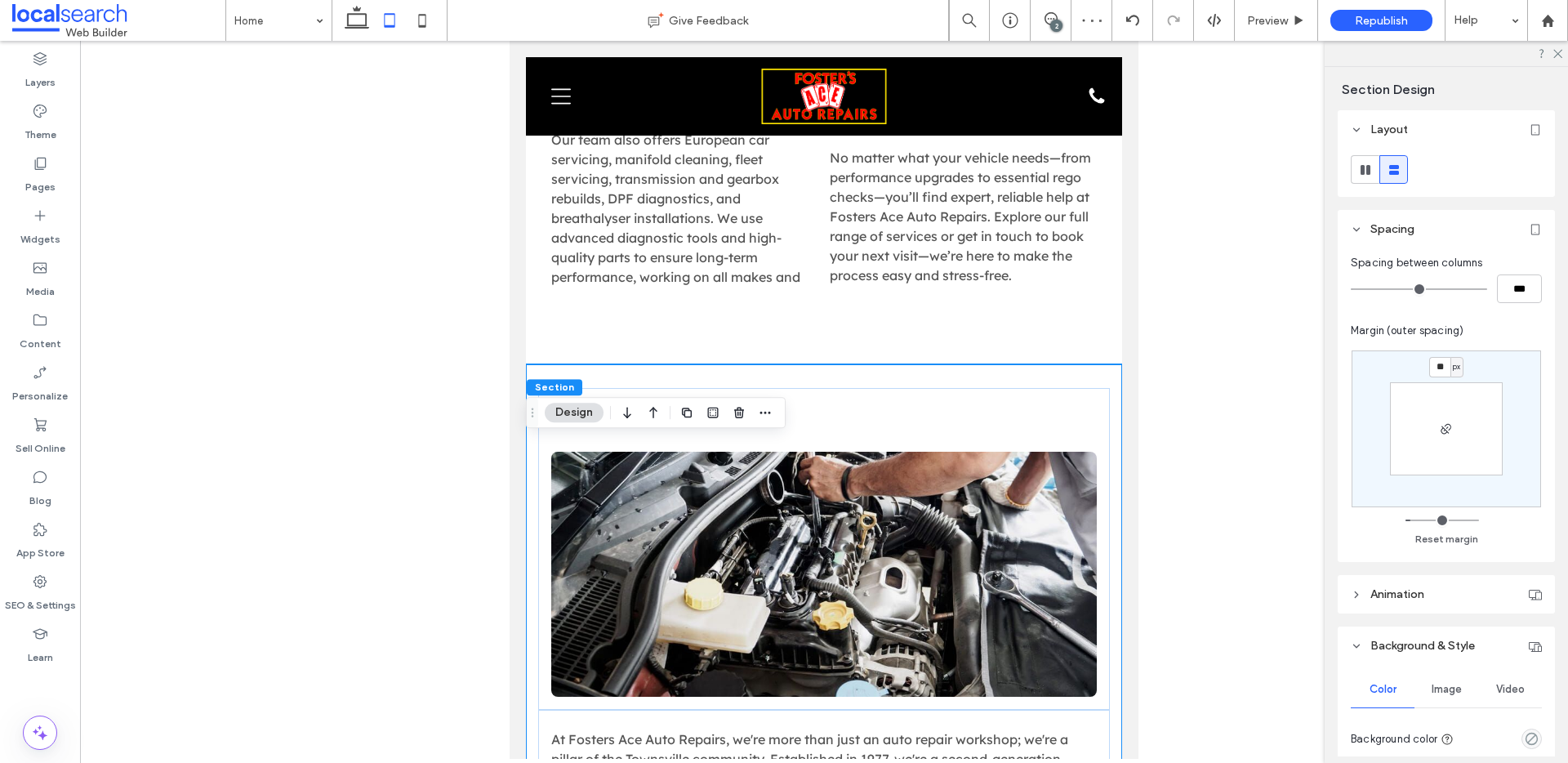type on "**" 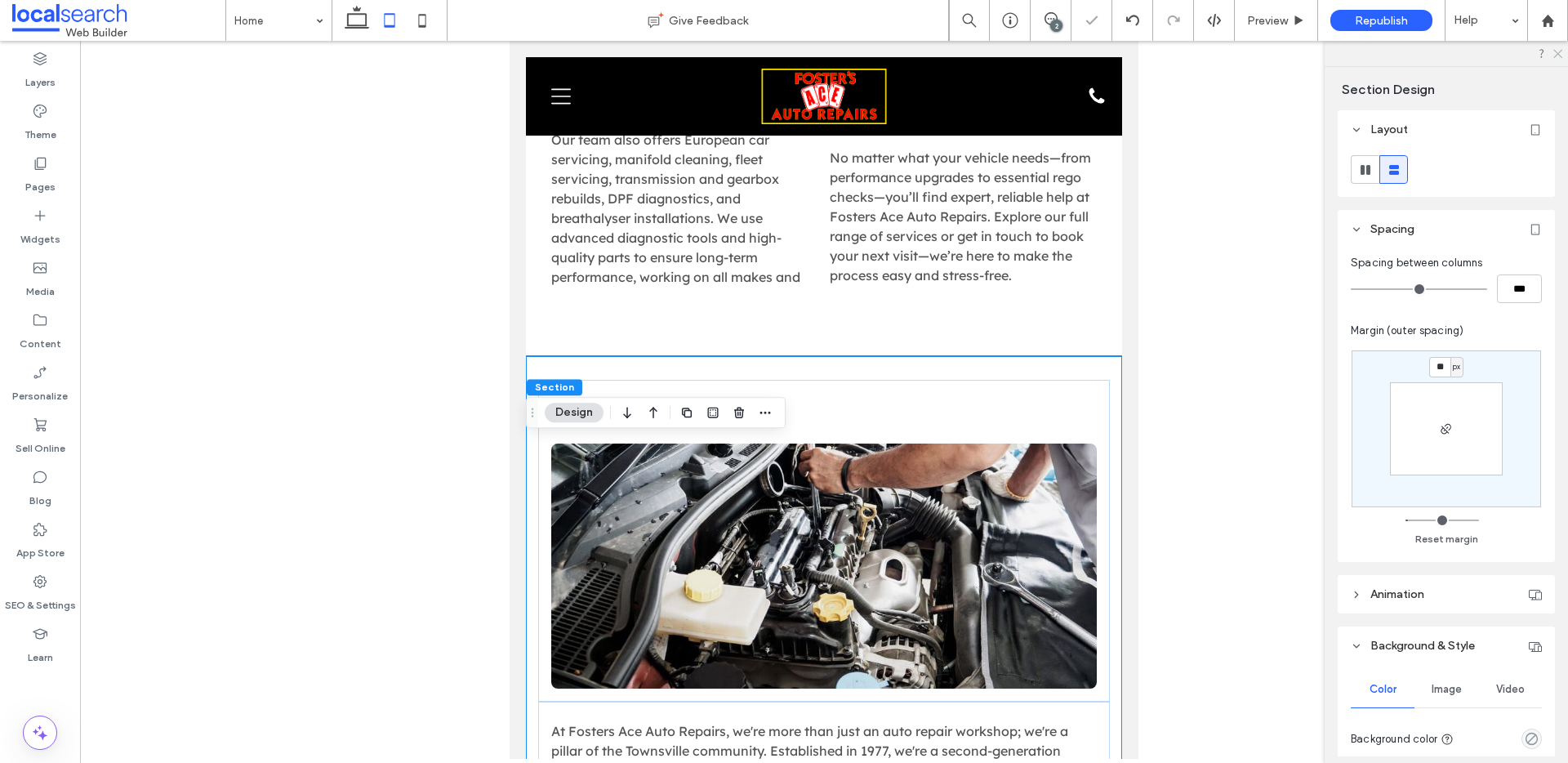 click 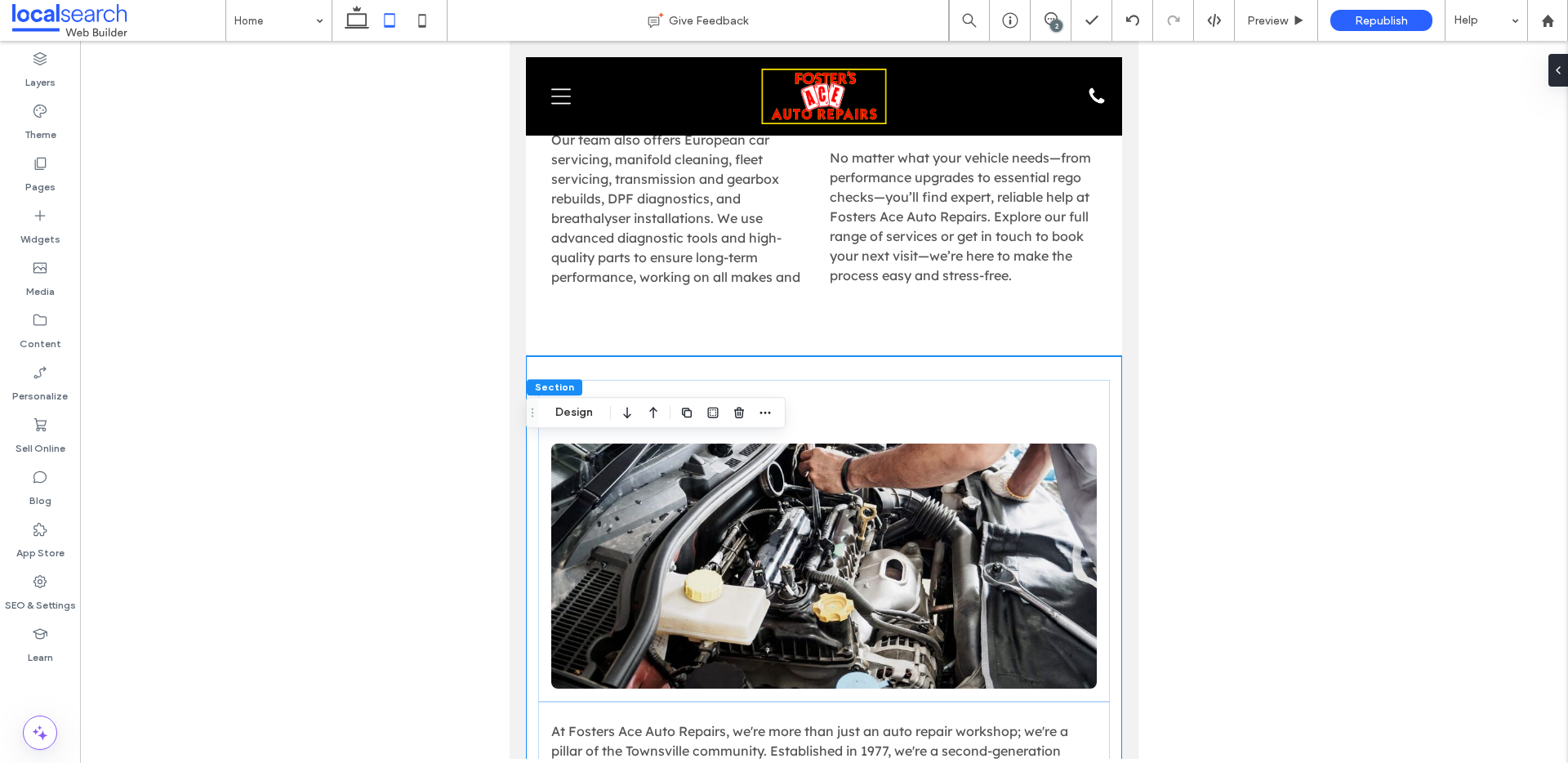 click 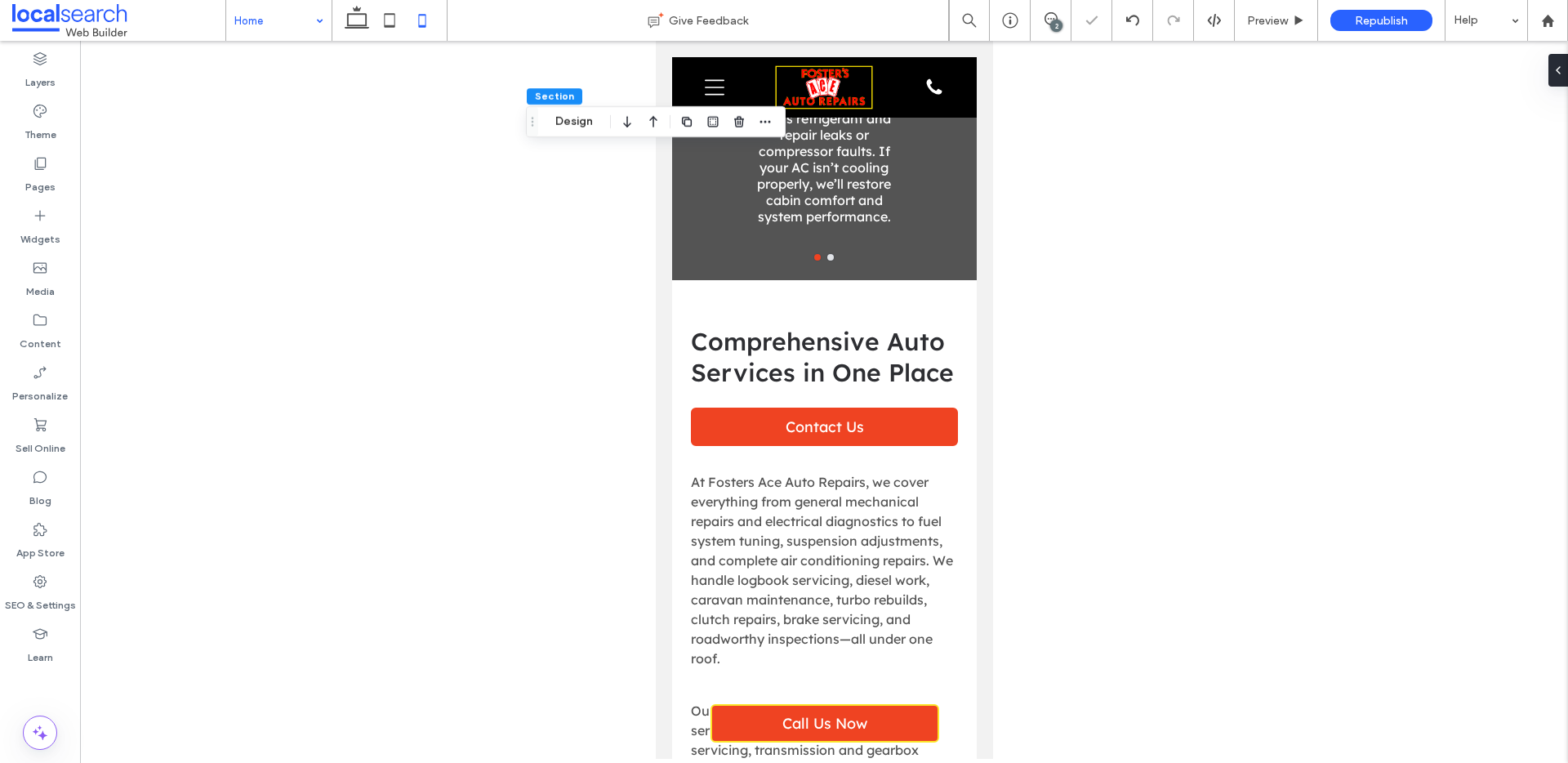 scroll, scrollTop: 7232, scrollLeft: 0, axis: vertical 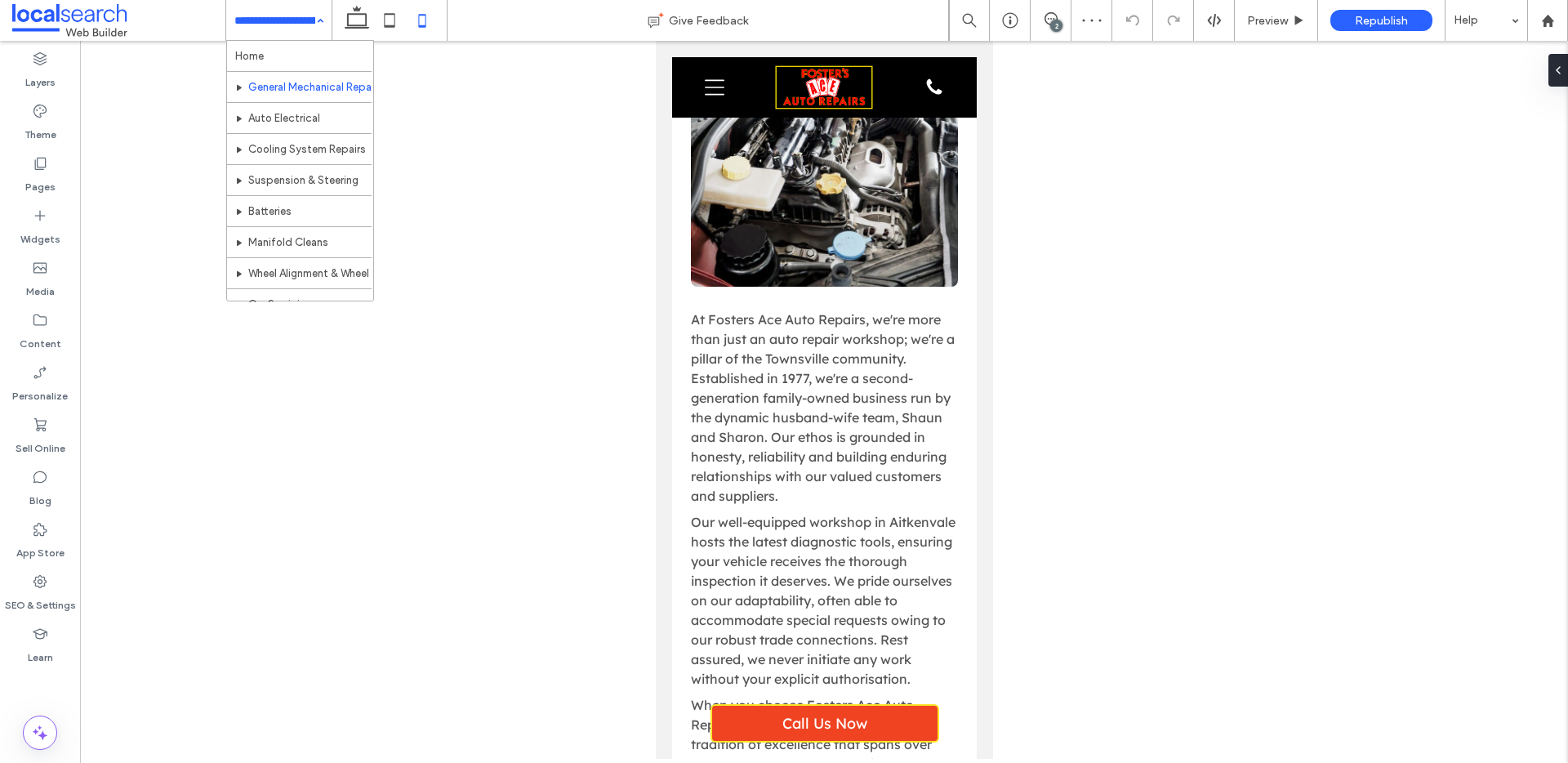 click at bounding box center [274, 20] 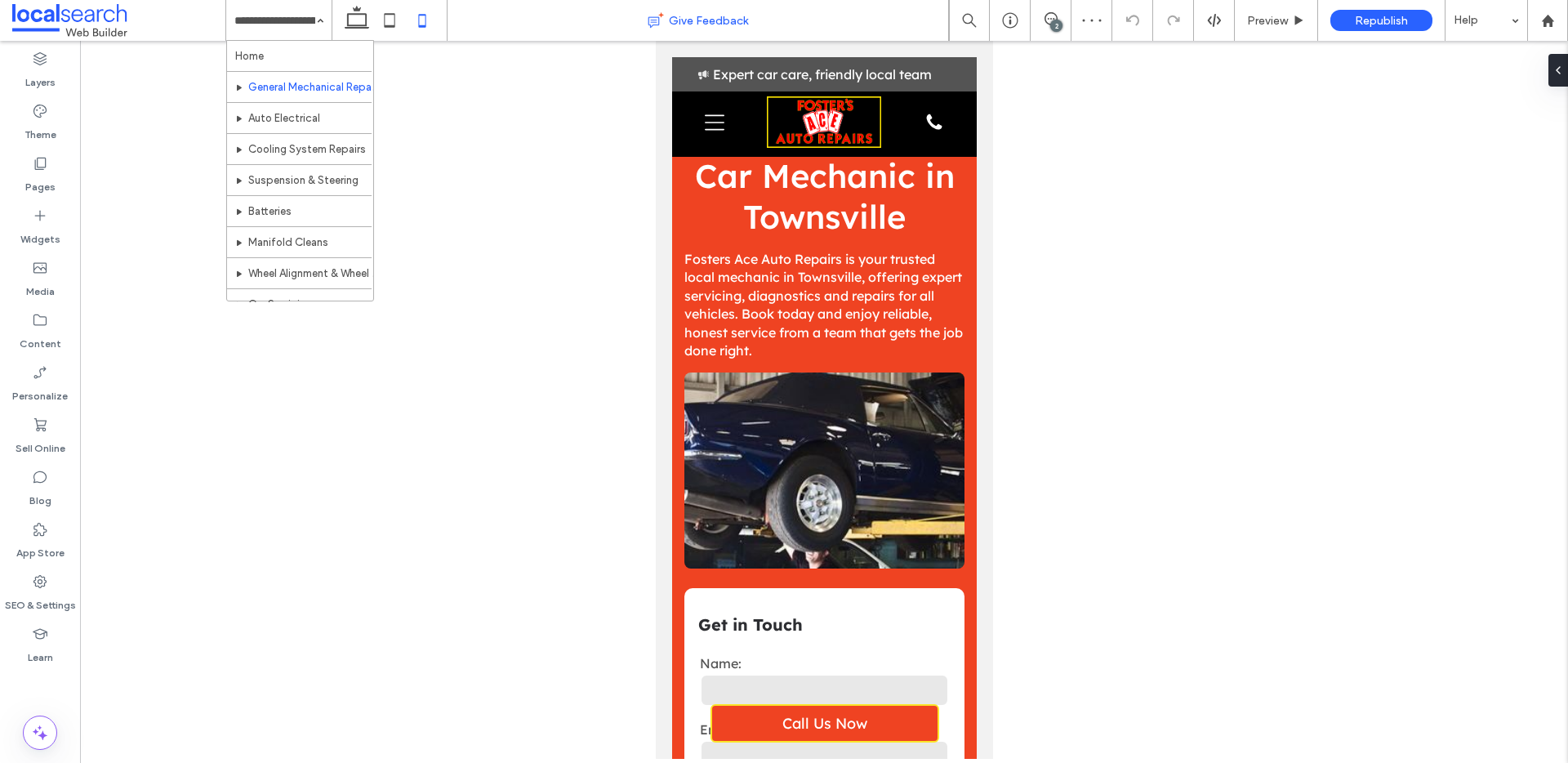 scroll, scrollTop: 0, scrollLeft: 0, axis: both 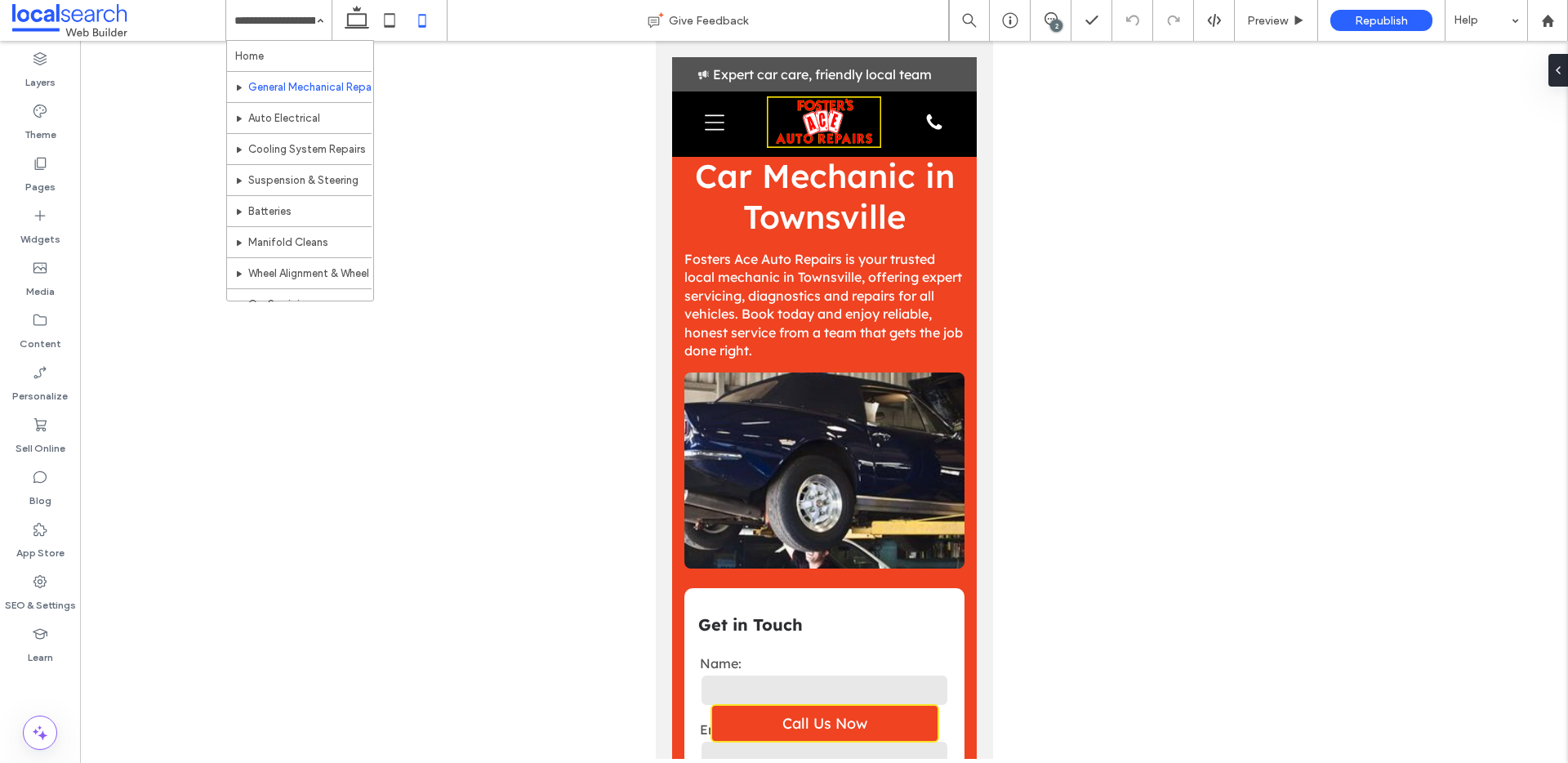 click at bounding box center (824, 399) 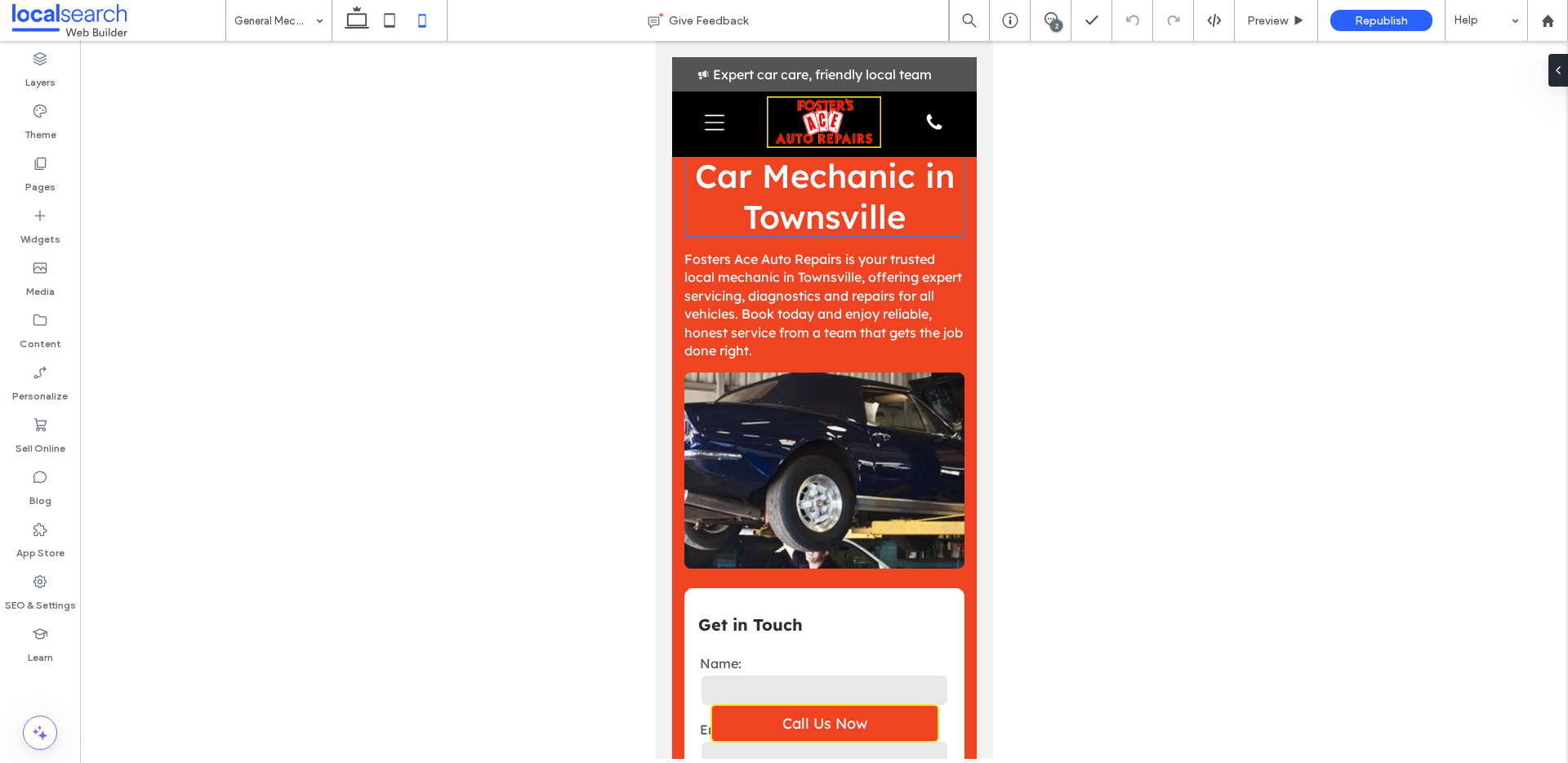 click on "Car Mechanic in Townsville" at bounding box center (823, 196) 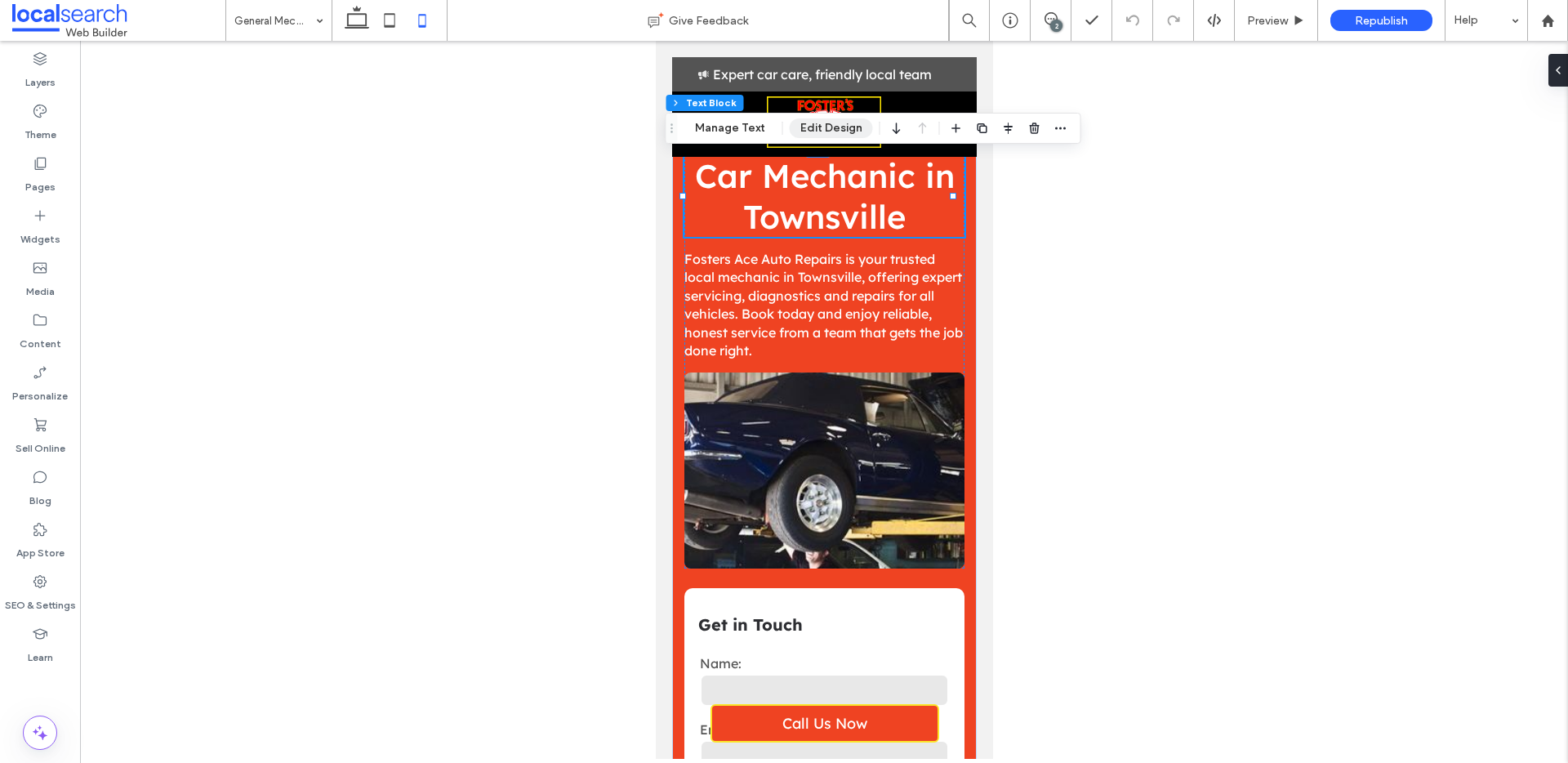 click on "Edit Design" at bounding box center [831, 128] 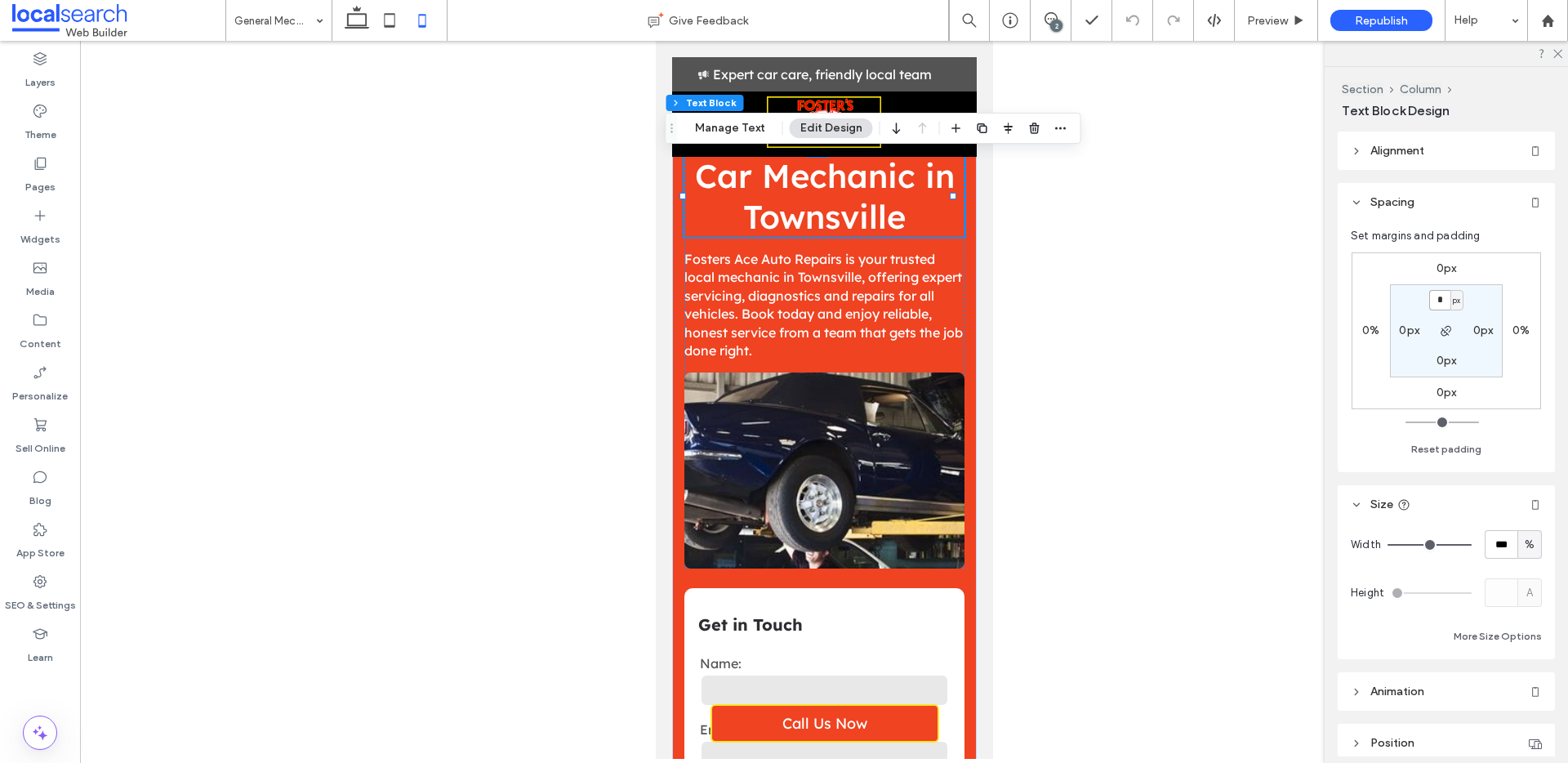 click on "*" at bounding box center [1440, 300] 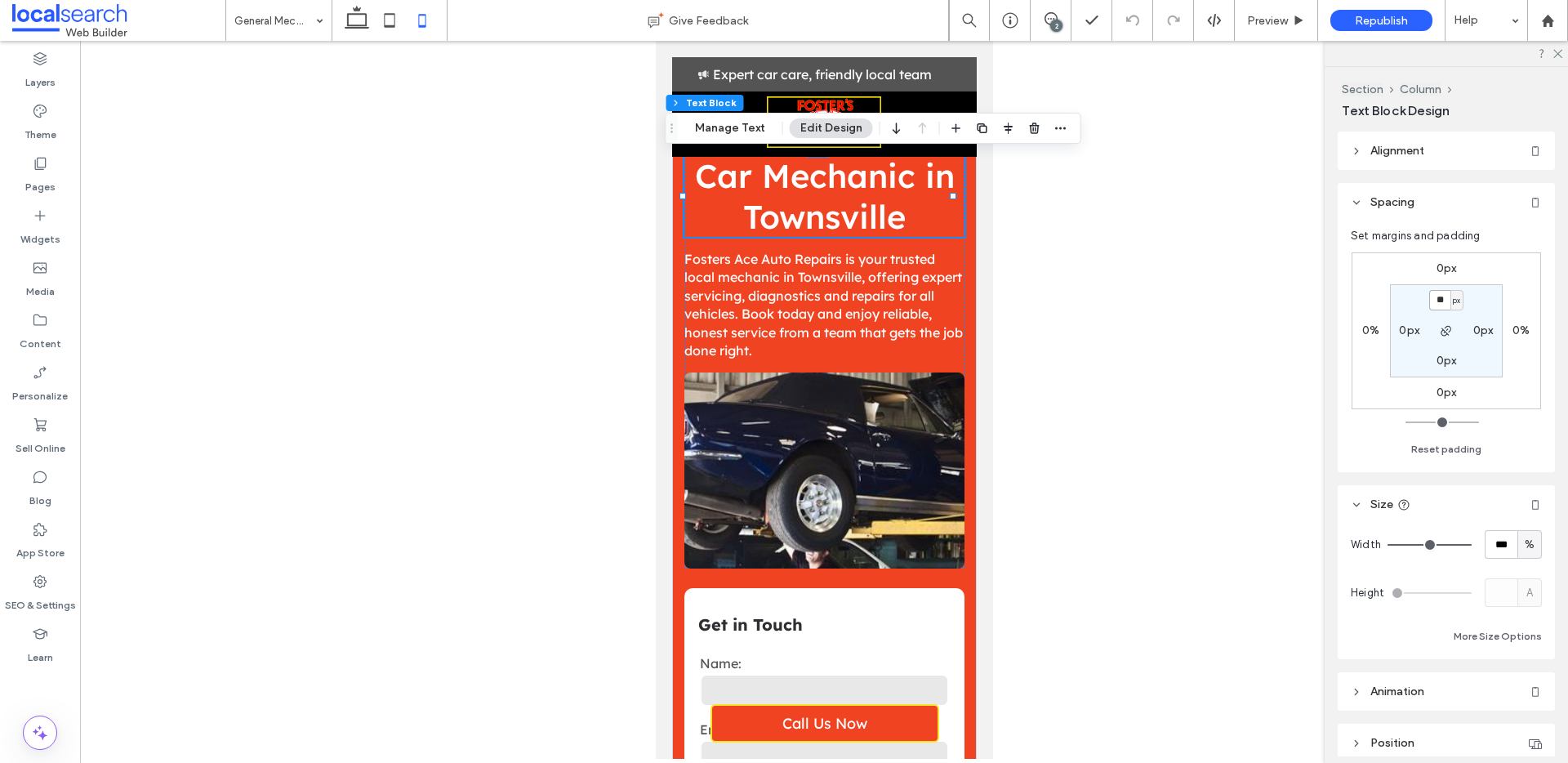 type on "**" 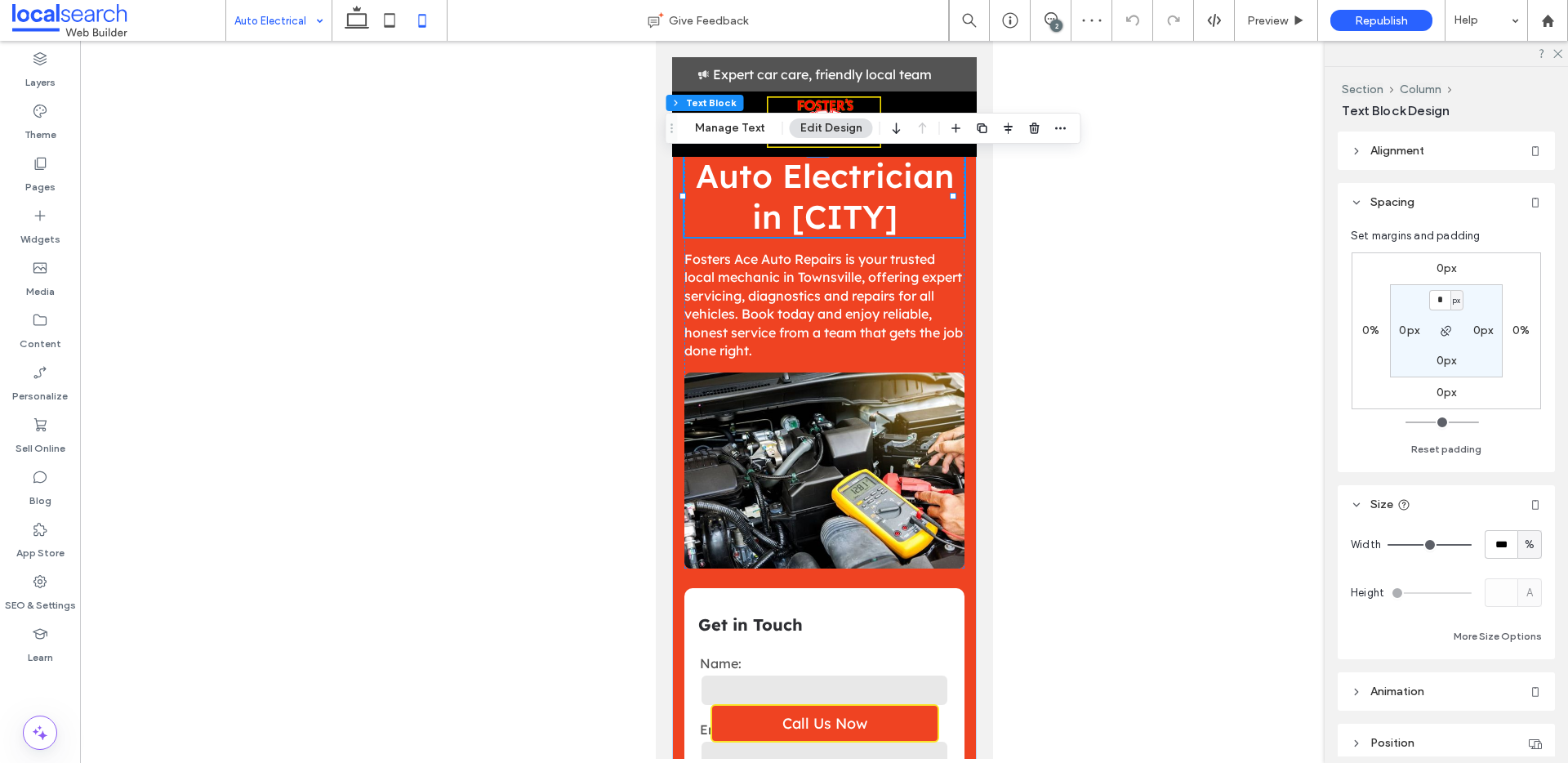 scroll, scrollTop: 0, scrollLeft: 0, axis: both 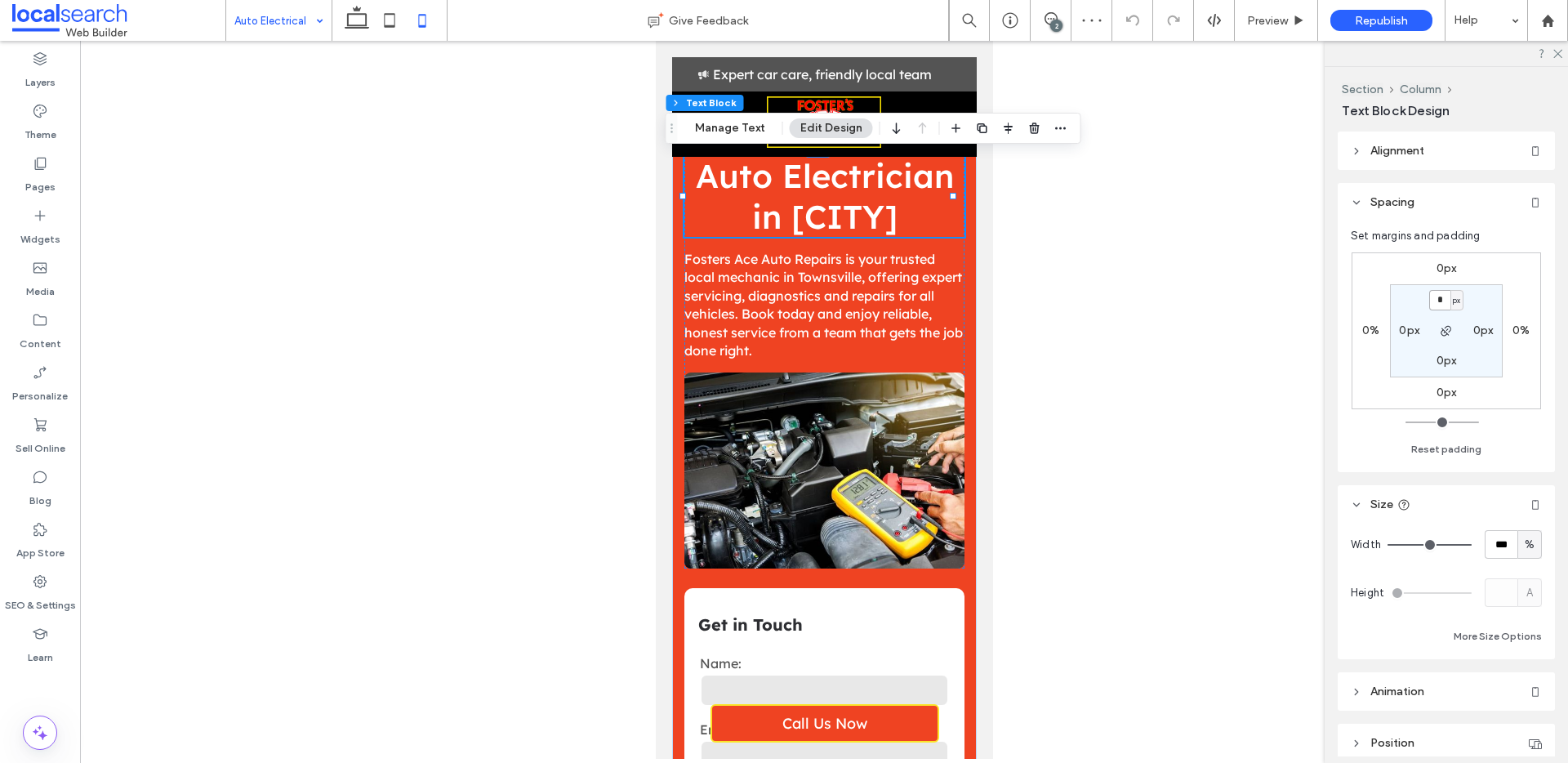 click on "*" at bounding box center [1440, 300] 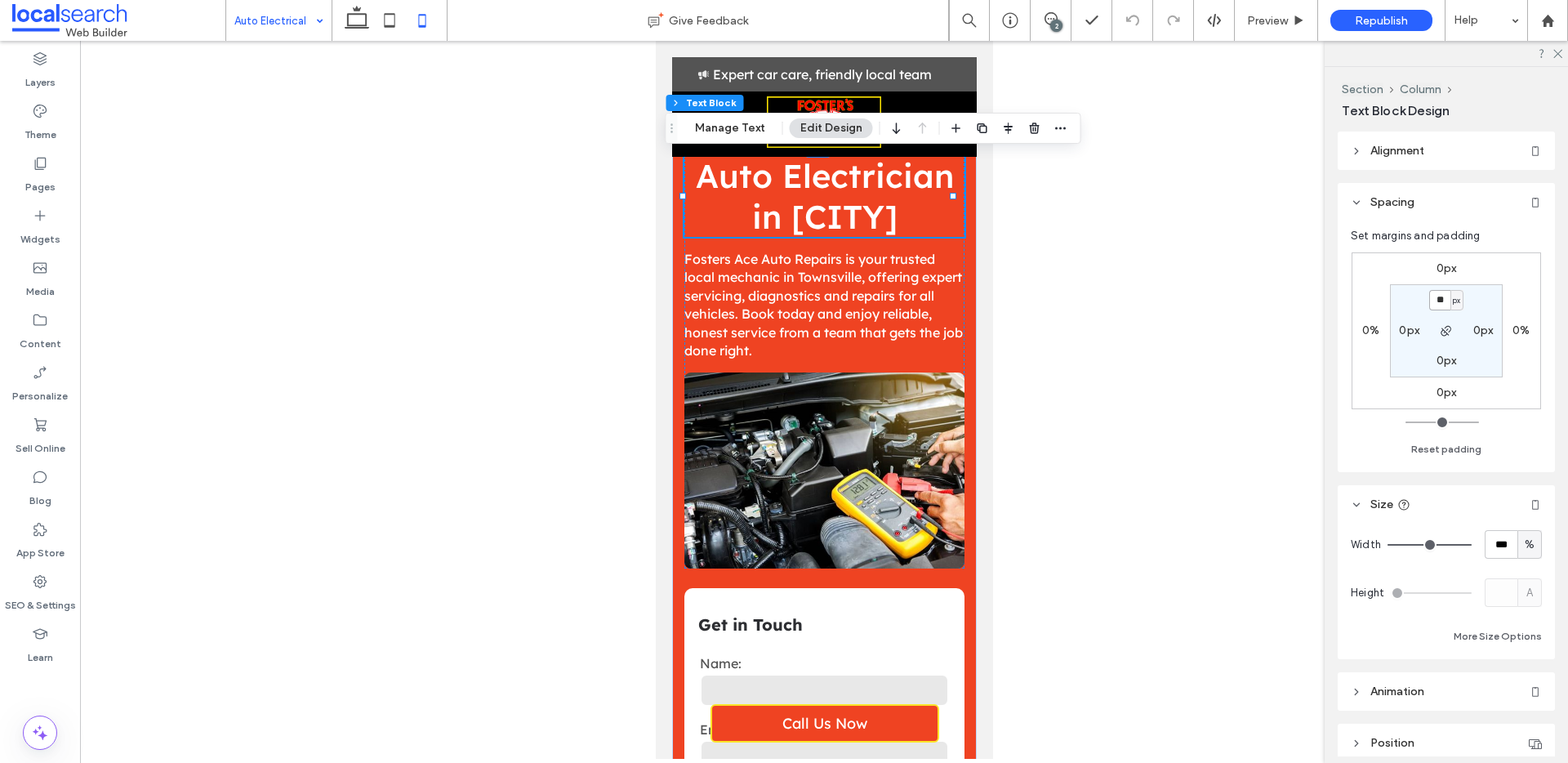 type on "**" 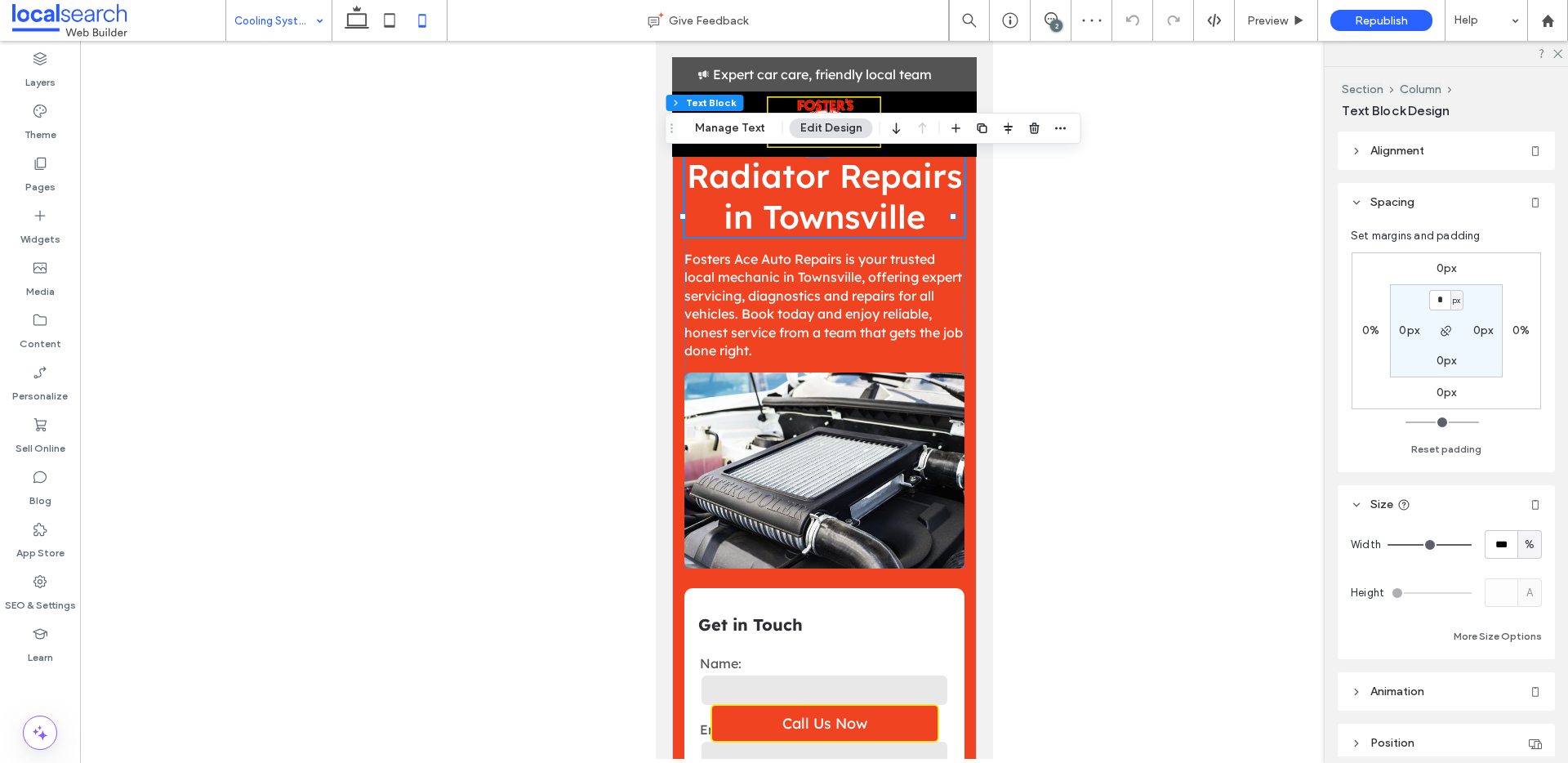scroll, scrollTop: 0, scrollLeft: 0, axis: both 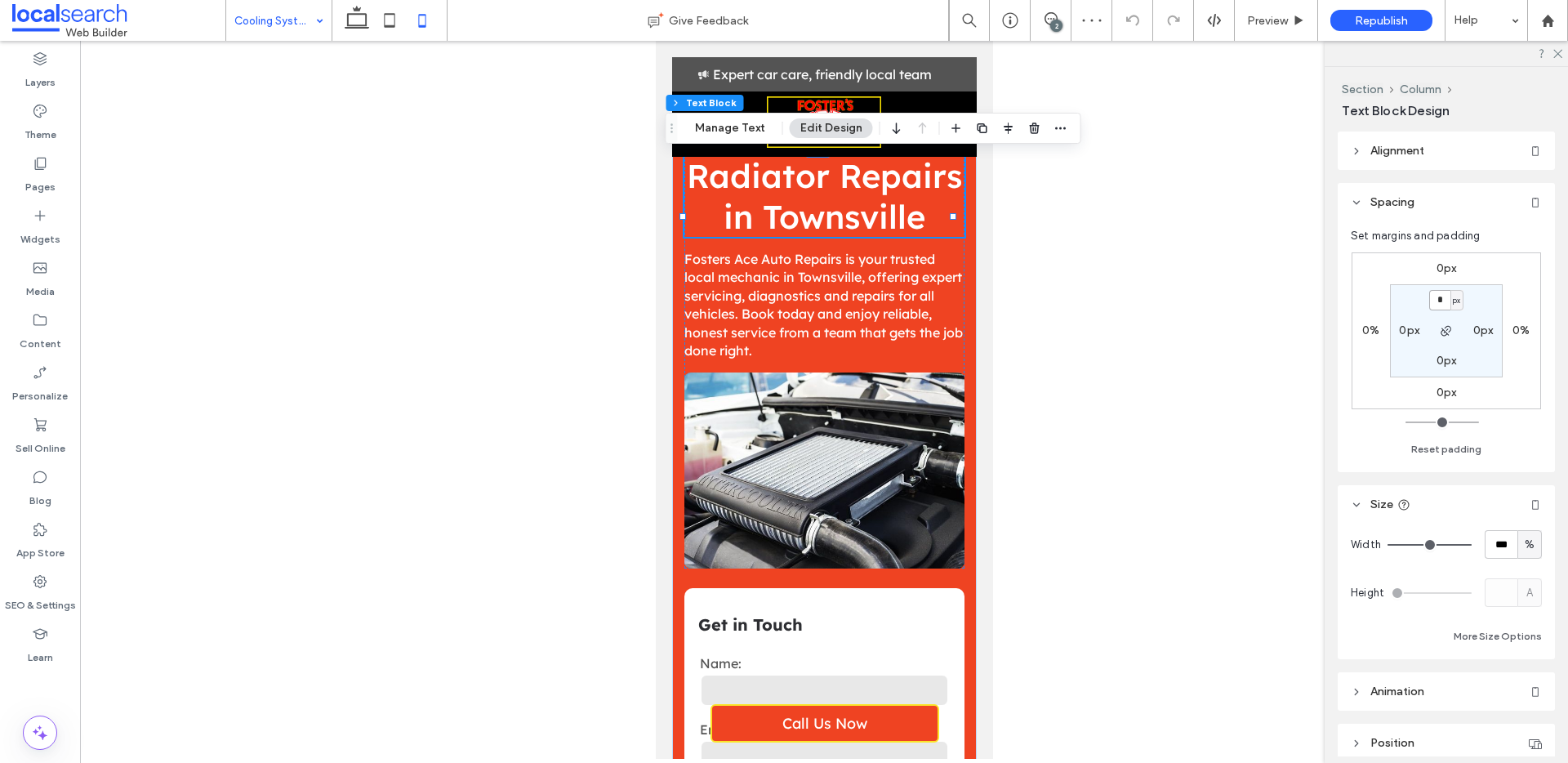 click on "*" at bounding box center [1440, 300] 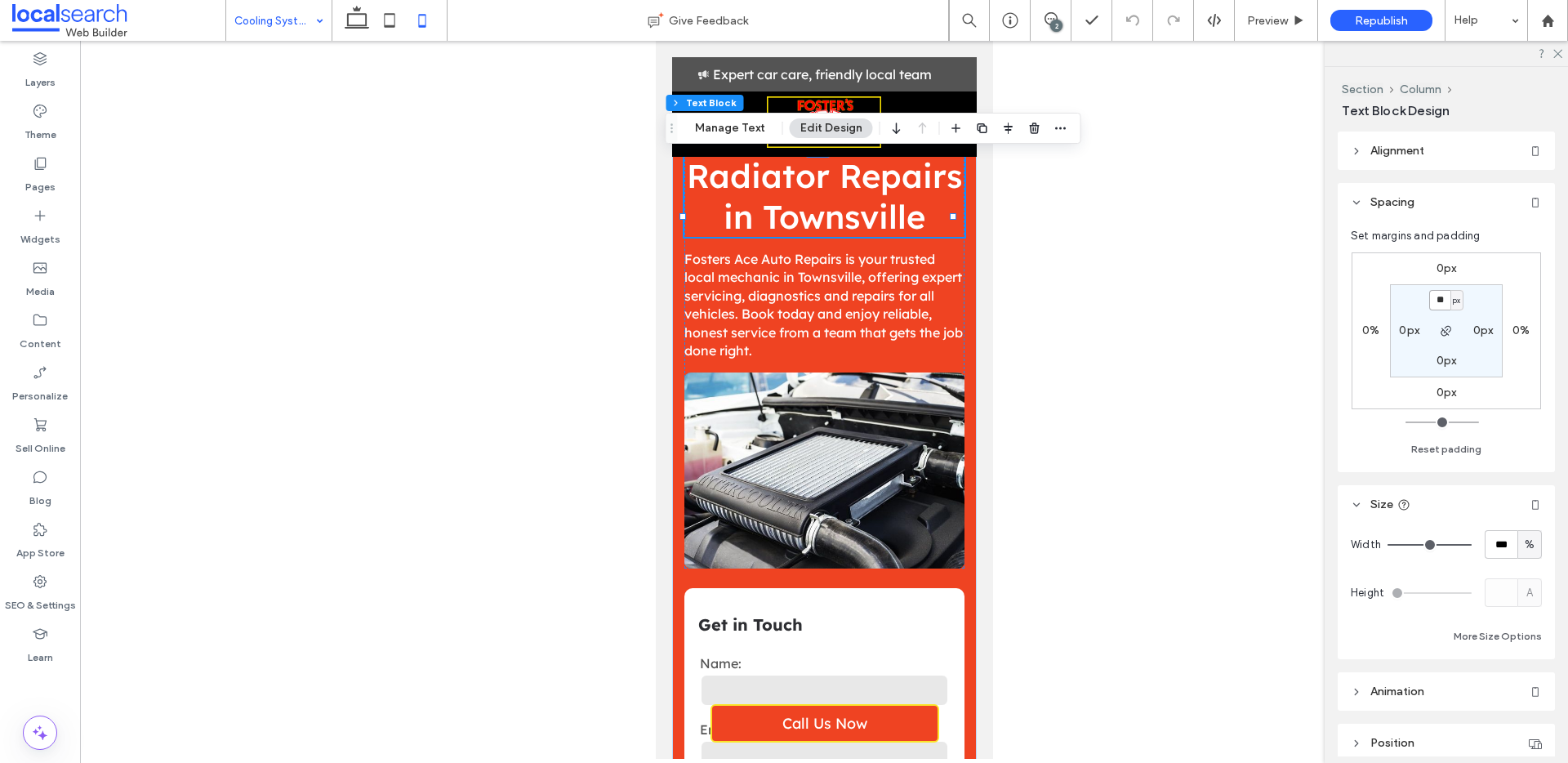 type on "**" 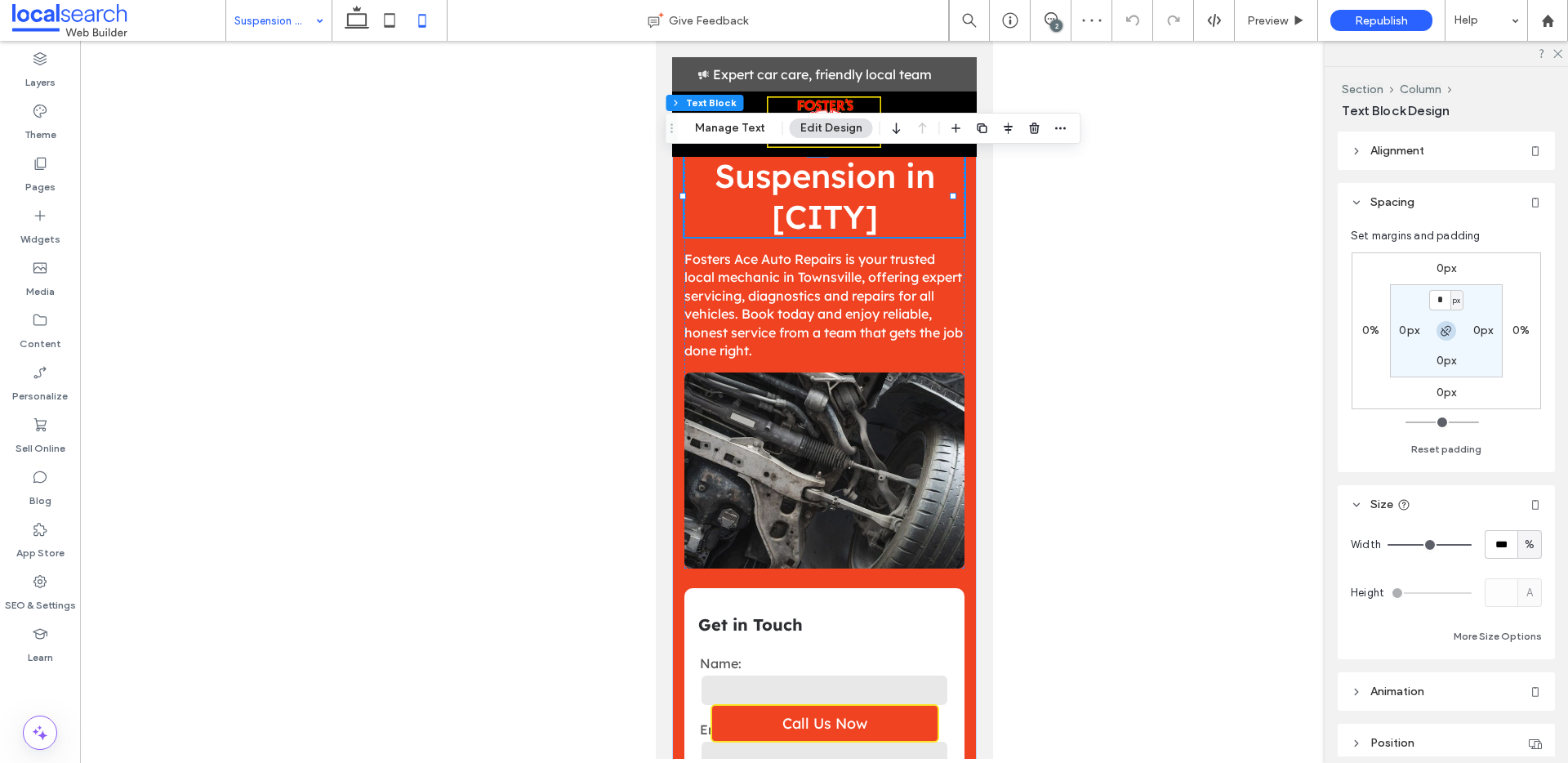 scroll, scrollTop: 0, scrollLeft: 0, axis: both 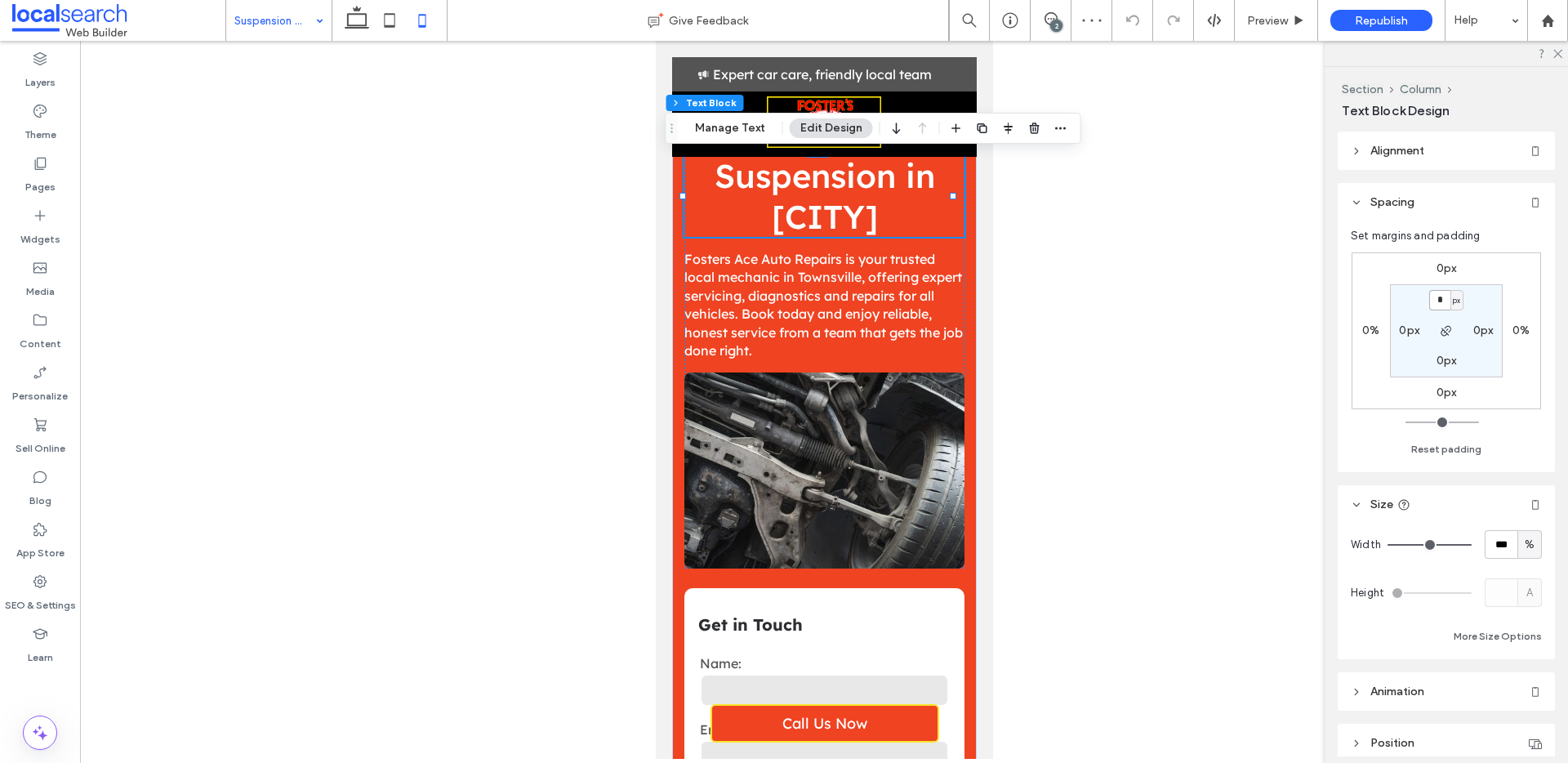 click on "*" at bounding box center (1440, 300) 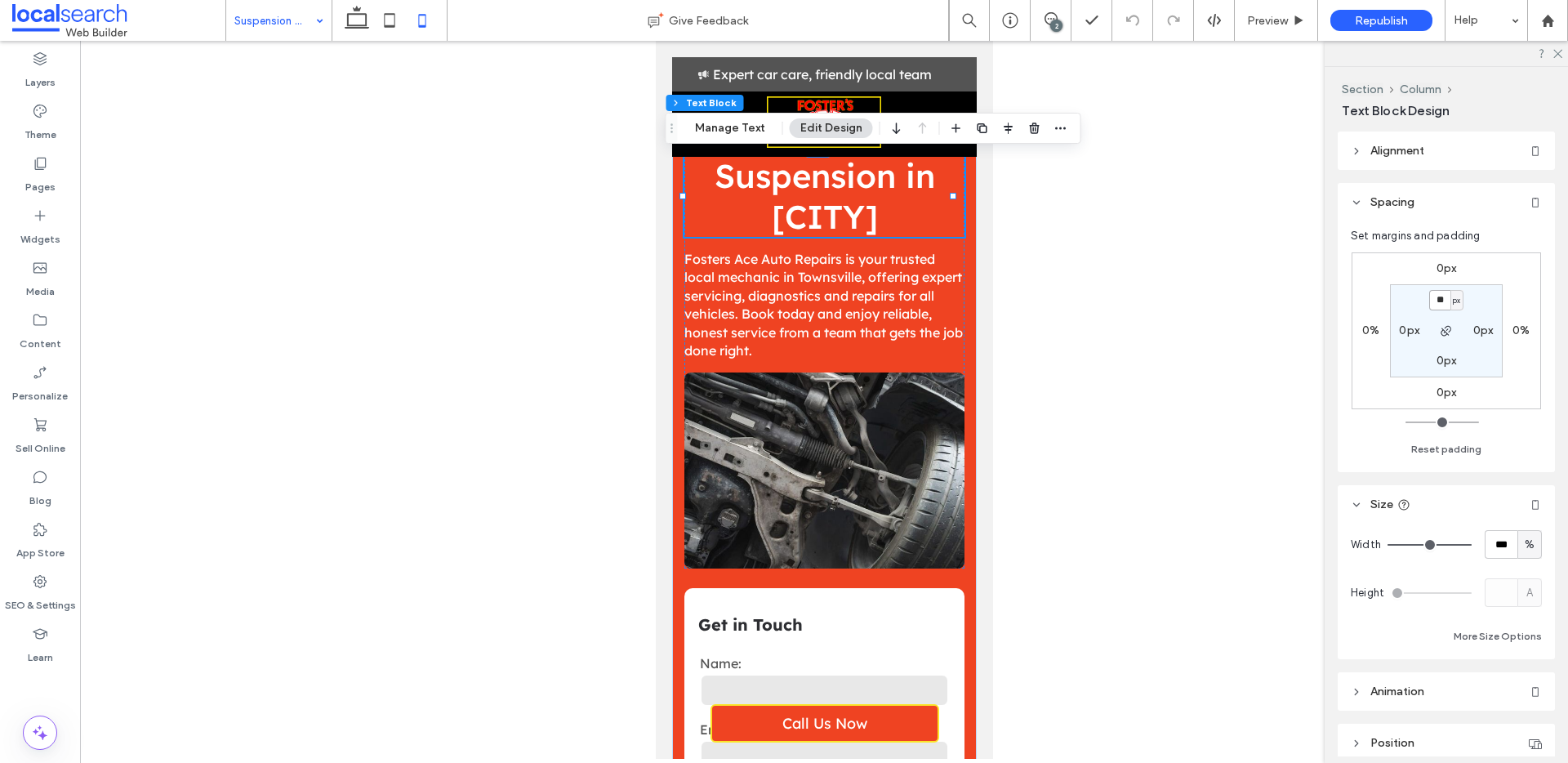 type on "**" 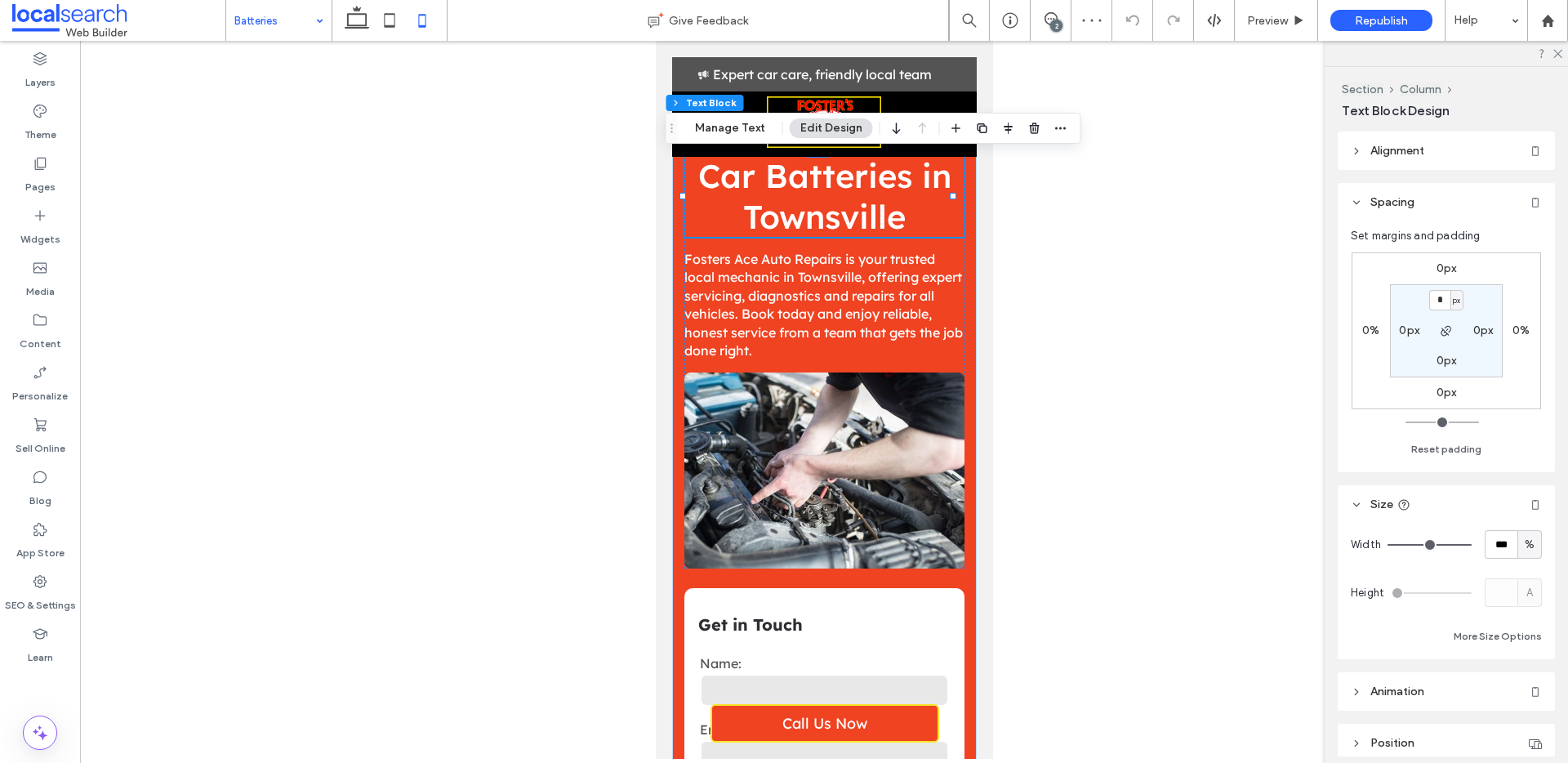 scroll, scrollTop: 0, scrollLeft: 0, axis: both 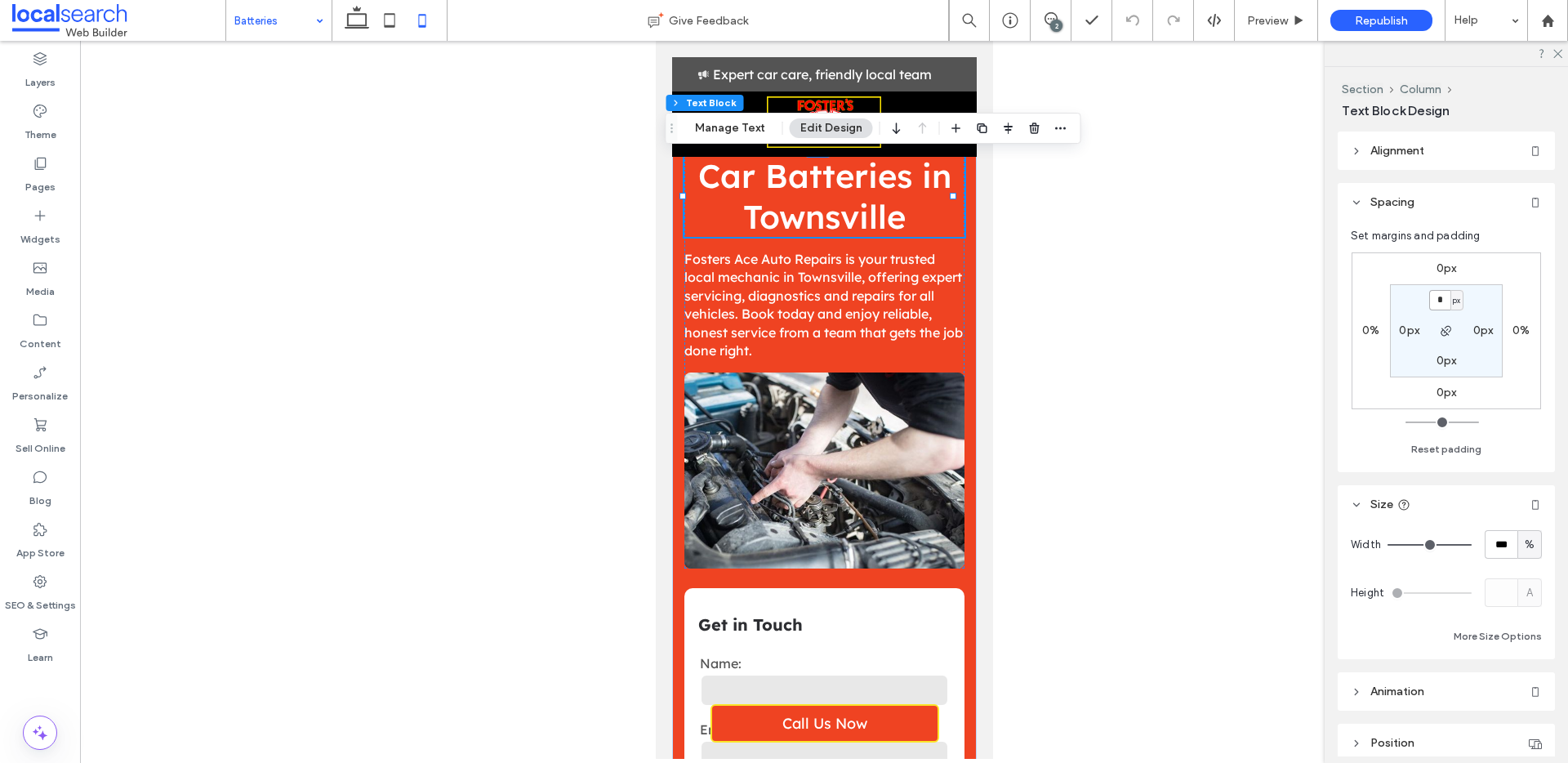 click on "*" at bounding box center [1440, 300] 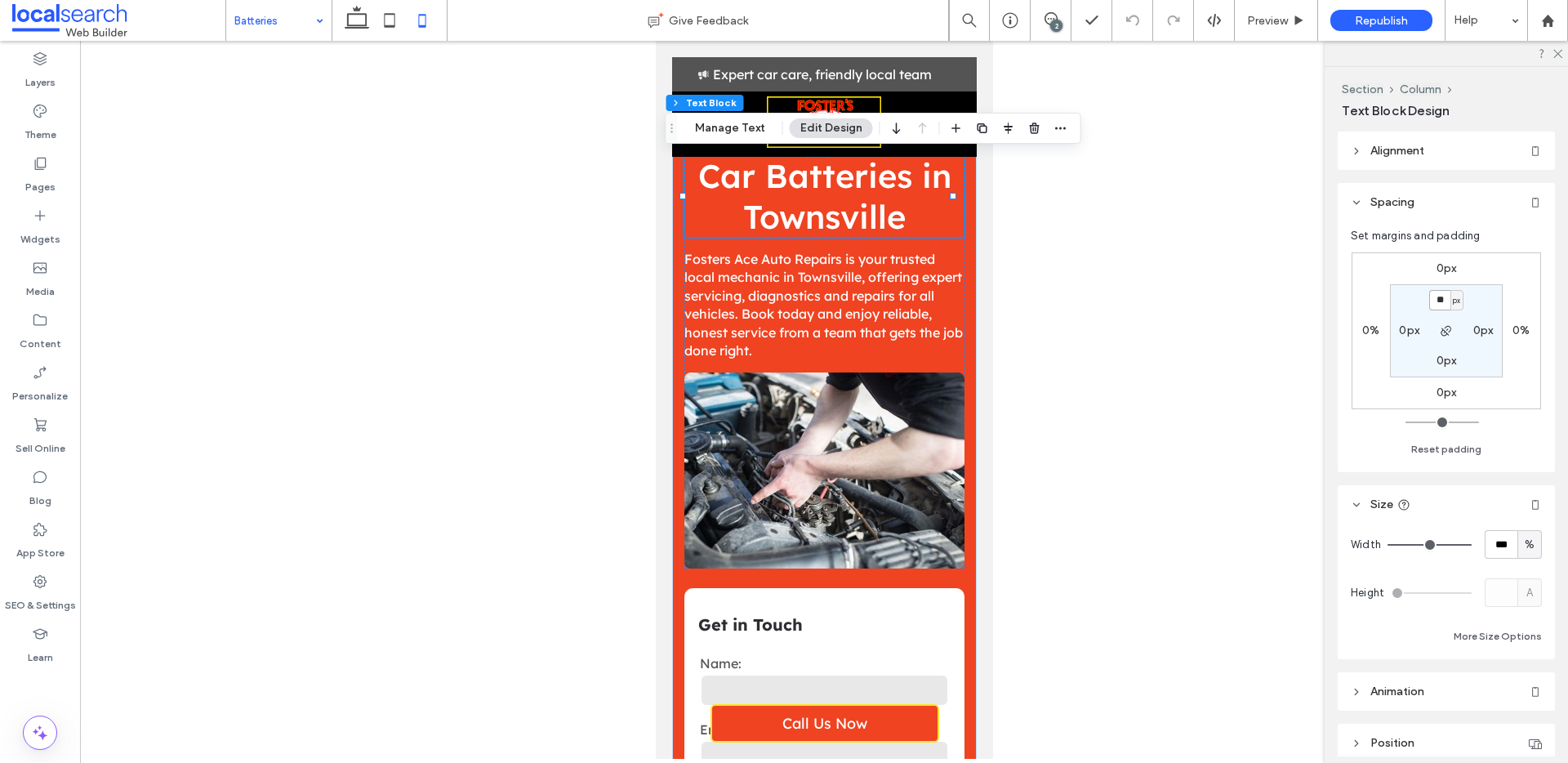 type on "**" 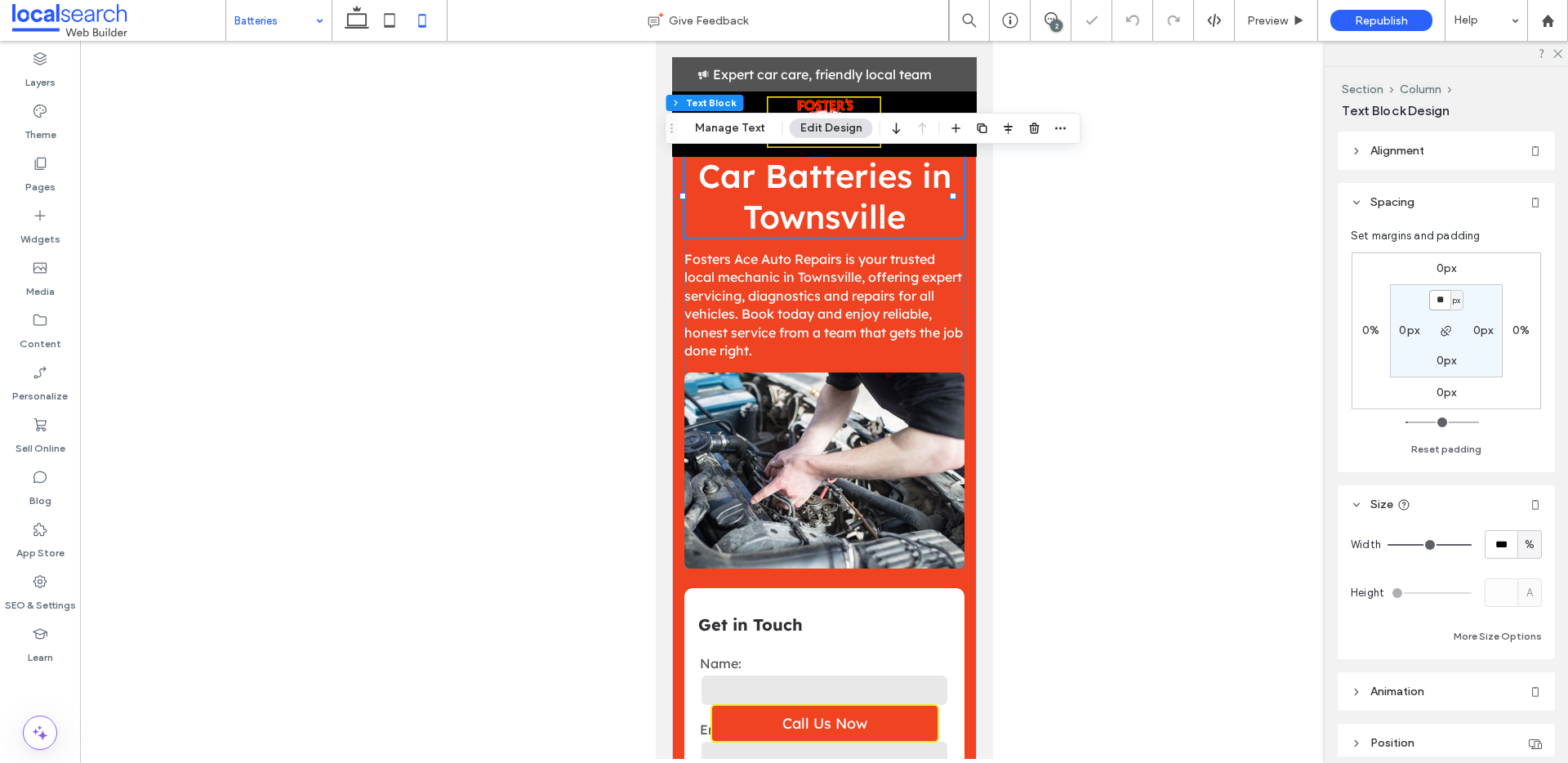 type on "**" 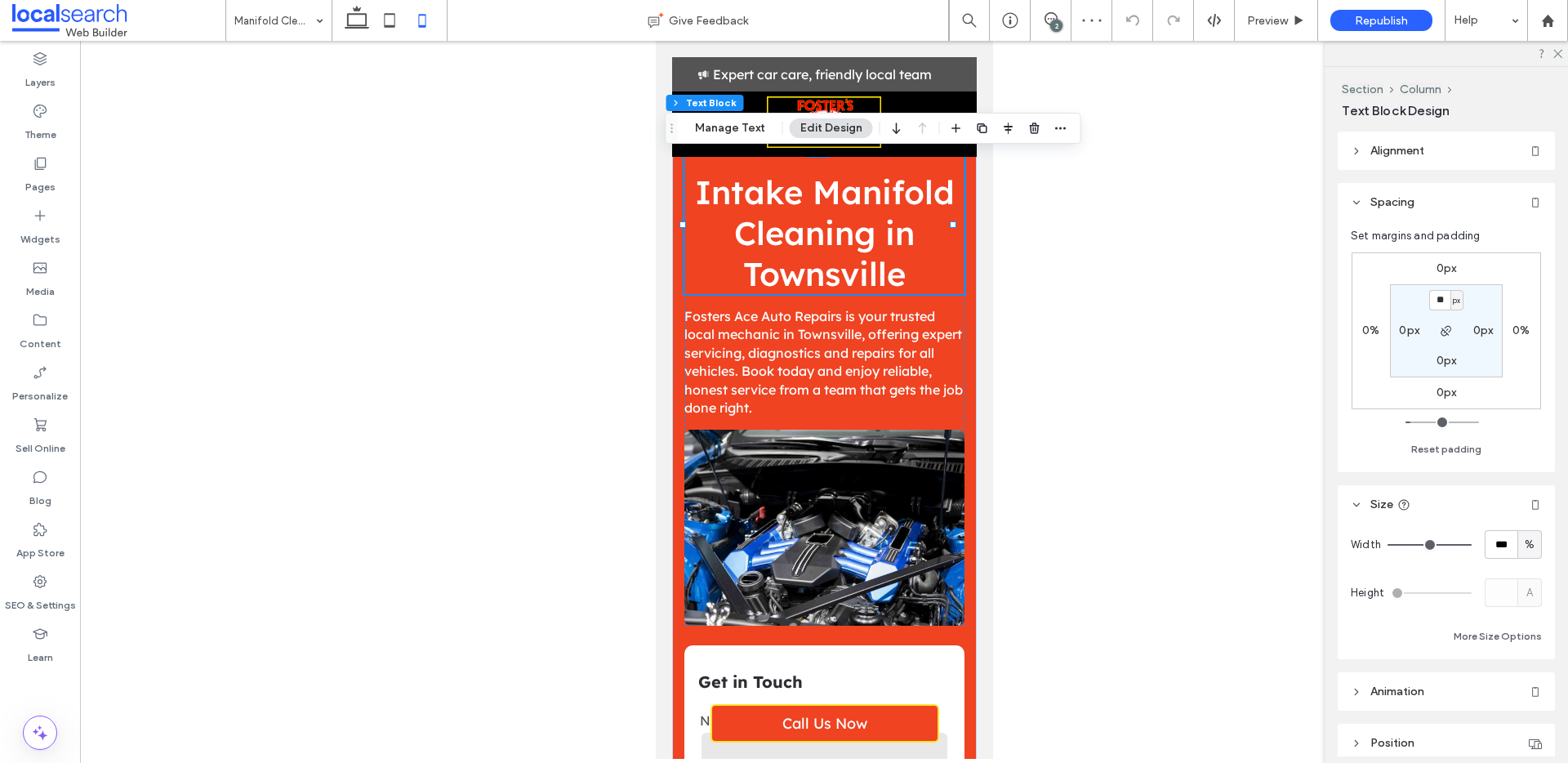 scroll, scrollTop: 0, scrollLeft: 0, axis: both 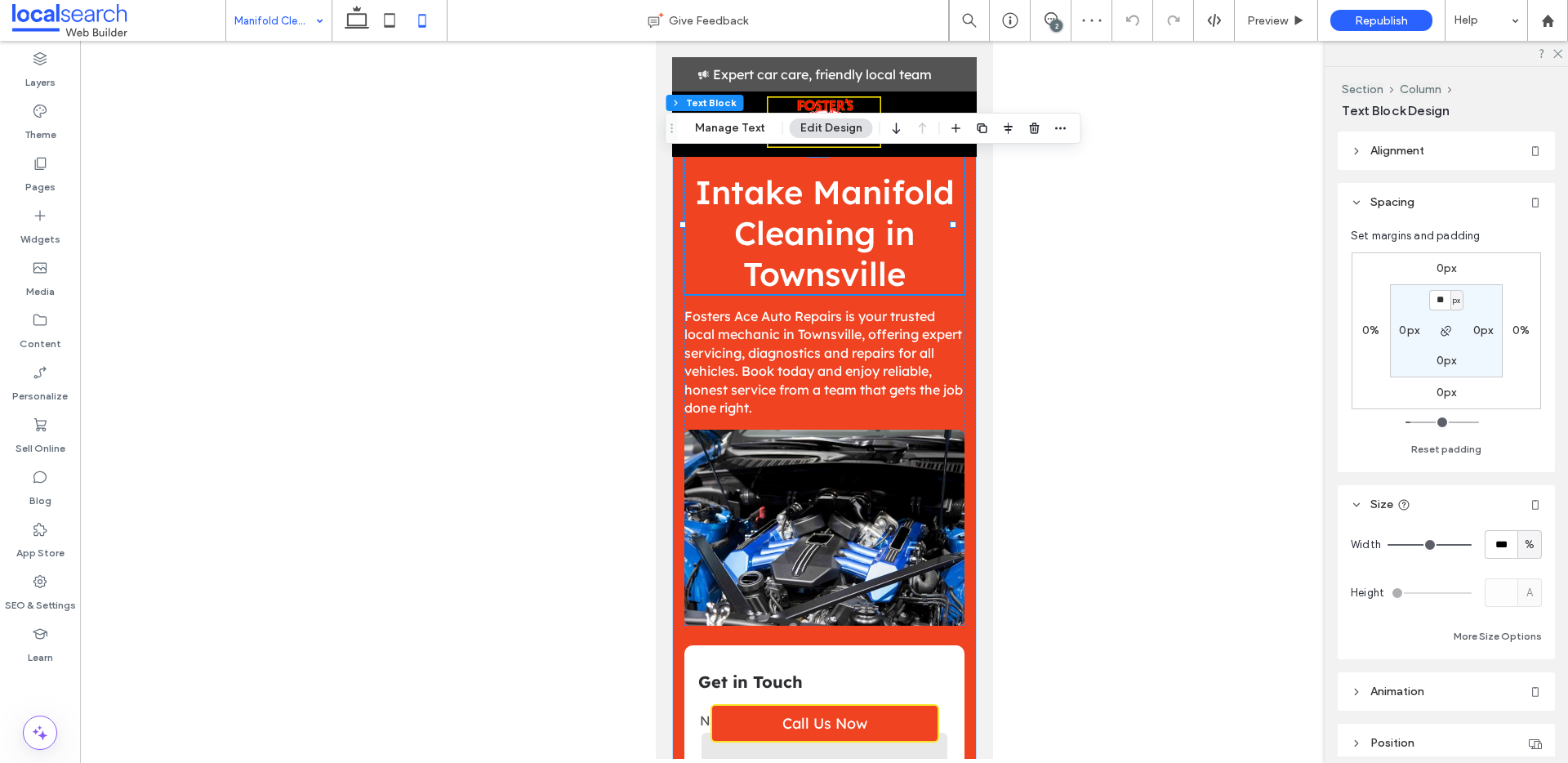 click at bounding box center (274, 20) 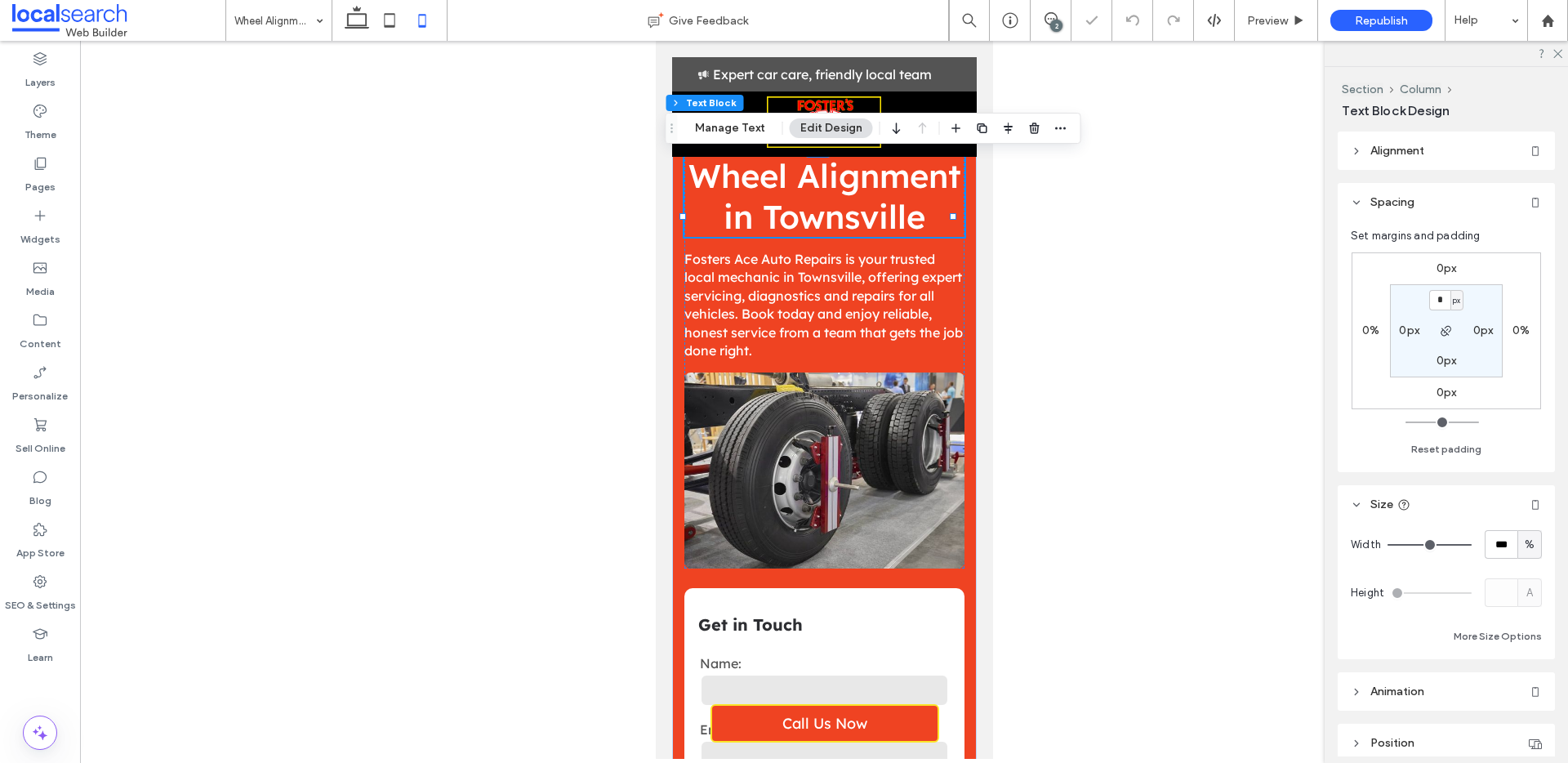 scroll, scrollTop: 0, scrollLeft: 0, axis: both 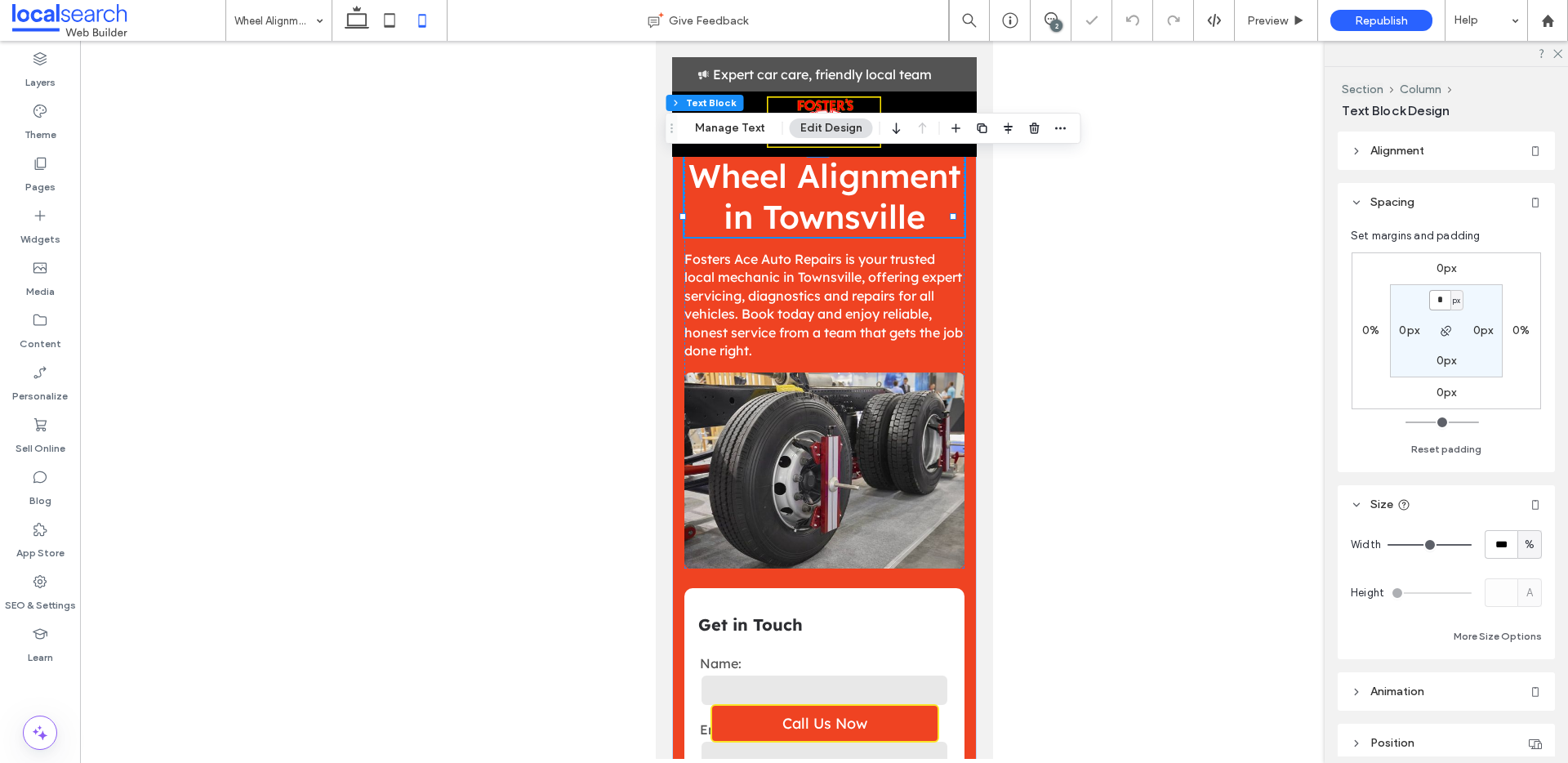 click on "*" at bounding box center [1440, 300] 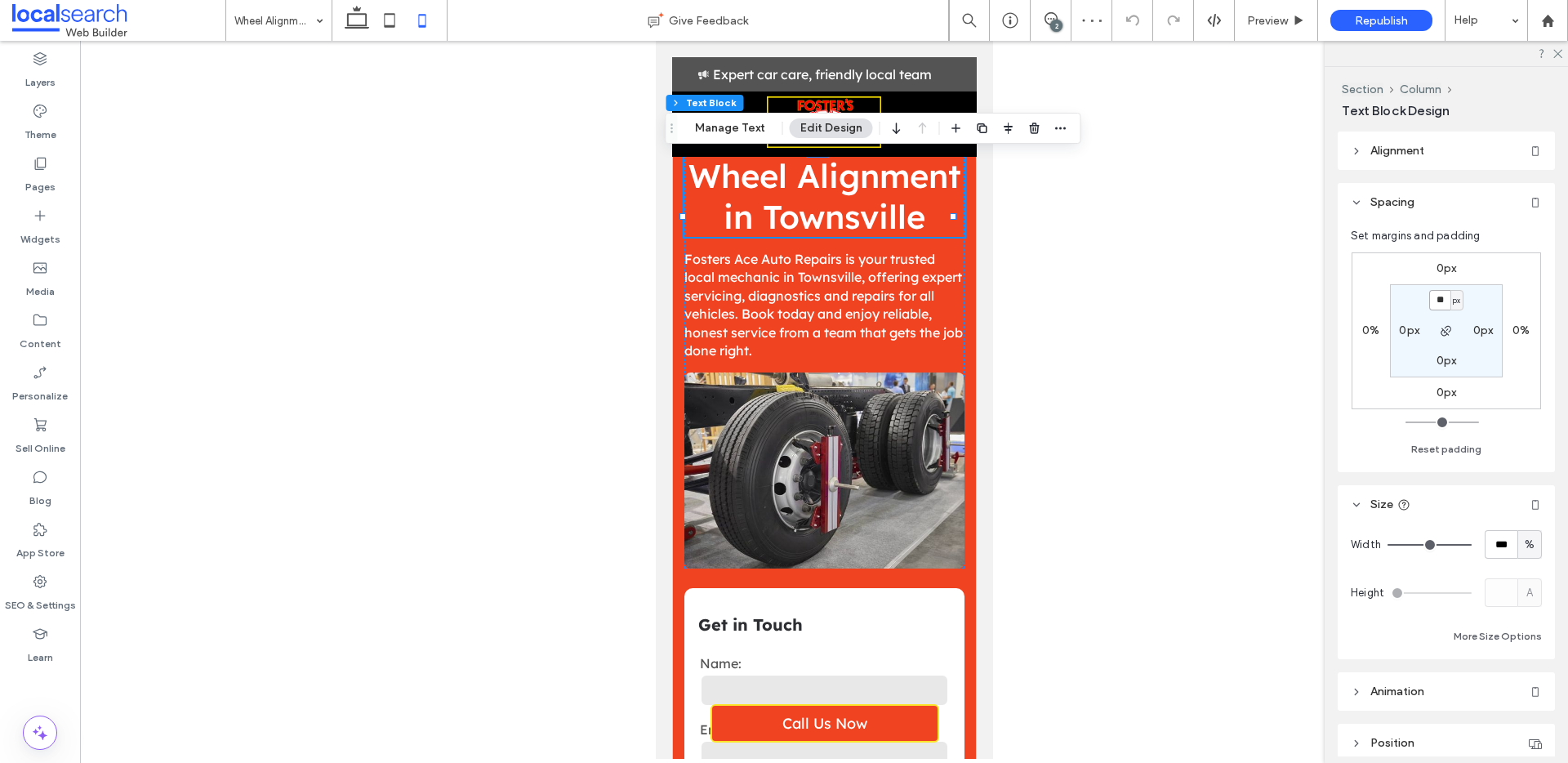 type on "**" 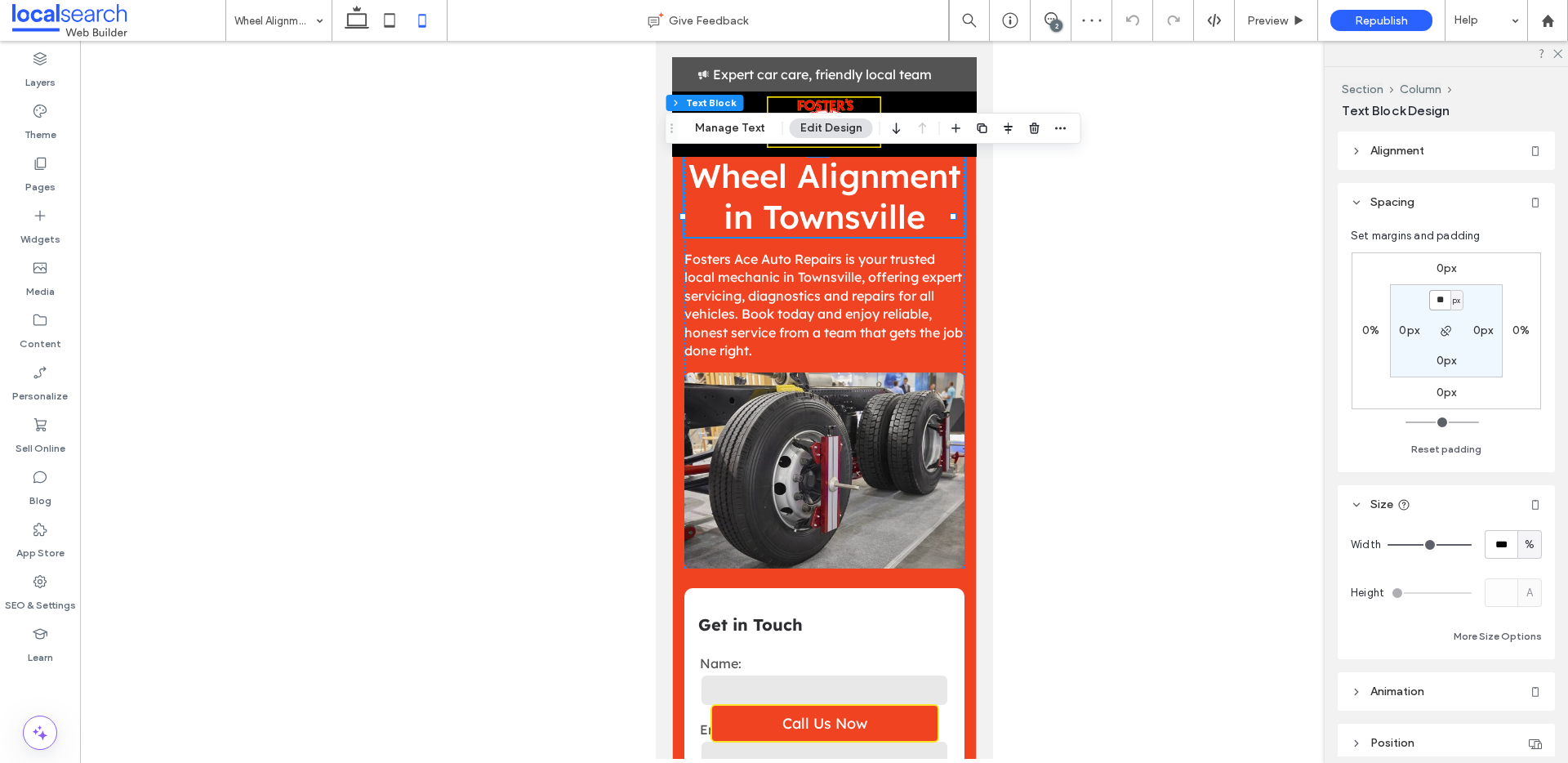type on "**" 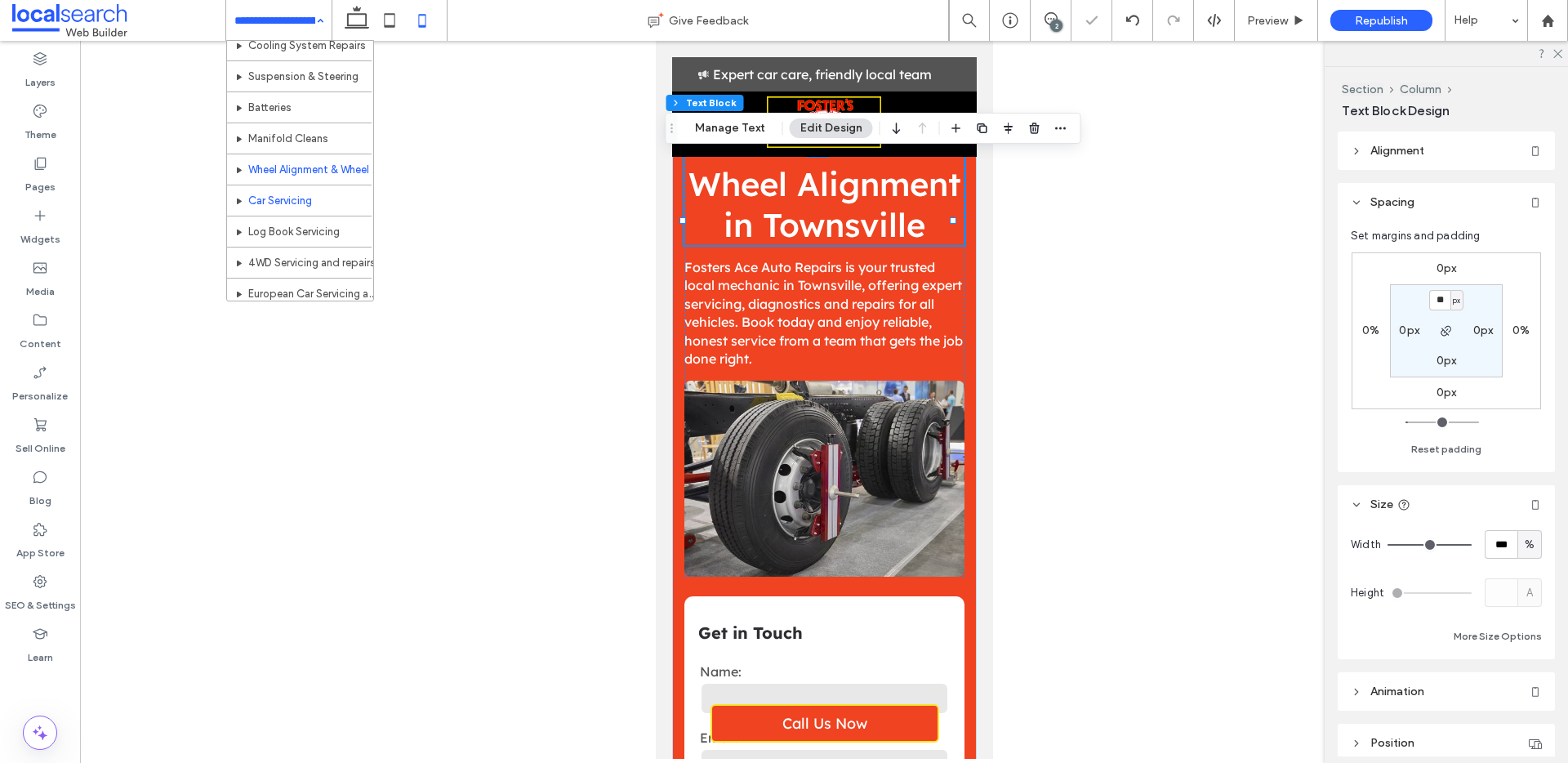 scroll, scrollTop: 114, scrollLeft: 0, axis: vertical 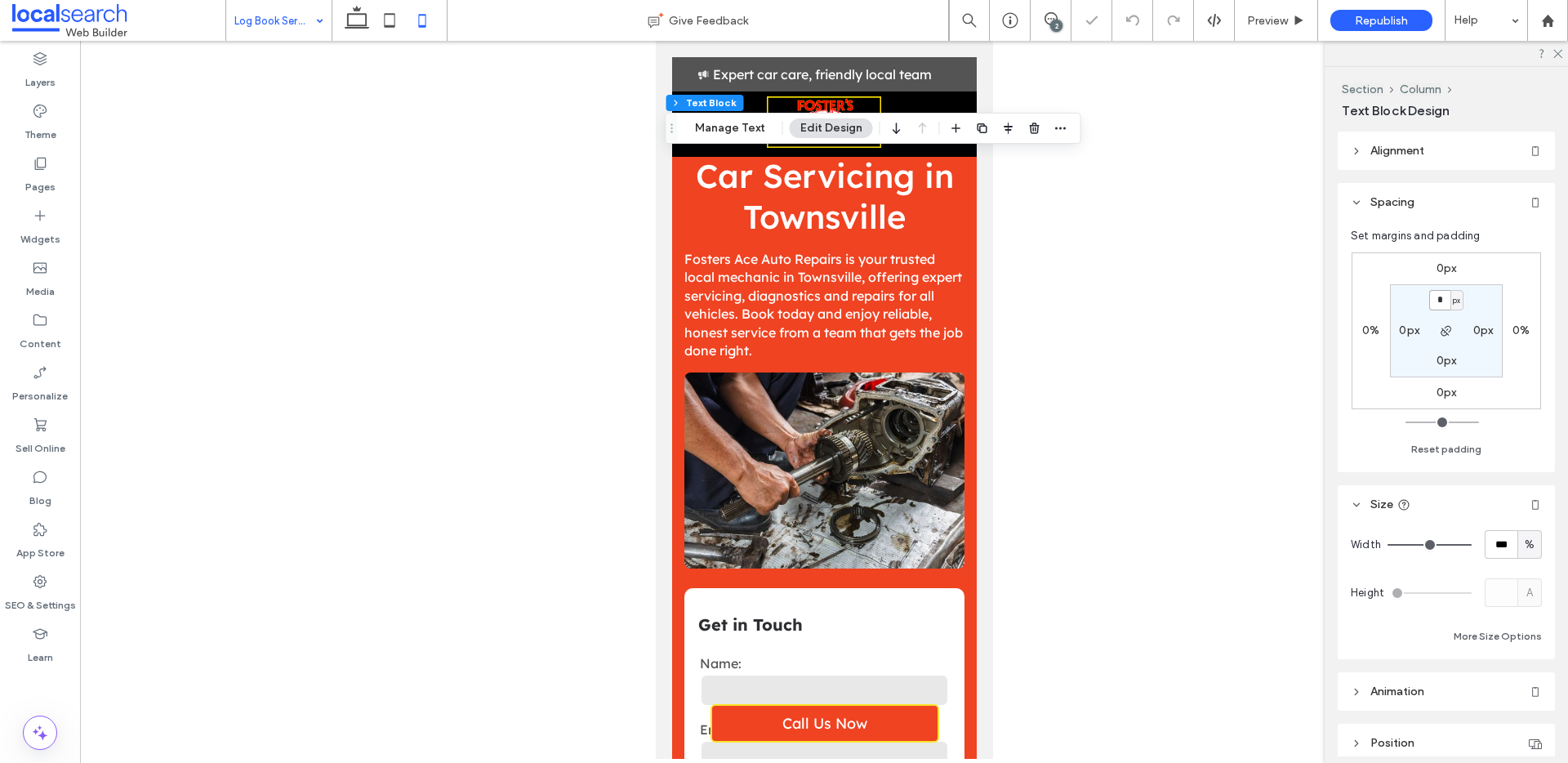 click on "*" at bounding box center [1440, 300] 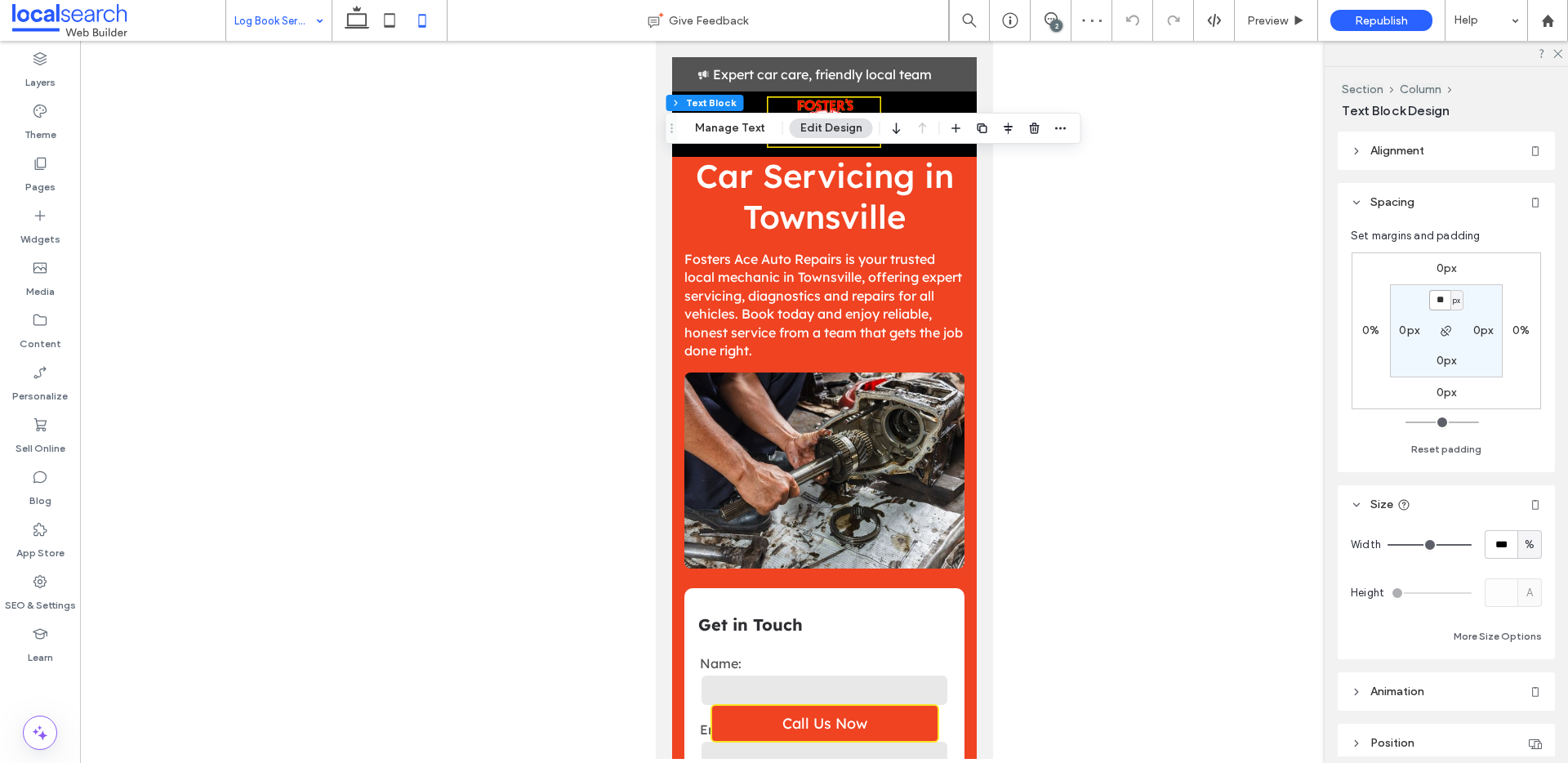 type on "**" 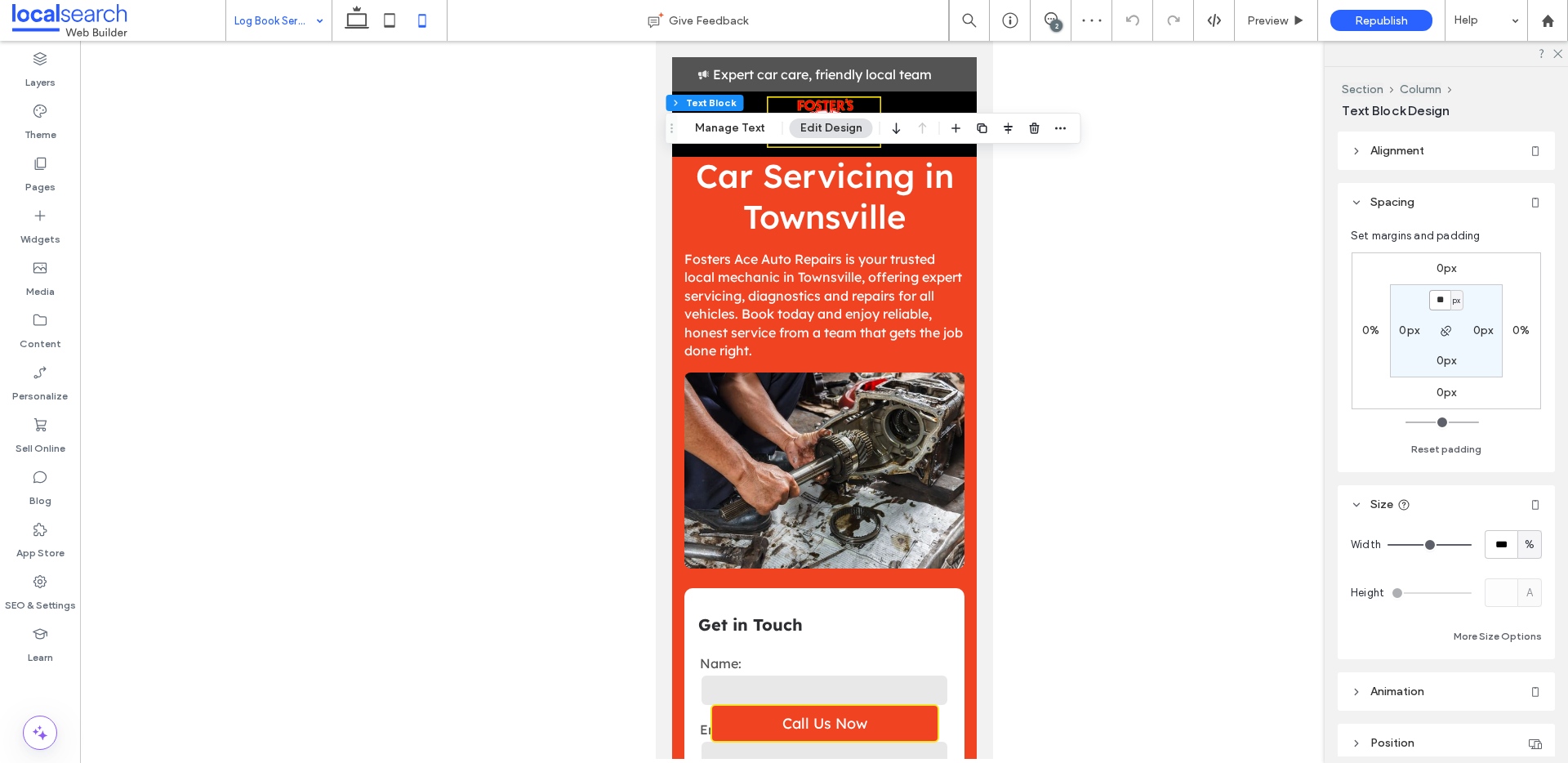 type on "**" 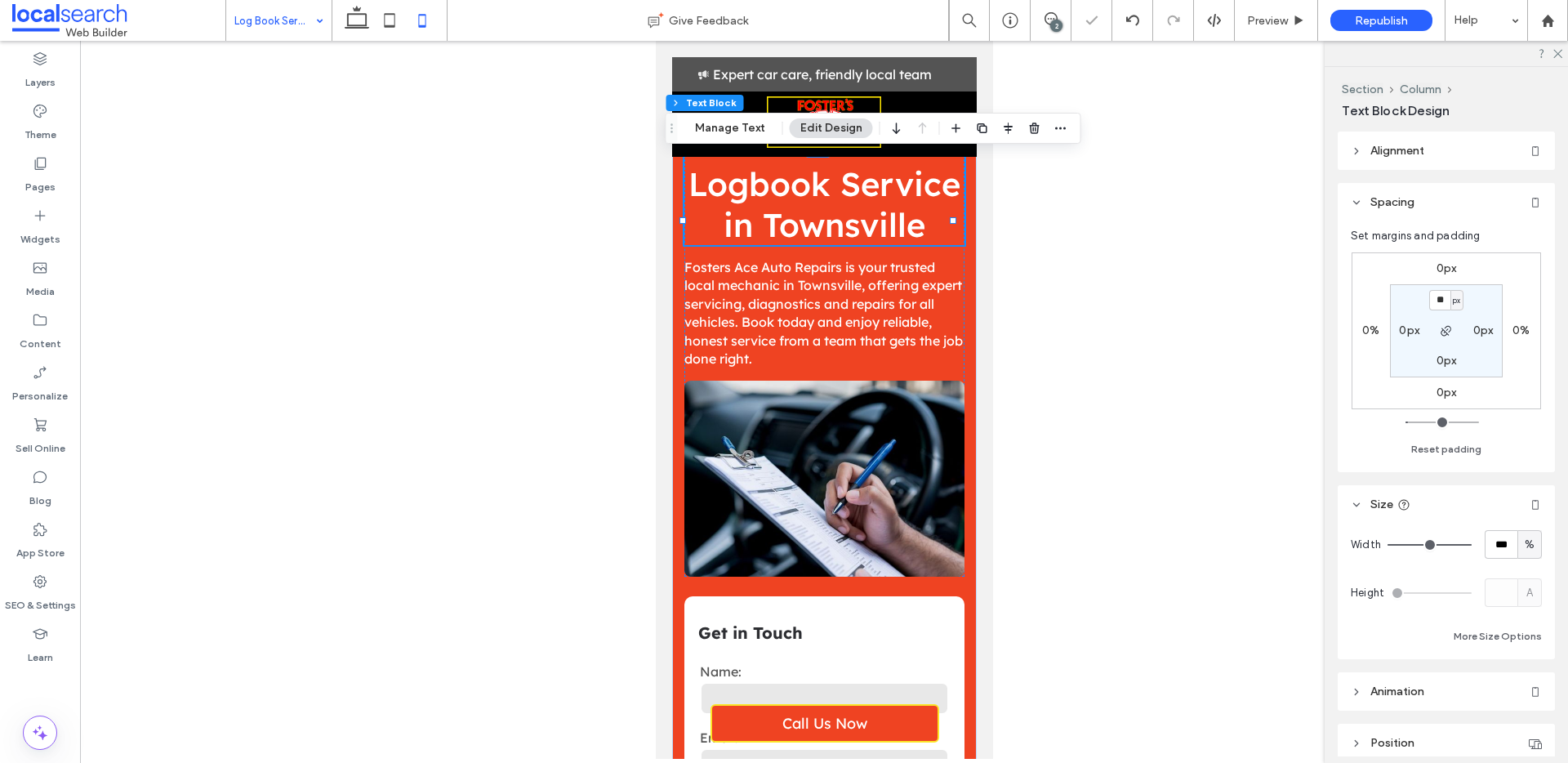 scroll, scrollTop: 0, scrollLeft: 0, axis: both 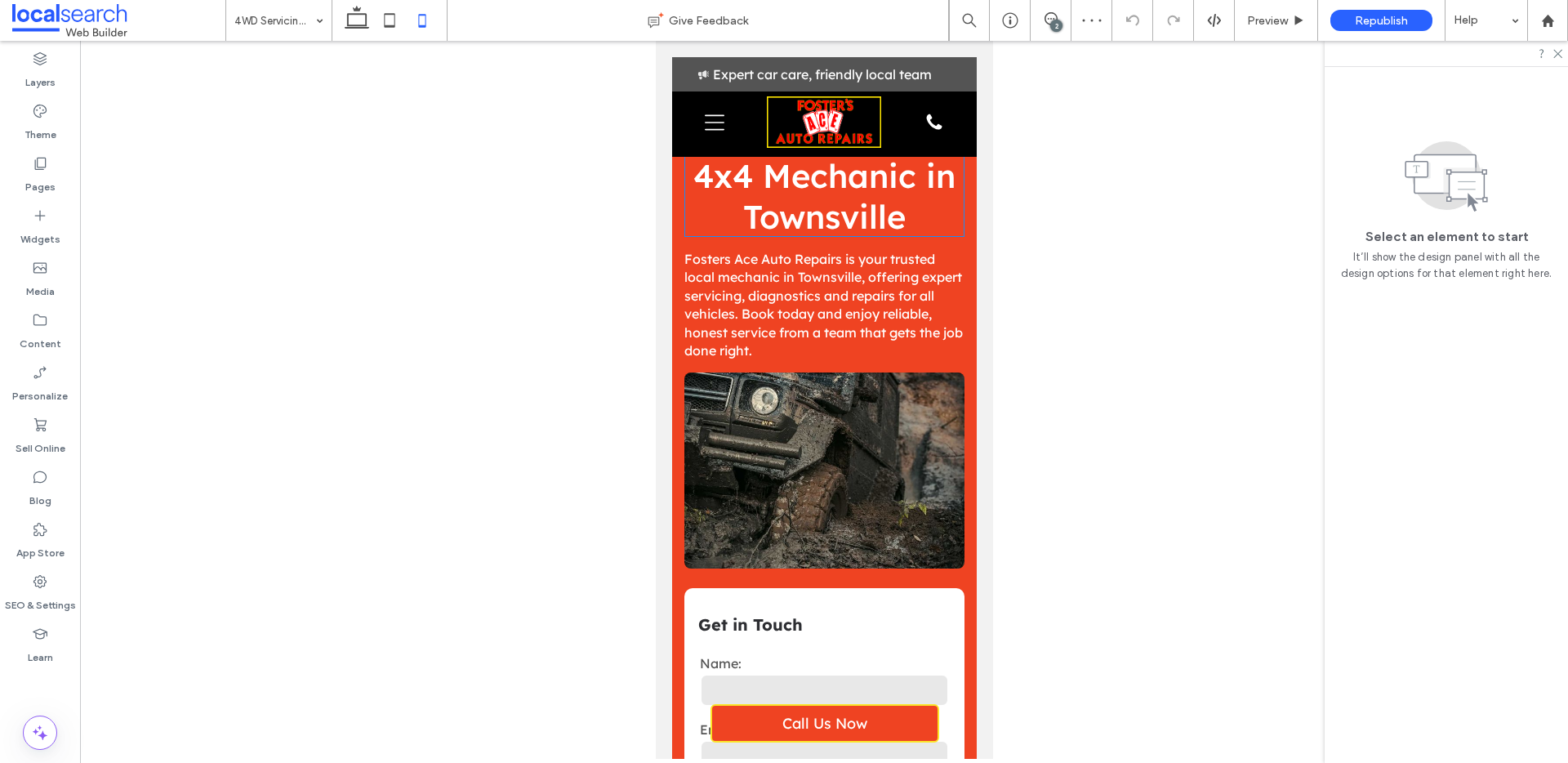 click on "4x4 Mechanic in Townsville" at bounding box center [823, 196] 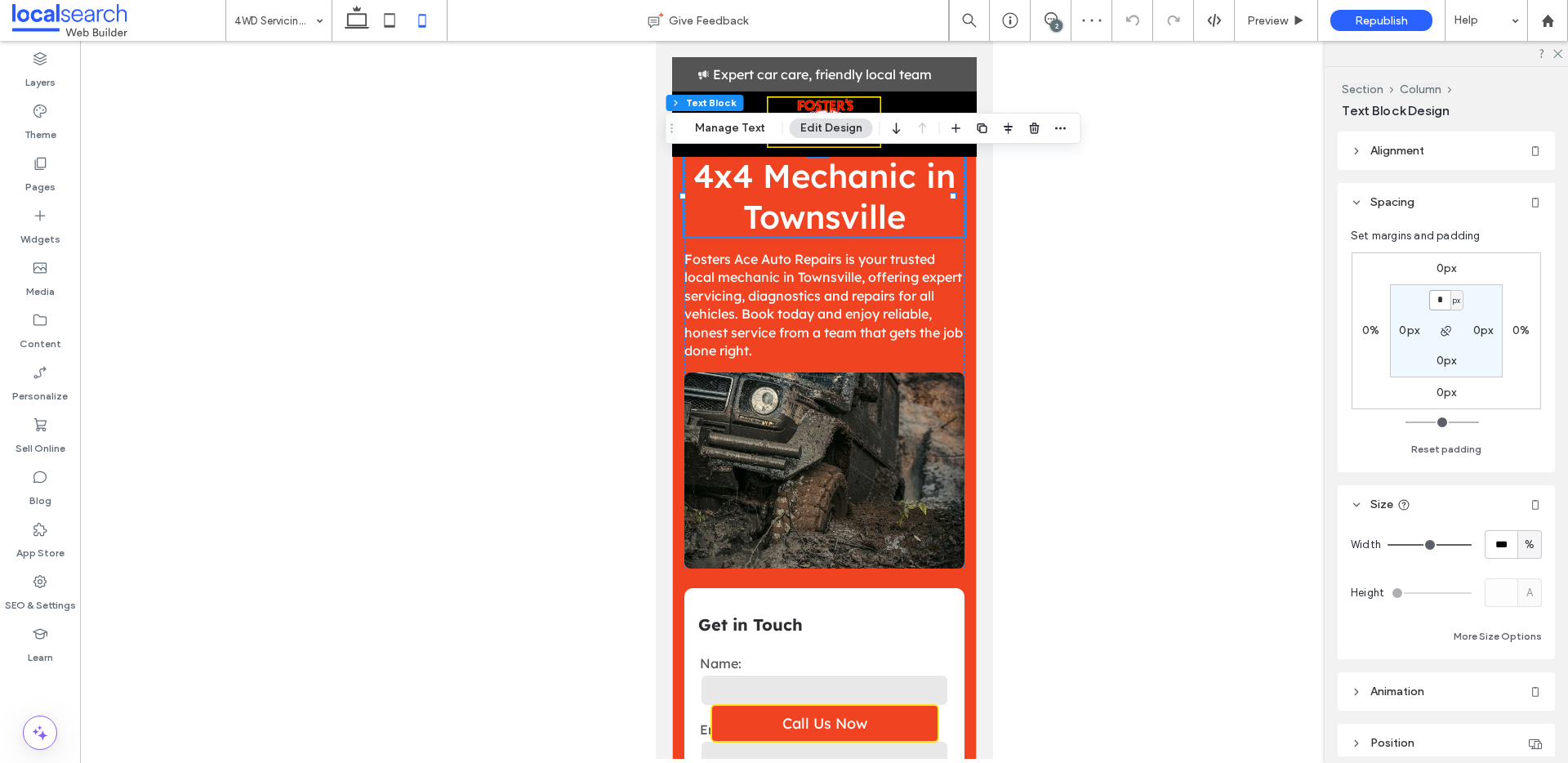 click on "*" at bounding box center [1440, 300] 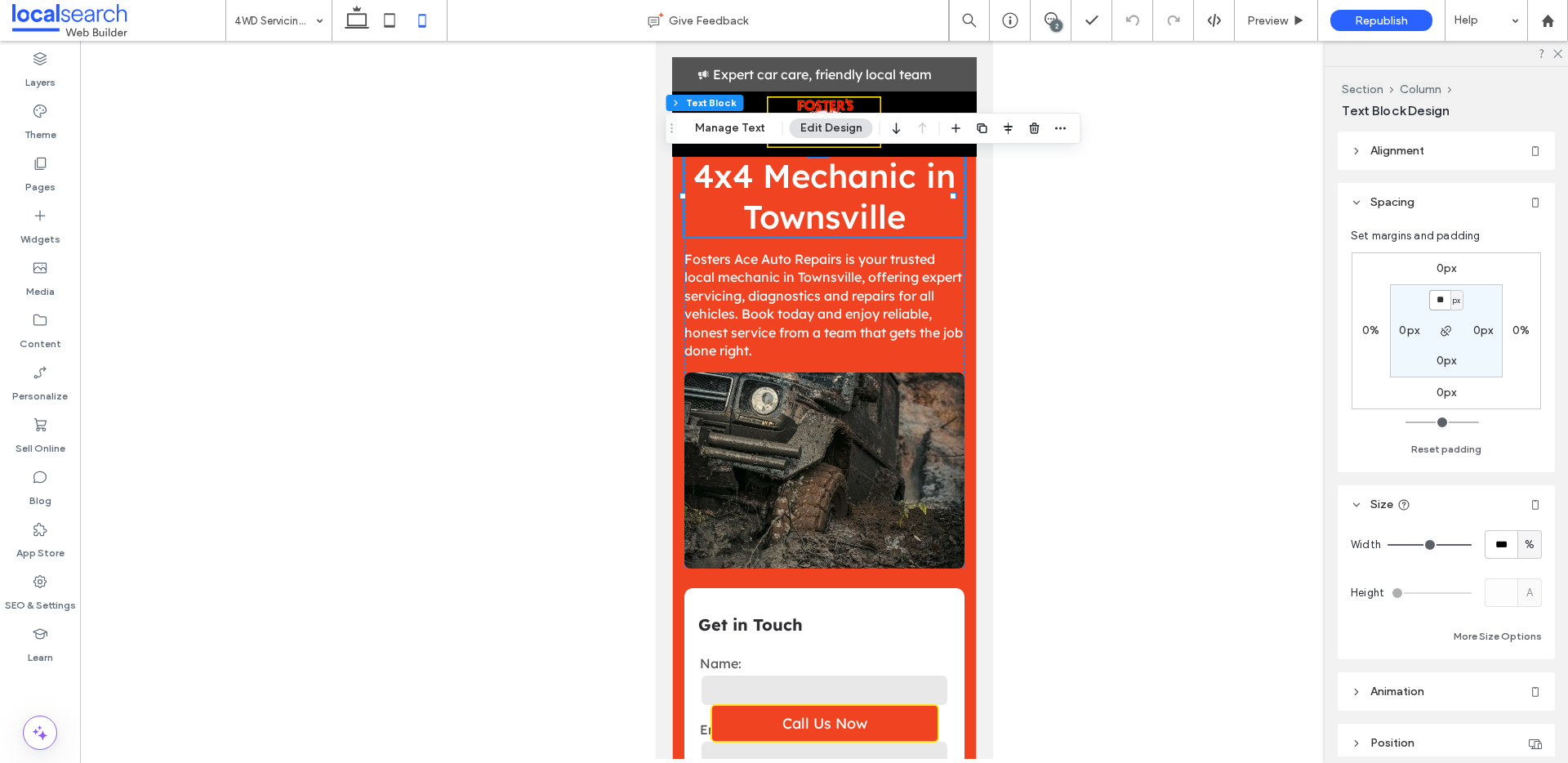 type on "**" 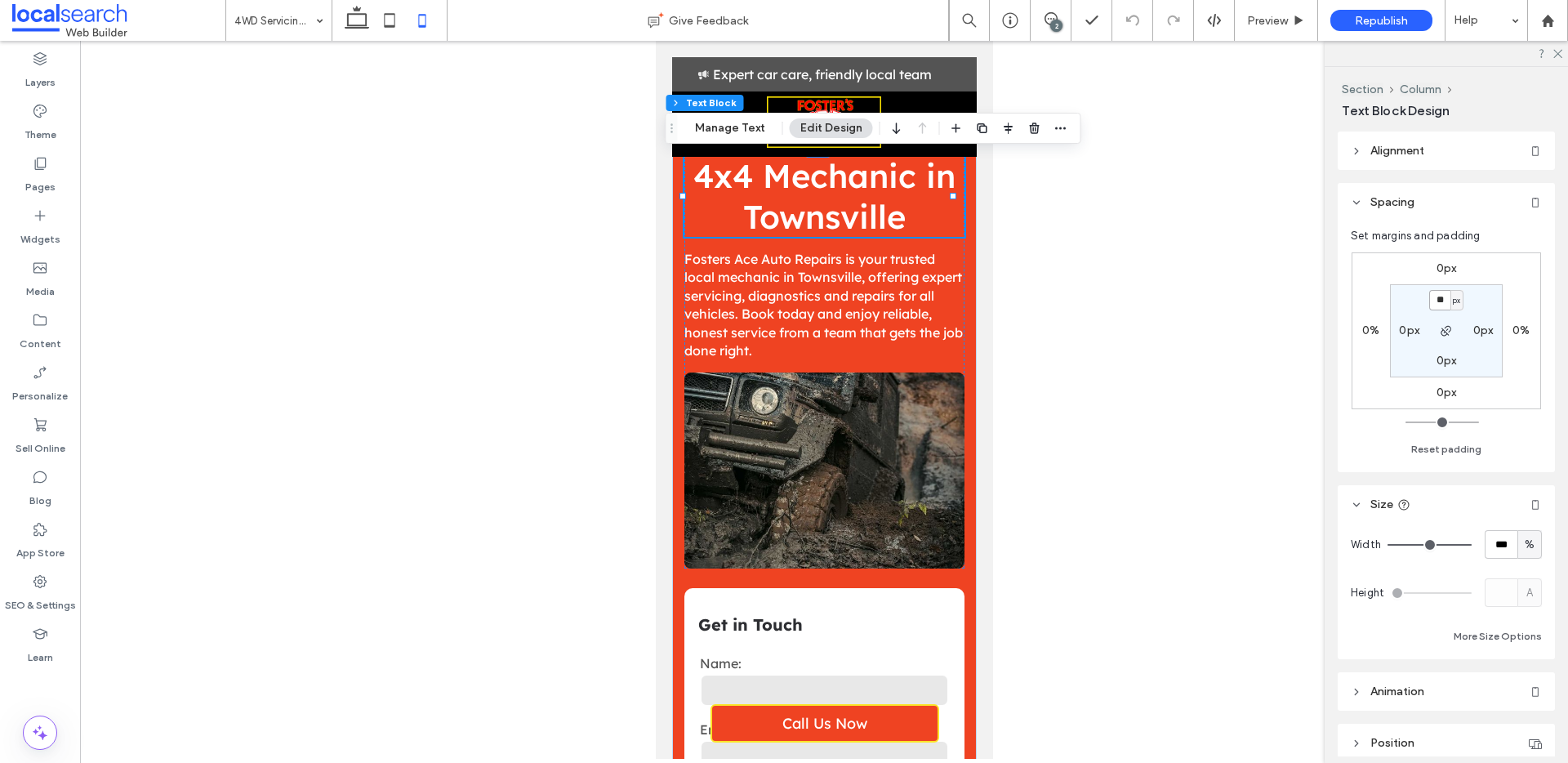type on "**" 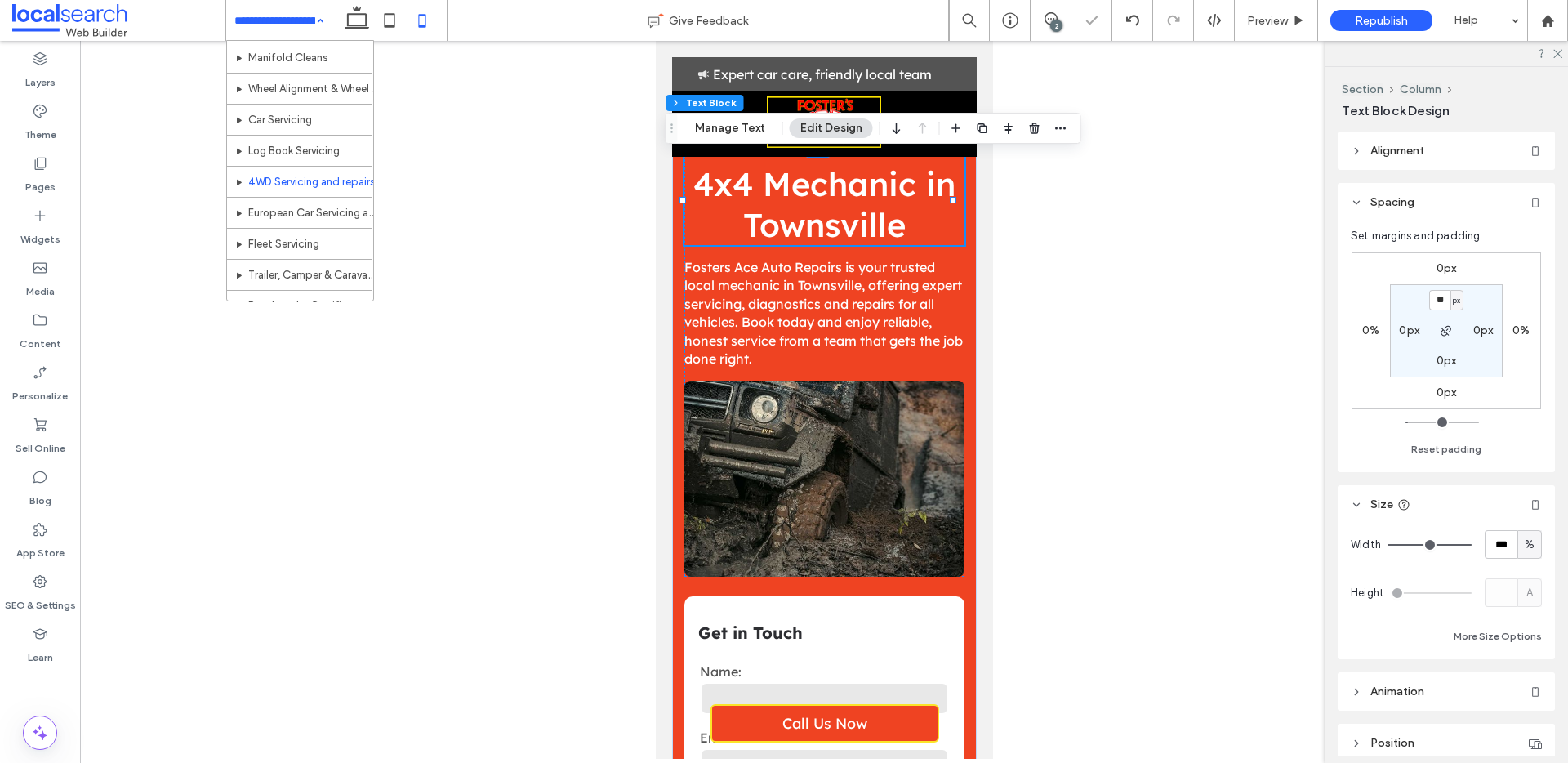 scroll, scrollTop: 263, scrollLeft: 0, axis: vertical 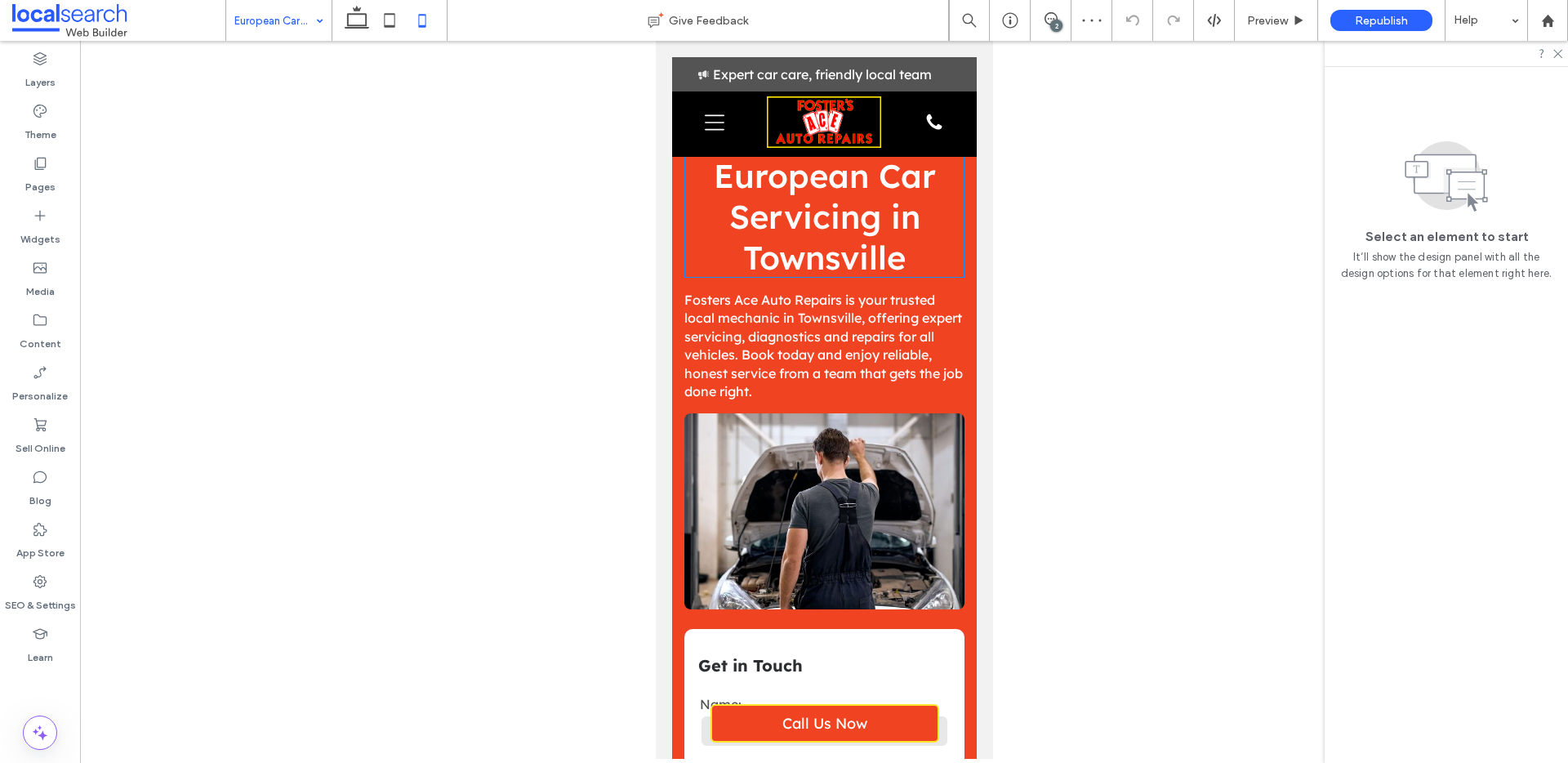 click on "European Car Servicing in Townsville" at bounding box center (823, 216) 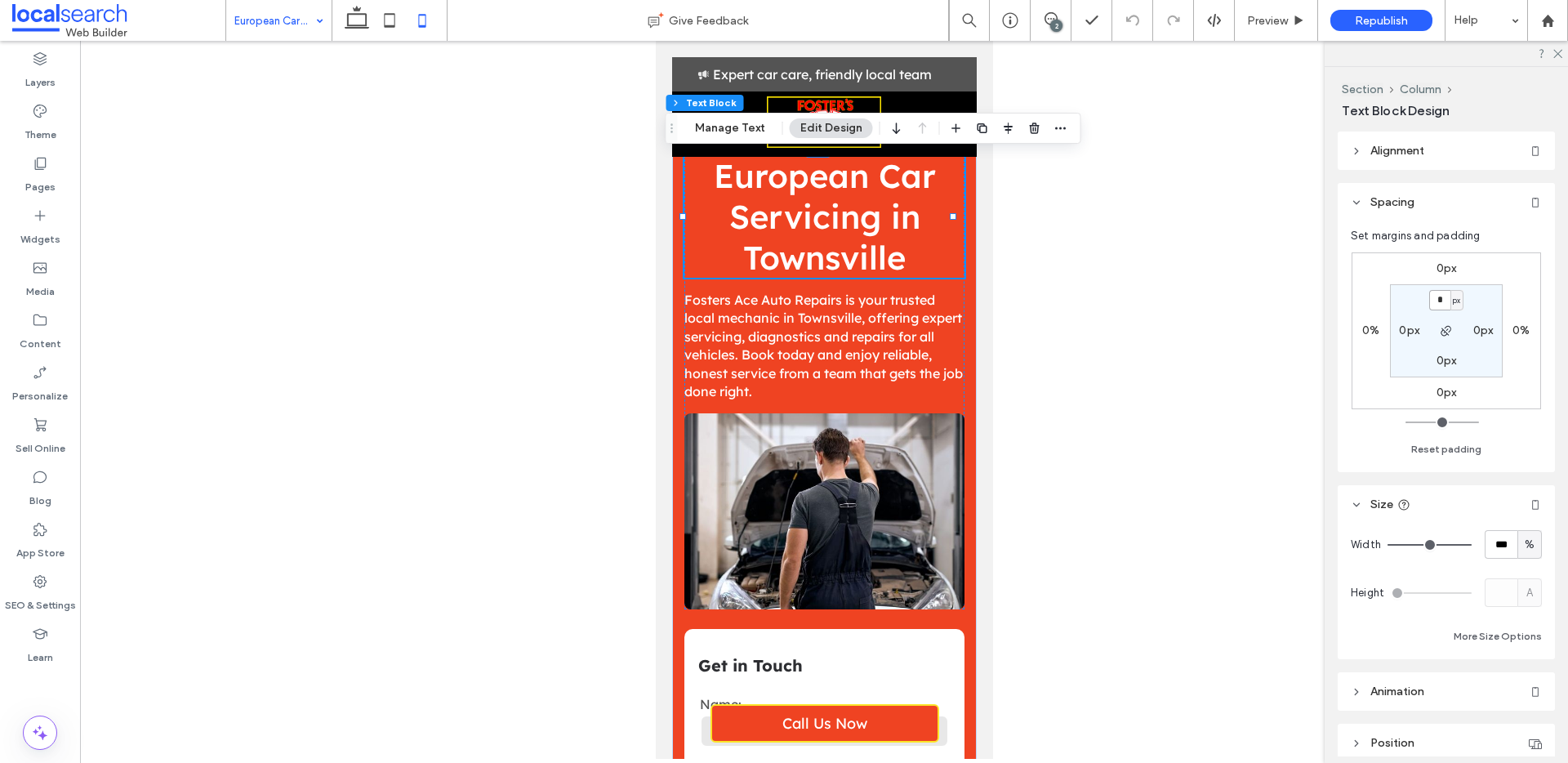 click on "*" at bounding box center (1440, 300) 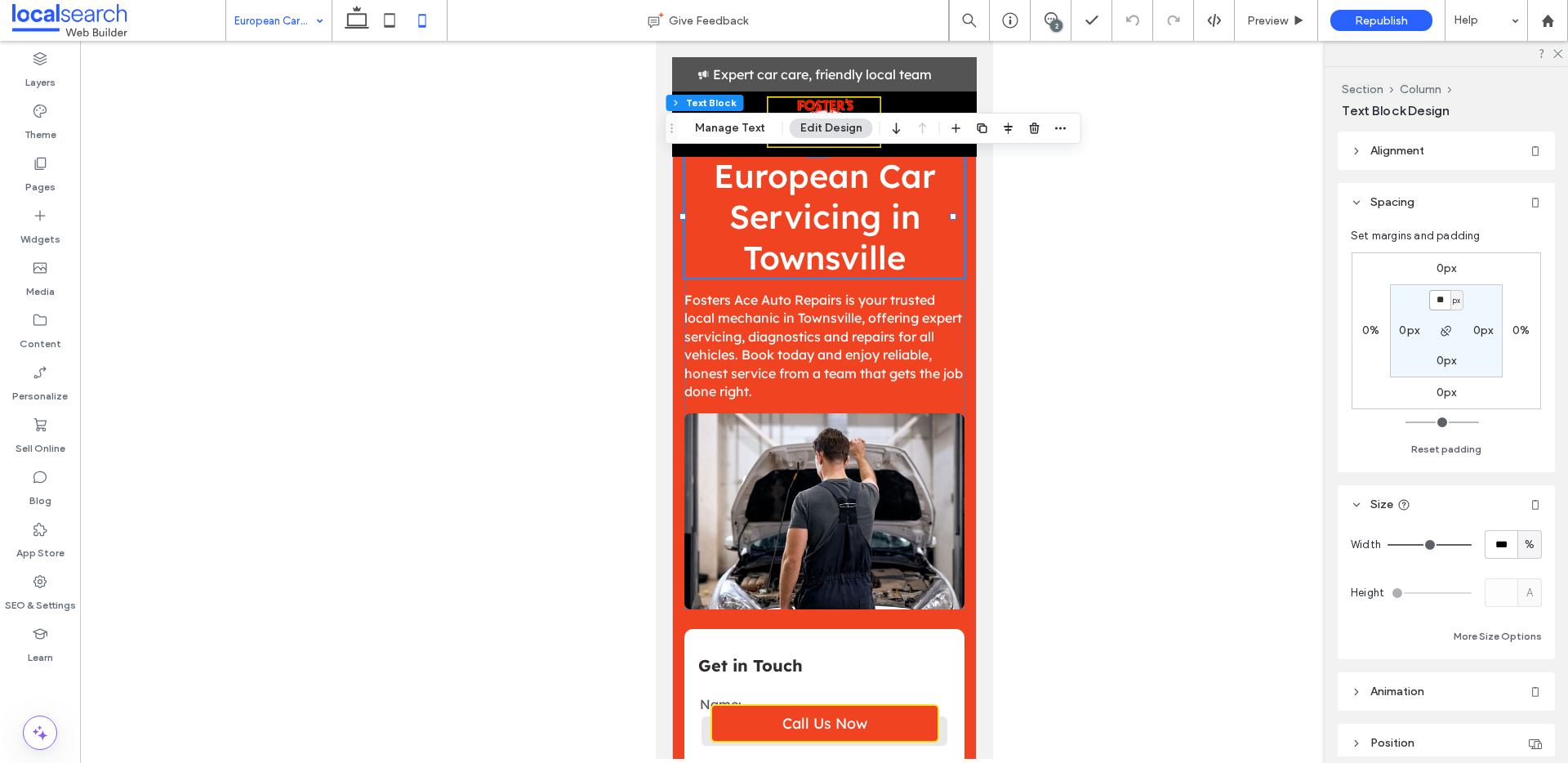 type on "**" 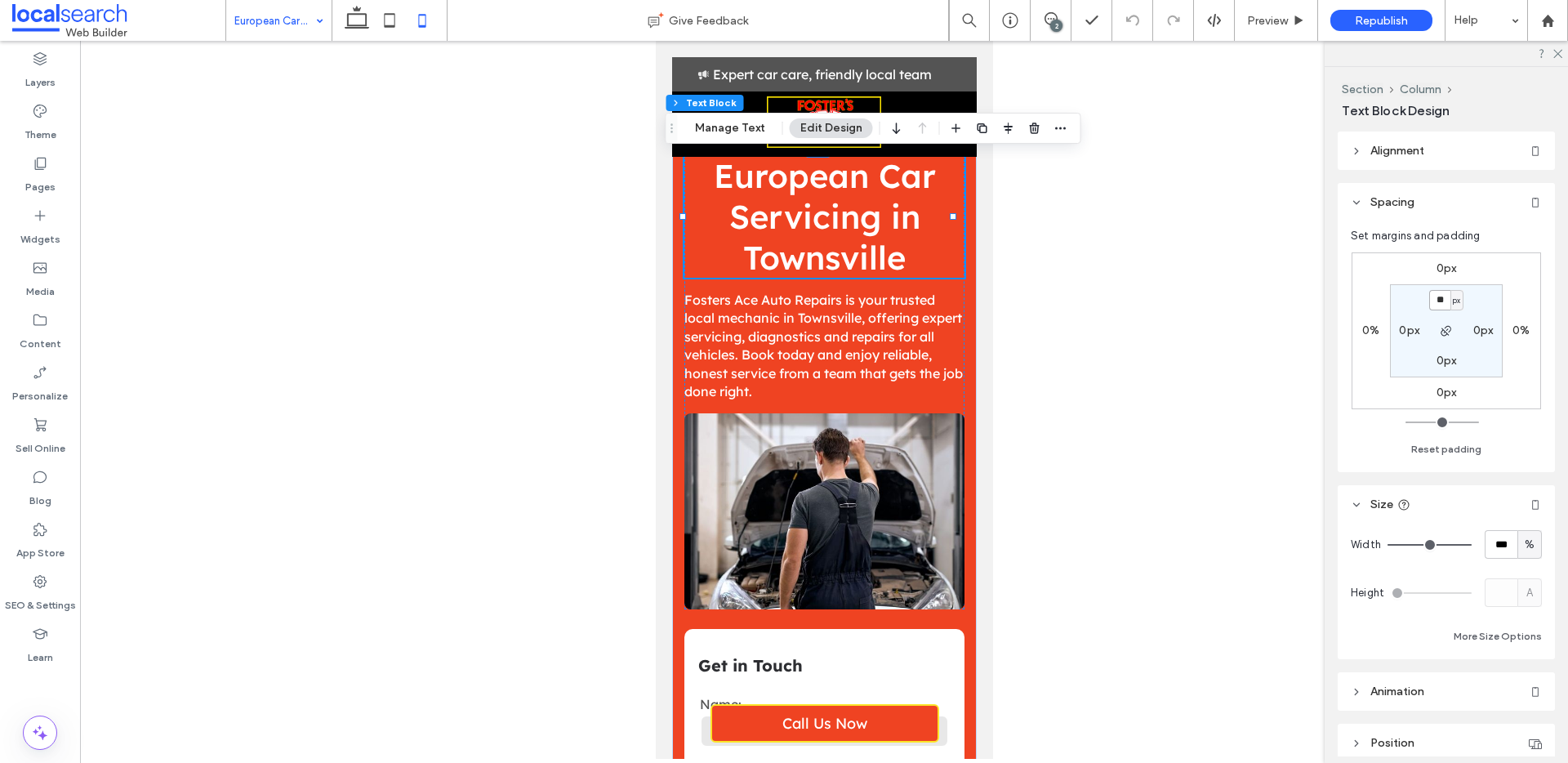 type on "**" 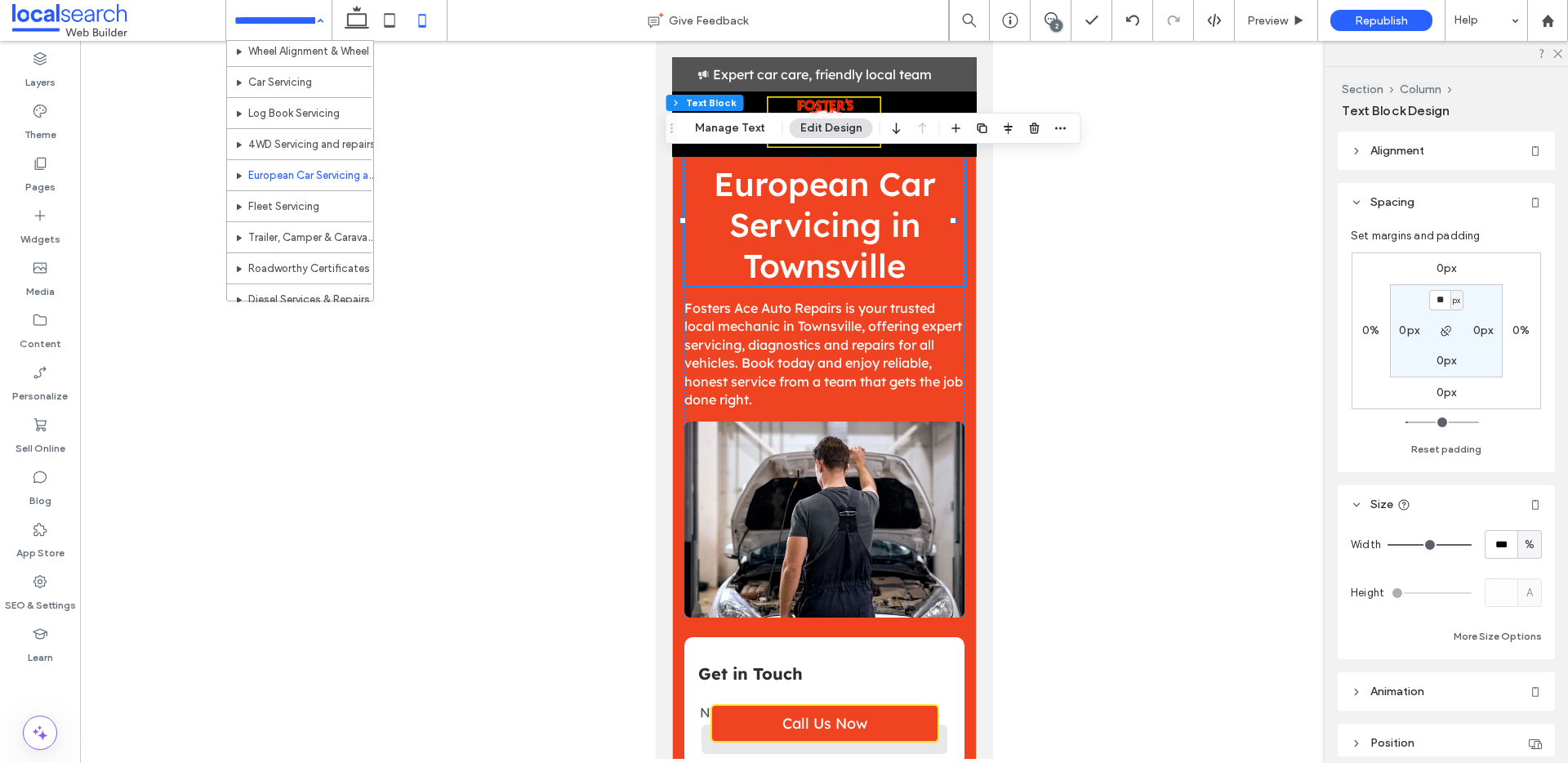 scroll, scrollTop: 220, scrollLeft: 0, axis: vertical 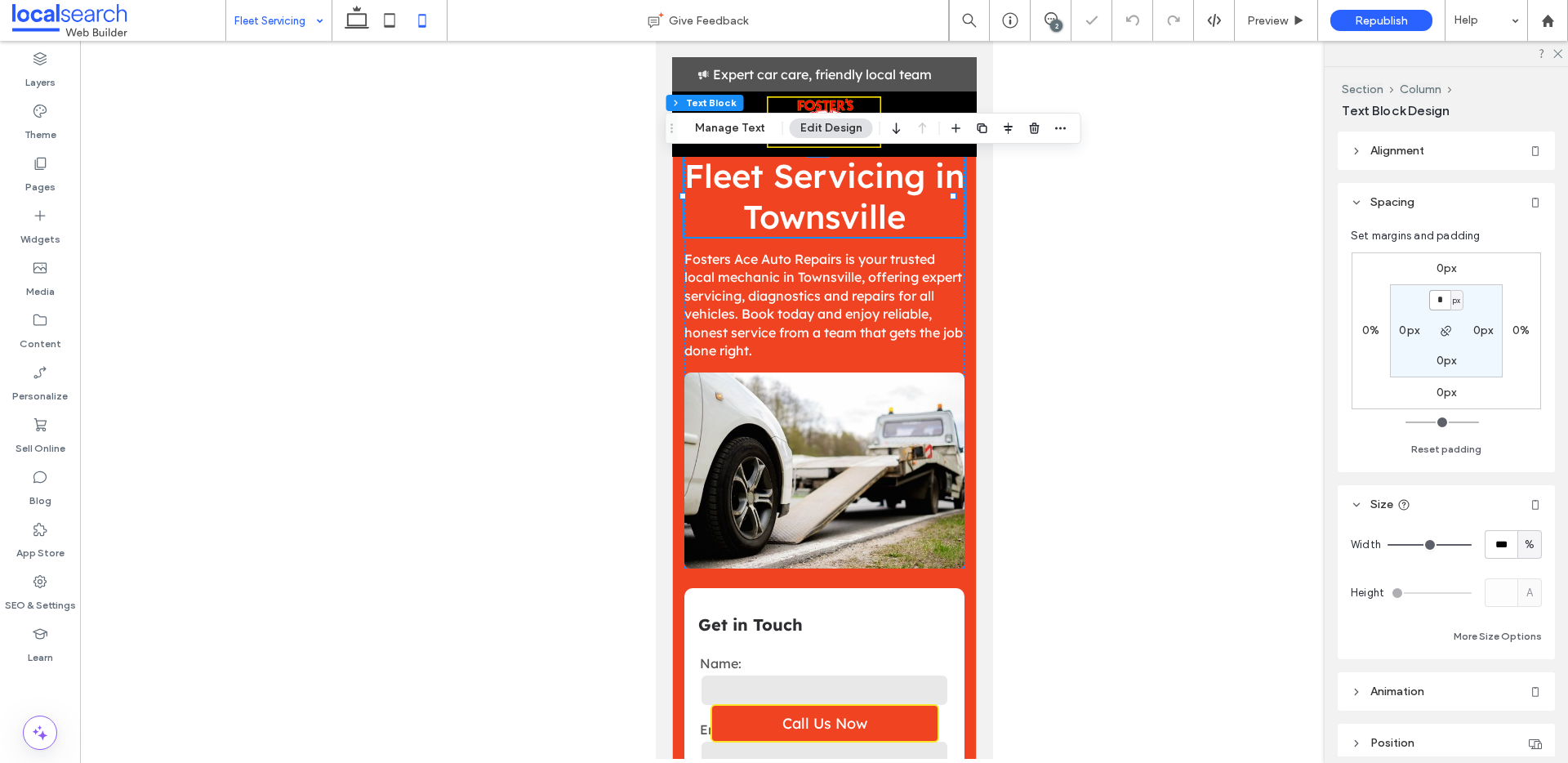 click on "*" at bounding box center (1440, 300) 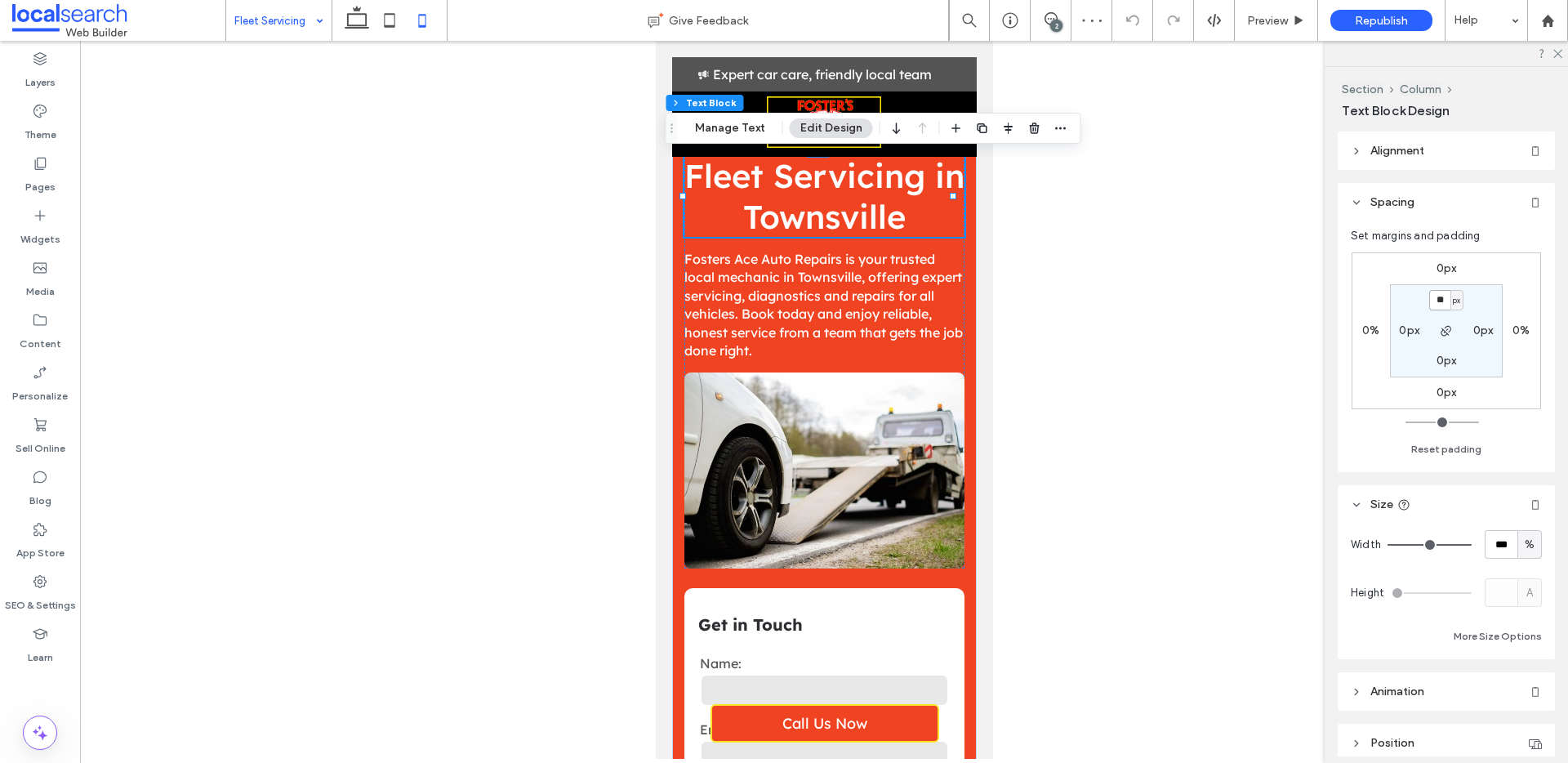 type on "**" 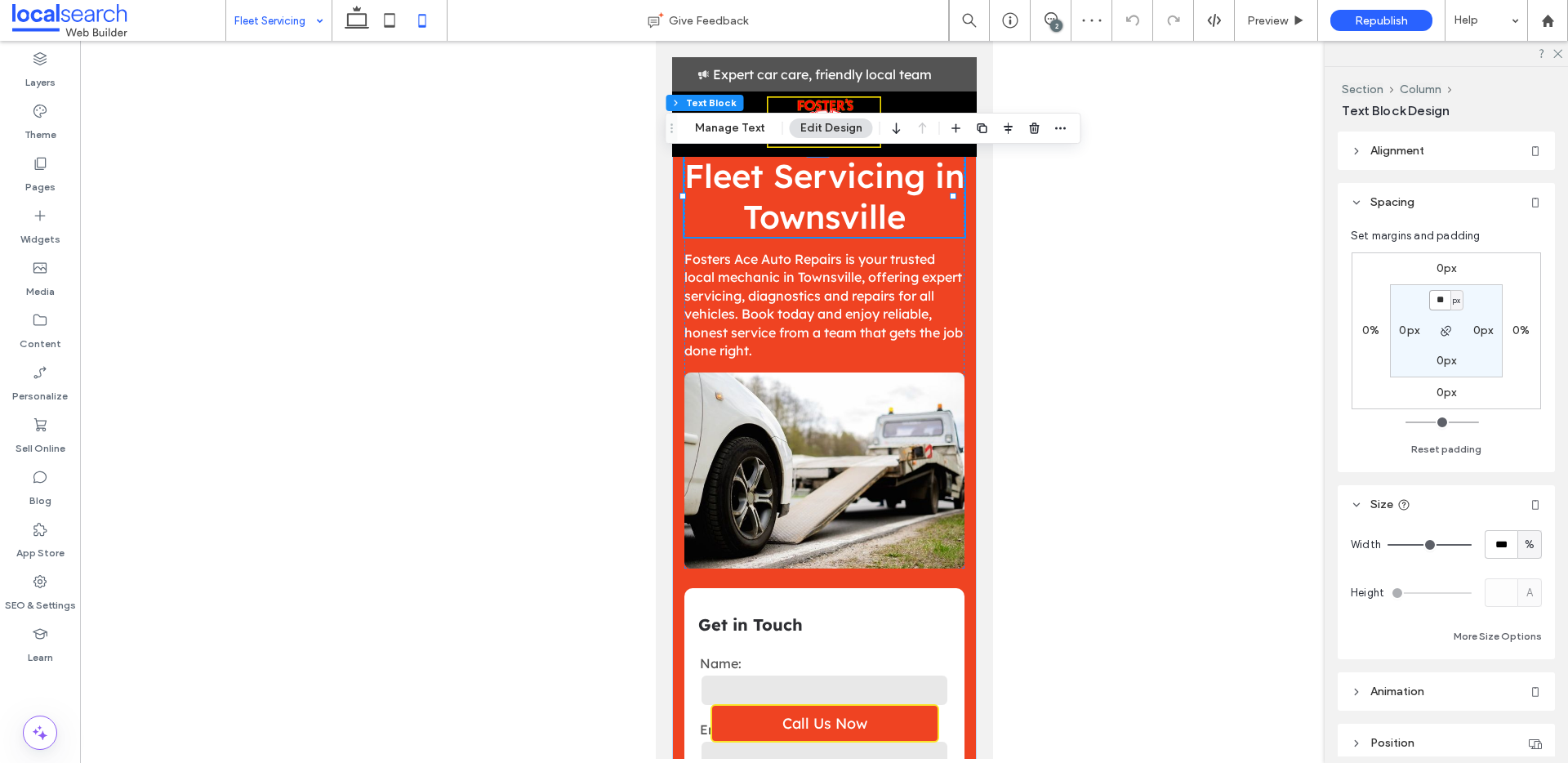 type on "**" 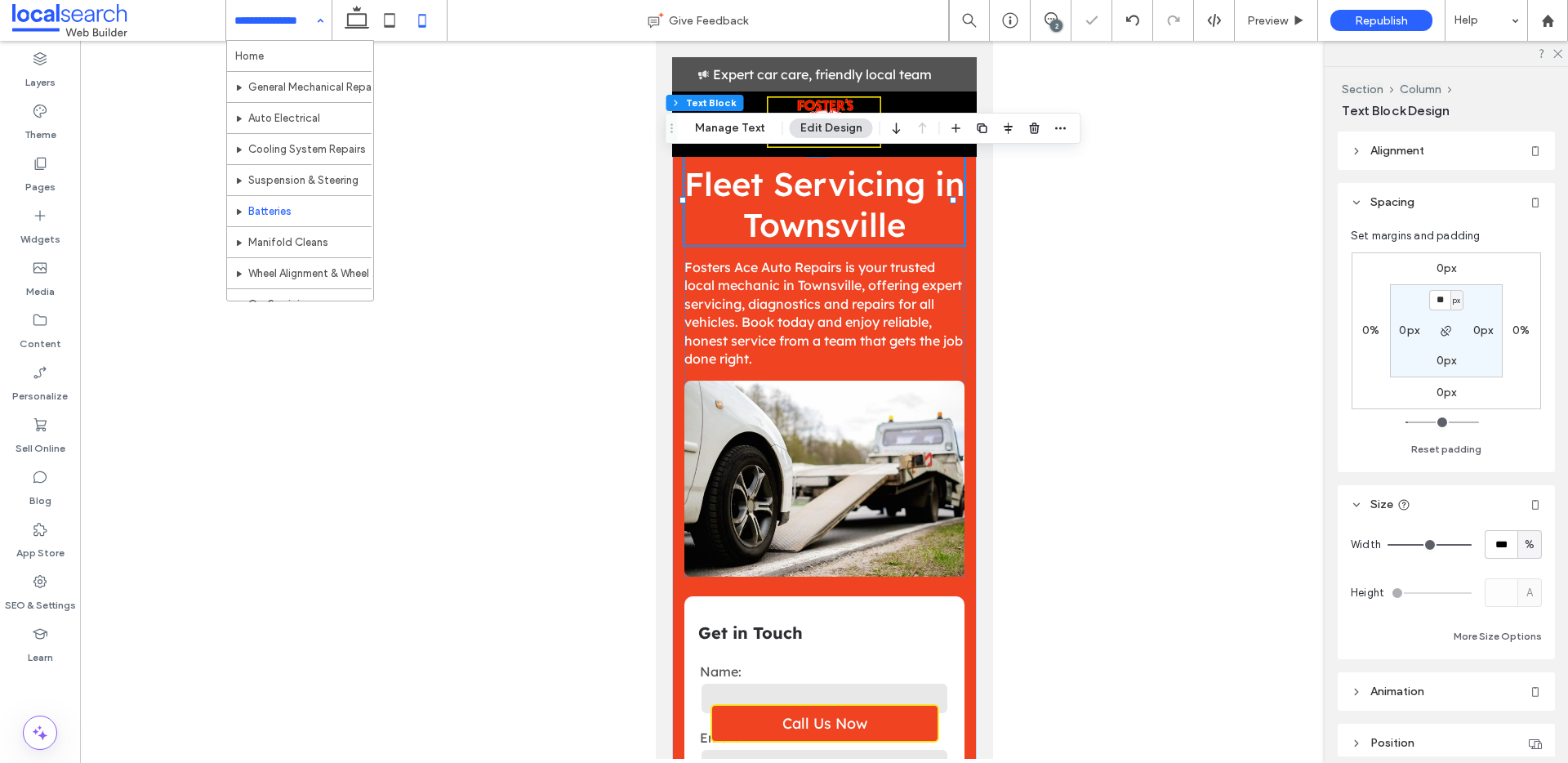 scroll, scrollTop: 299, scrollLeft: 0, axis: vertical 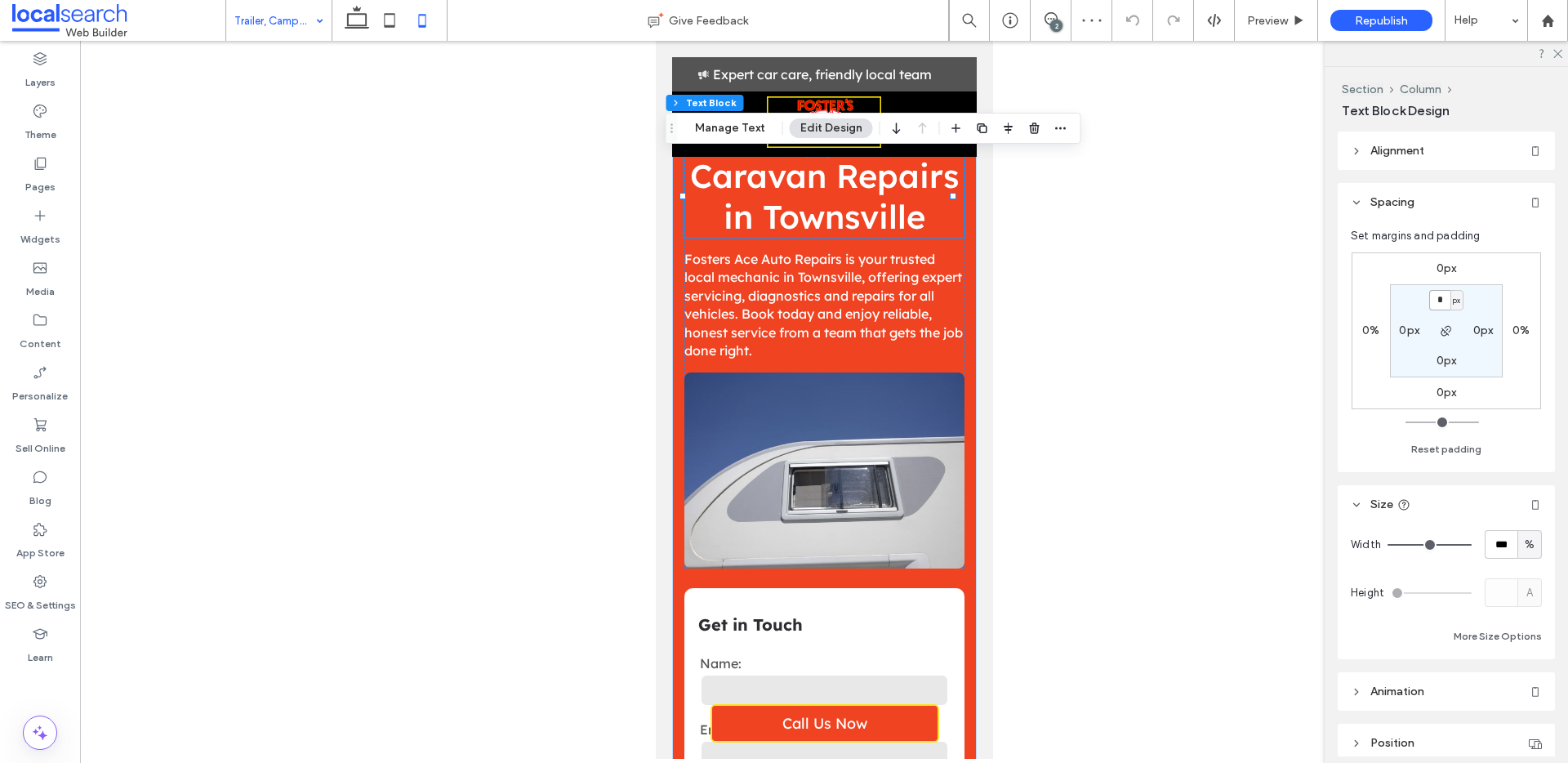 click on "*" at bounding box center (1440, 300) 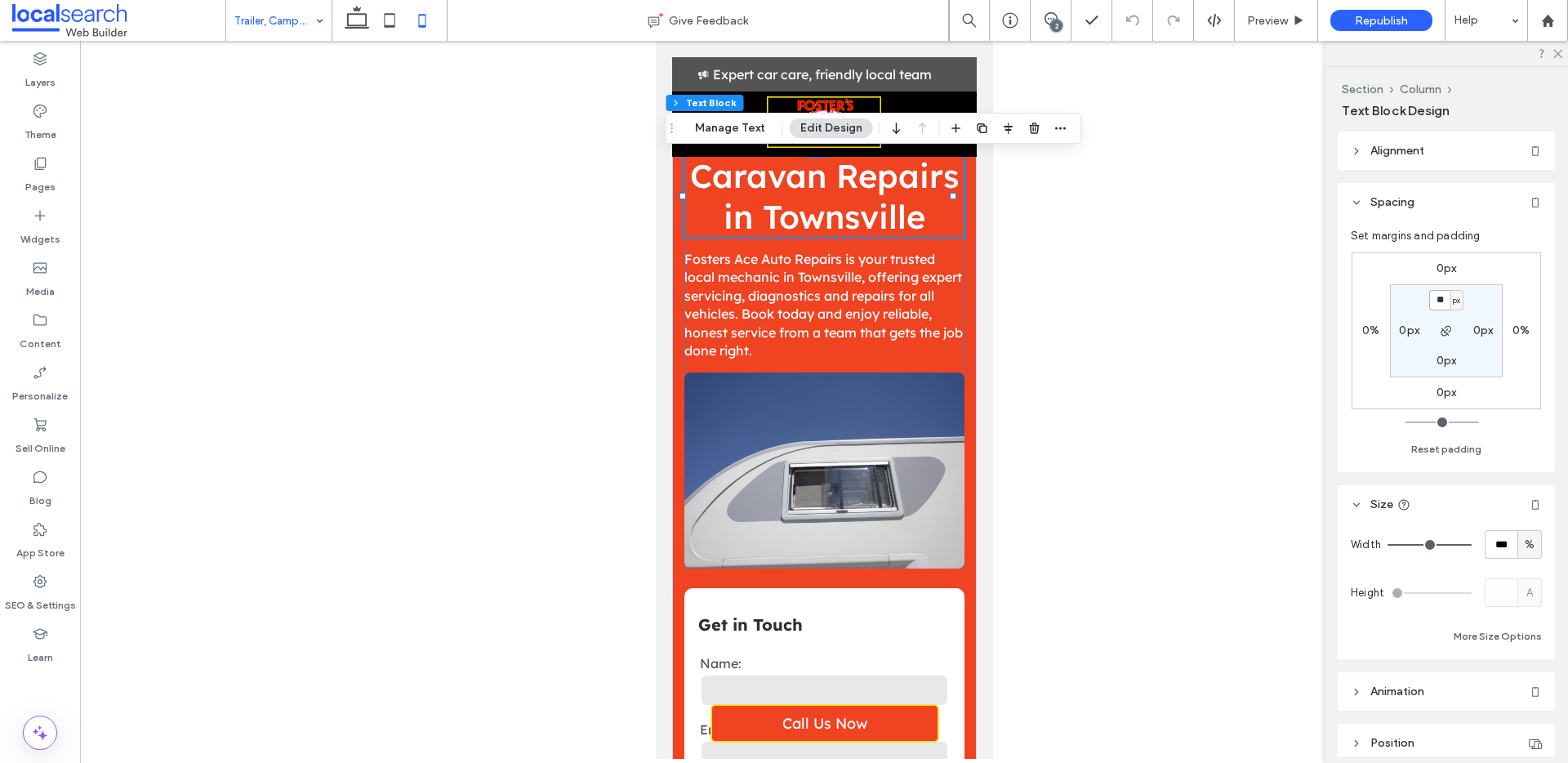 type on "**" 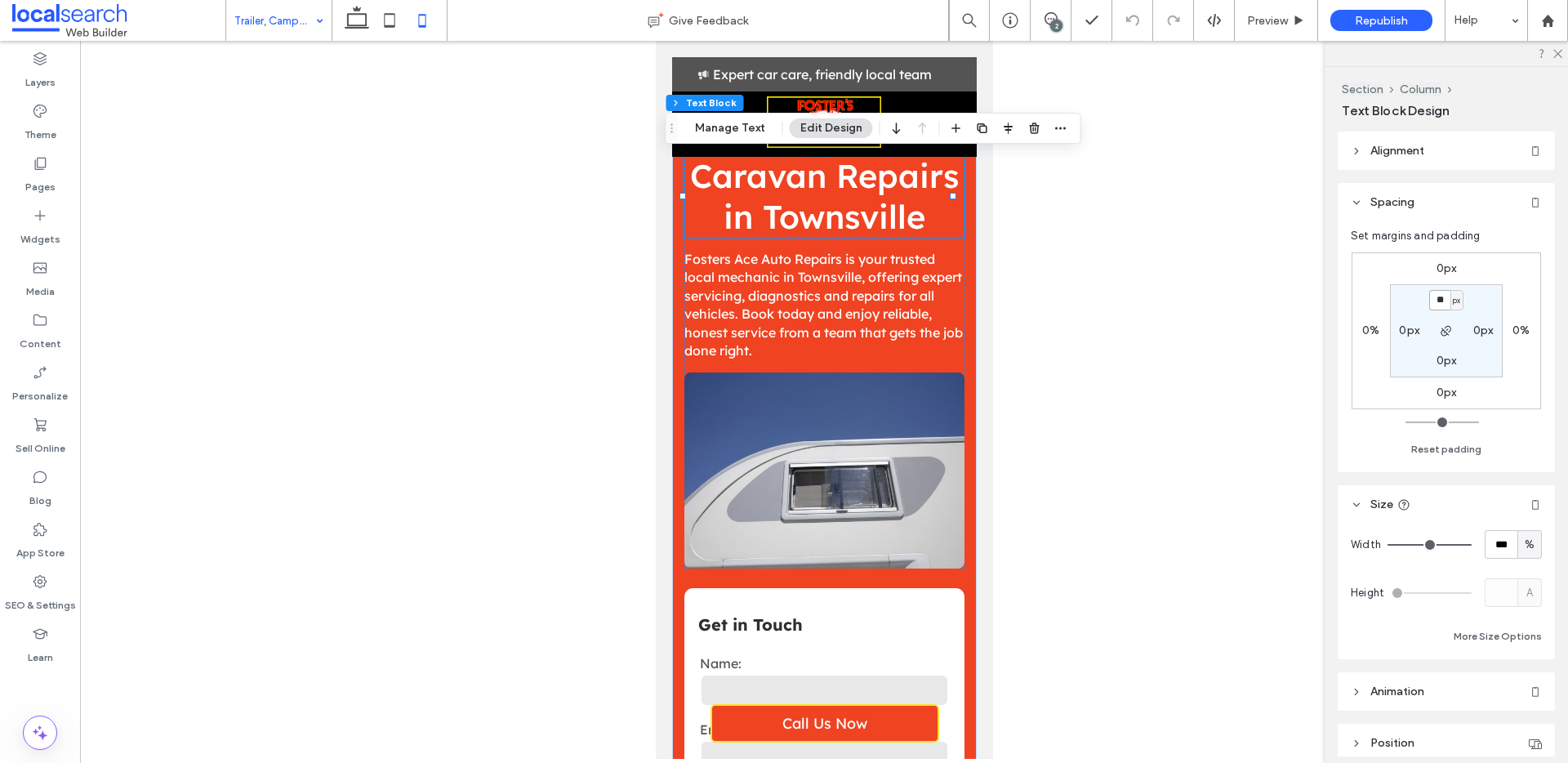 type on "**" 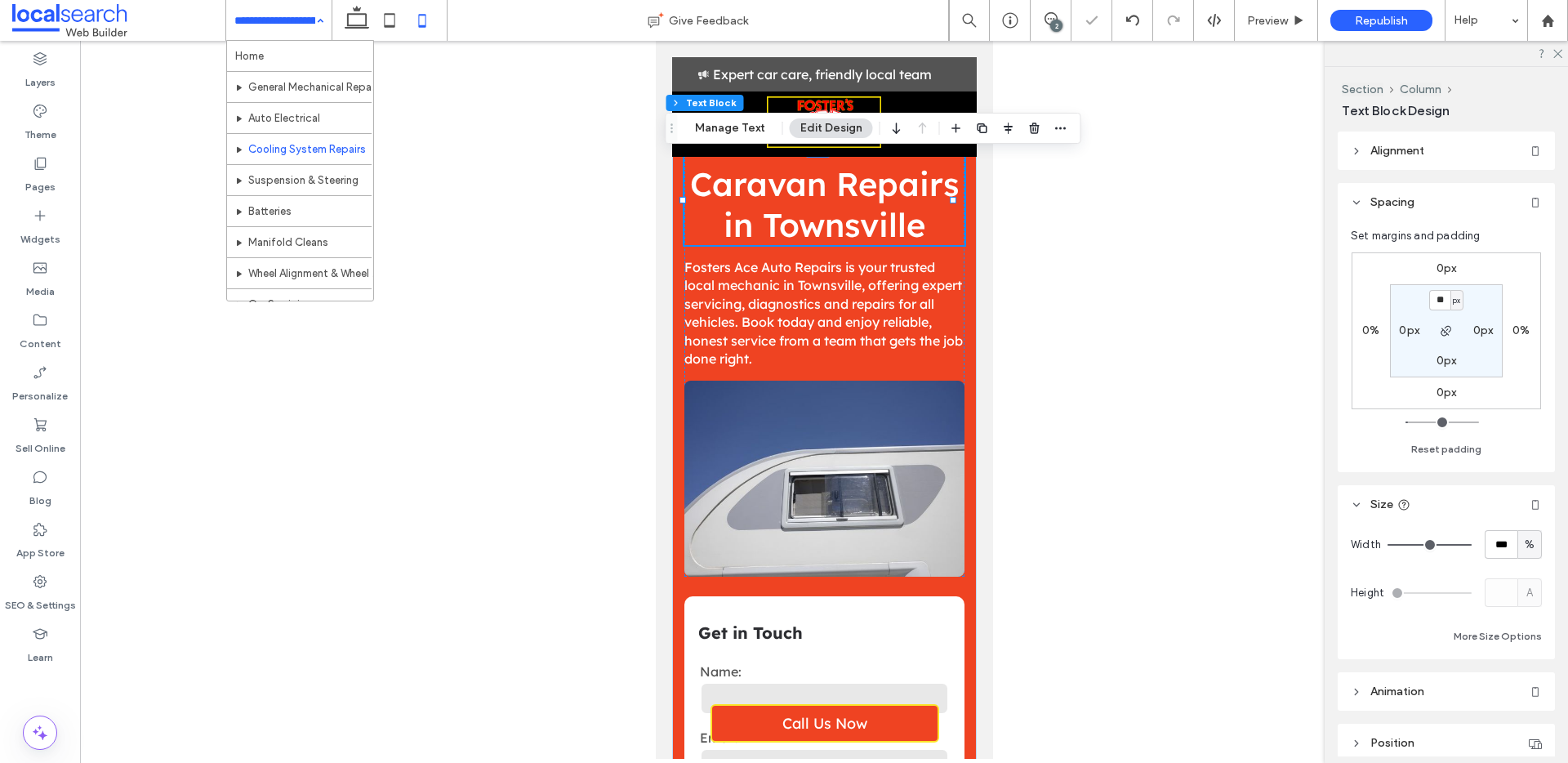 scroll, scrollTop: 305, scrollLeft: 0, axis: vertical 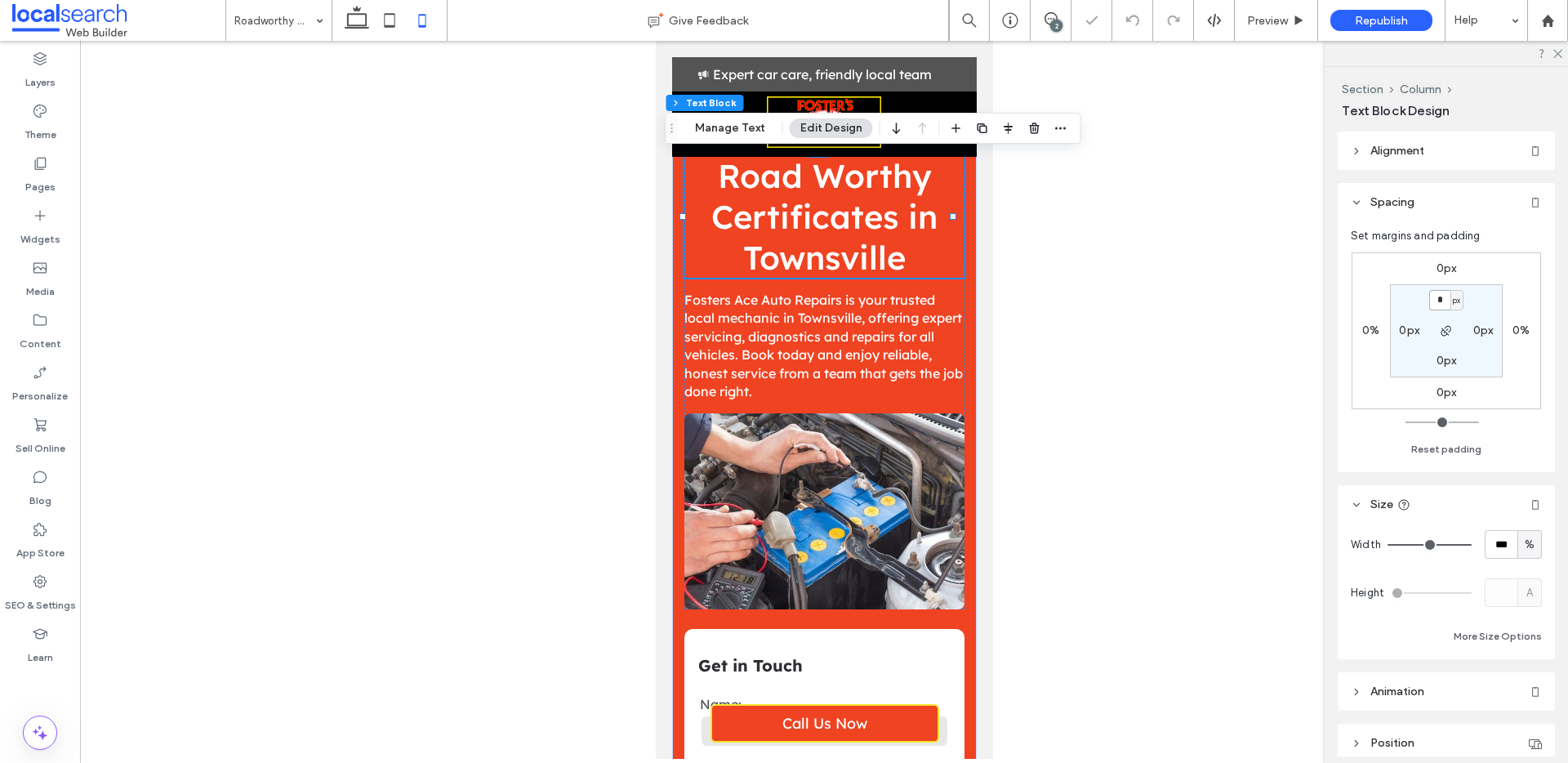 click on "*" at bounding box center [1440, 300] 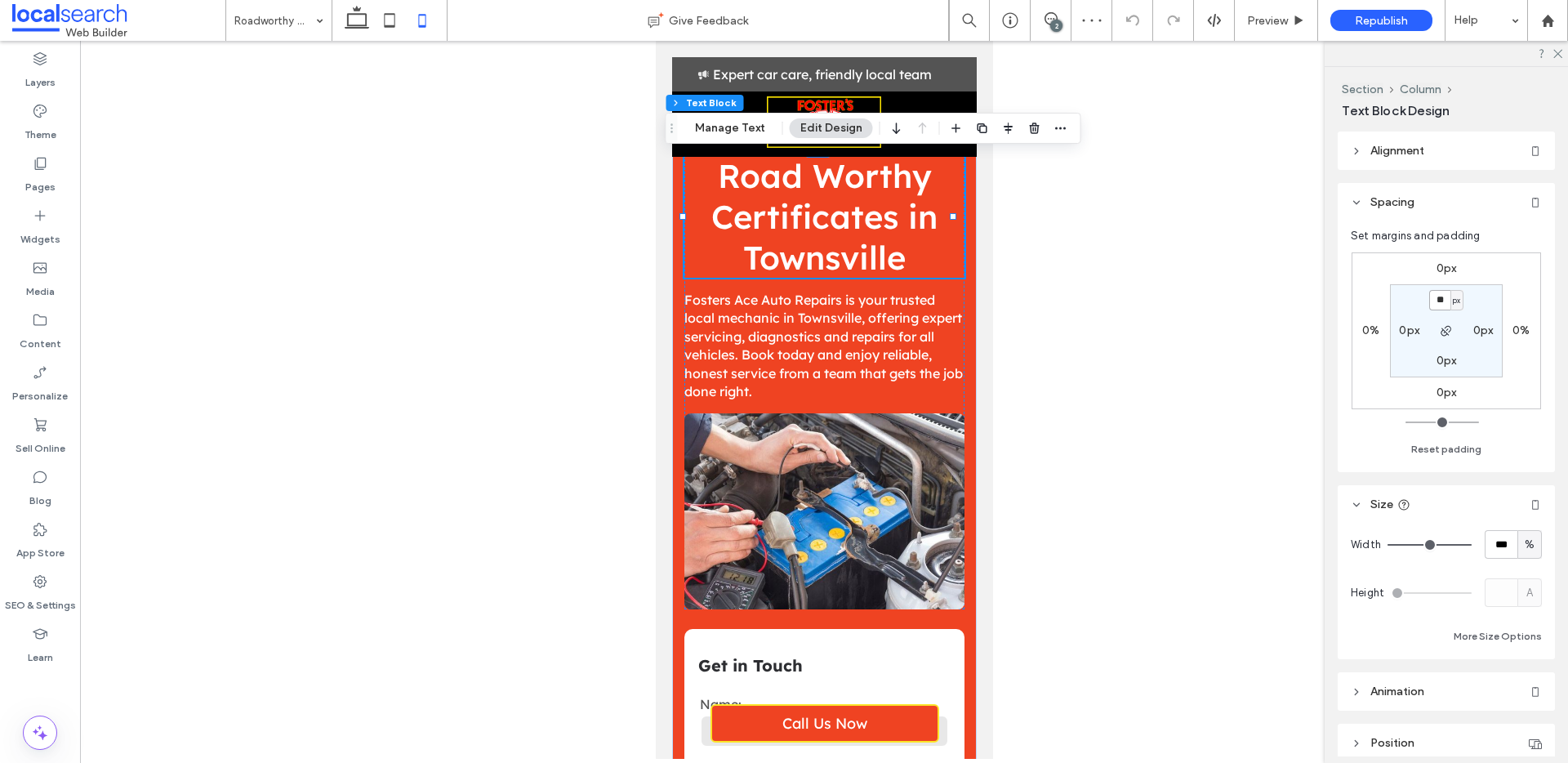 type on "**" 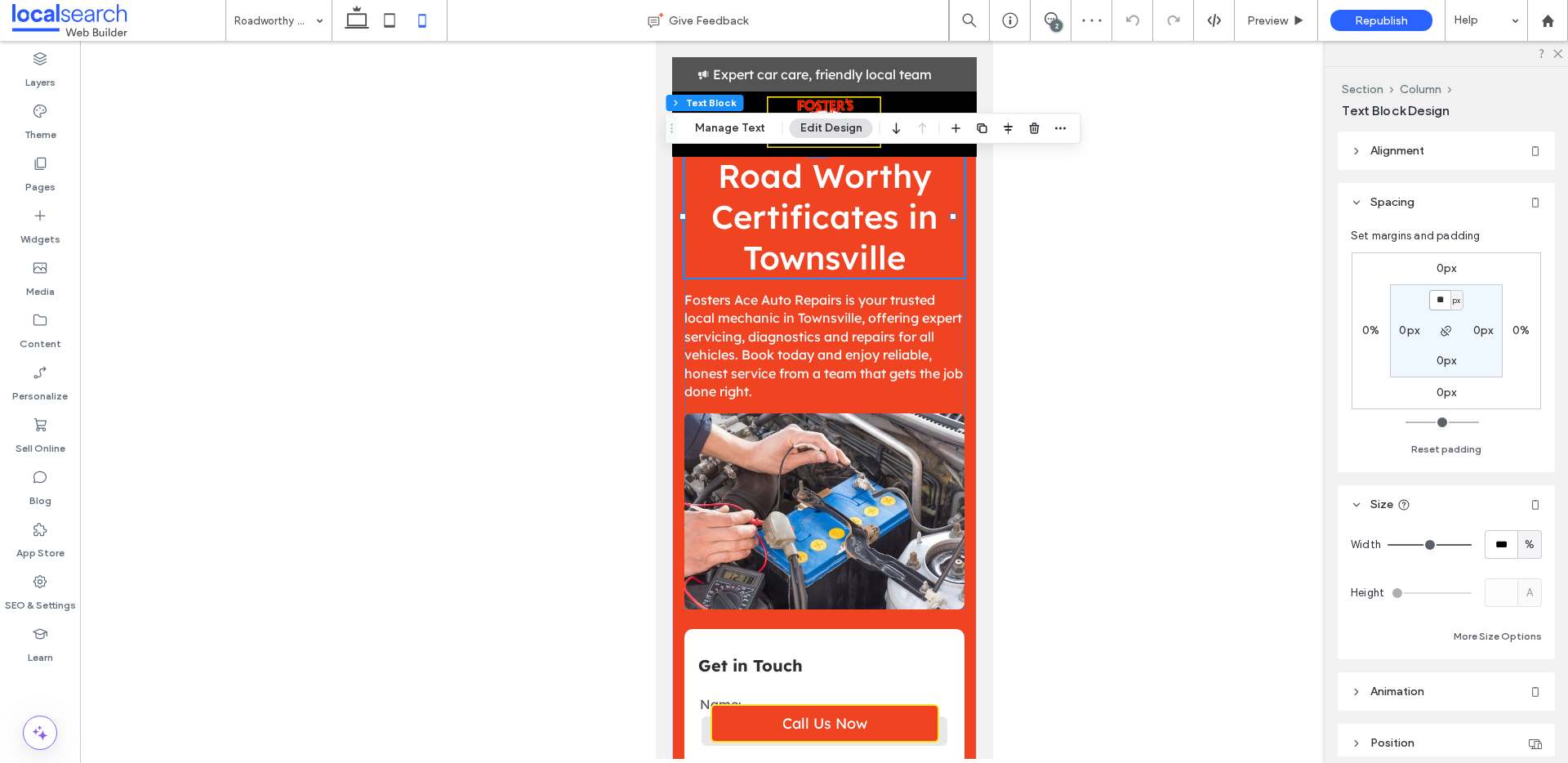 type on "**" 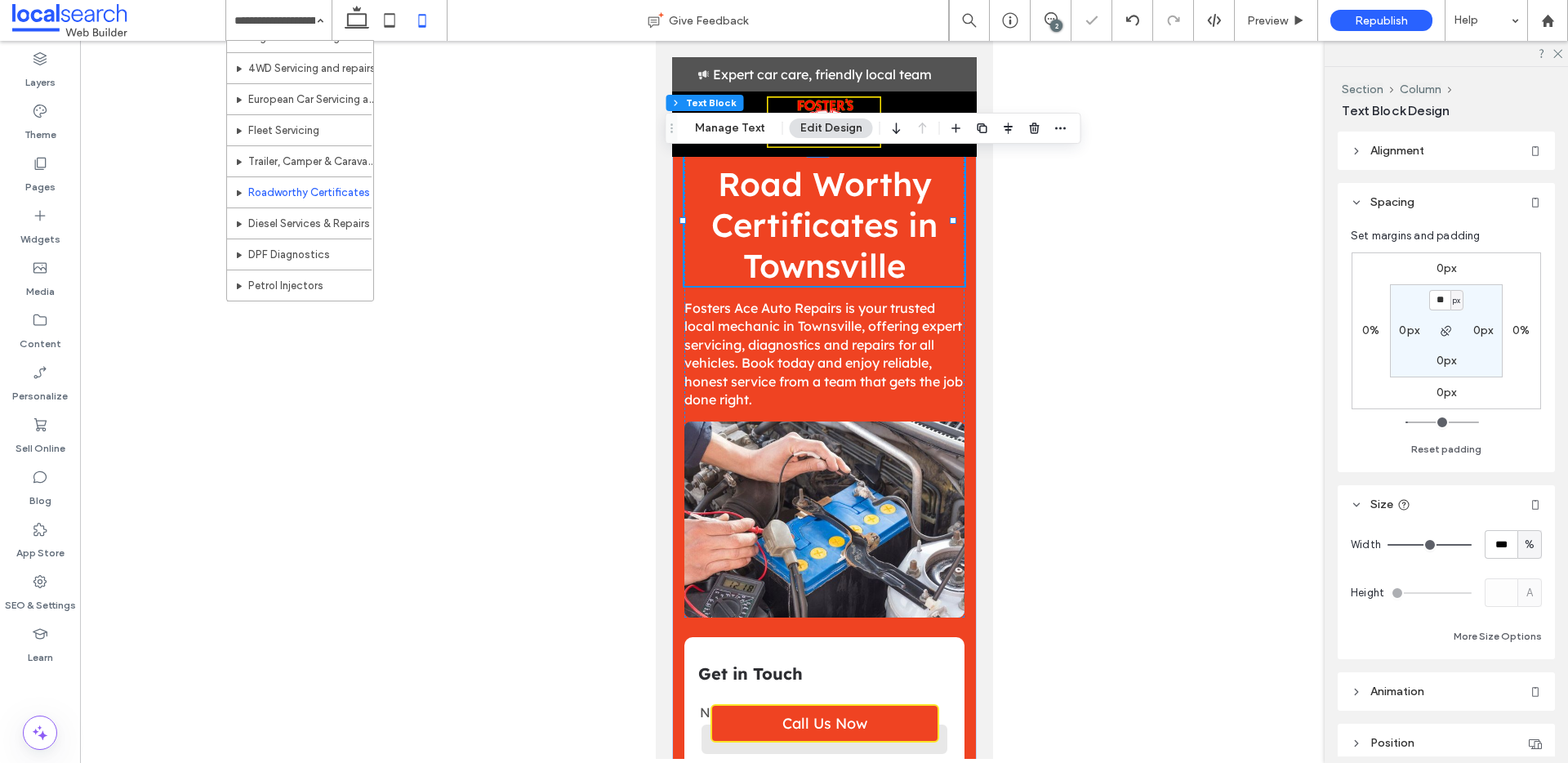 scroll, scrollTop: 299, scrollLeft: 0, axis: vertical 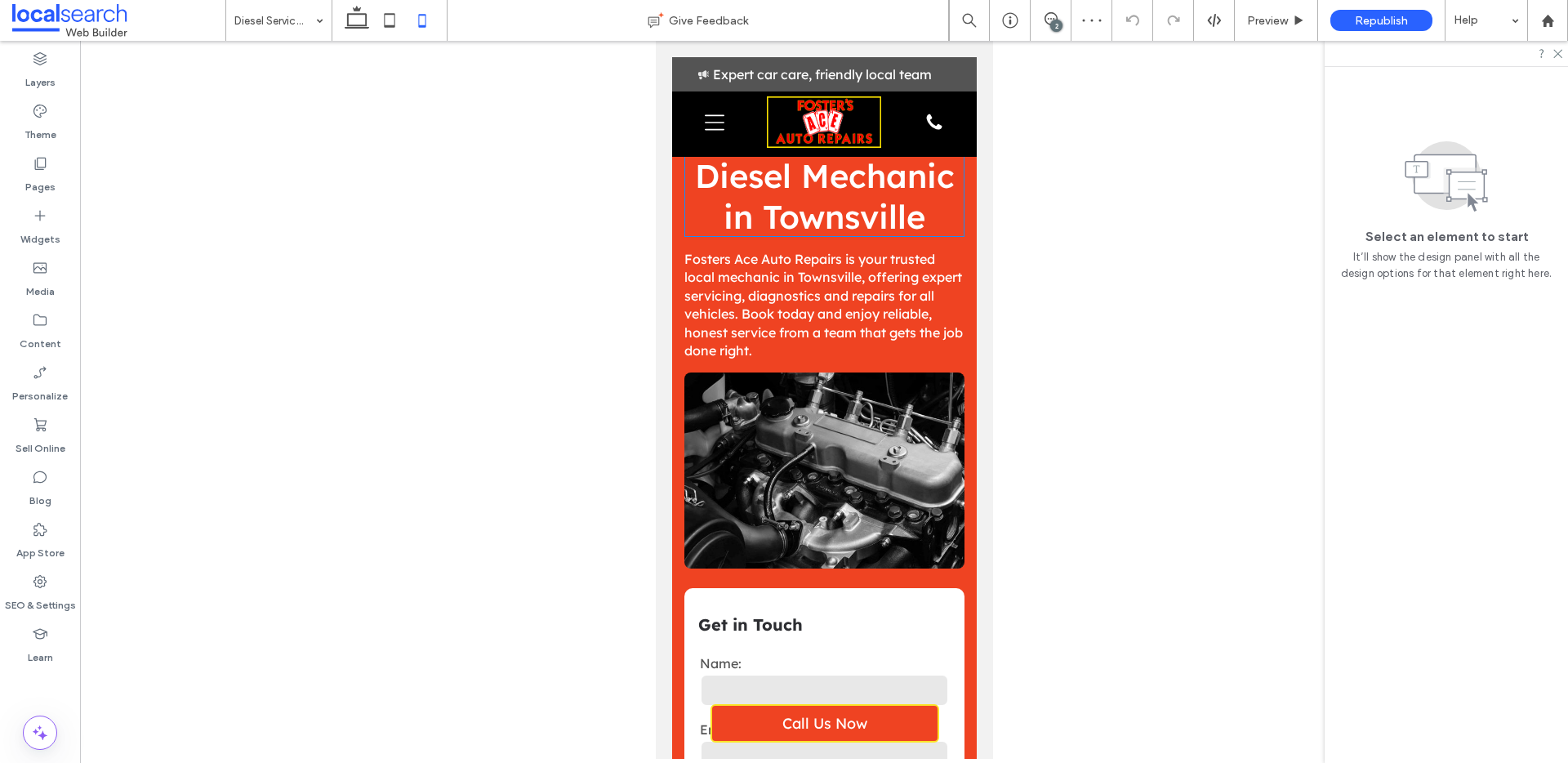 click on "Diesel Mechanic in Townsville" at bounding box center [823, 196] 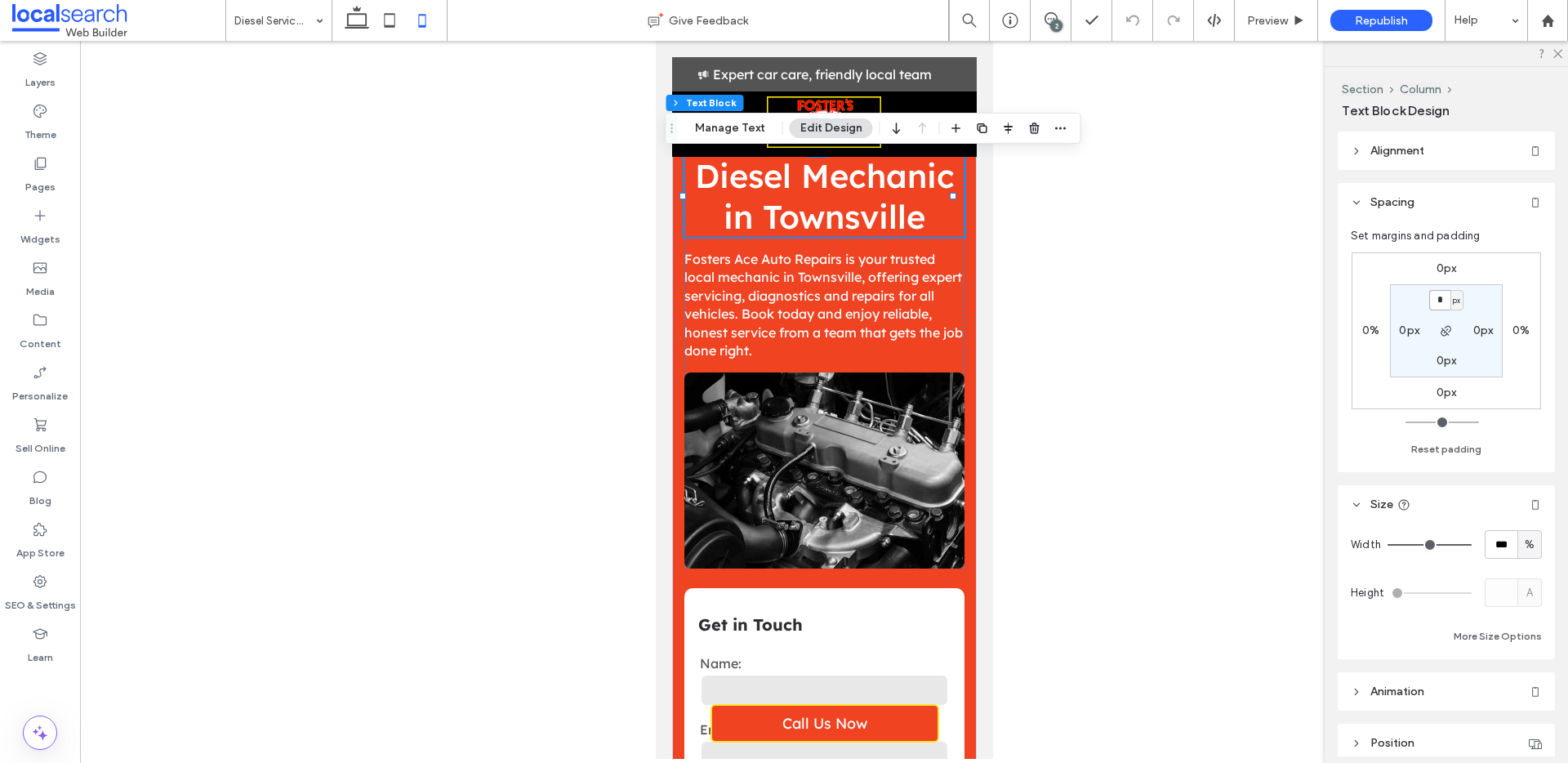 click on "*" at bounding box center (1440, 300) 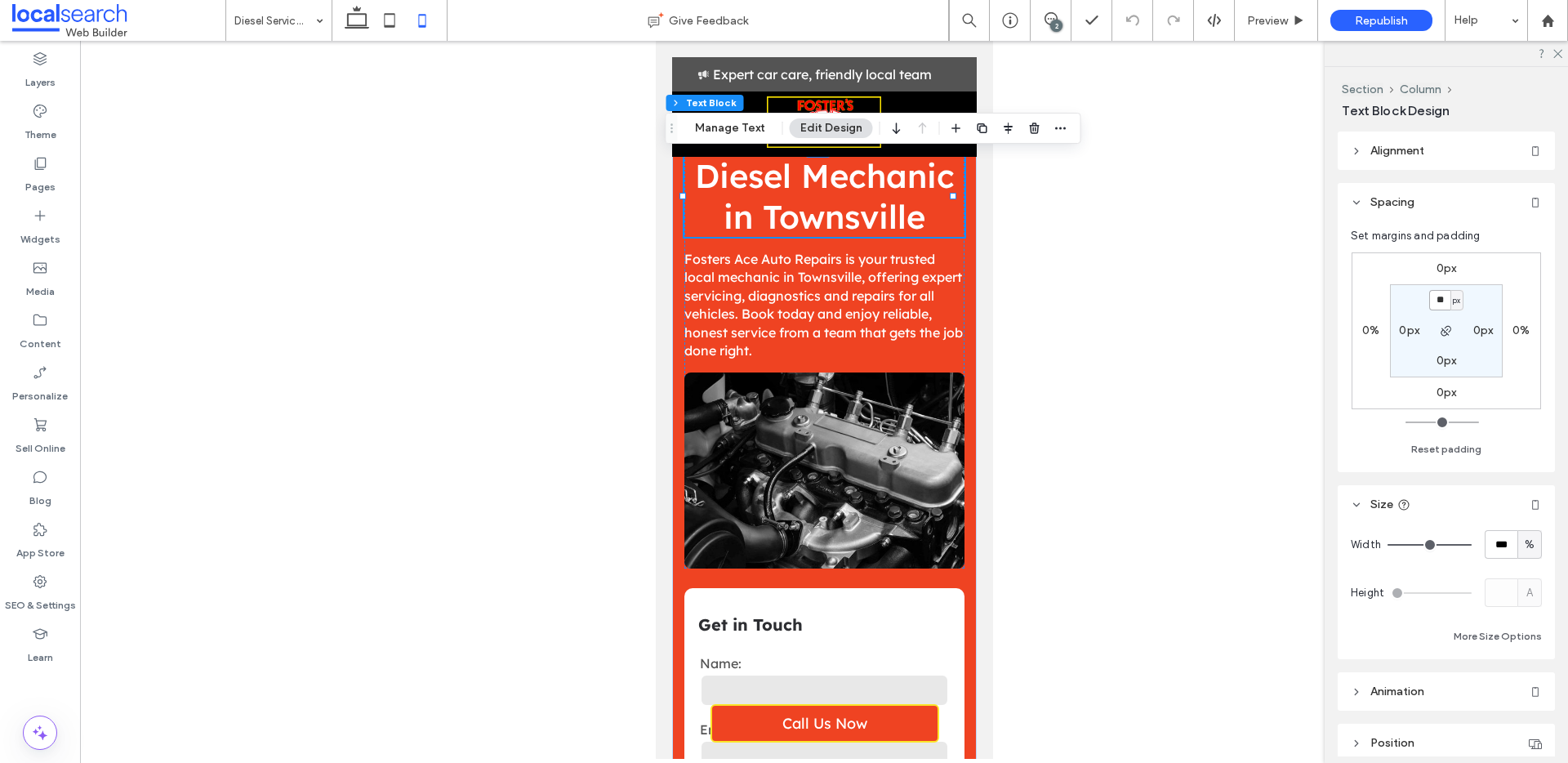 type on "**" 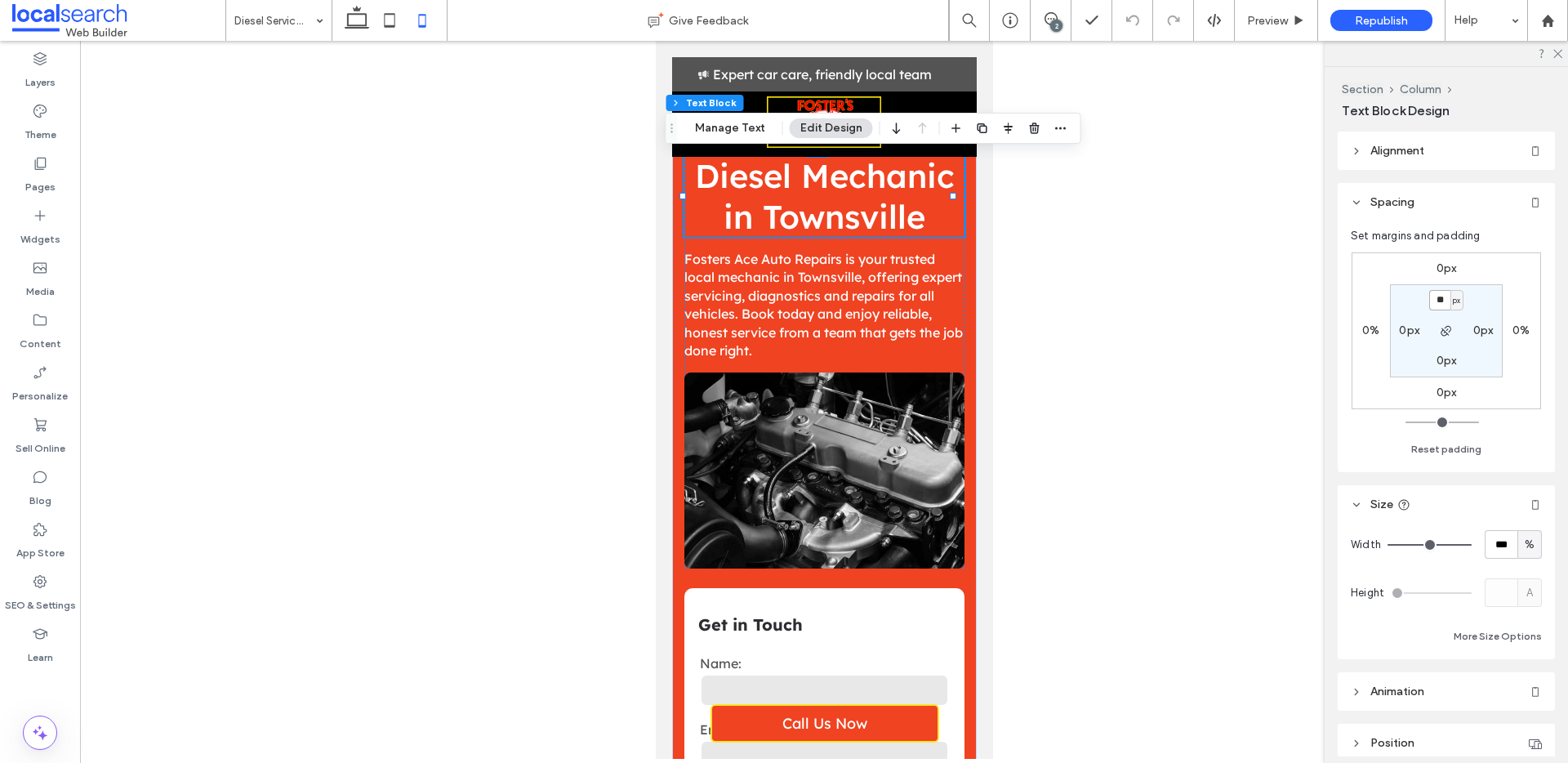 type on "**" 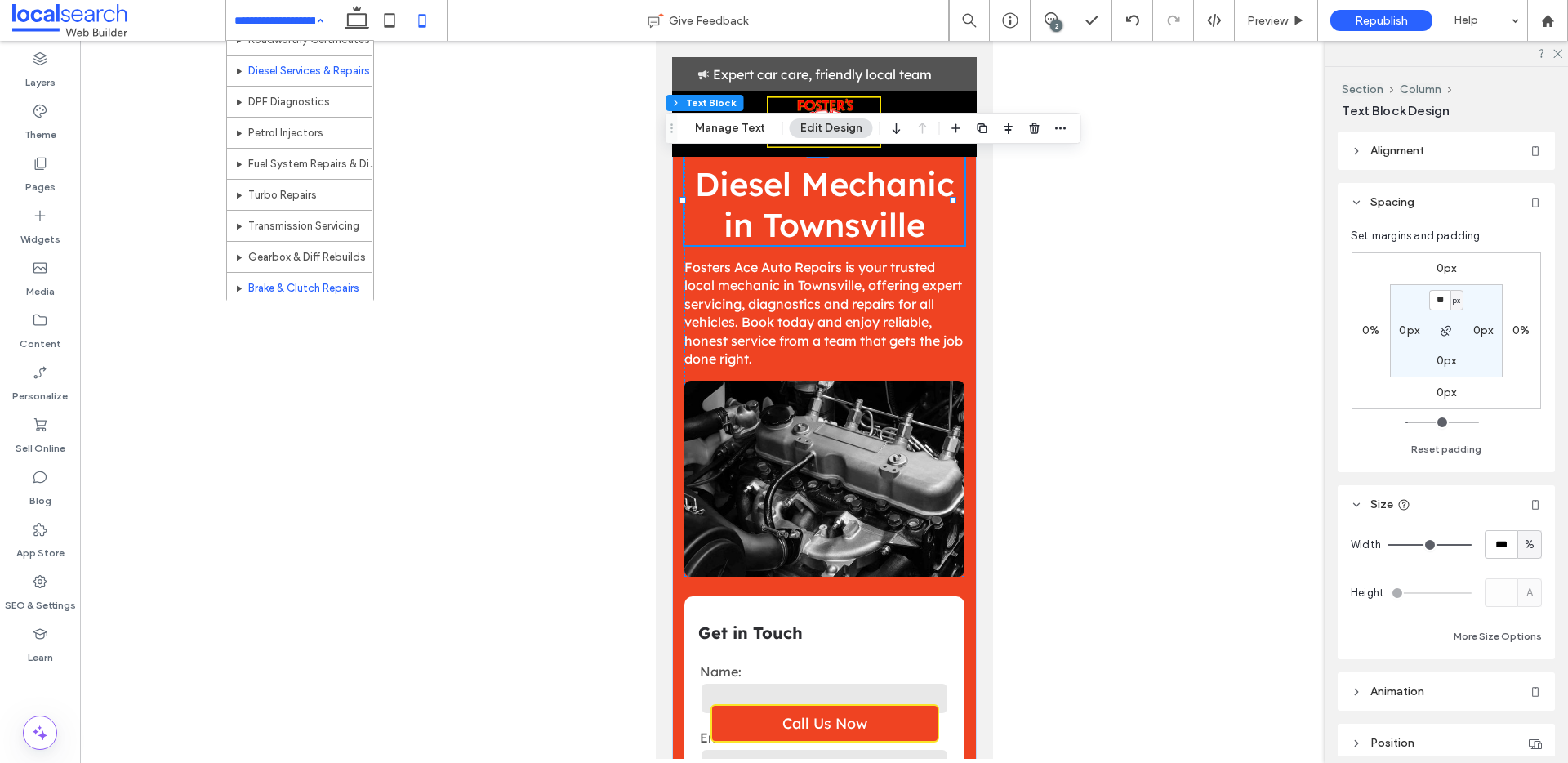 scroll, scrollTop: 448, scrollLeft: 0, axis: vertical 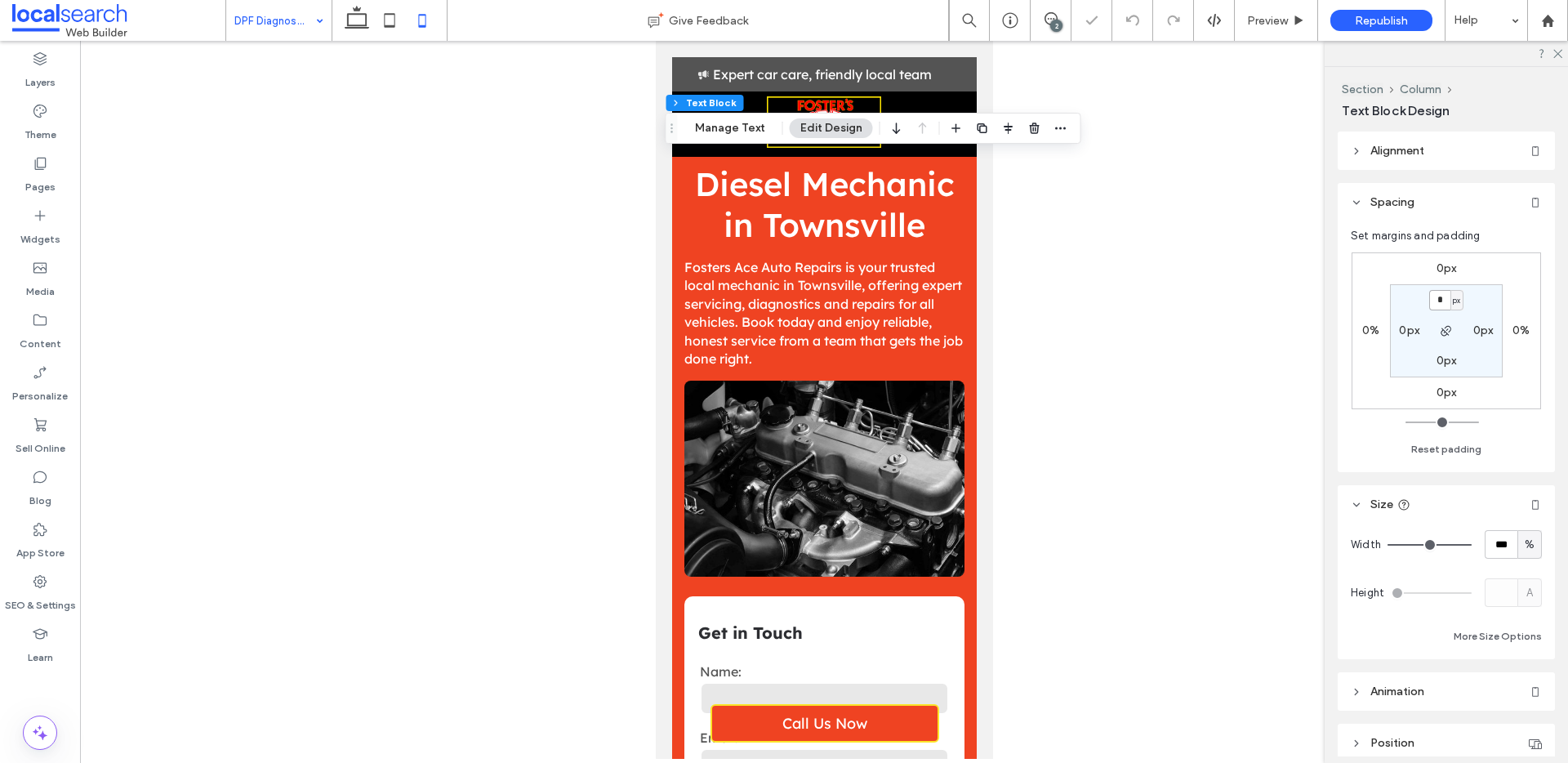 click on "*" at bounding box center [1440, 300] 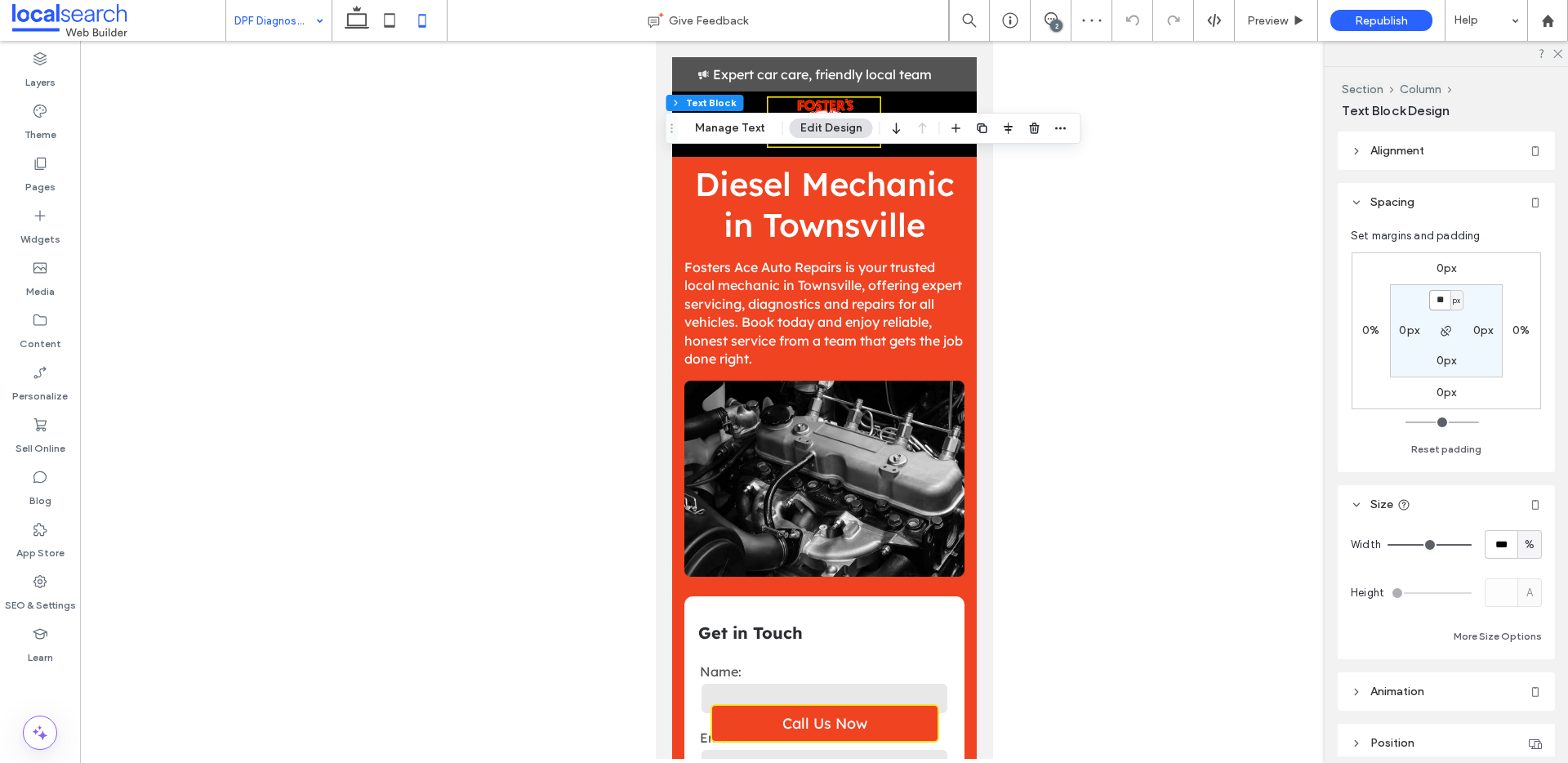 type on "**" 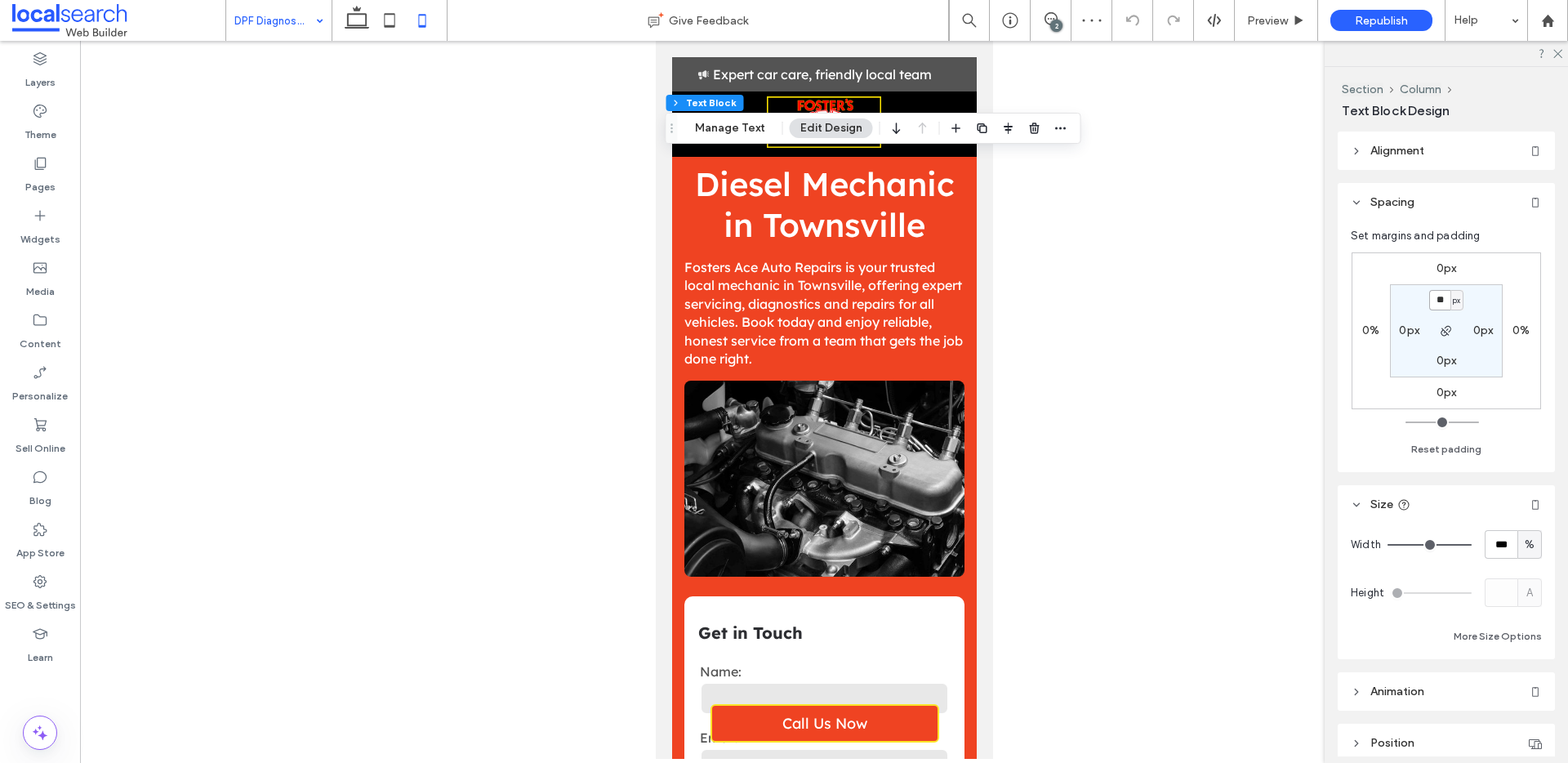 type on "**" 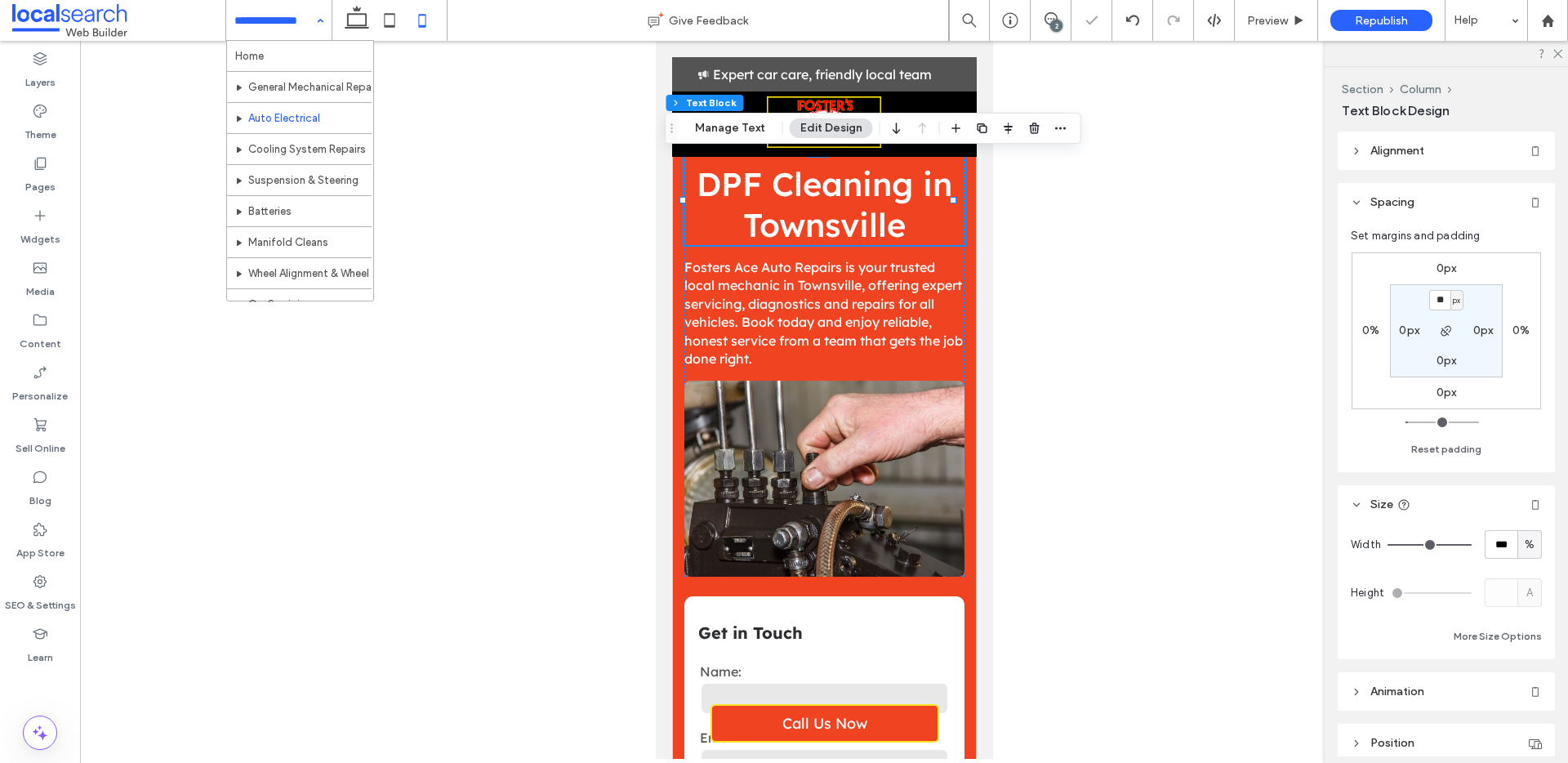scroll, scrollTop: 0, scrollLeft: 0, axis: both 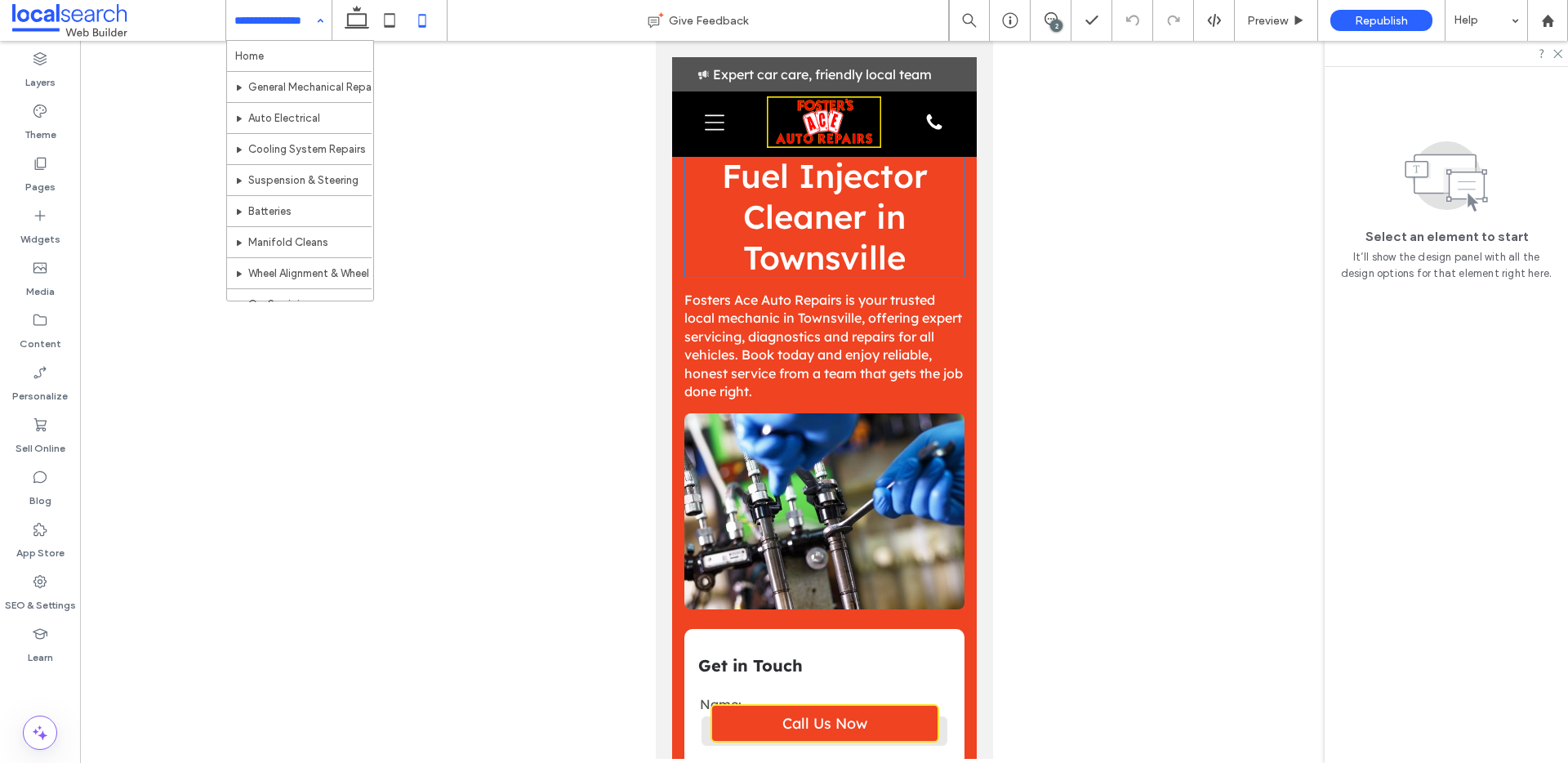 click on "Fuel Injector Cleaner in Townsville" at bounding box center [823, 216] 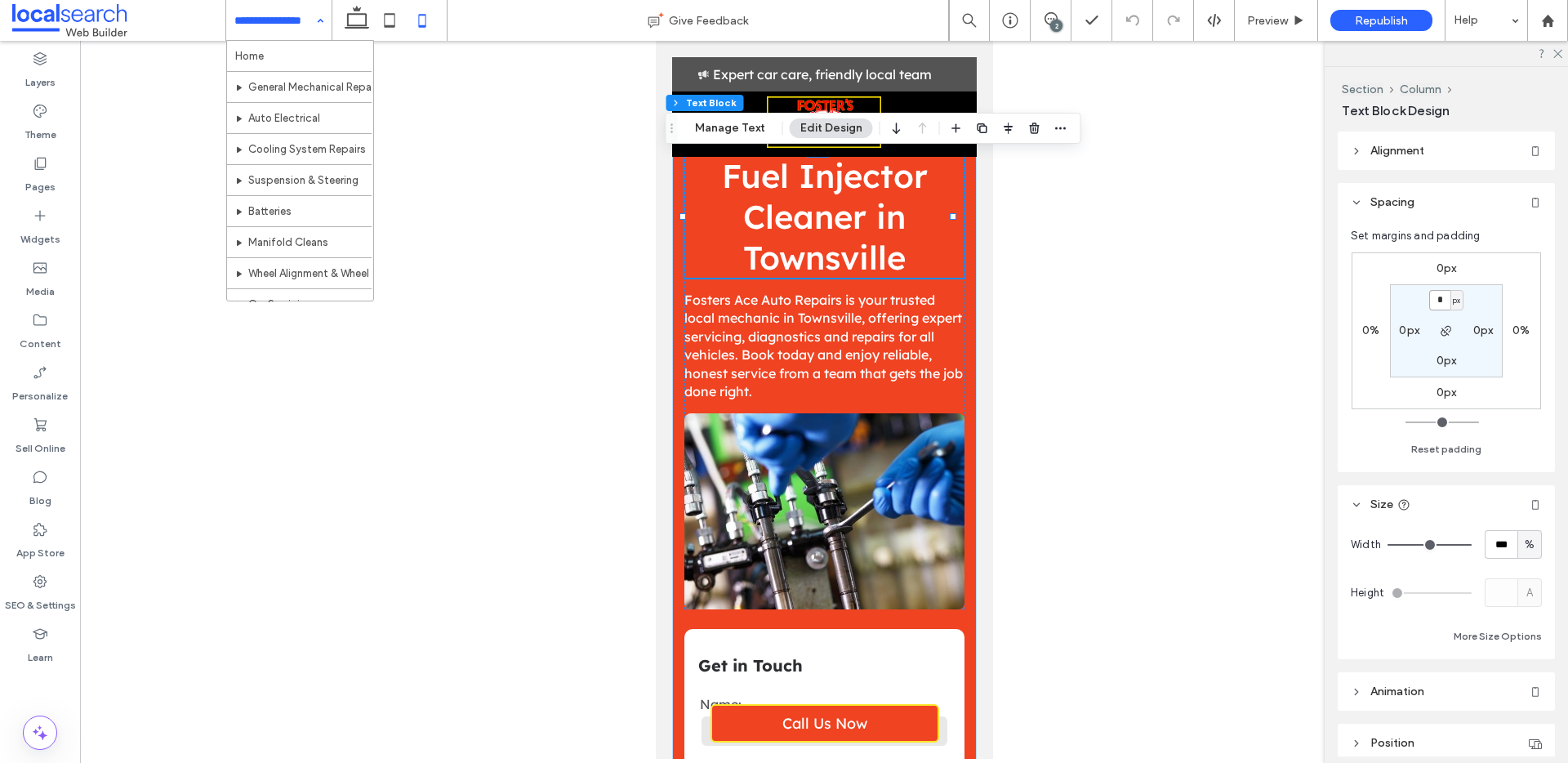 click on "*" at bounding box center (1440, 300) 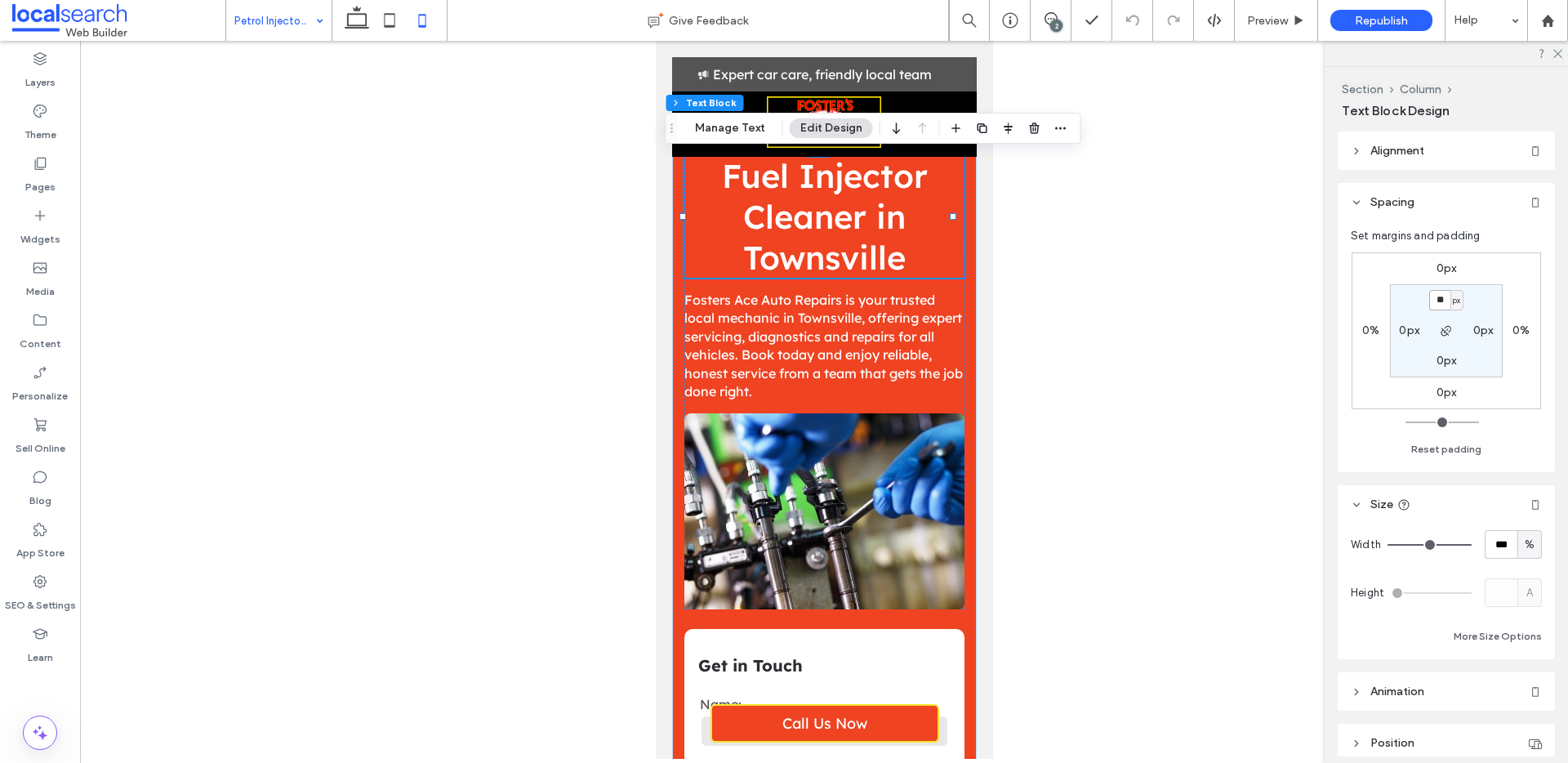 type on "**" 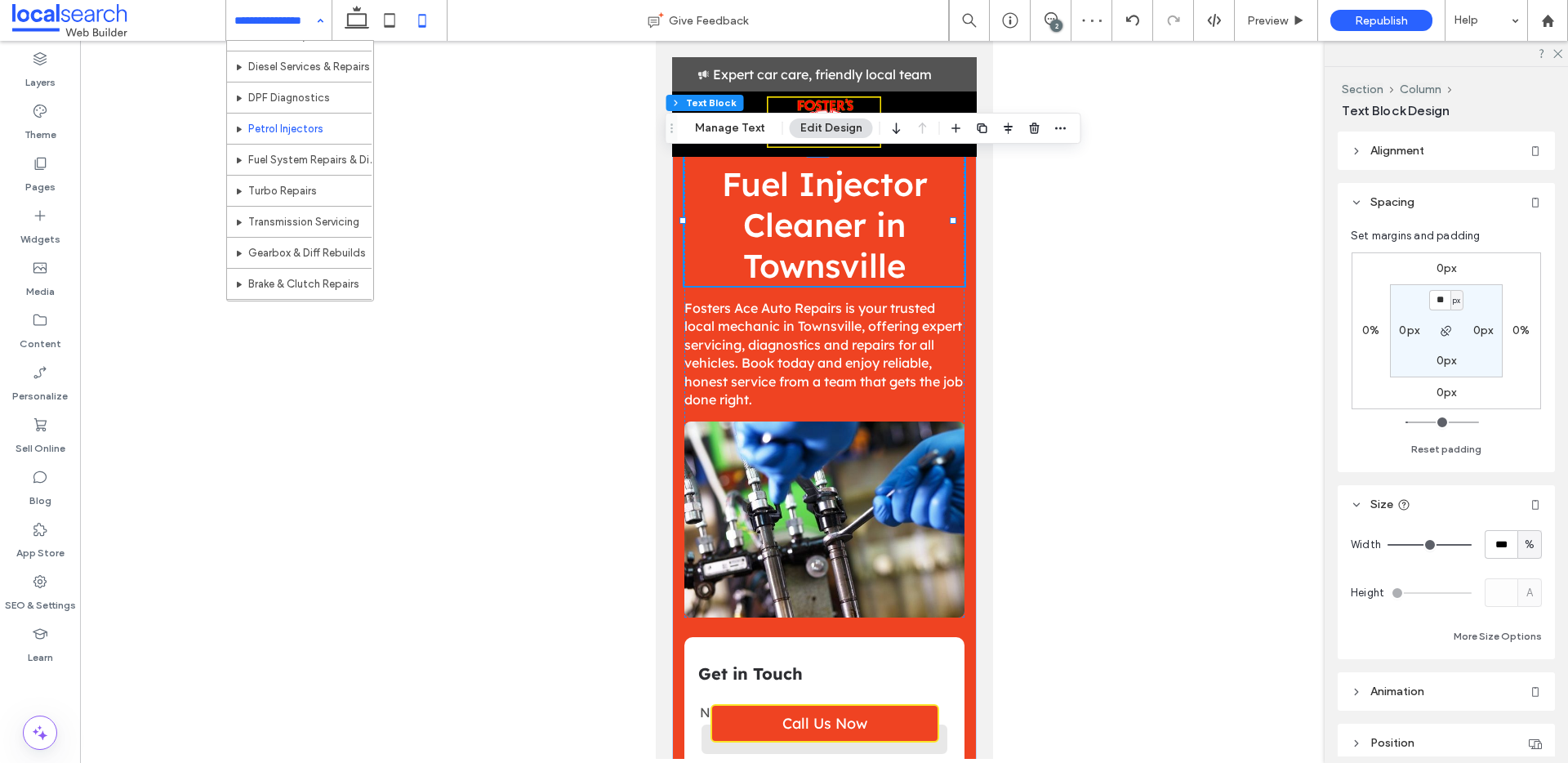 scroll, scrollTop: 458, scrollLeft: 0, axis: vertical 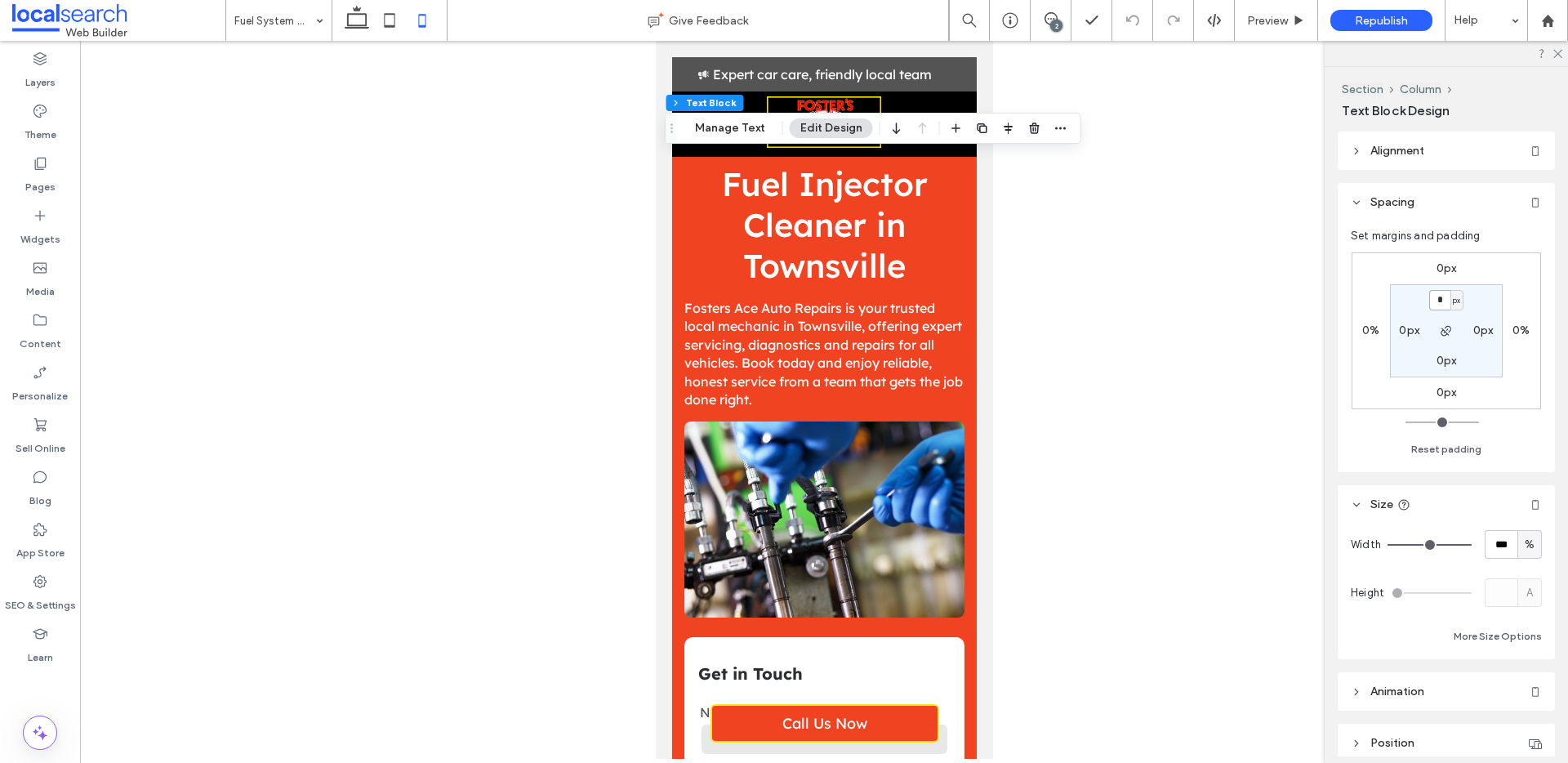 click on "*" at bounding box center [1440, 300] 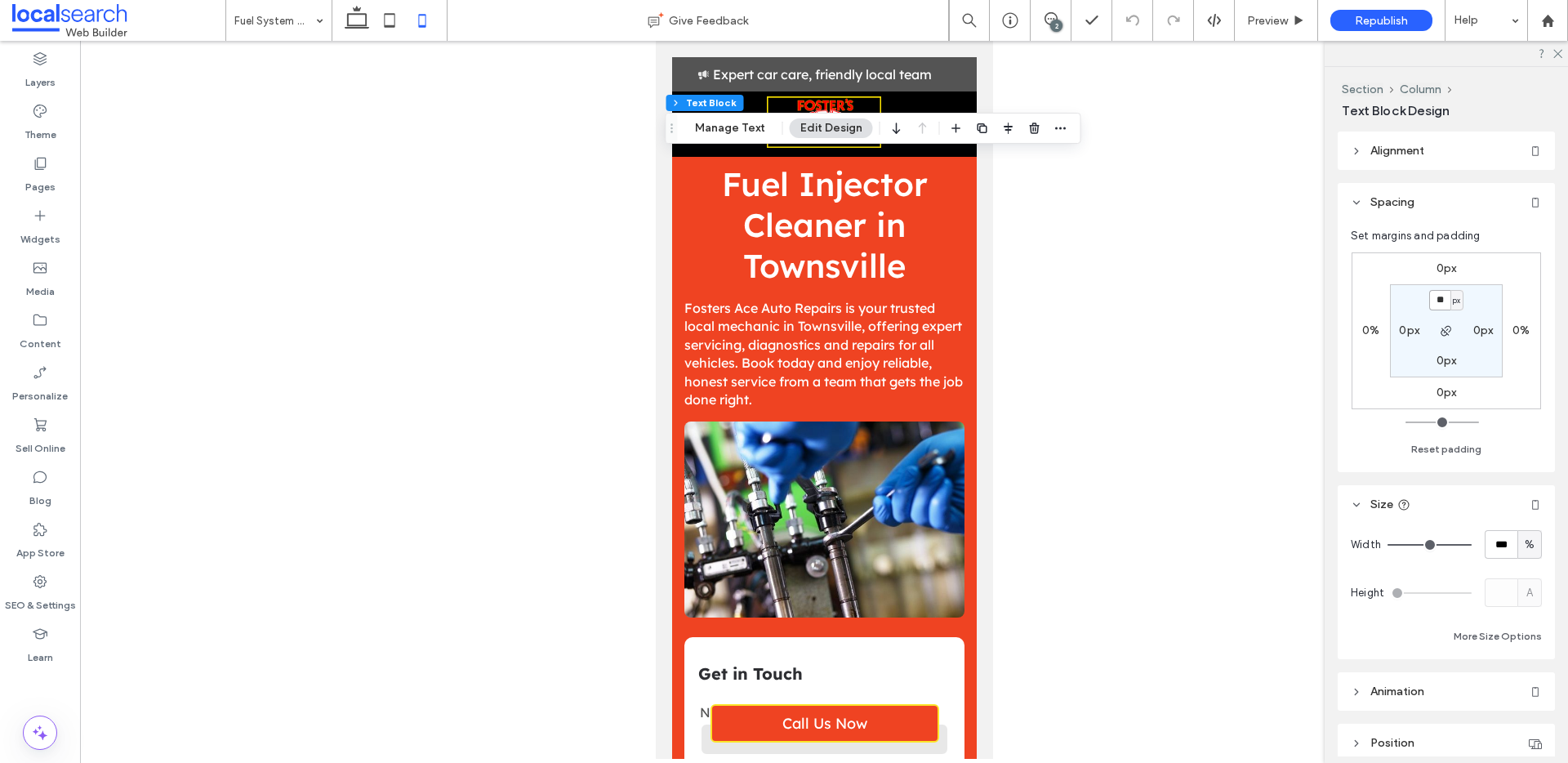 type on "**" 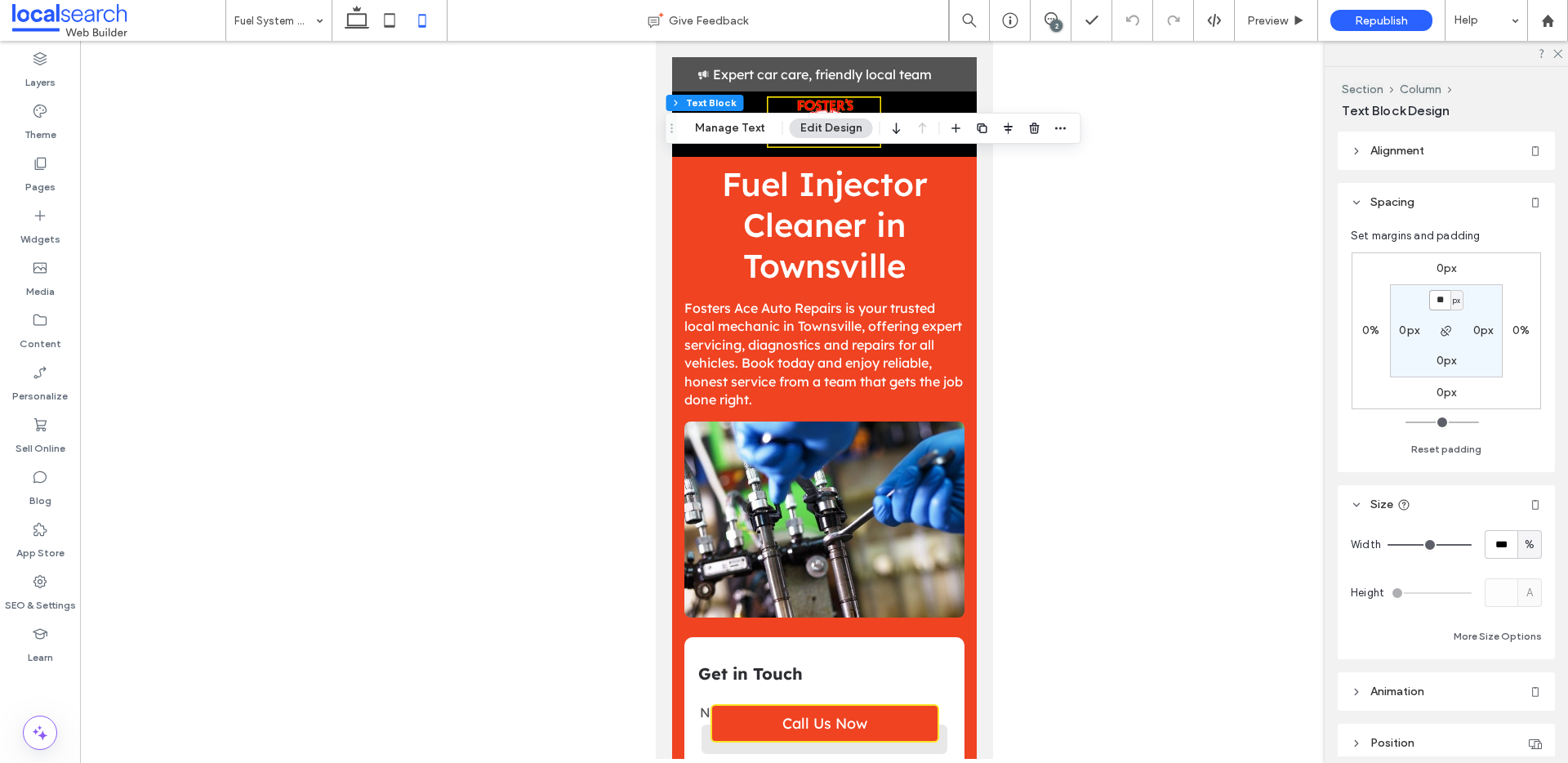 type on "**" 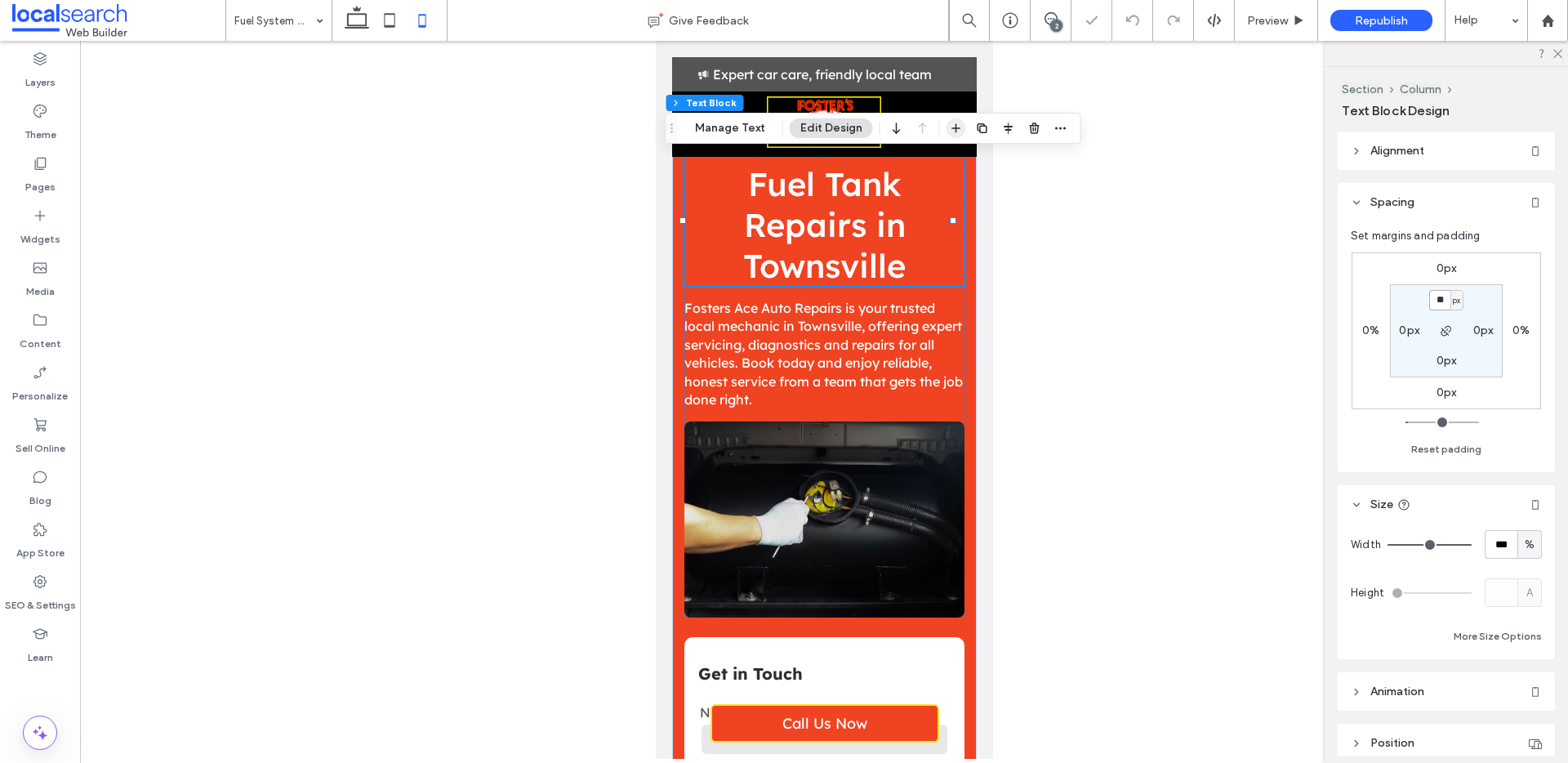 scroll, scrollTop: 0, scrollLeft: 0, axis: both 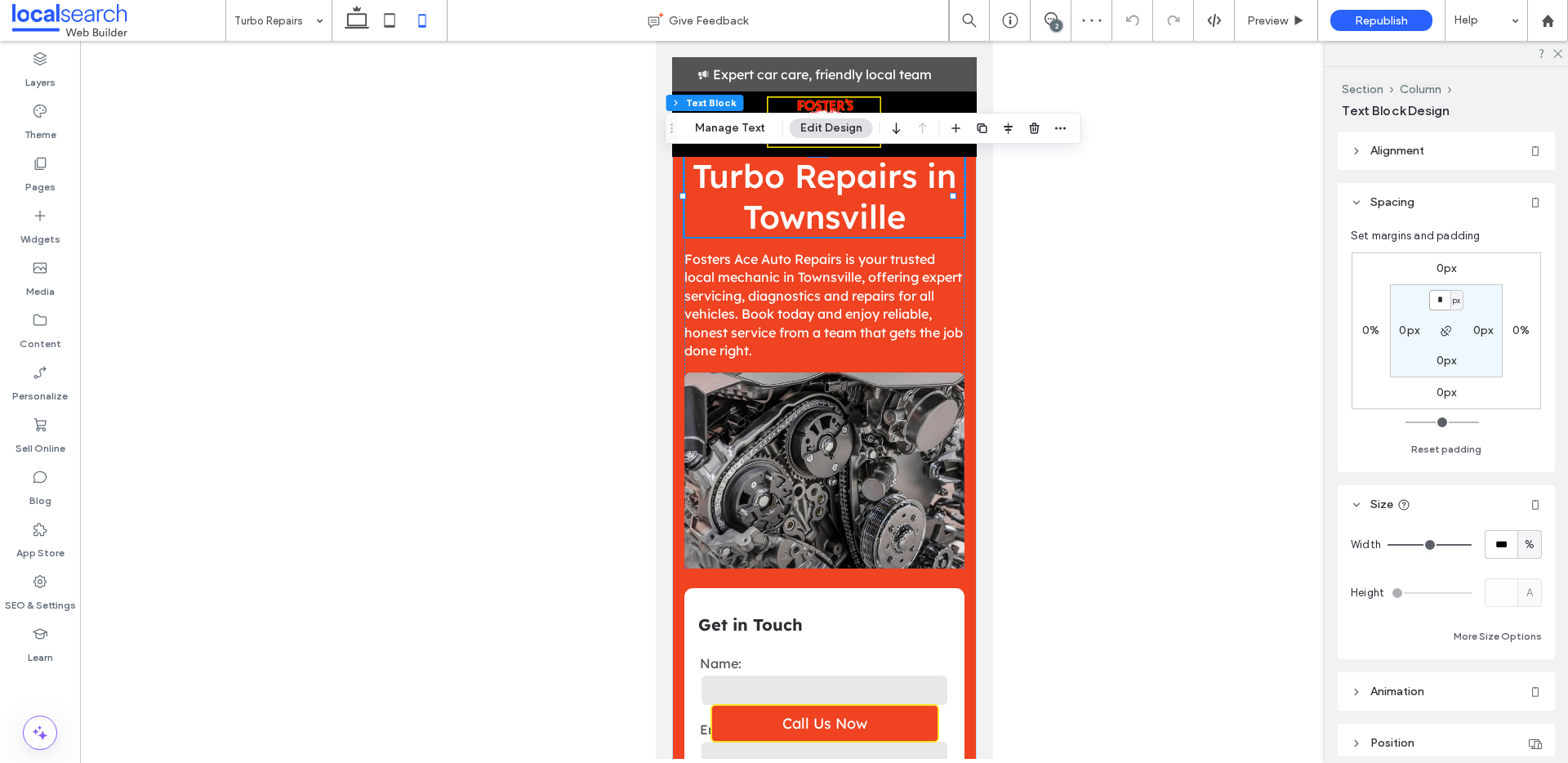click on "*" at bounding box center [1440, 300] 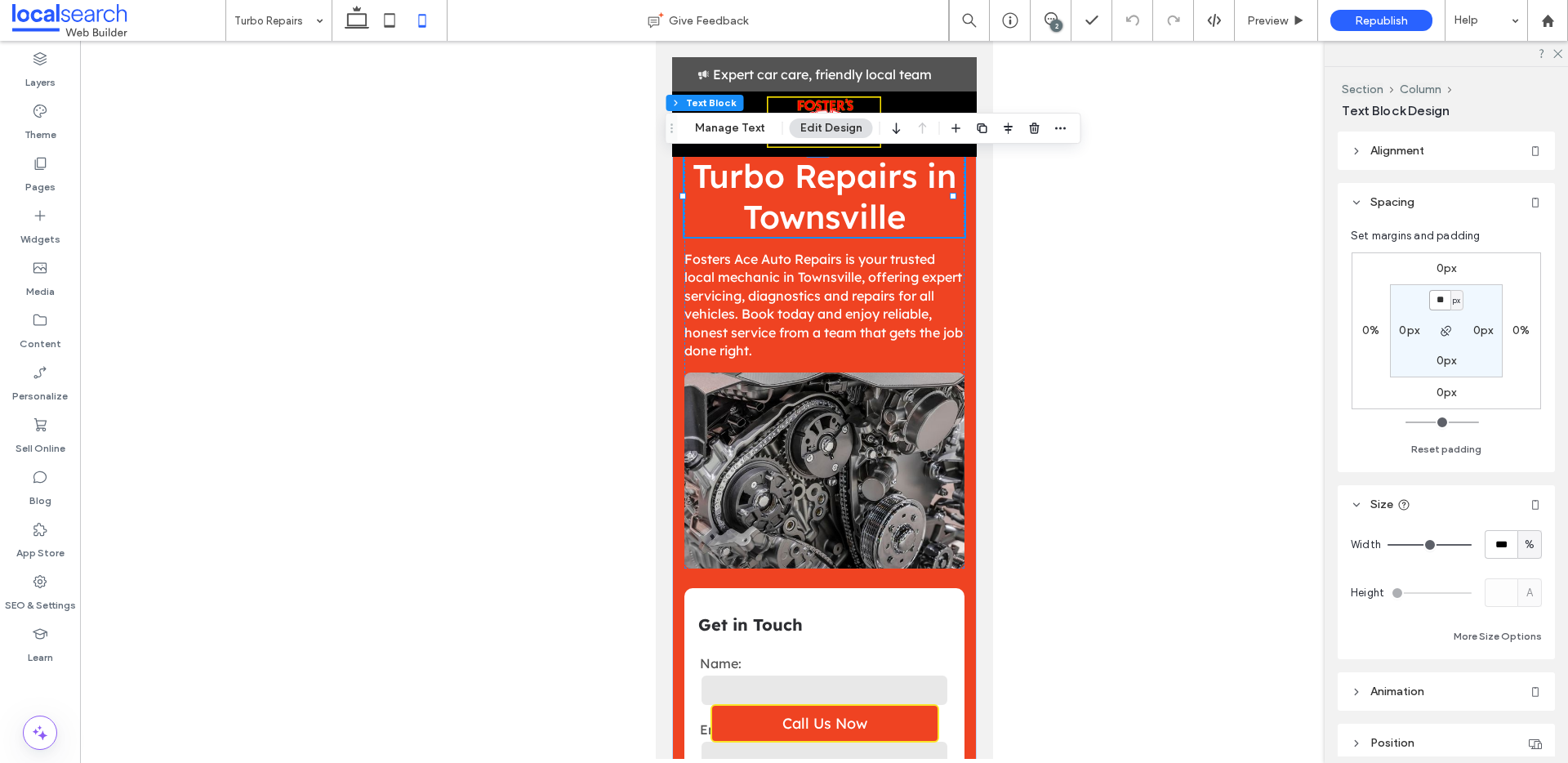 type on "**" 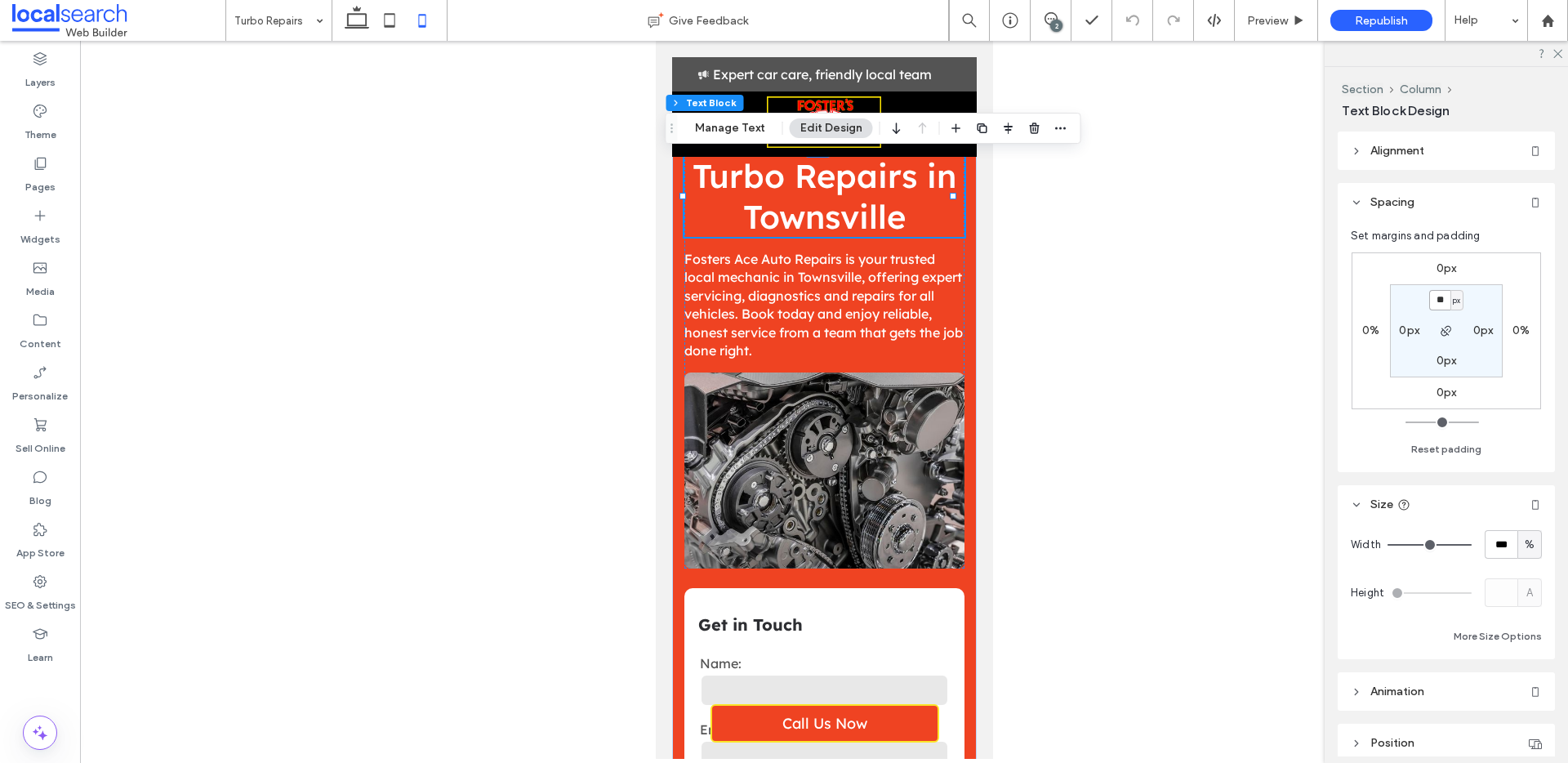 type on "**" 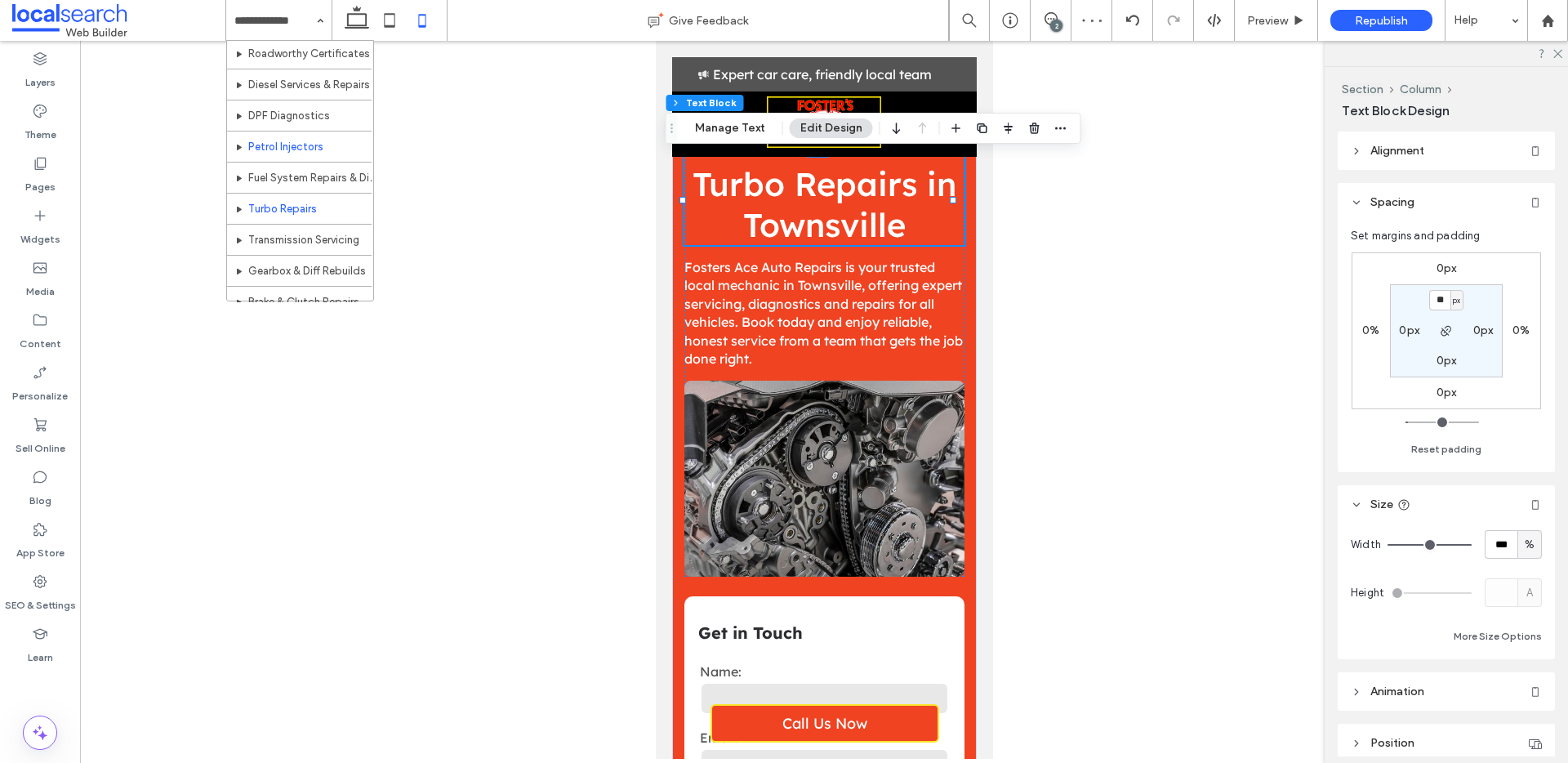 scroll, scrollTop: 440, scrollLeft: 0, axis: vertical 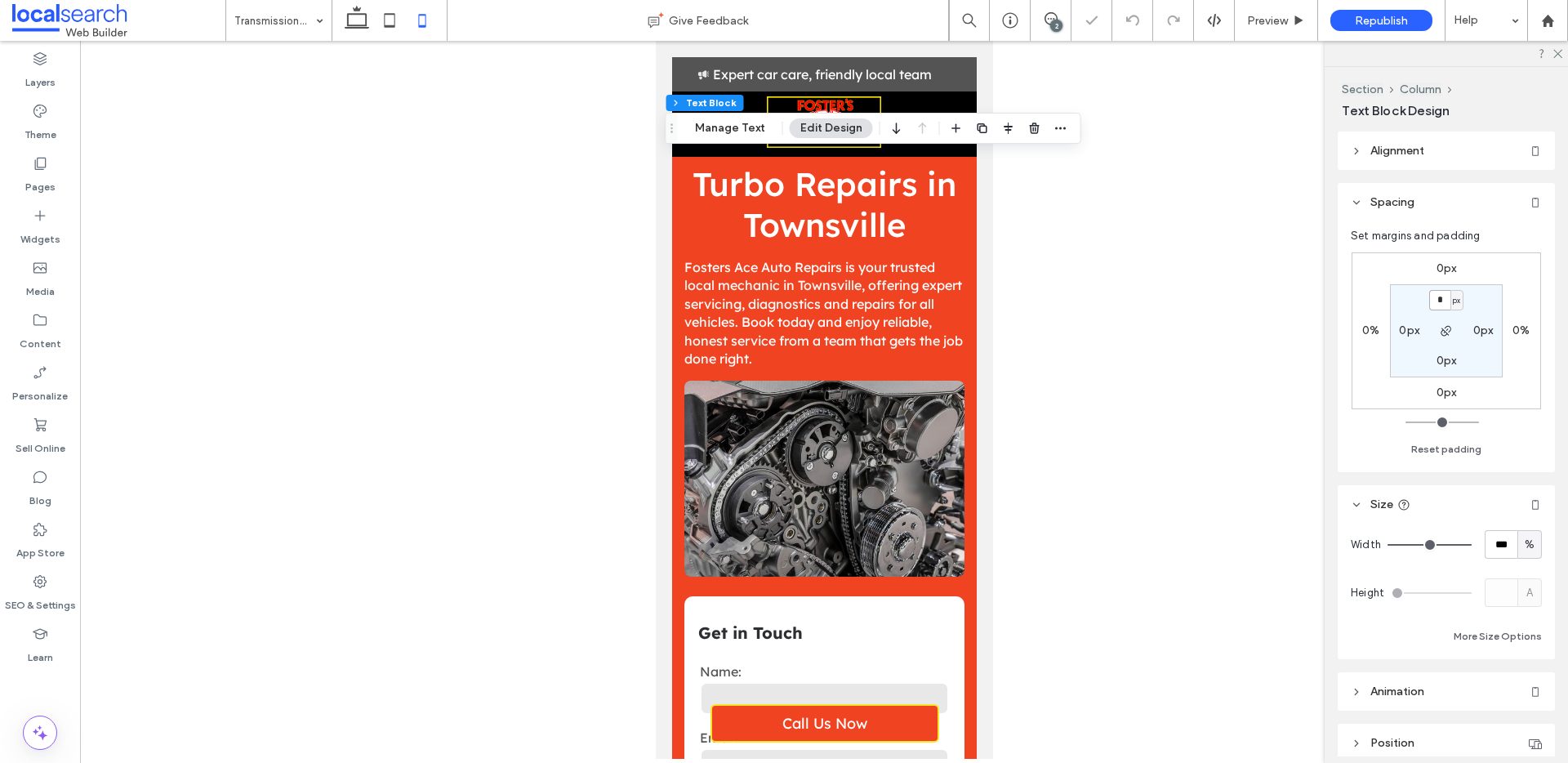 click on "*" at bounding box center (1440, 300) 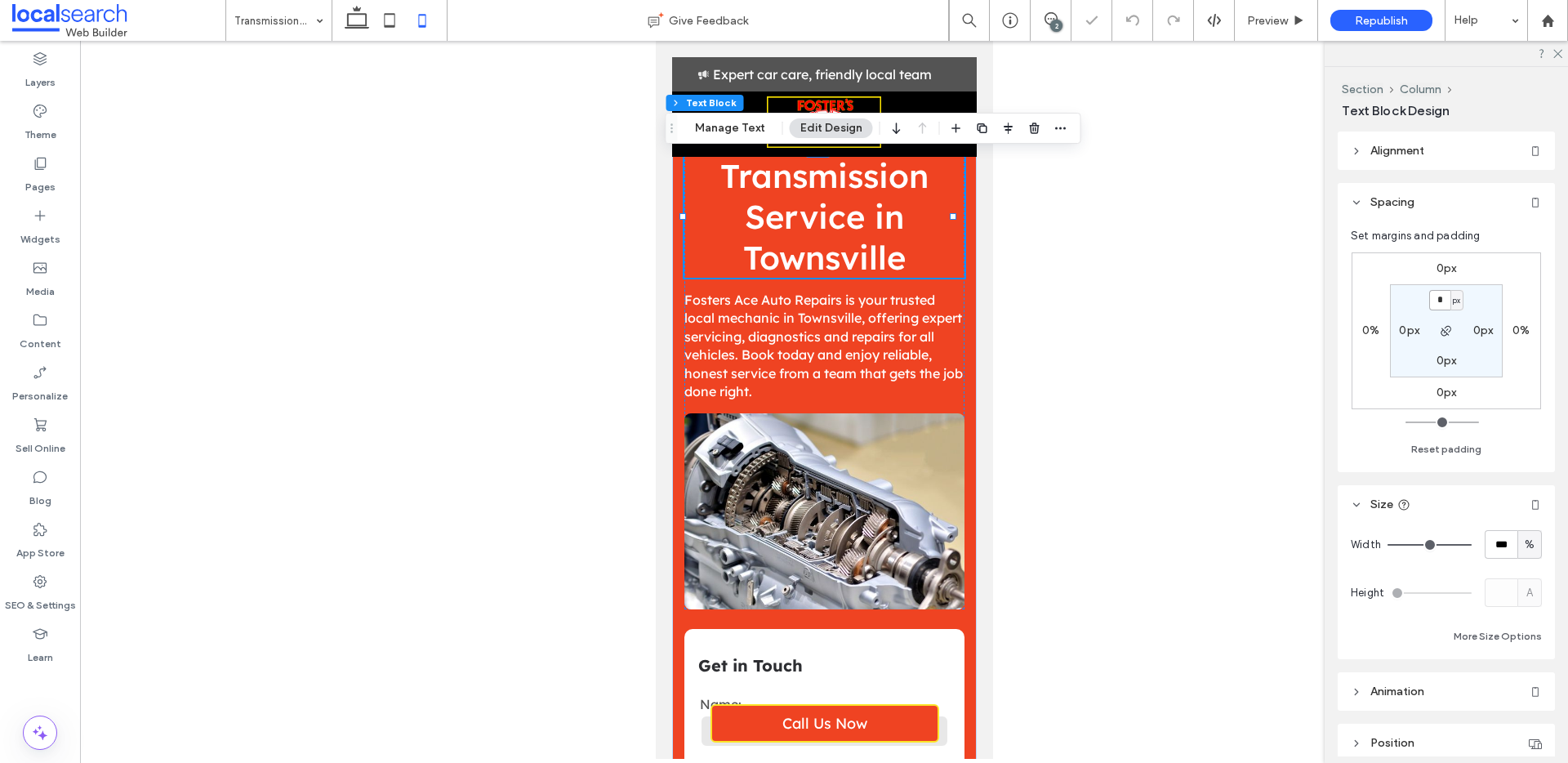 scroll, scrollTop: 0, scrollLeft: 0, axis: both 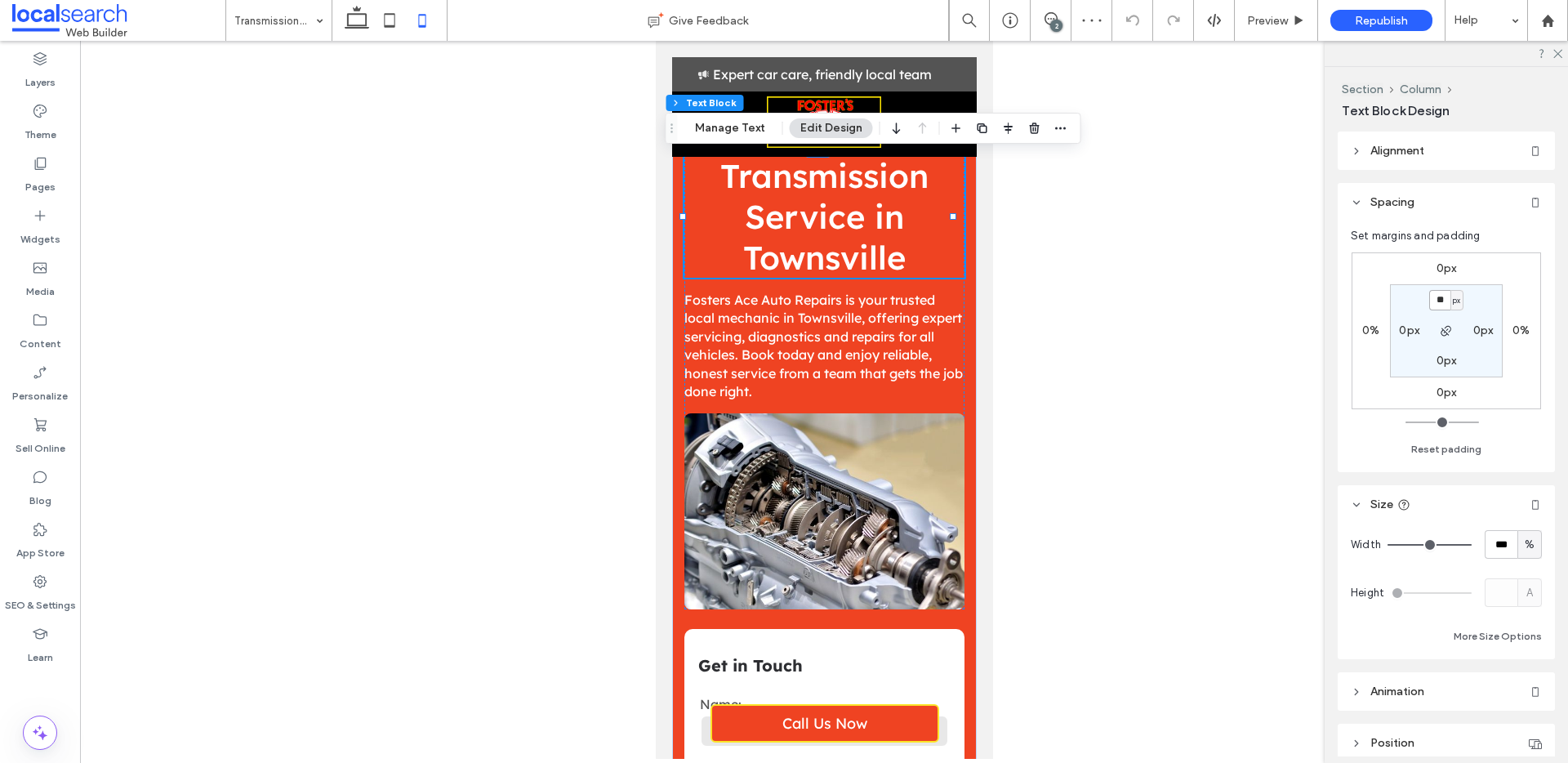 type on "**" 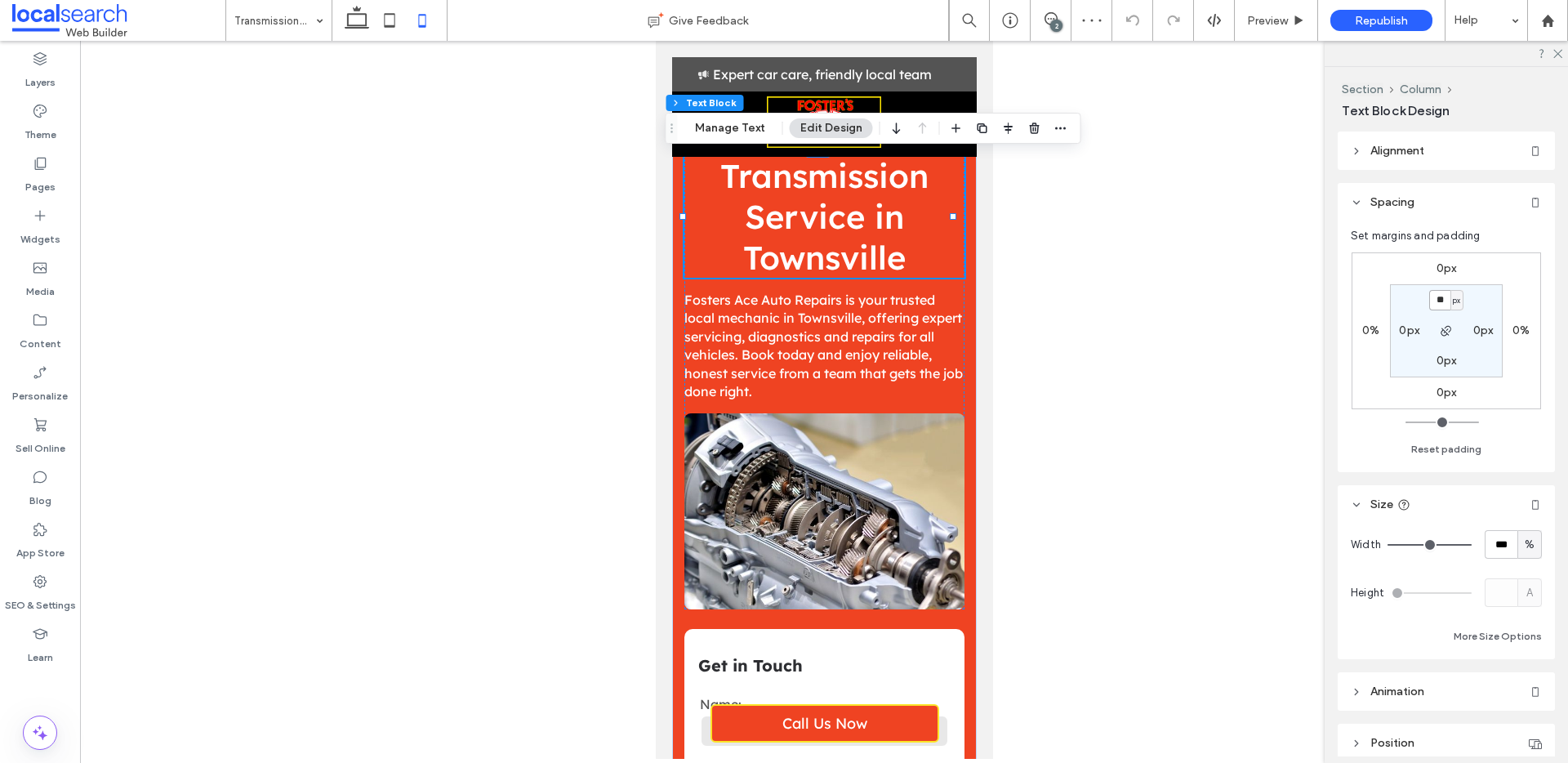 type on "**" 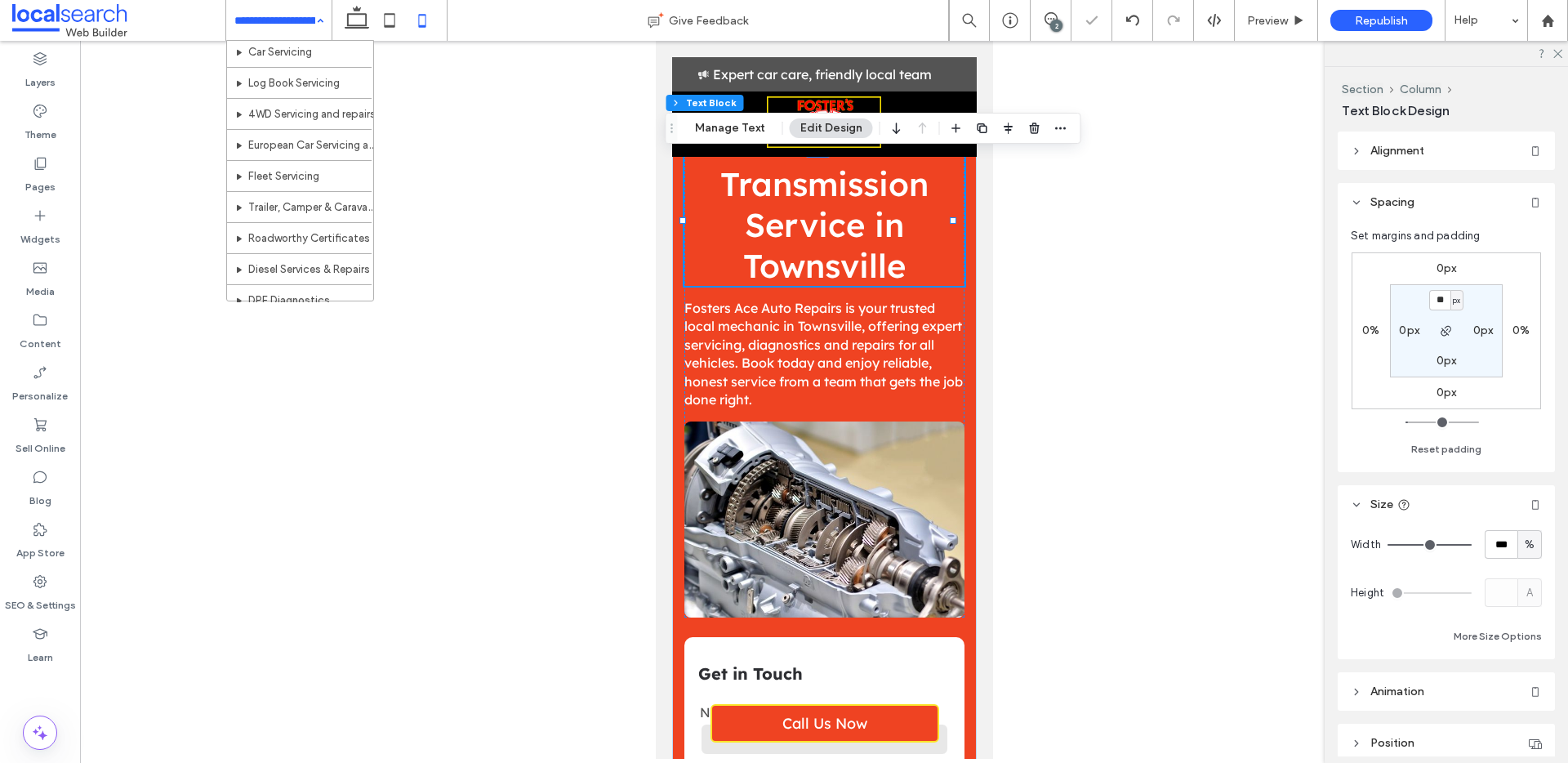scroll, scrollTop: 545, scrollLeft: 0, axis: vertical 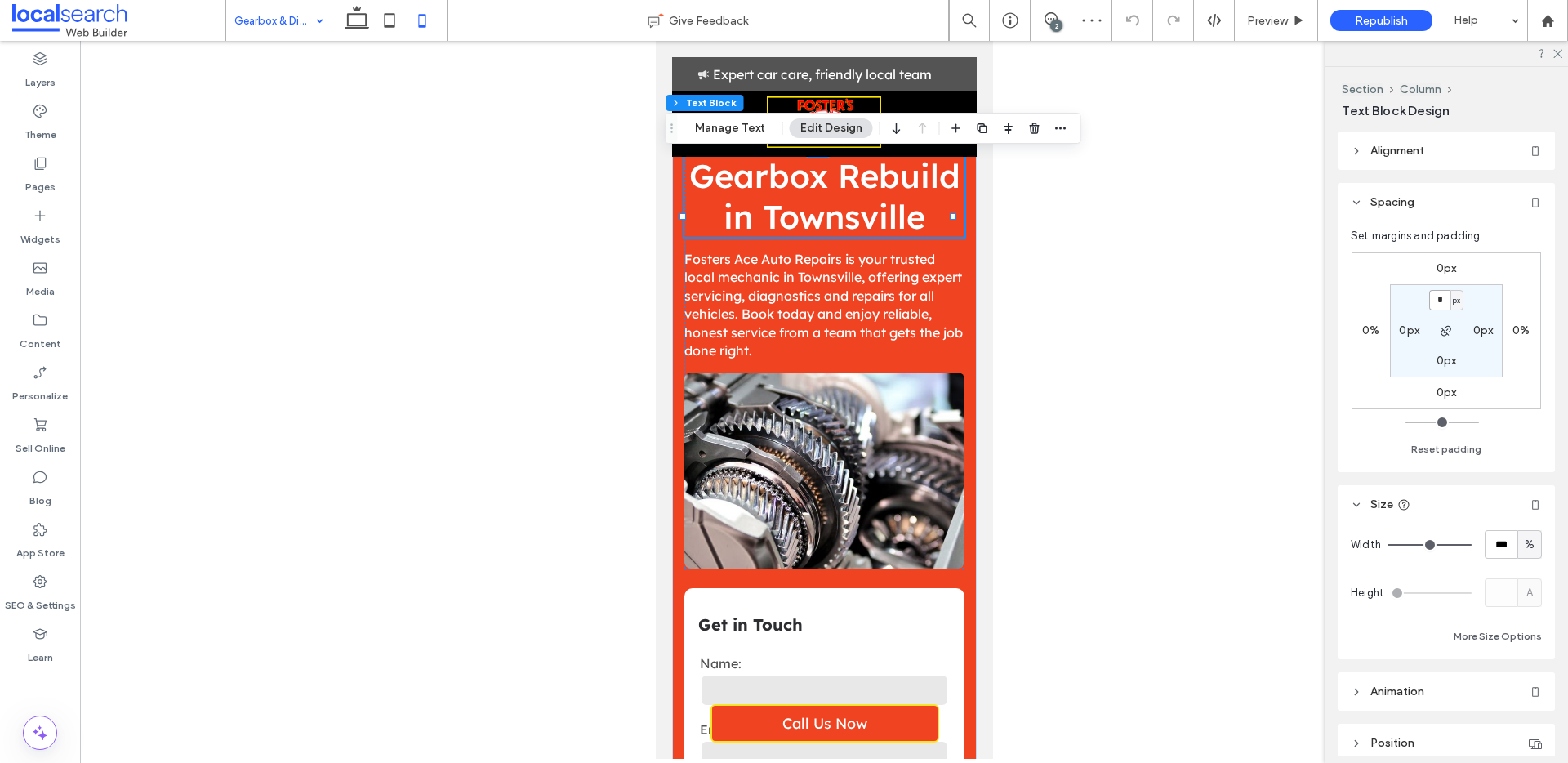 click on "*" at bounding box center [1440, 300] 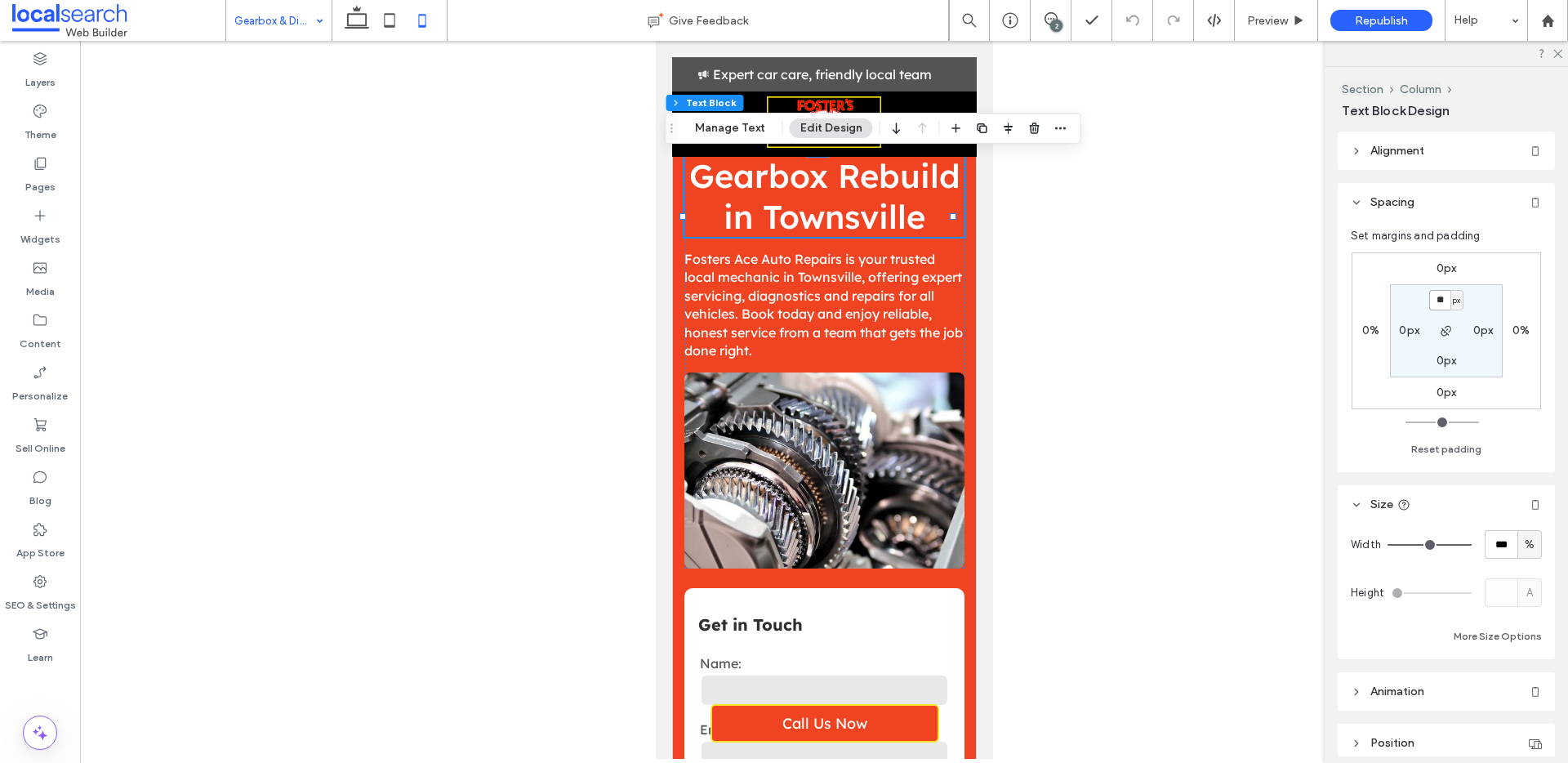 type on "**" 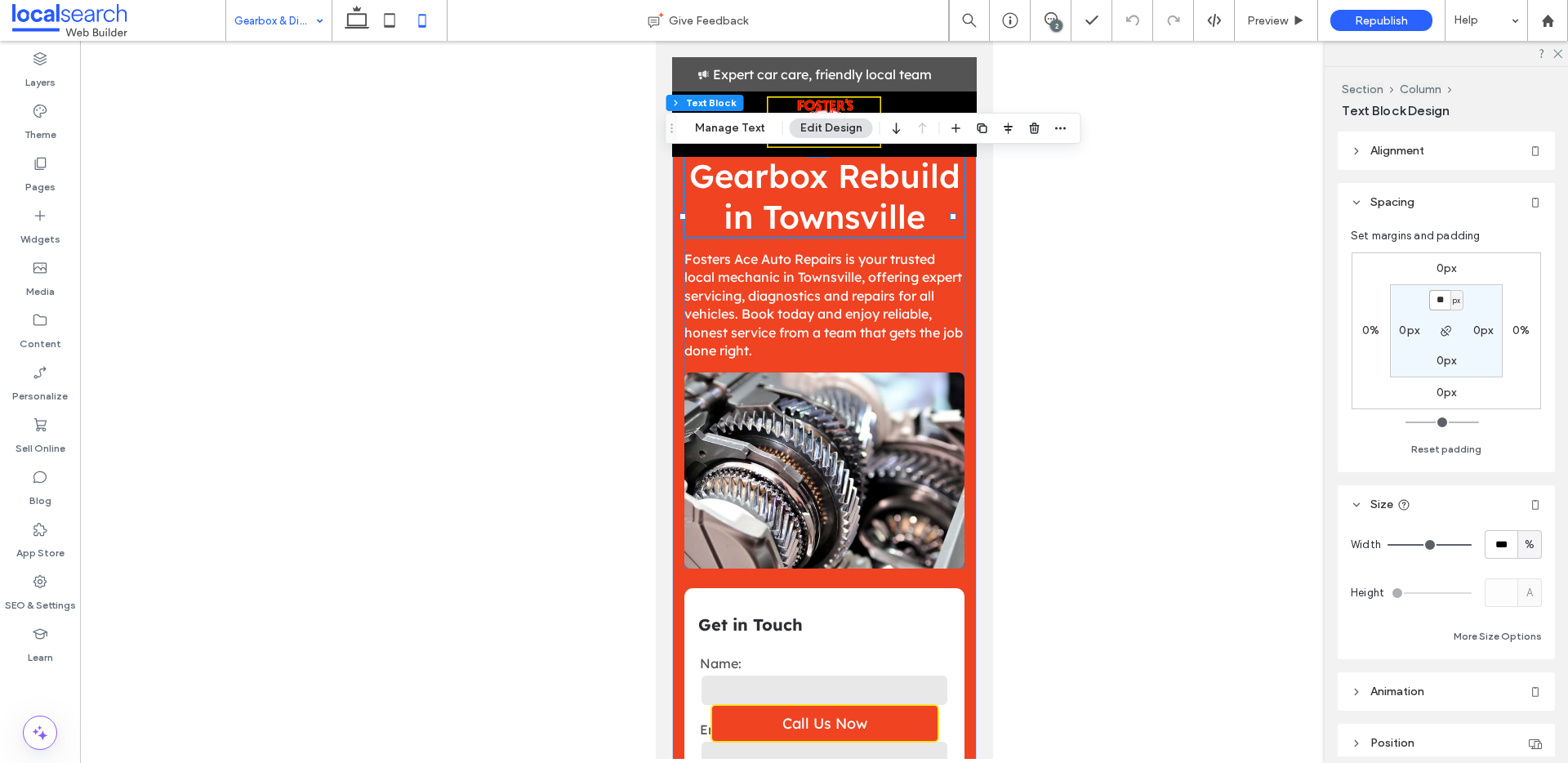 type on "**" 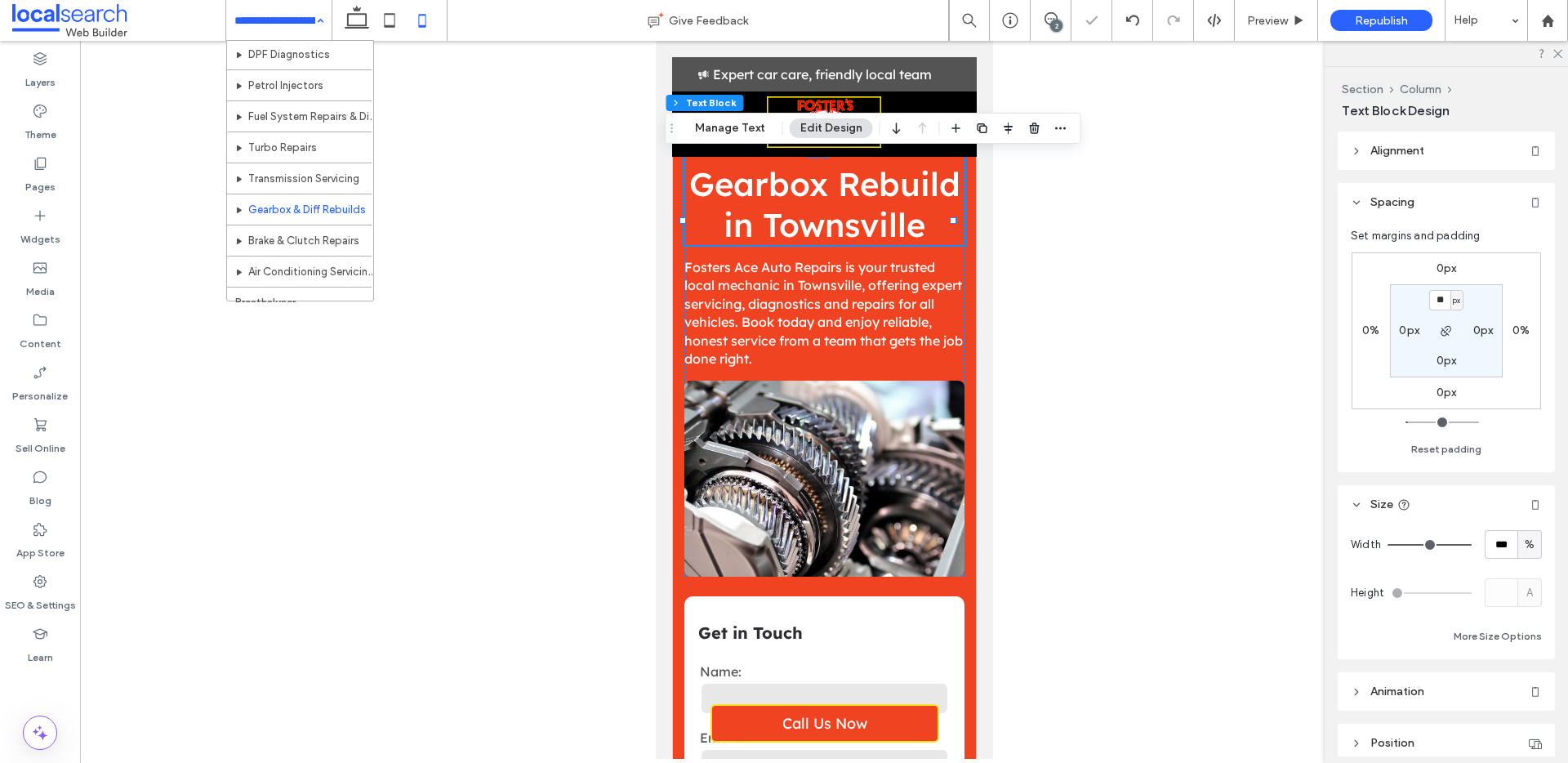 scroll, scrollTop: 545, scrollLeft: 0, axis: vertical 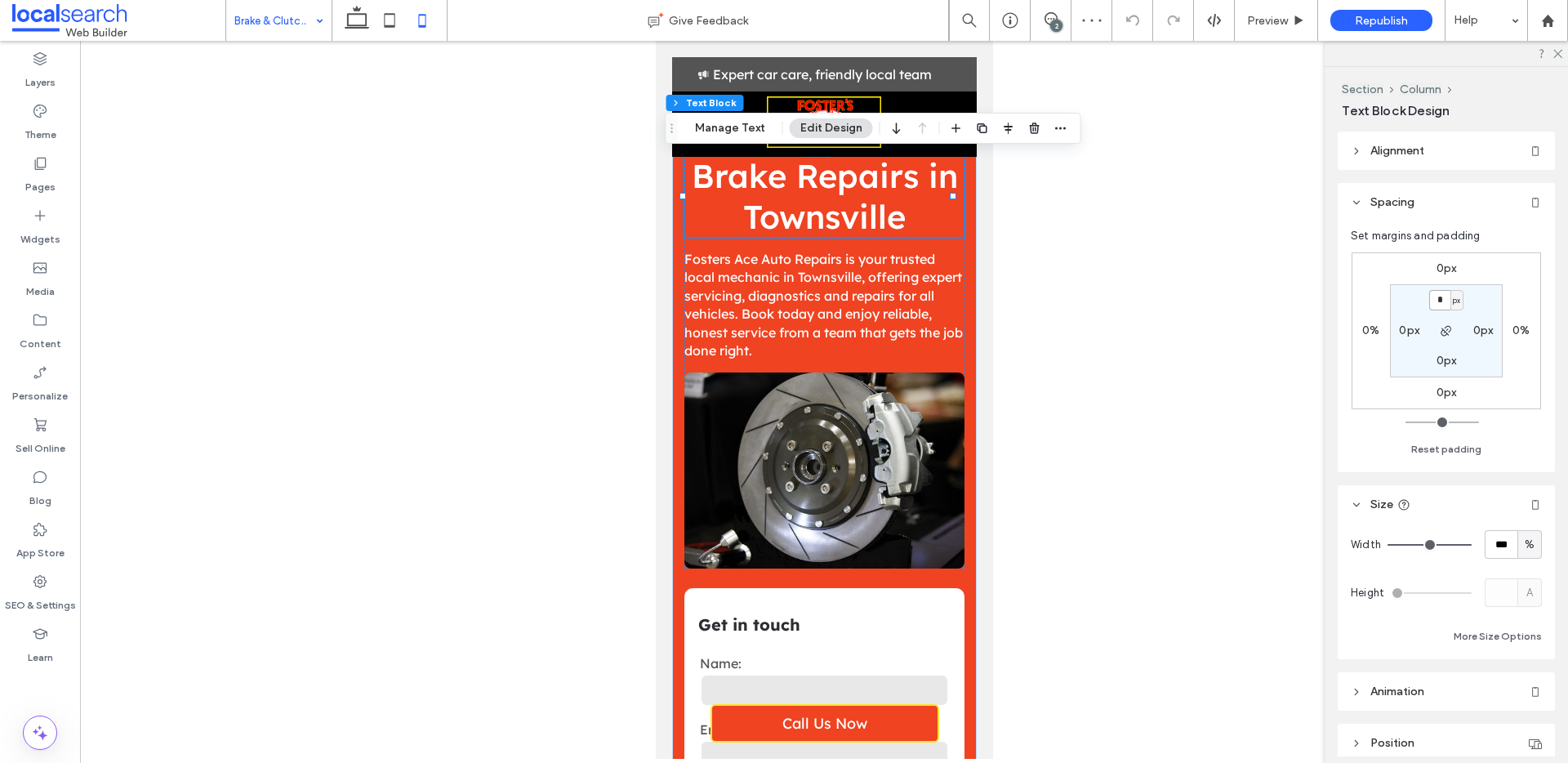 click on "*" at bounding box center [1440, 300] 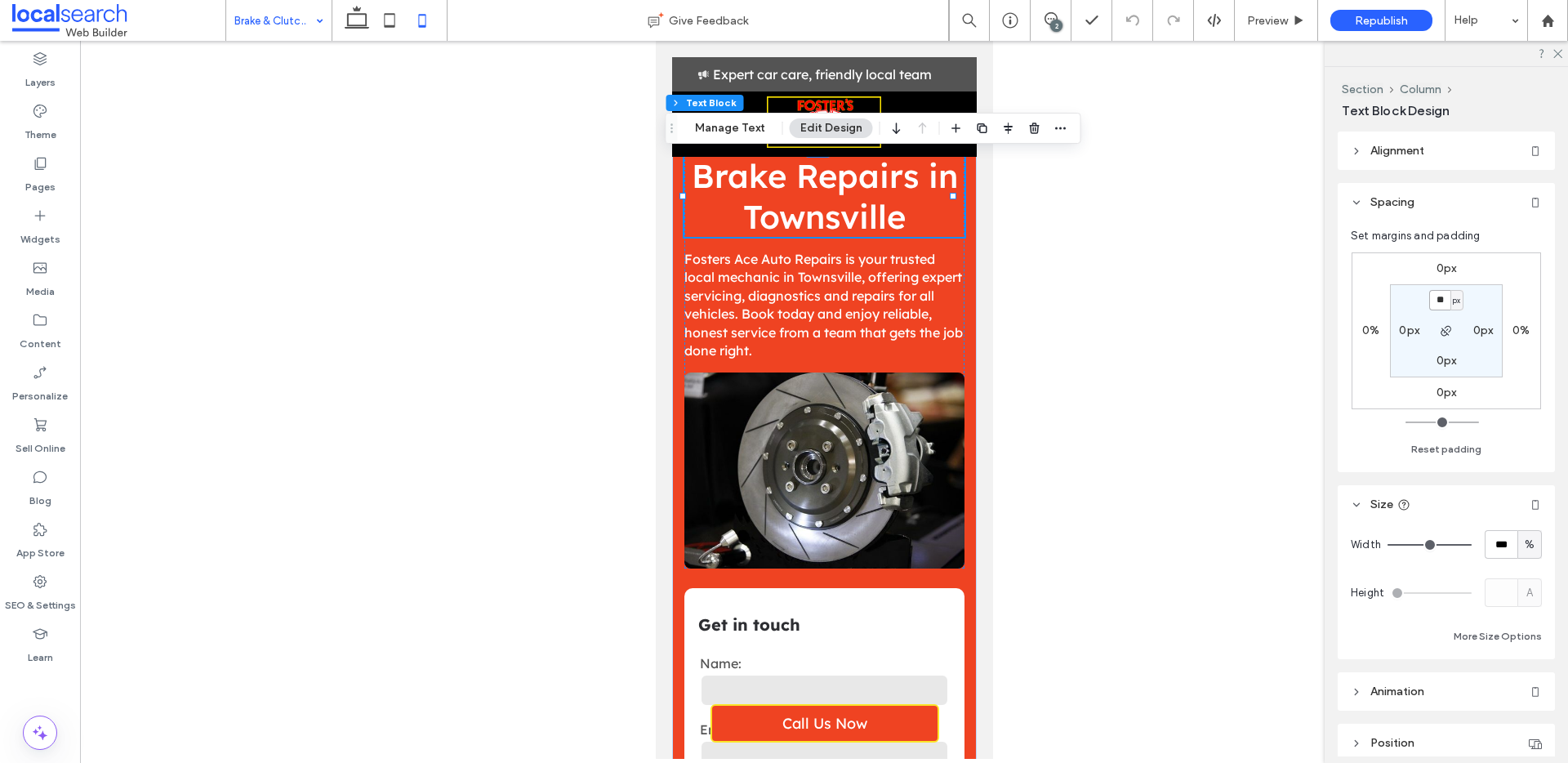 type on "**" 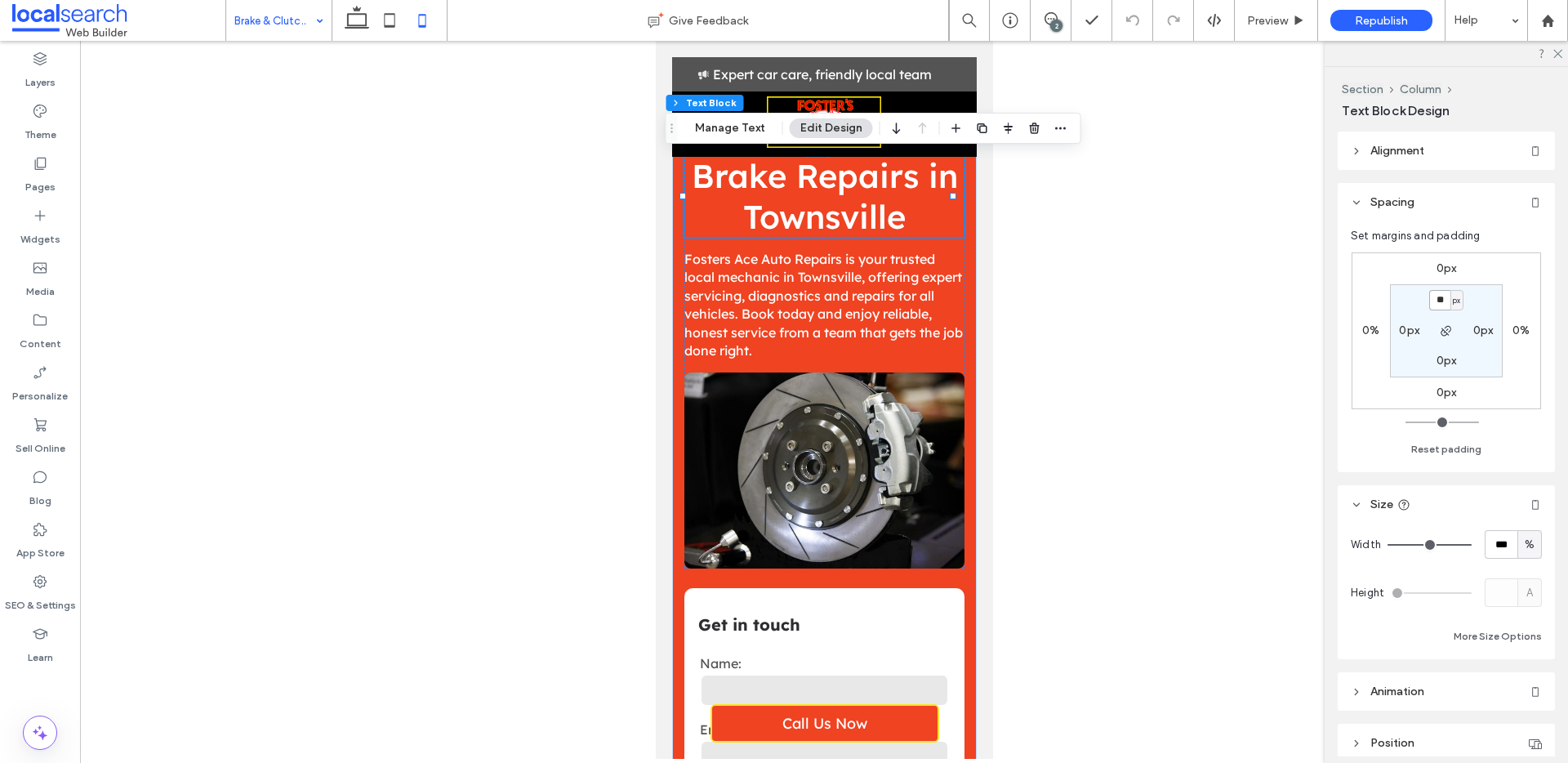 type on "**" 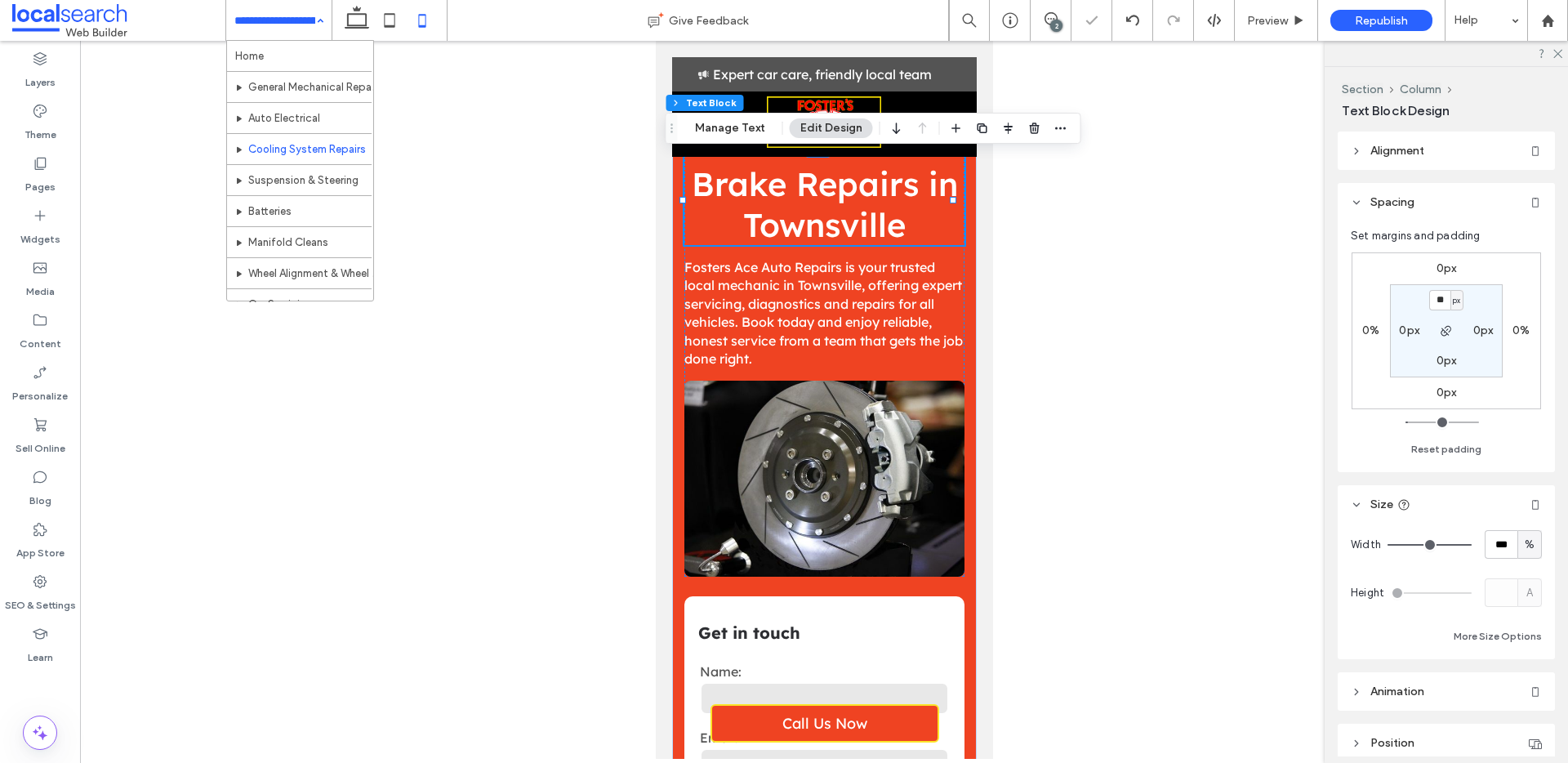 scroll, scrollTop: 545, scrollLeft: 0, axis: vertical 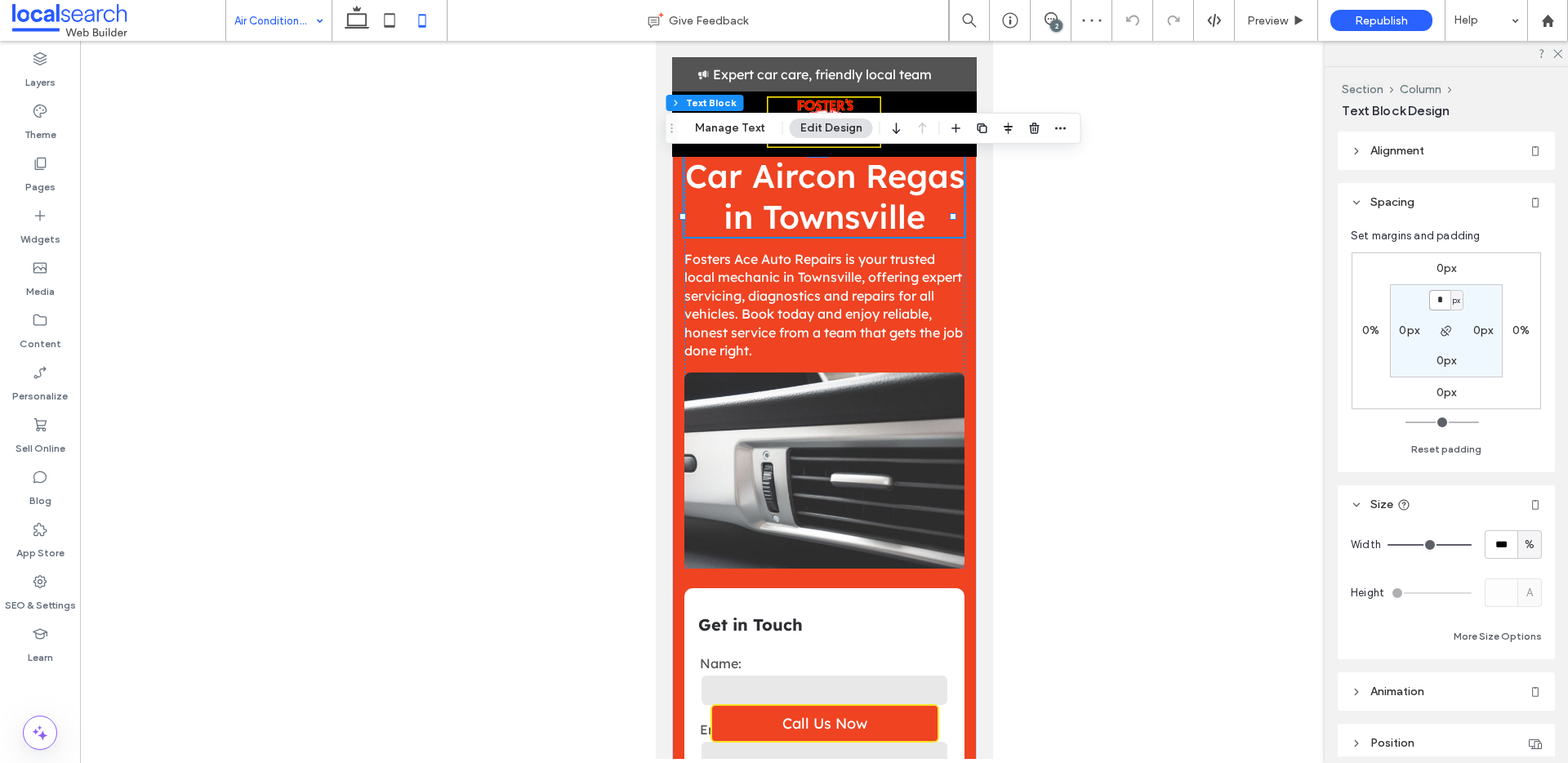 click on "*" at bounding box center (1440, 300) 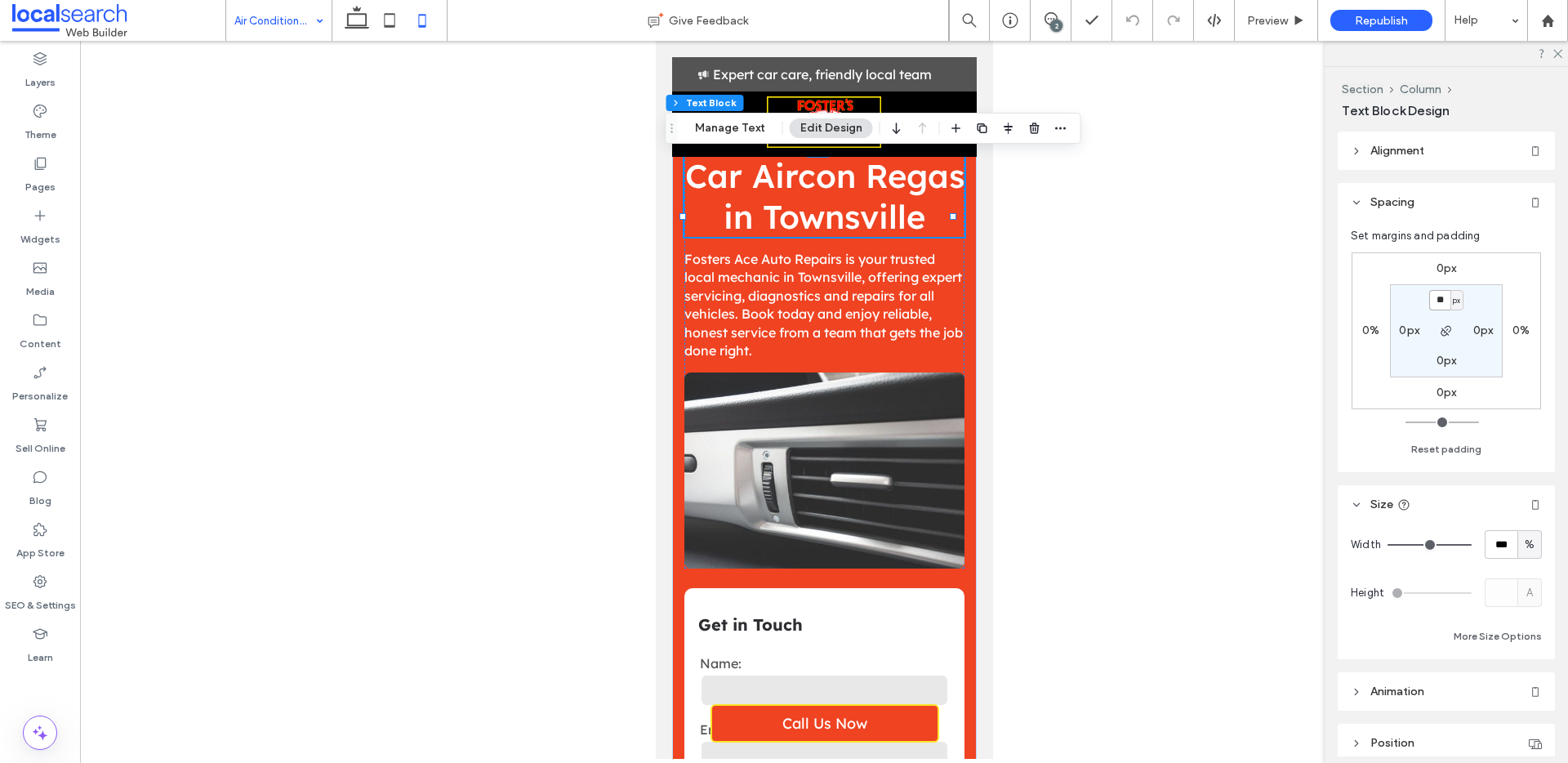 type on "**" 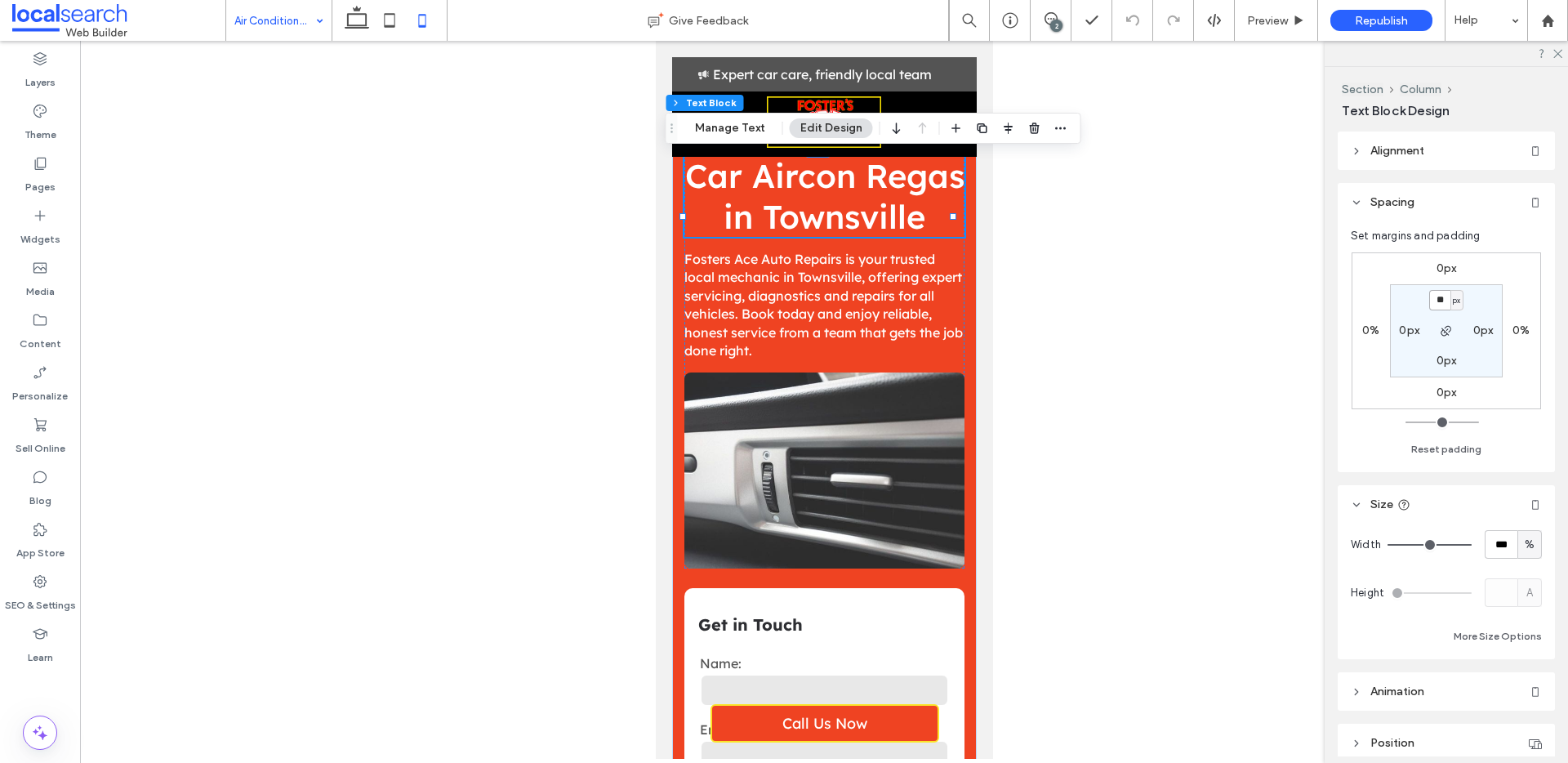 type on "**" 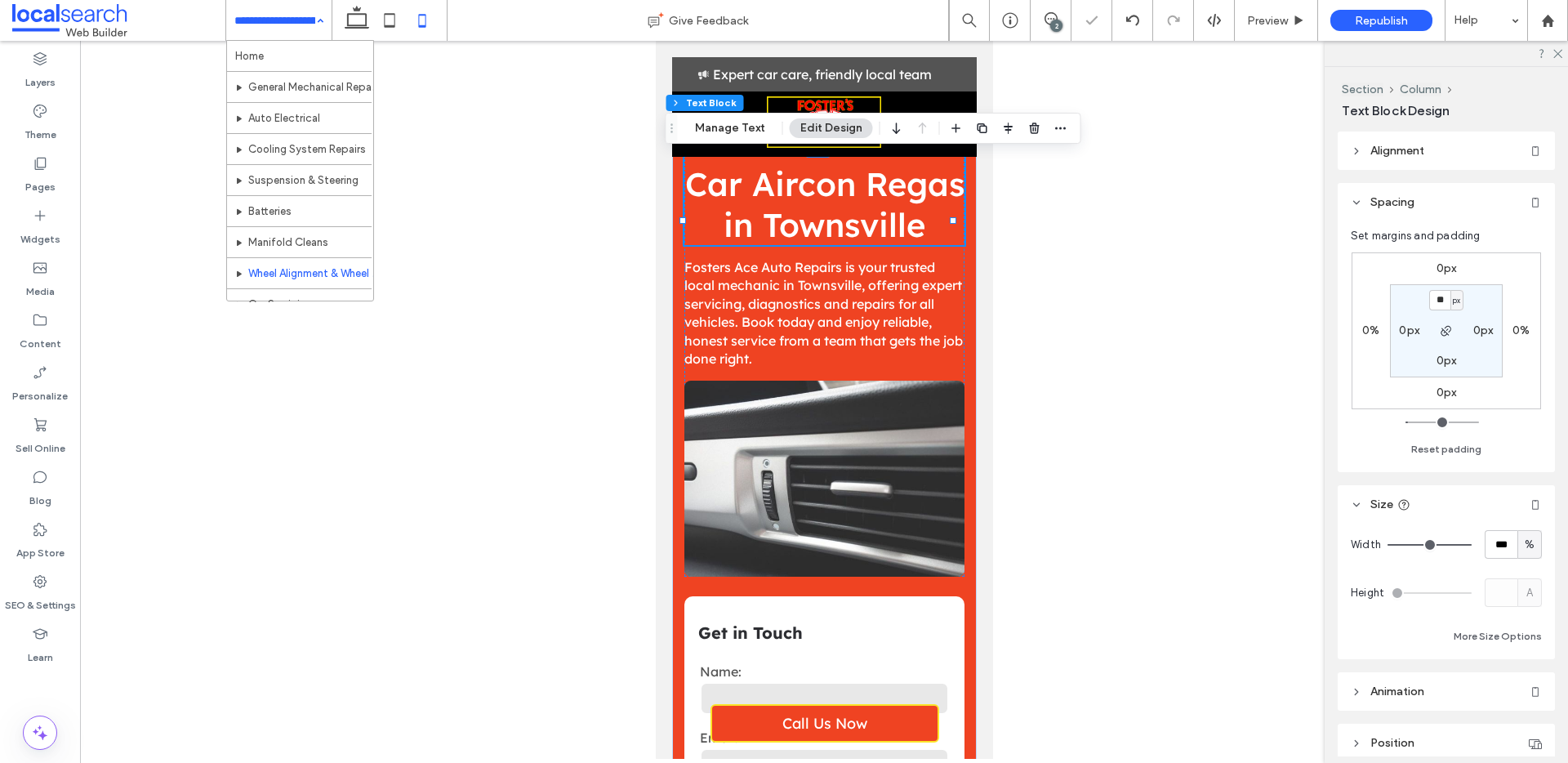 scroll, scrollTop: 545, scrollLeft: 0, axis: vertical 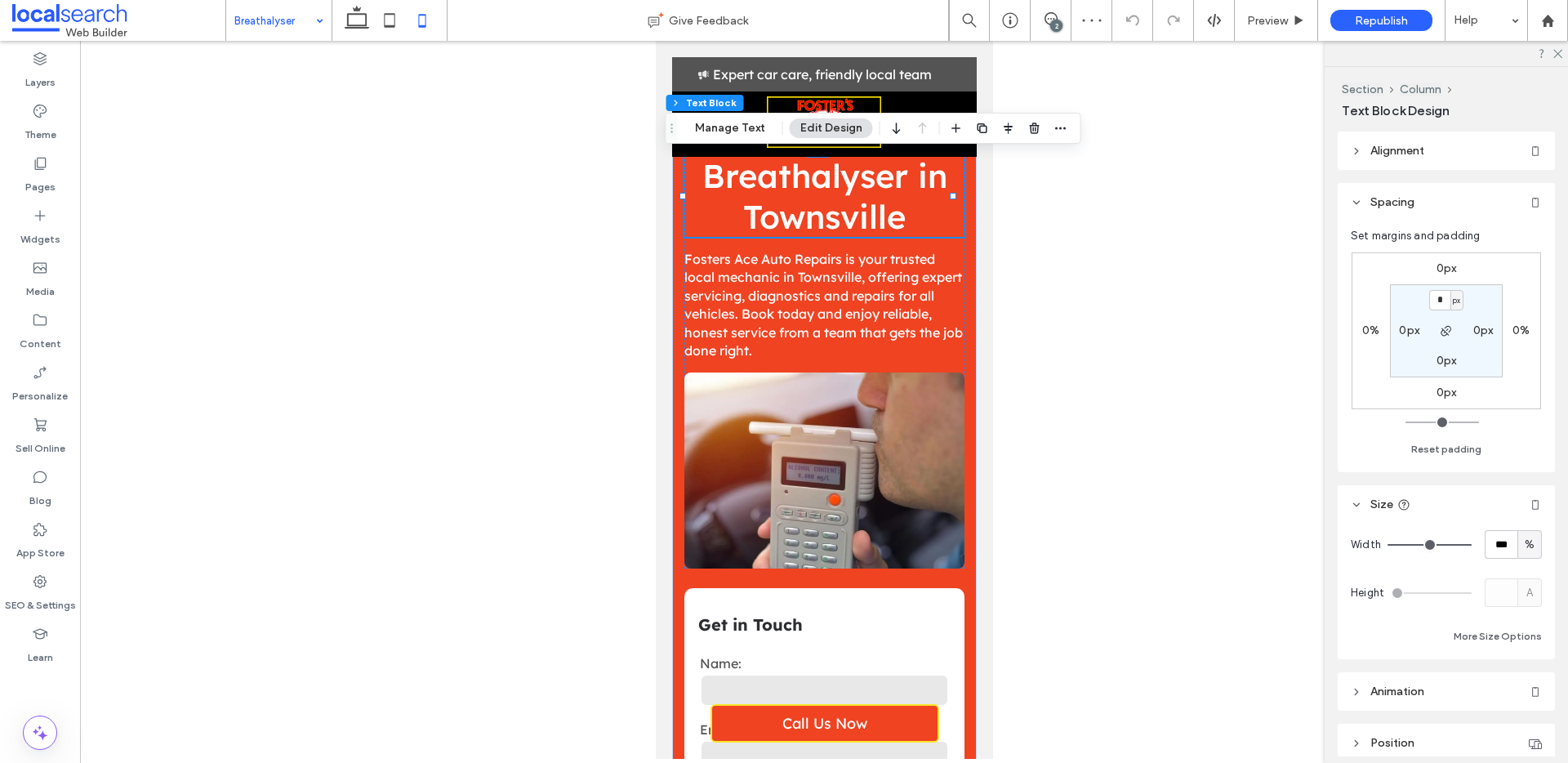 click on "Breathalyser in Townsville" at bounding box center (823, 196) 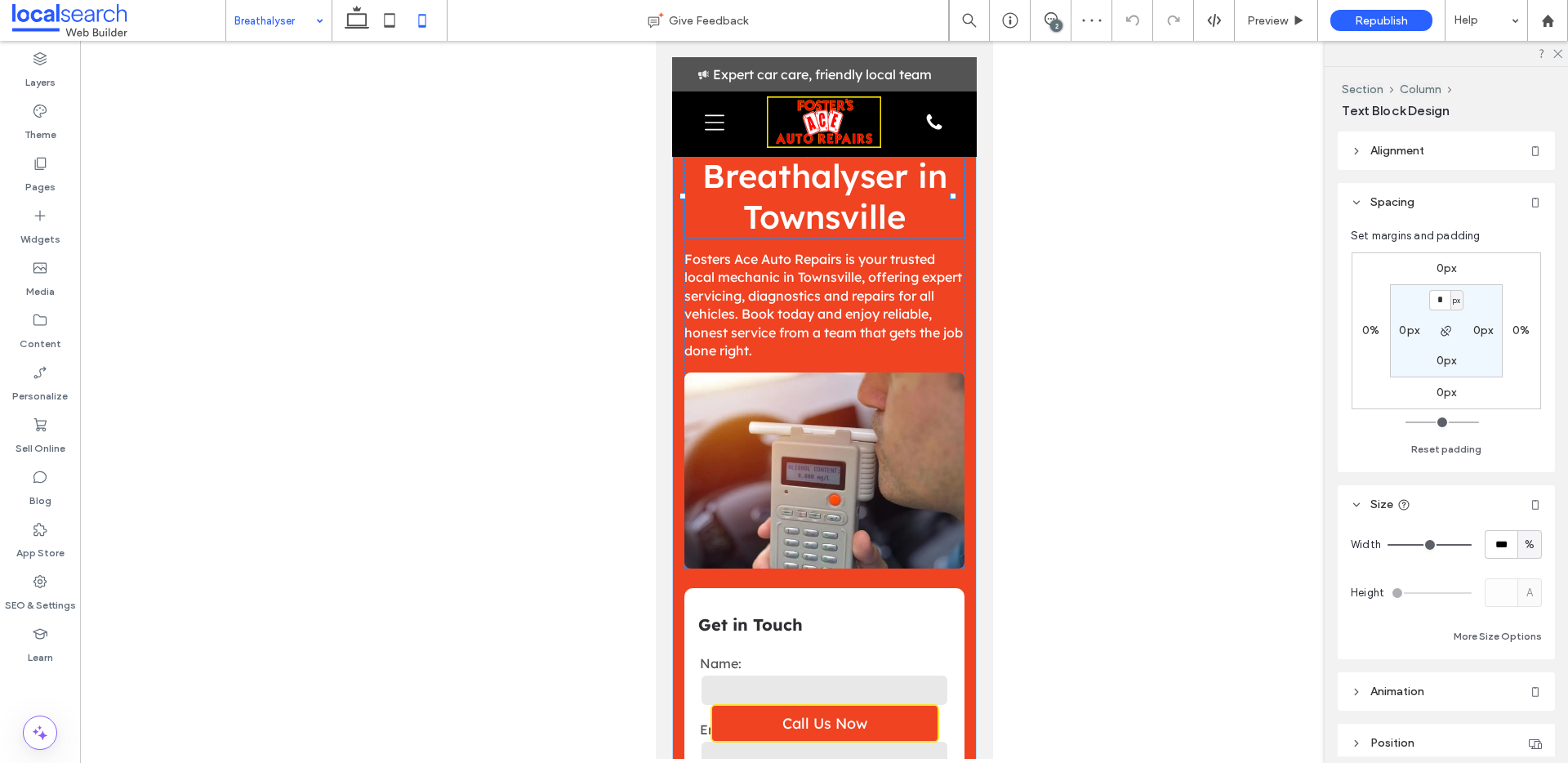 type on "**********" 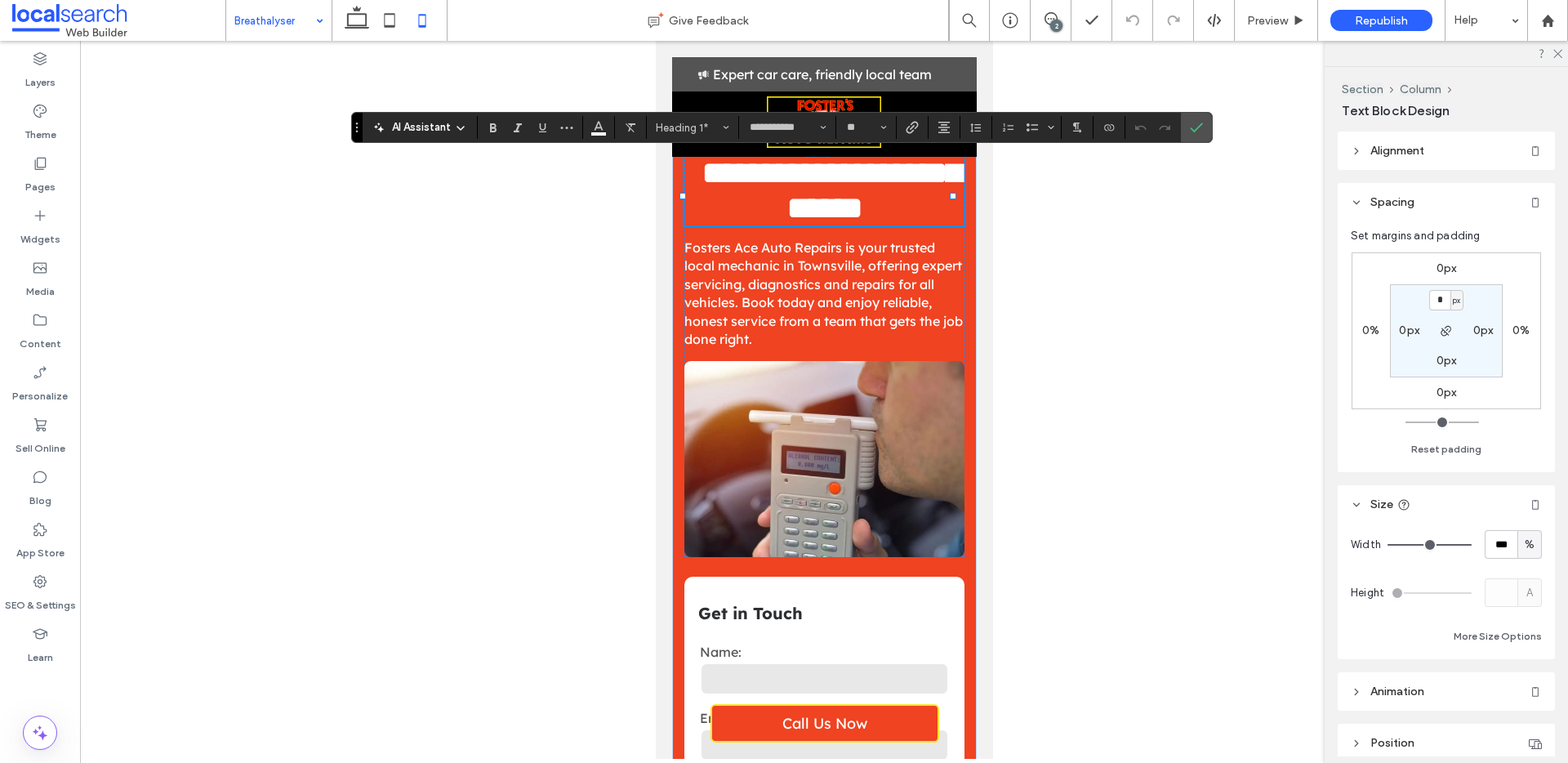 click on "**********" at bounding box center (823, 190) 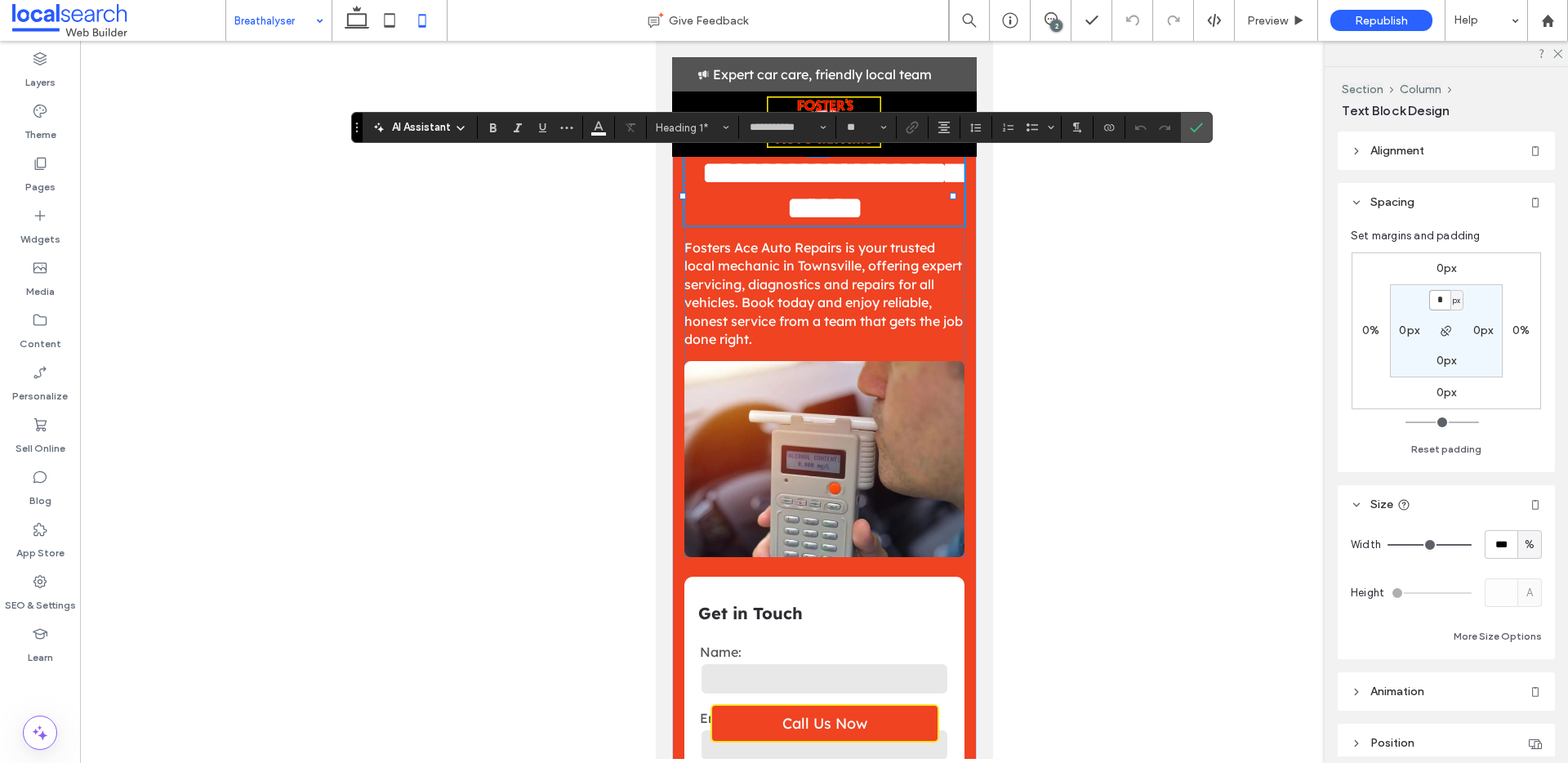click on "*" at bounding box center [1440, 300] 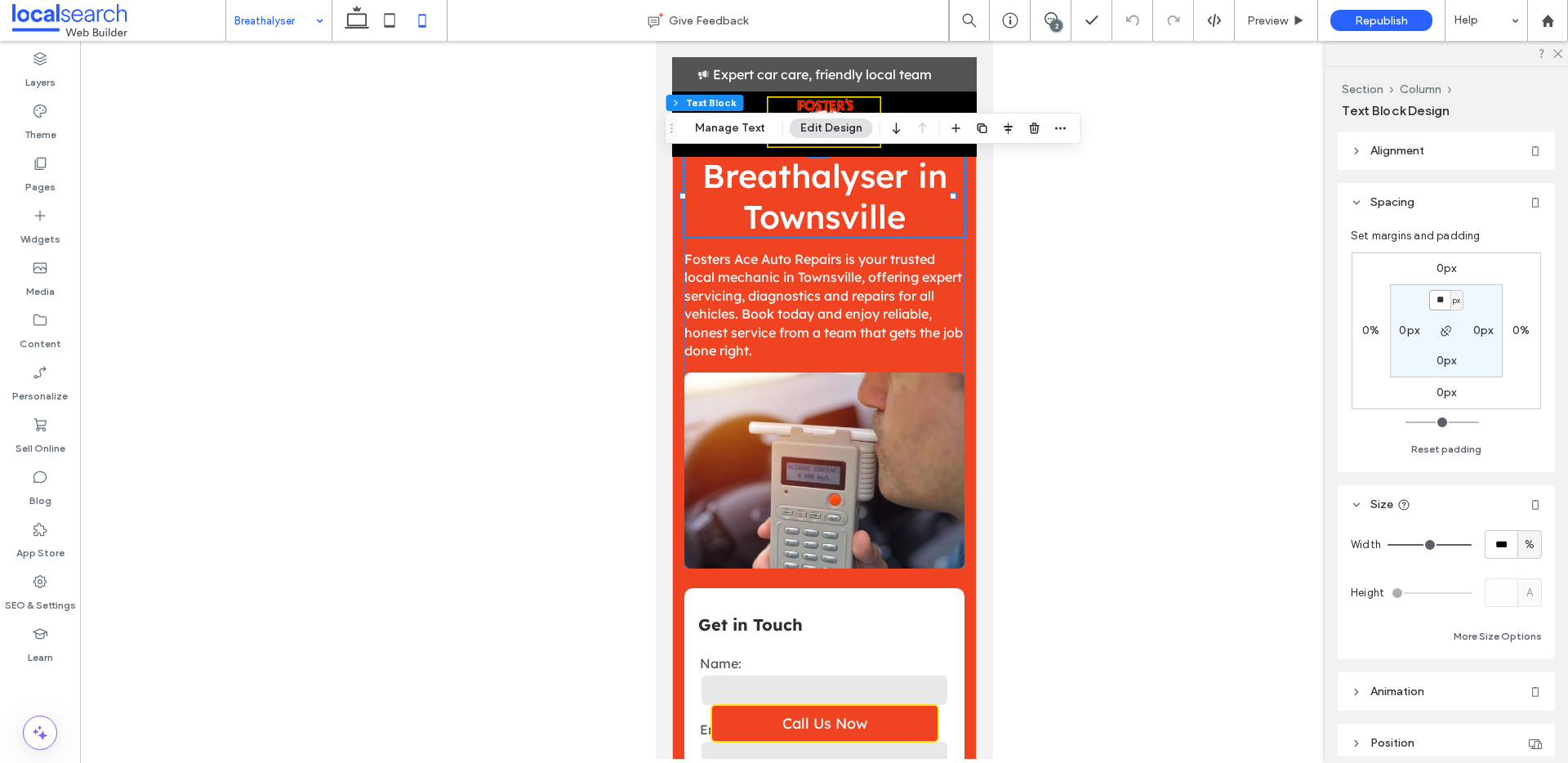 type on "**" 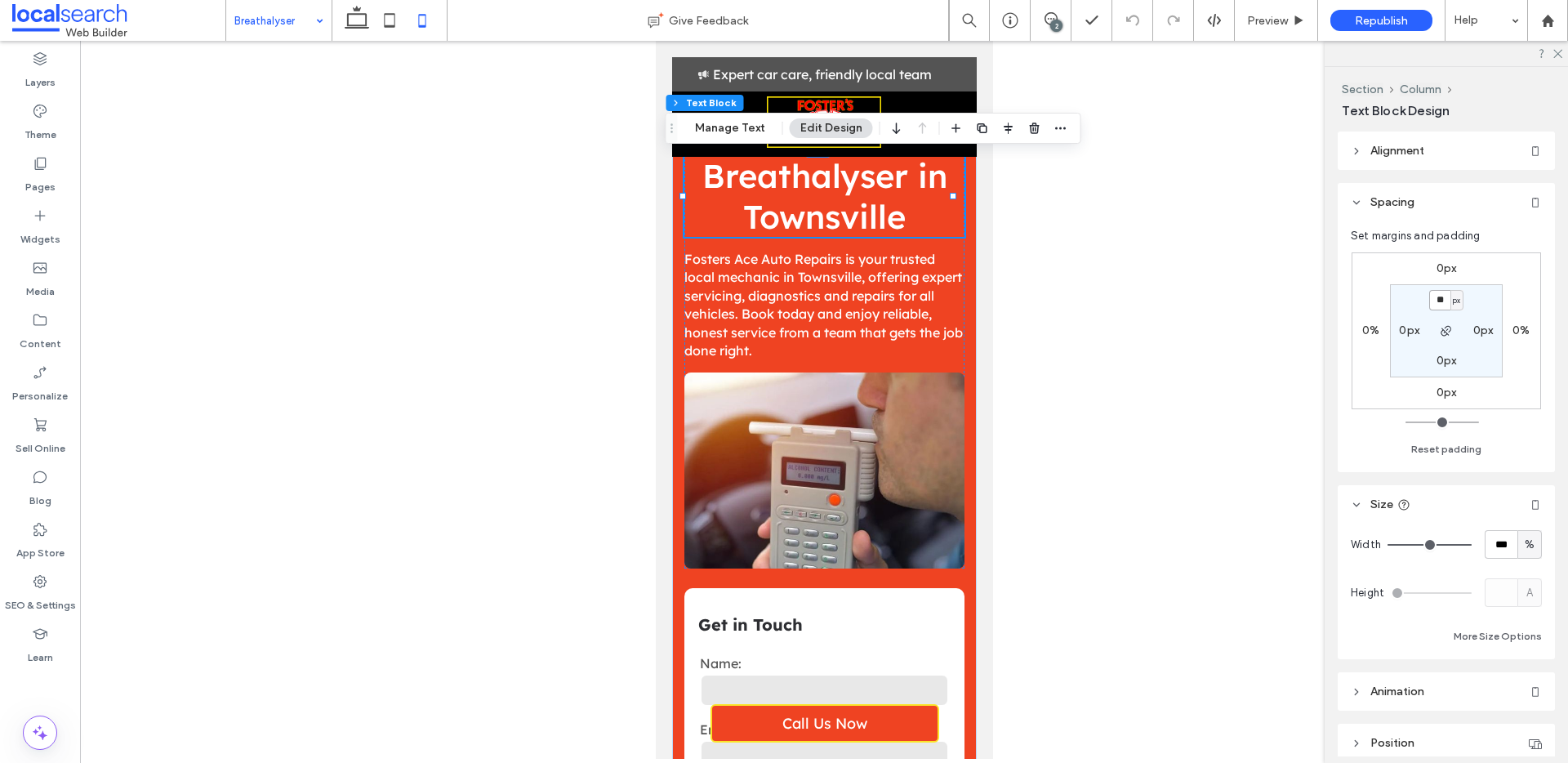 type on "**" 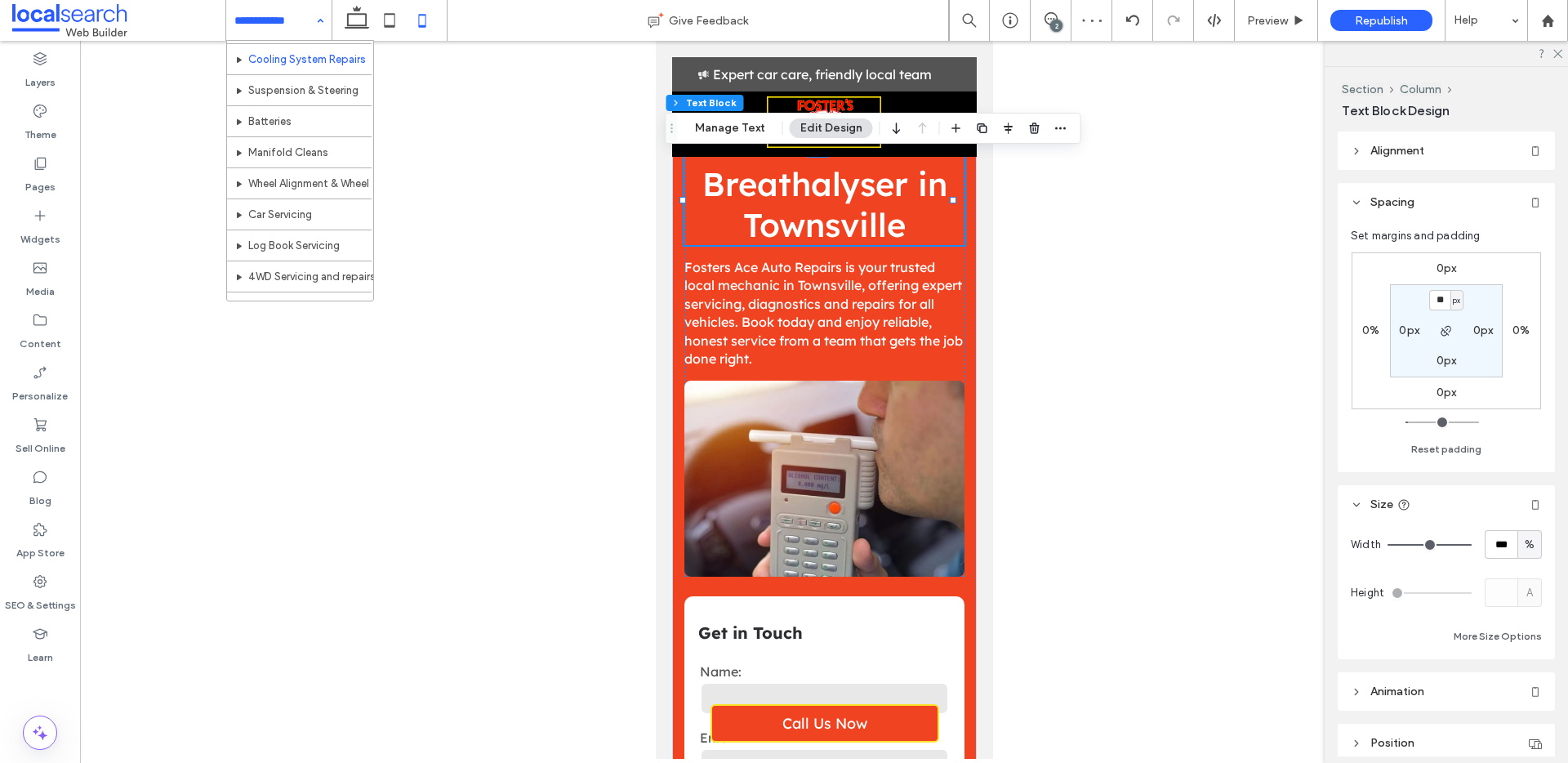 scroll, scrollTop: 0, scrollLeft: 0, axis: both 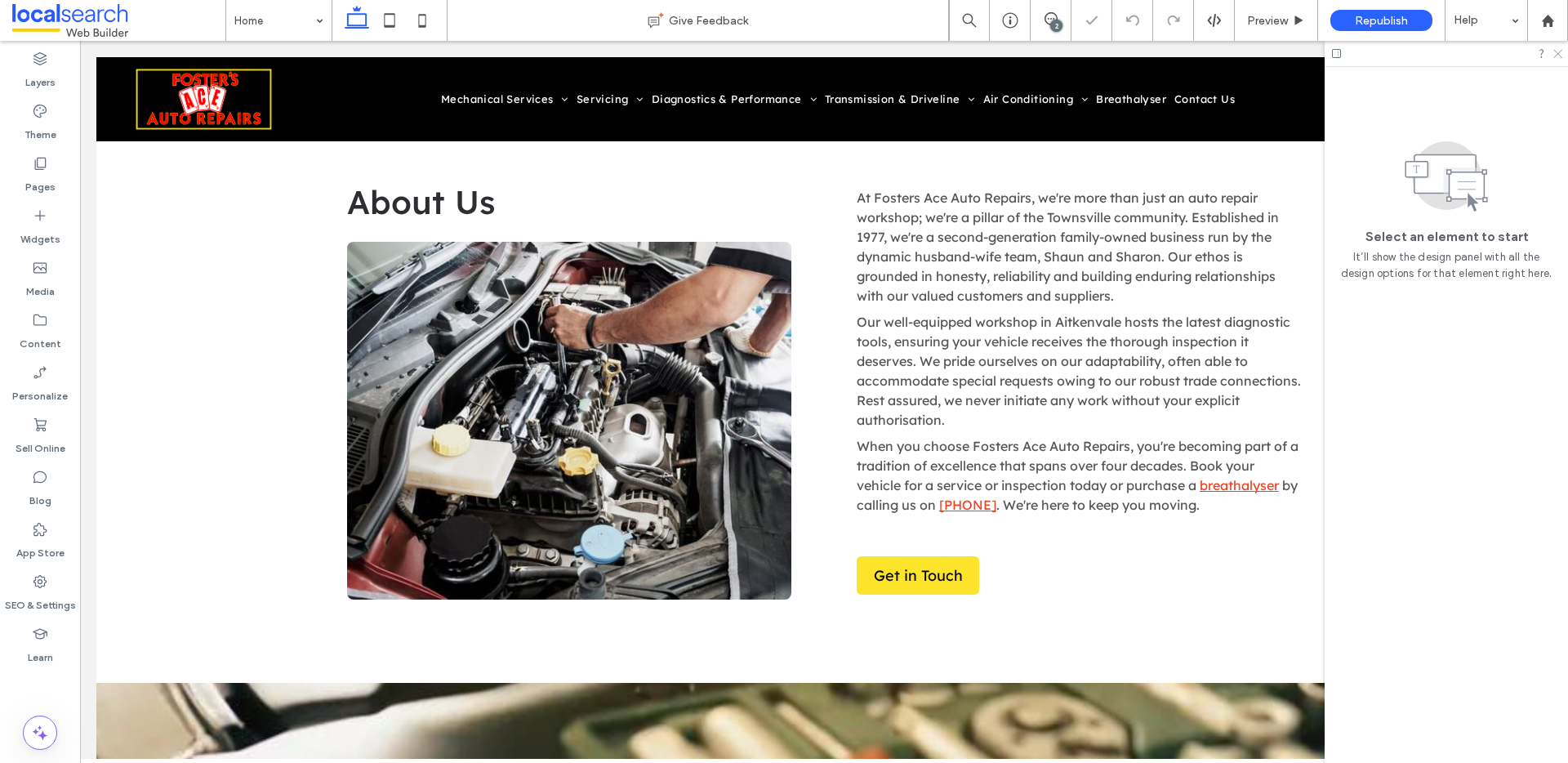 click 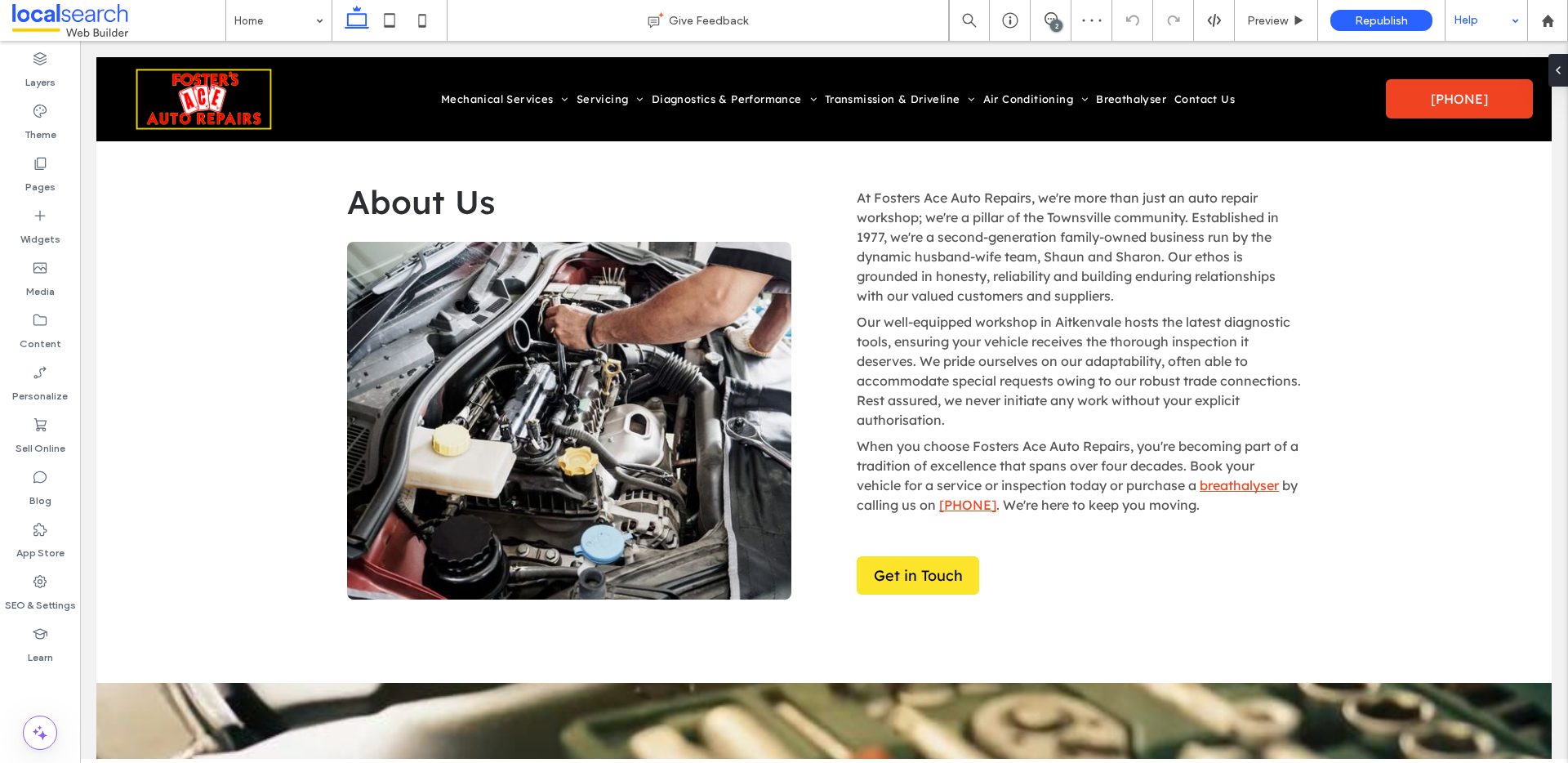 click on "Help" at bounding box center (1486, 20) 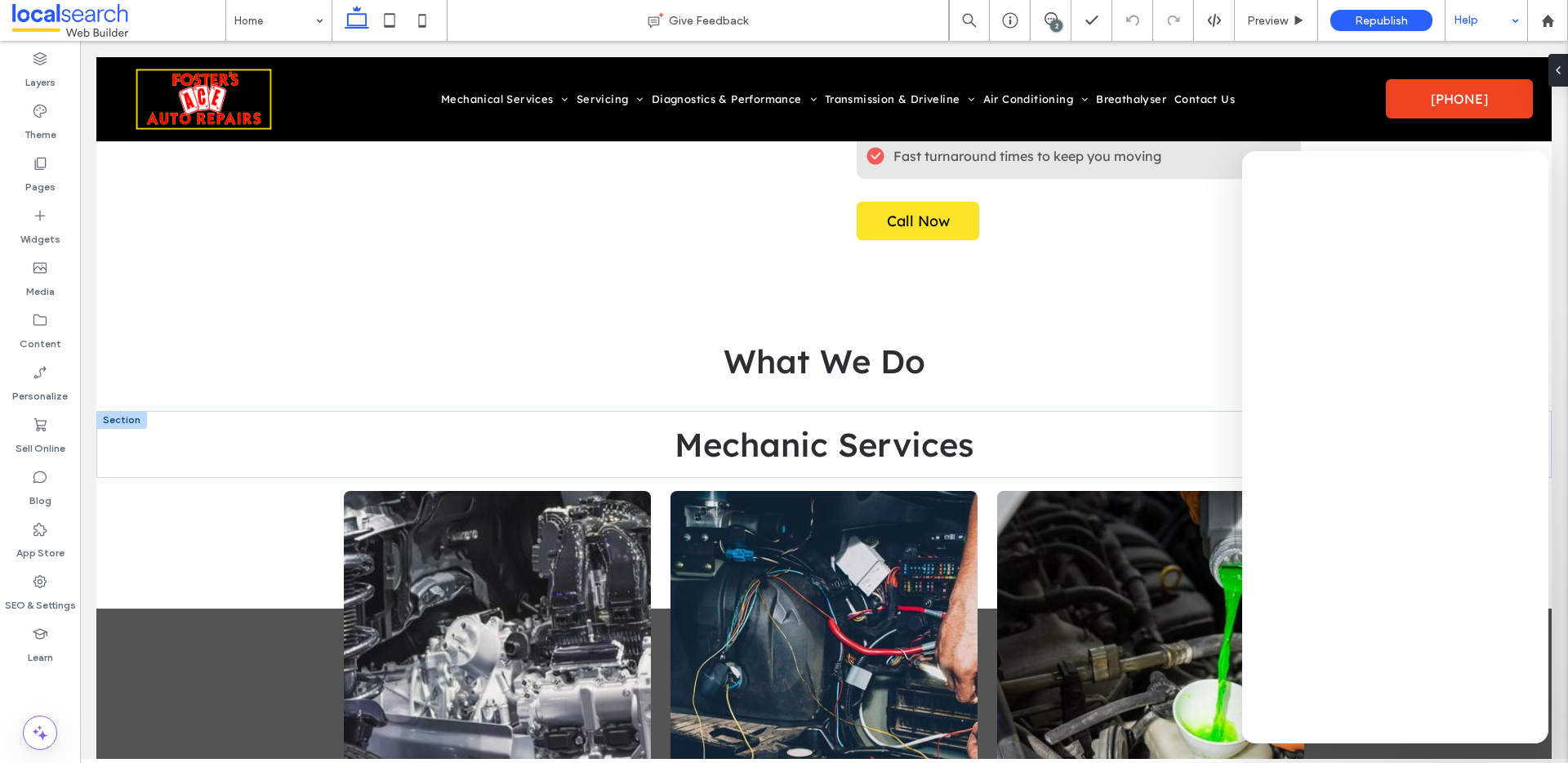 scroll, scrollTop: 318, scrollLeft: 0, axis: vertical 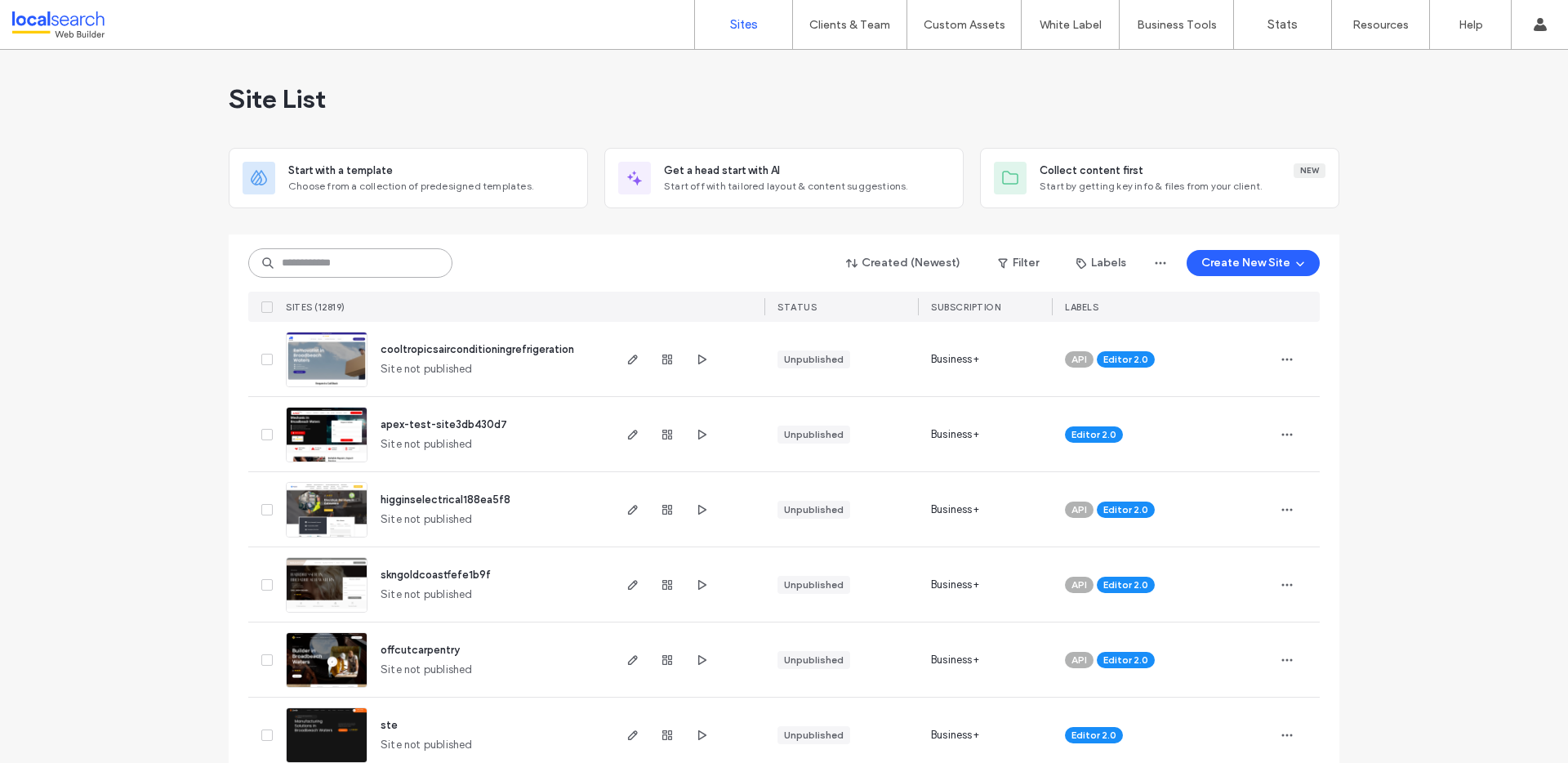 click at bounding box center [350, 263] 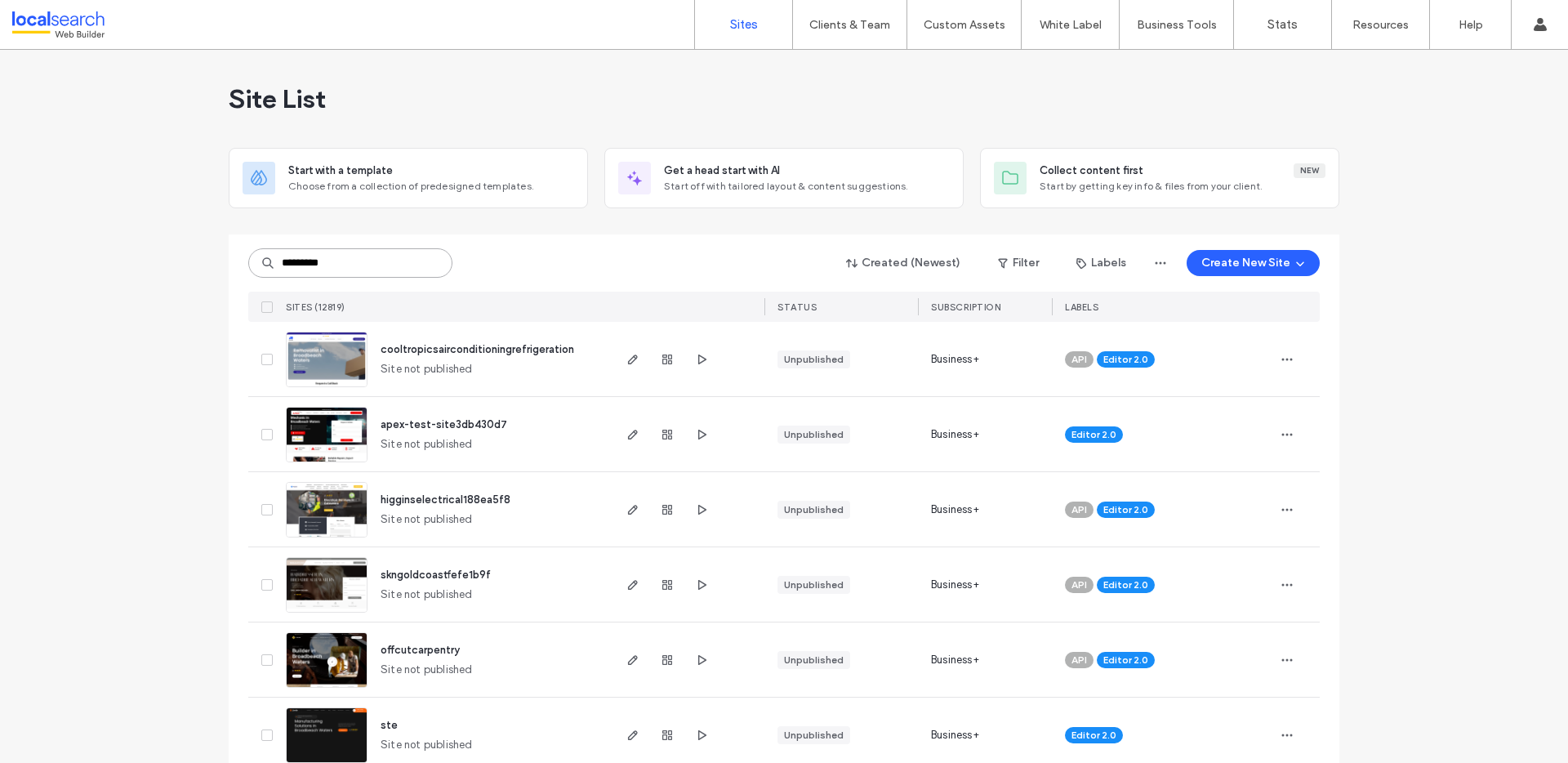 type on "********" 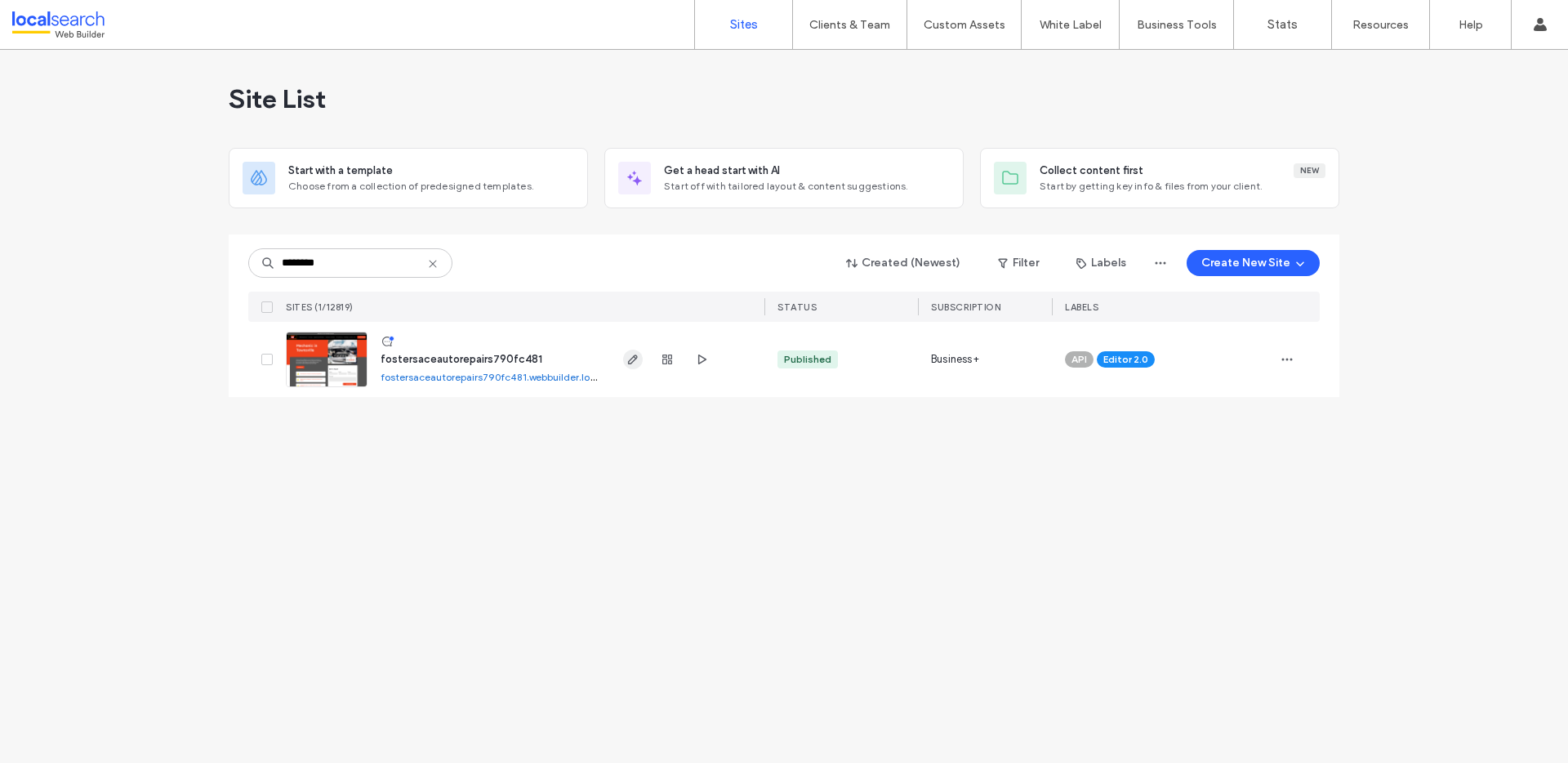 click 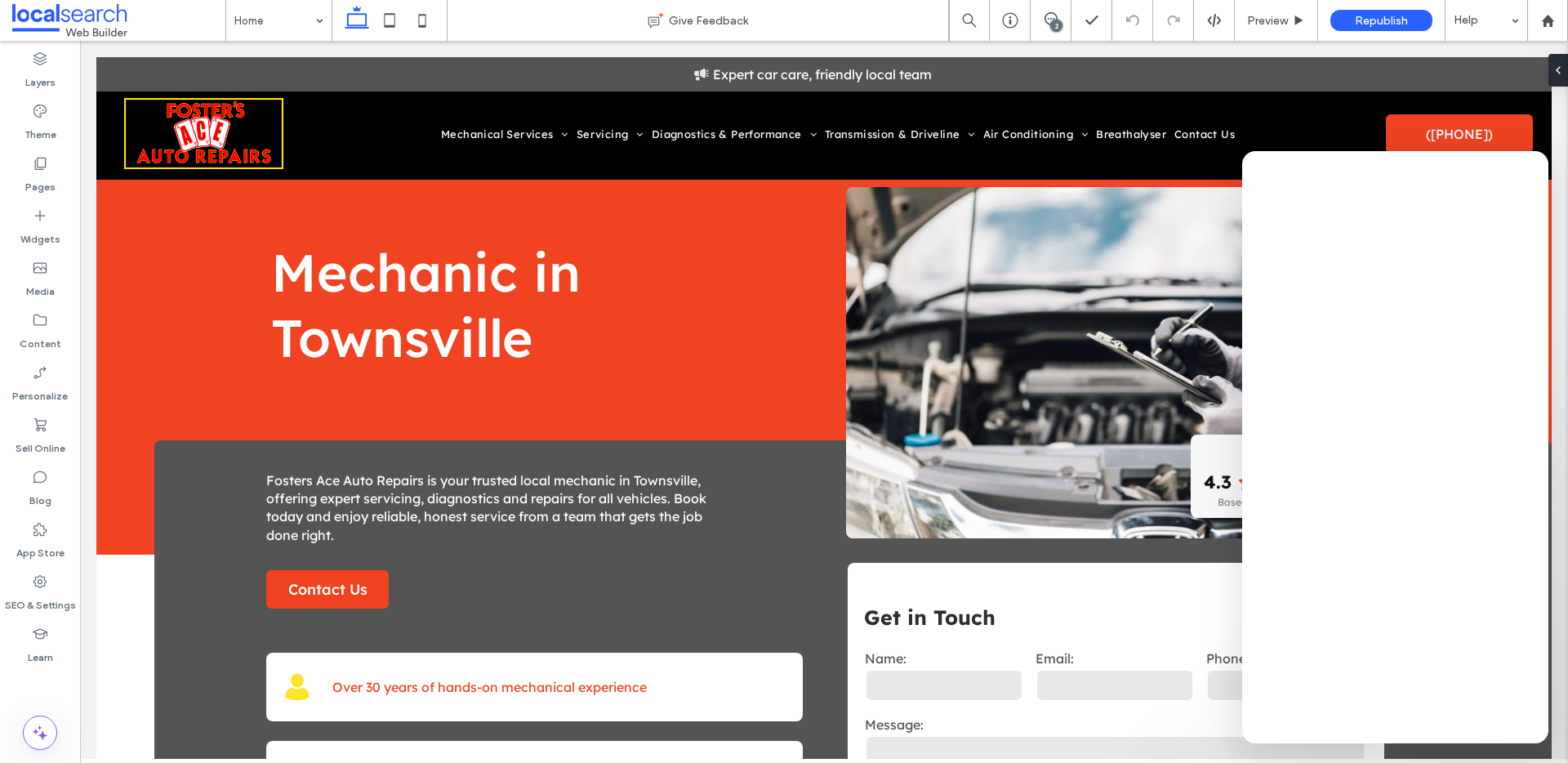 scroll, scrollTop: 0, scrollLeft: 0, axis: both 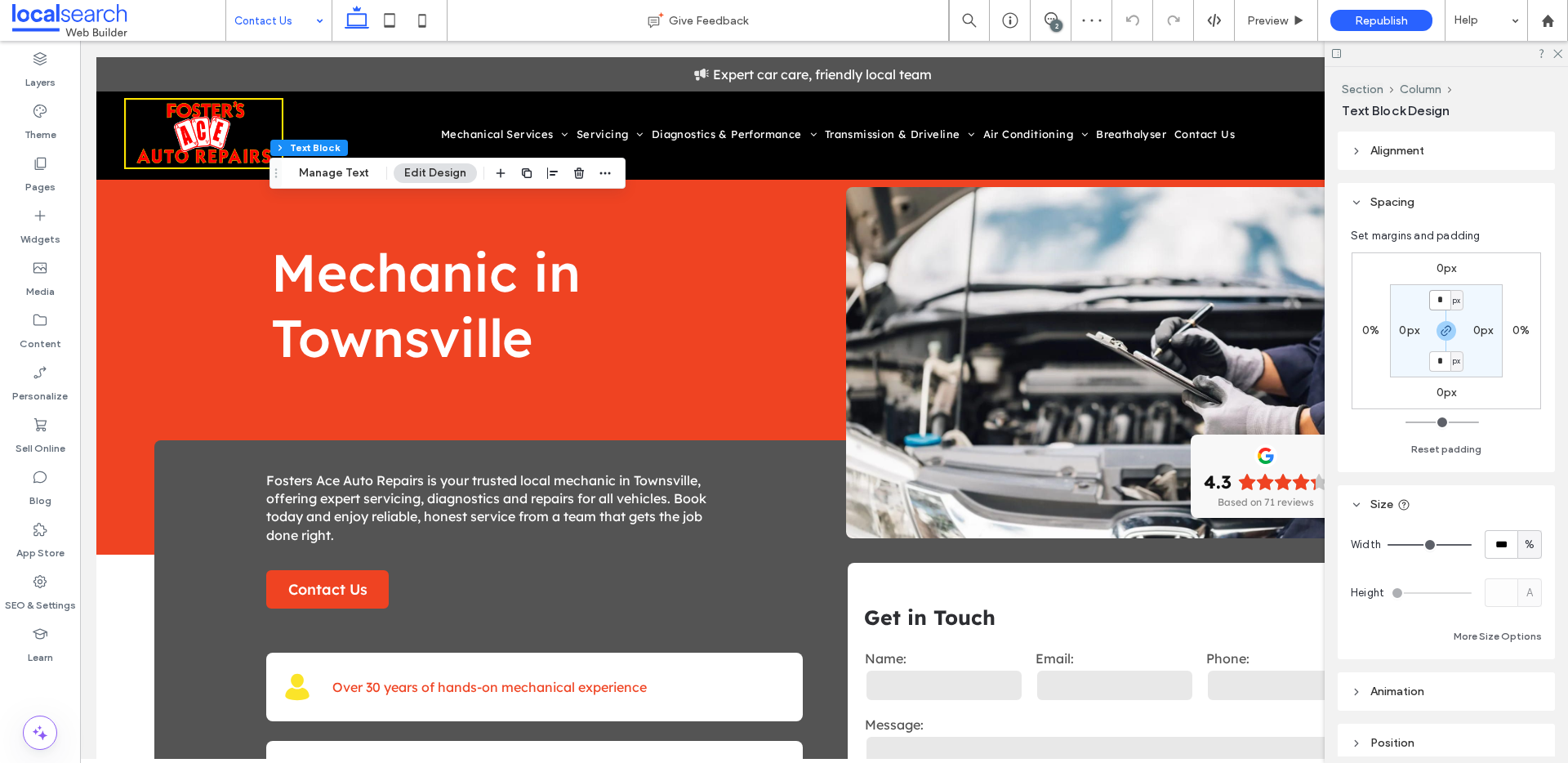 click on "*" at bounding box center [1440, 300] 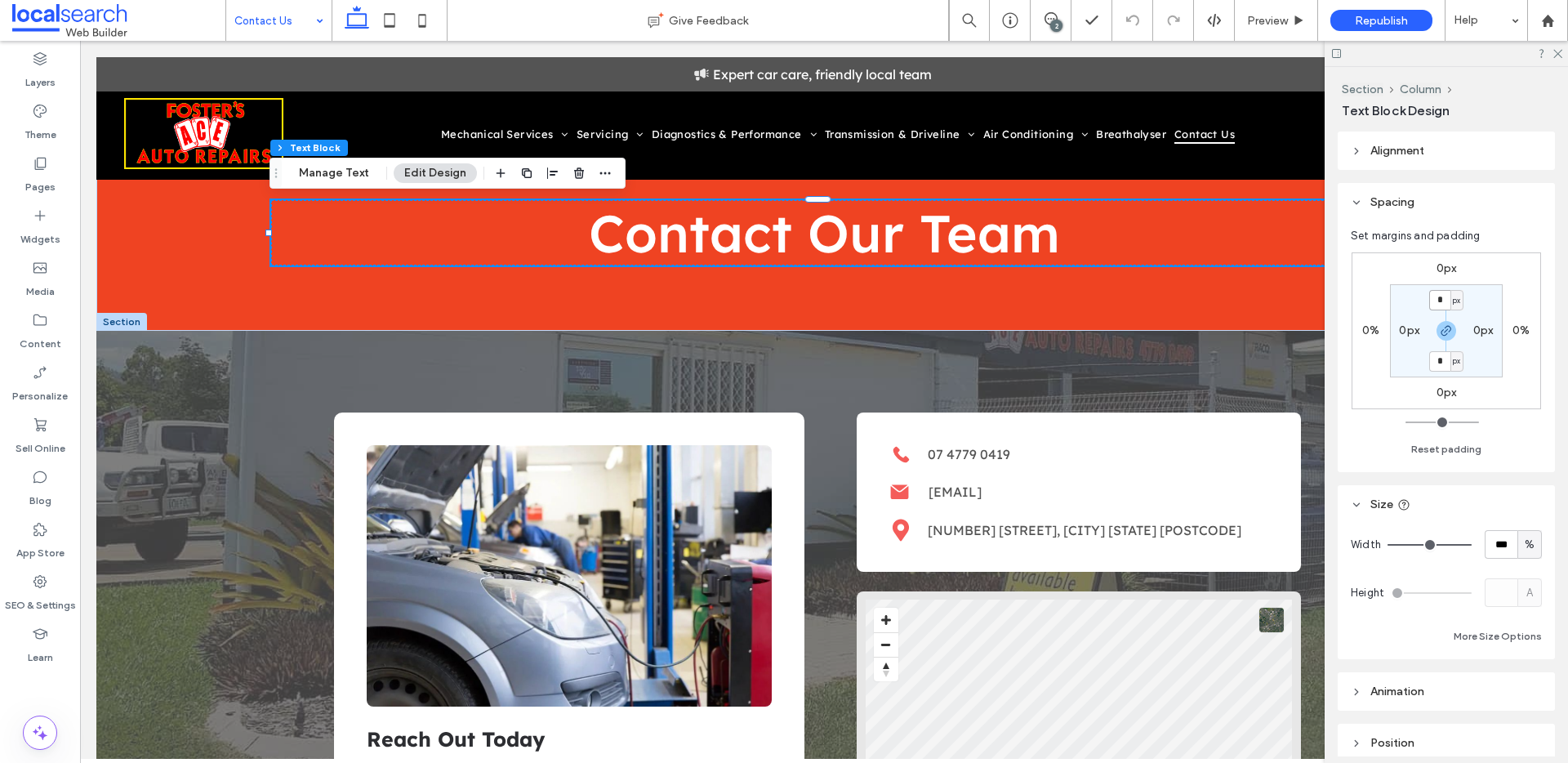 scroll, scrollTop: 0, scrollLeft: 0, axis: both 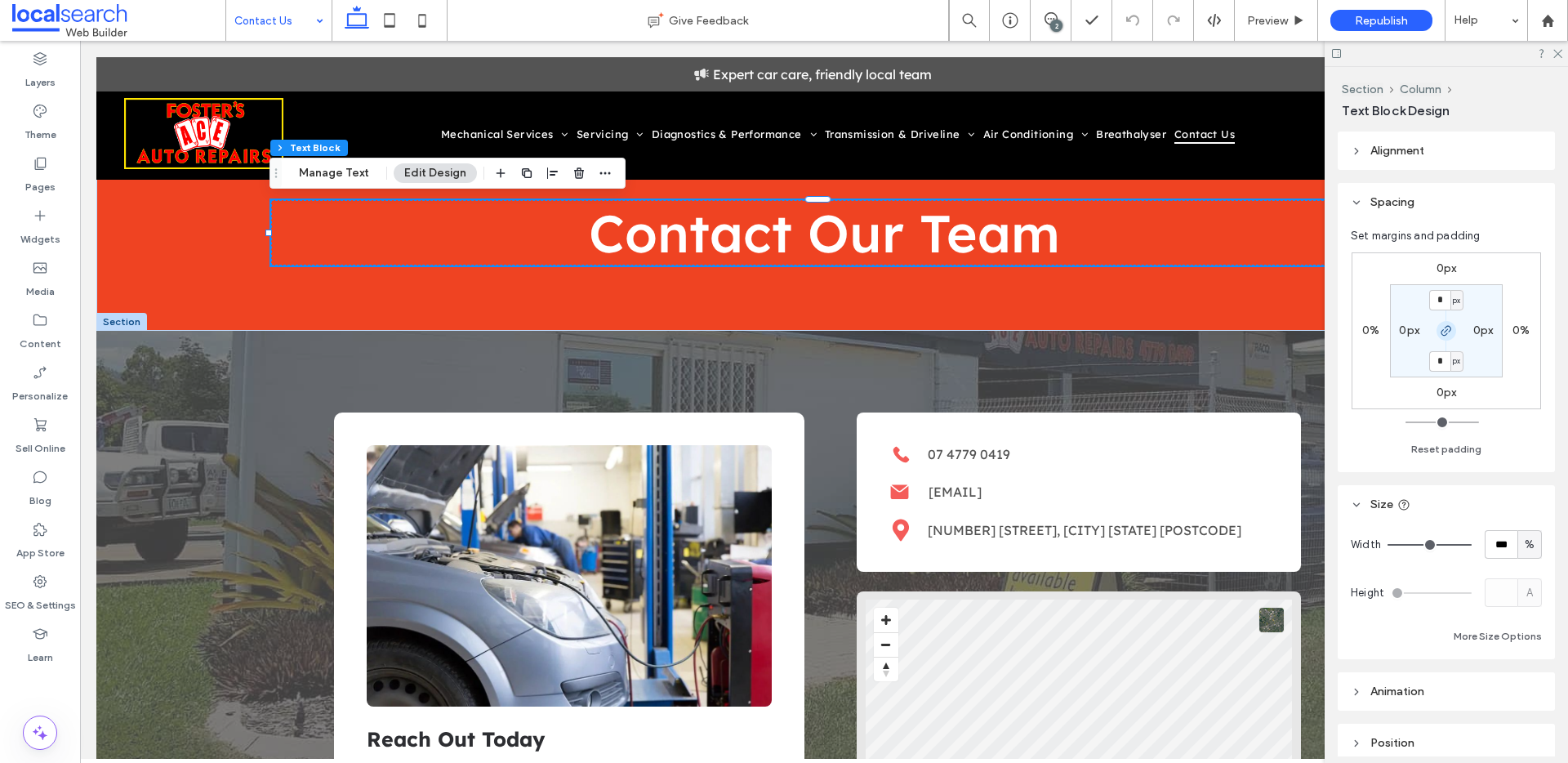 click 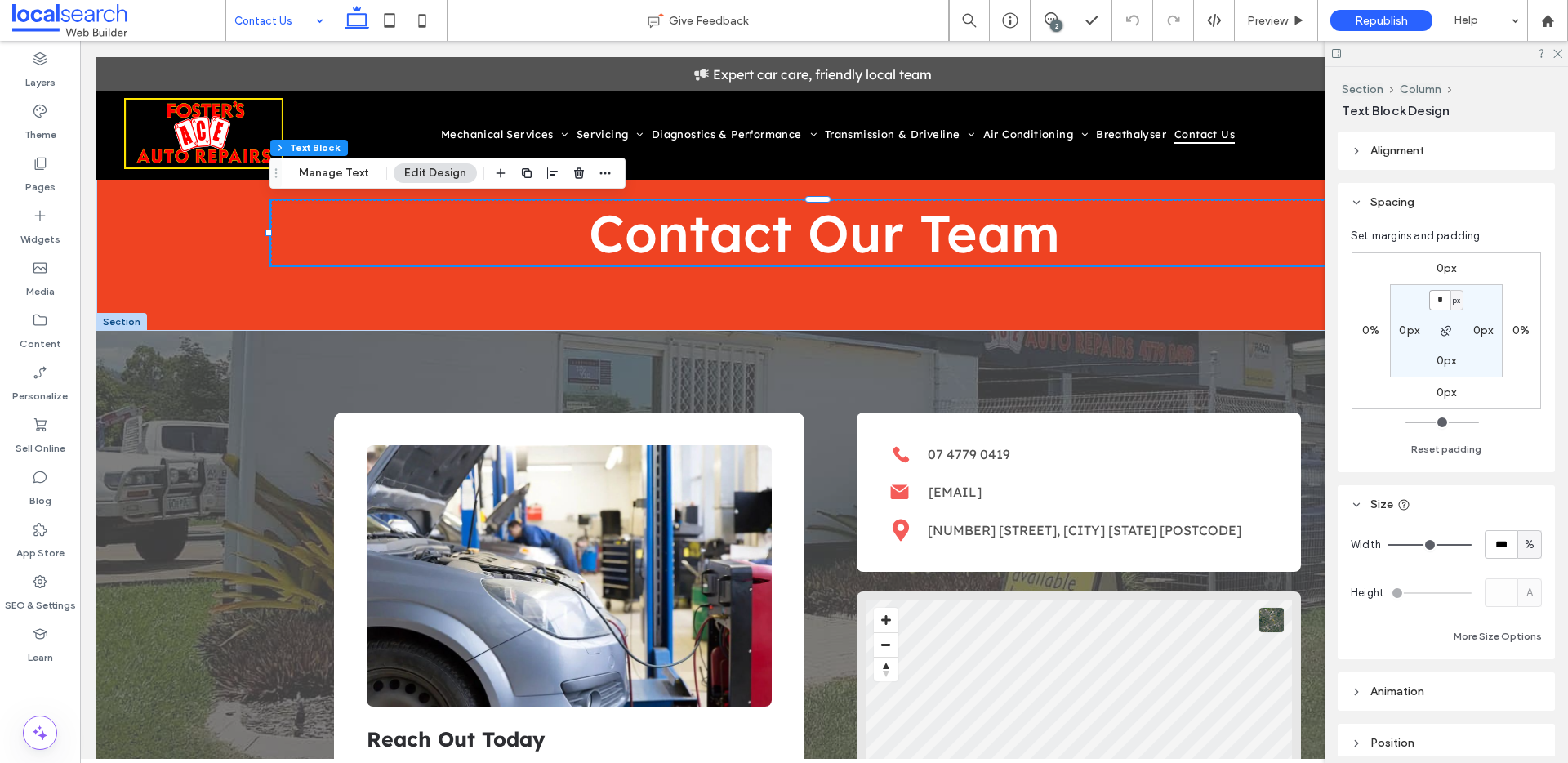 click on "*" at bounding box center (1440, 300) 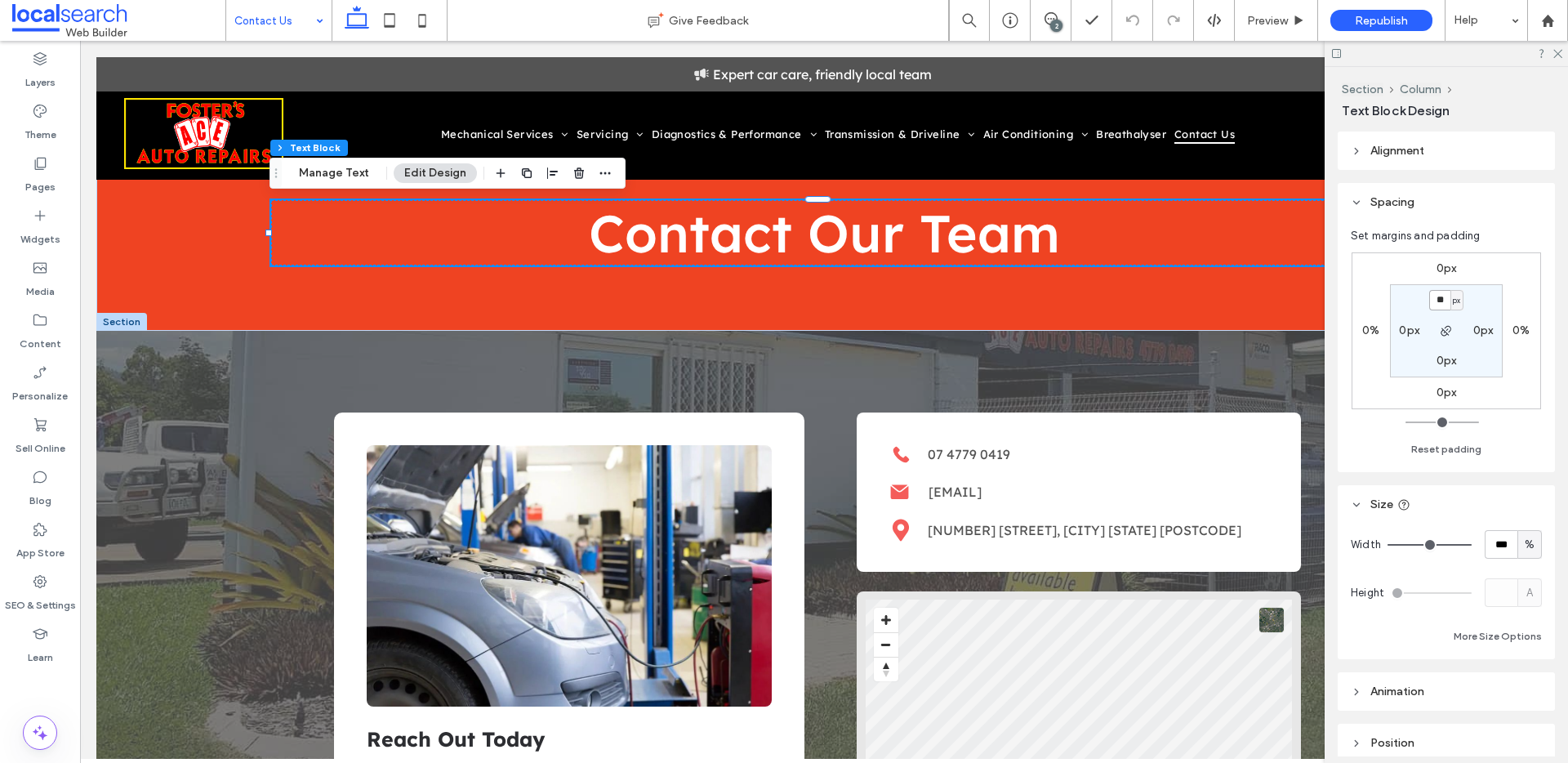 type on "**" 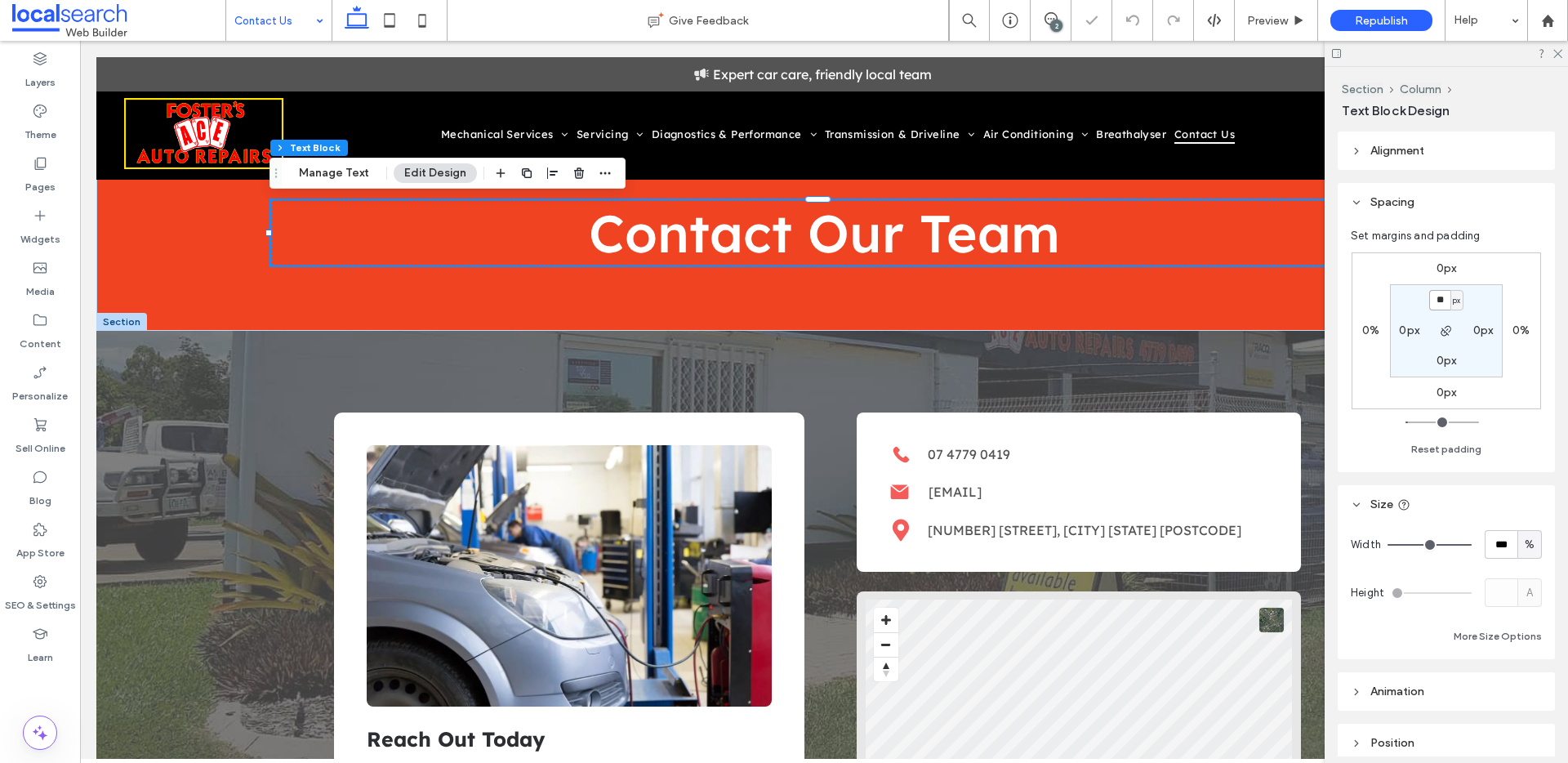 type on "**" 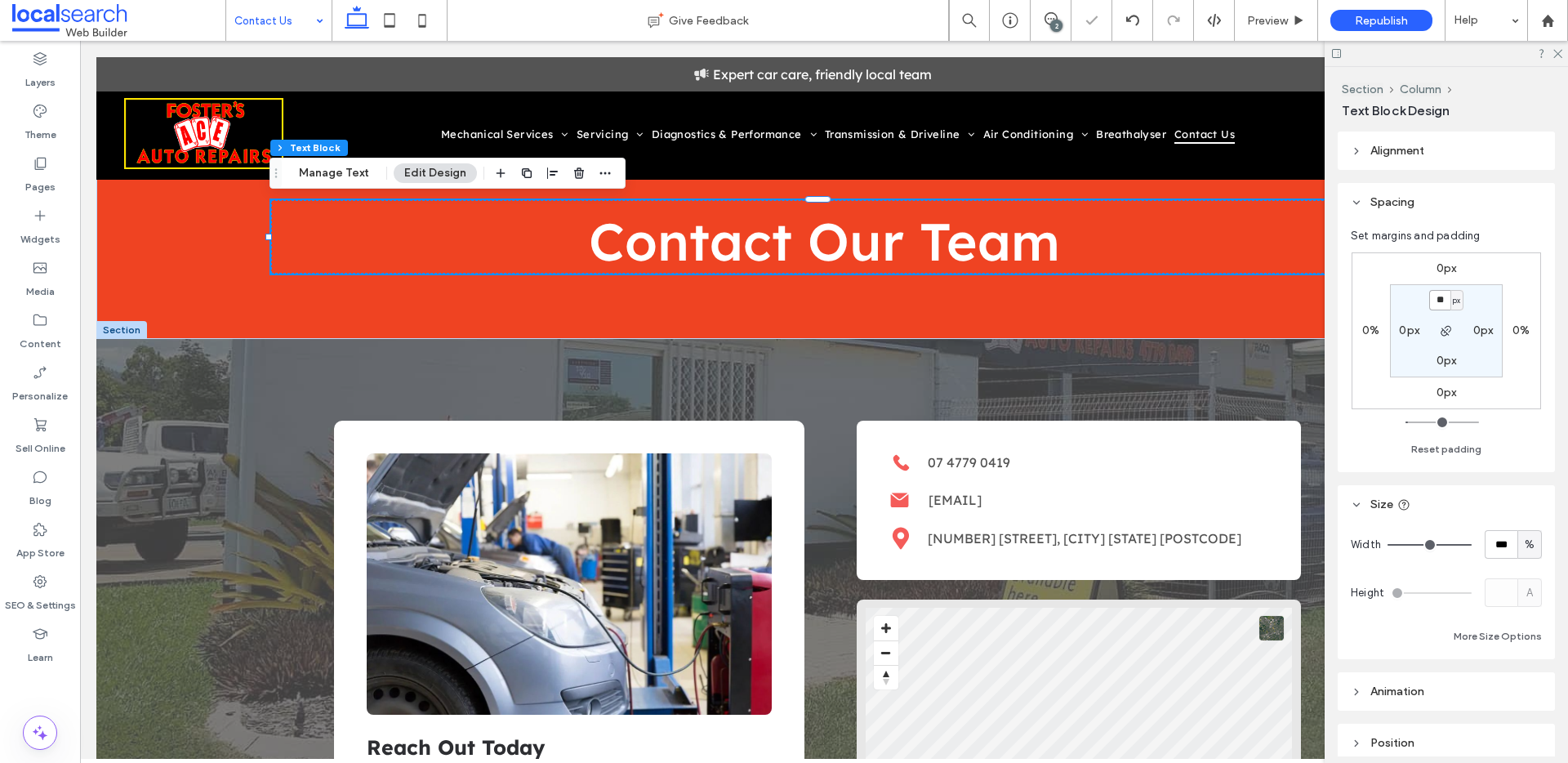 click on "**" at bounding box center (1440, 300) 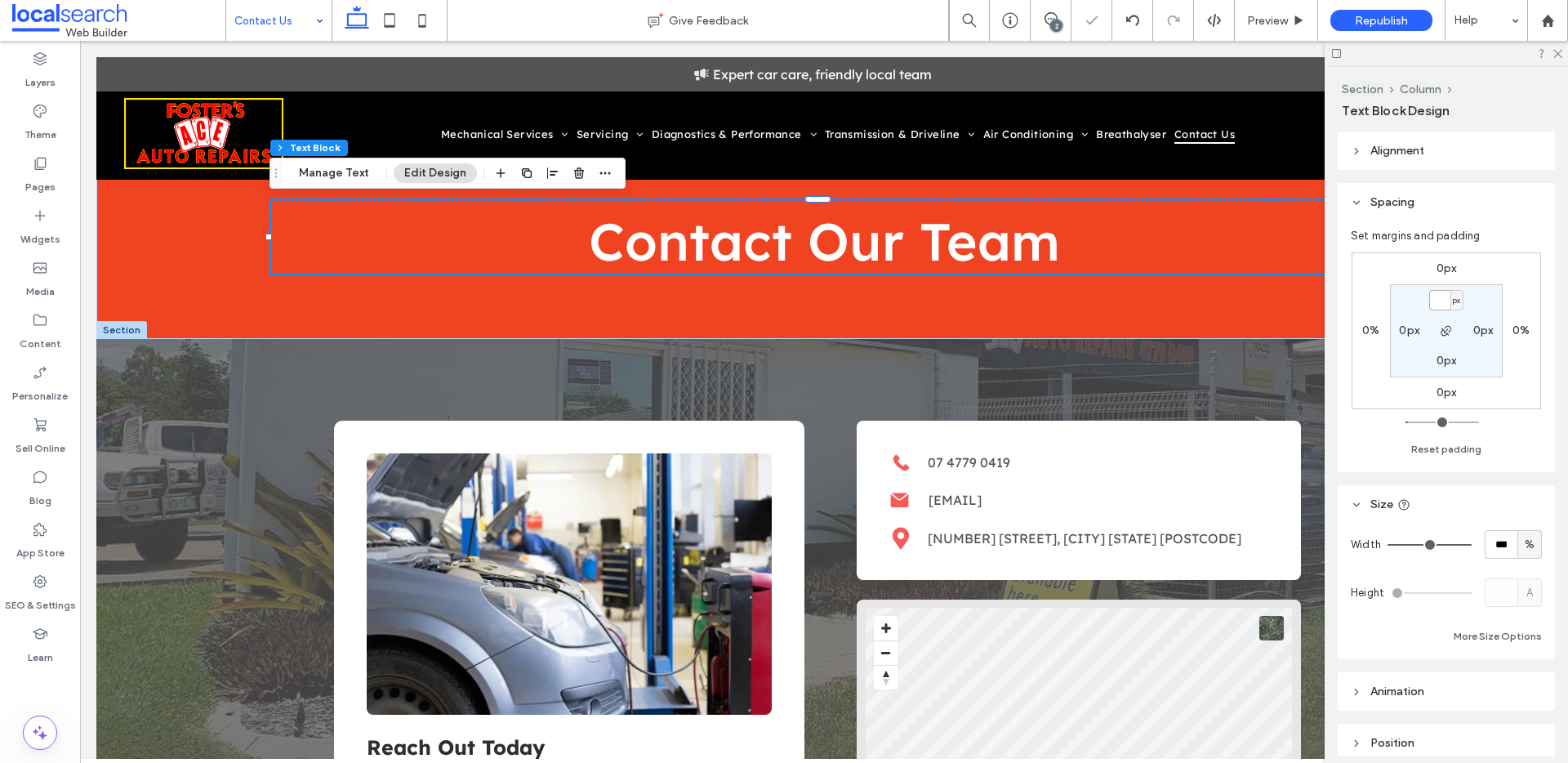 type on "*" 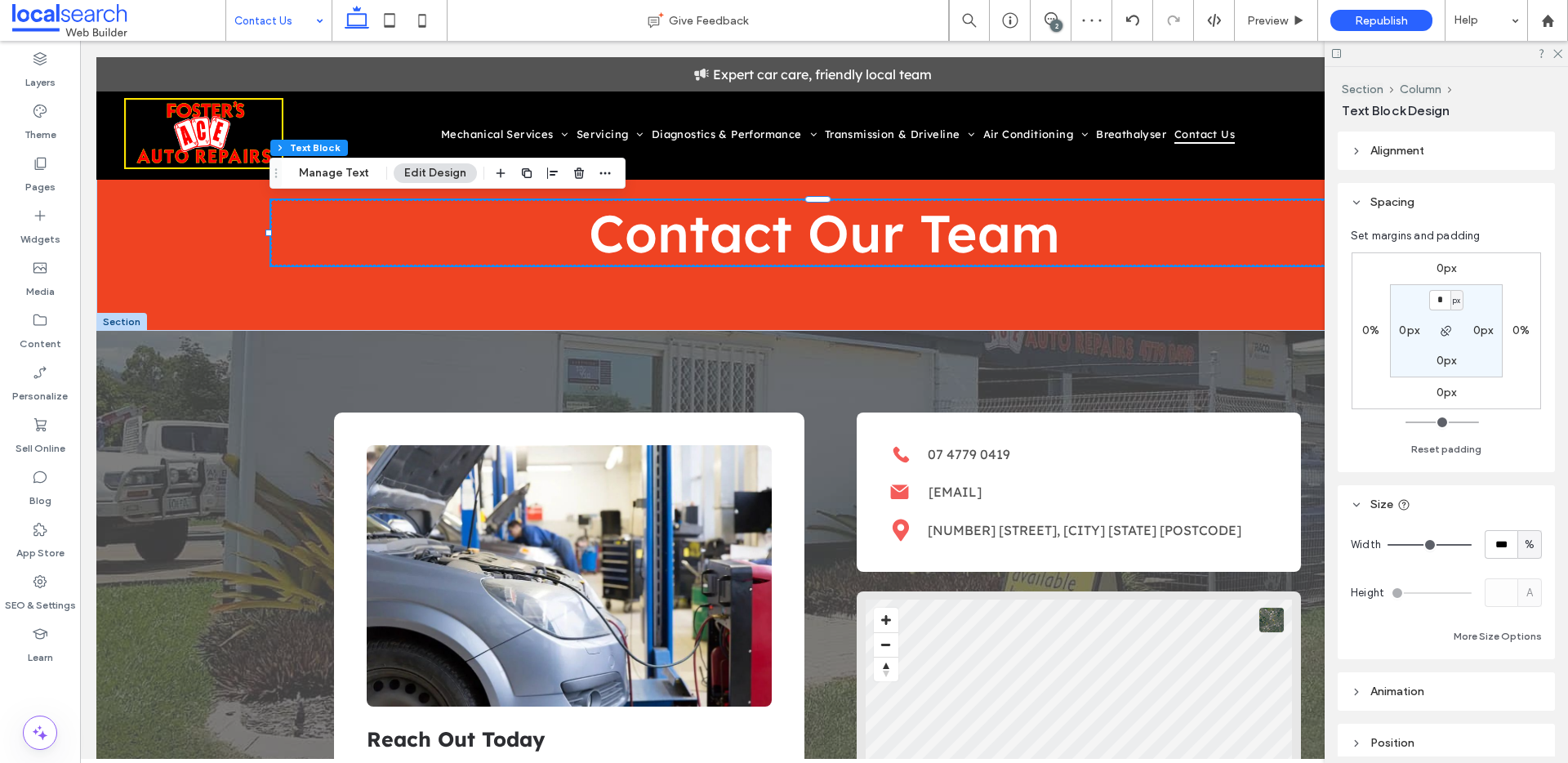 click on "0px" at bounding box center (1446, 268) 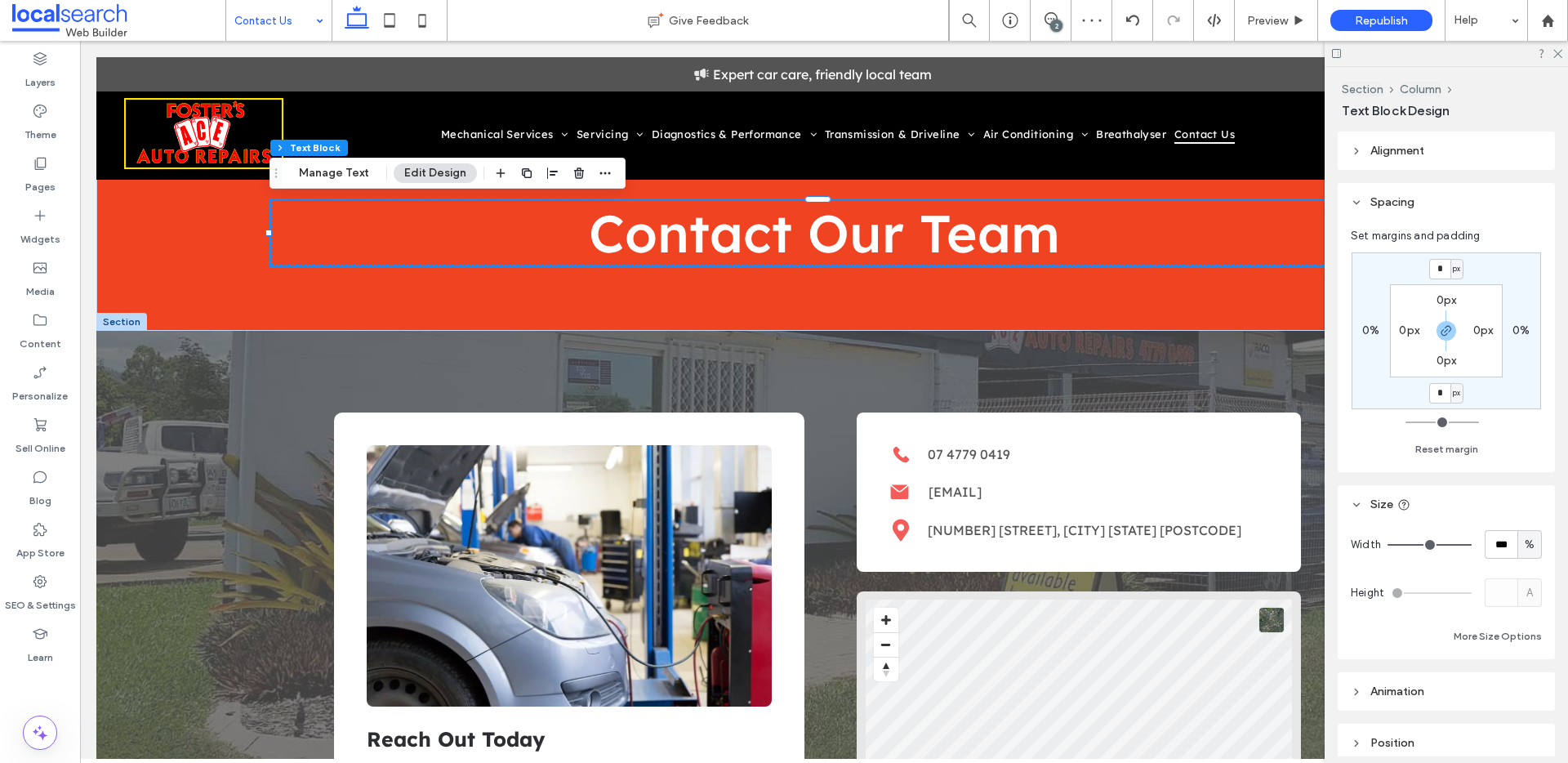 click on "0px 0px 0px 0px" at bounding box center (1446, 331) 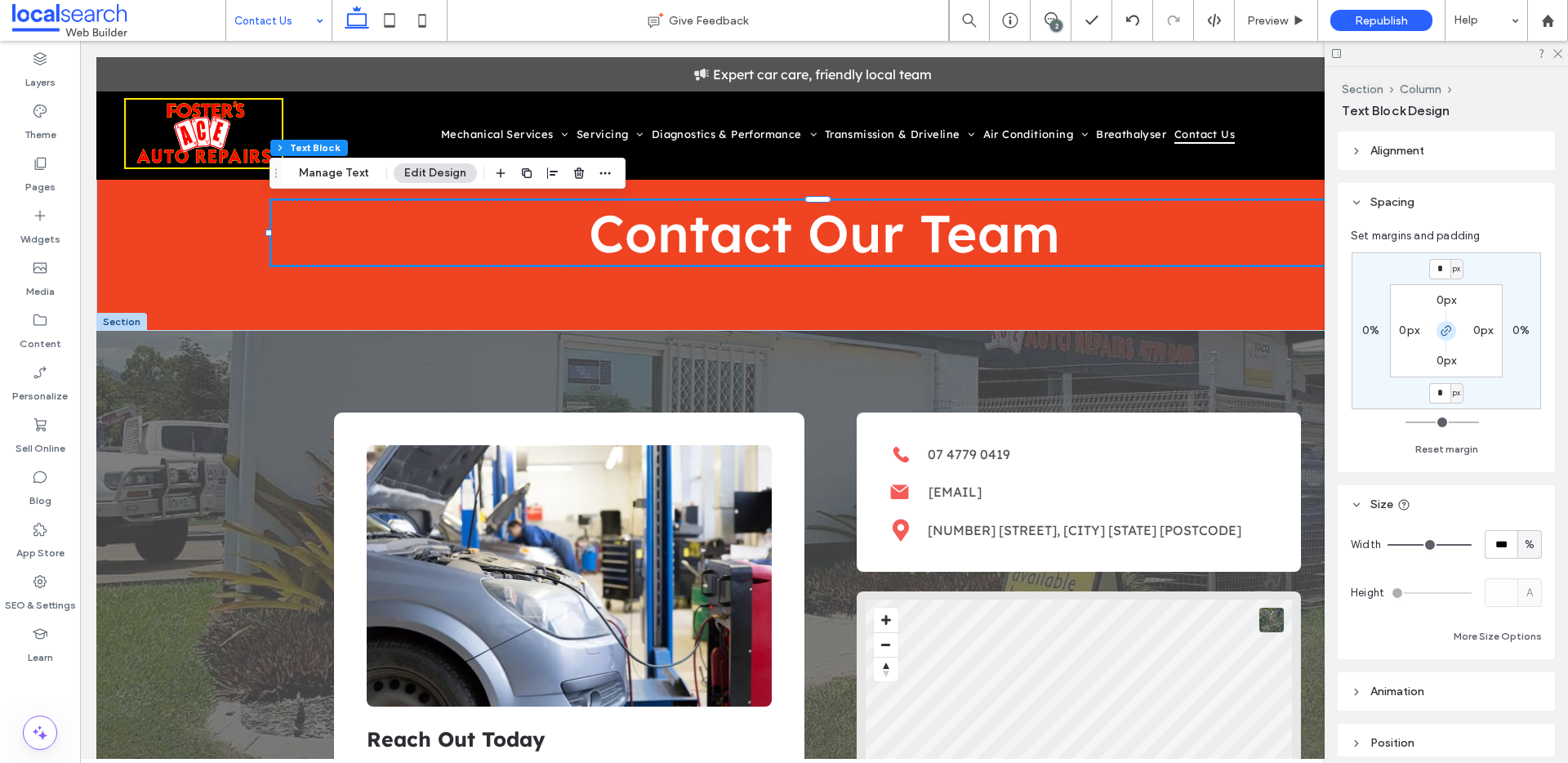 click 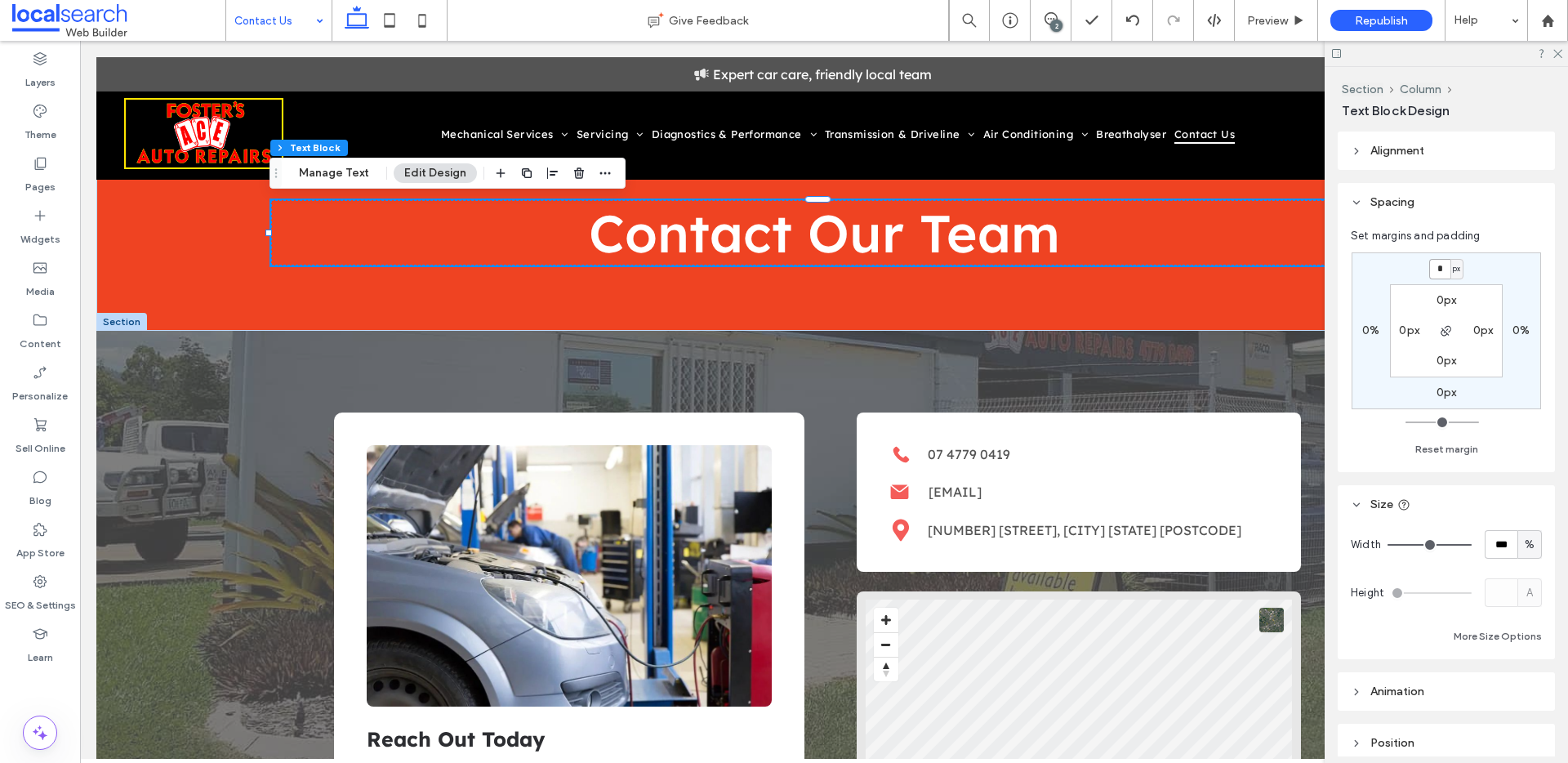 click on "*" at bounding box center (1440, 269) 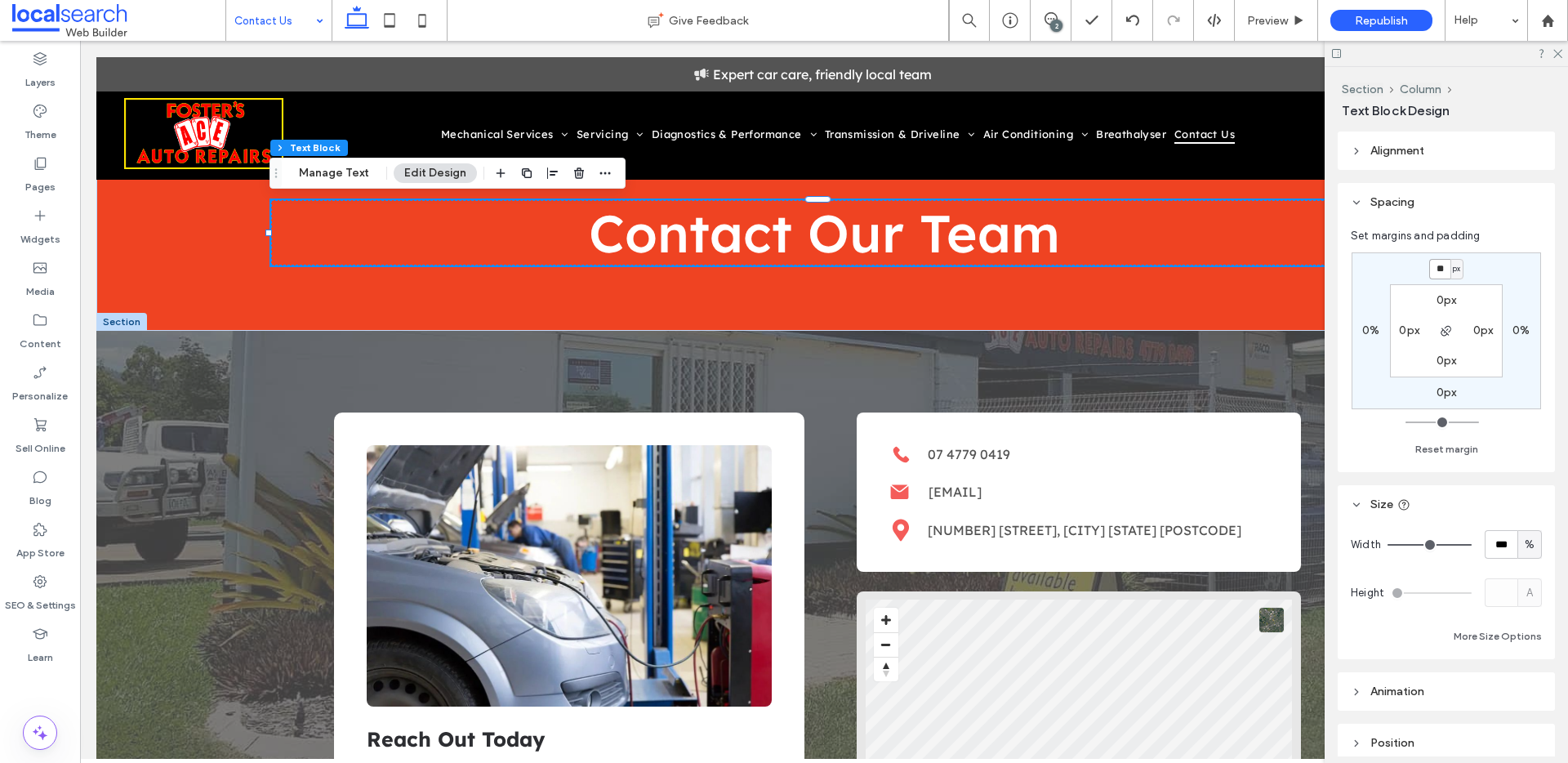 type on "**" 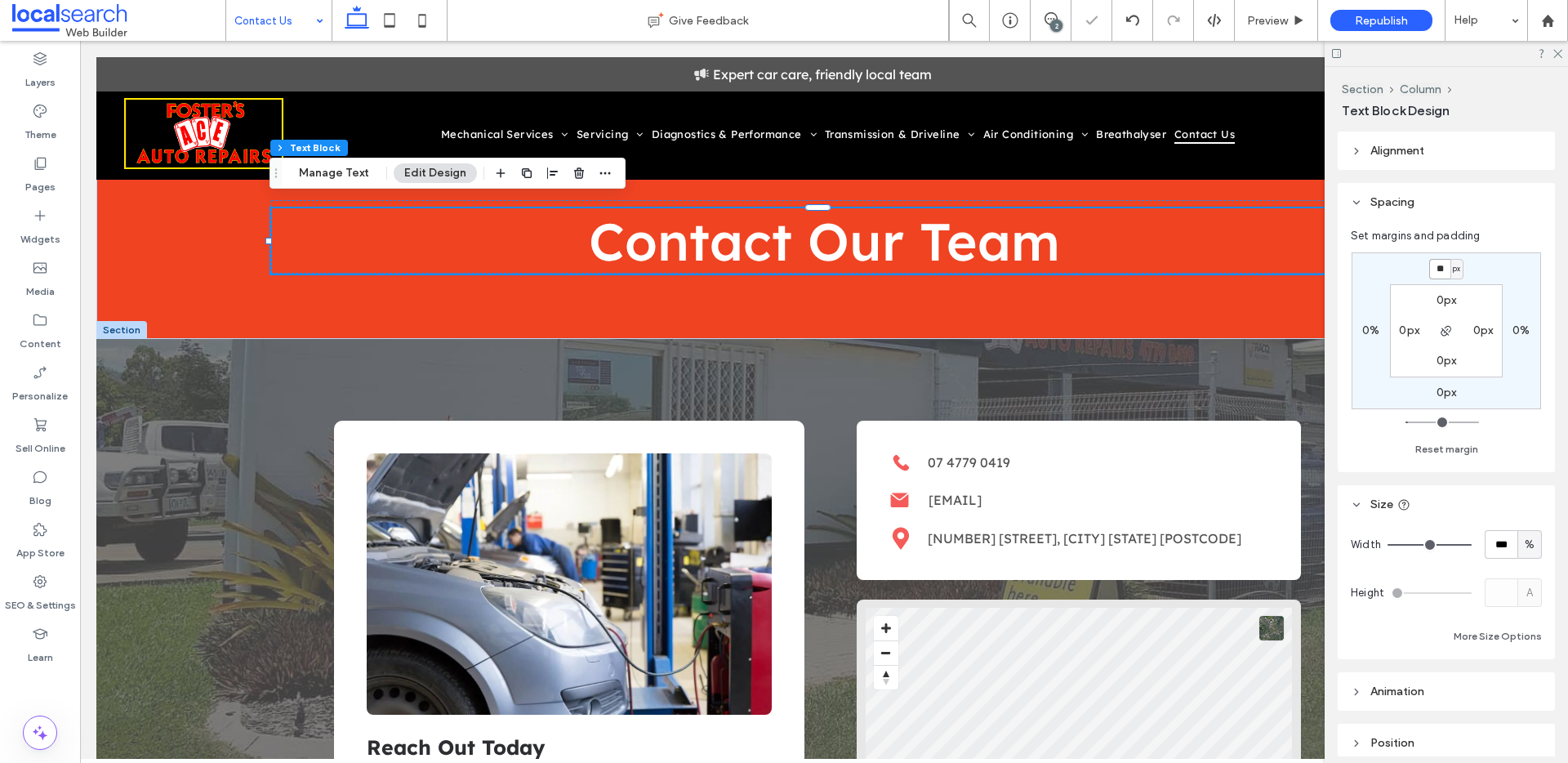 click on "**" at bounding box center [1440, 269] 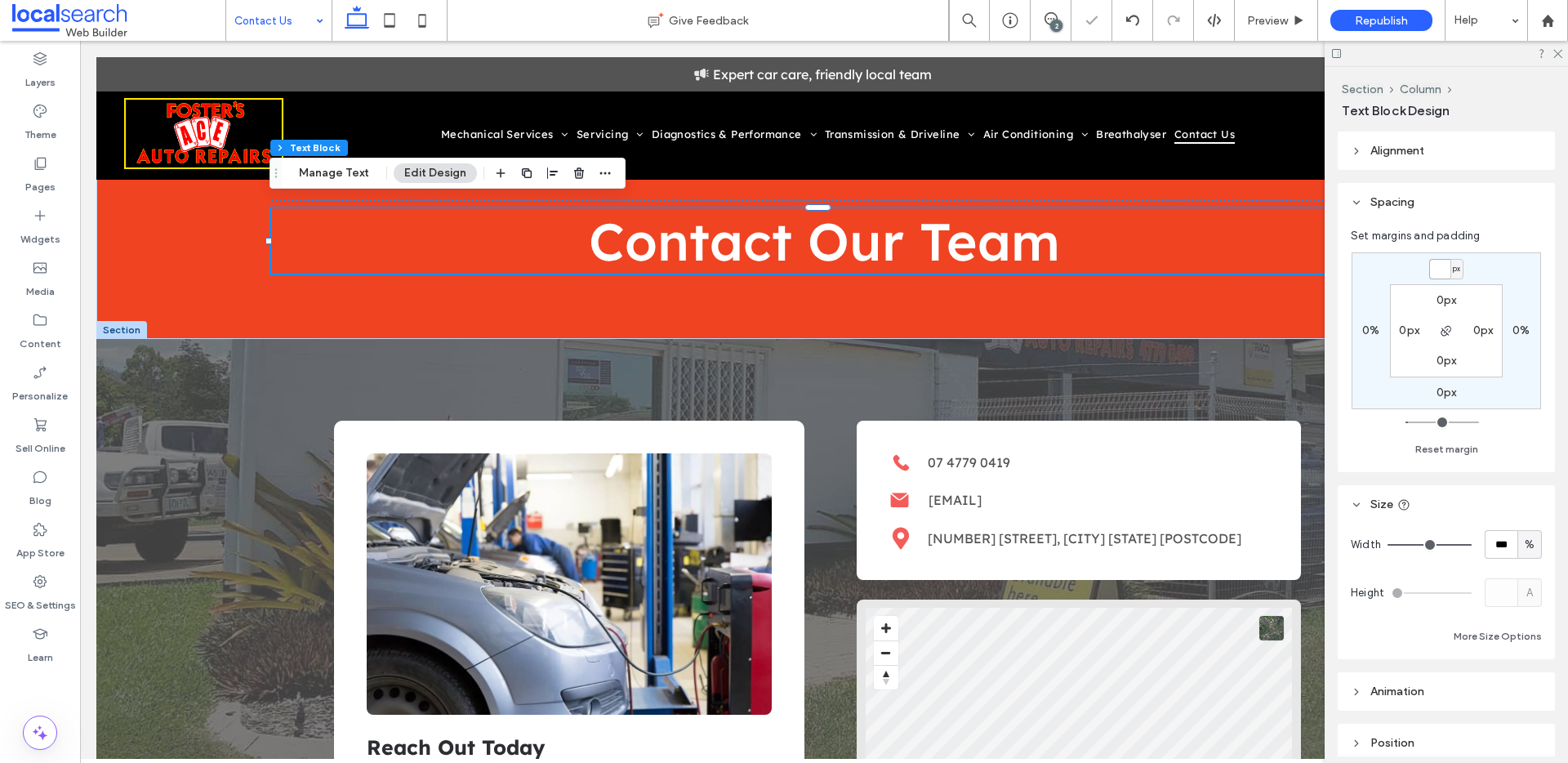 type 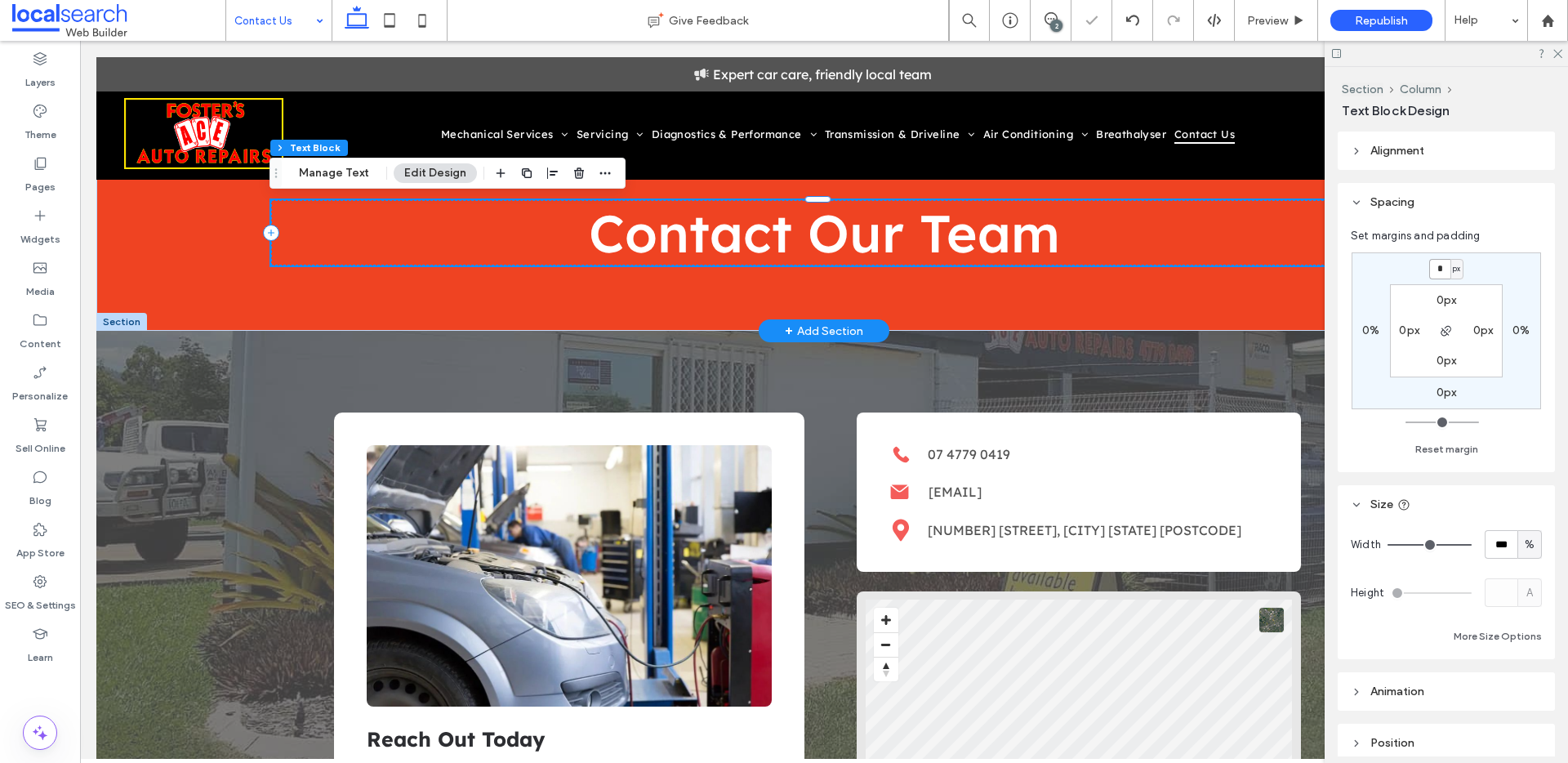 click on "Contact Our Team" at bounding box center (824, 233) 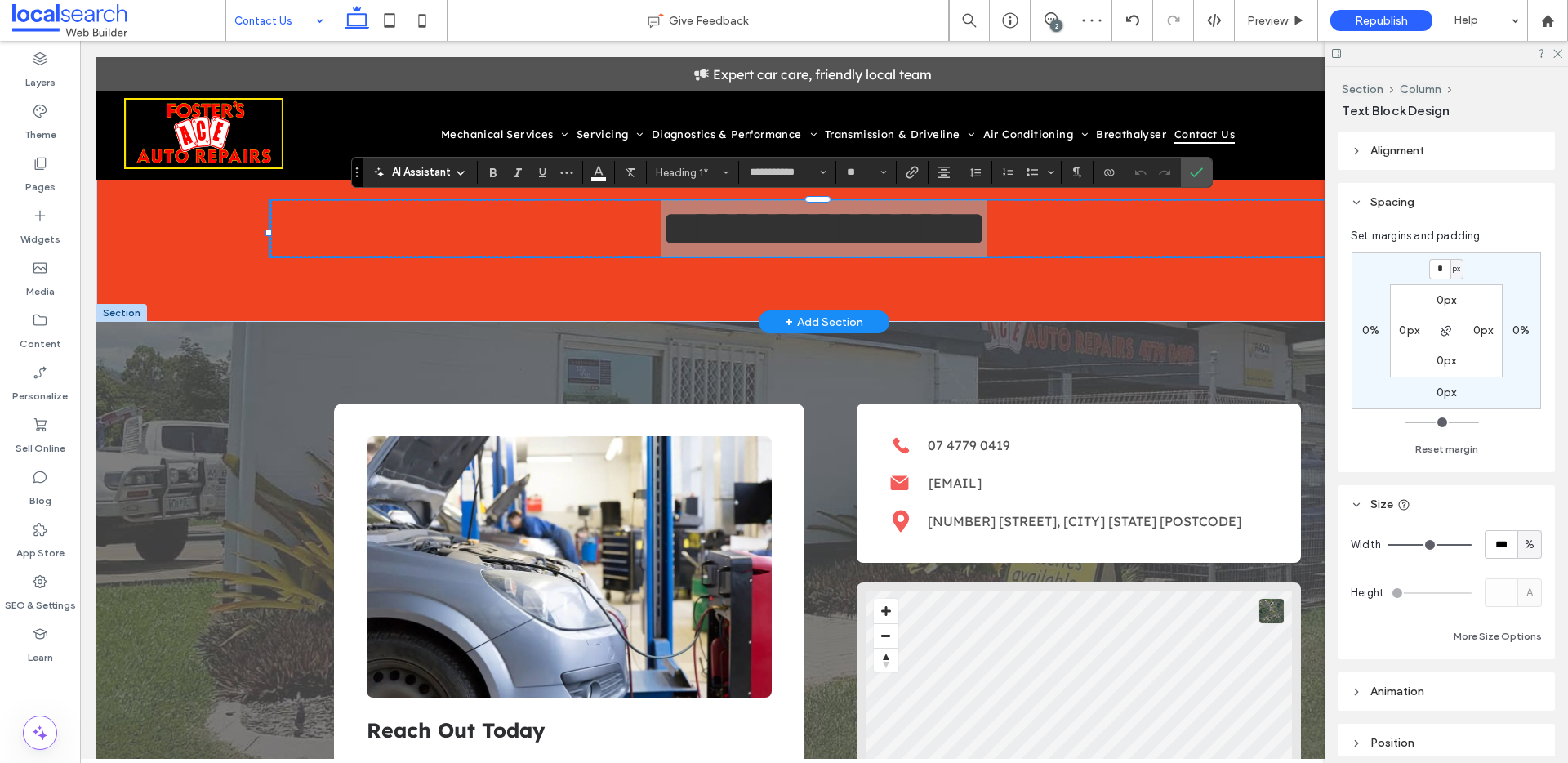 click on "0px" at bounding box center (1446, 300) 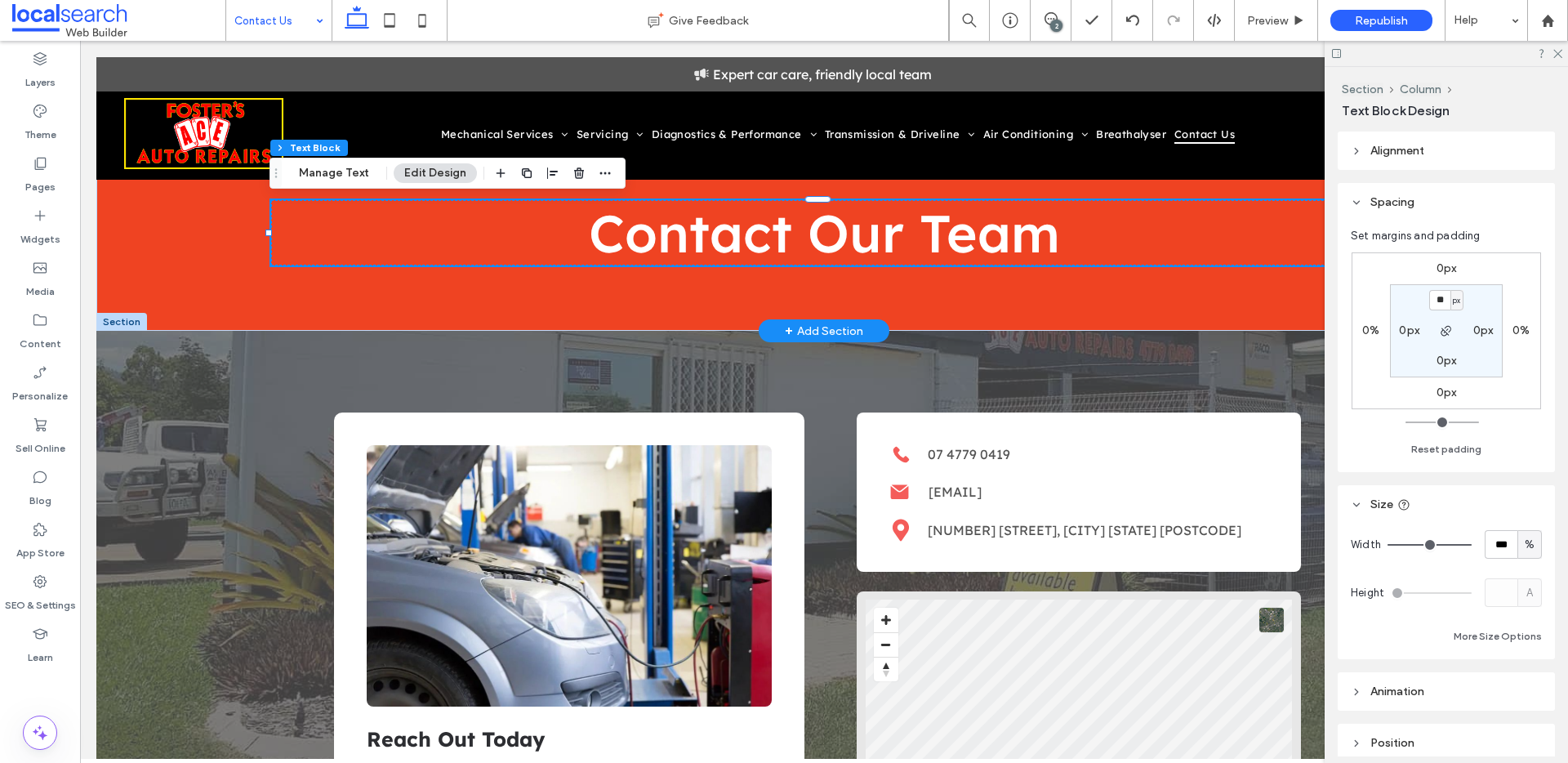 type on "**" 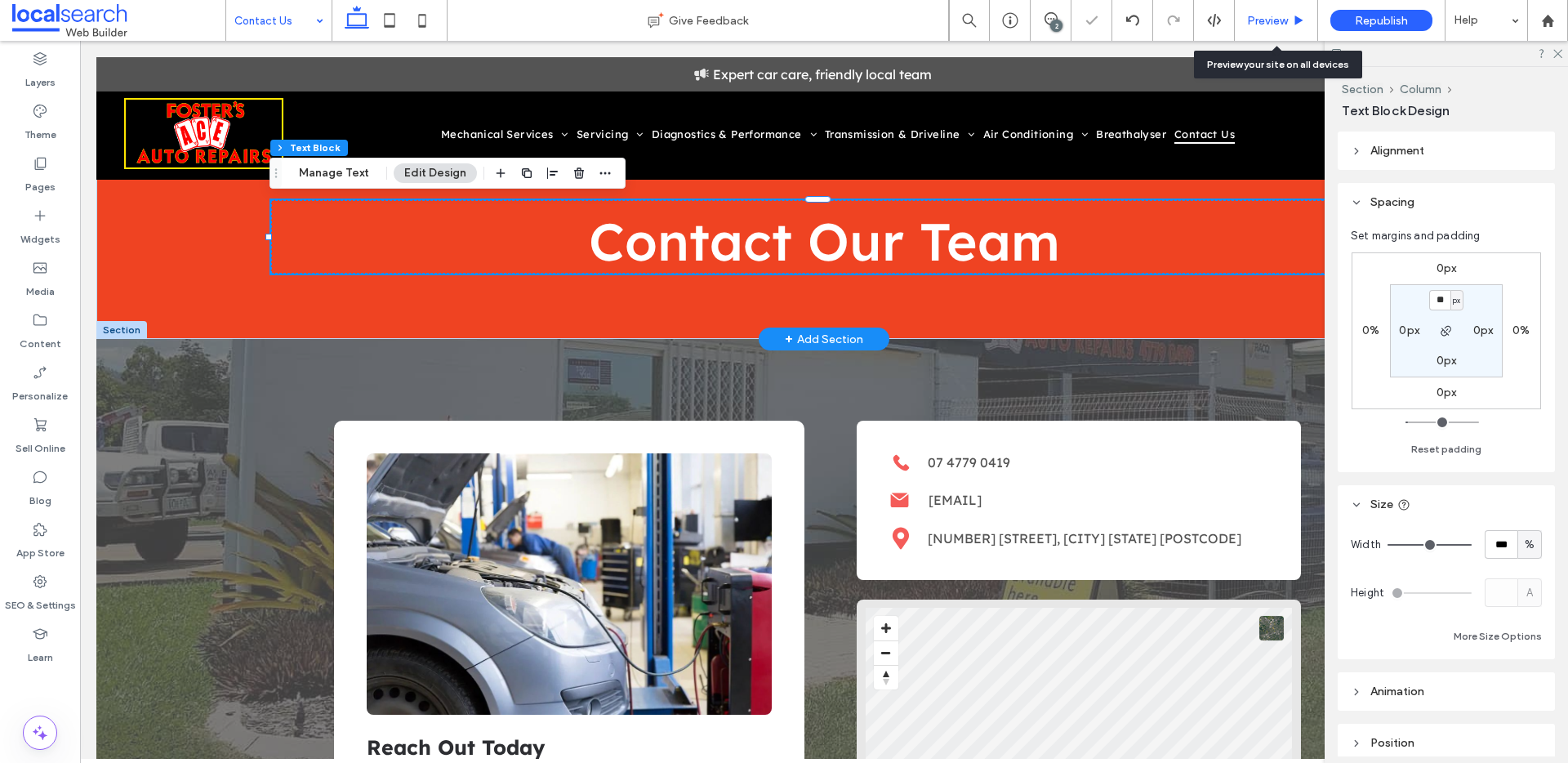 click on "Preview" at bounding box center (1267, 20) 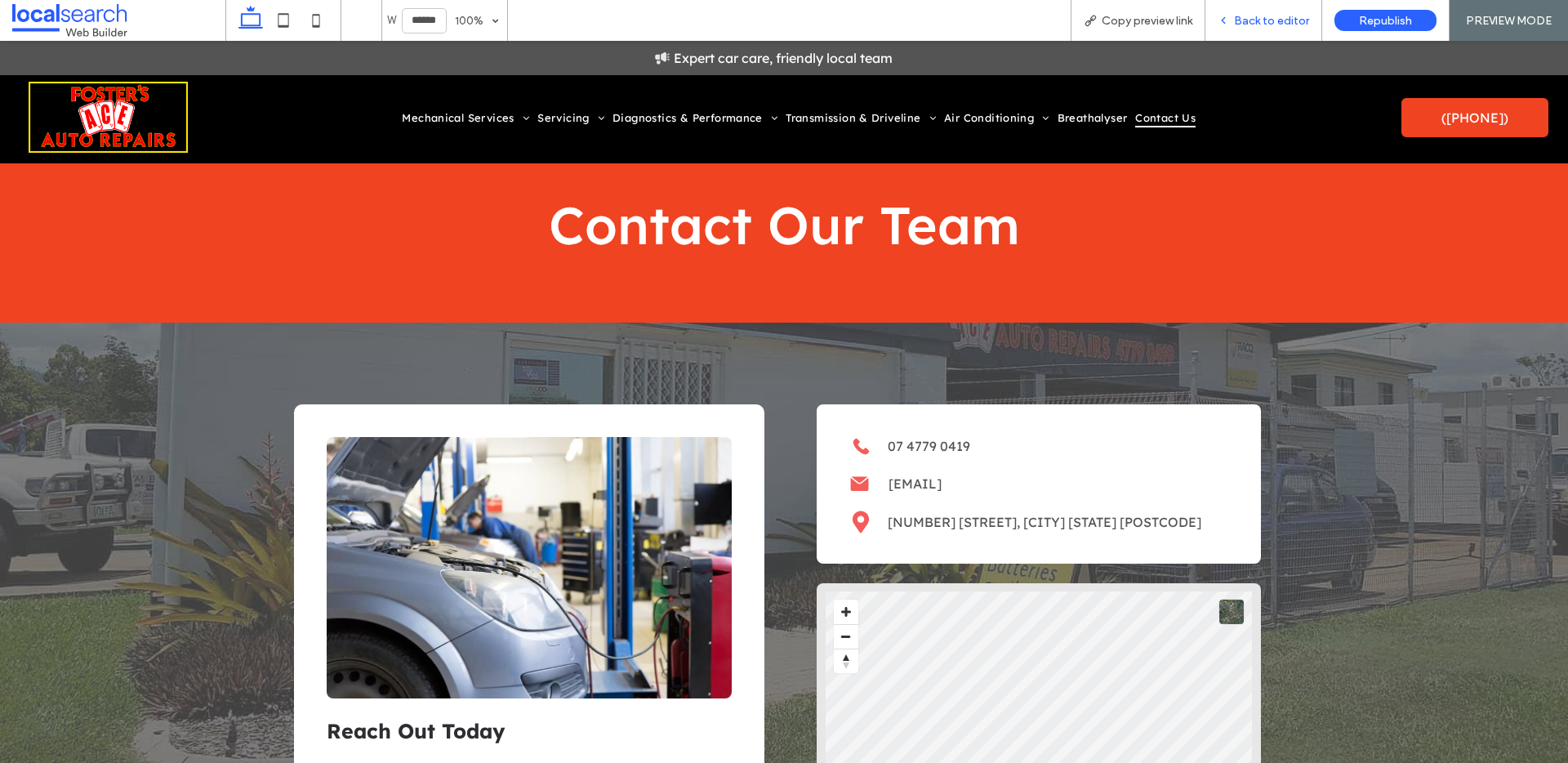 click on "Back to editor" at bounding box center [1272, 20] 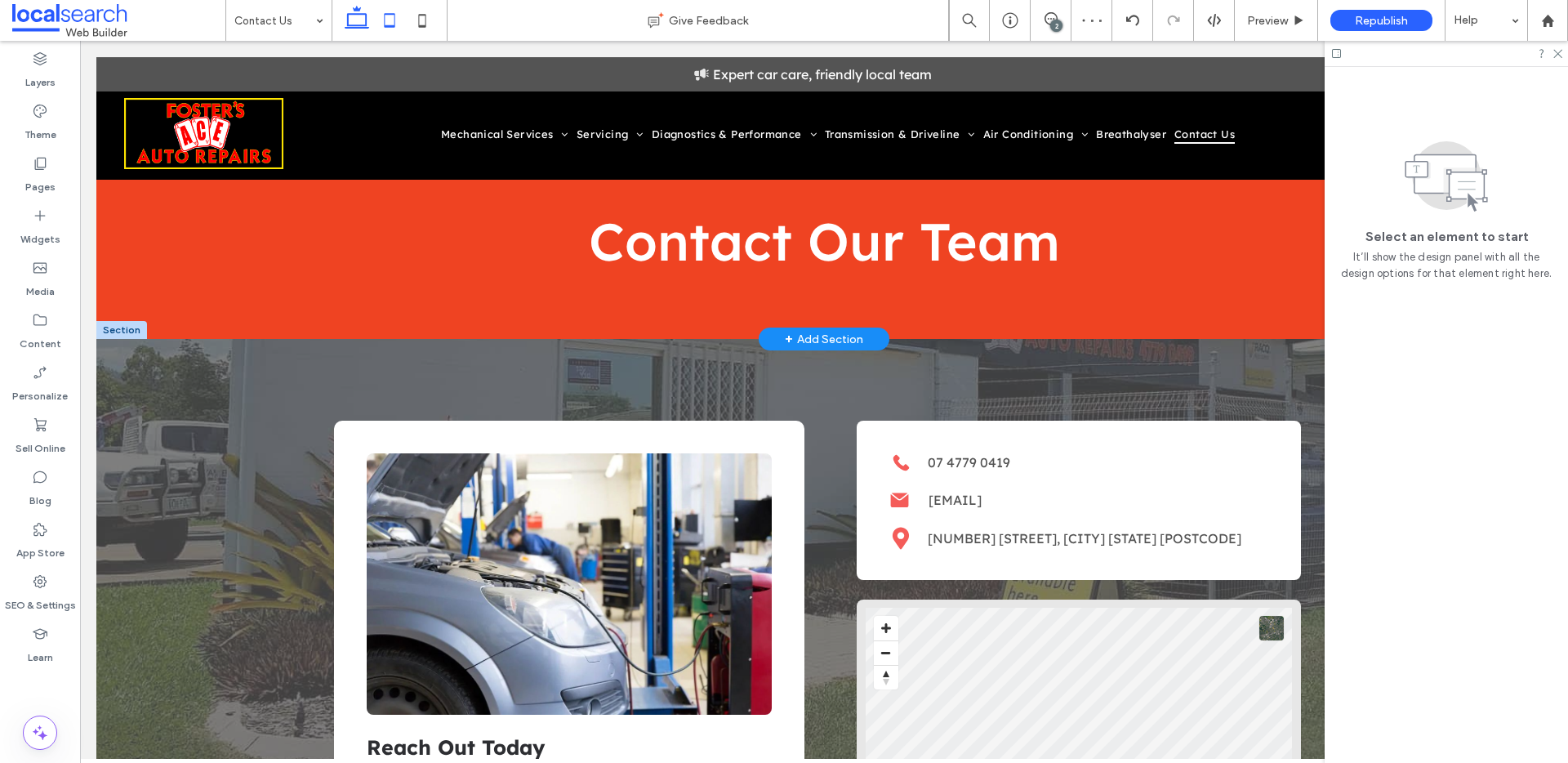 click 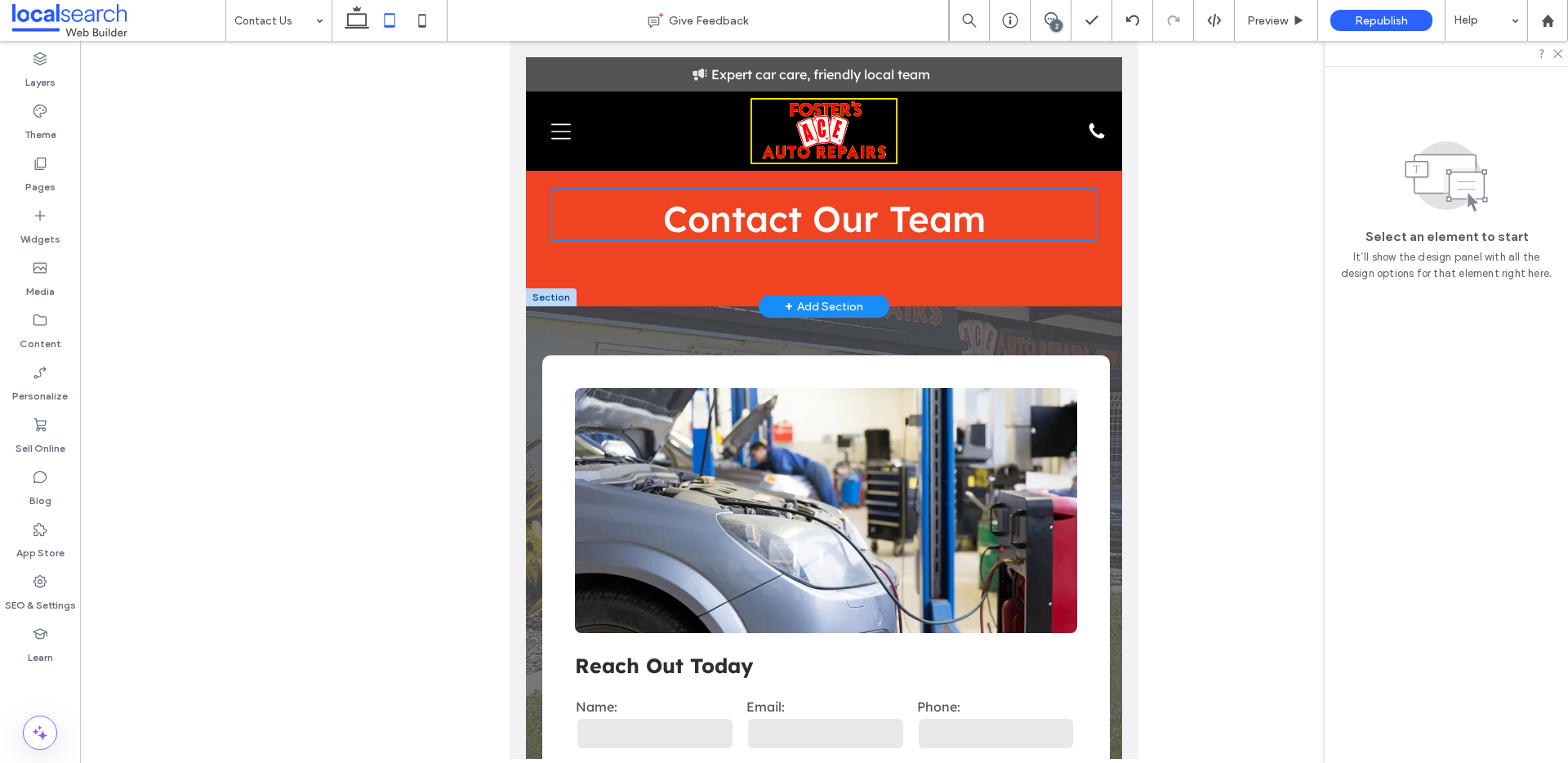 click on "Contact Our Team" at bounding box center (824, 218) 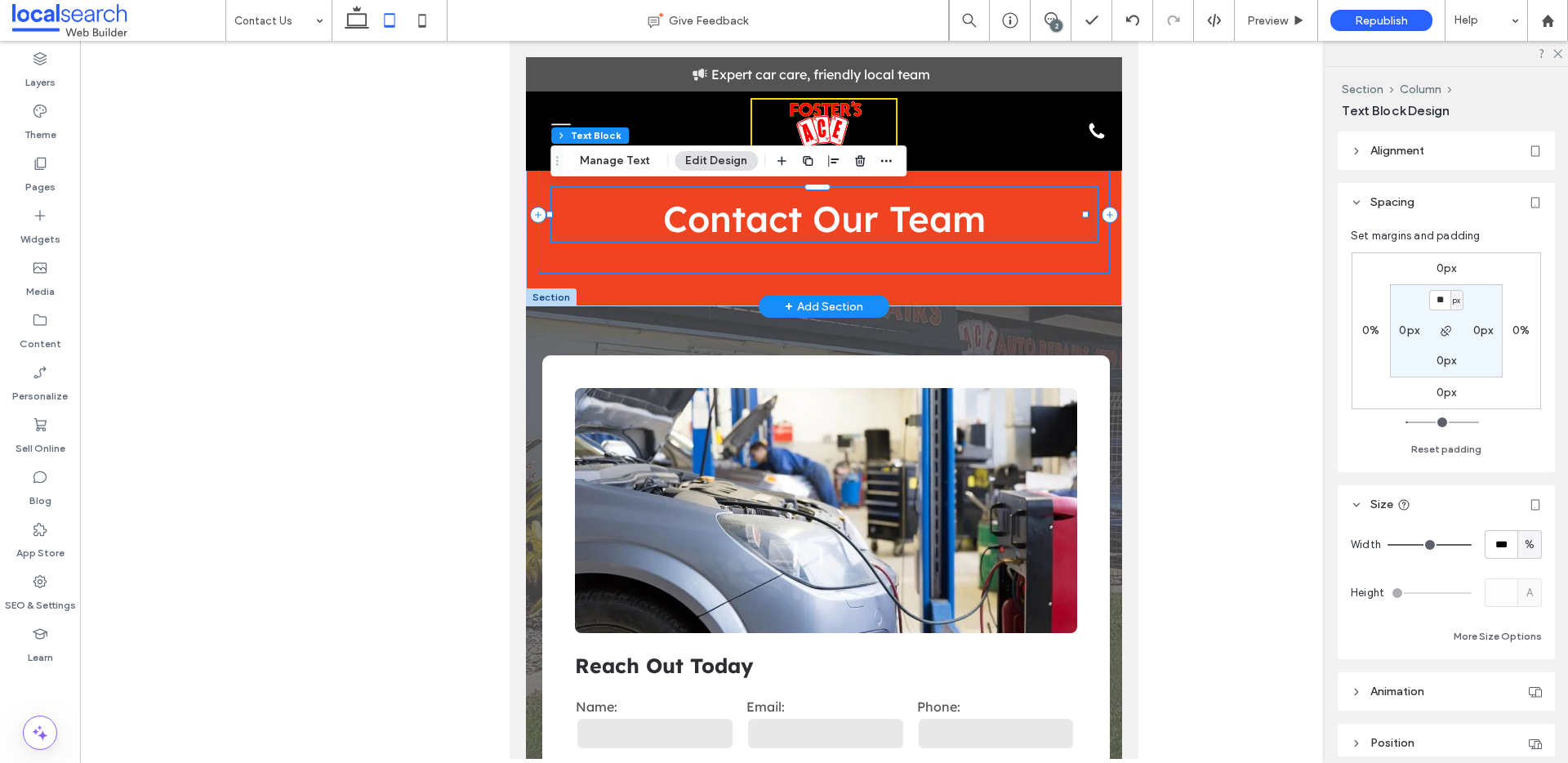 click on "Contact Our Team" at bounding box center [824, 214] 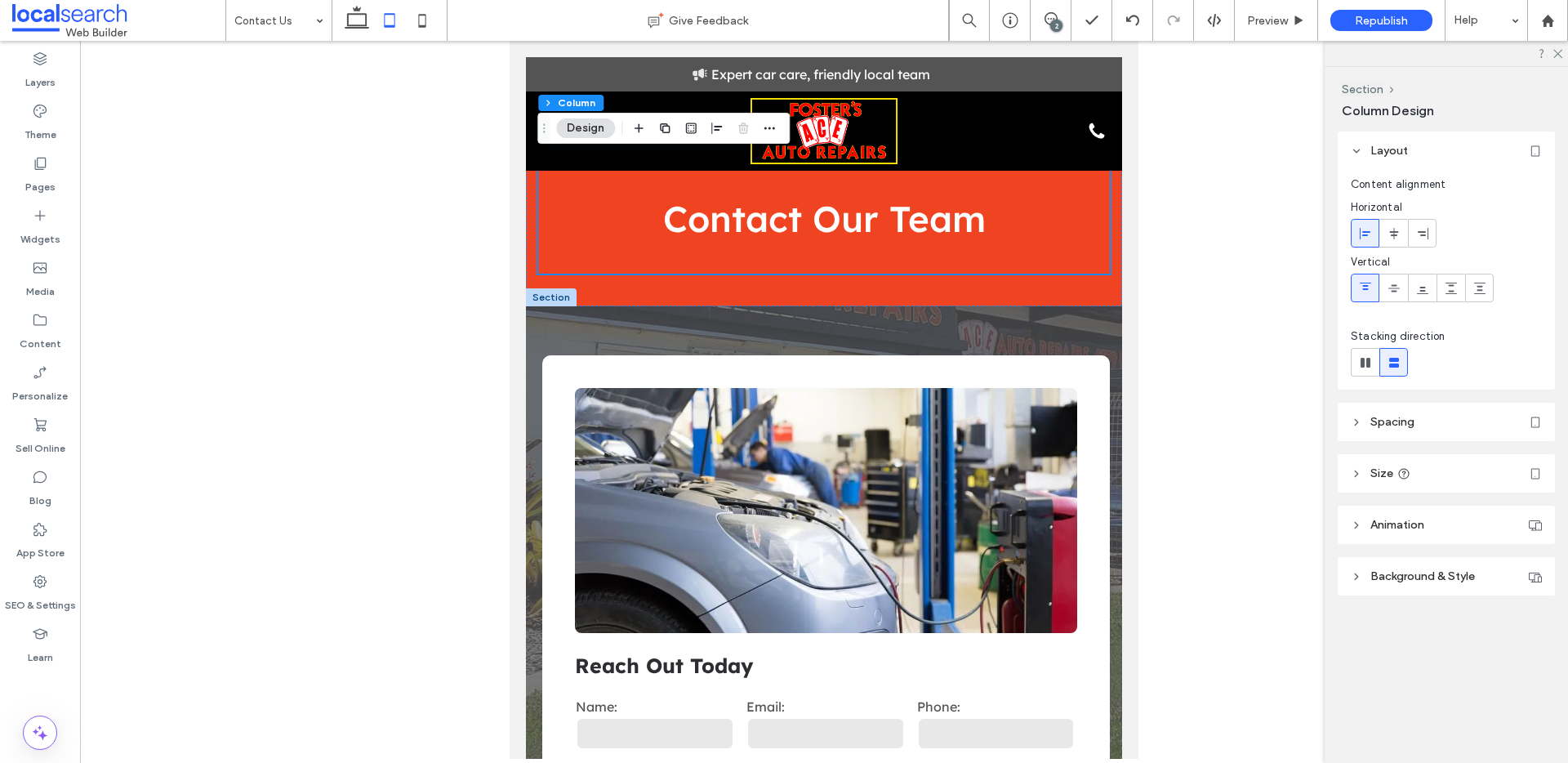 click on "Spacing" at bounding box center [1446, 422] 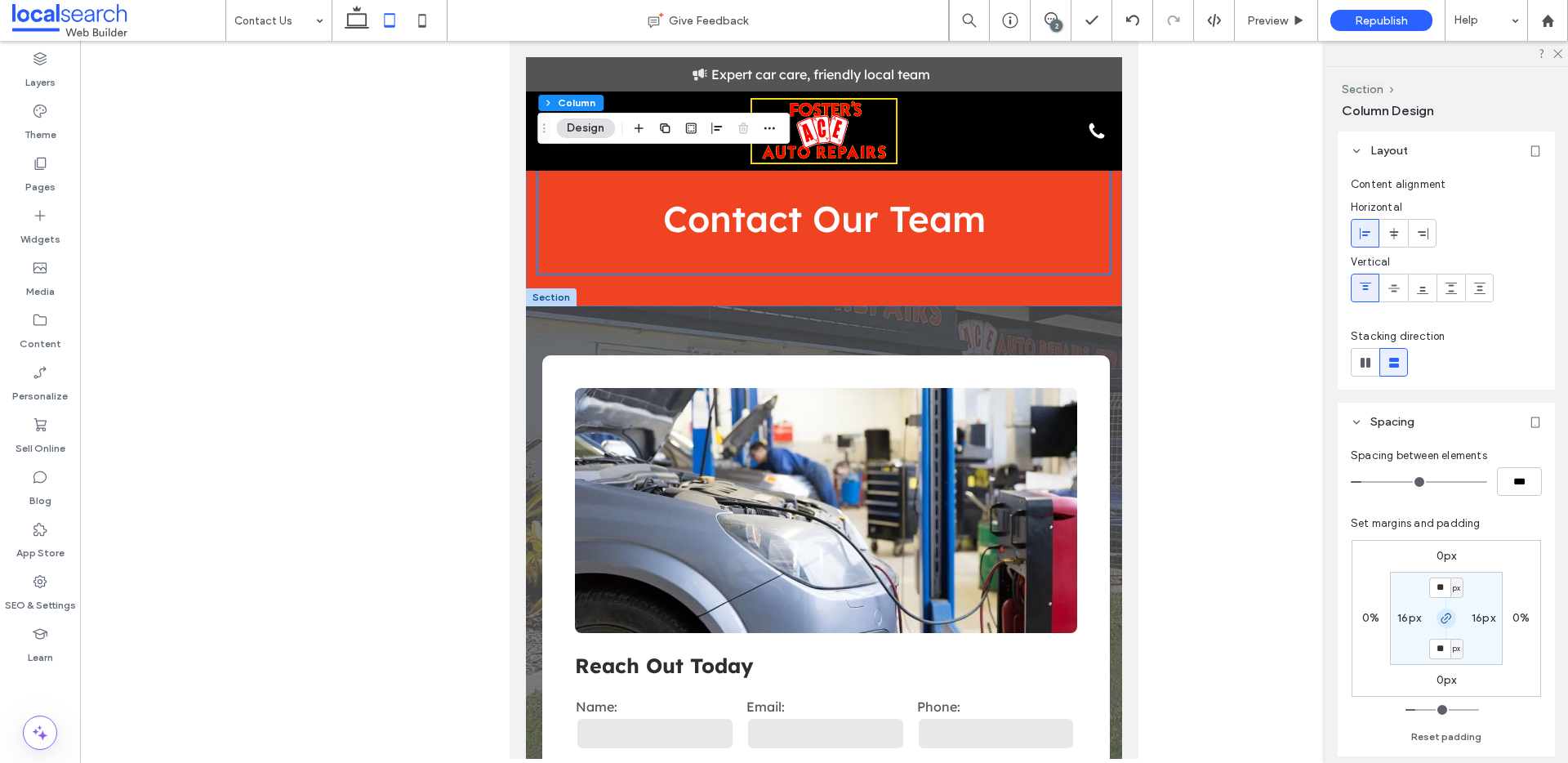click 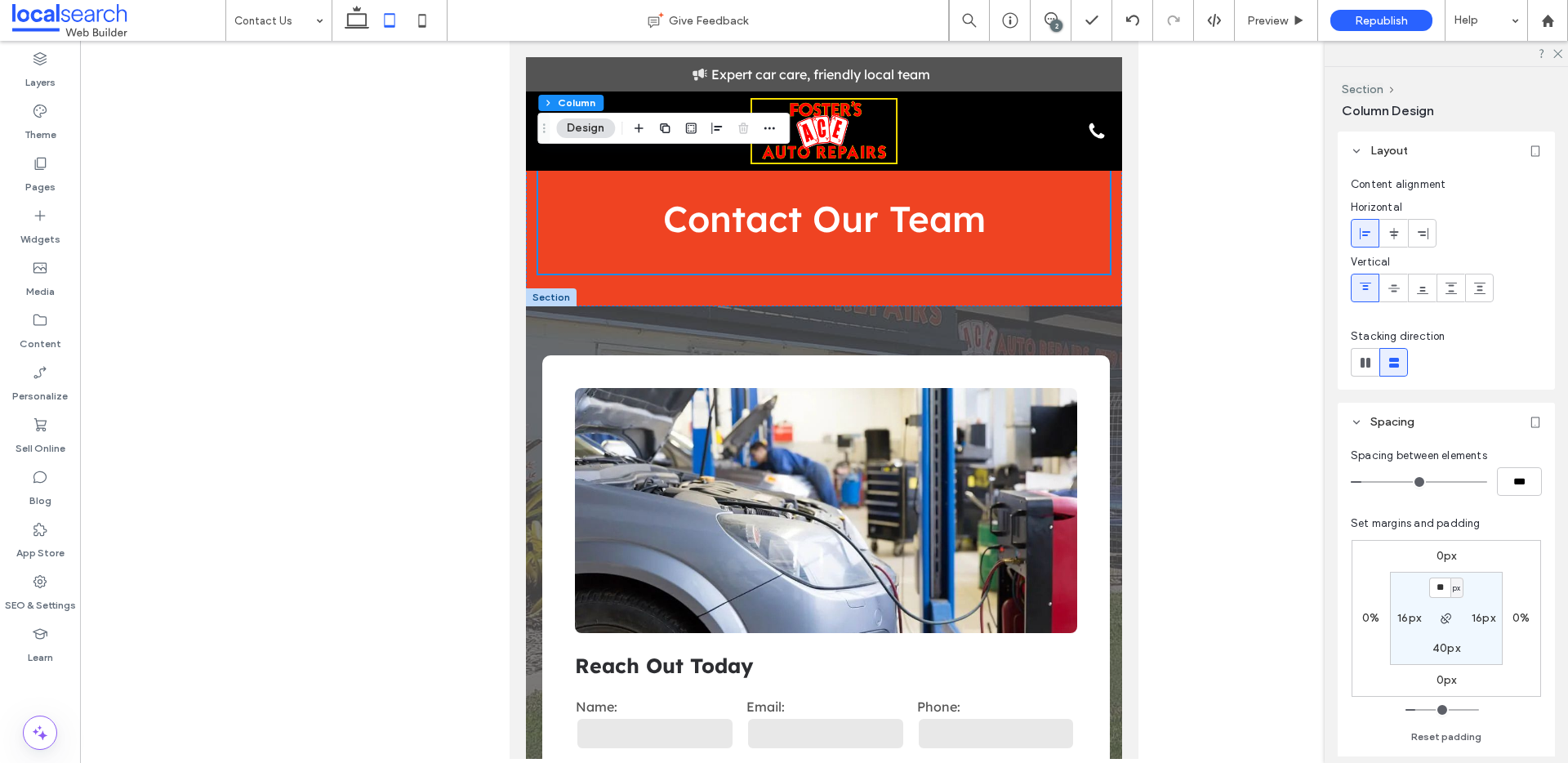 click on "40px" at bounding box center (1446, 648) 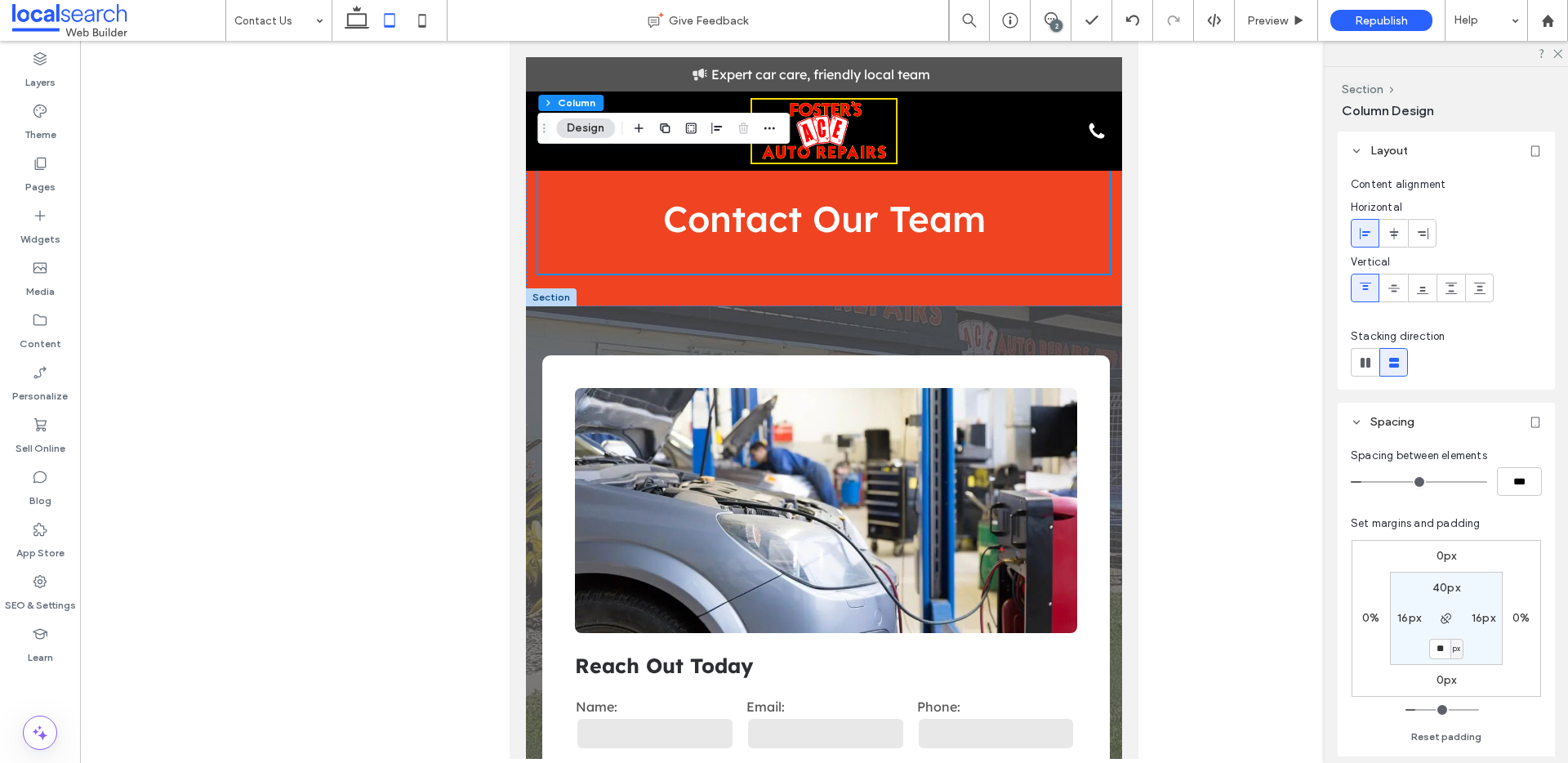 type on "**" 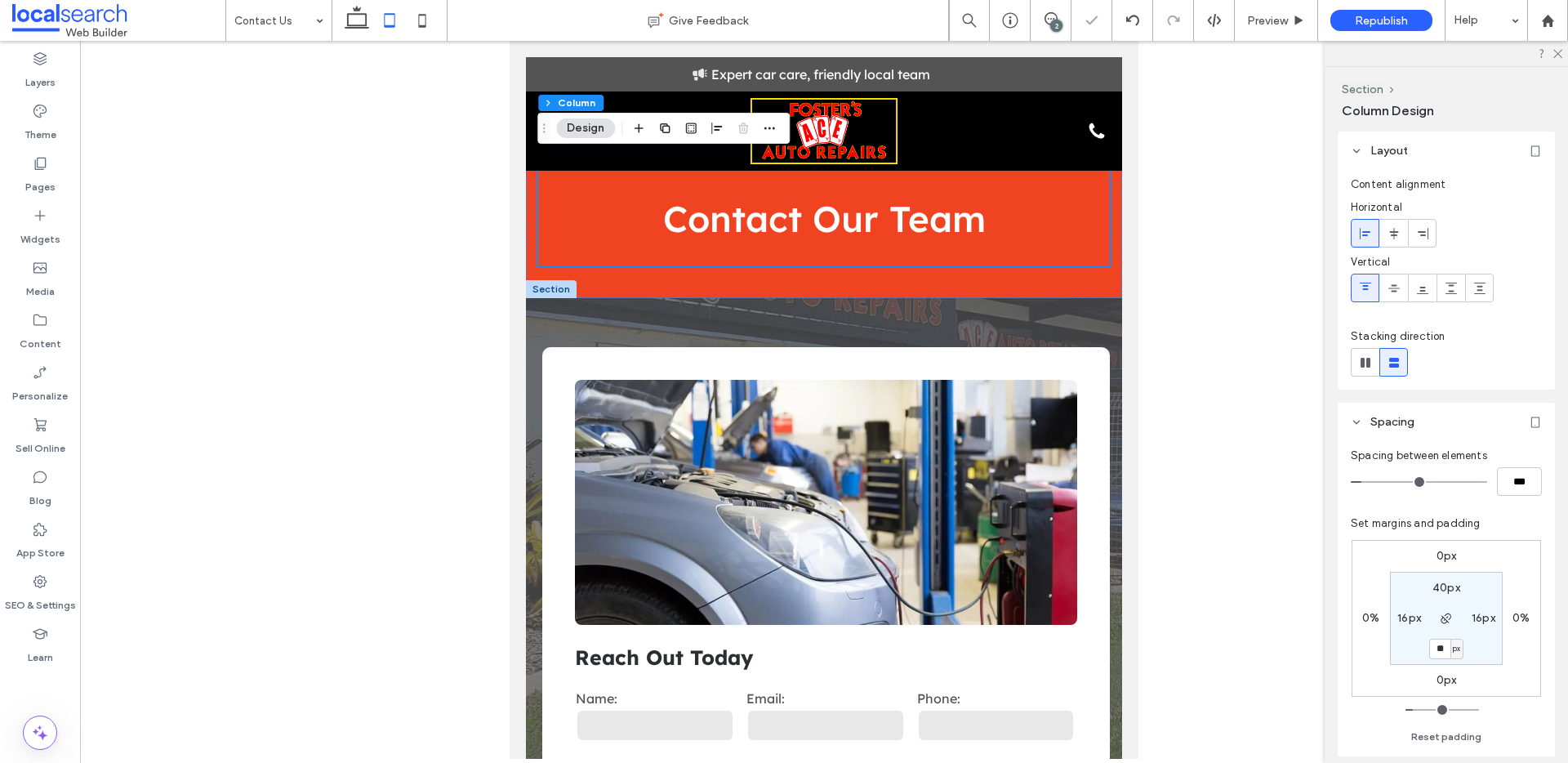 click on "**" at bounding box center (1440, 649) 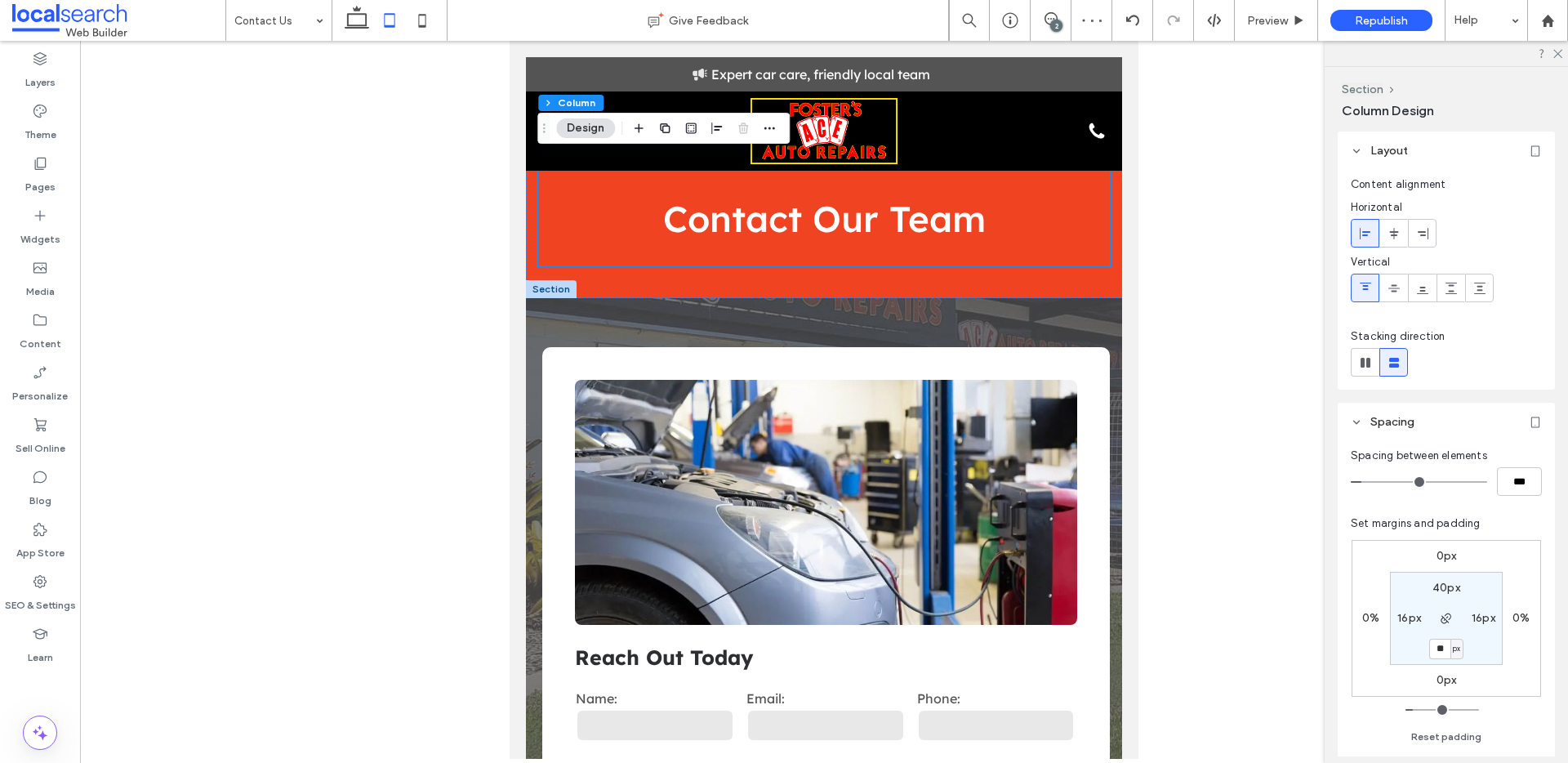 type on "**" 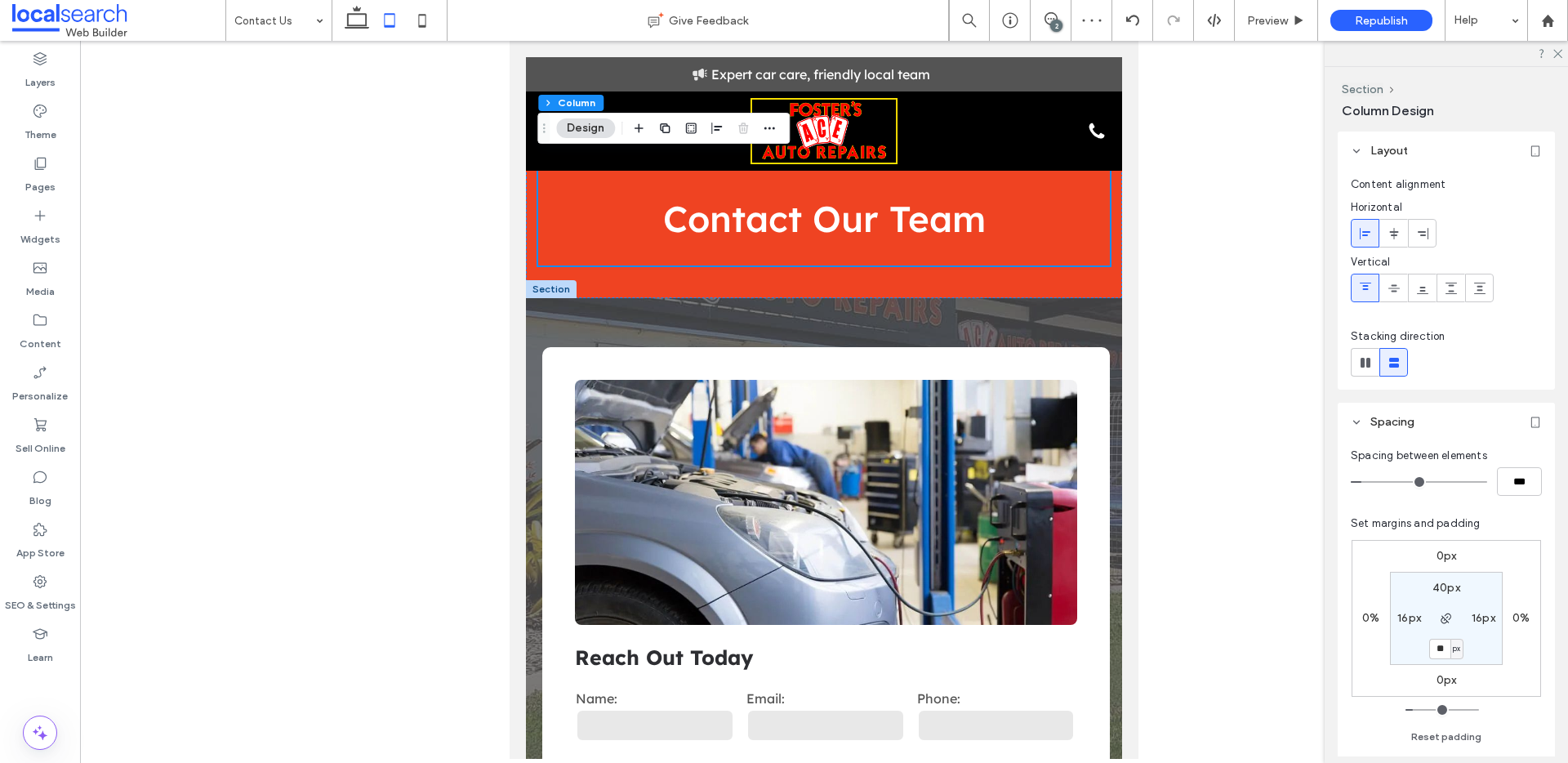 type on "**" 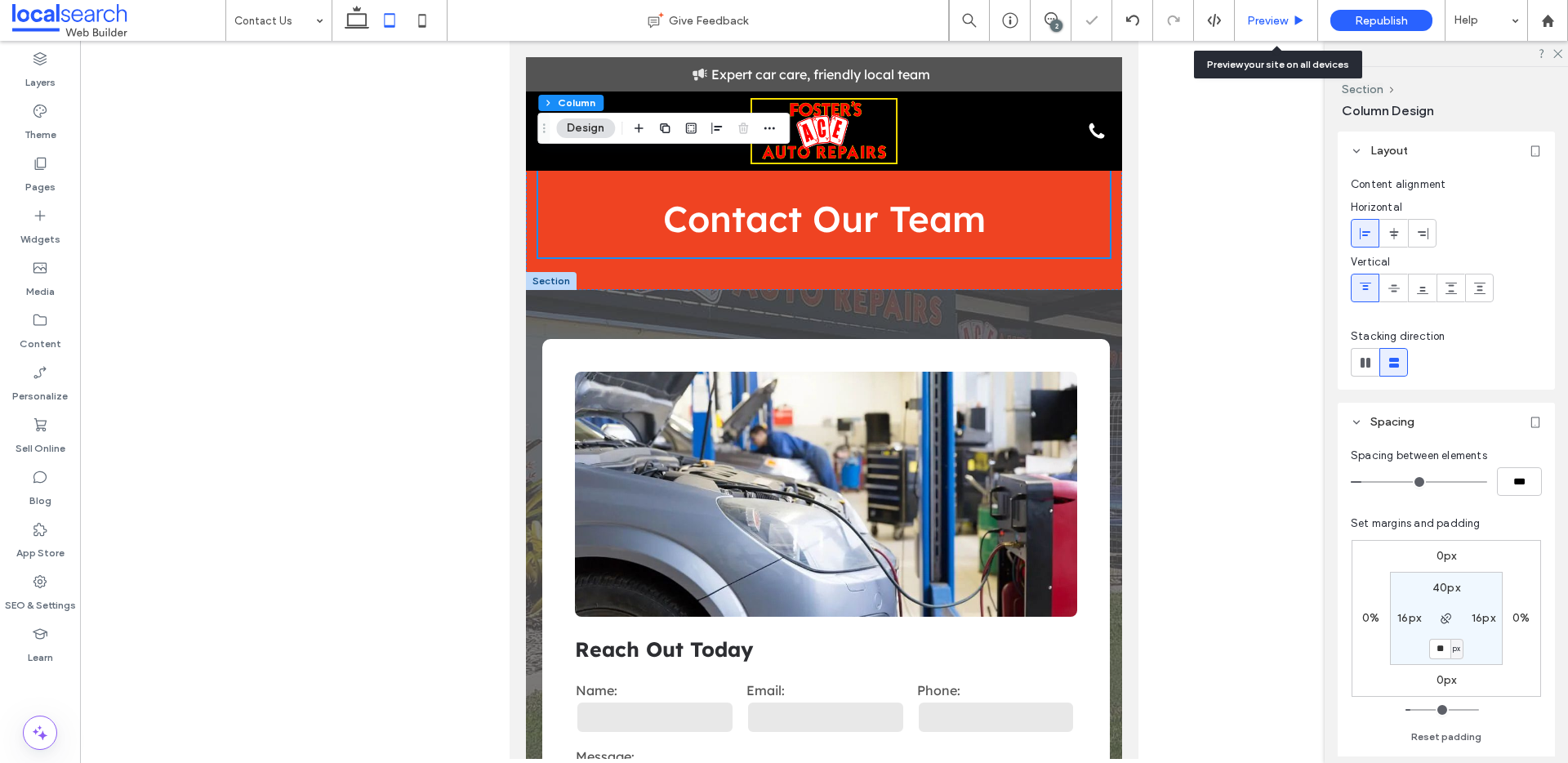 click on "Preview" at bounding box center (1267, 20) 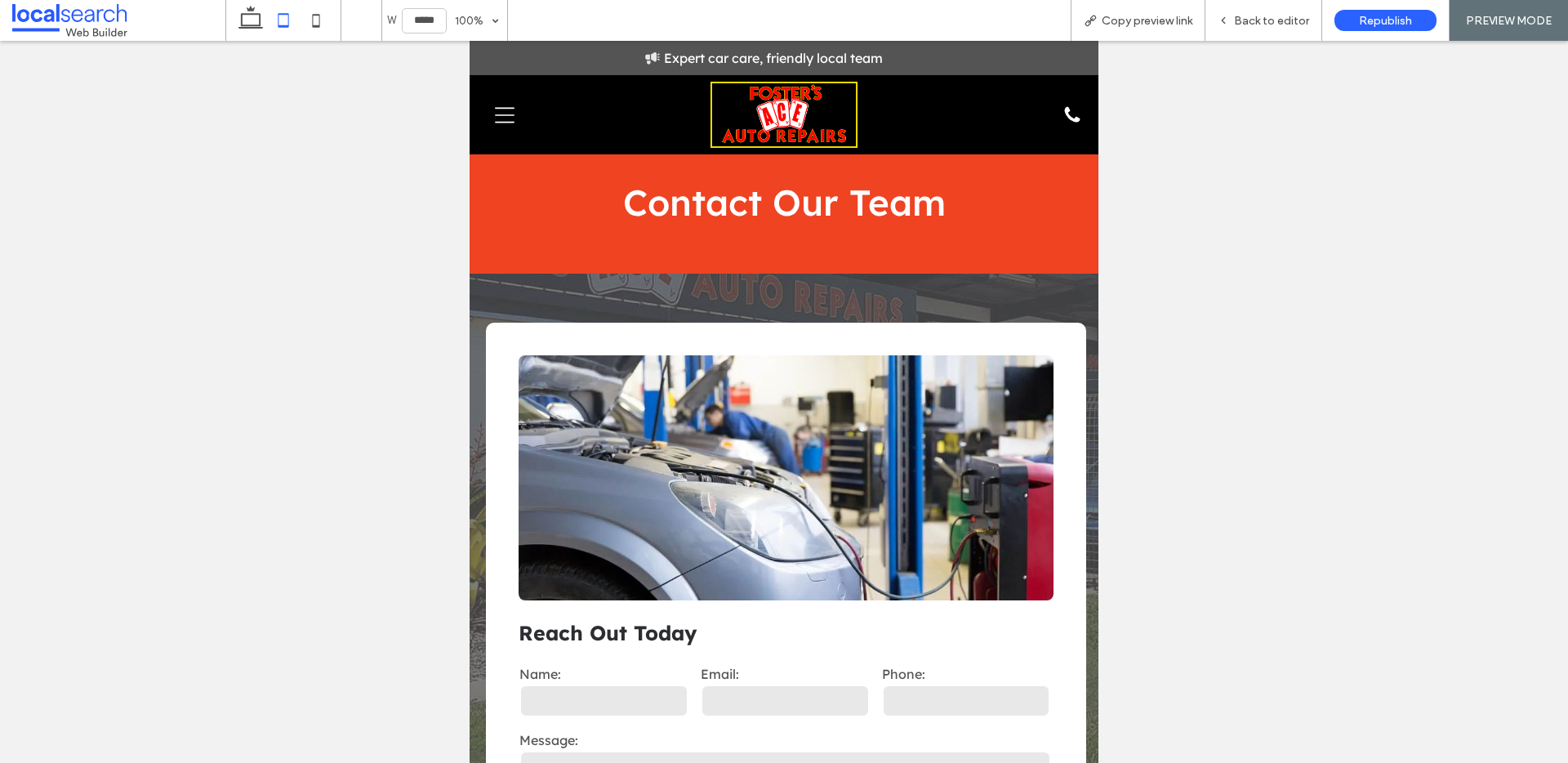 click on "Back to editor" at bounding box center (1272, 20) 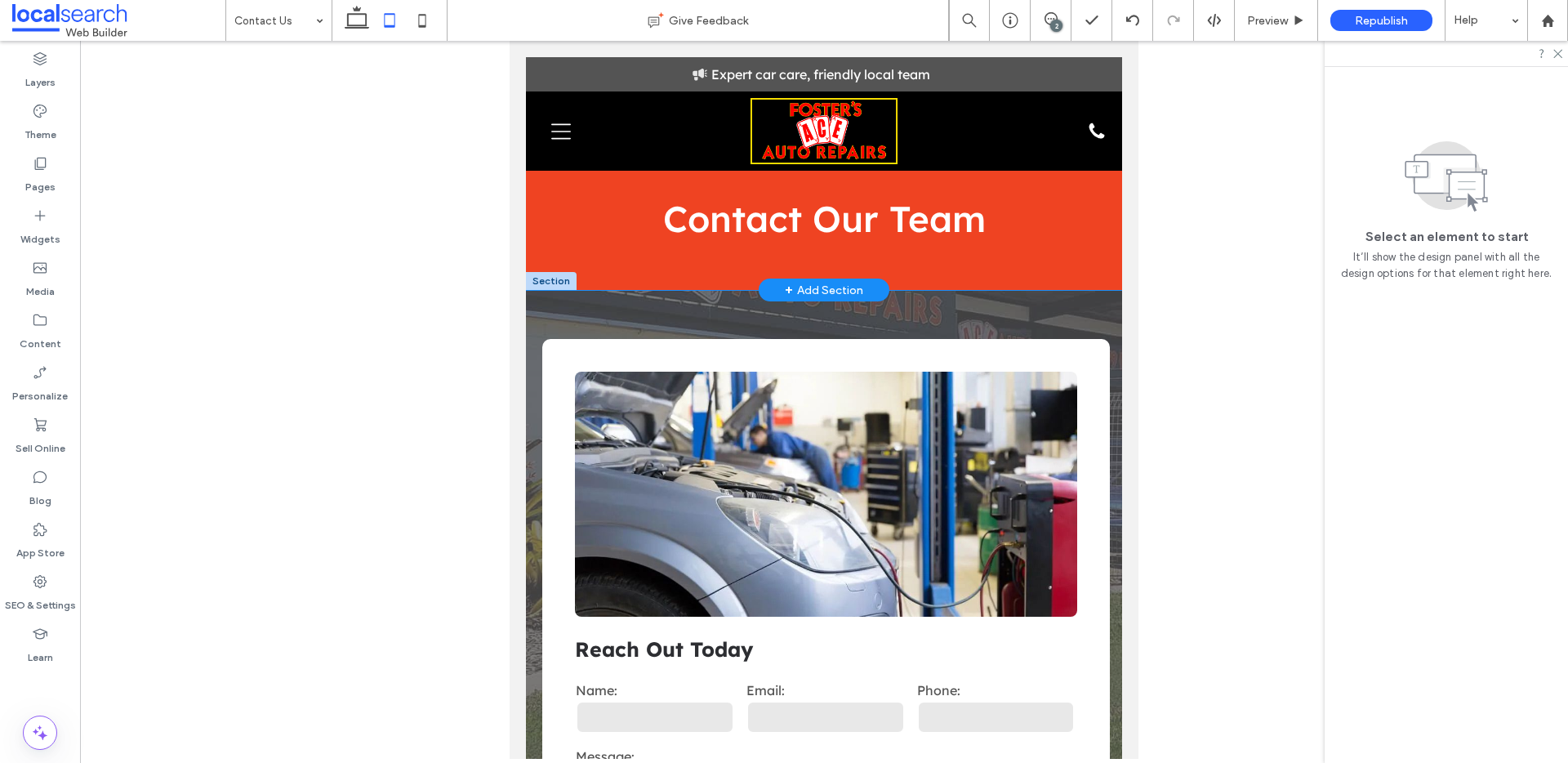 click on "Contact Our Team" at bounding box center (824, 173) 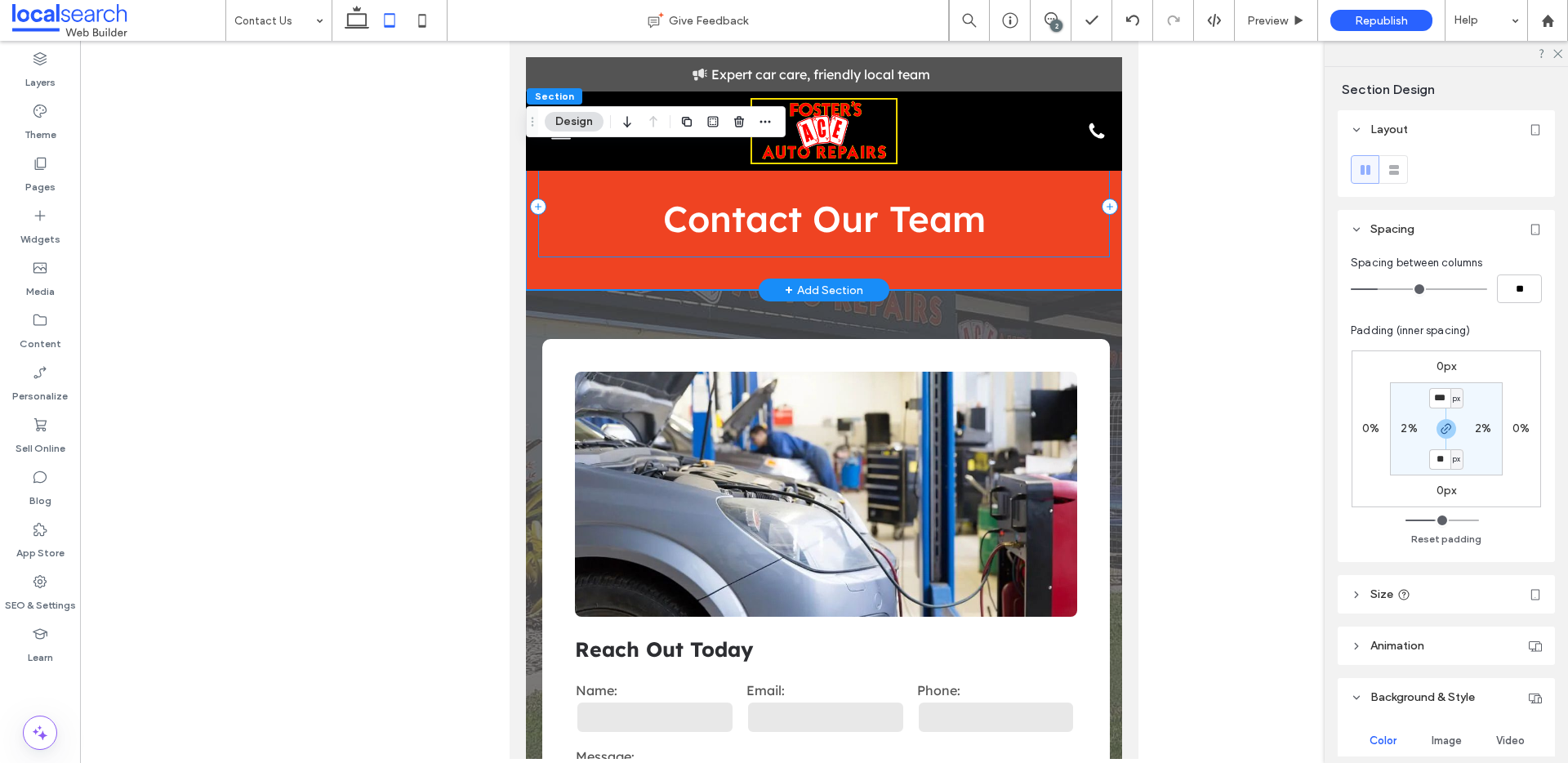 click on "Contact Our Team" at bounding box center [824, 206] 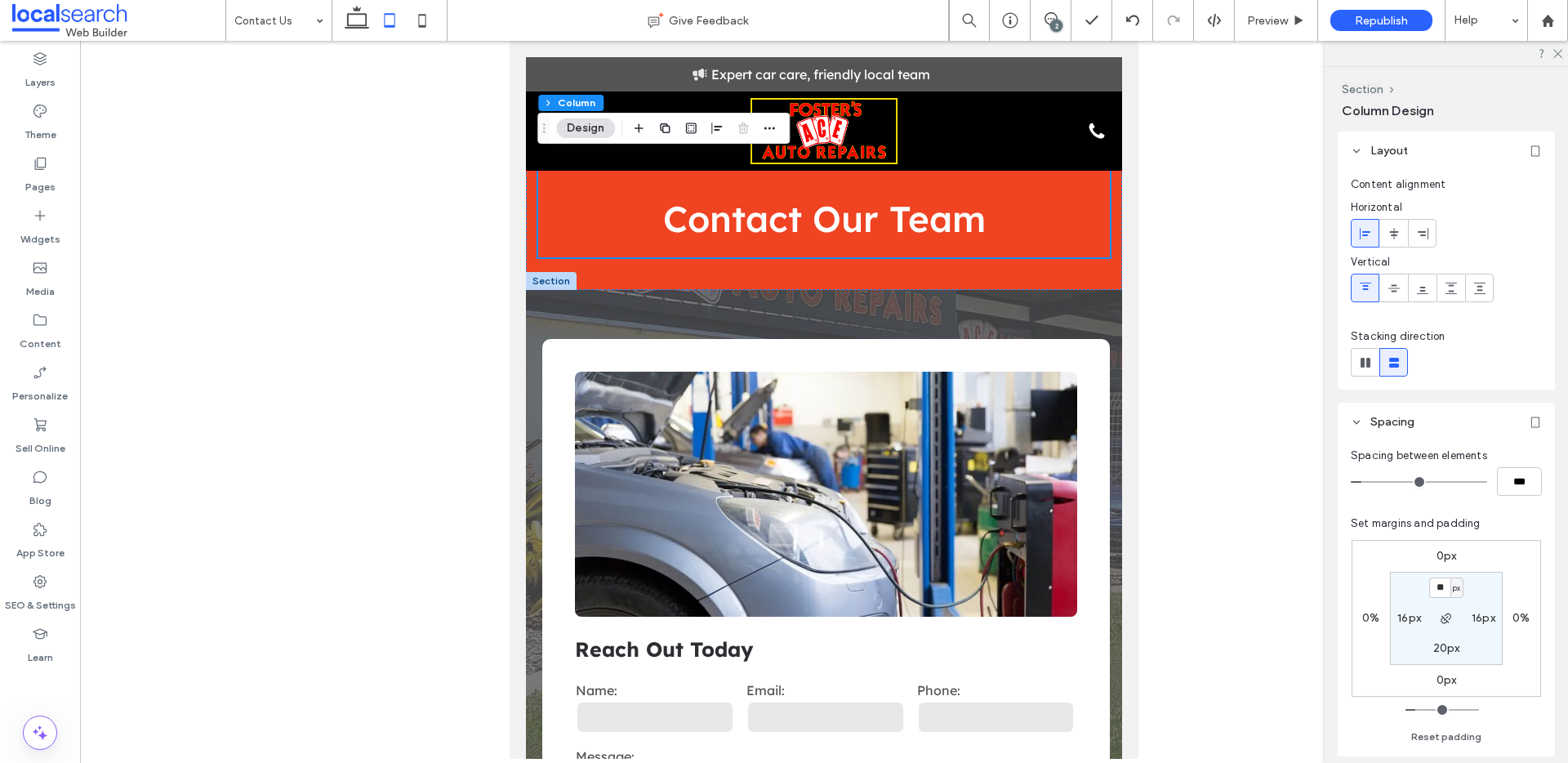 click on "** px 16px 20px 16px" at bounding box center [1446, 618] 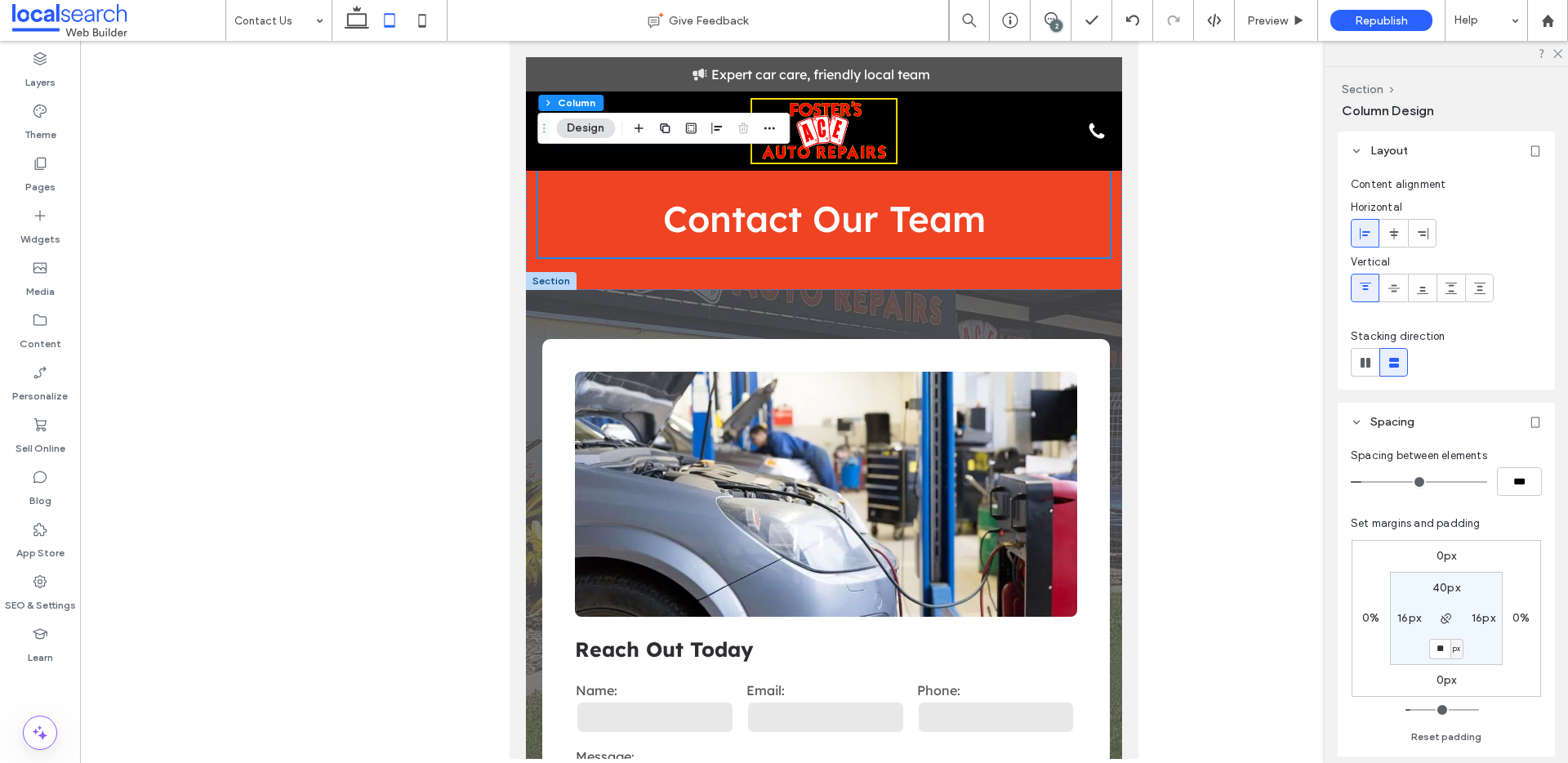 type on "**" 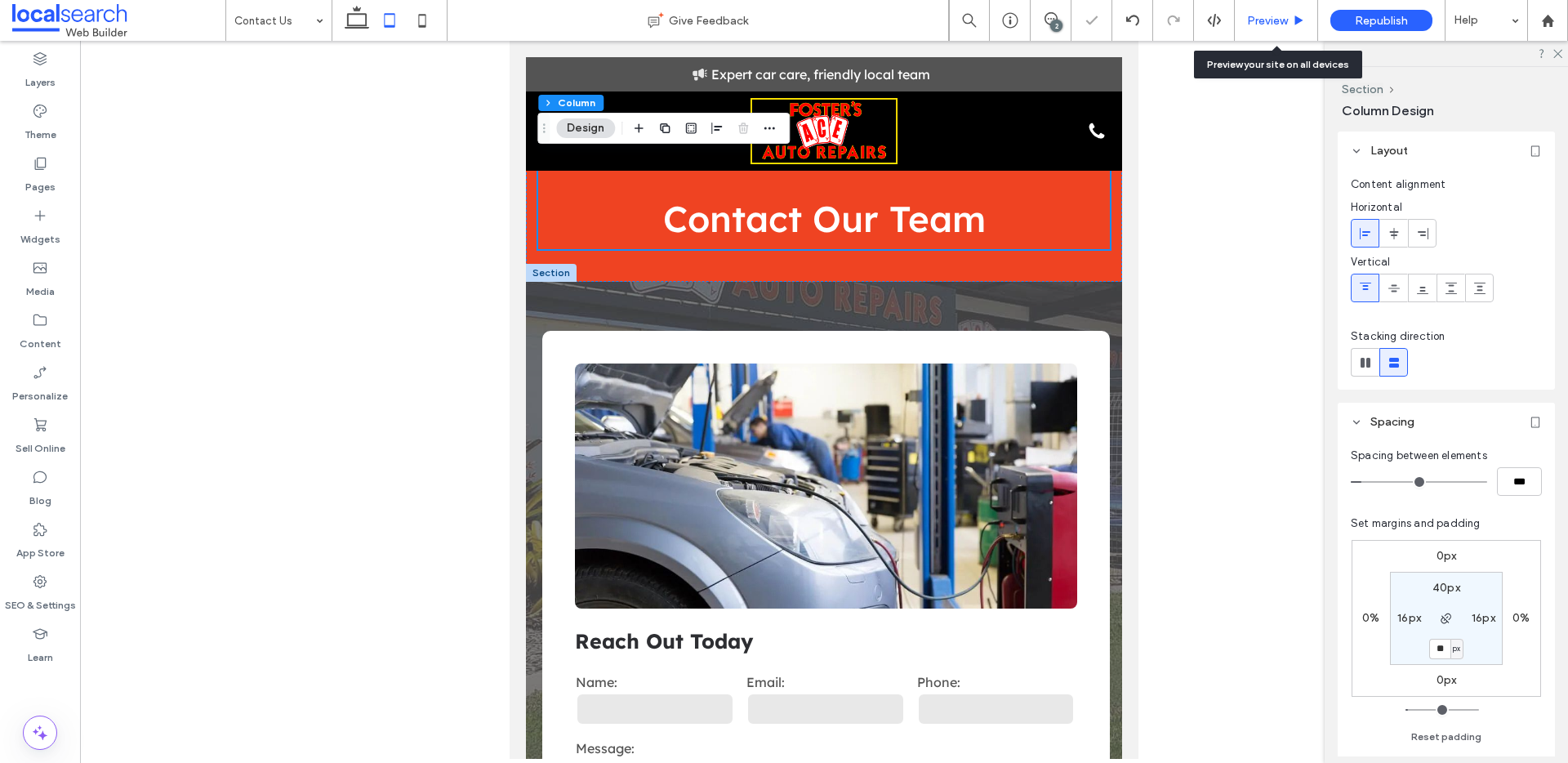 click on "Preview" at bounding box center (1267, 20) 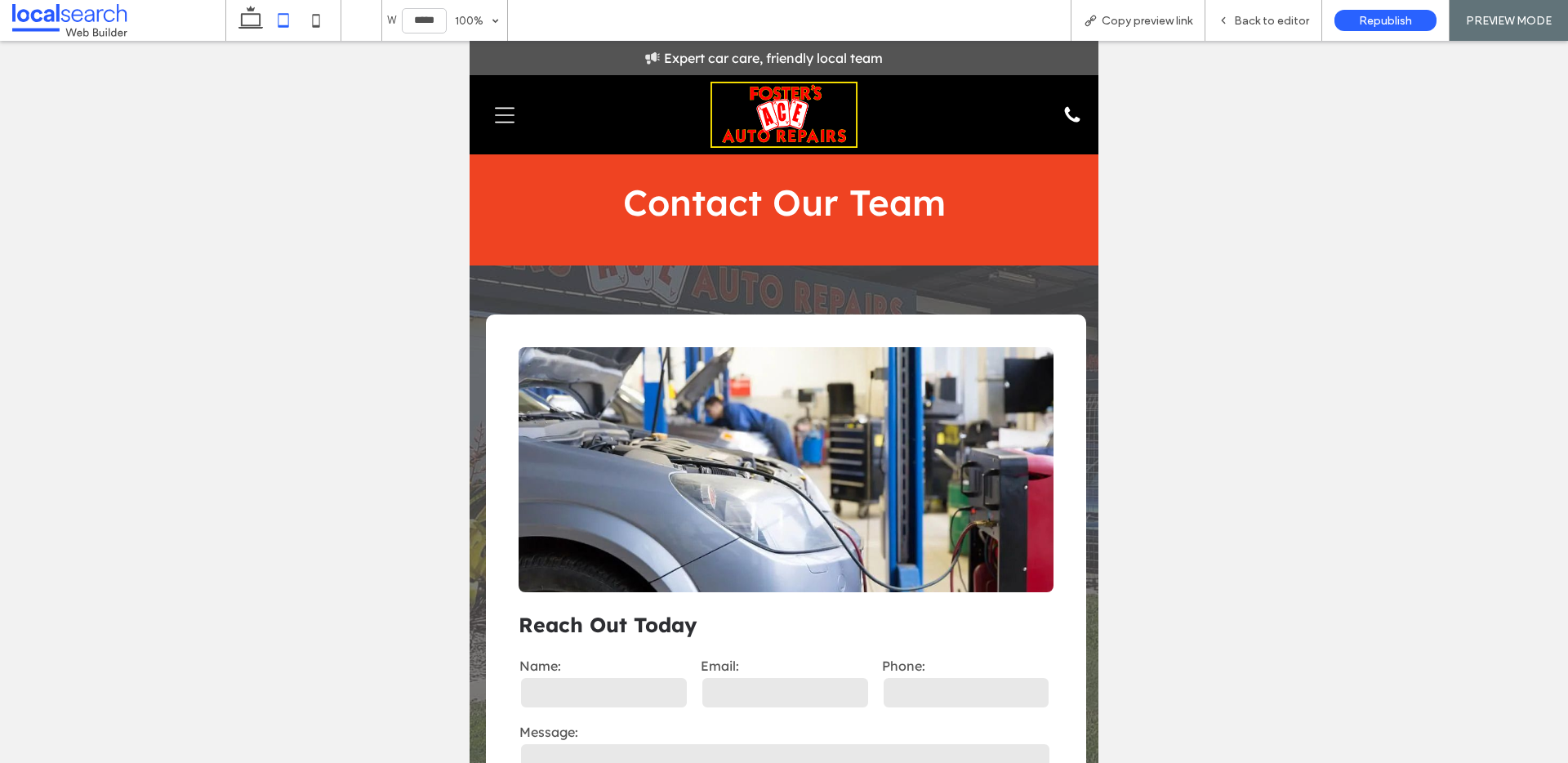 click on "Back to editor" at bounding box center (1272, 20) 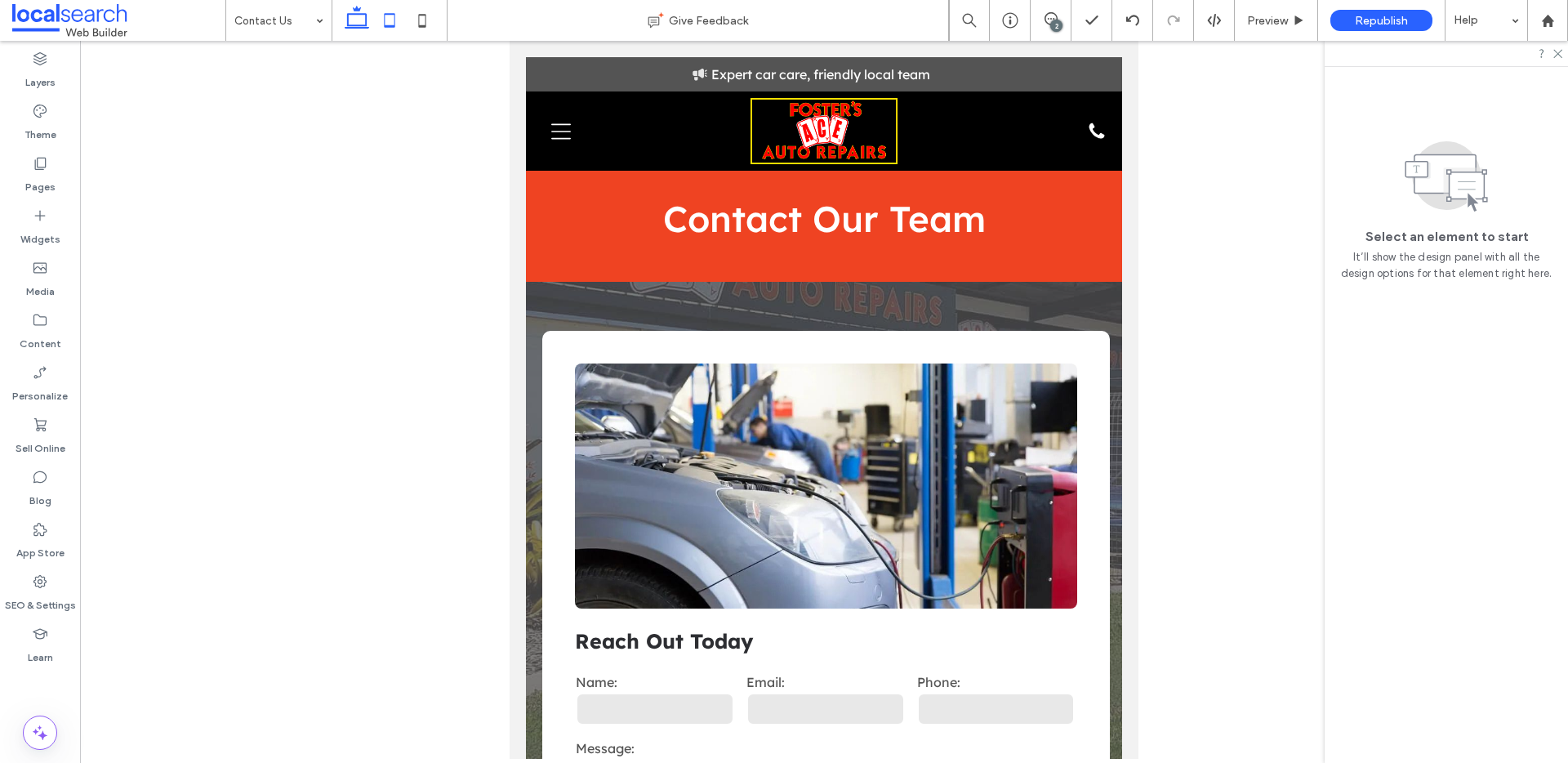 click 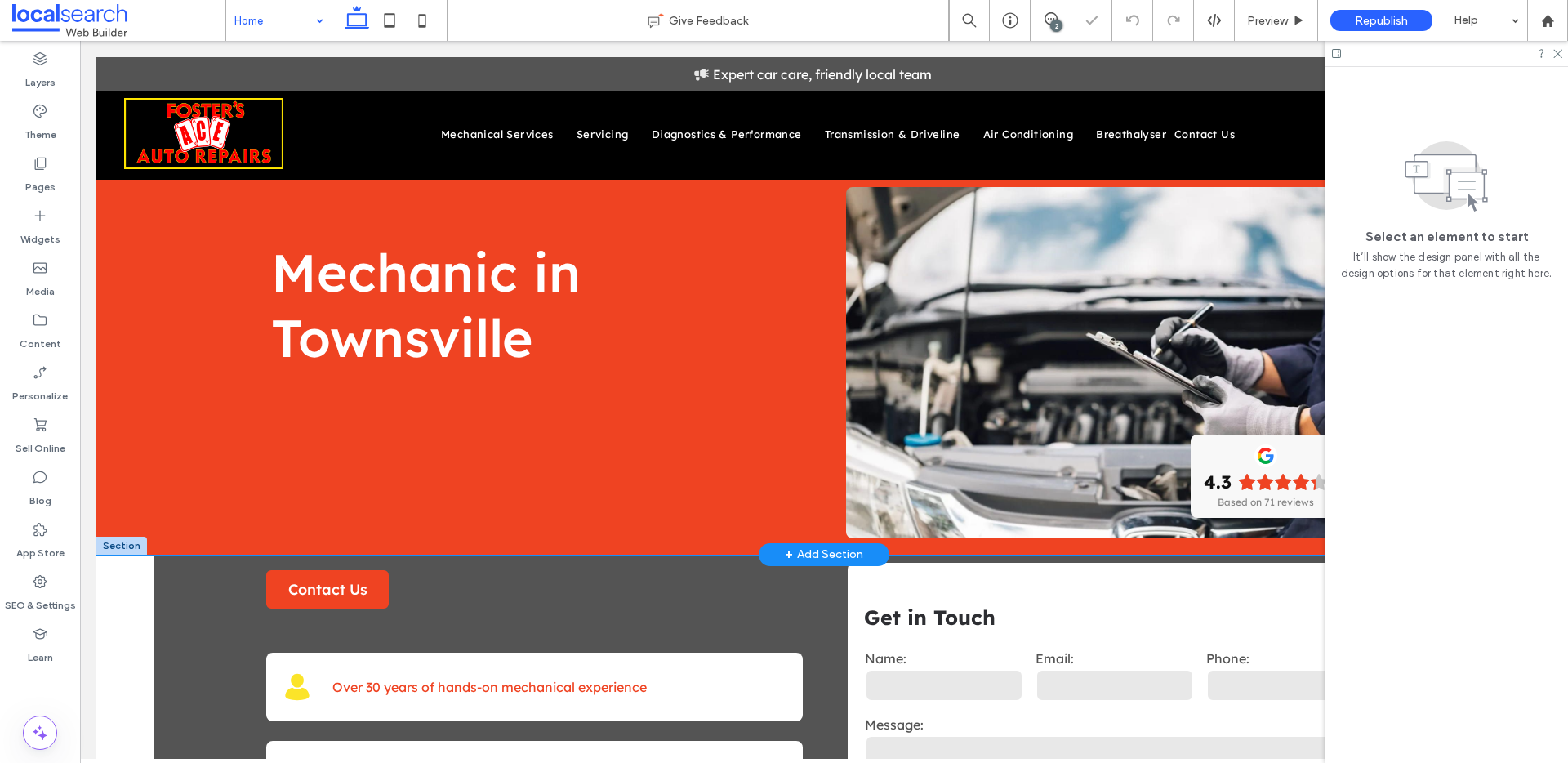 scroll, scrollTop: 0, scrollLeft: 0, axis: both 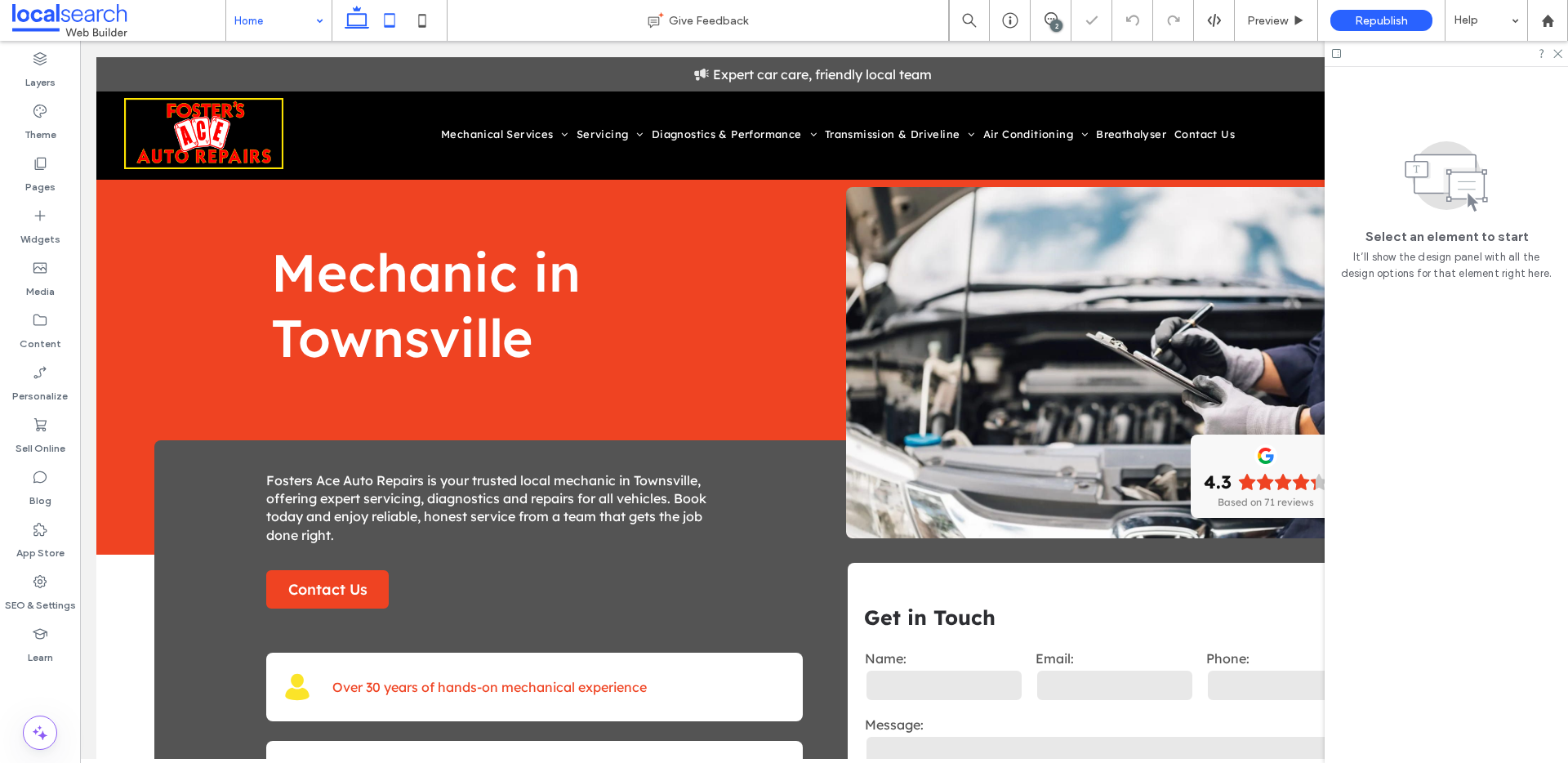 click 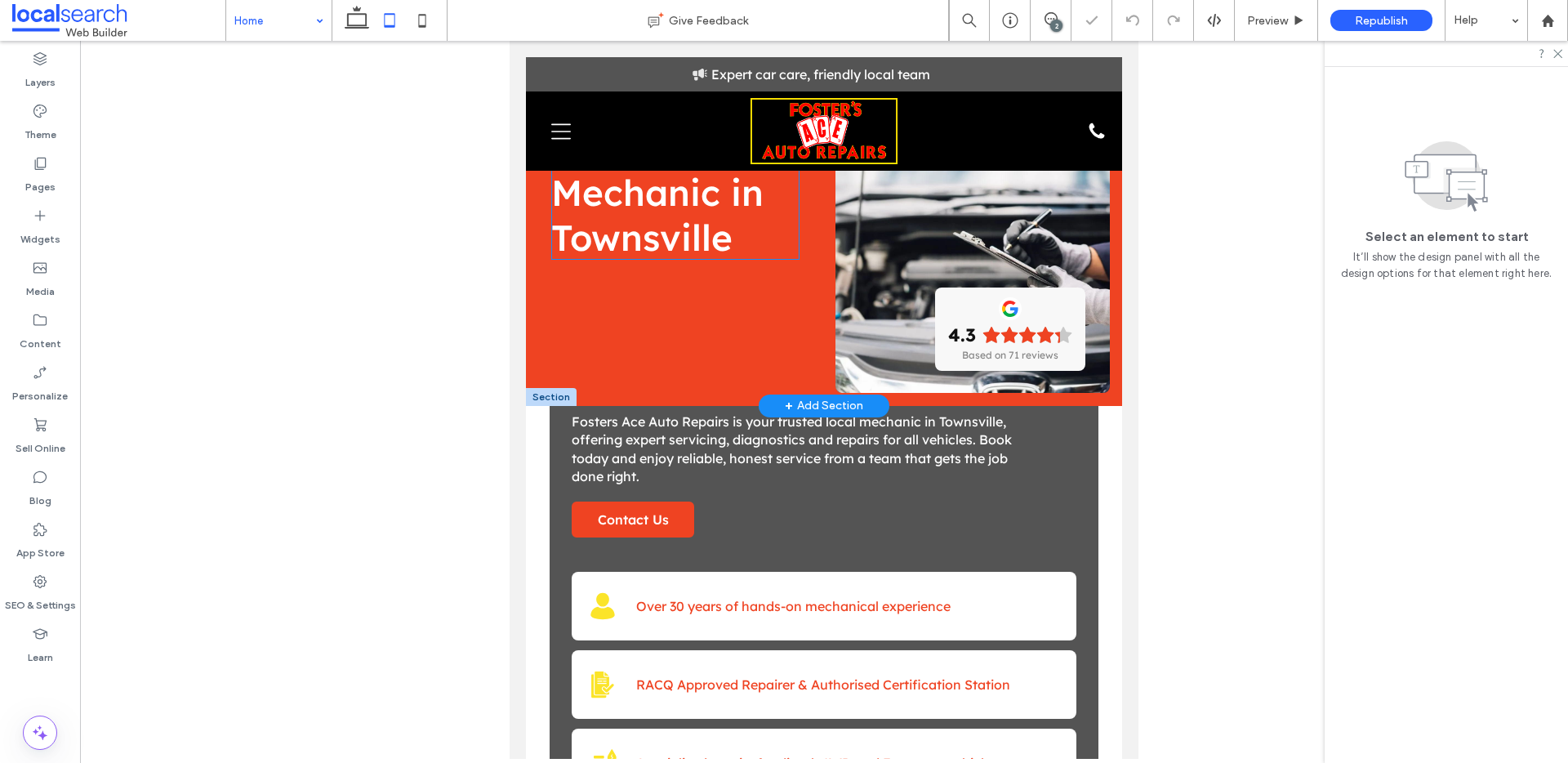 click on "Mechanic in Townsville" at bounding box center (657, 215) 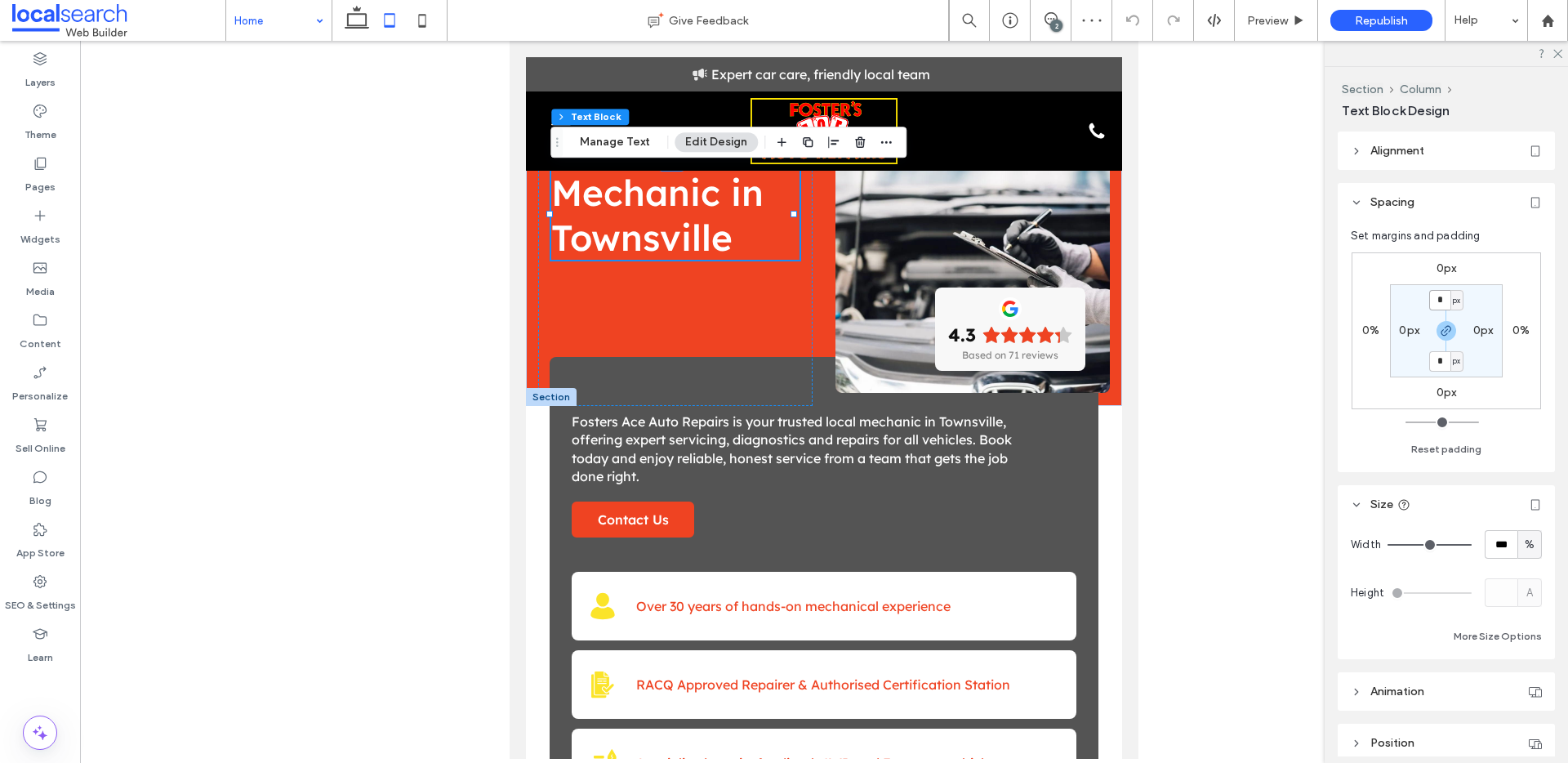 drag, startPoint x: 1436, startPoint y: 297, endPoint x: 1446, endPoint y: 314, distance: 19.723083 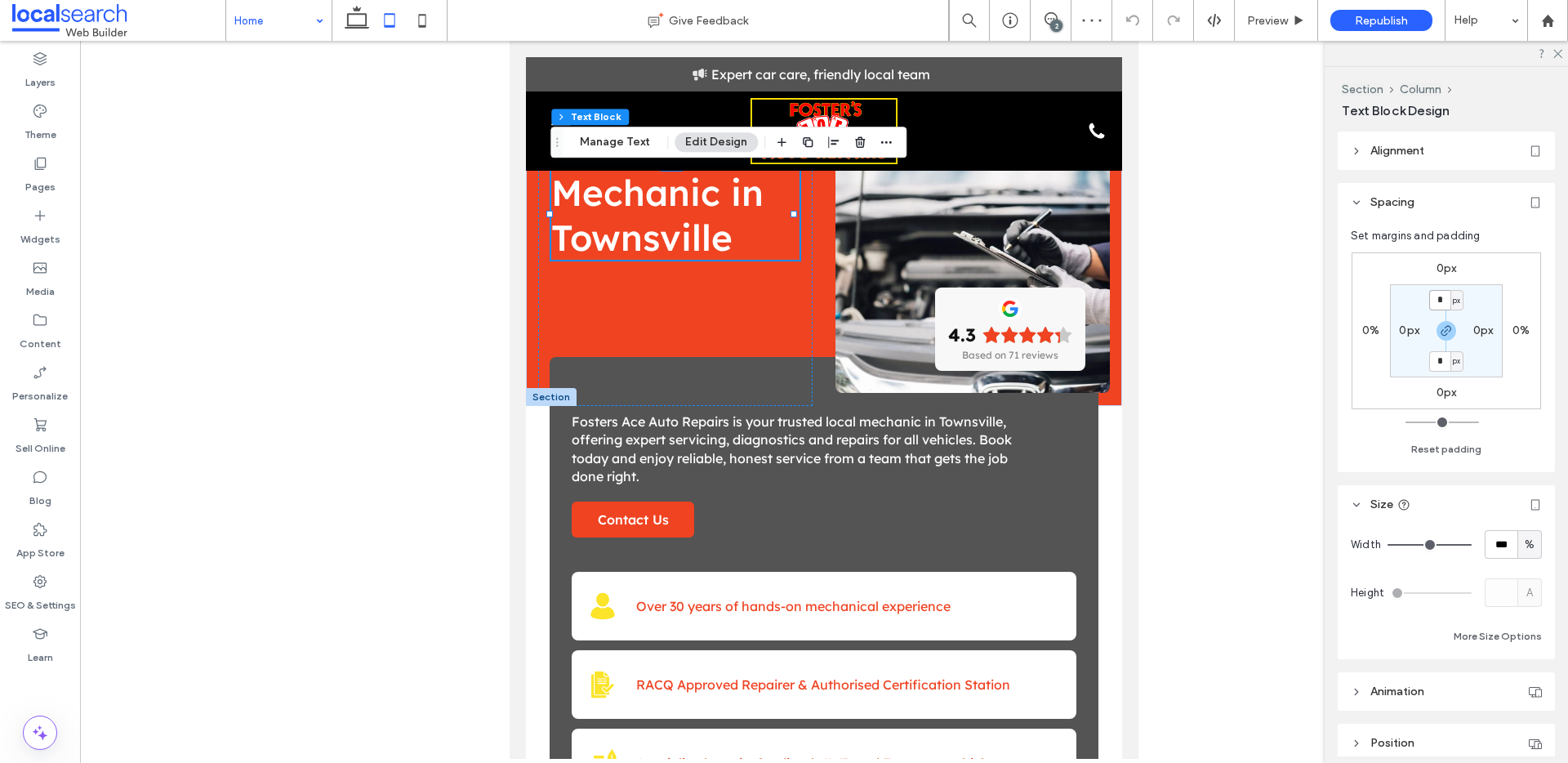 click on "*" at bounding box center (1440, 300) 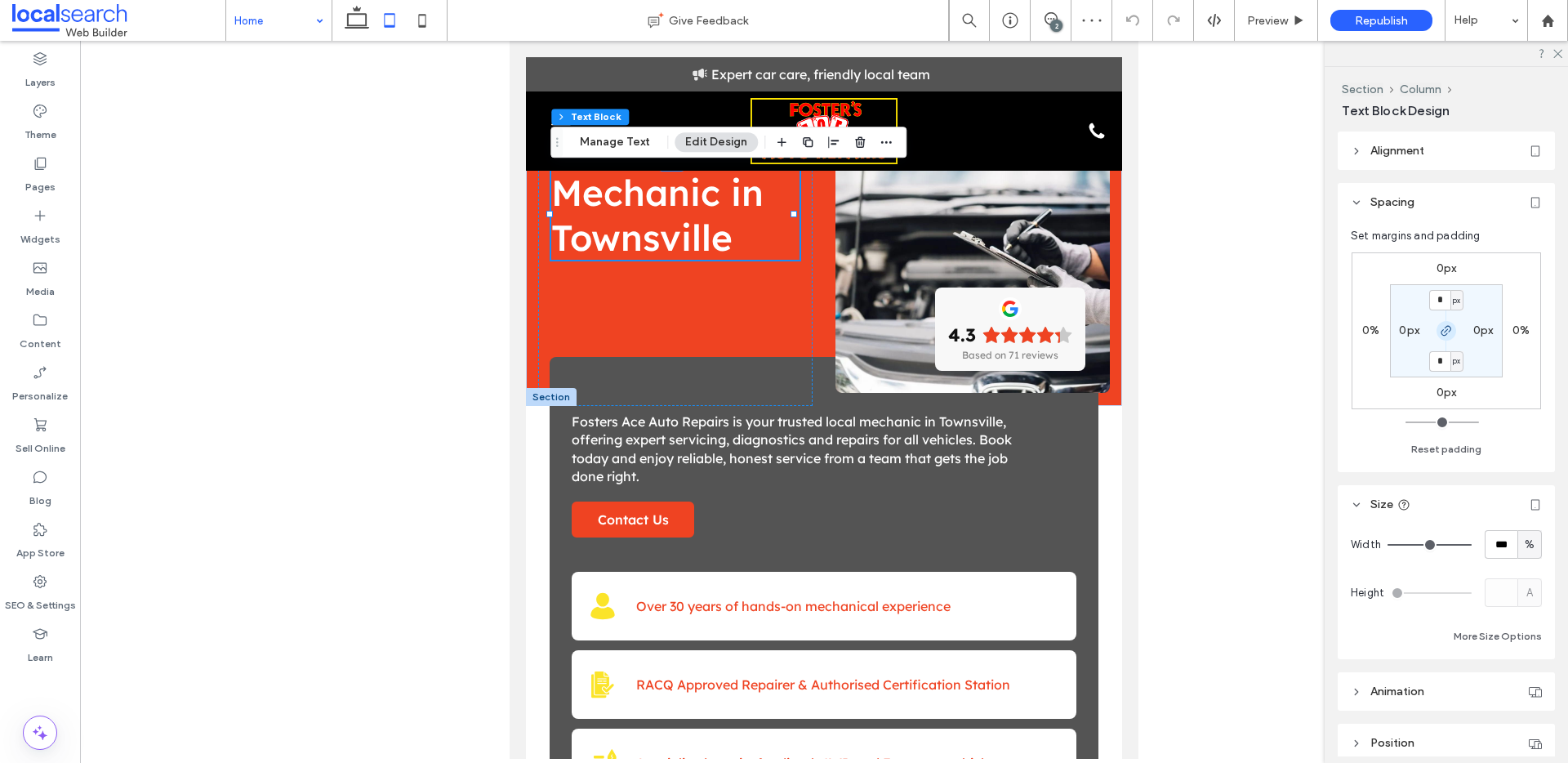 click 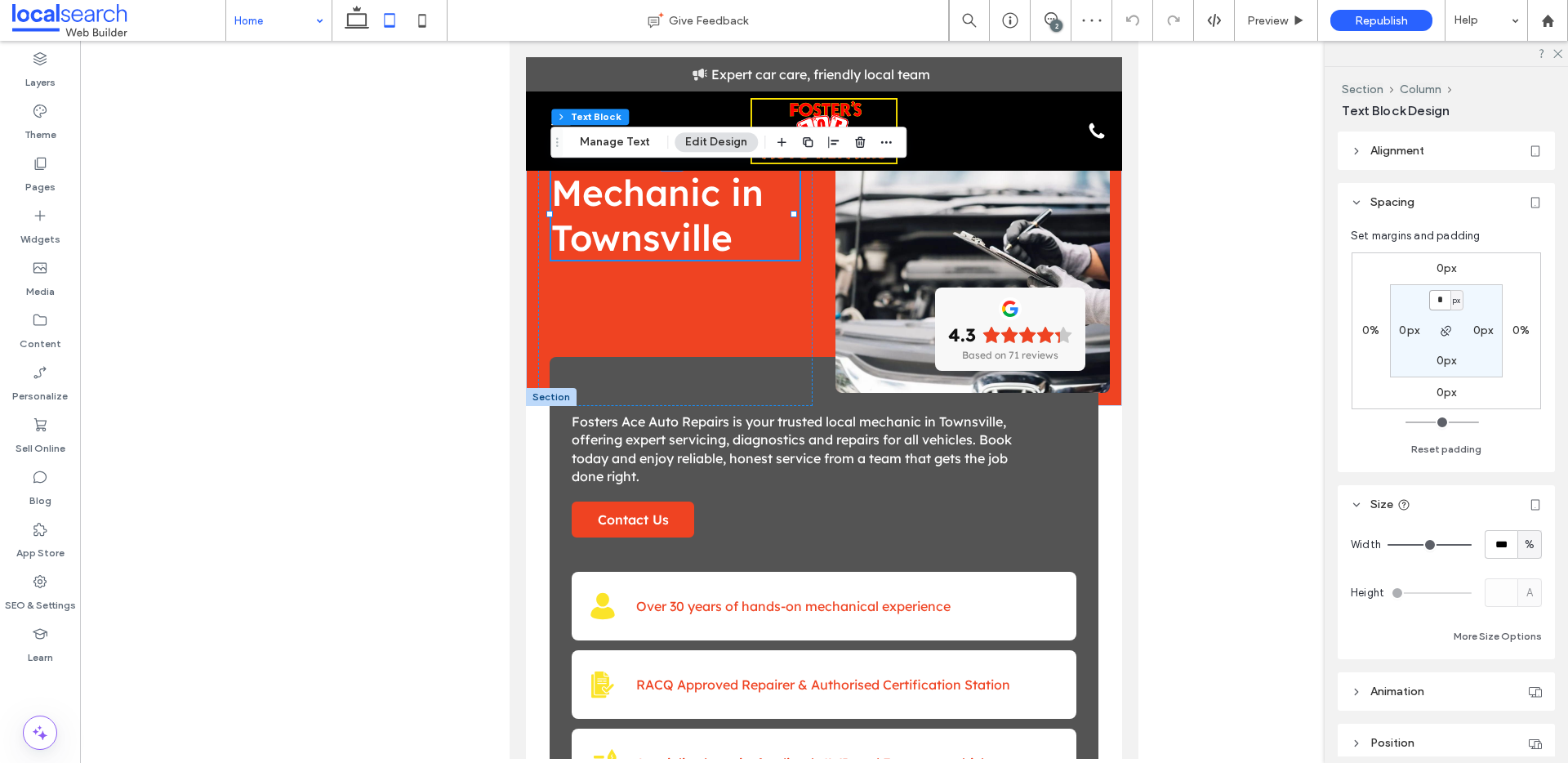 click on "*" at bounding box center [1440, 300] 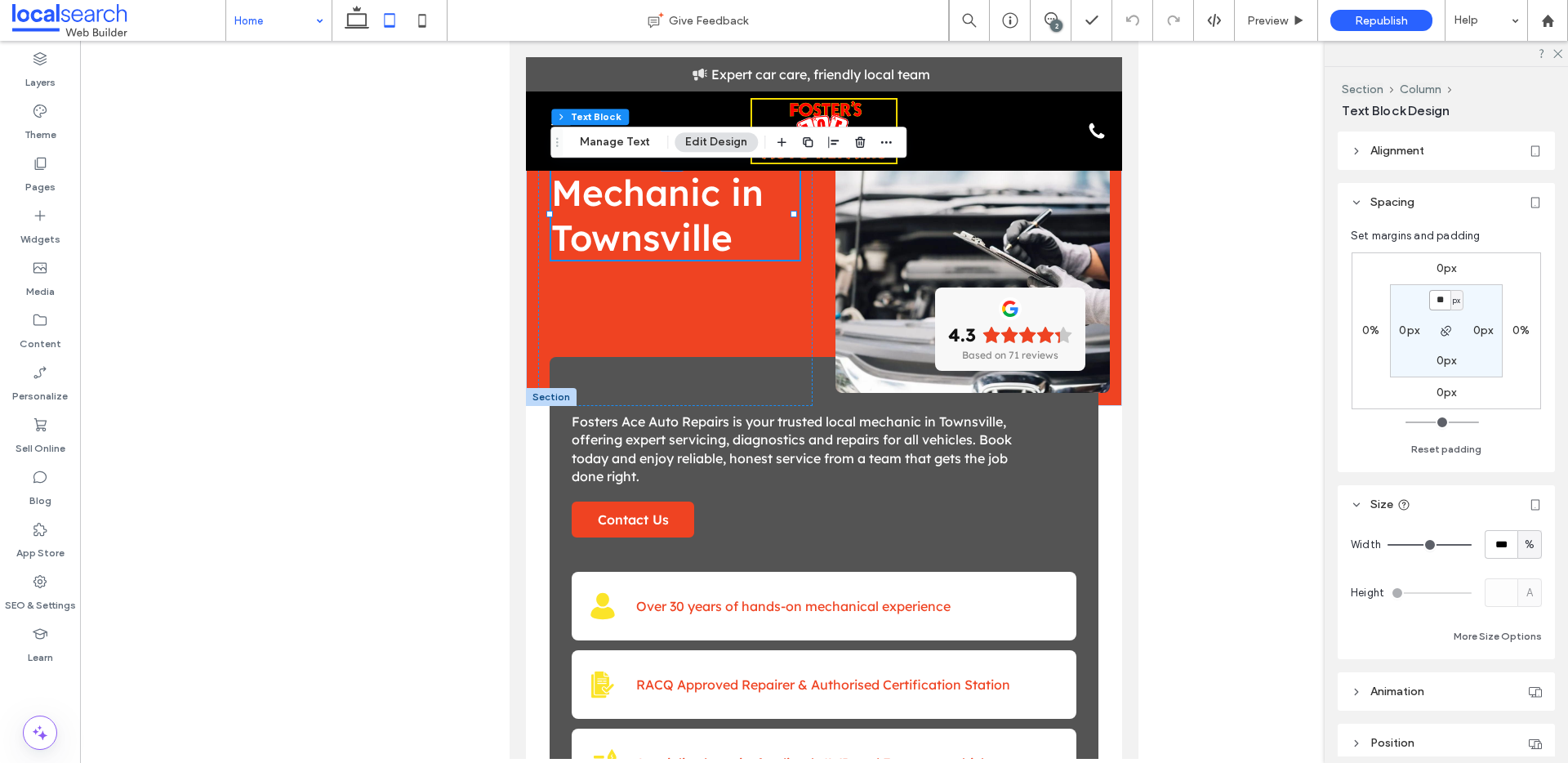 type on "**" 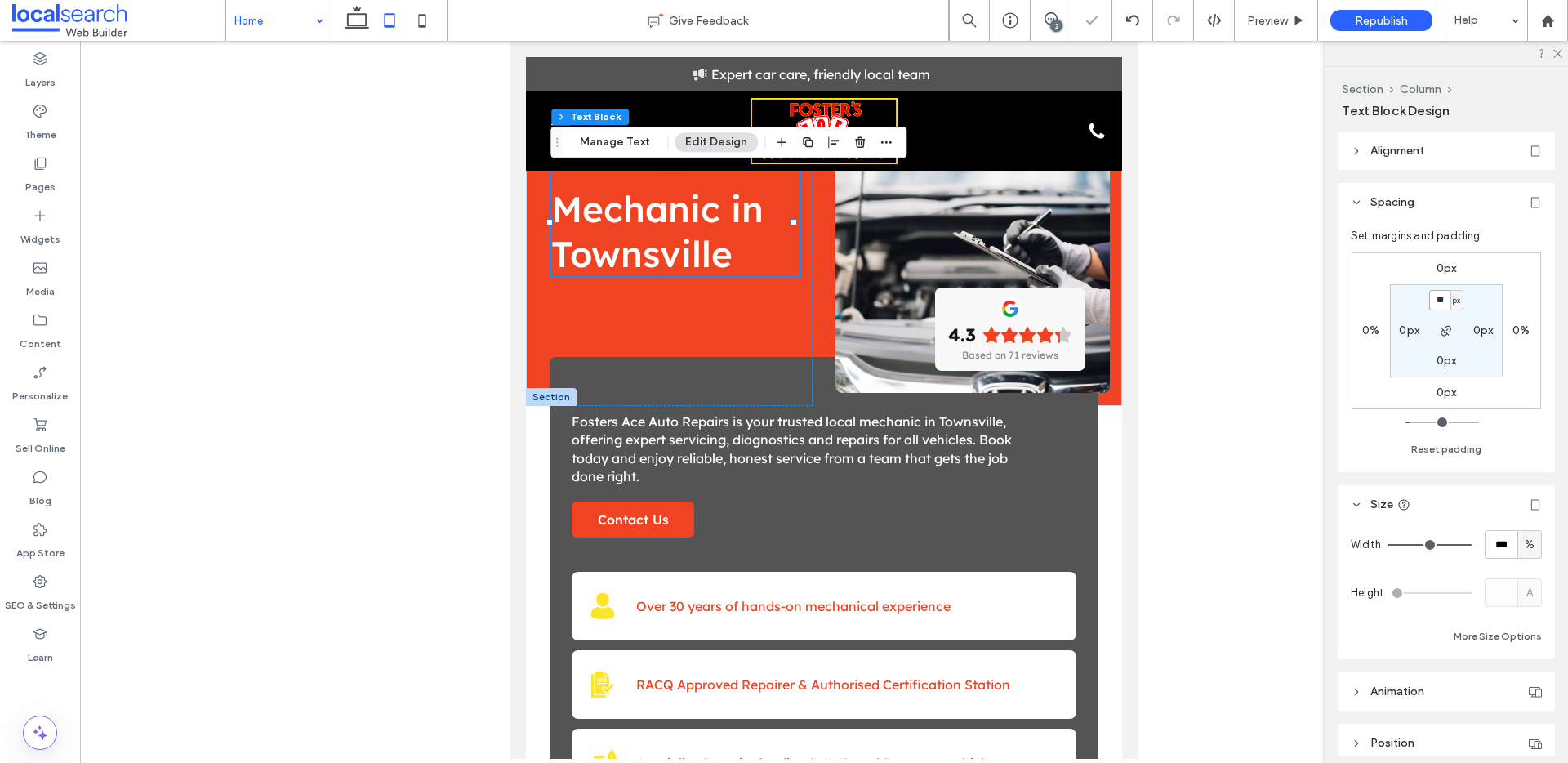 click on "**" at bounding box center [1440, 300] 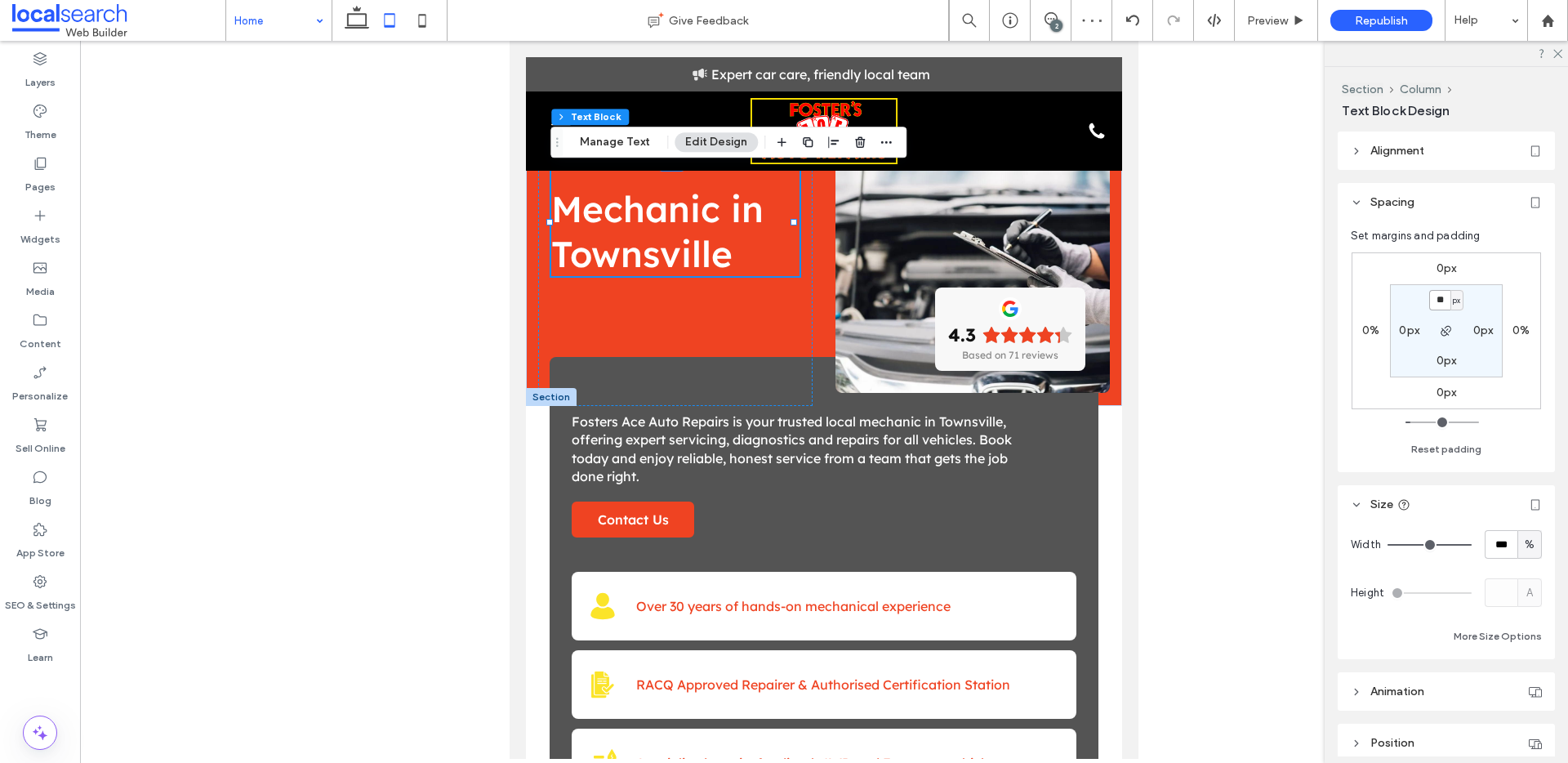 type on "**" 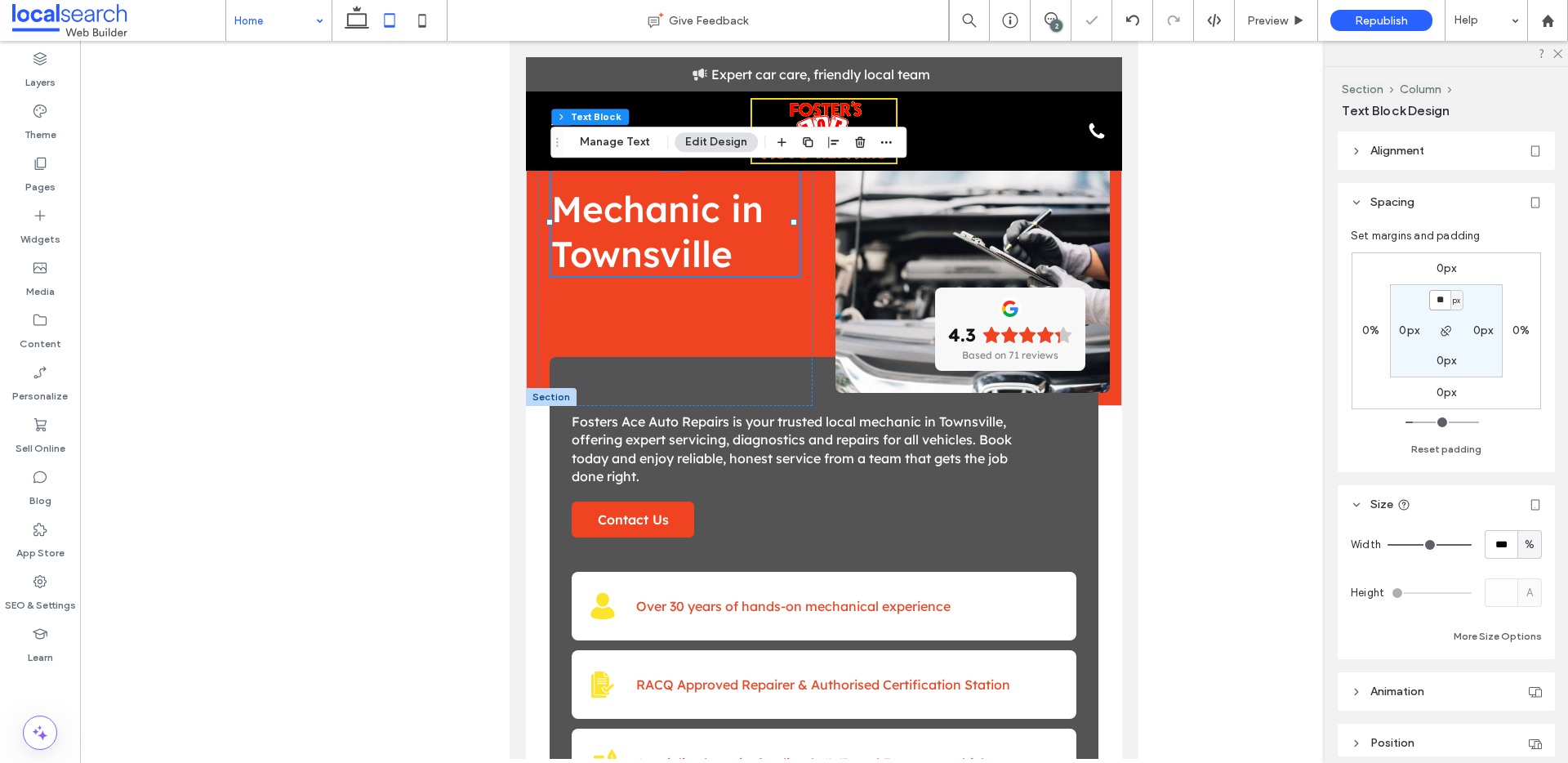 type on "**" 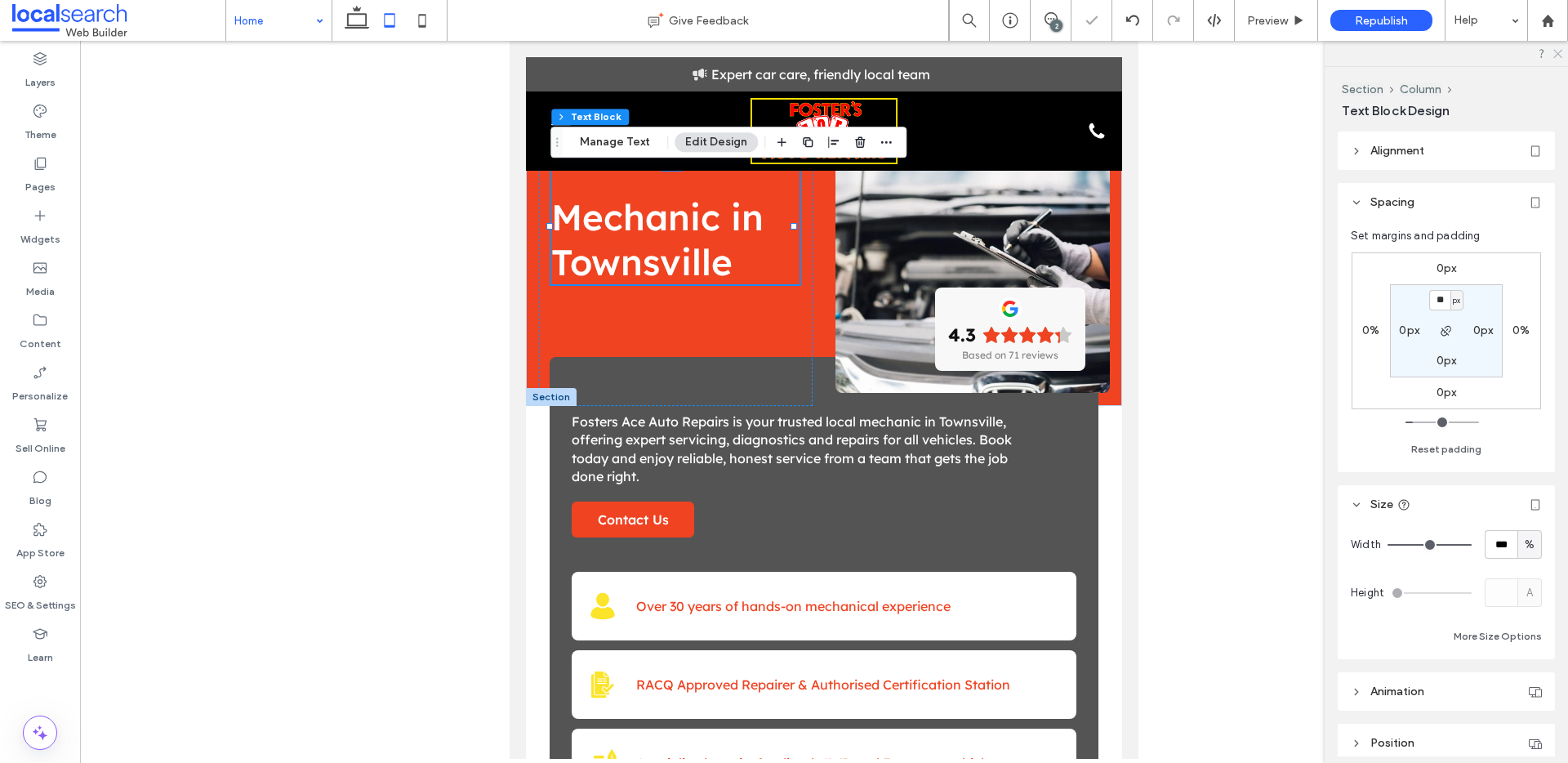 click 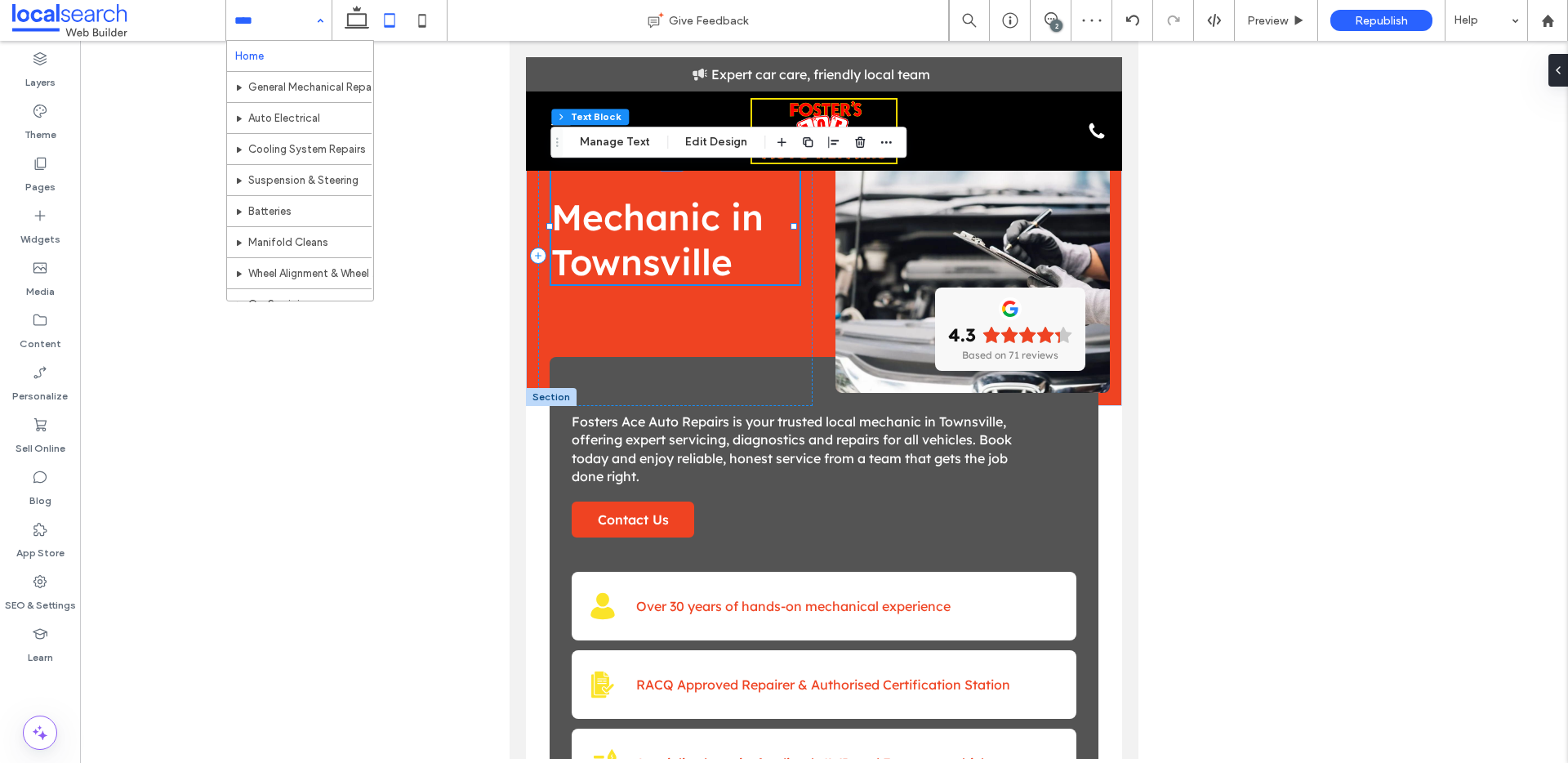 click on "Home General Mechanical Repairs Auto Electrical Cooling System Repairs Suspension & Steering Batteries Manifold Cleans Wheel Alignment & Wheel Balancing Car Servicing Log Book Servicing 4WD Servicing and repairs European Car Servicing and Repairs Fleet Servicing Trailer, Camper & Caravan Servicing and Repair Roadworthy Certificates Diesel Services & Repairs DPF Diagnostics Petrol Injectors Fuel System Repairs & Diagnostics Turbo Repairs Transmission Servicing Gearbox & Diff Rebuilds Brake & Clutch Repairs Air Conditioning Servicing & Repairs Breathalyser Contact Us" at bounding box center (278, 20) 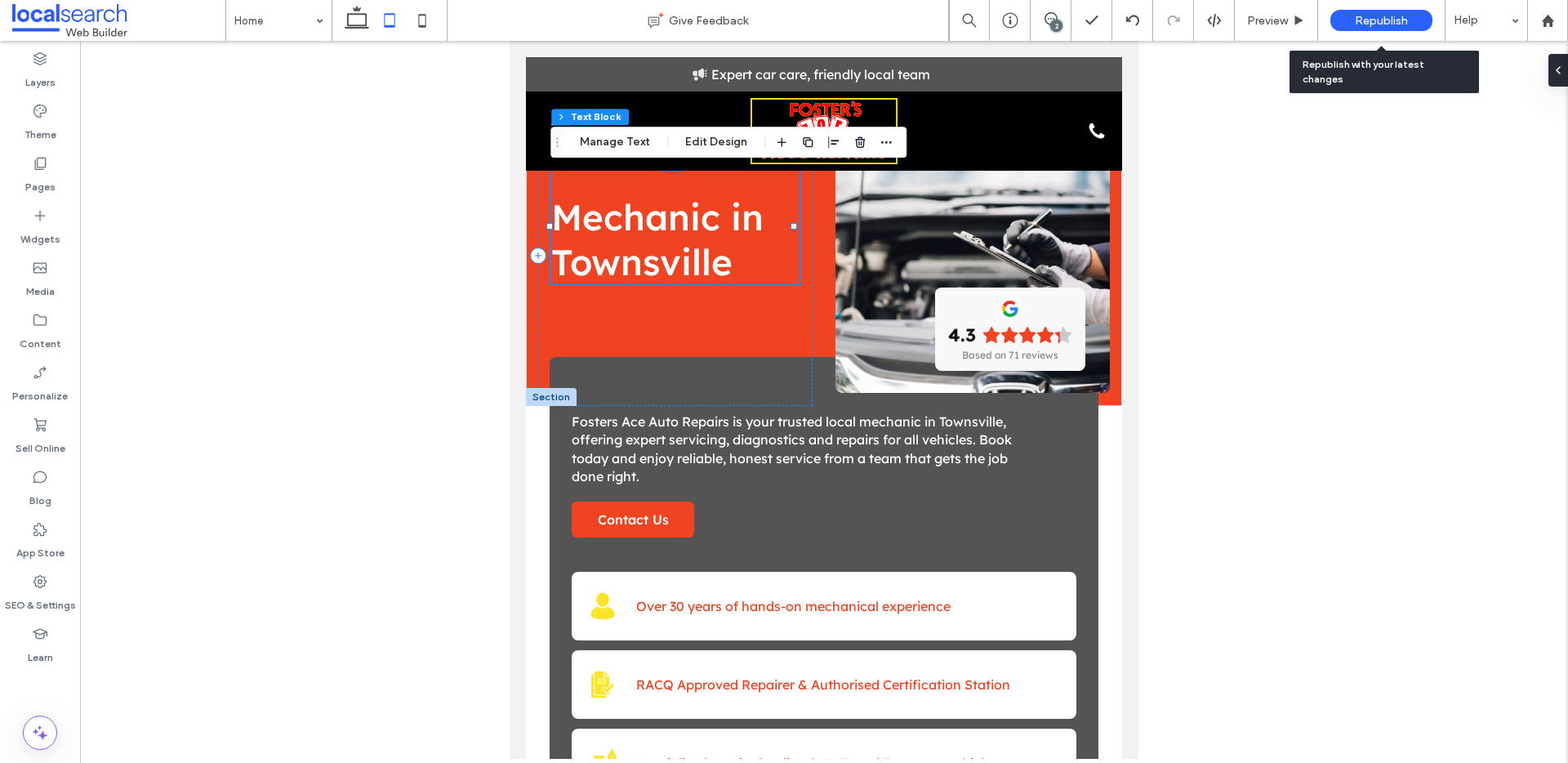 click on "Republish" at bounding box center [1381, 20] 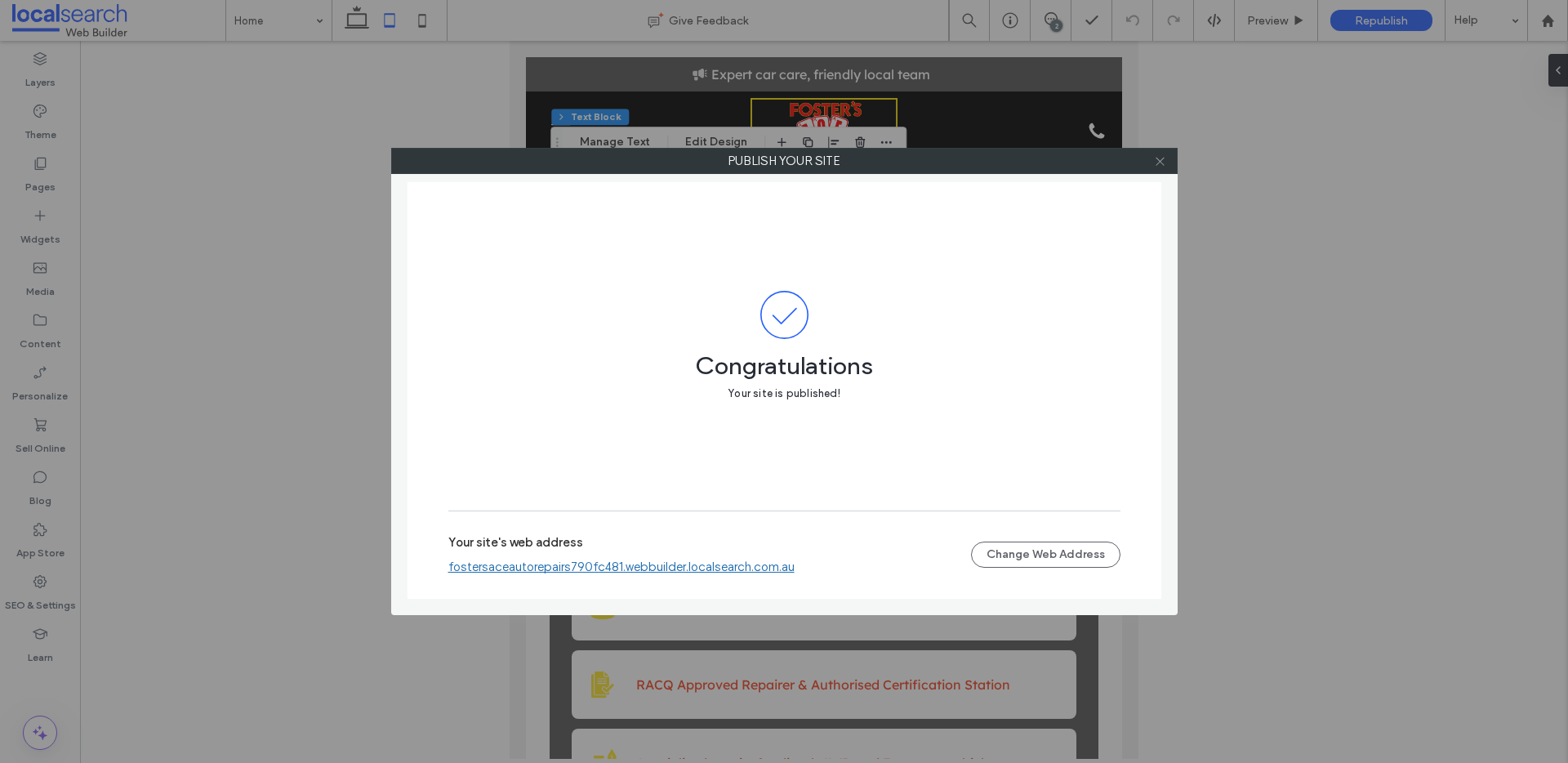 click at bounding box center [1160, 161] 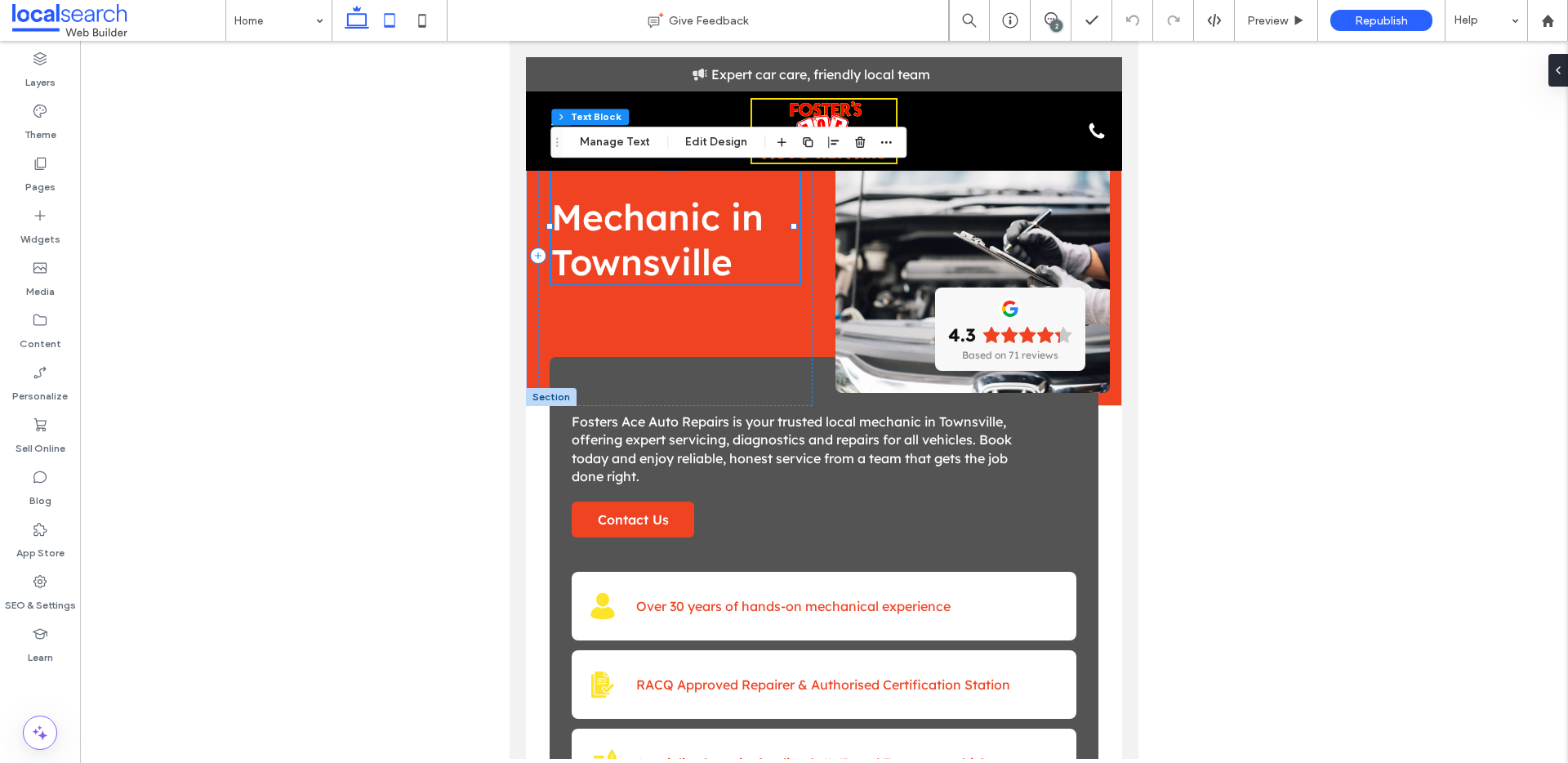 click 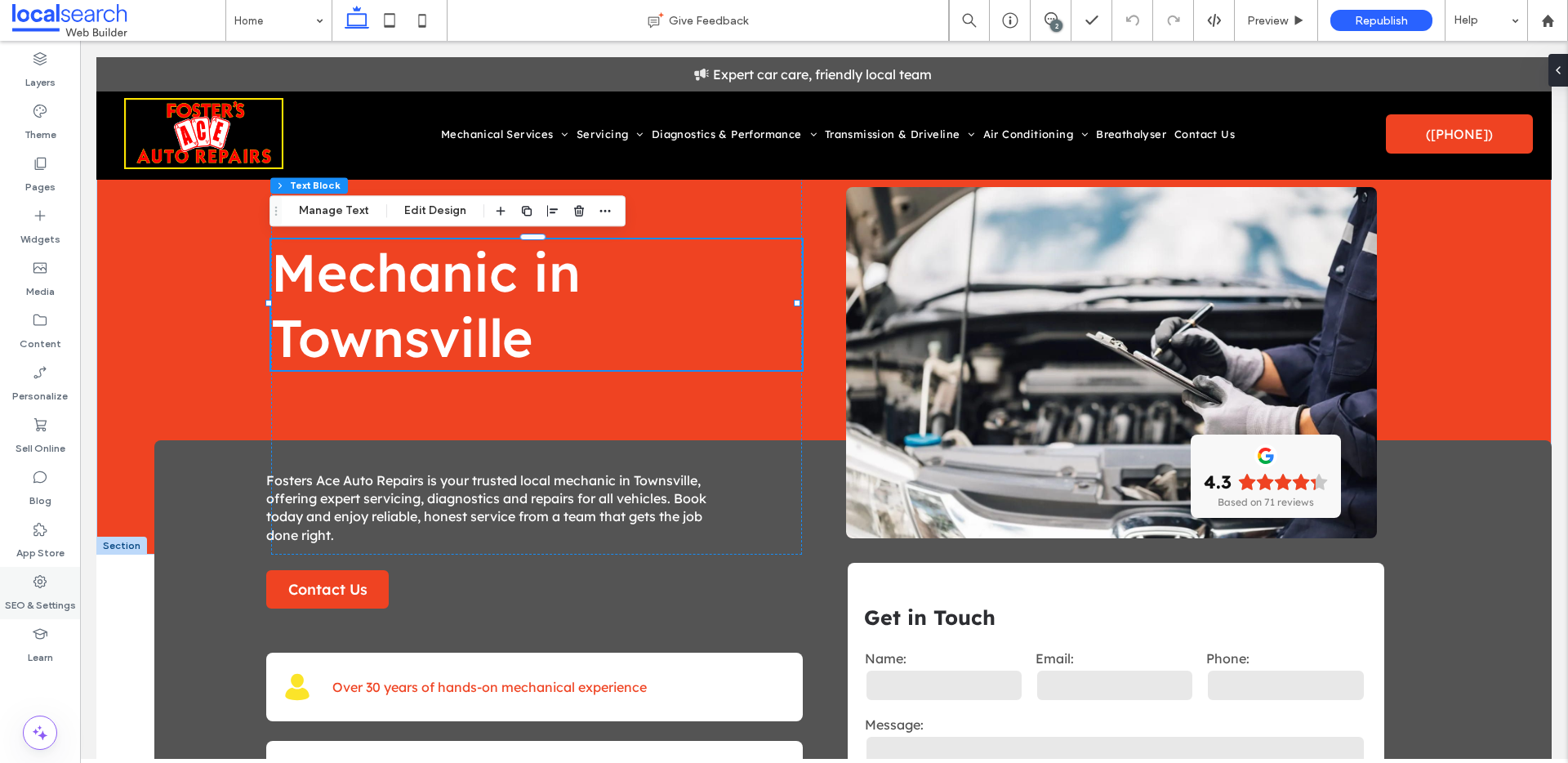 click on "SEO & Settings" at bounding box center [40, 601] 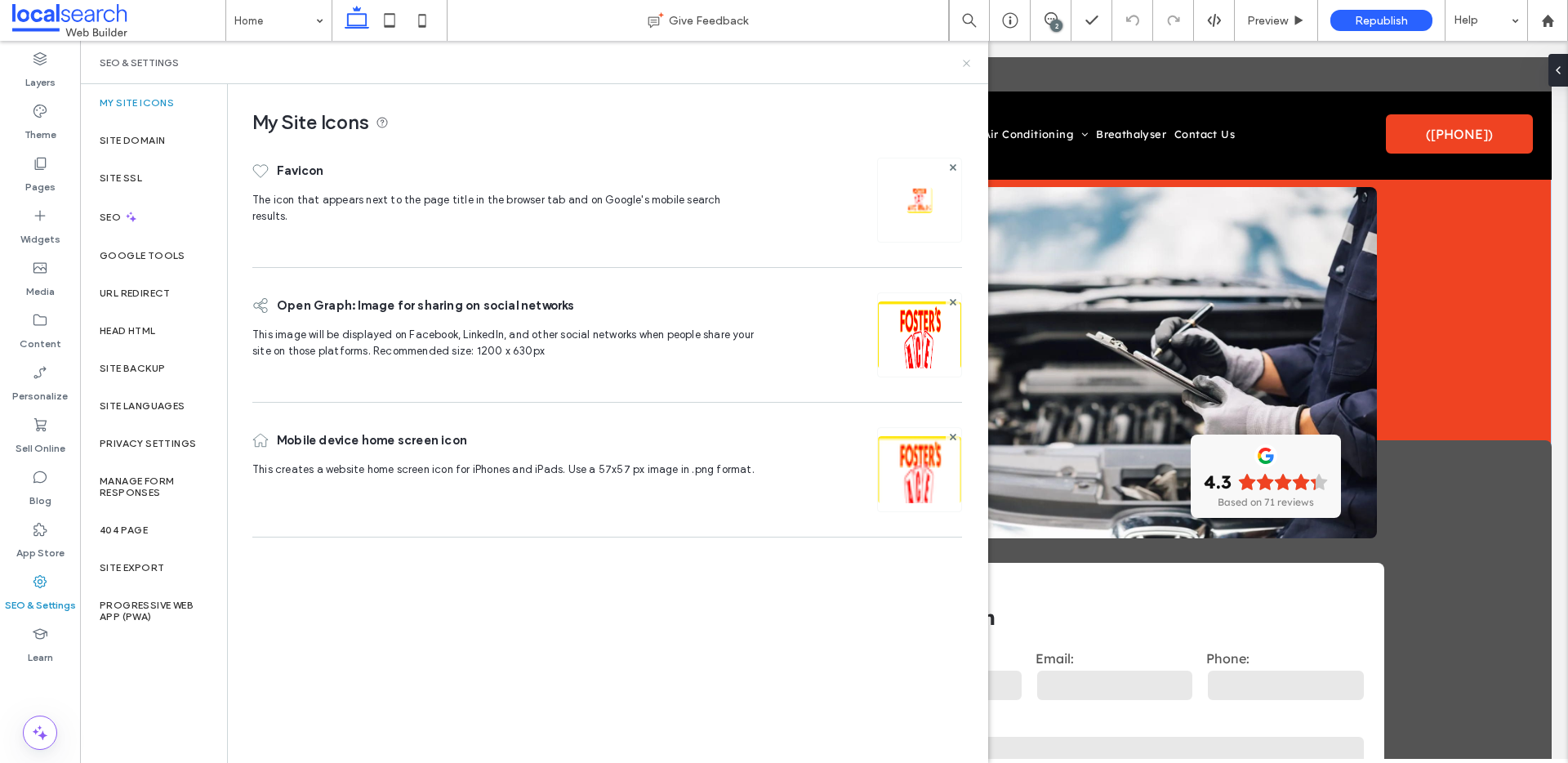 click 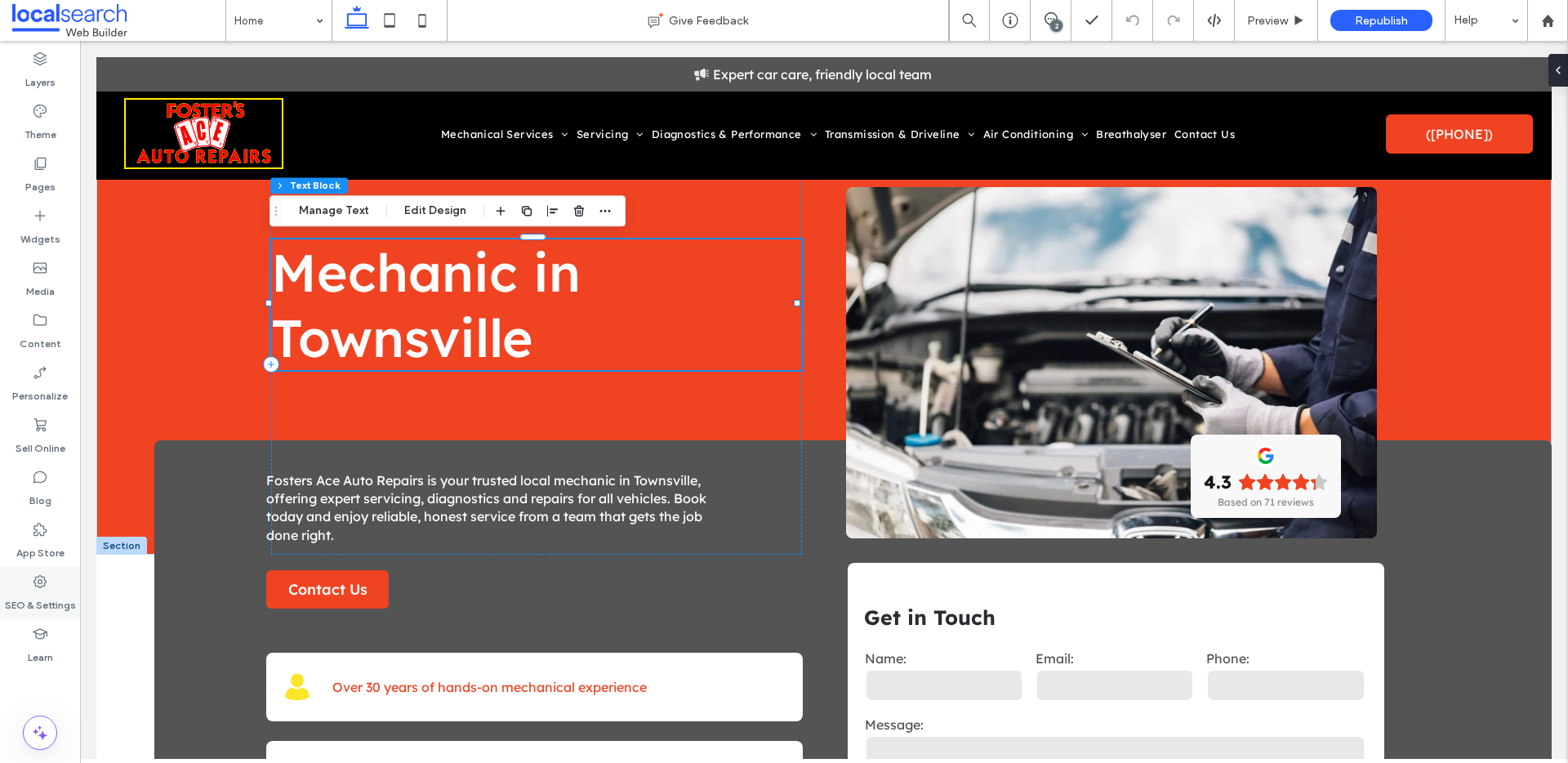click on "SEO & Settings" at bounding box center (40, 593) 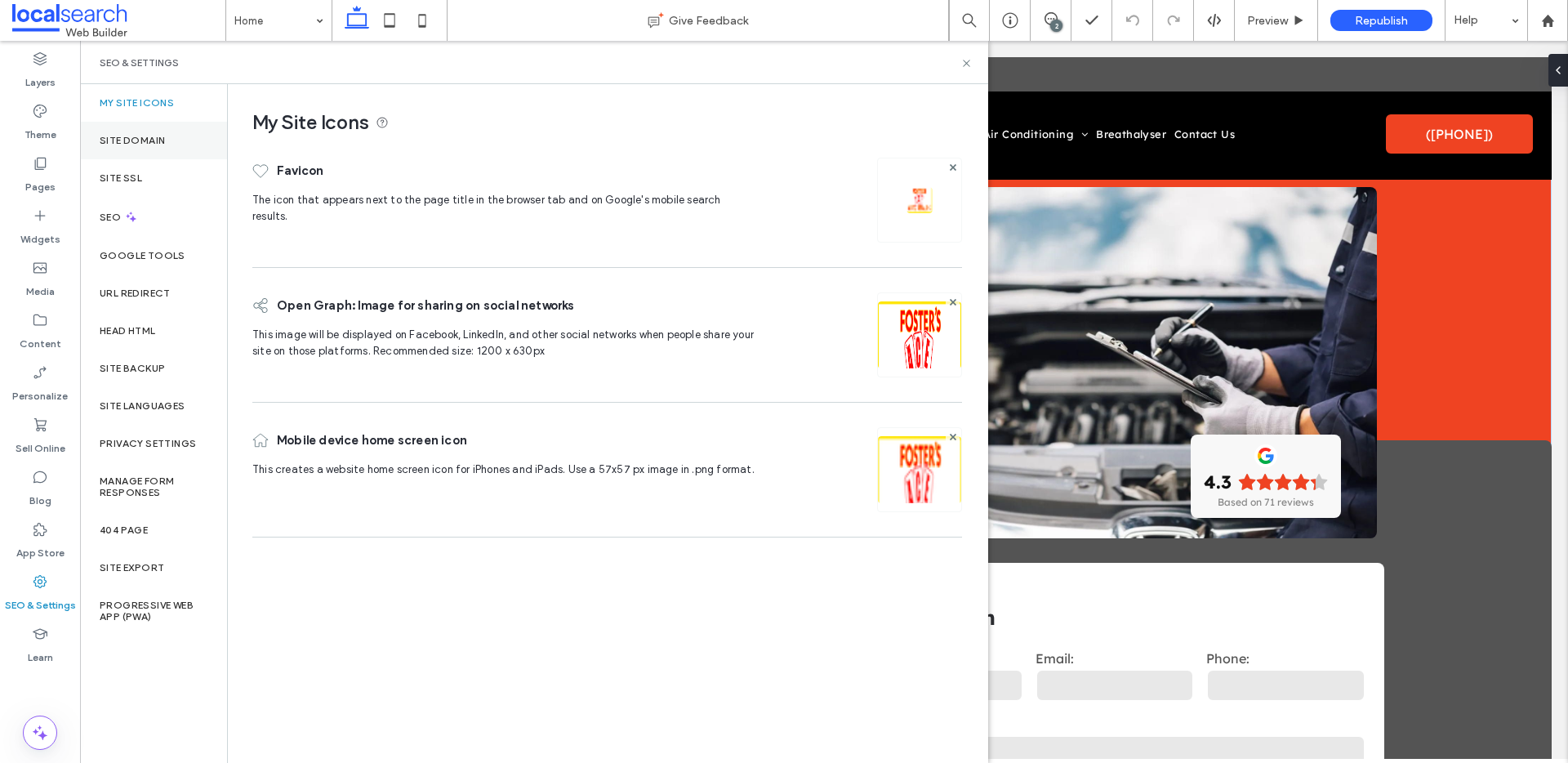 click on "Site Domain" at bounding box center [154, 141] 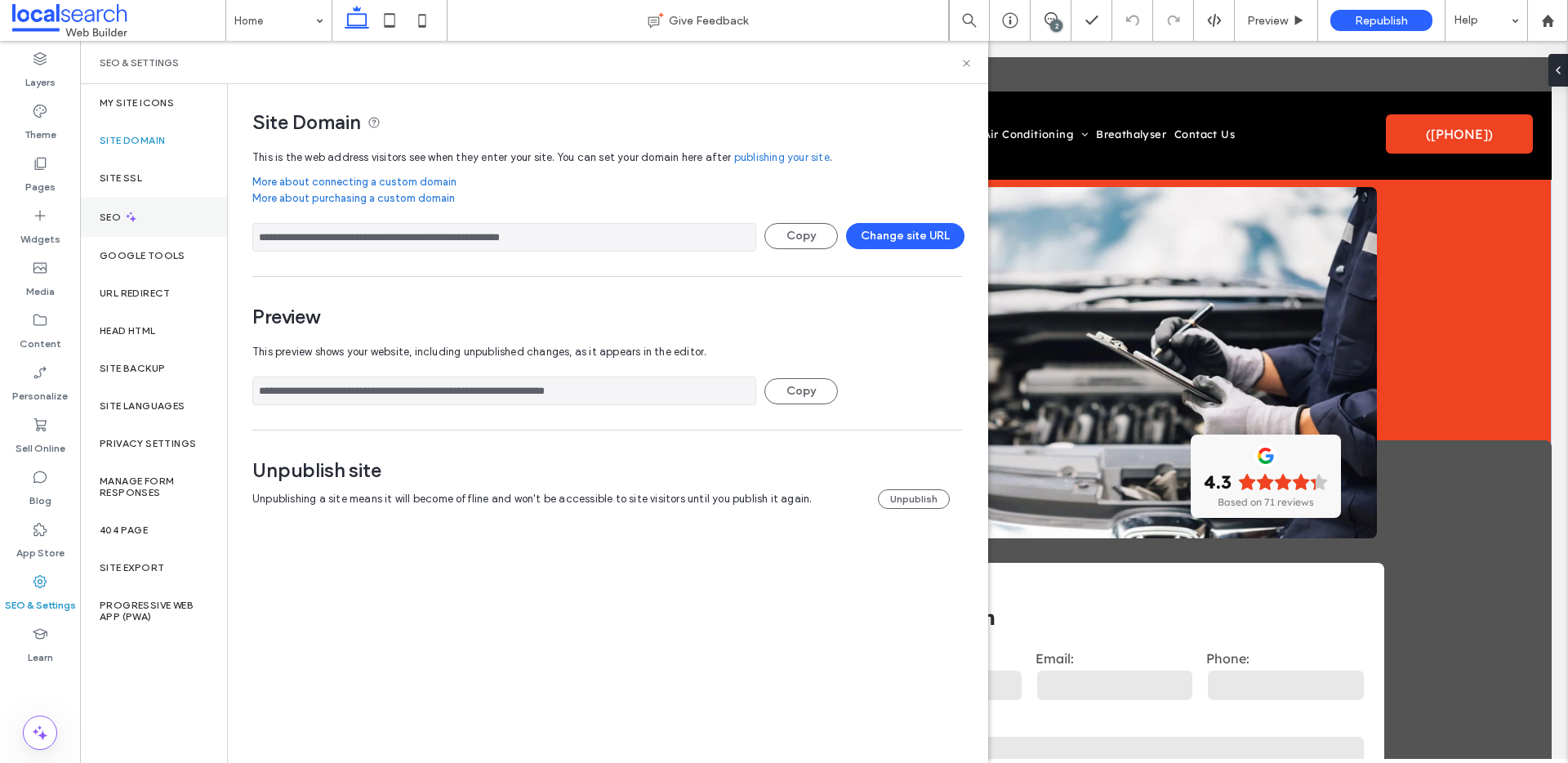 click on "SEO" at bounding box center (112, 217) 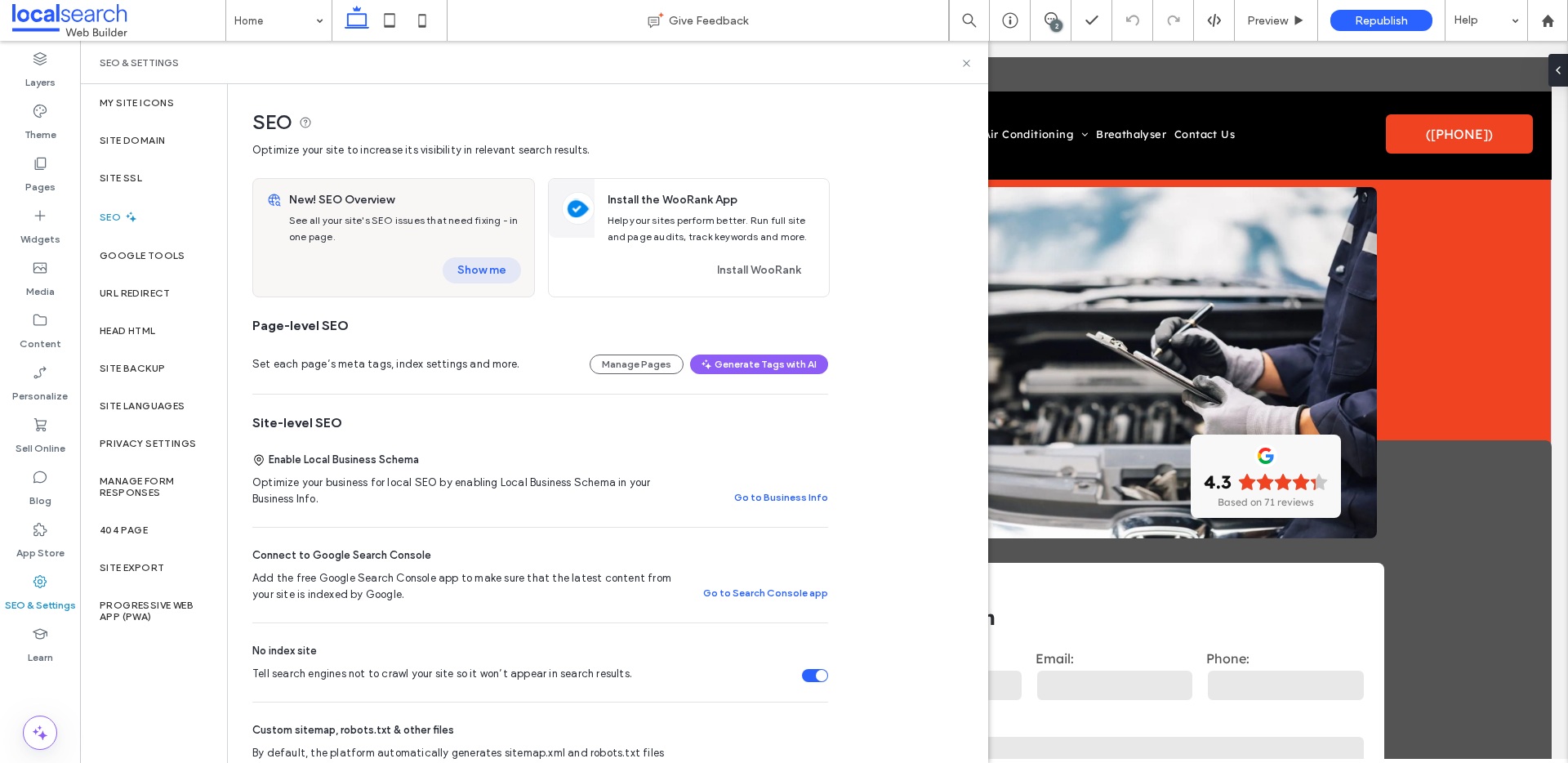 click on "Show me" at bounding box center (482, 270) 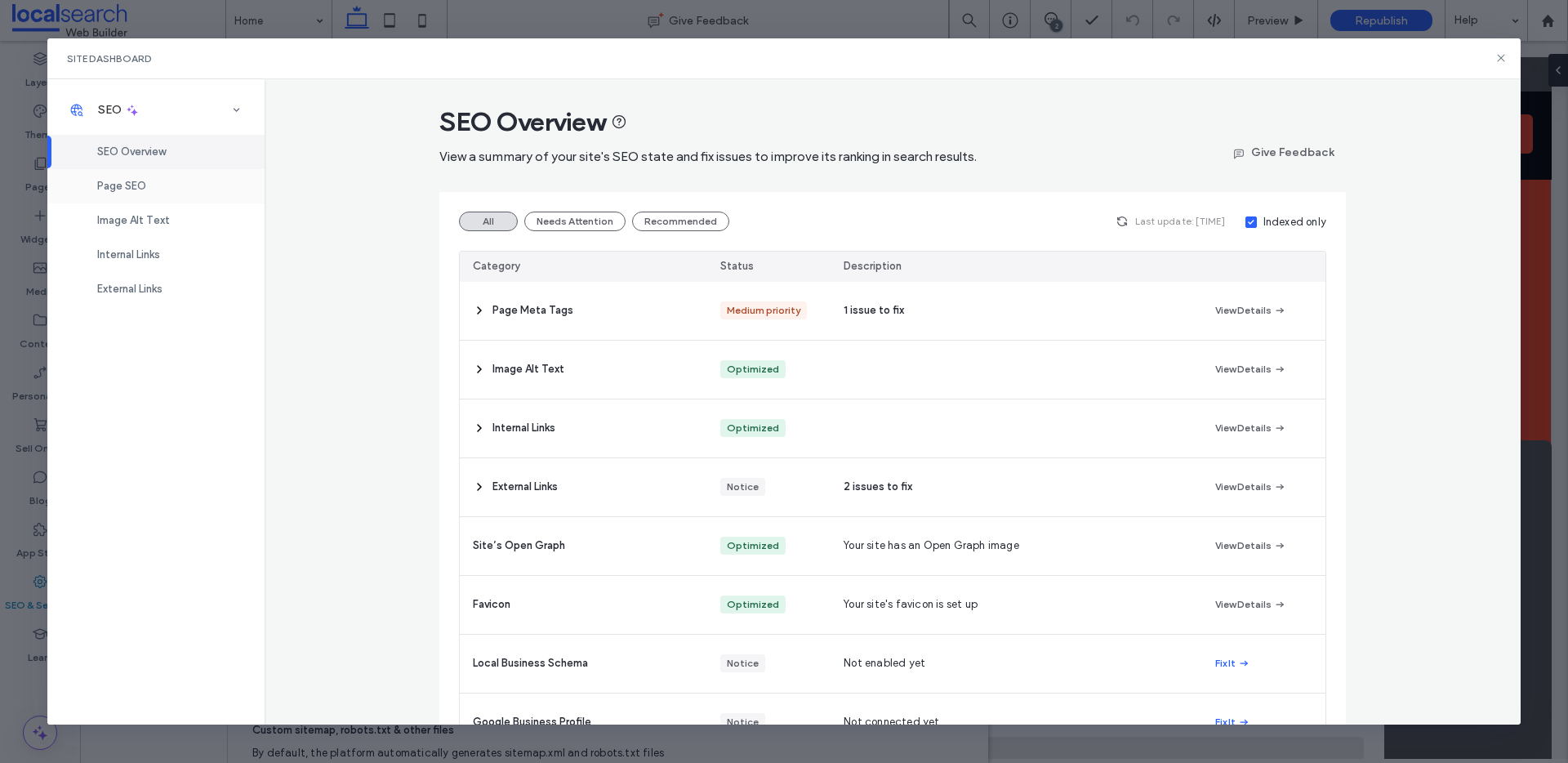 click on "Page SEO" at bounding box center (122, 185) 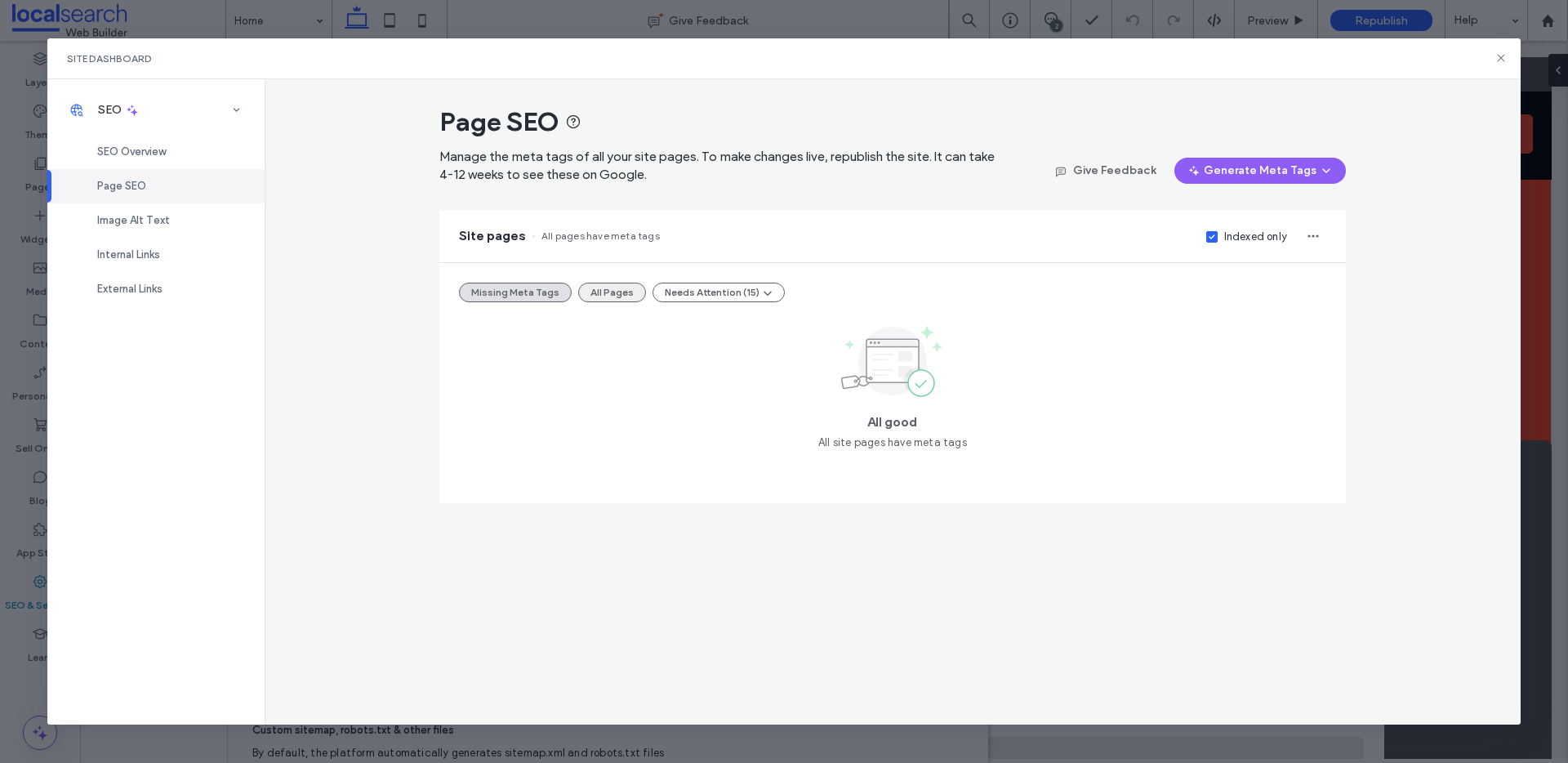click on "All Pages" at bounding box center (612, 292) 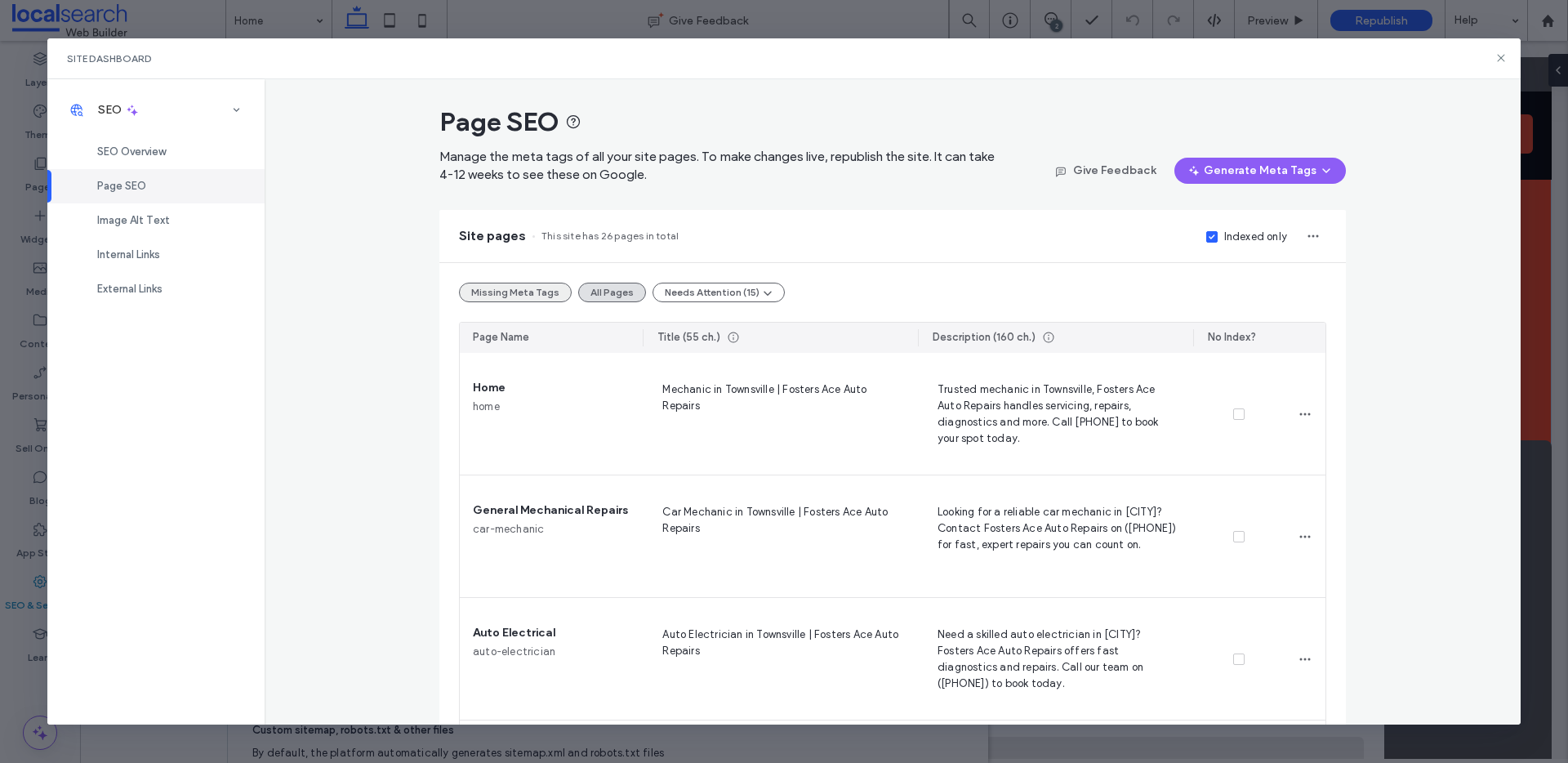 click on "Missing Meta Tags" at bounding box center [515, 292] 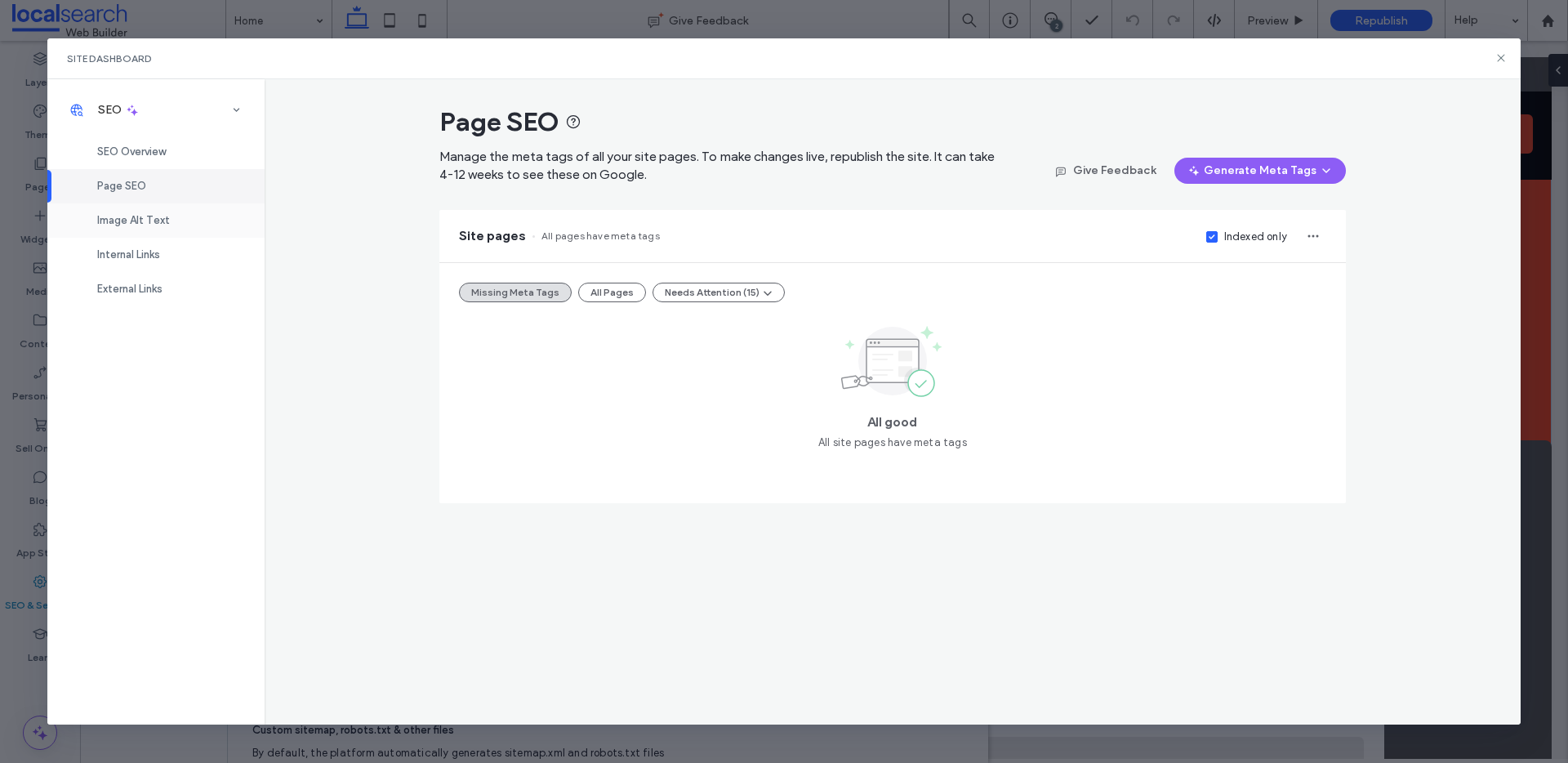 click on "Image Alt Text" at bounding box center (133, 220) 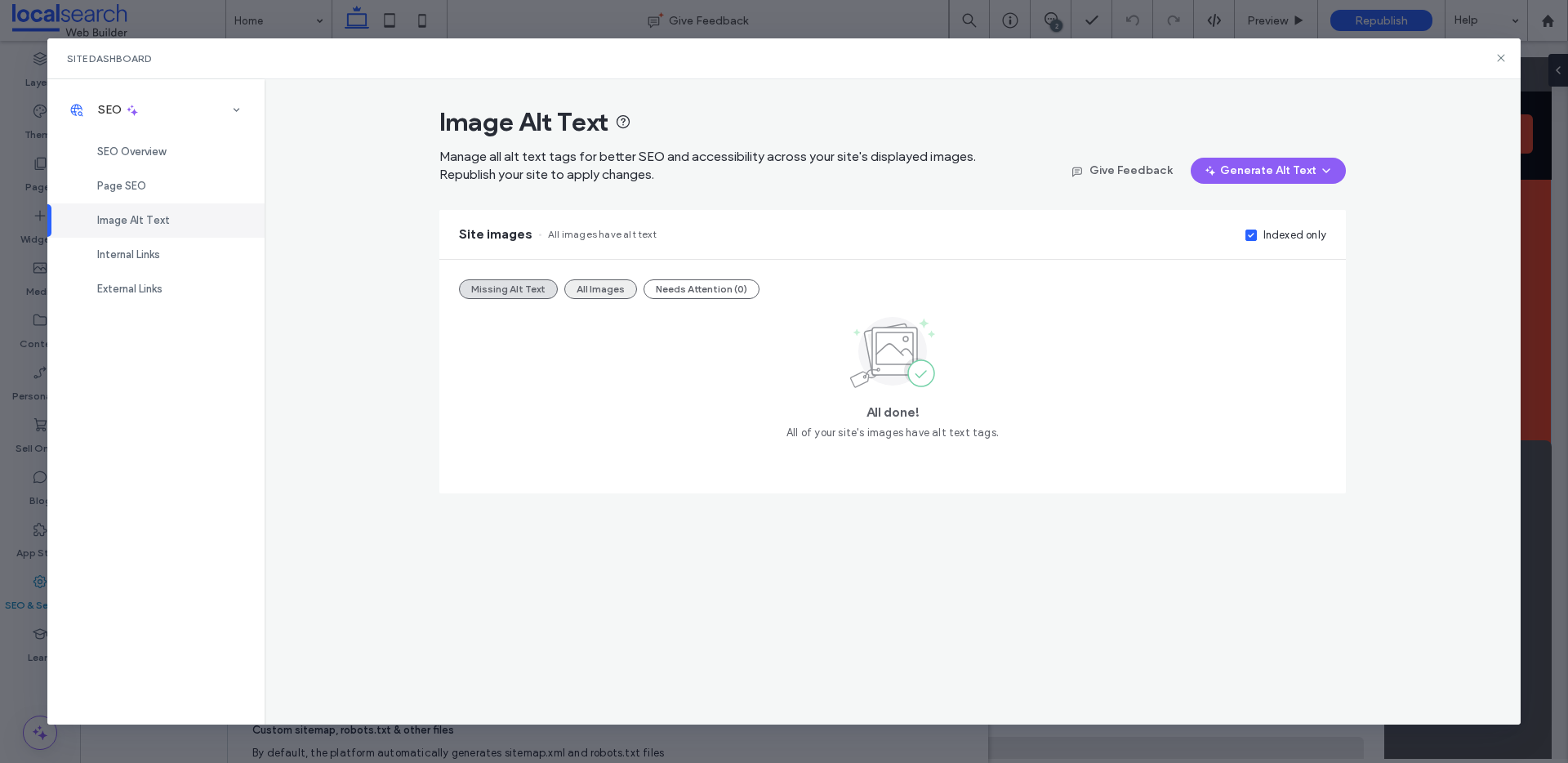 click on "All Images" at bounding box center (600, 289) 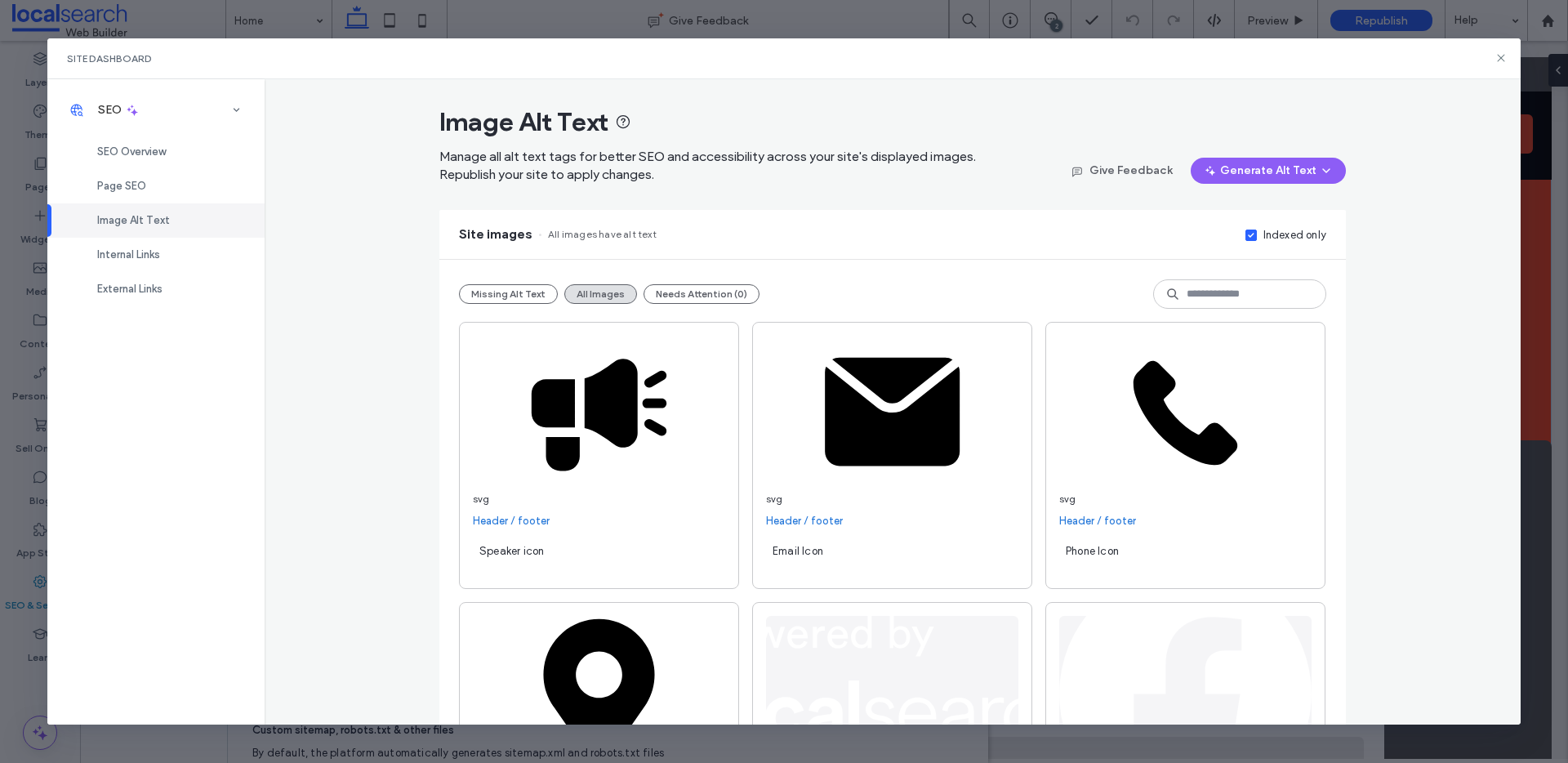 click on "**********" at bounding box center (893, 6878) 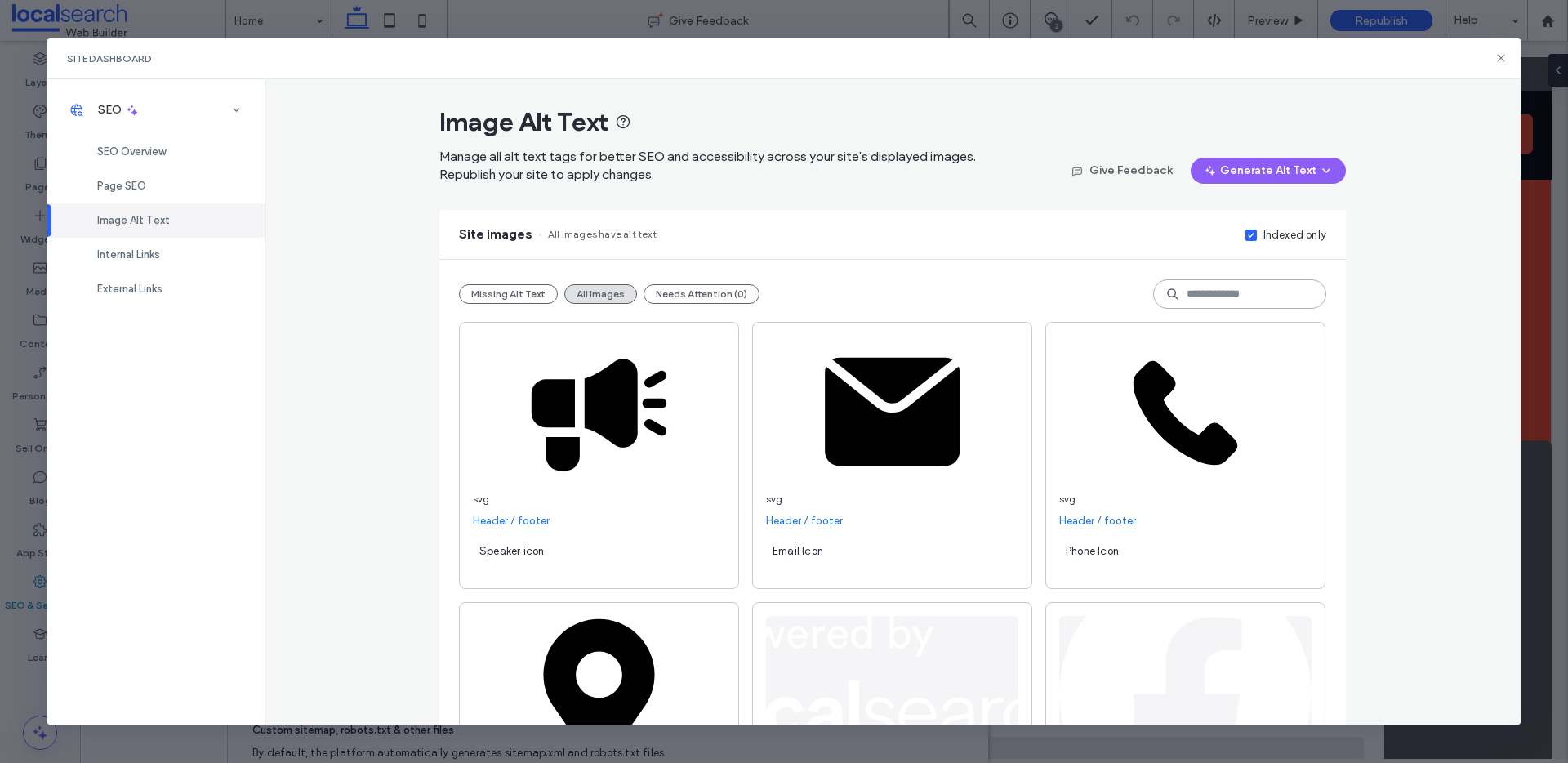 click at bounding box center [1240, 294] 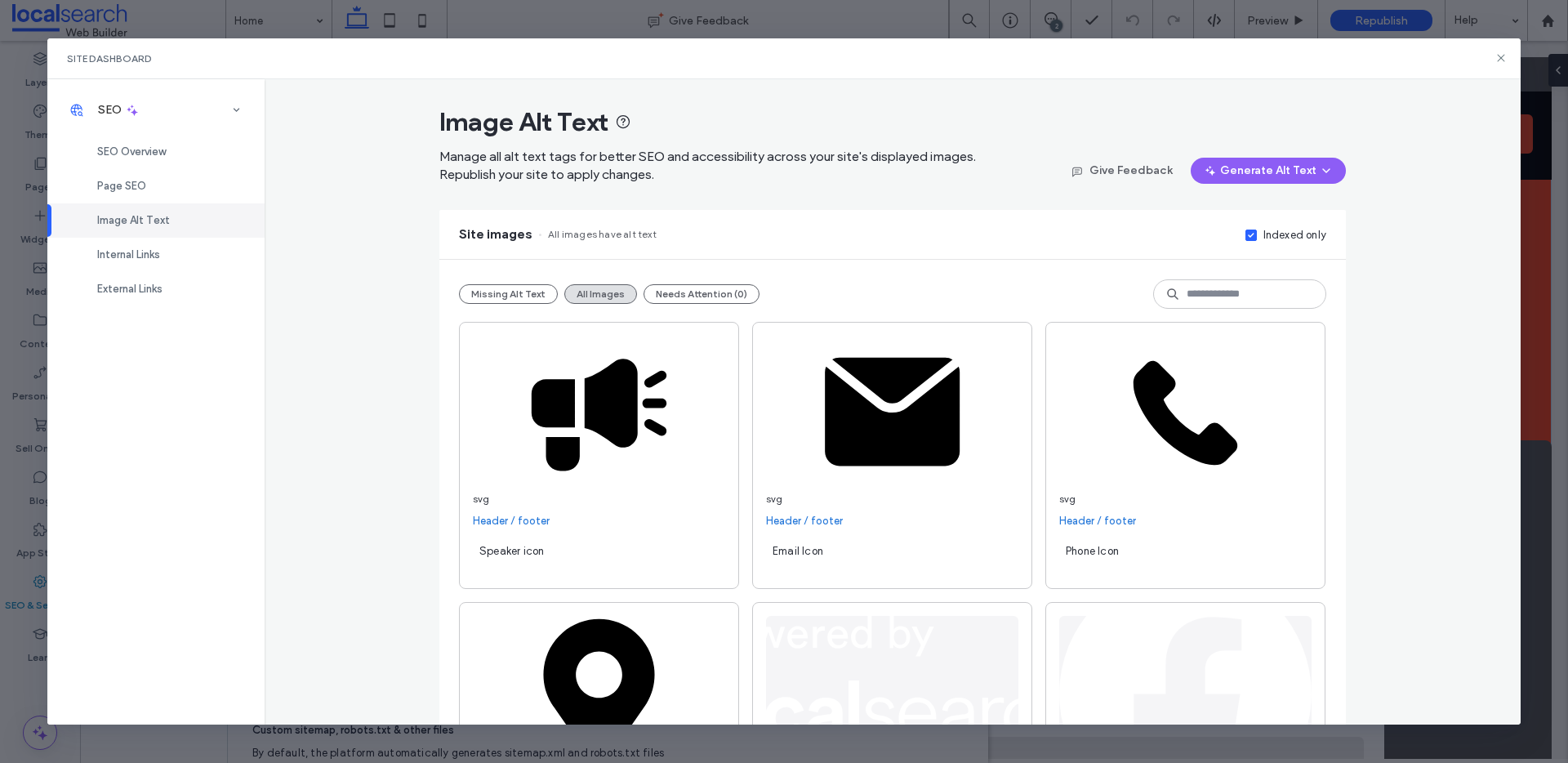 click on "**********" at bounding box center (893, 402) 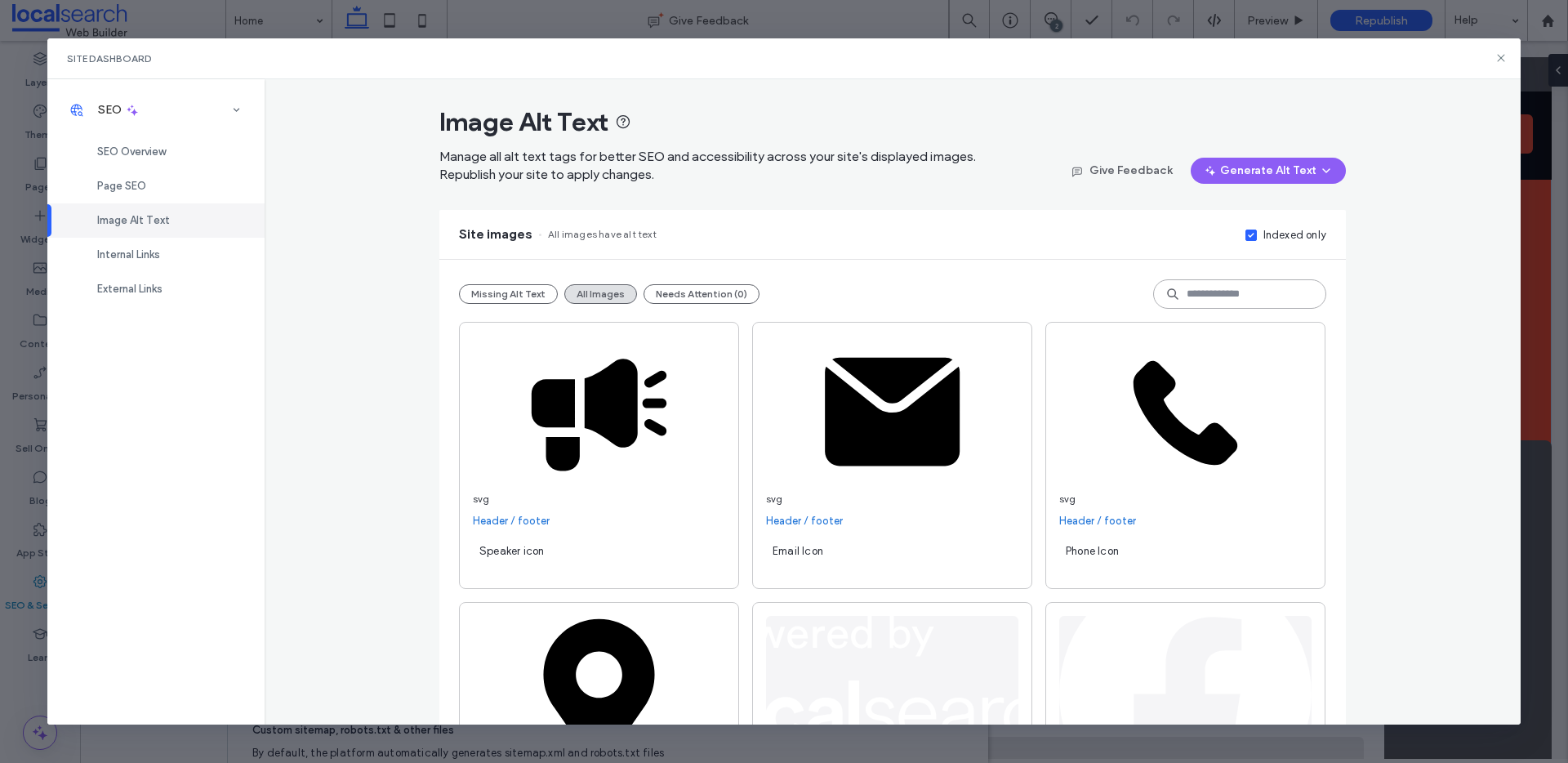 click at bounding box center [1240, 294] 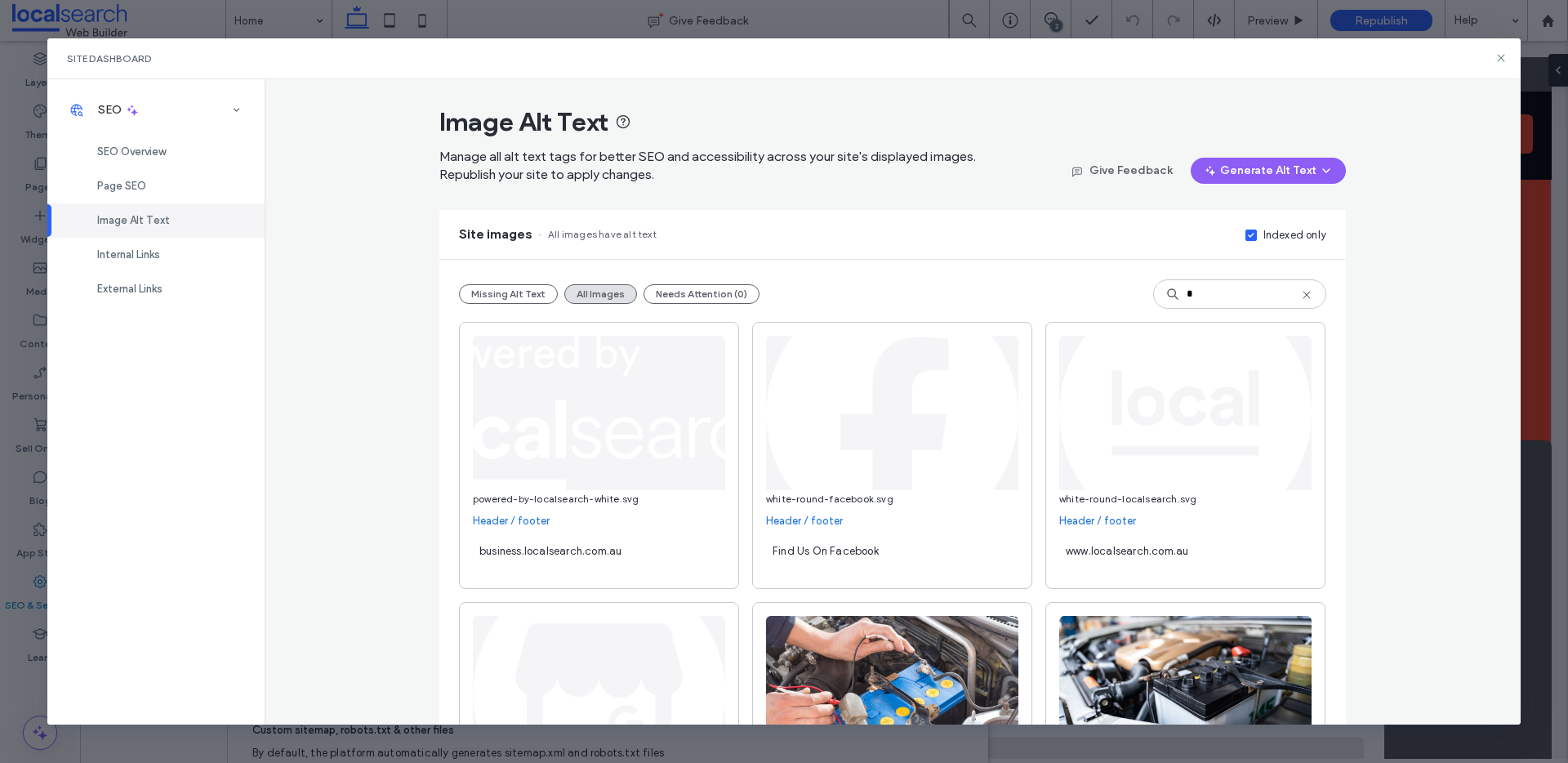 click on "Missing Alt Text All Images Needs Attention (0) *" at bounding box center [893, 294] 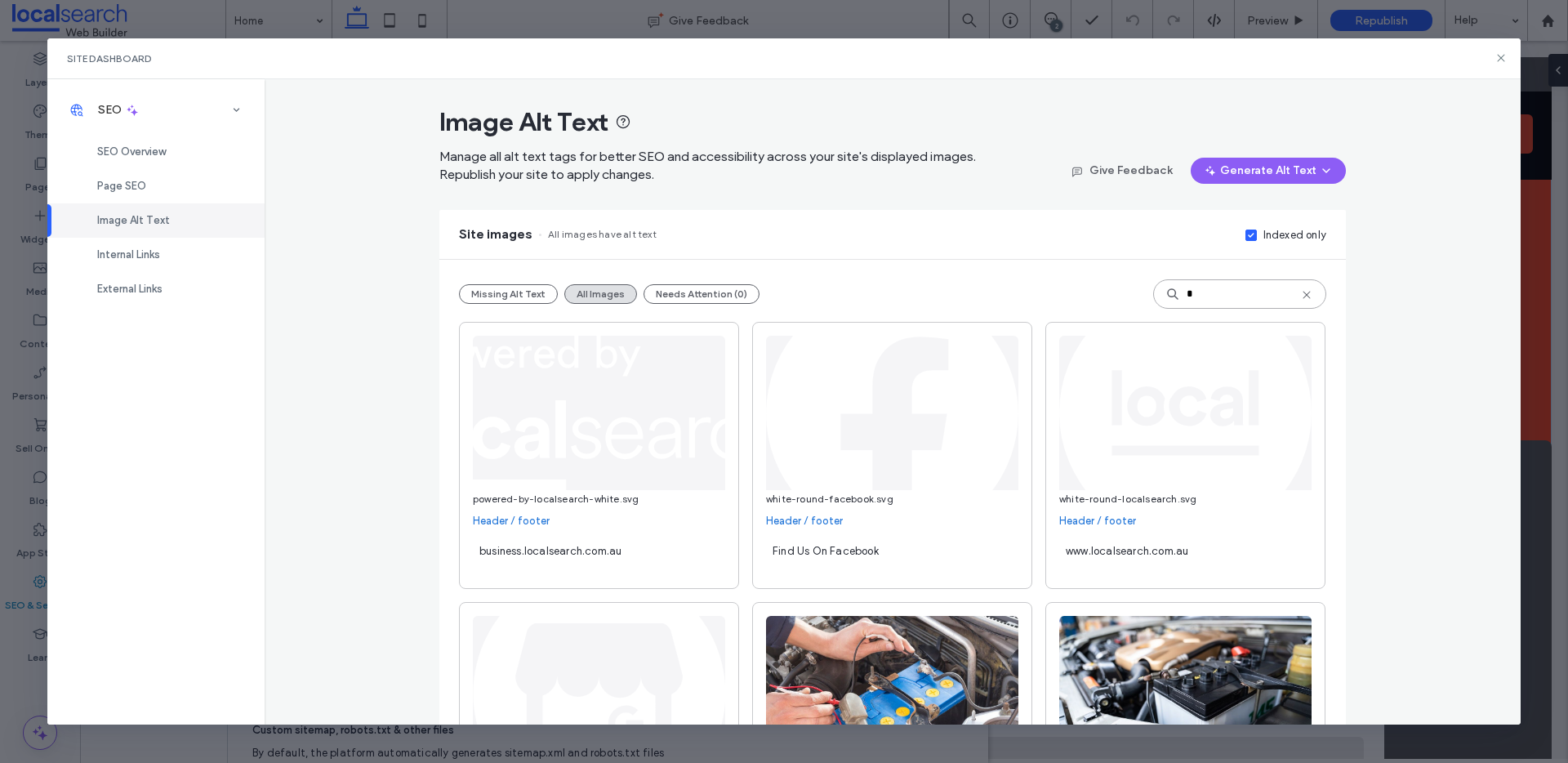 click on "*" at bounding box center [1240, 294] 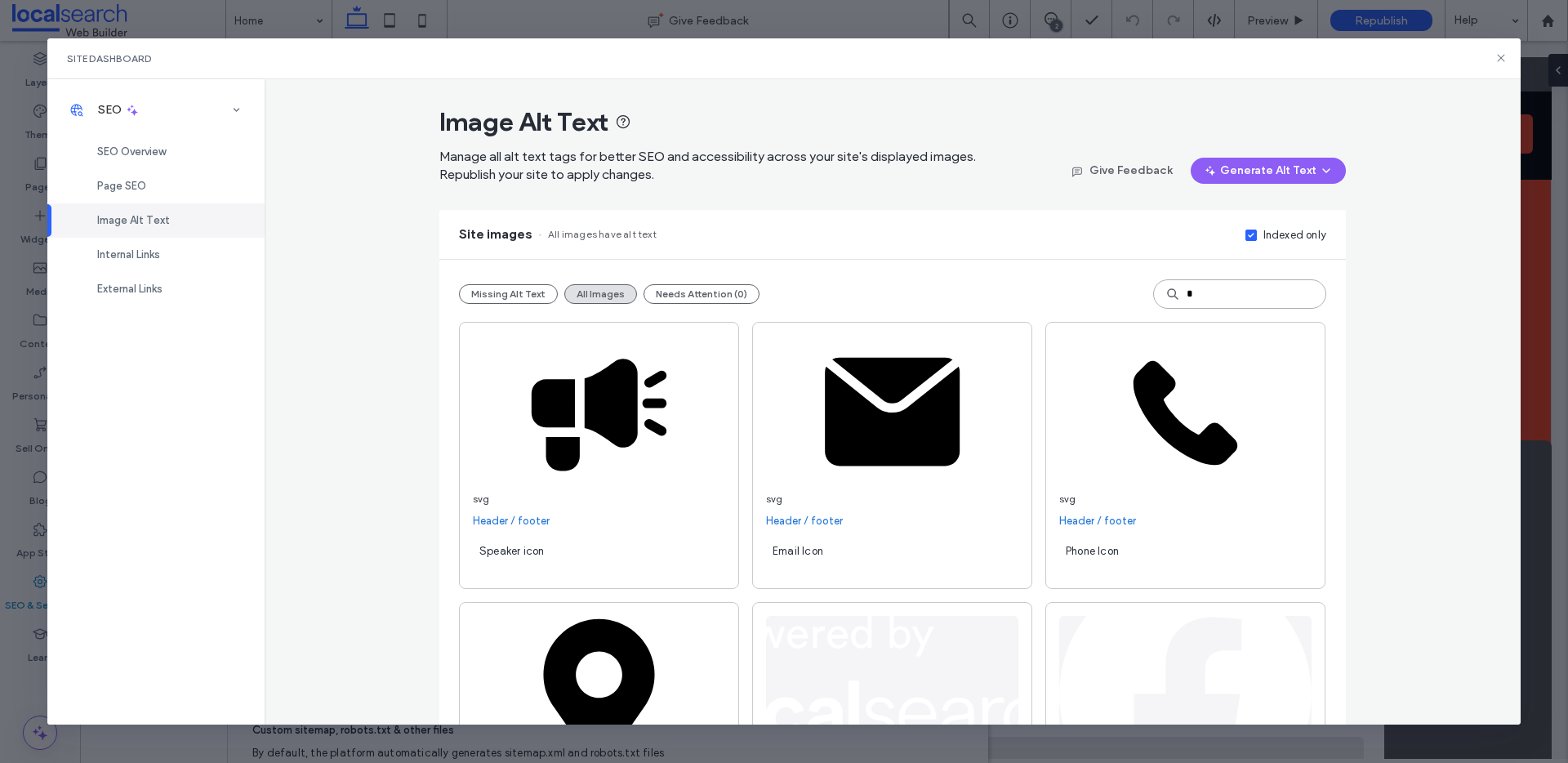 type on "*" 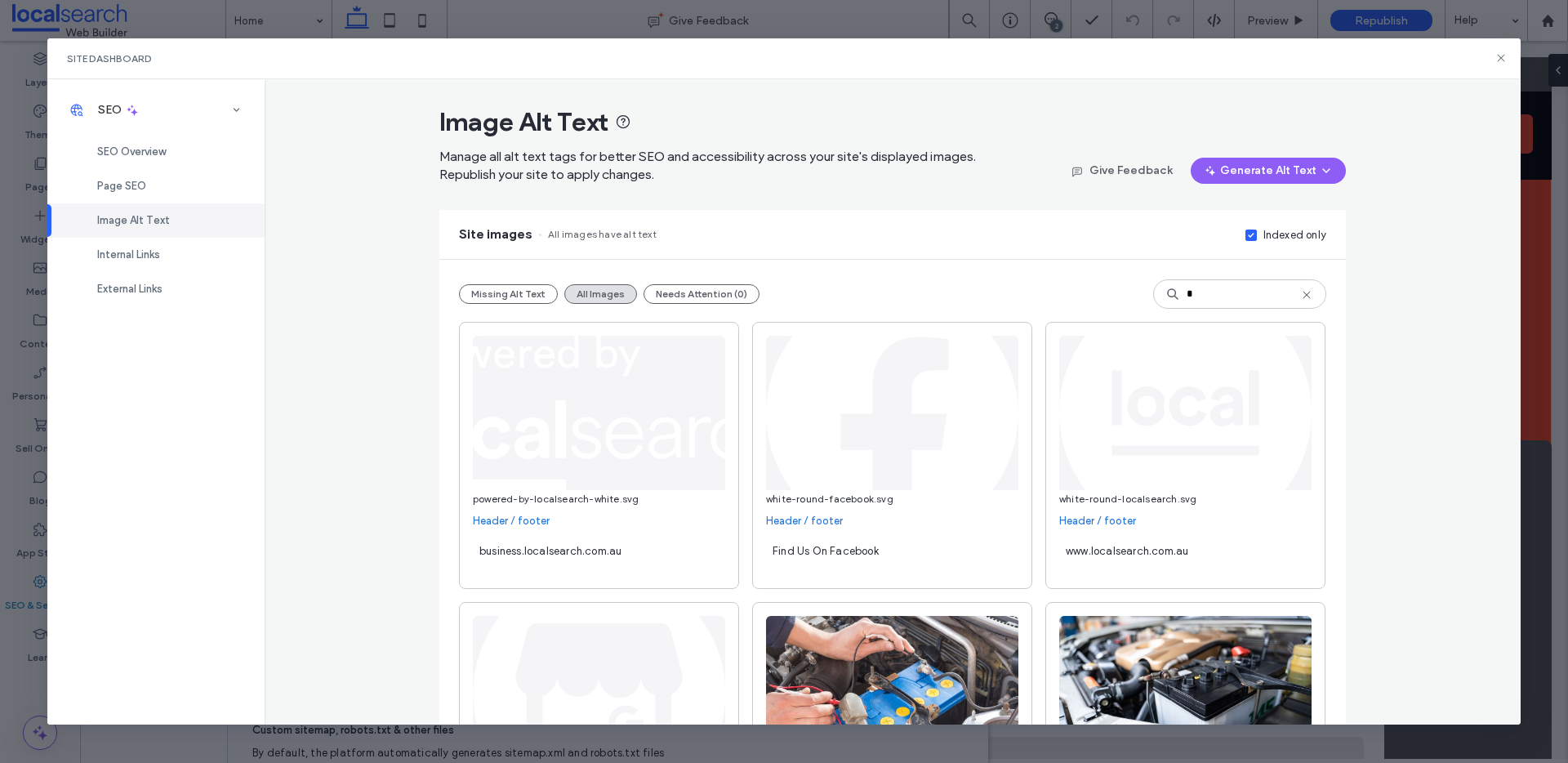 click 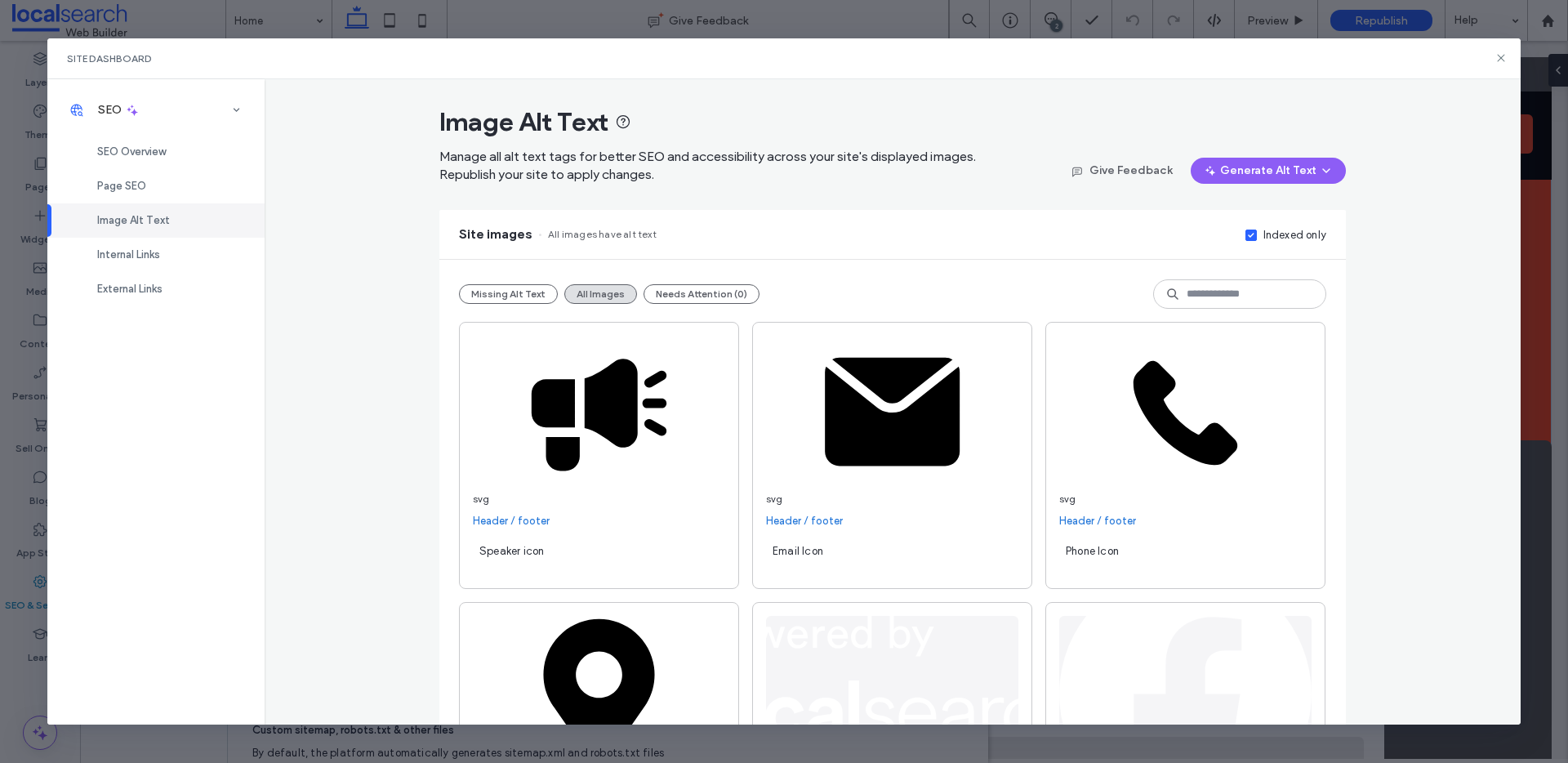 click on "**********" at bounding box center (893, 402) 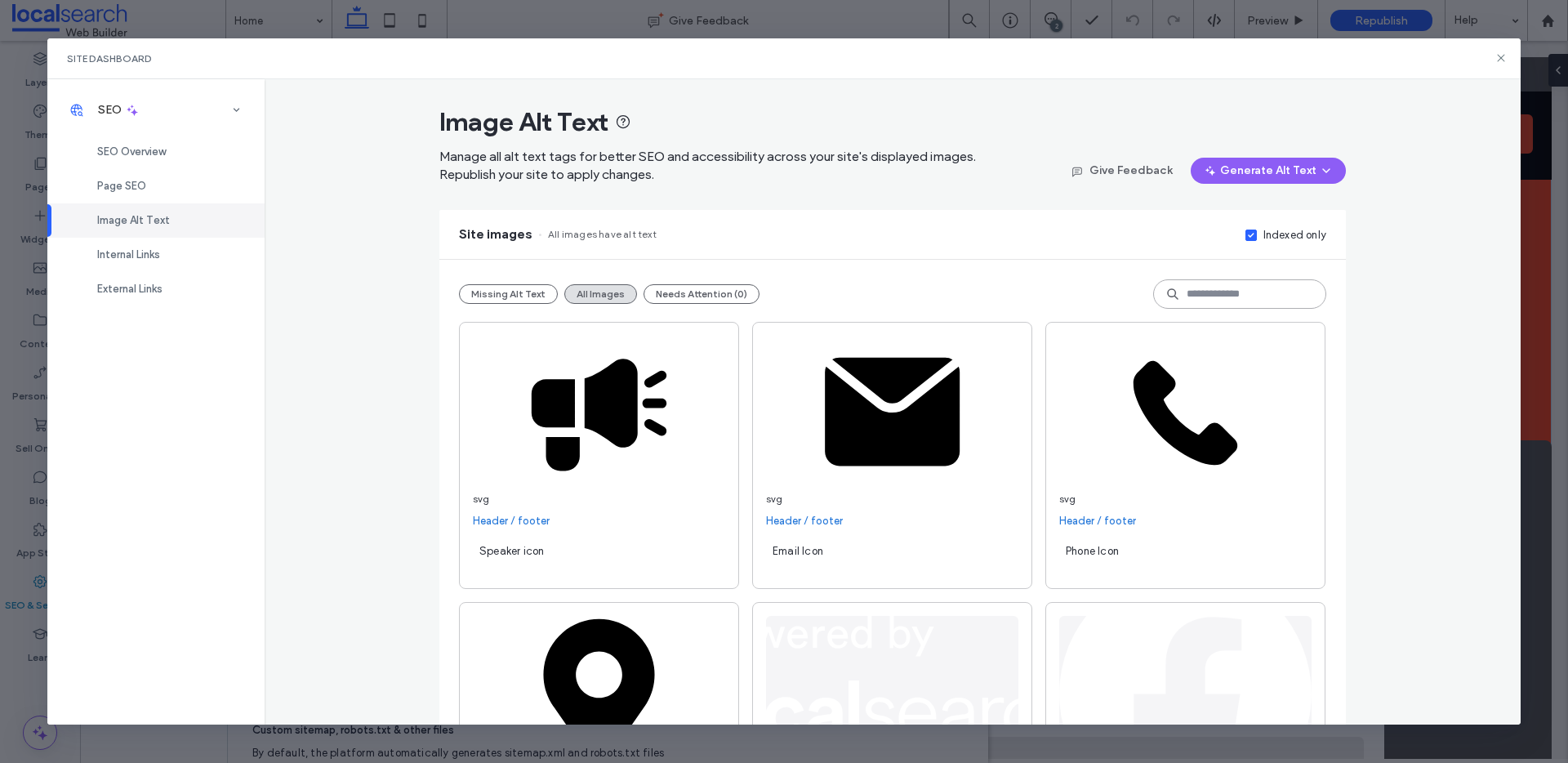 click at bounding box center (1240, 294) 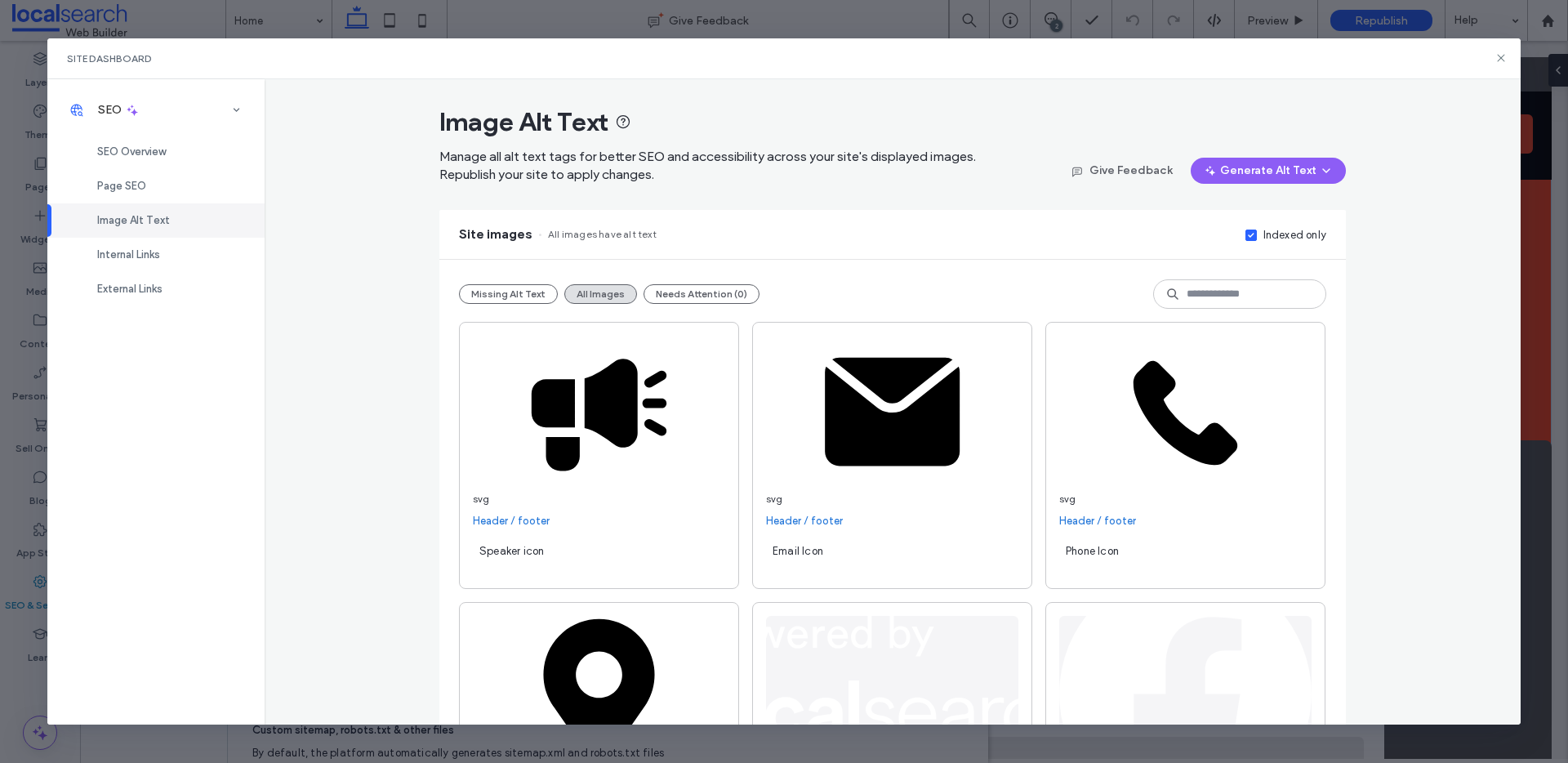 click on "**********" at bounding box center (893, 402) 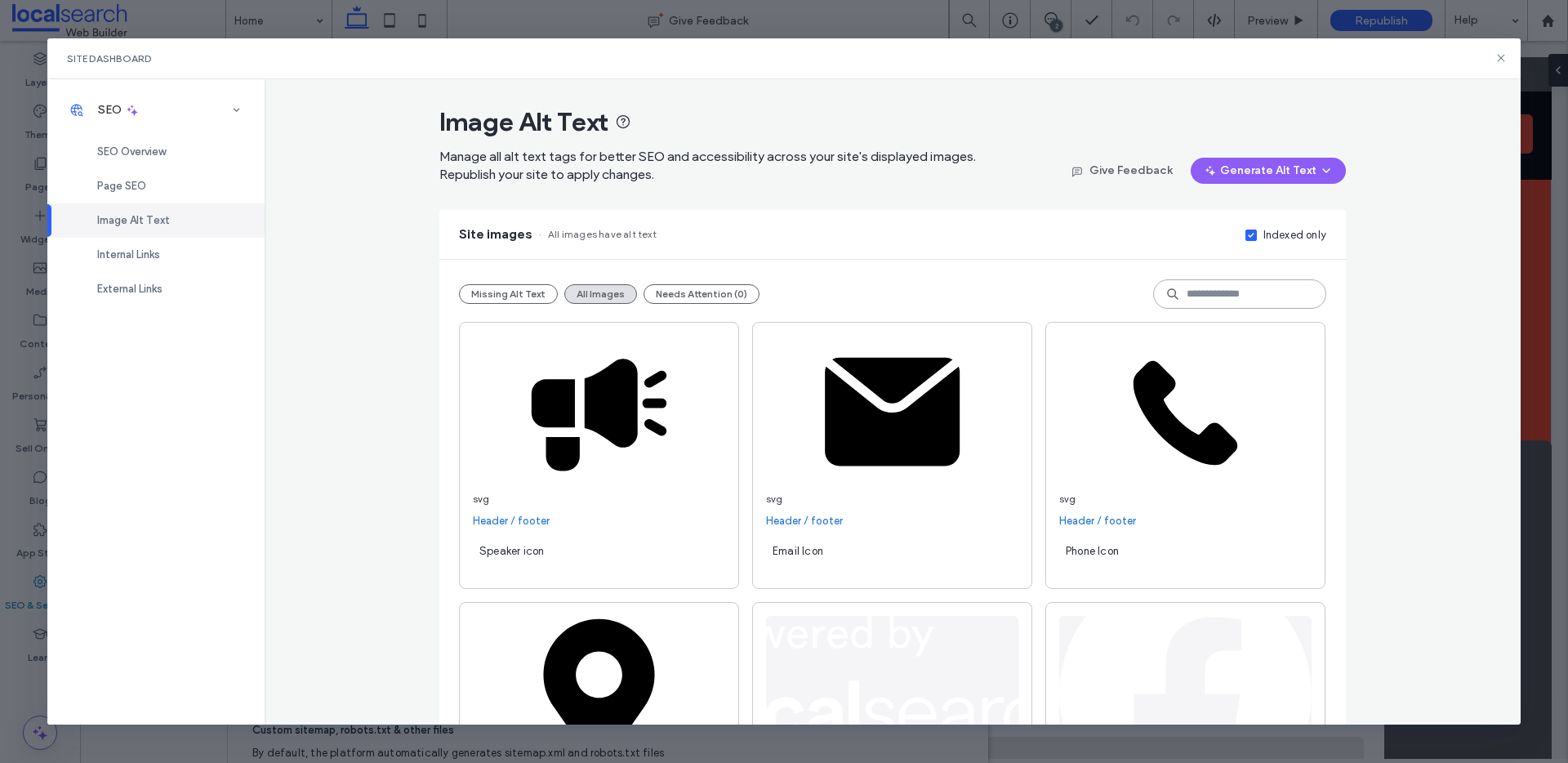 click at bounding box center [1240, 294] 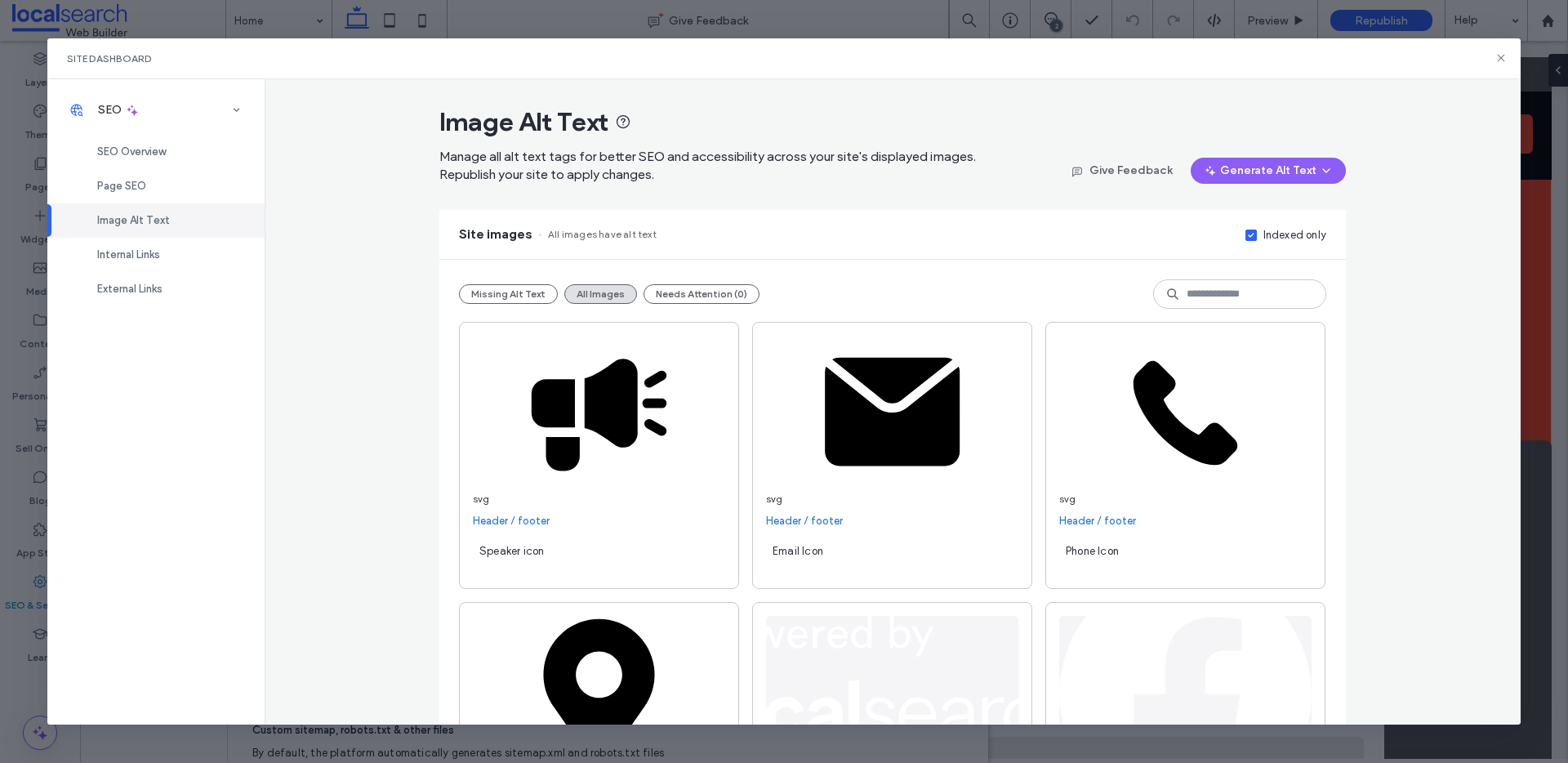click on "**********" at bounding box center [893, 402] 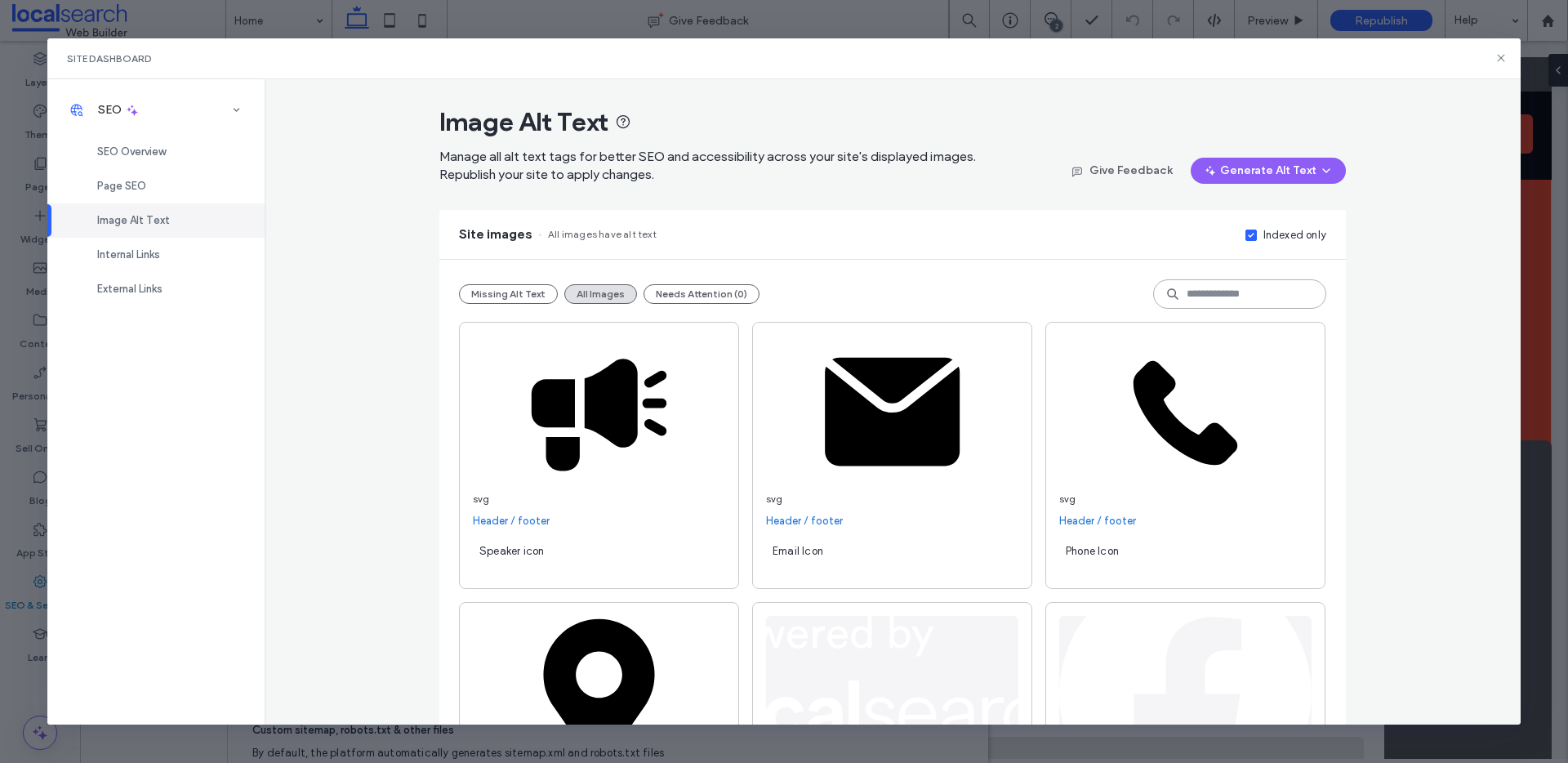 click at bounding box center (1240, 294) 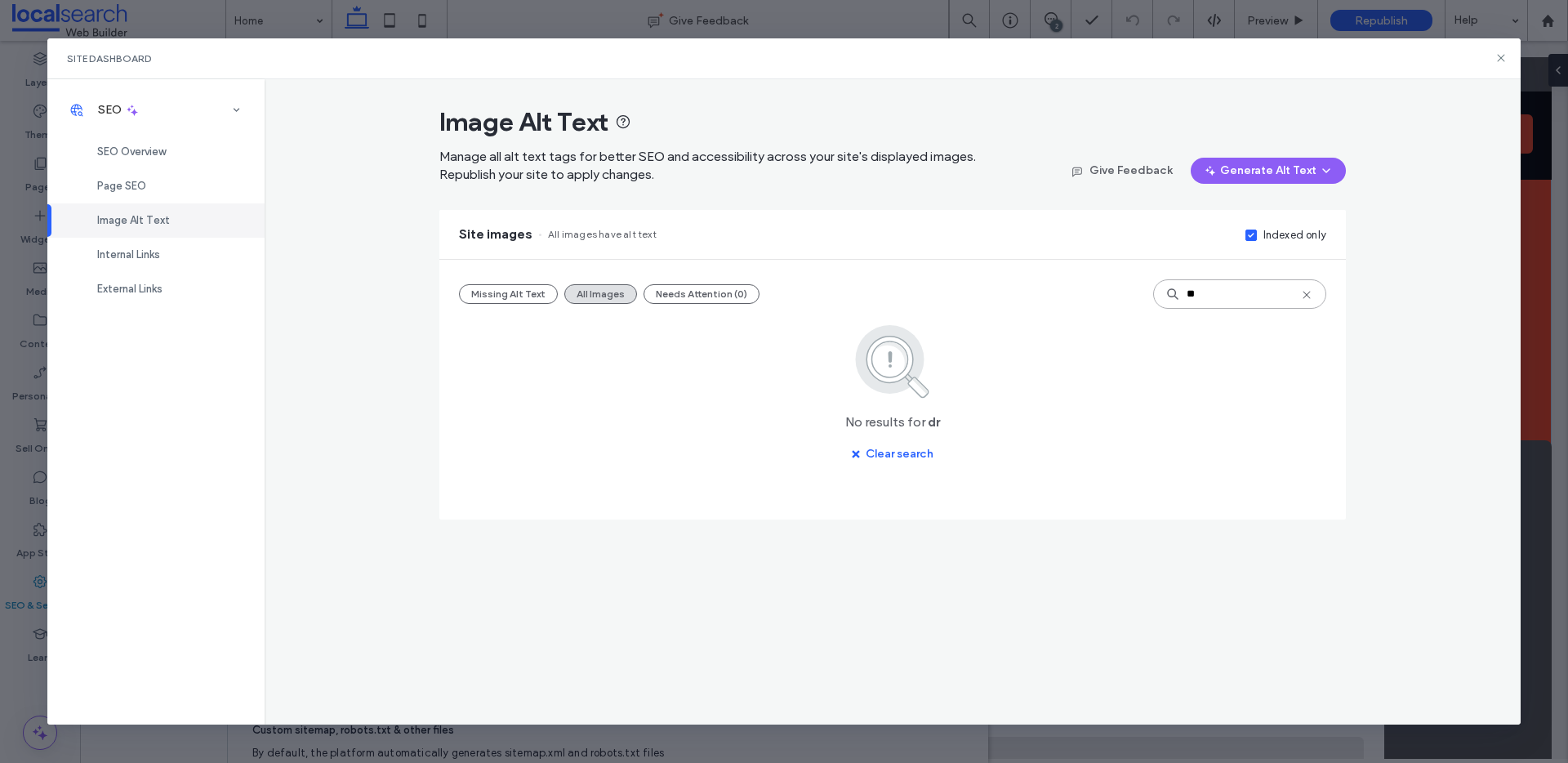 type on "*" 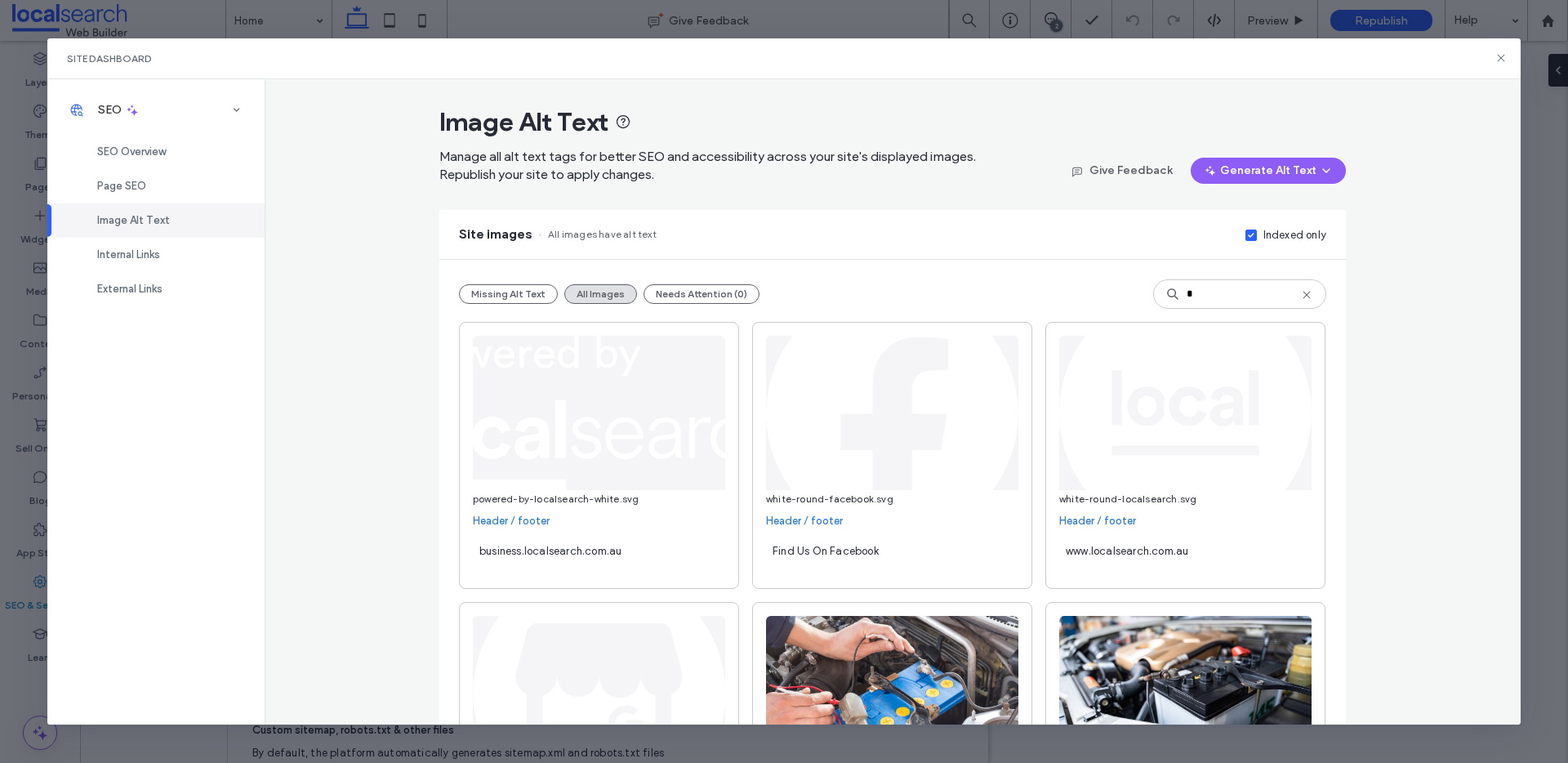 type on "*" 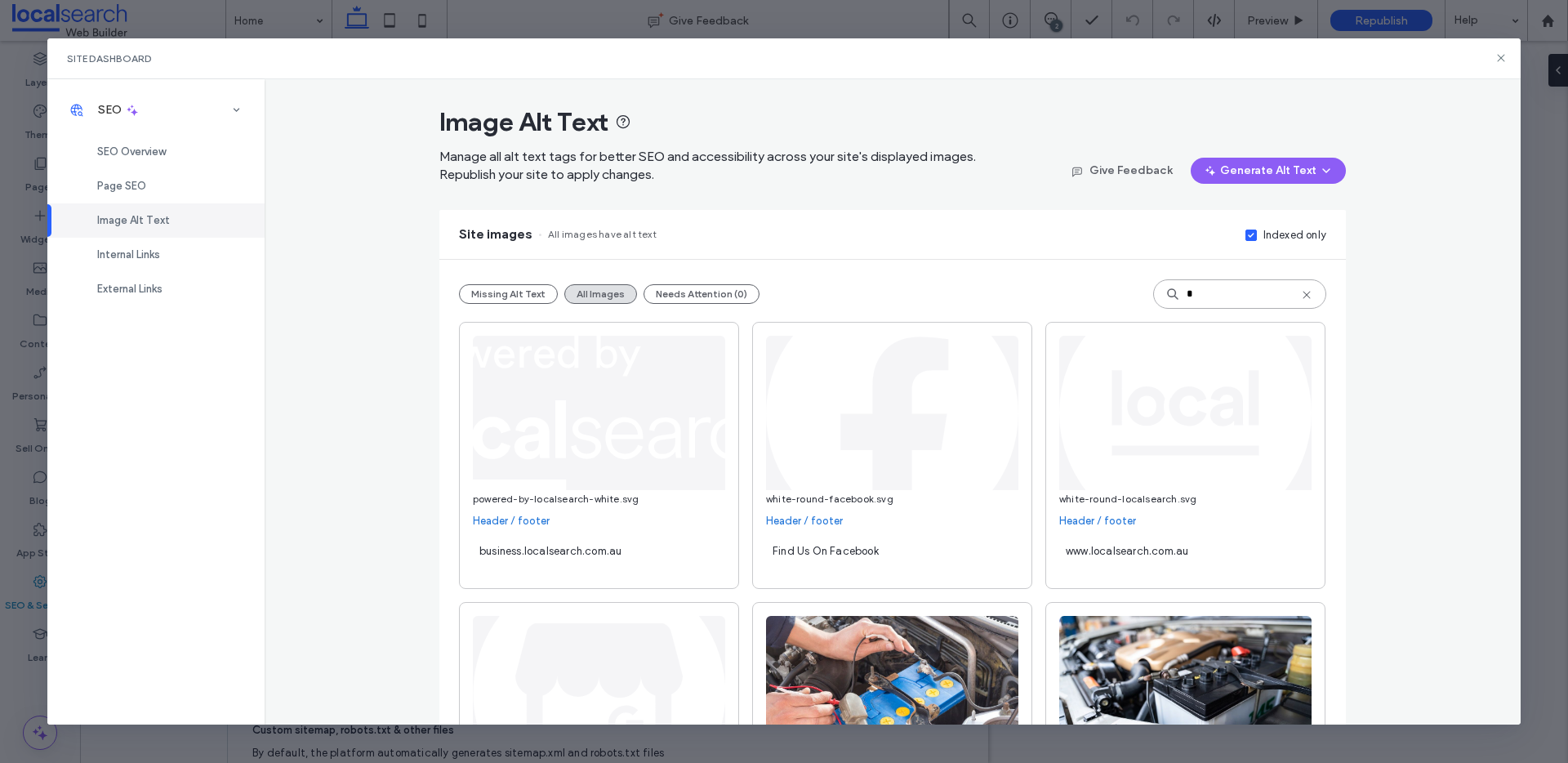 type 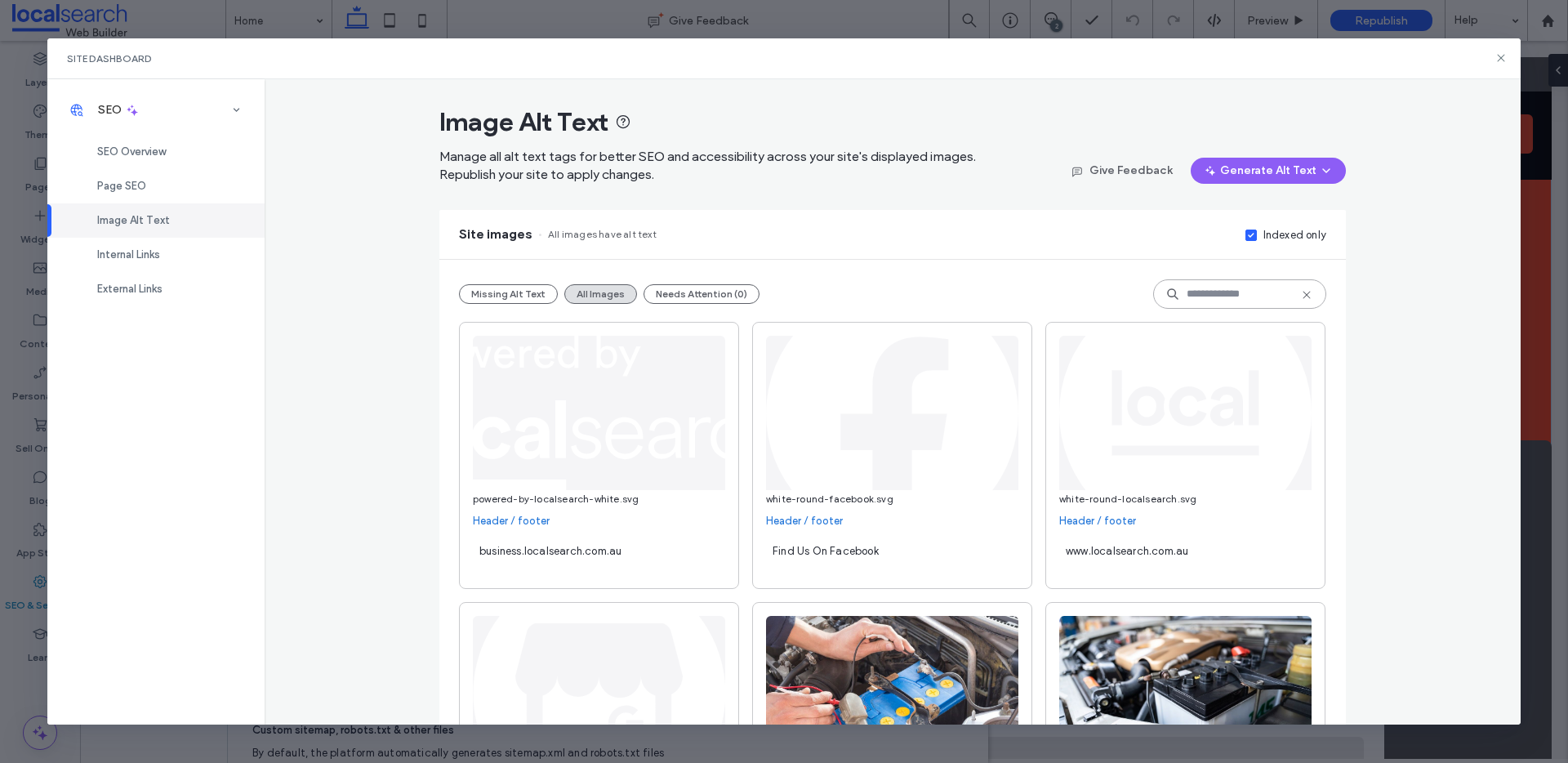 scroll, scrollTop: 0, scrollLeft: 0, axis: both 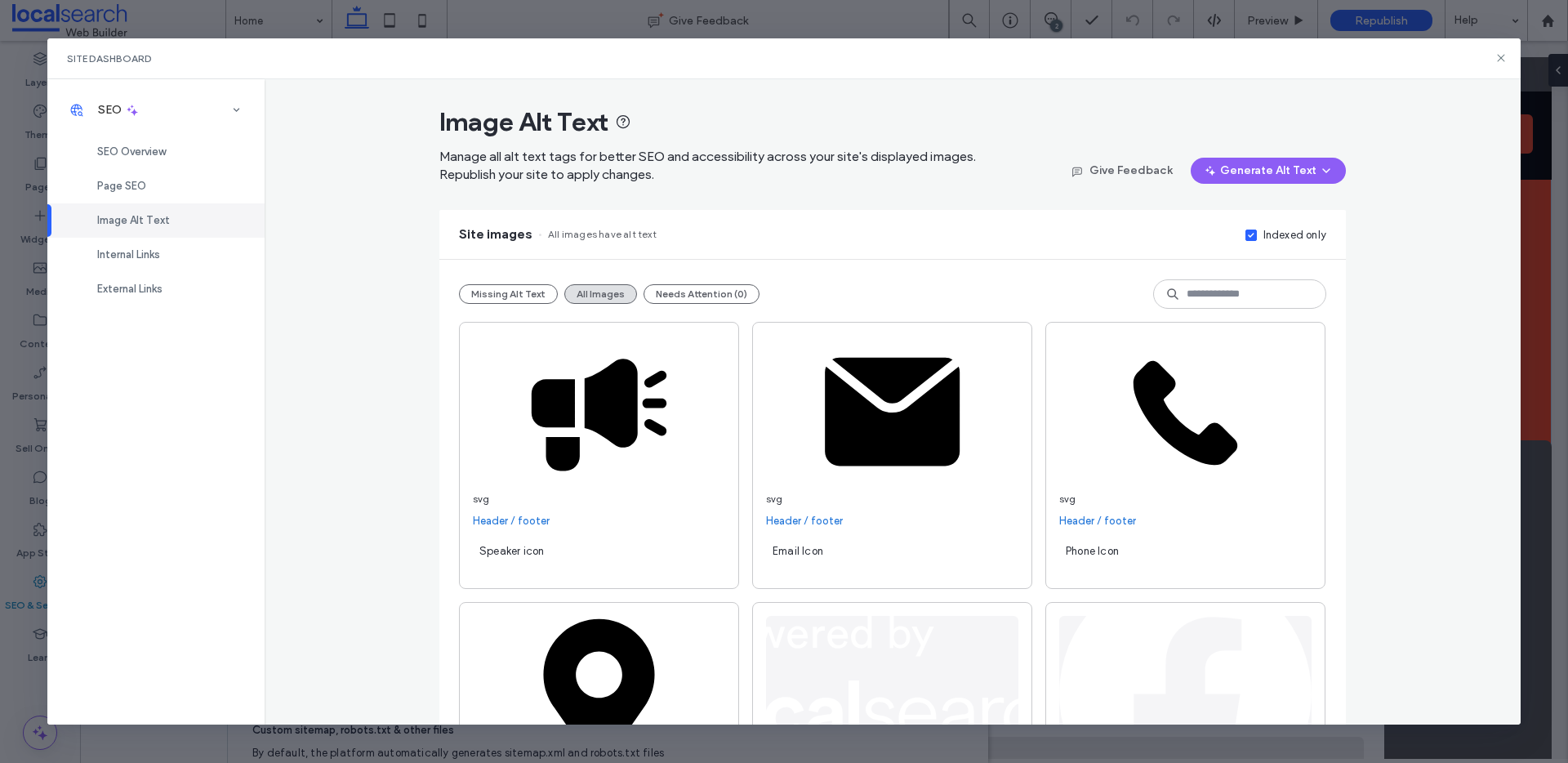 click on "**********" at bounding box center [893, 402] 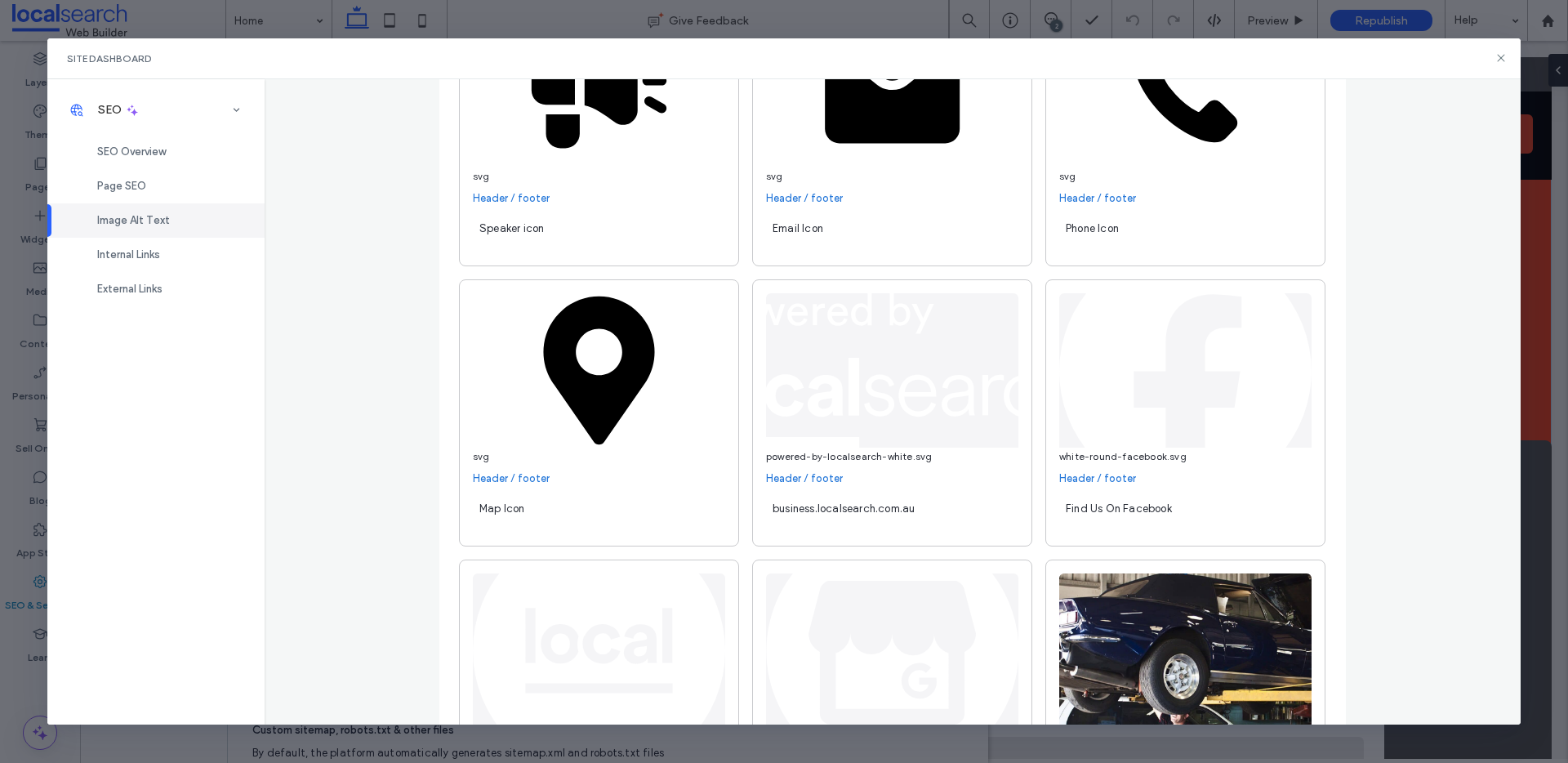 scroll, scrollTop: 631, scrollLeft: 0, axis: vertical 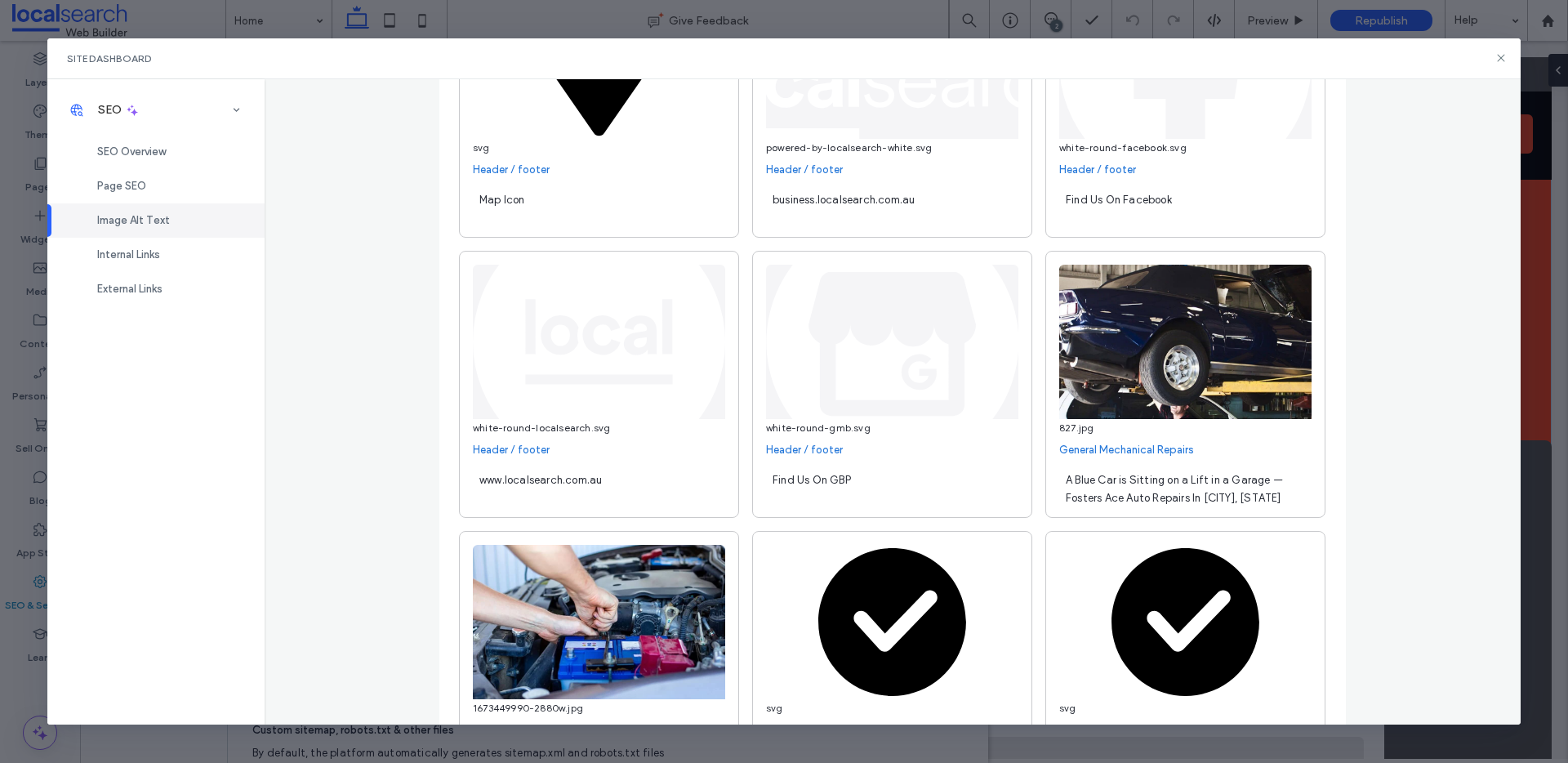 click on "**********" at bounding box center [893, 402] 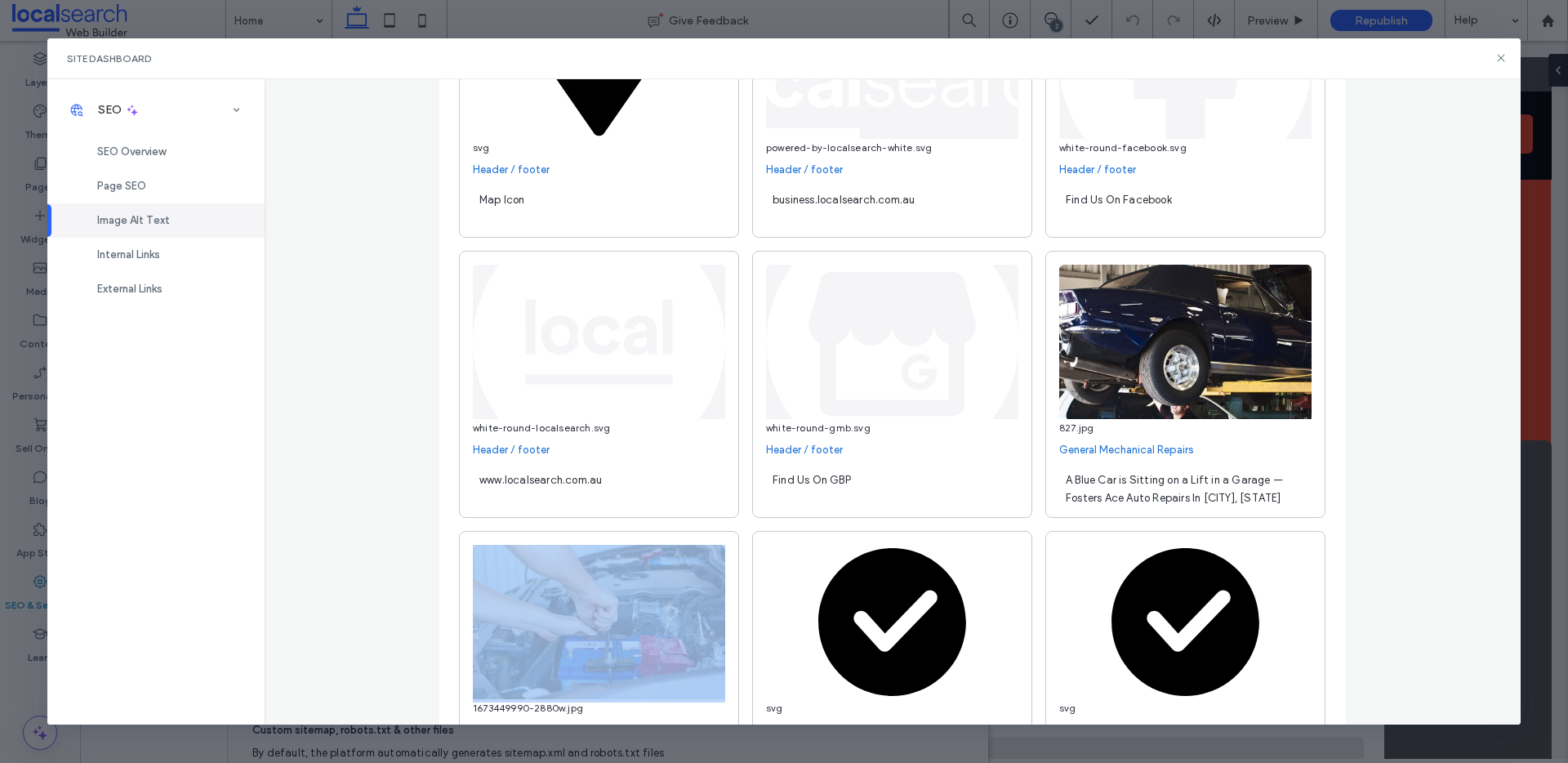 click on "**********" at bounding box center [893, 402] 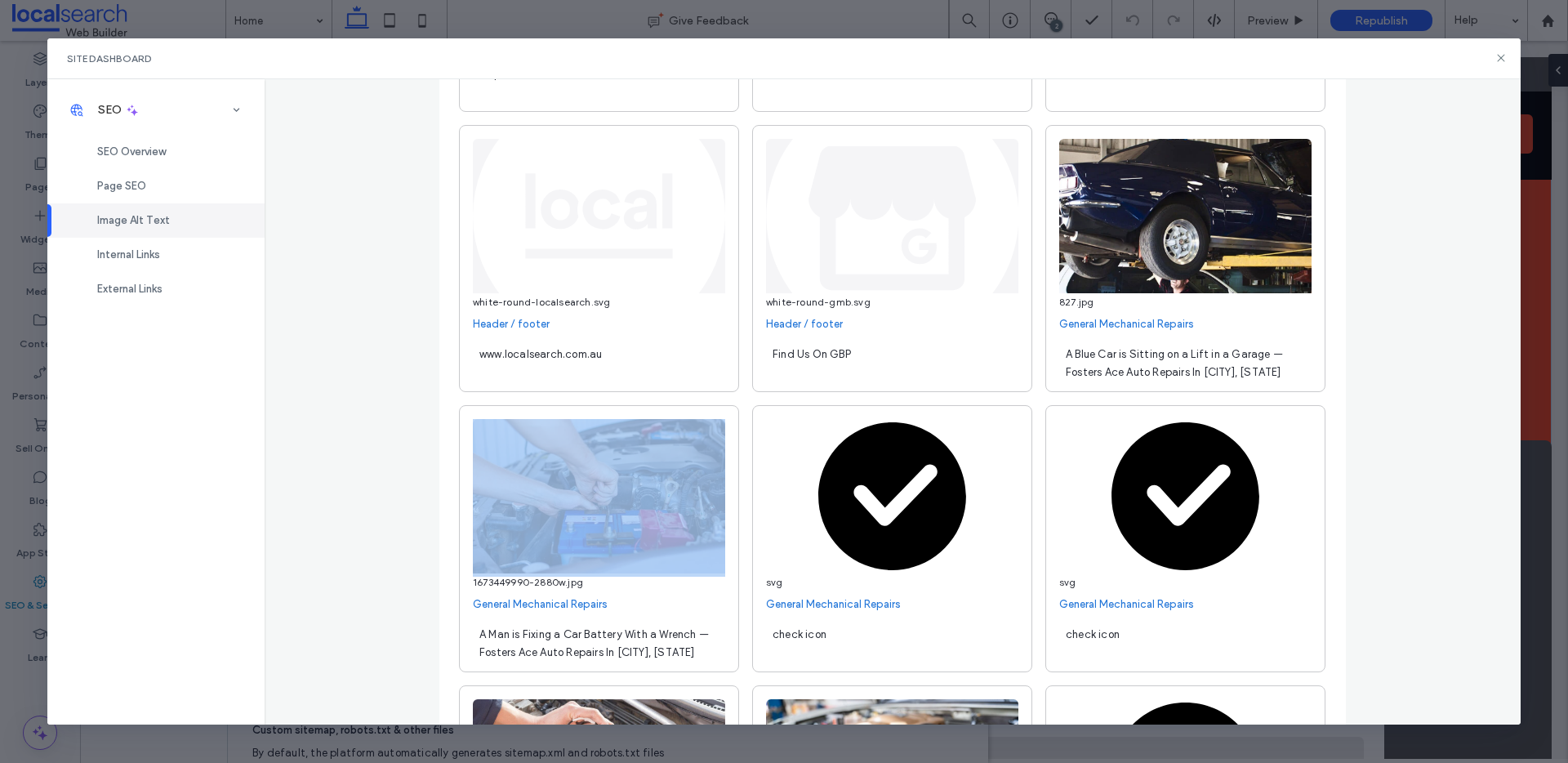 scroll, scrollTop: 786, scrollLeft: 0, axis: vertical 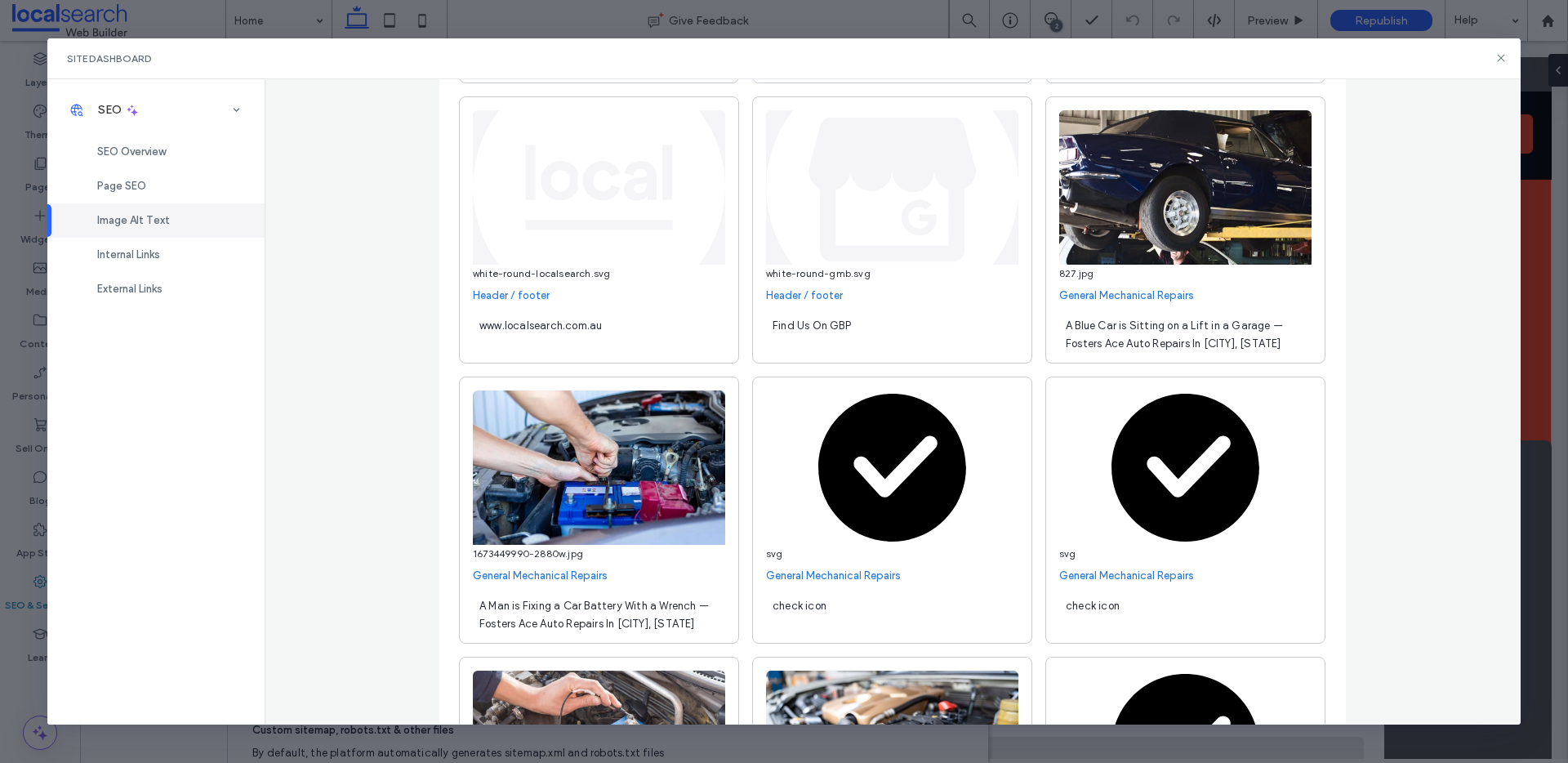 click on "**********" at bounding box center [893, 402] 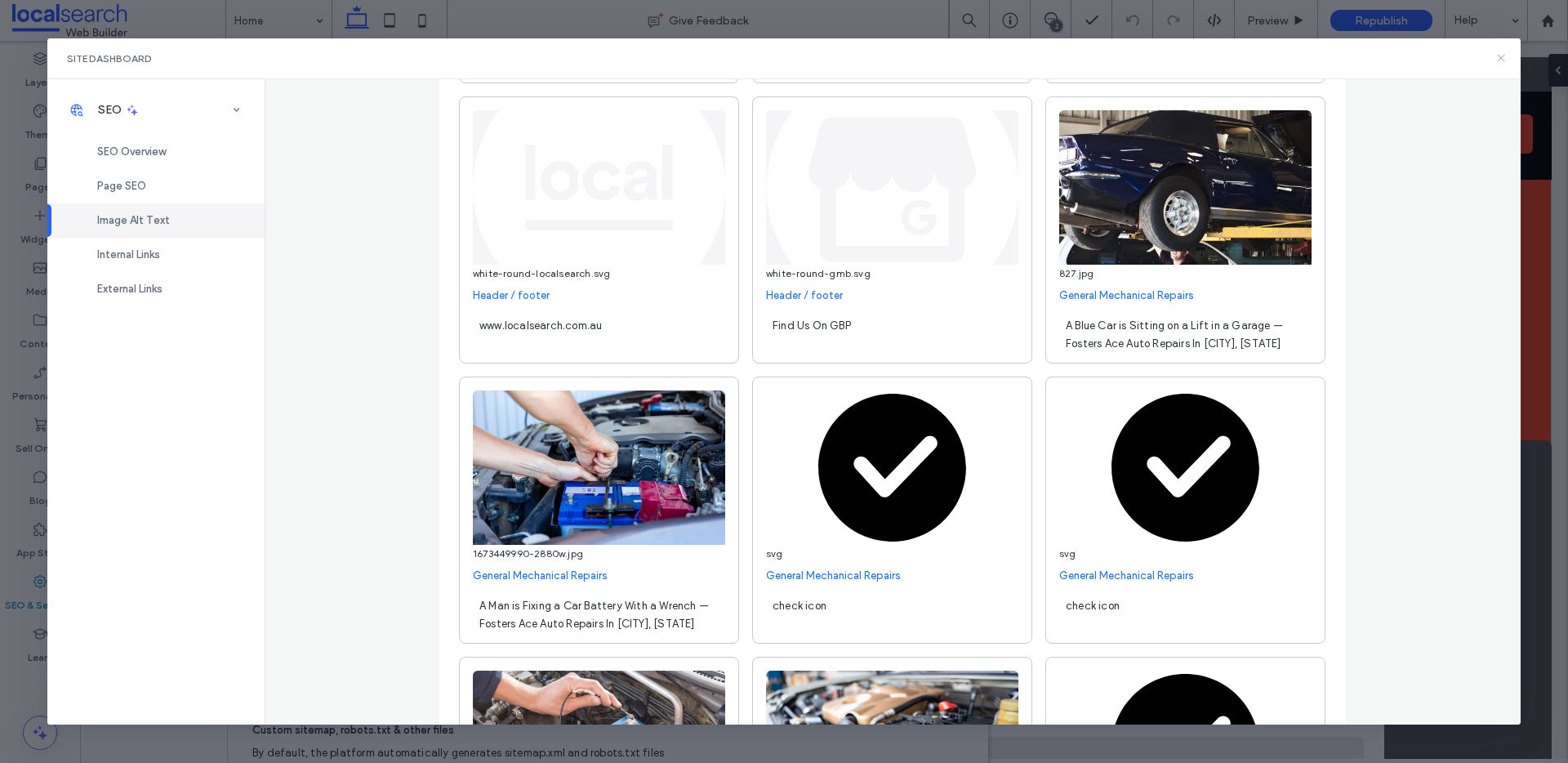 click 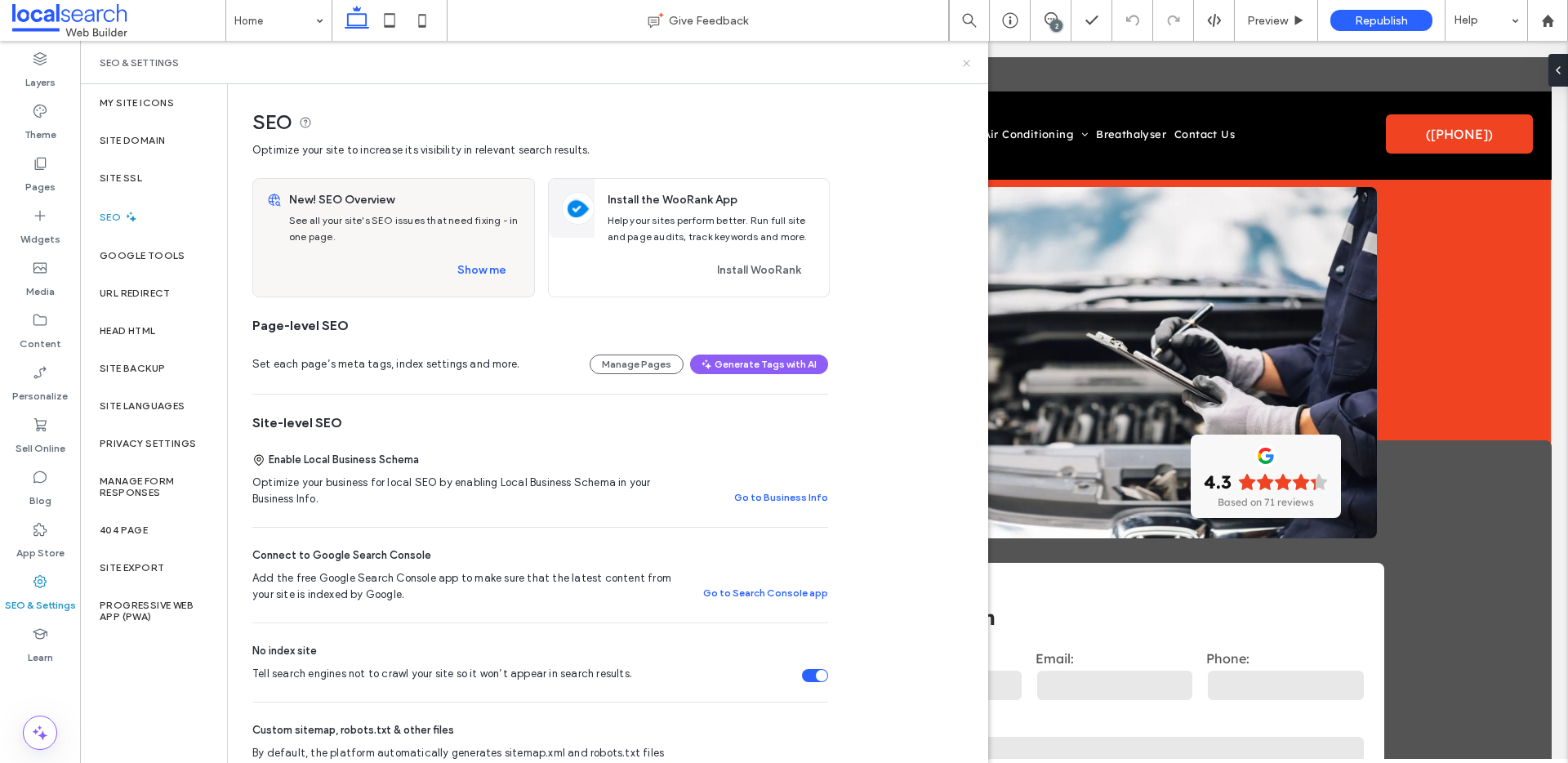 click 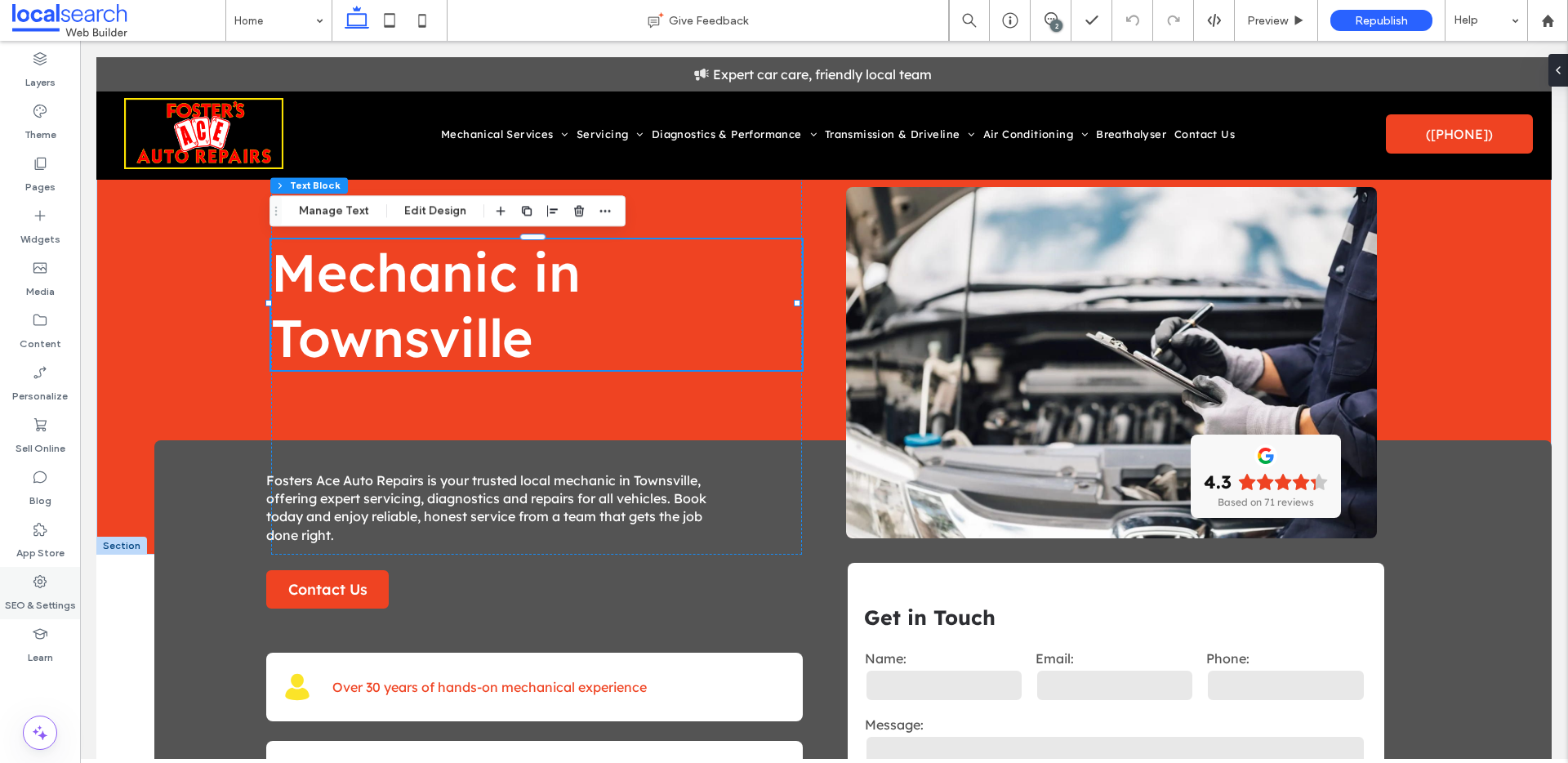 click on "SEO & Settings" at bounding box center [40, 601] 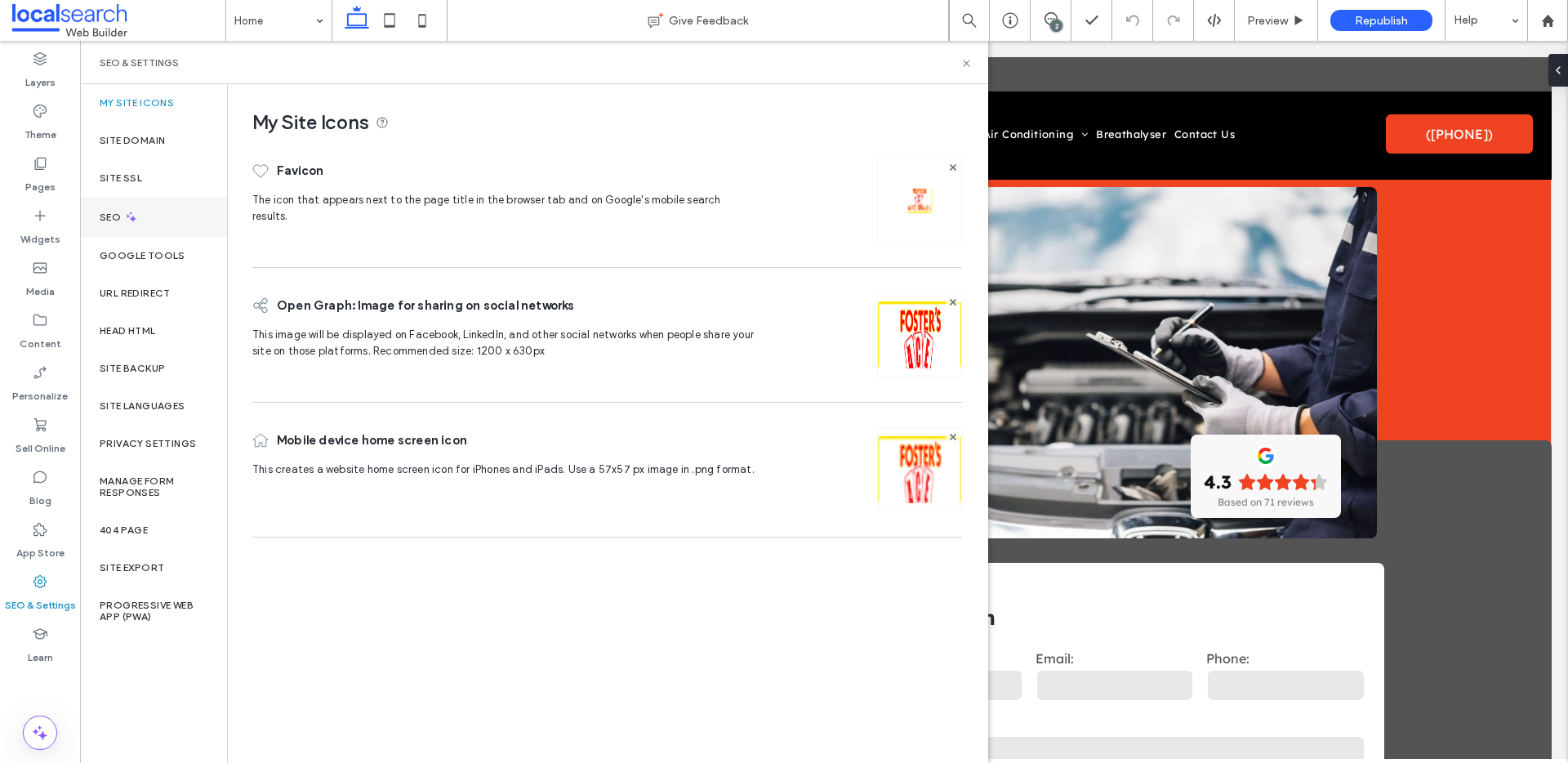 click on "SEO" at bounding box center (154, 216) 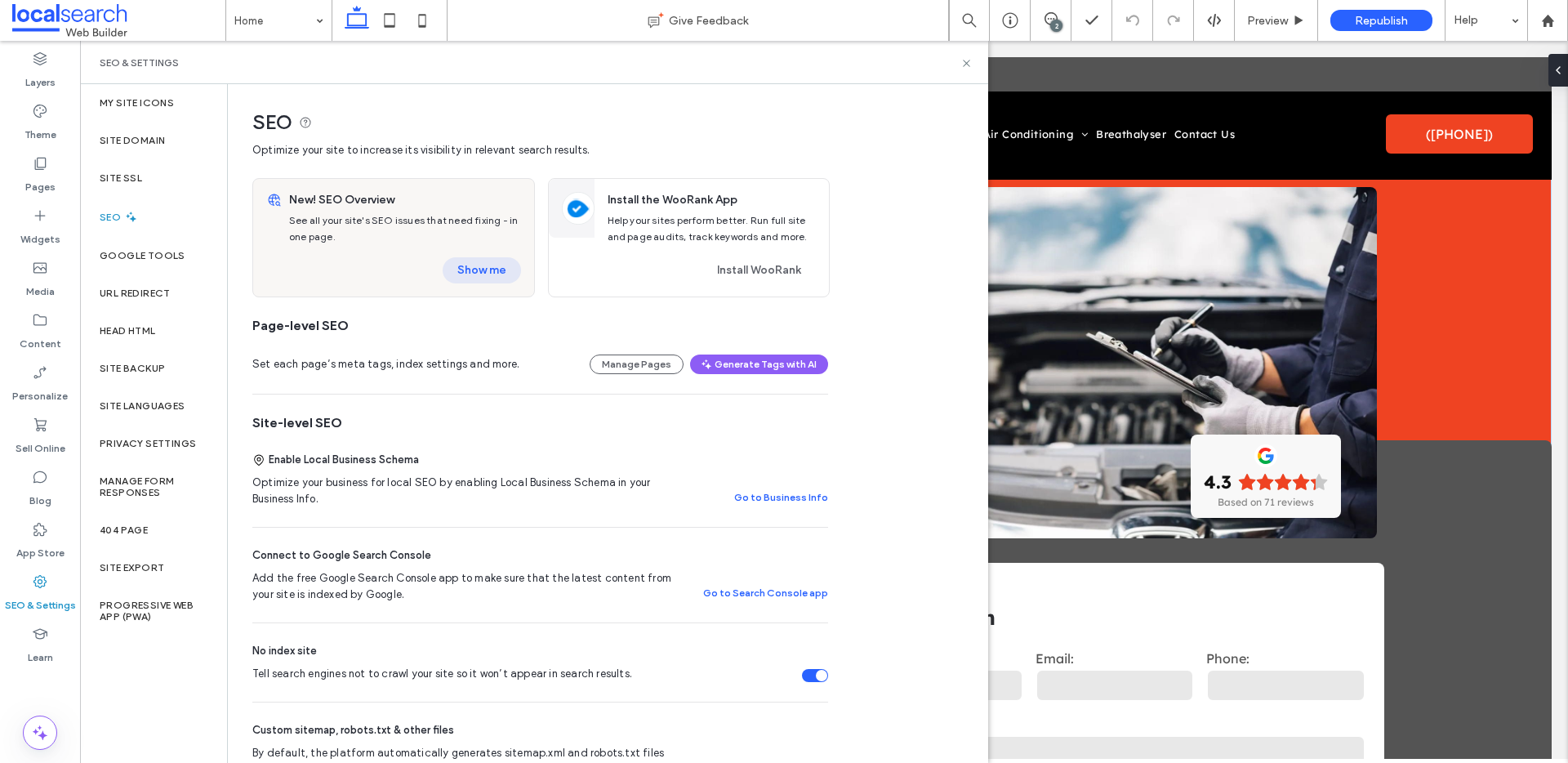 click on "Show me" at bounding box center (482, 270) 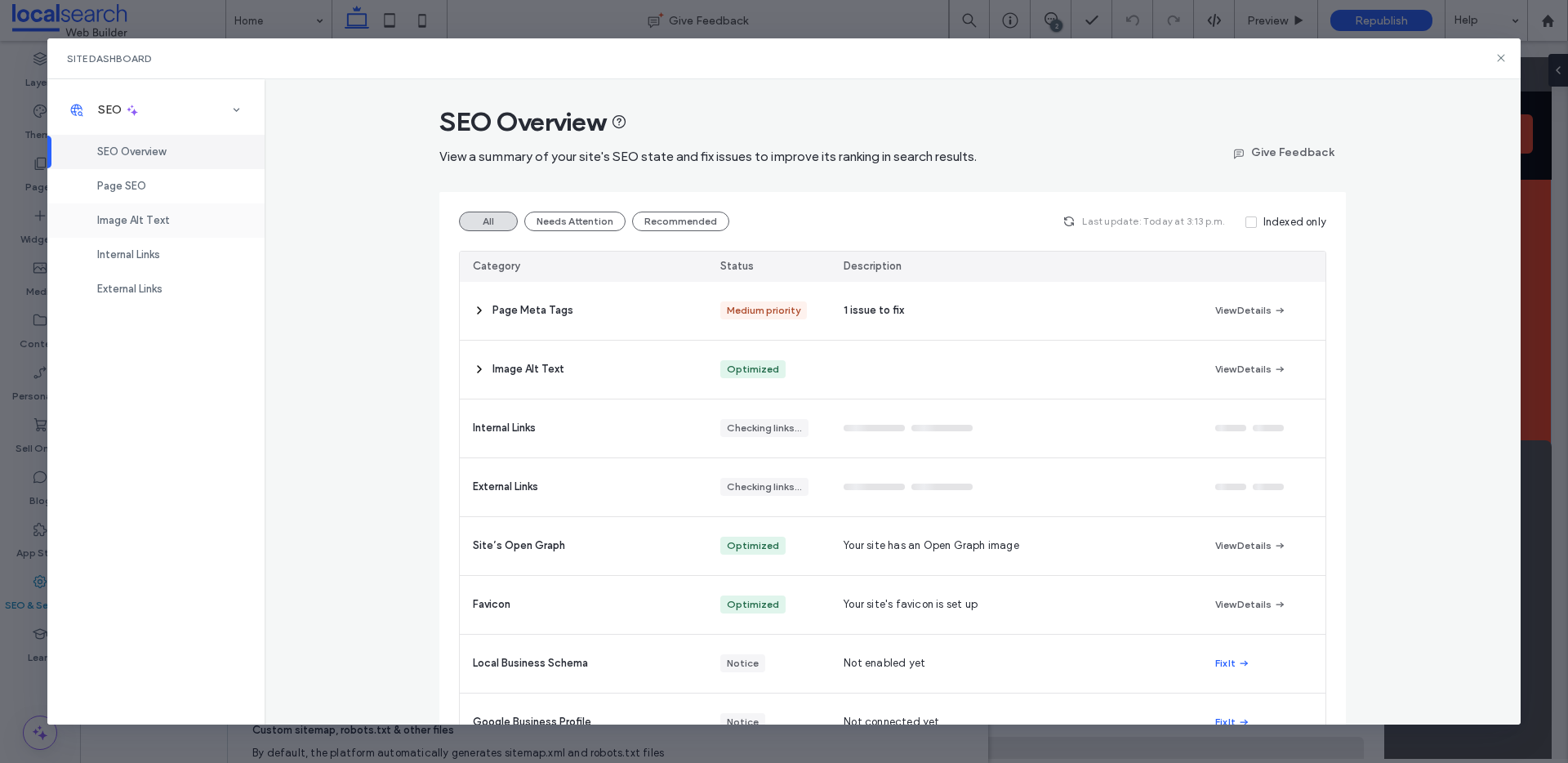 click on "Image Alt Text" at bounding box center (156, 221) 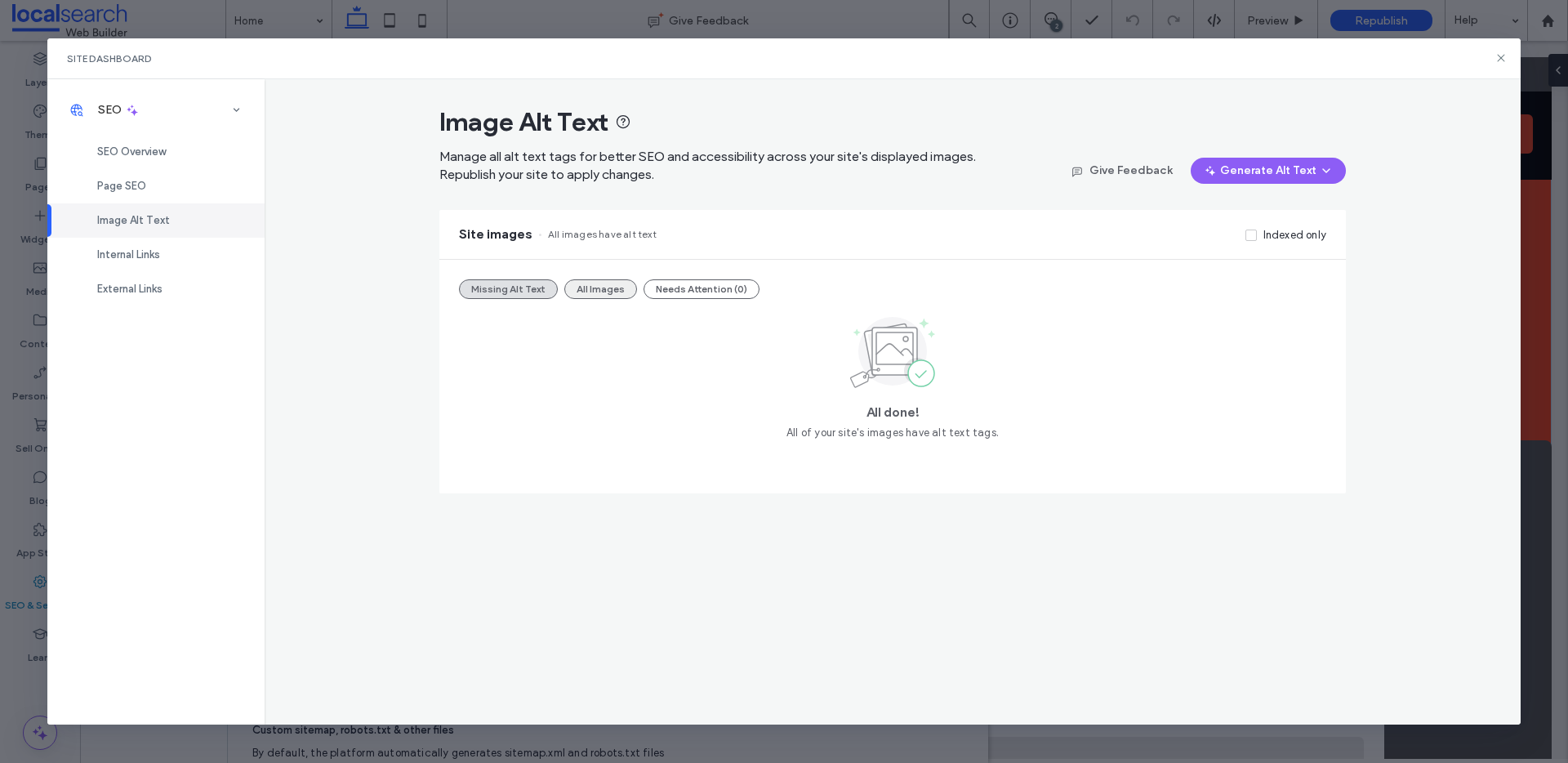 click on "Missing Alt Text All Images Needs Attention (0) All done! All of your site's images have alt text tags." at bounding box center (893, 377) 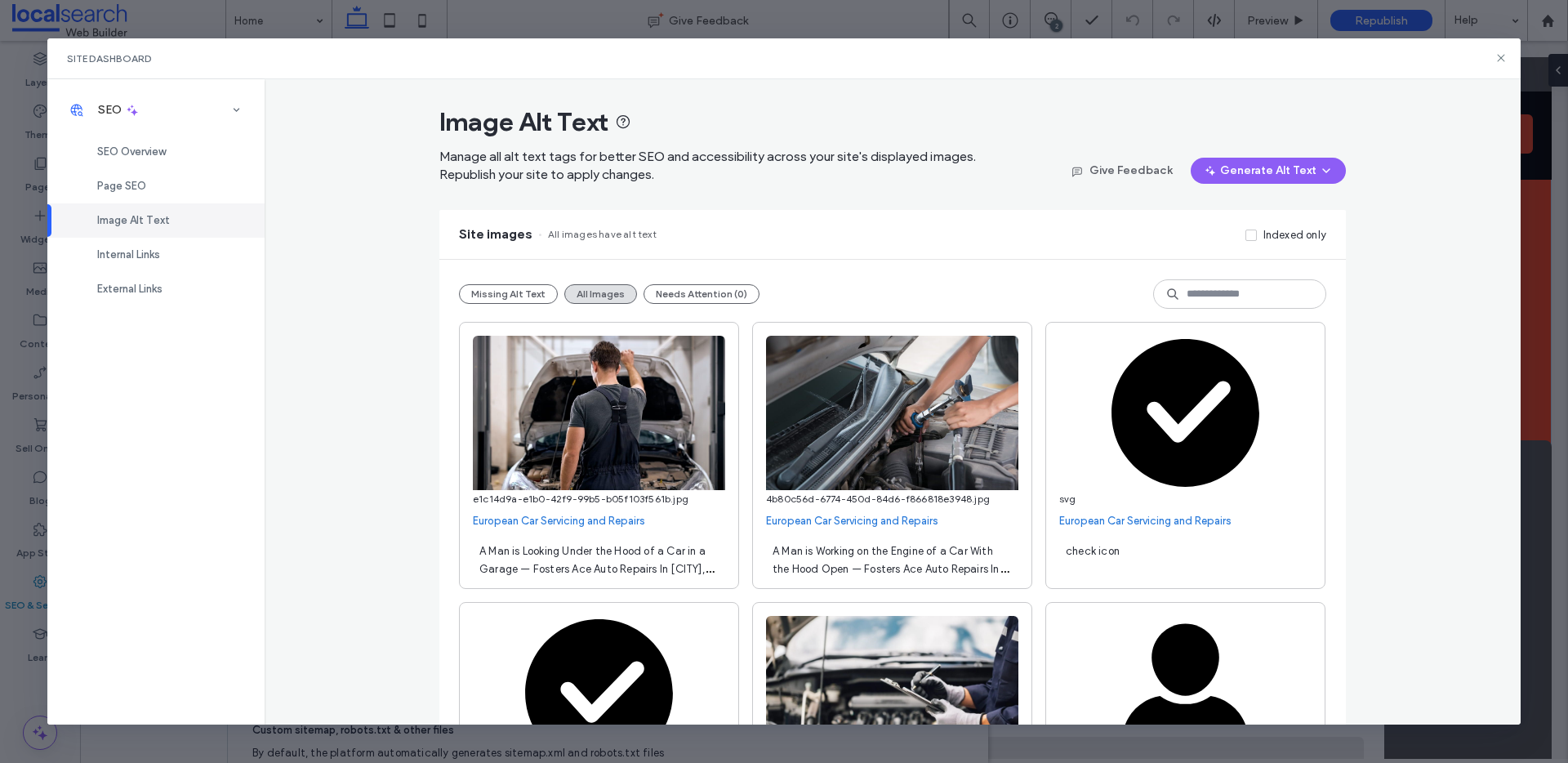 click on "**********" at bounding box center (893, 6878) 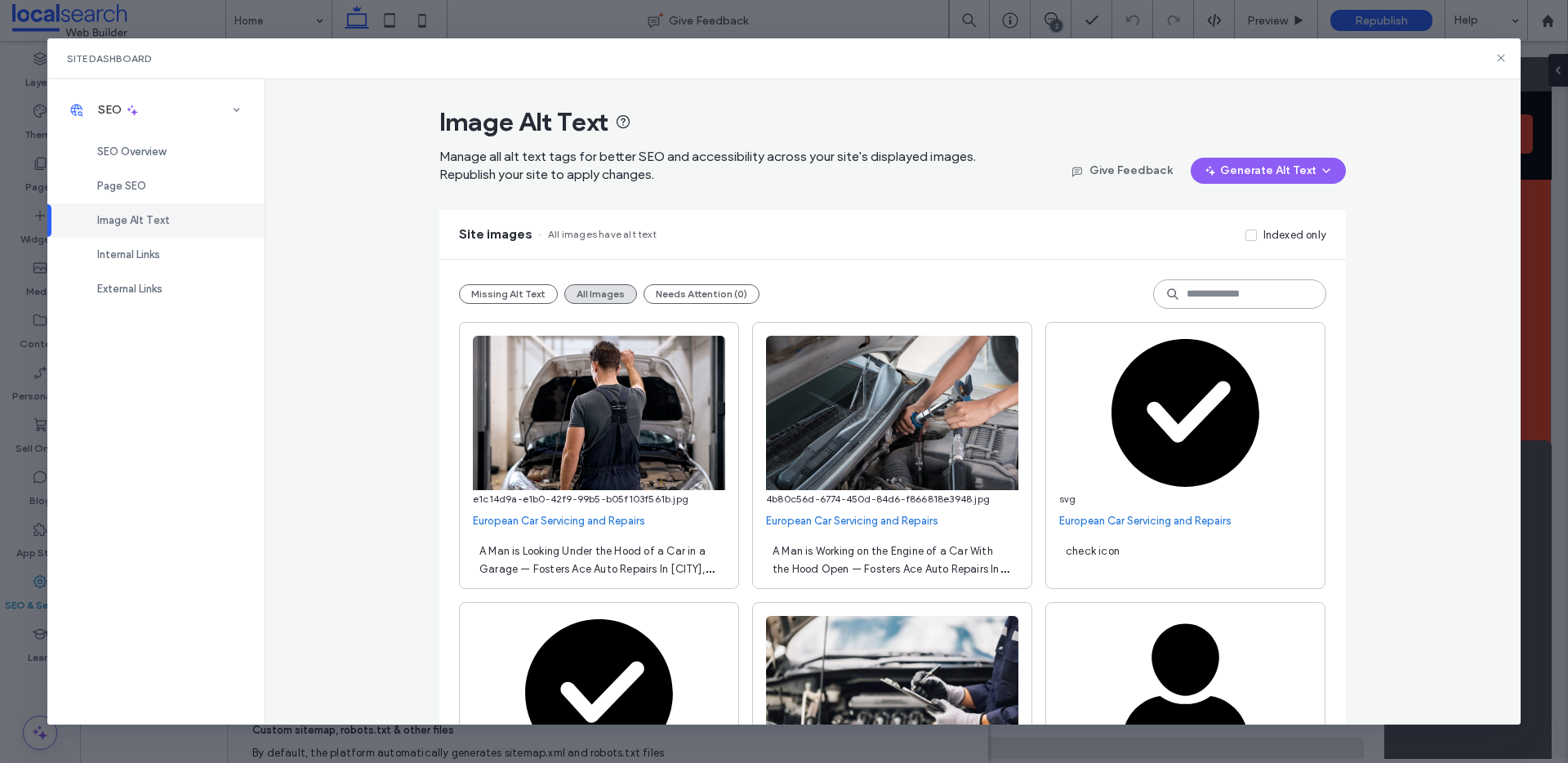 click at bounding box center [1240, 294] 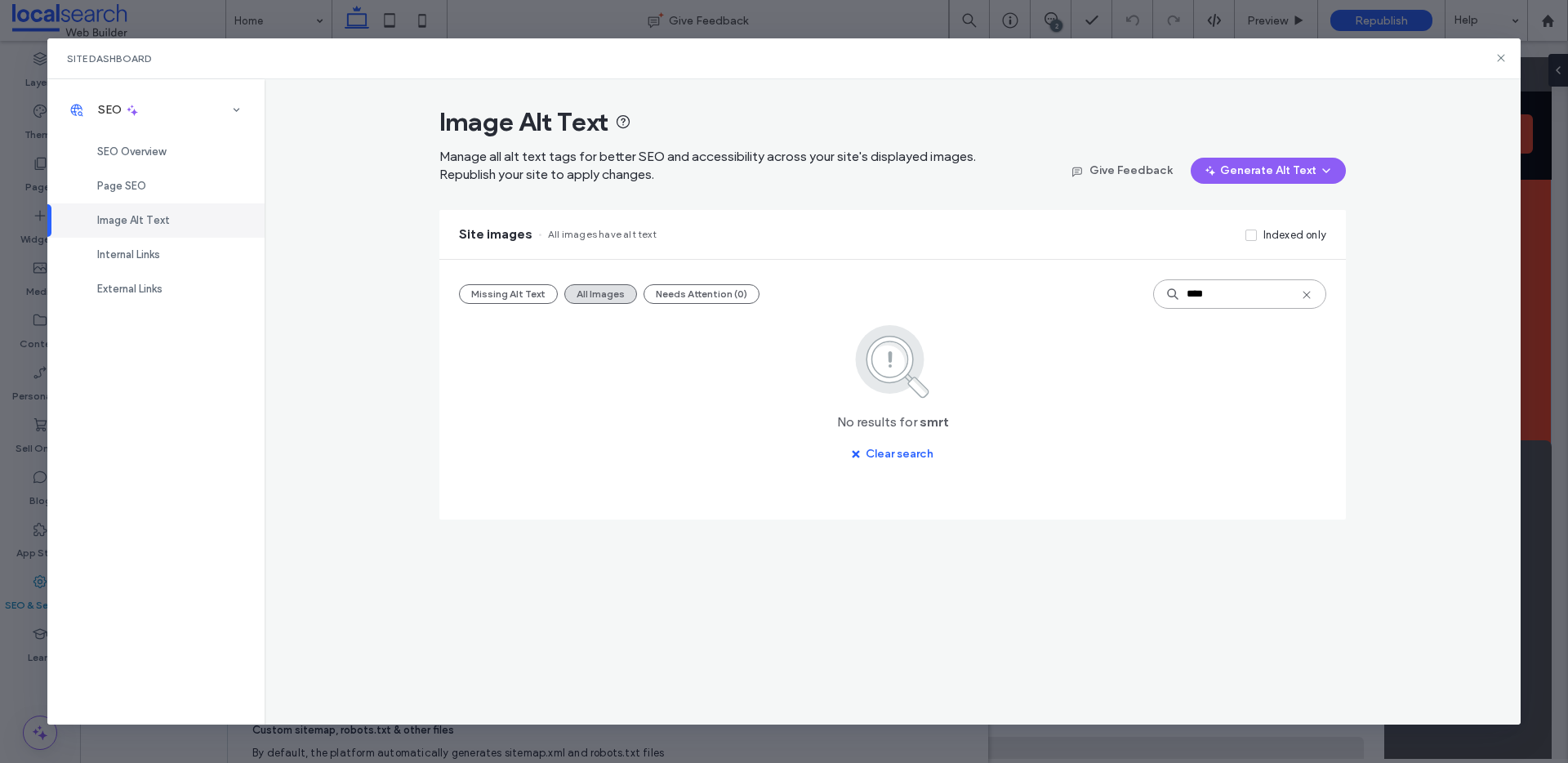 type on "****" 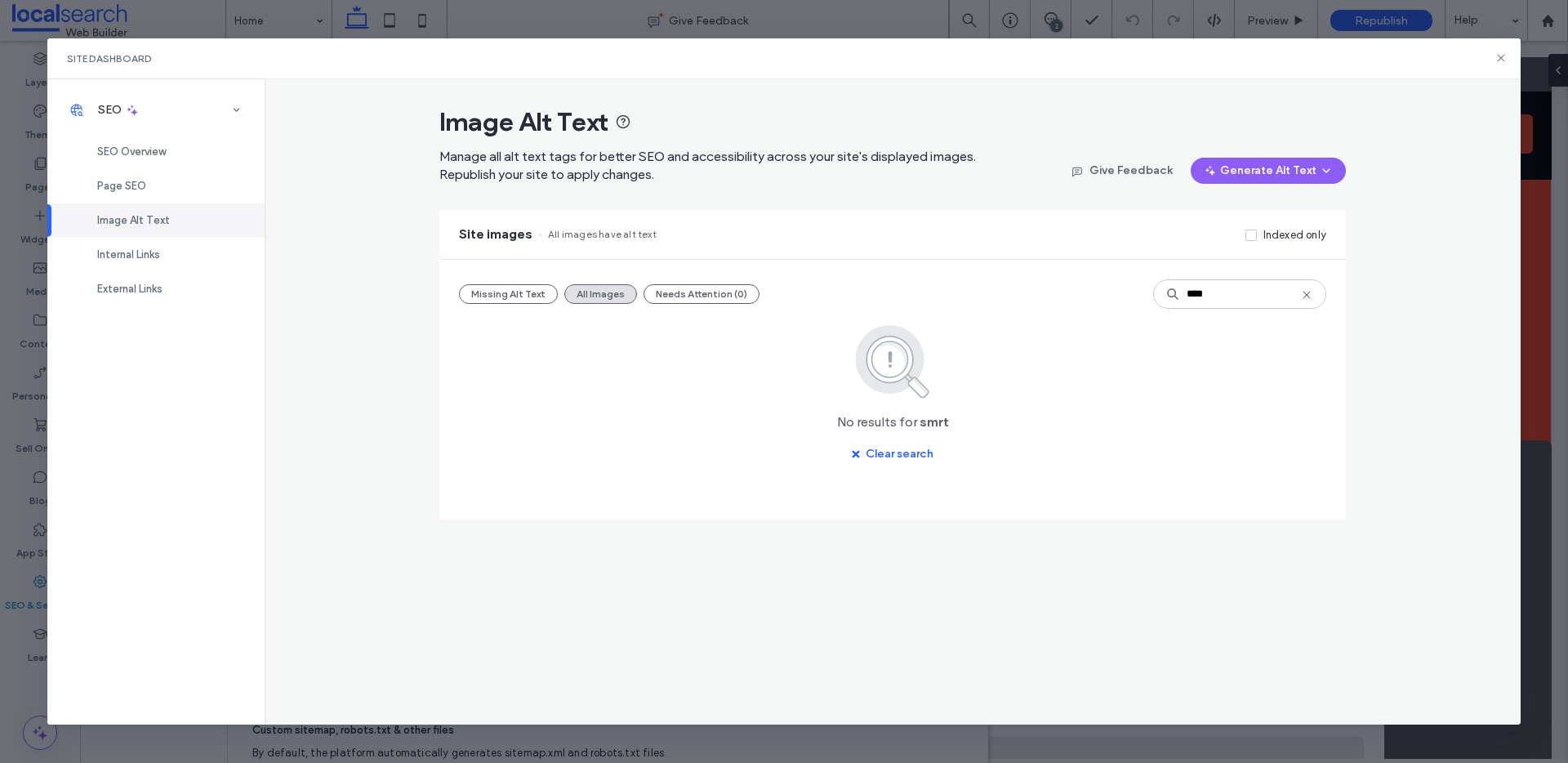 click 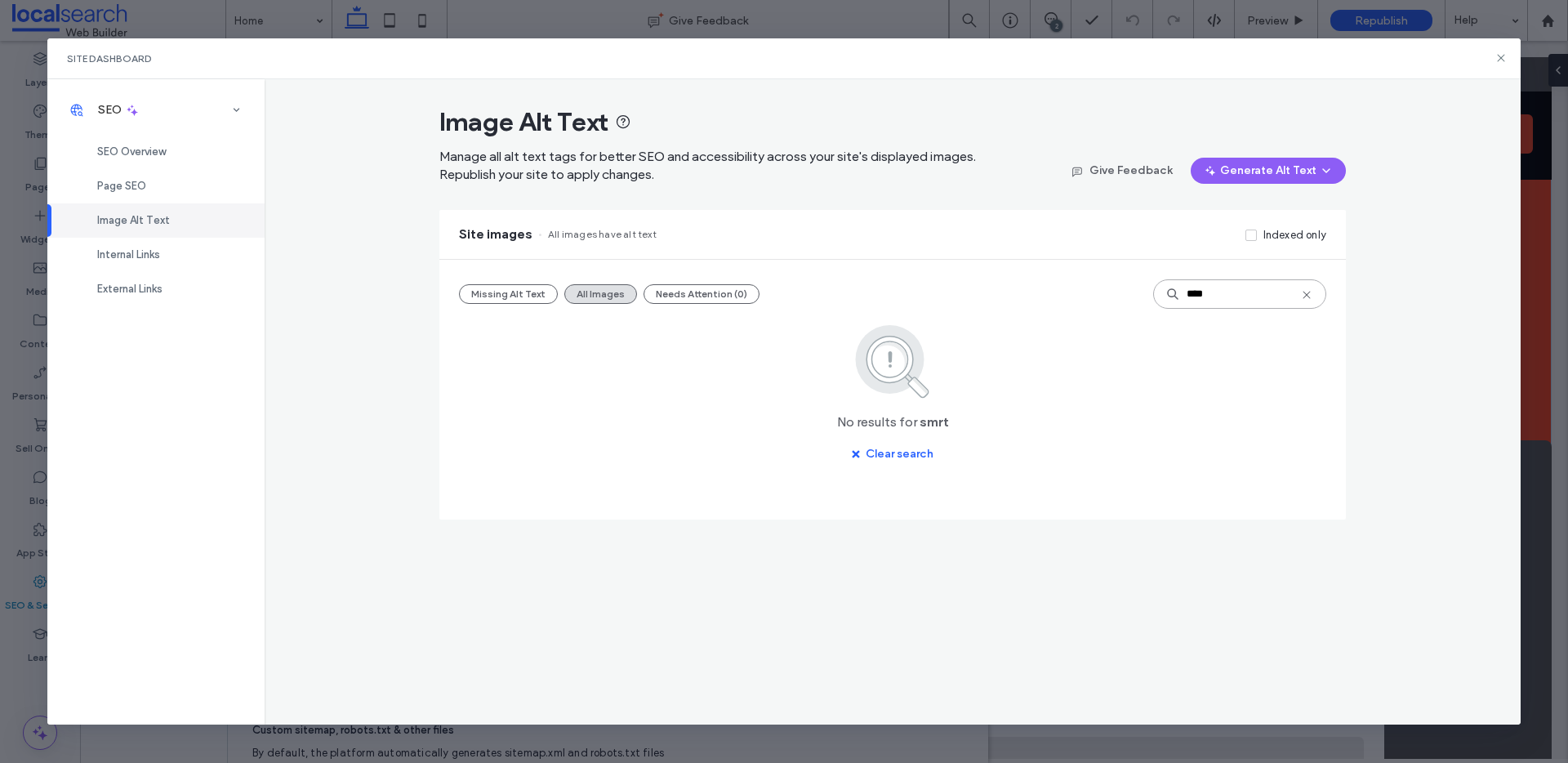 type 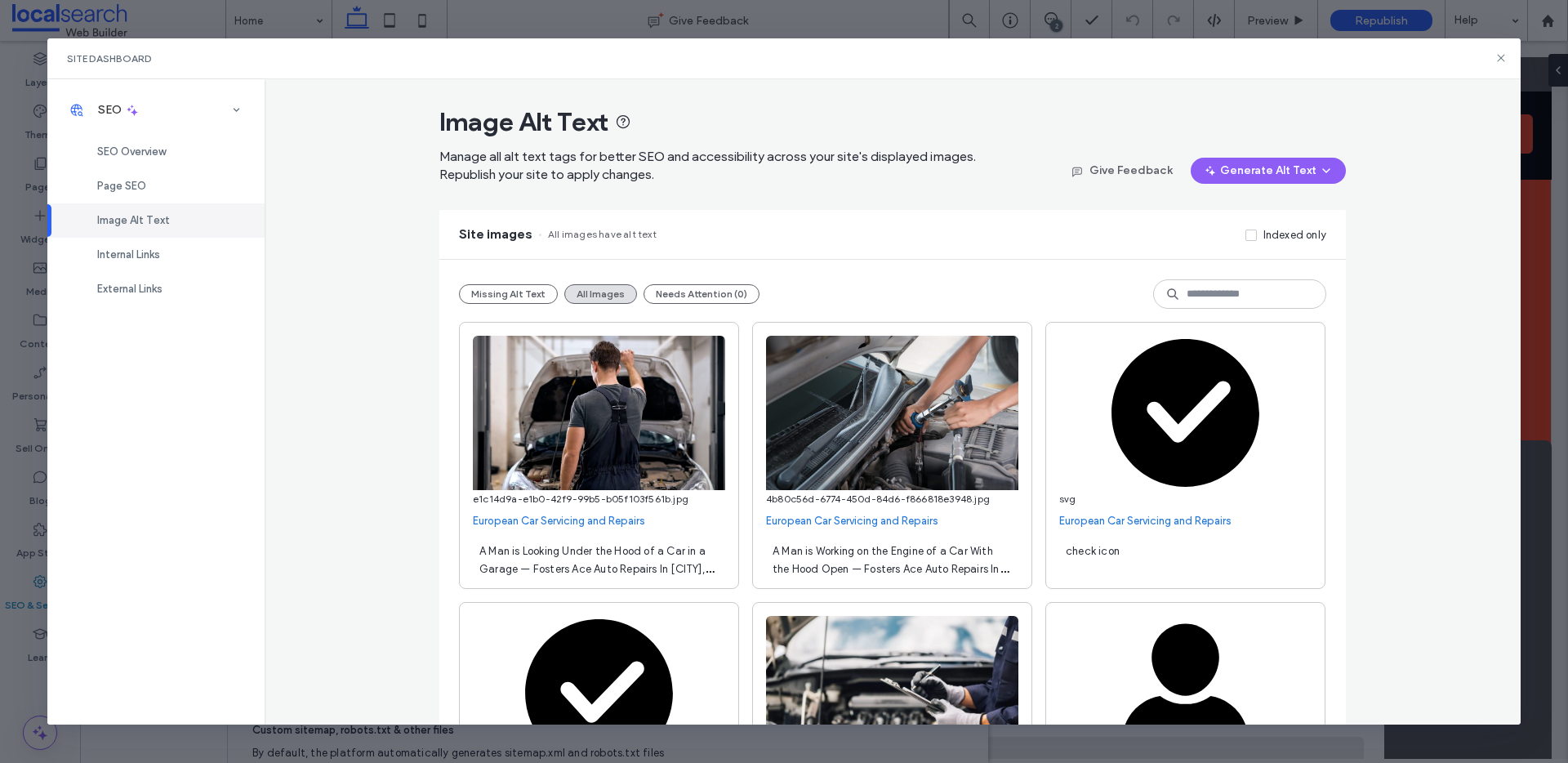 click on "Missing Alt Text All Images Needs Attention (0)" at bounding box center (893, 294) 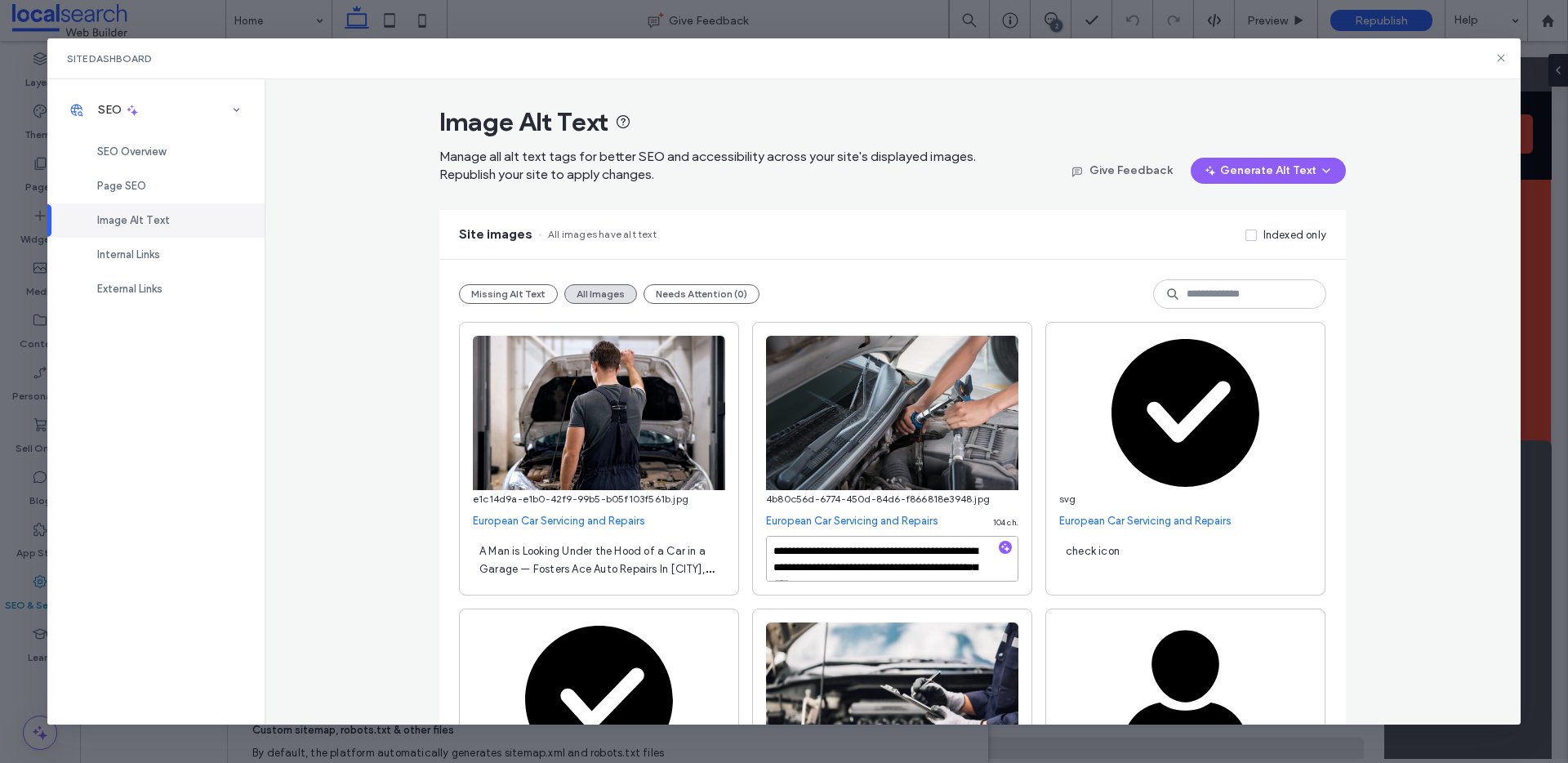 paste on "**********" 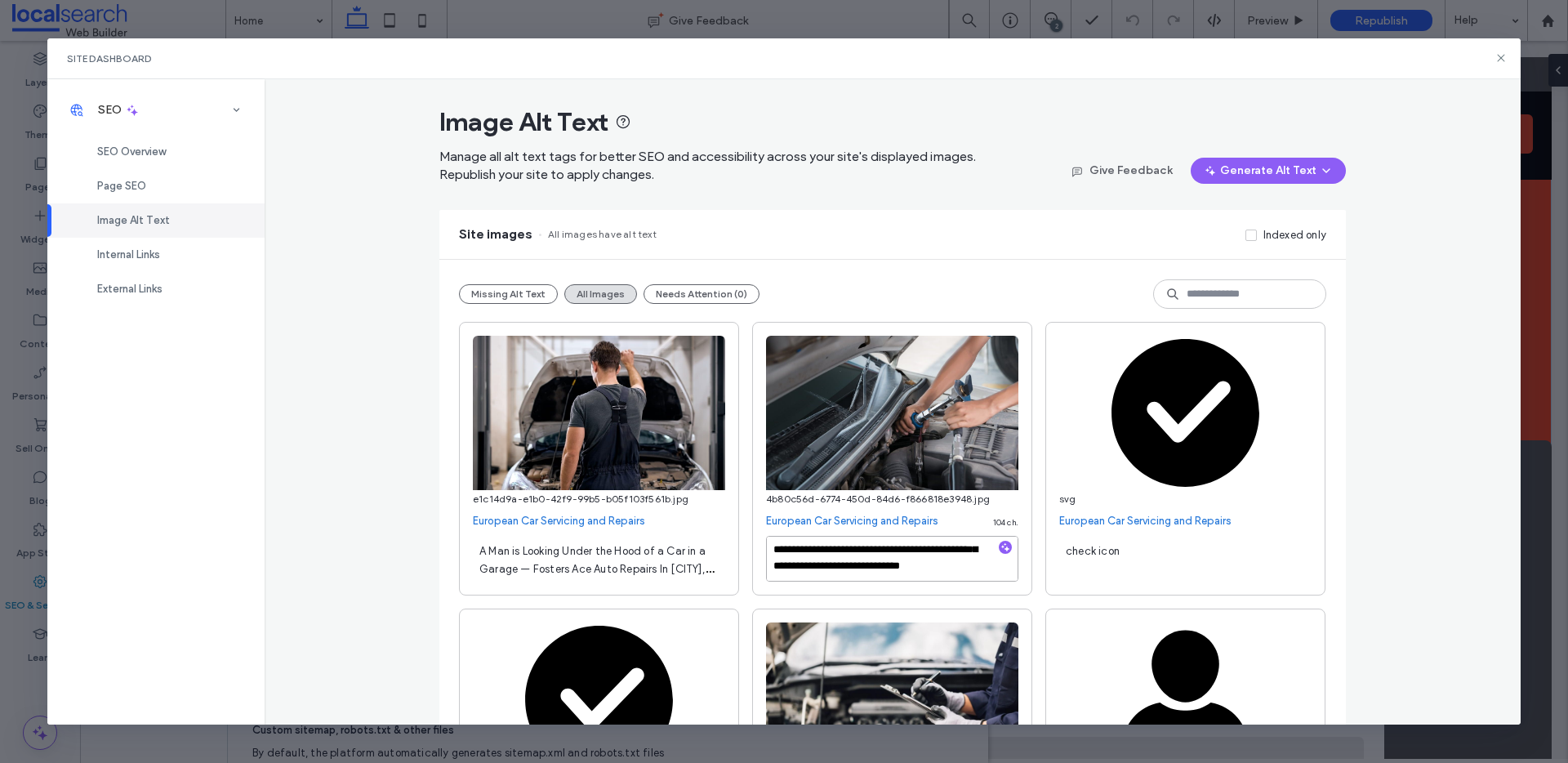 scroll, scrollTop: 34, scrollLeft: 0, axis: vertical 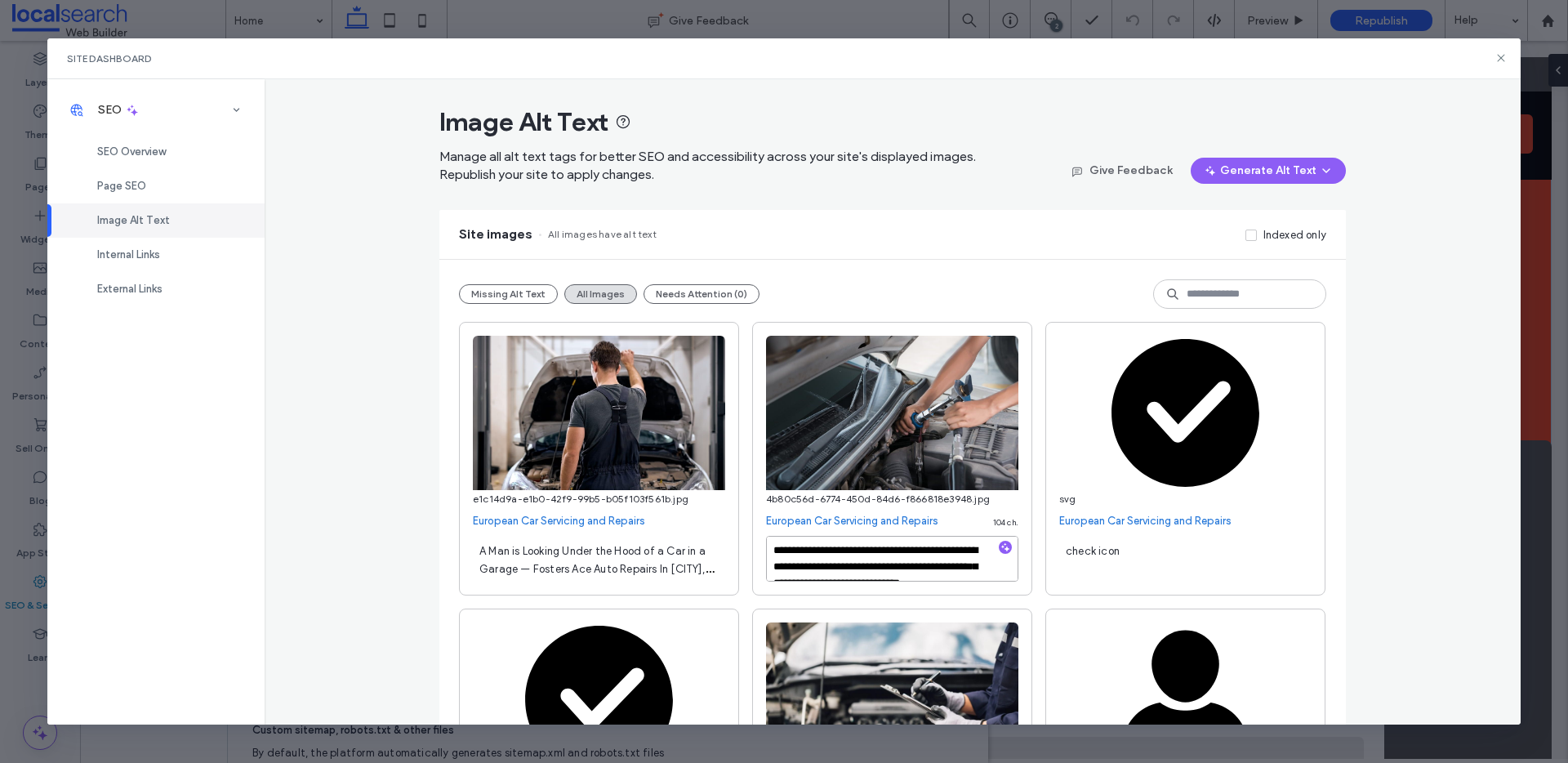 drag, startPoint x: 906, startPoint y: 565, endPoint x: 903, endPoint y: 550, distance: 15.297059 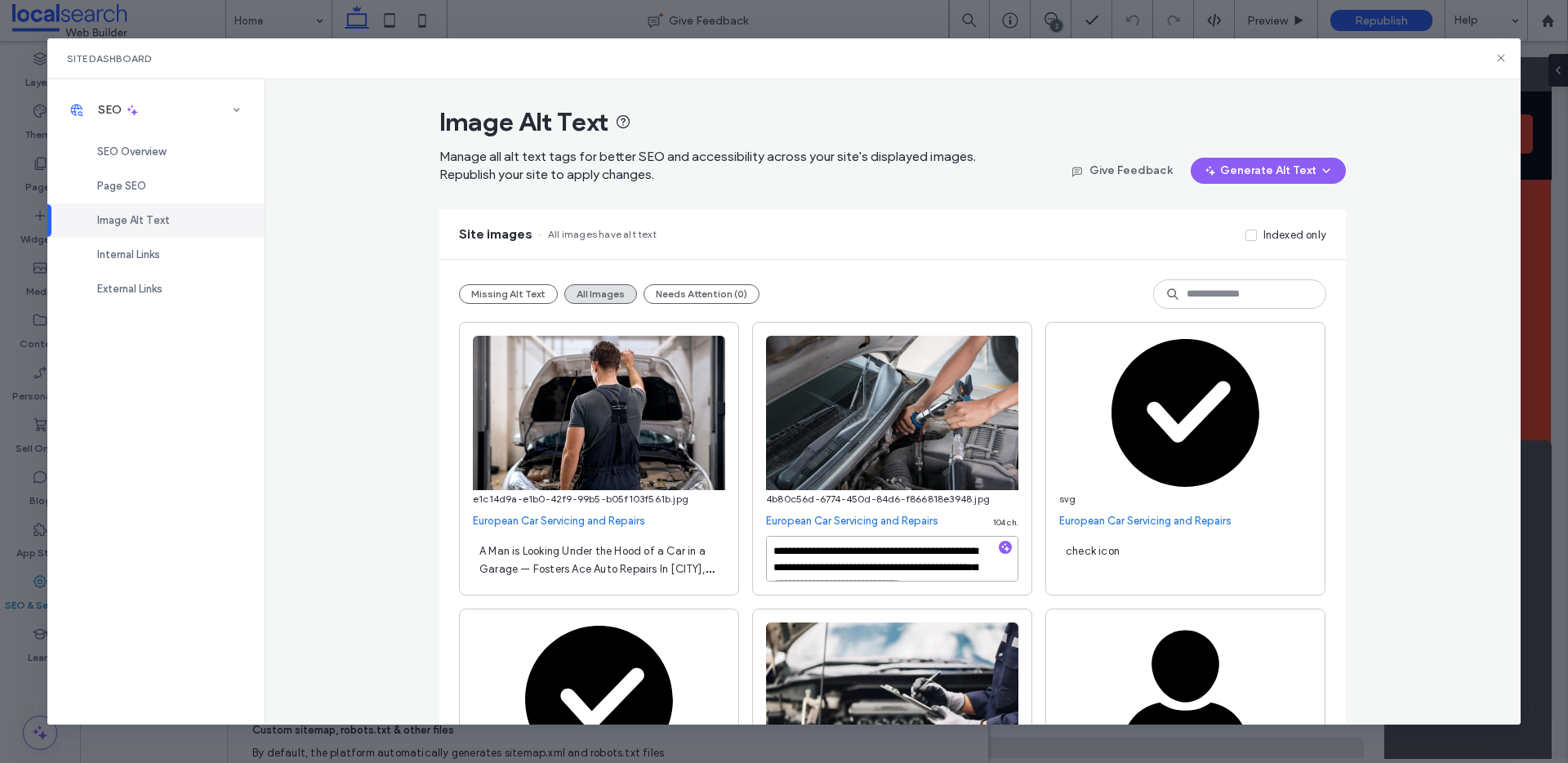 click on "**********" at bounding box center (892, 559) 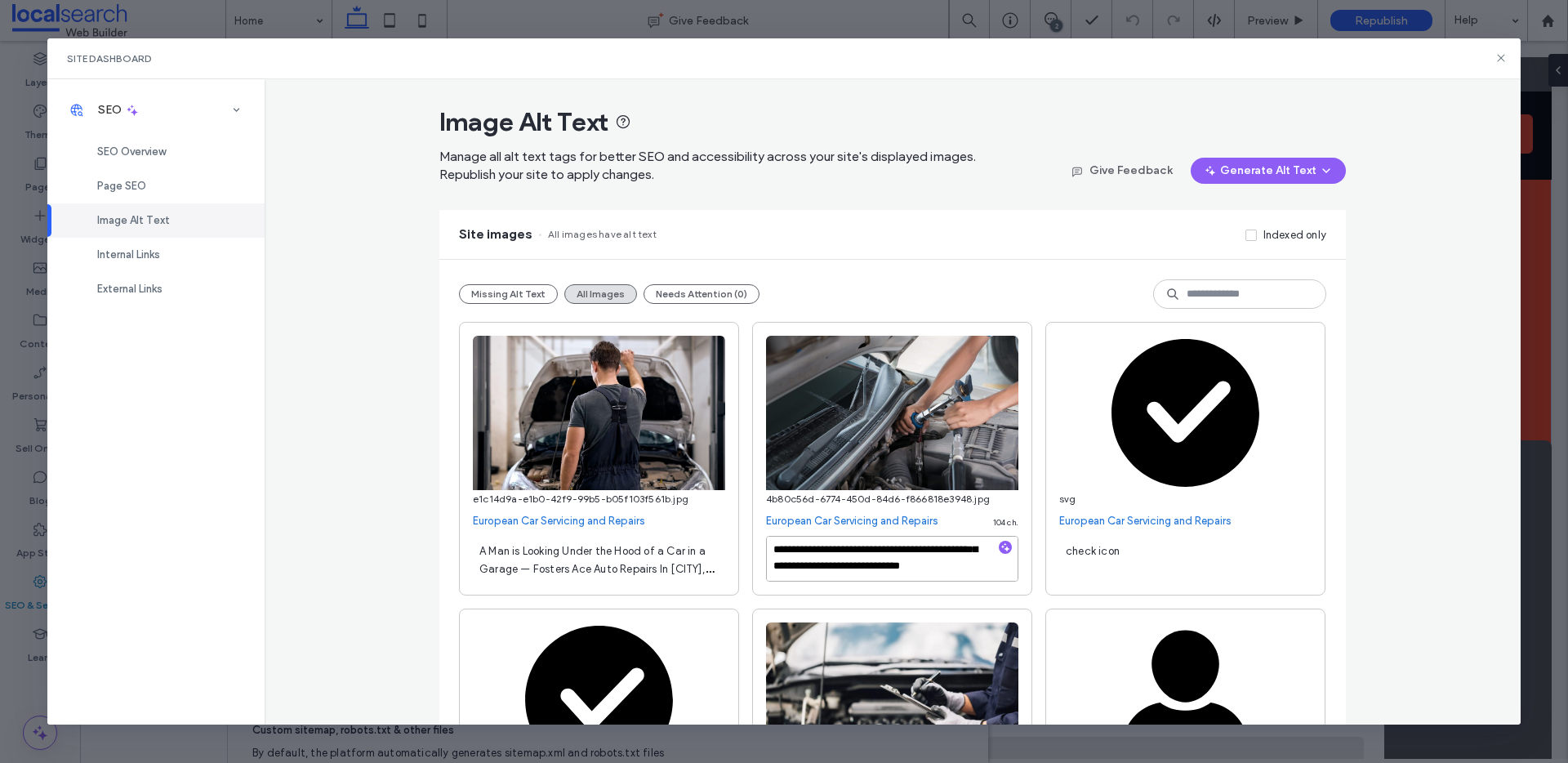 scroll, scrollTop: 34, scrollLeft: 0, axis: vertical 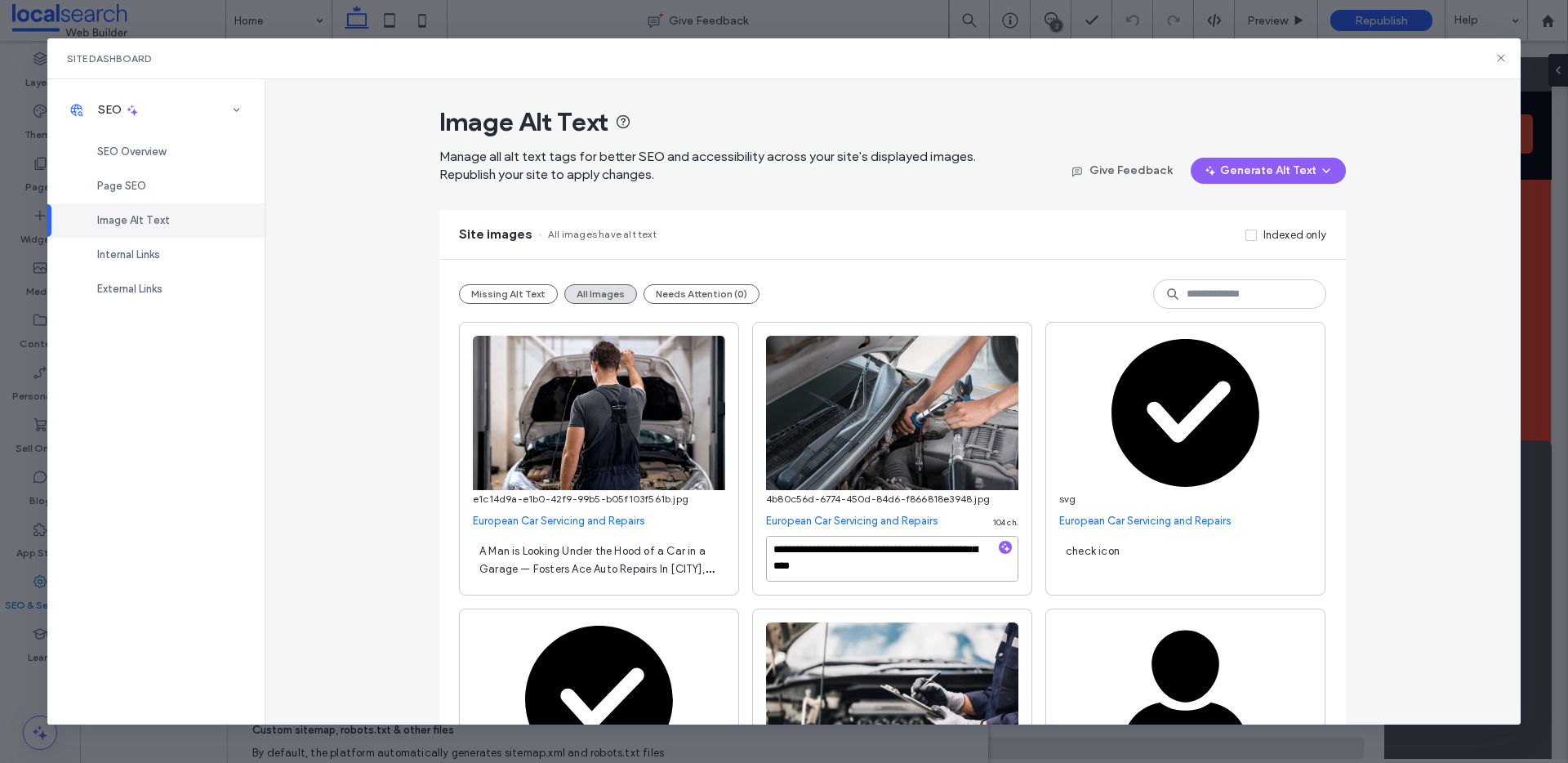 type on "**********" 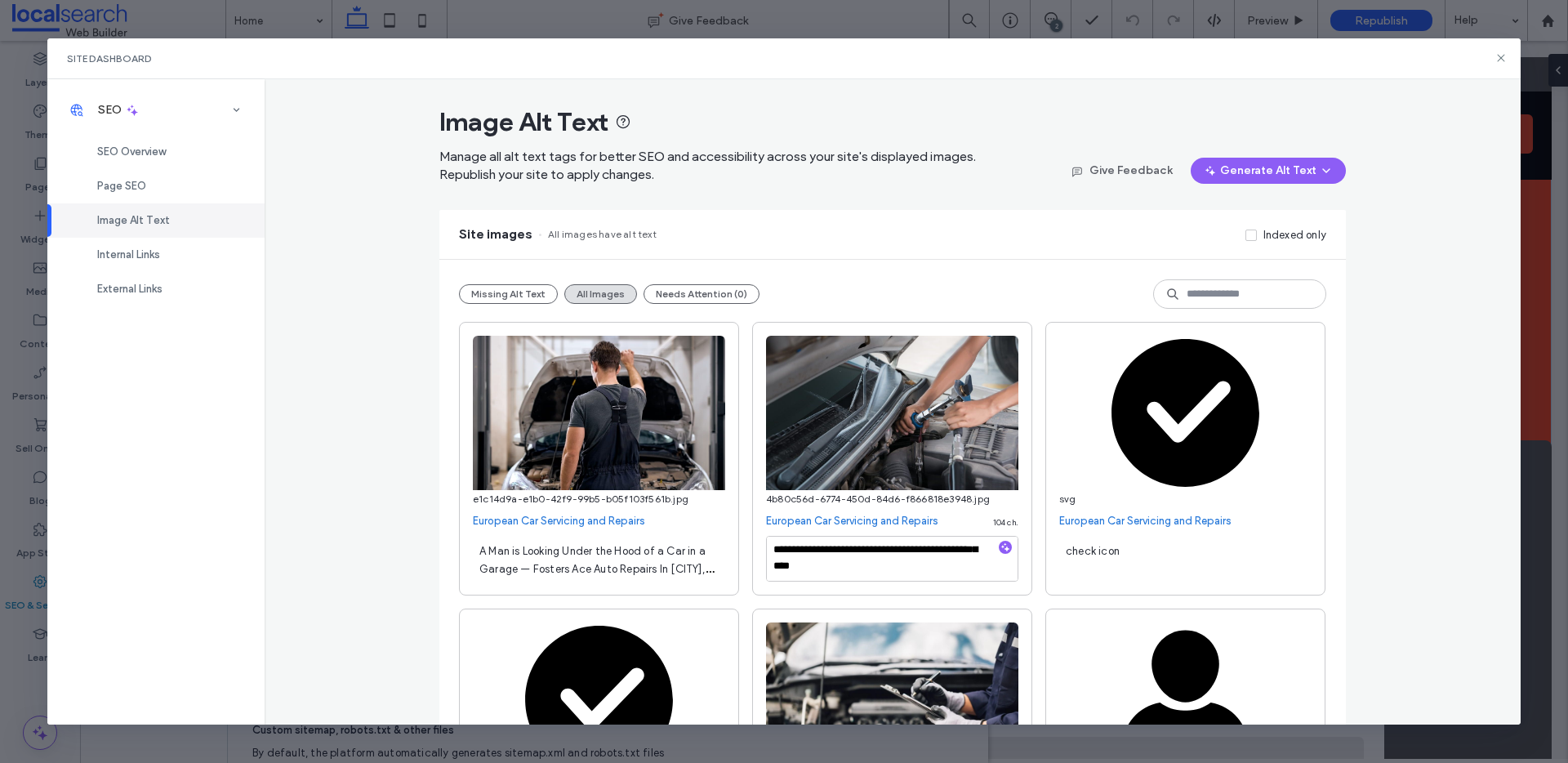 click on "Site images All images have alt text Indexed only" at bounding box center [893, 234] 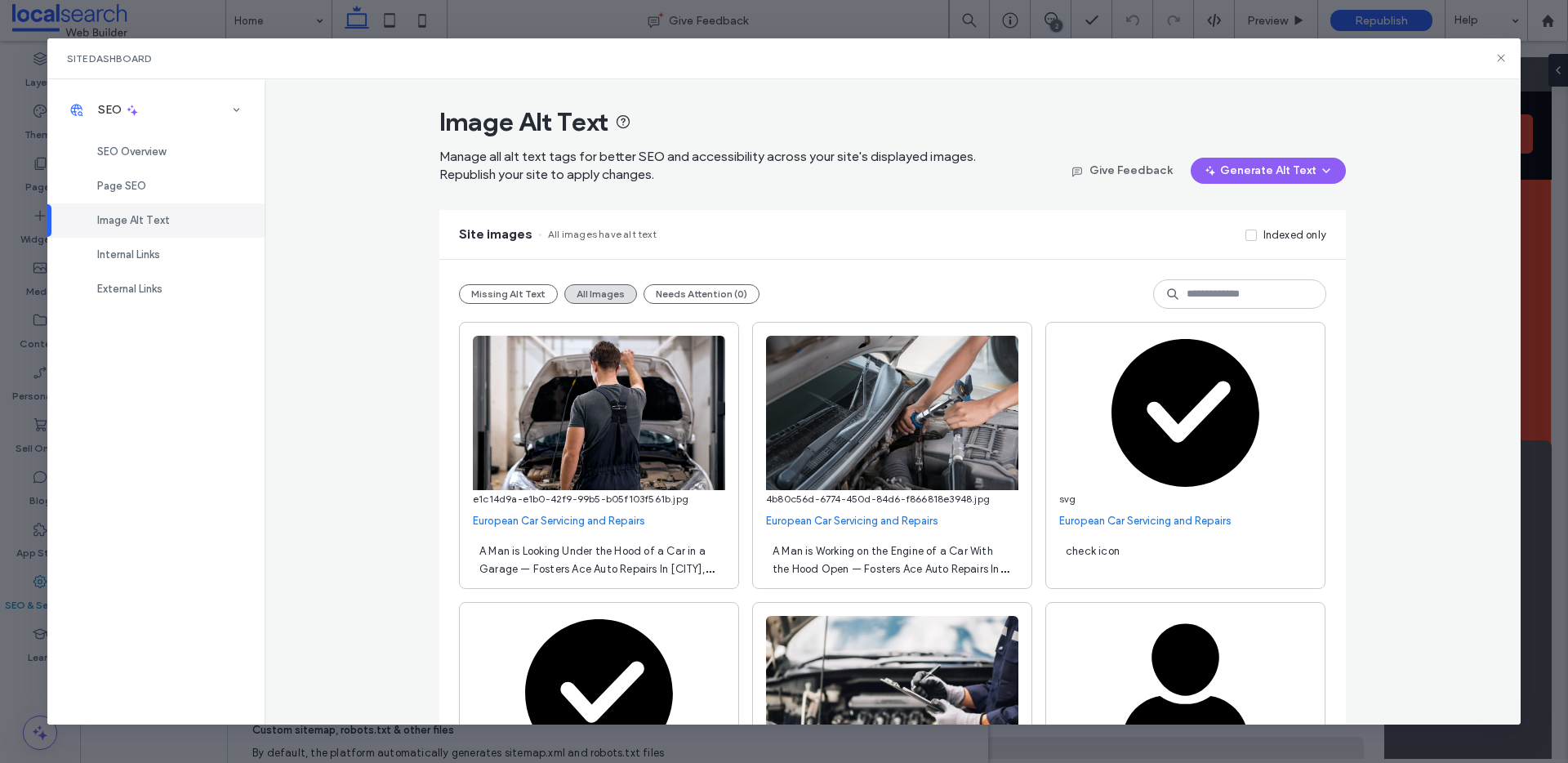 click on "A Man is Working on the Engine of a Car With the Hood Open — Fosters Ace Auto Repairs In [CITY], [STATE]" at bounding box center [890, 569] 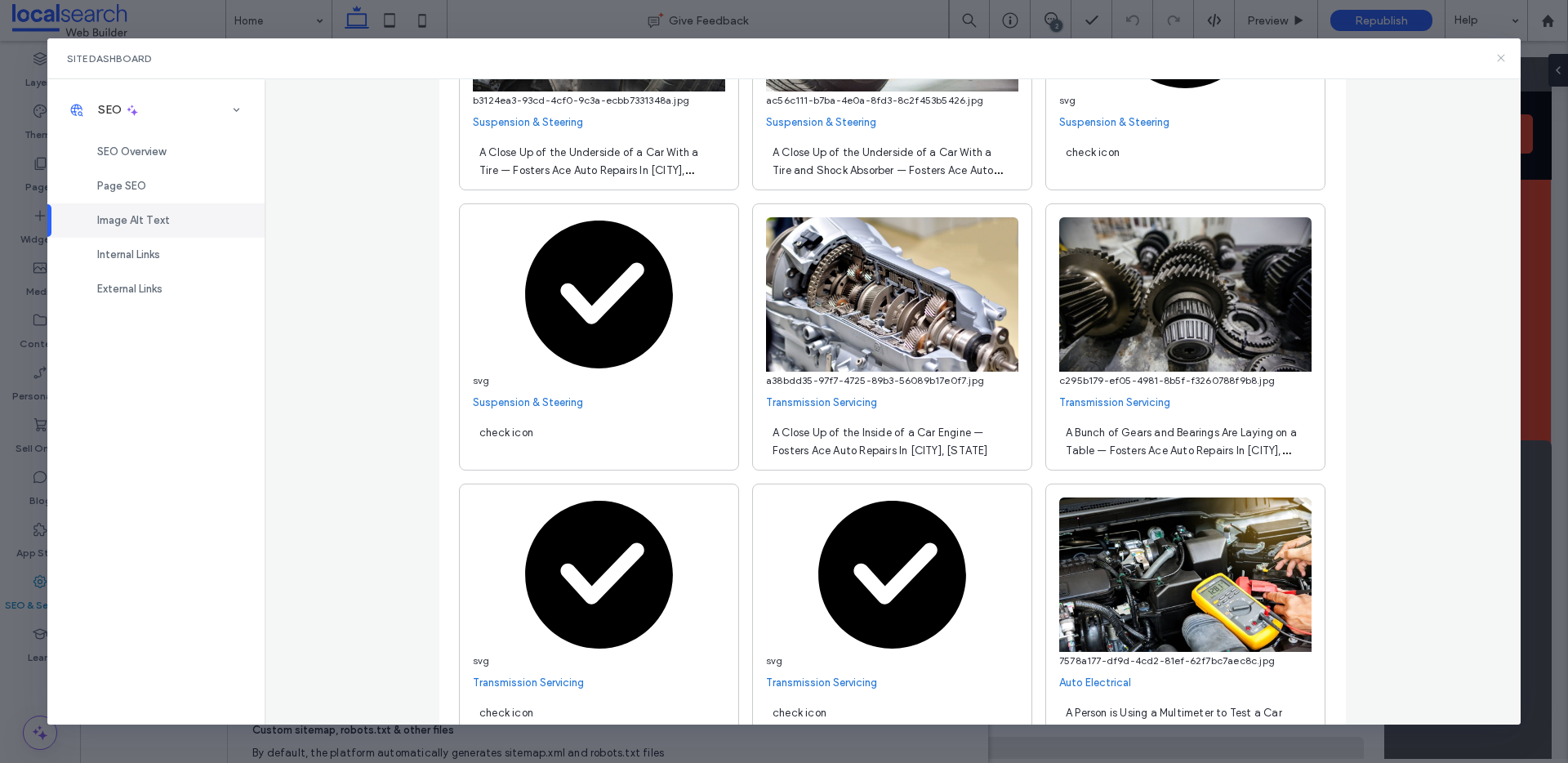 drag, startPoint x: 1501, startPoint y: 61, endPoint x: 1376, endPoint y: 33, distance: 128.09762 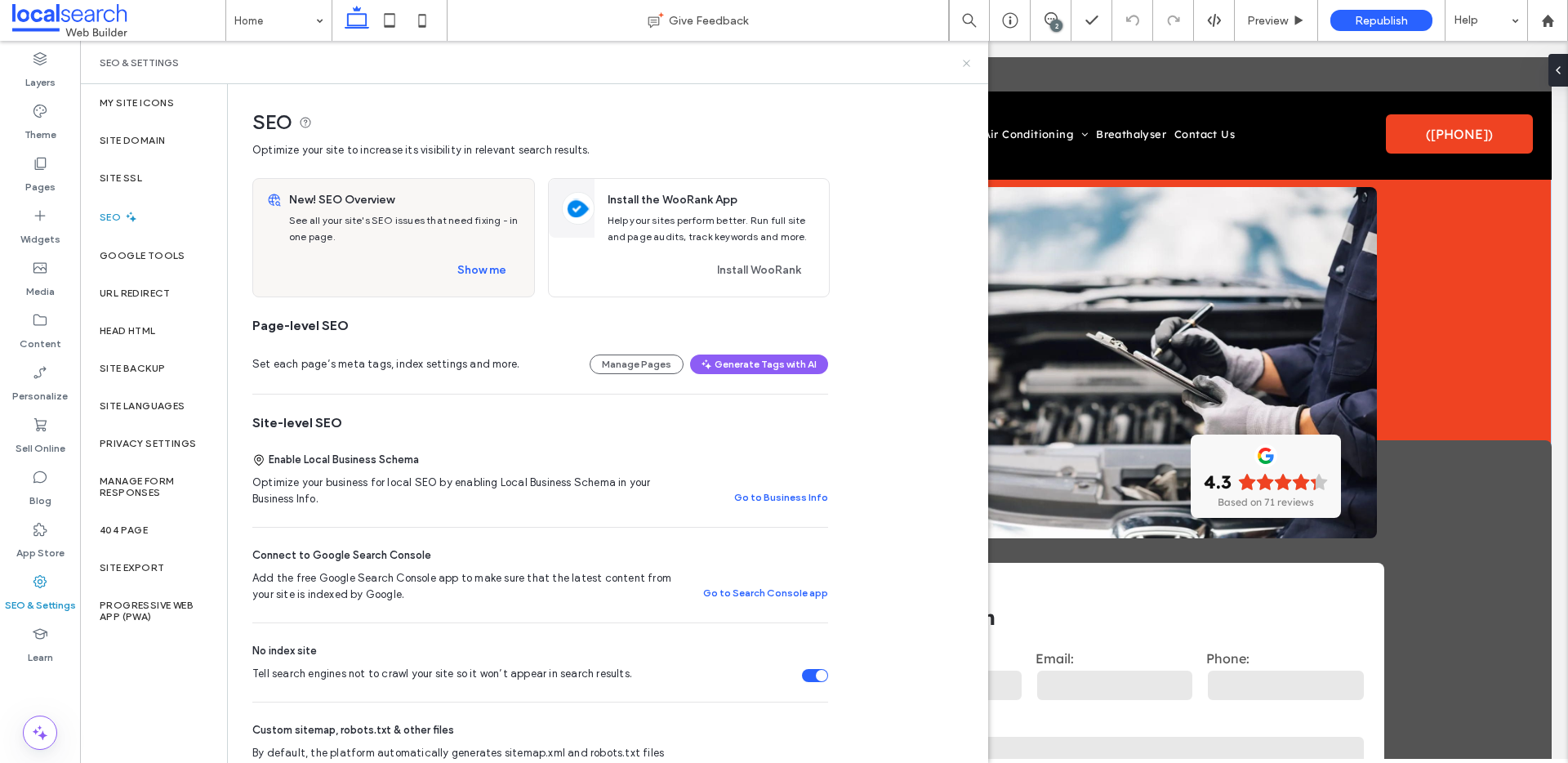 click 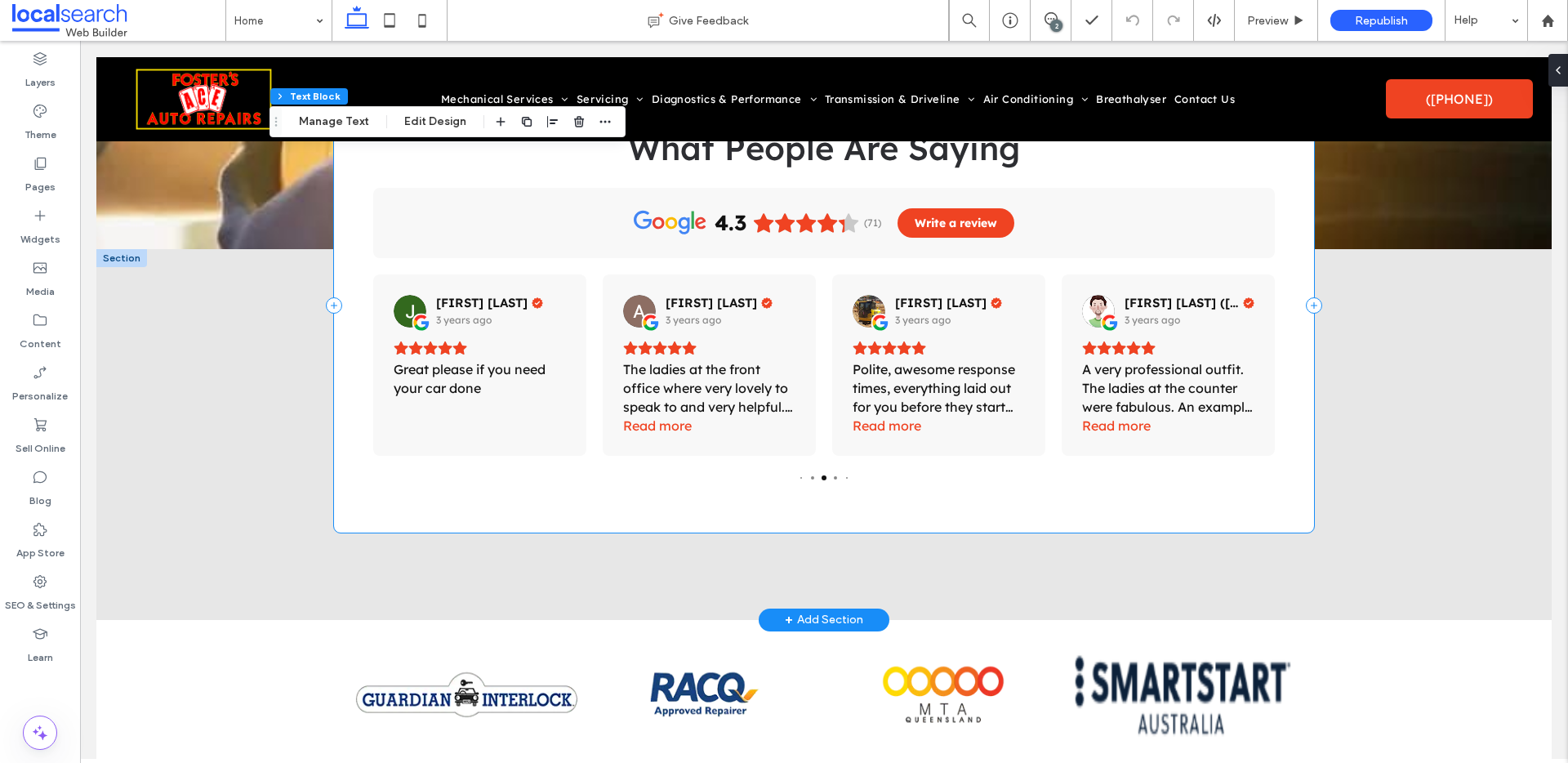 scroll, scrollTop: 7184, scrollLeft: 0, axis: vertical 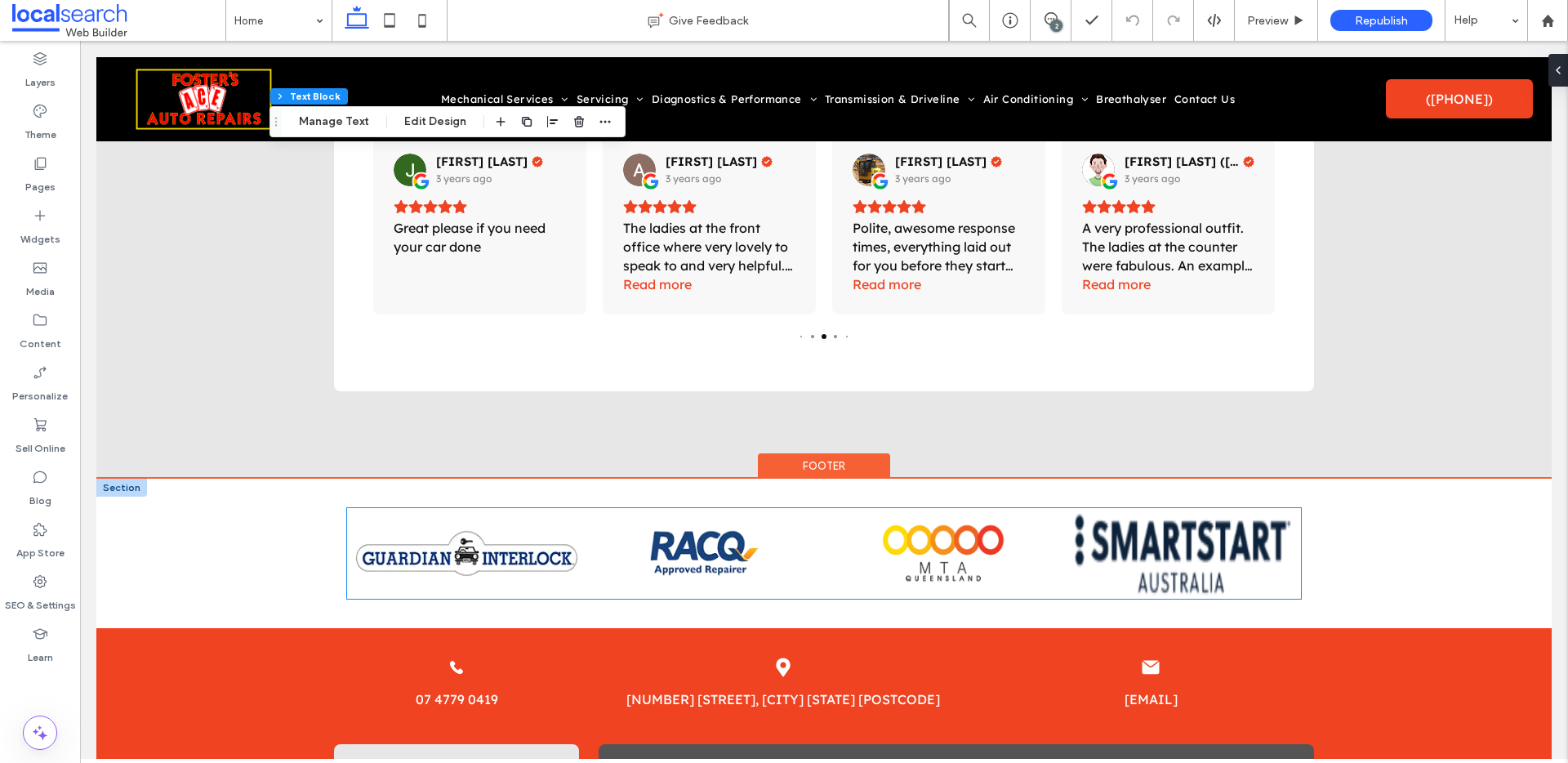 click at bounding box center (705, 553) 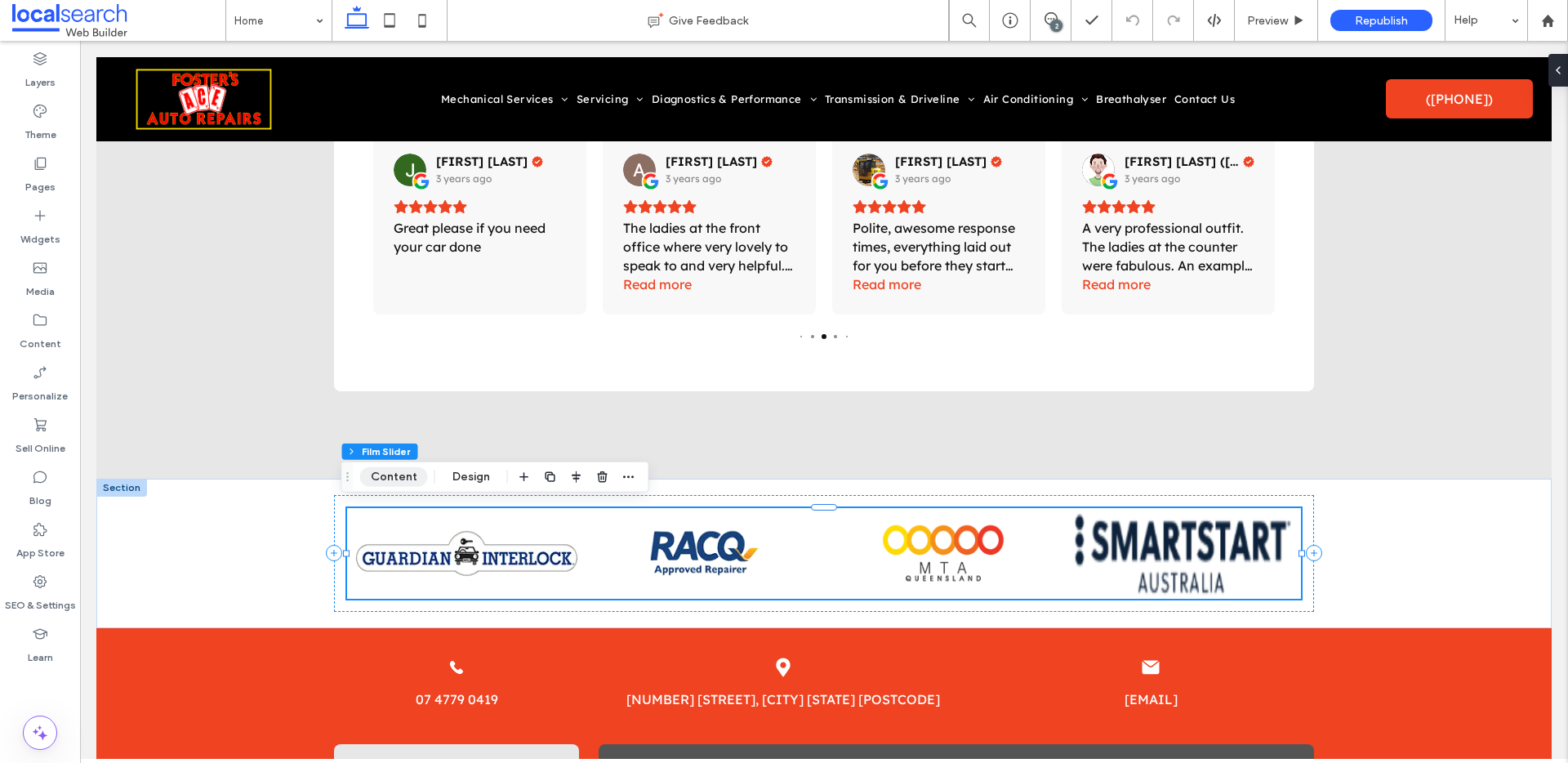 click on "Content" at bounding box center (394, 477) 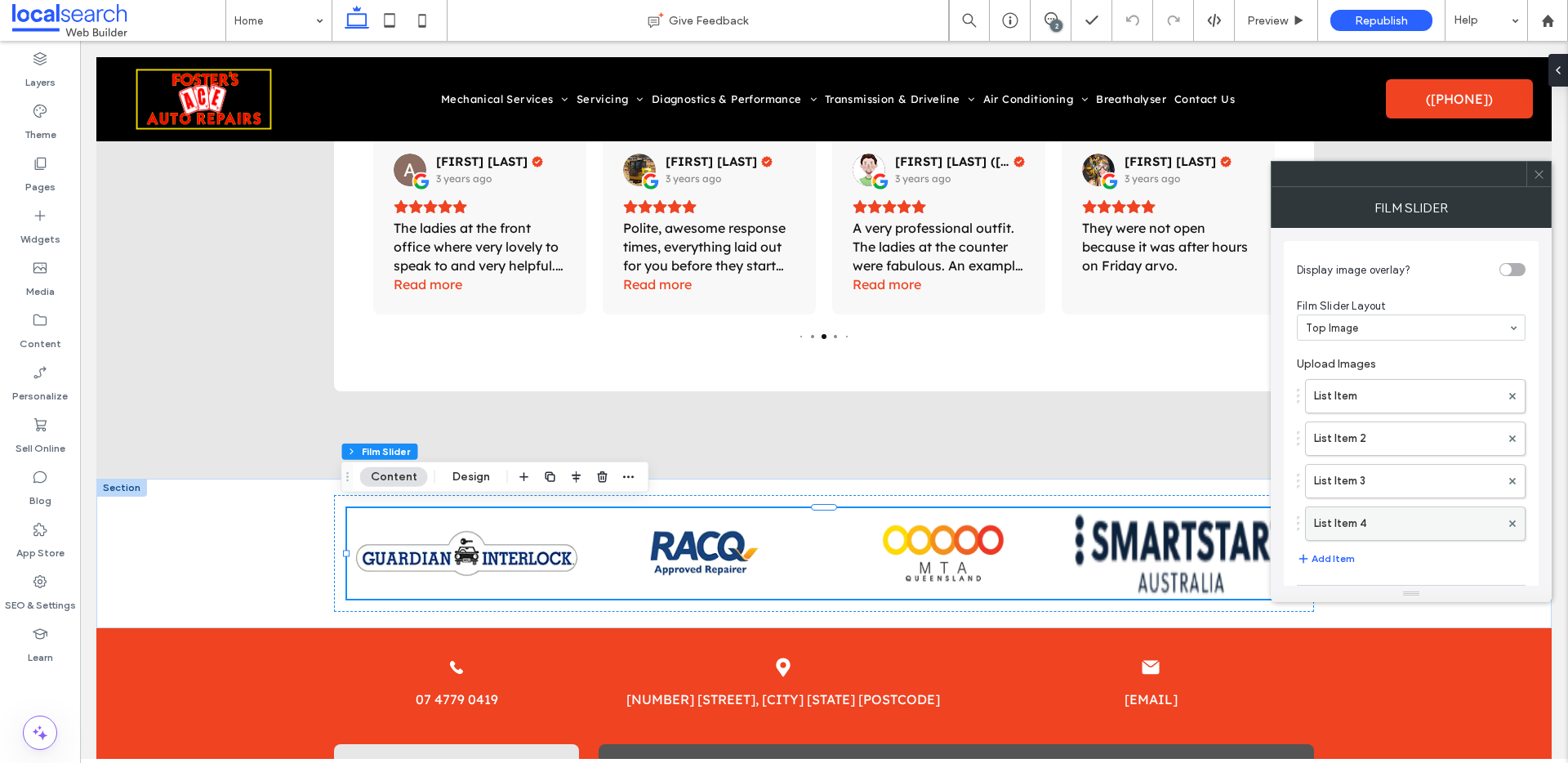 click on "List Item 4" at bounding box center [1407, 524] 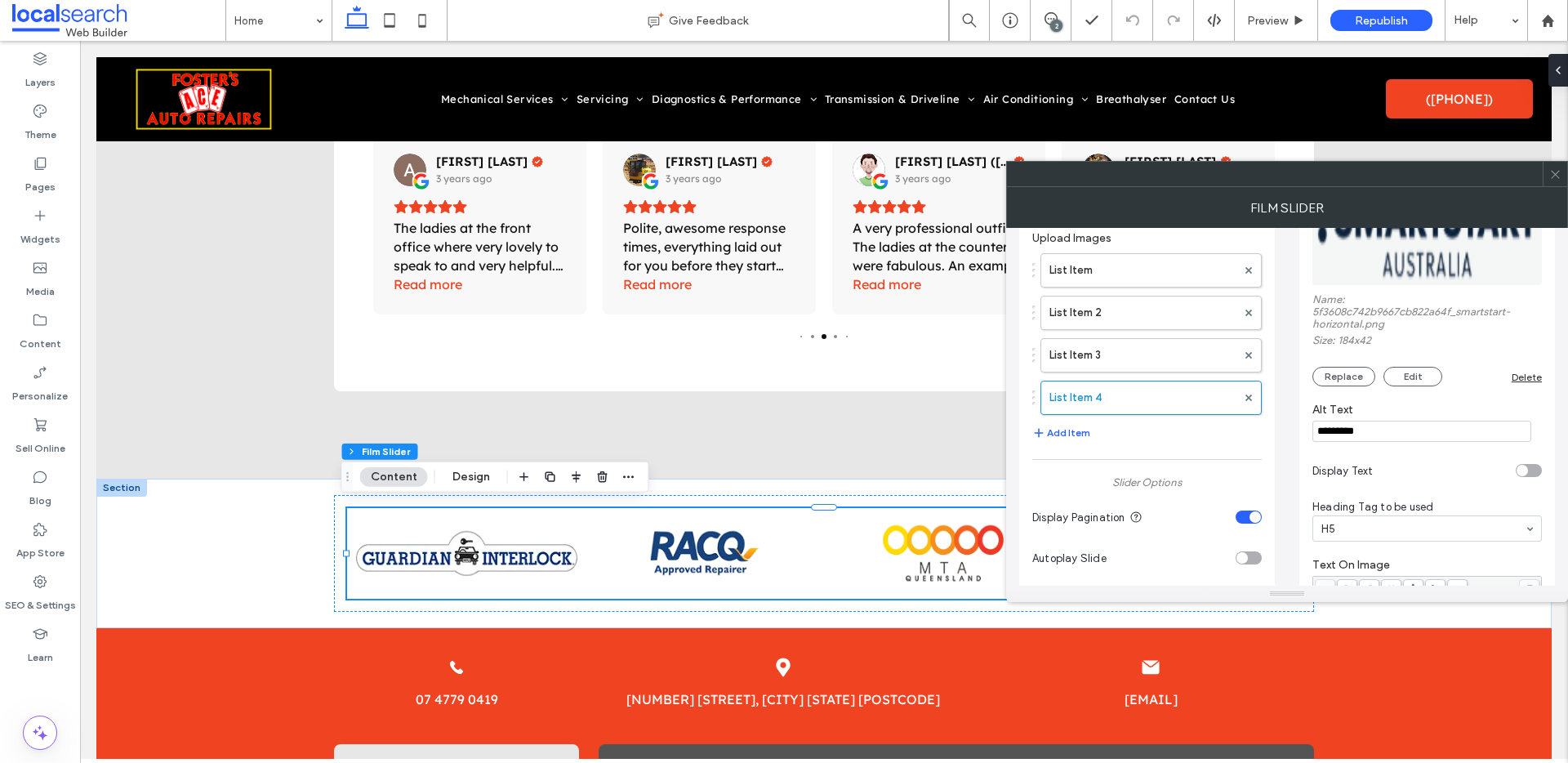 scroll, scrollTop: 128, scrollLeft: 0, axis: vertical 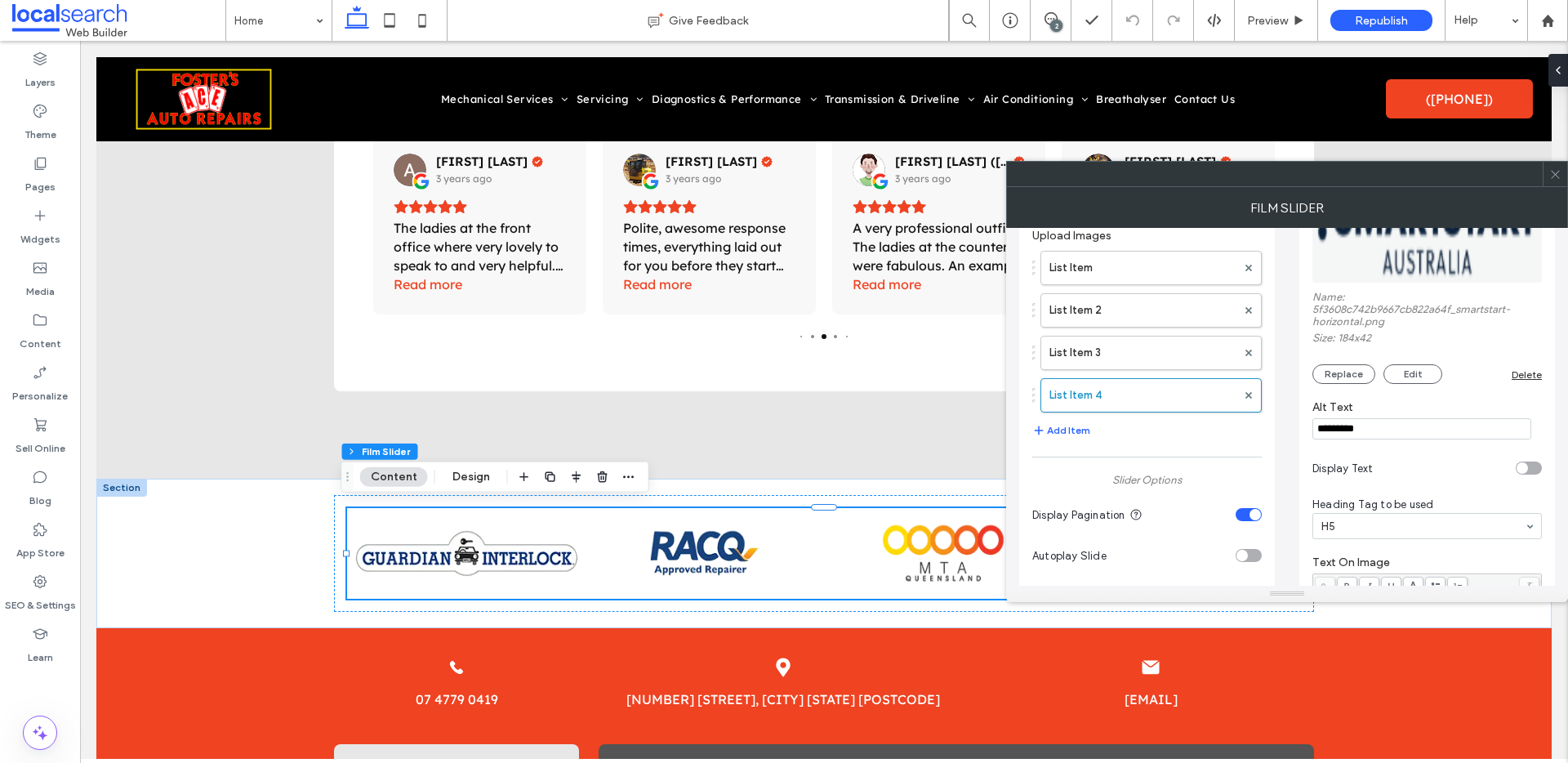 click on "*********" at bounding box center (1422, 429) 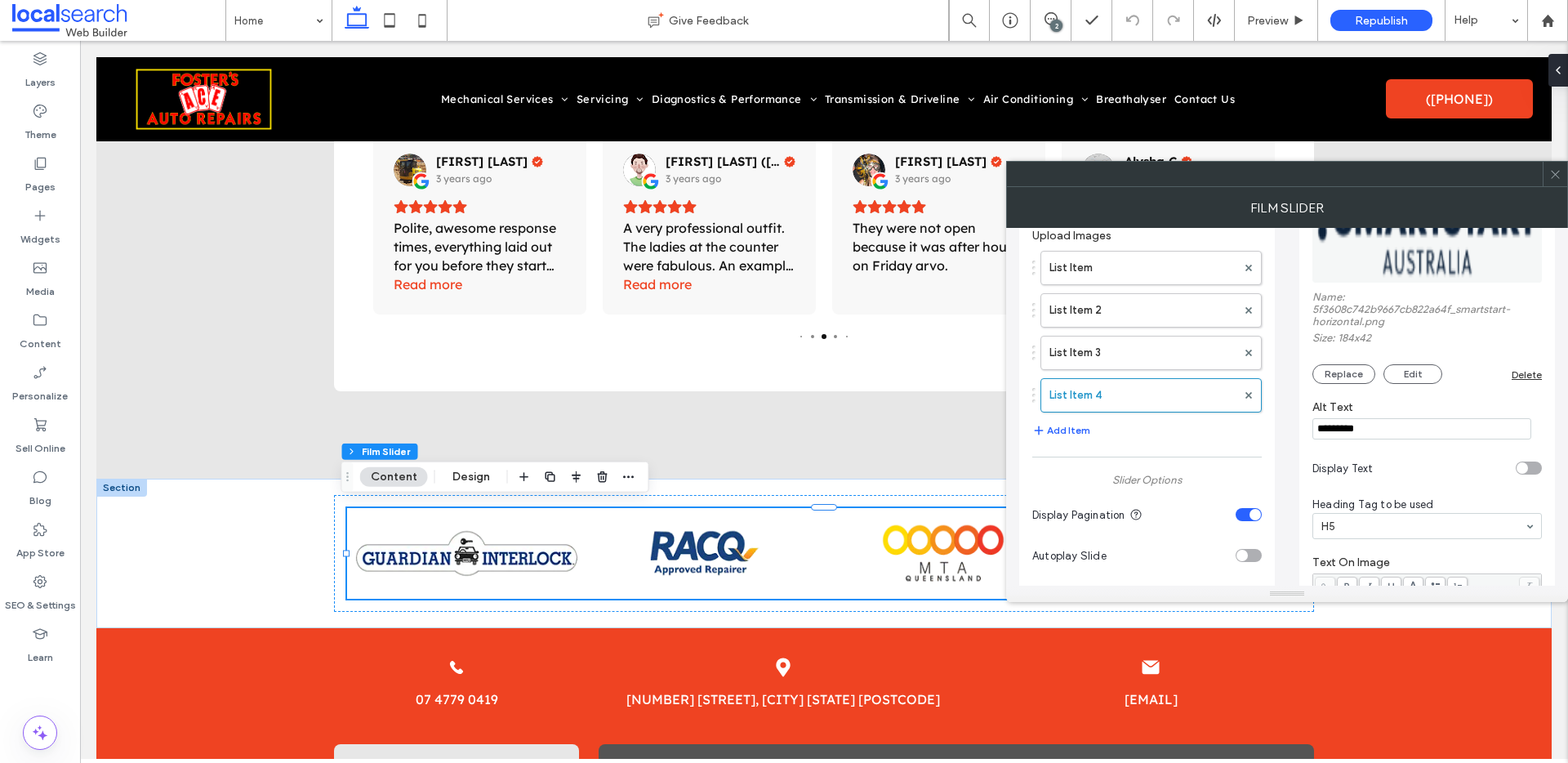 click on "*********" at bounding box center (1422, 429) 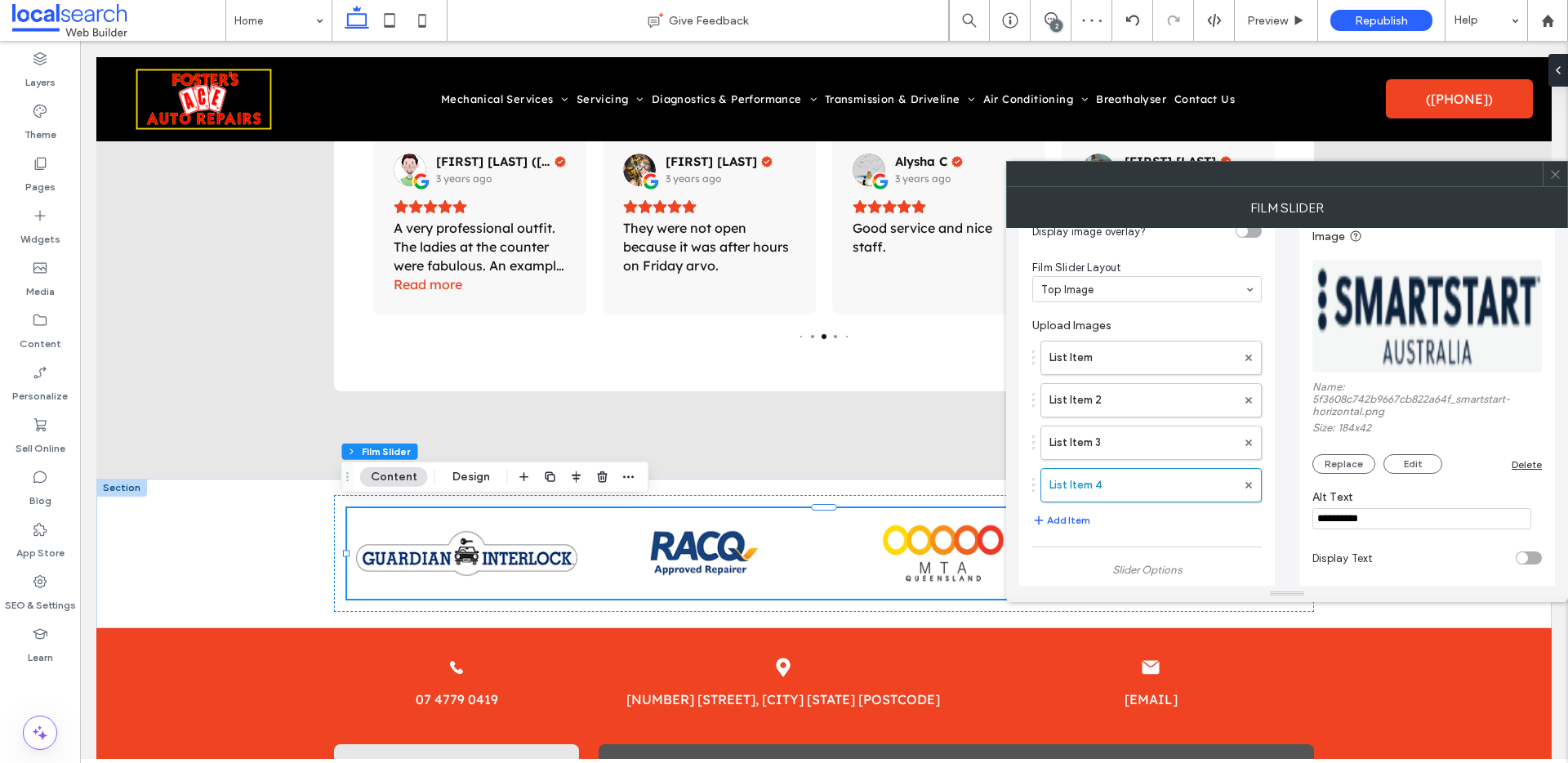 scroll, scrollTop: 55, scrollLeft: 0, axis: vertical 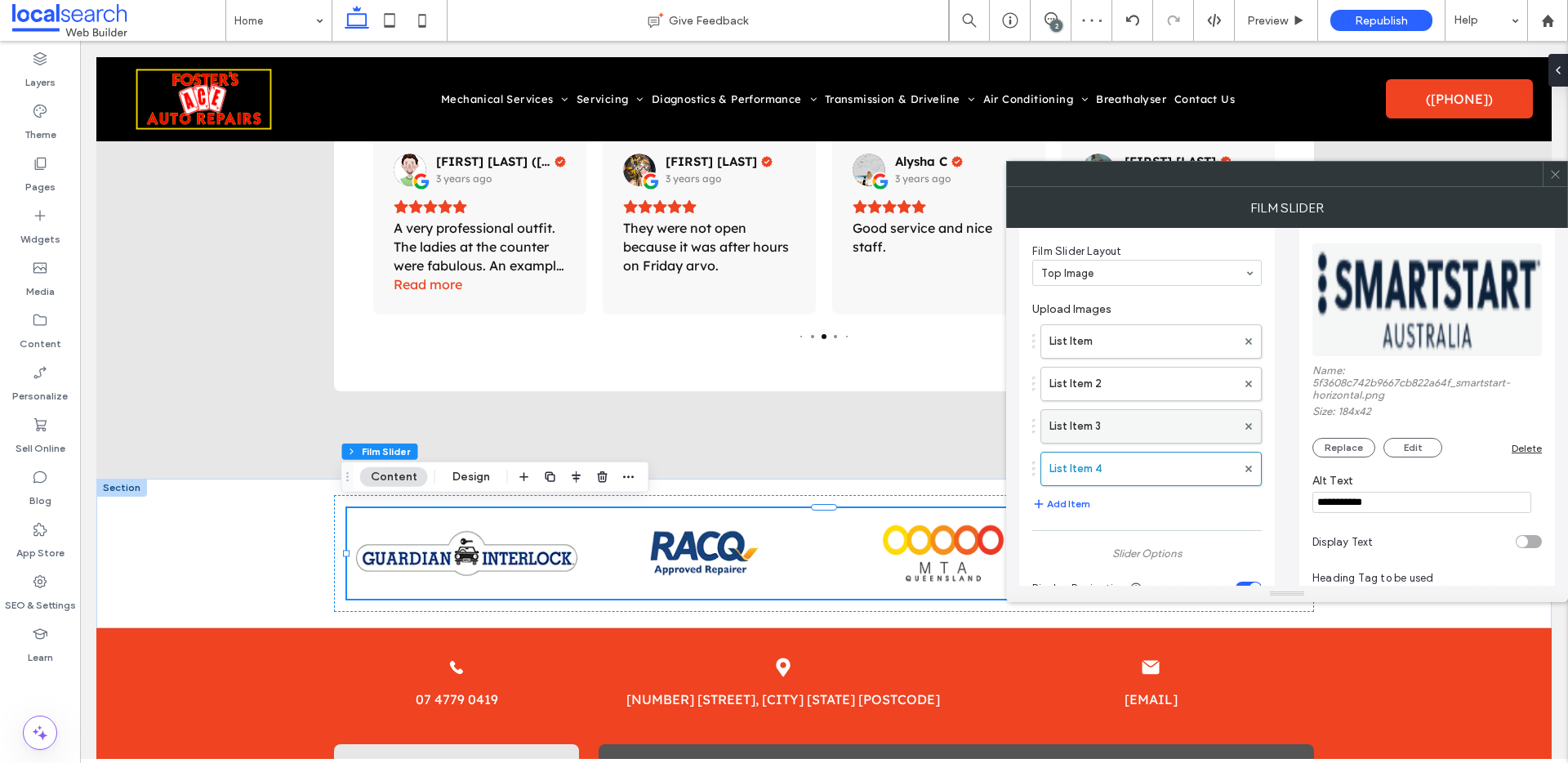 type on "**********" 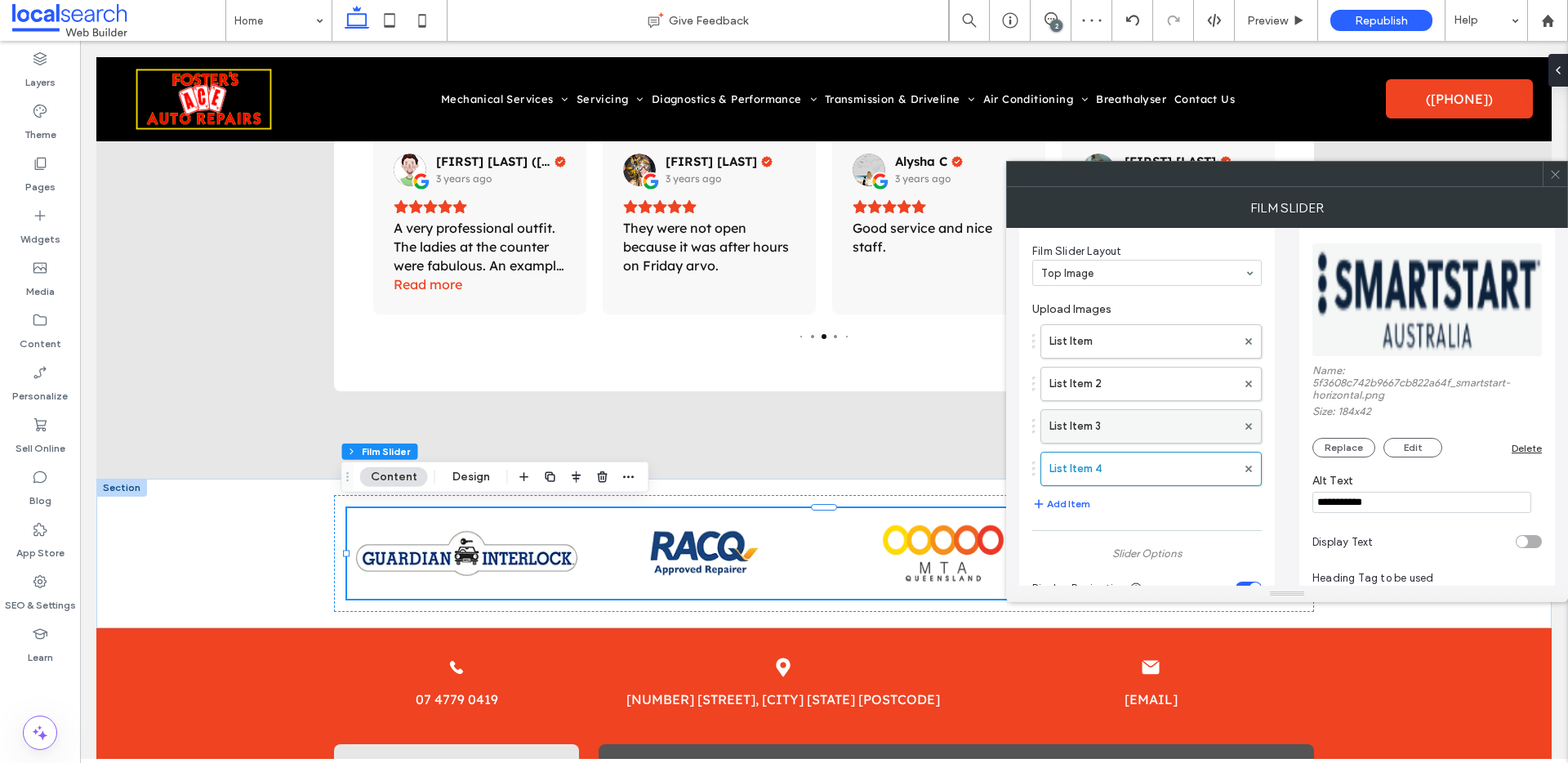click on "List Item 3" at bounding box center [1143, 426] 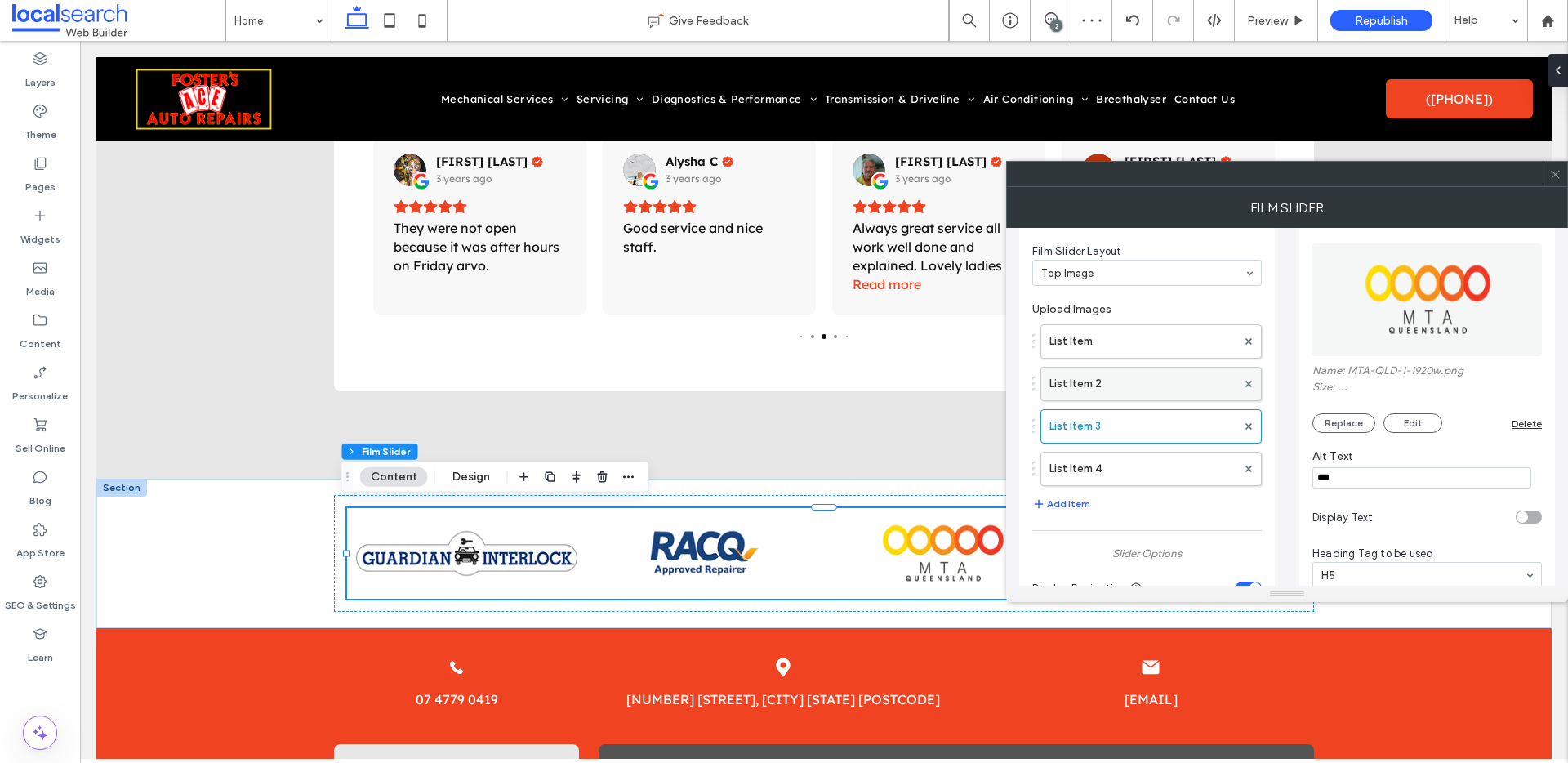click on "List Item 2" at bounding box center [1143, 384] 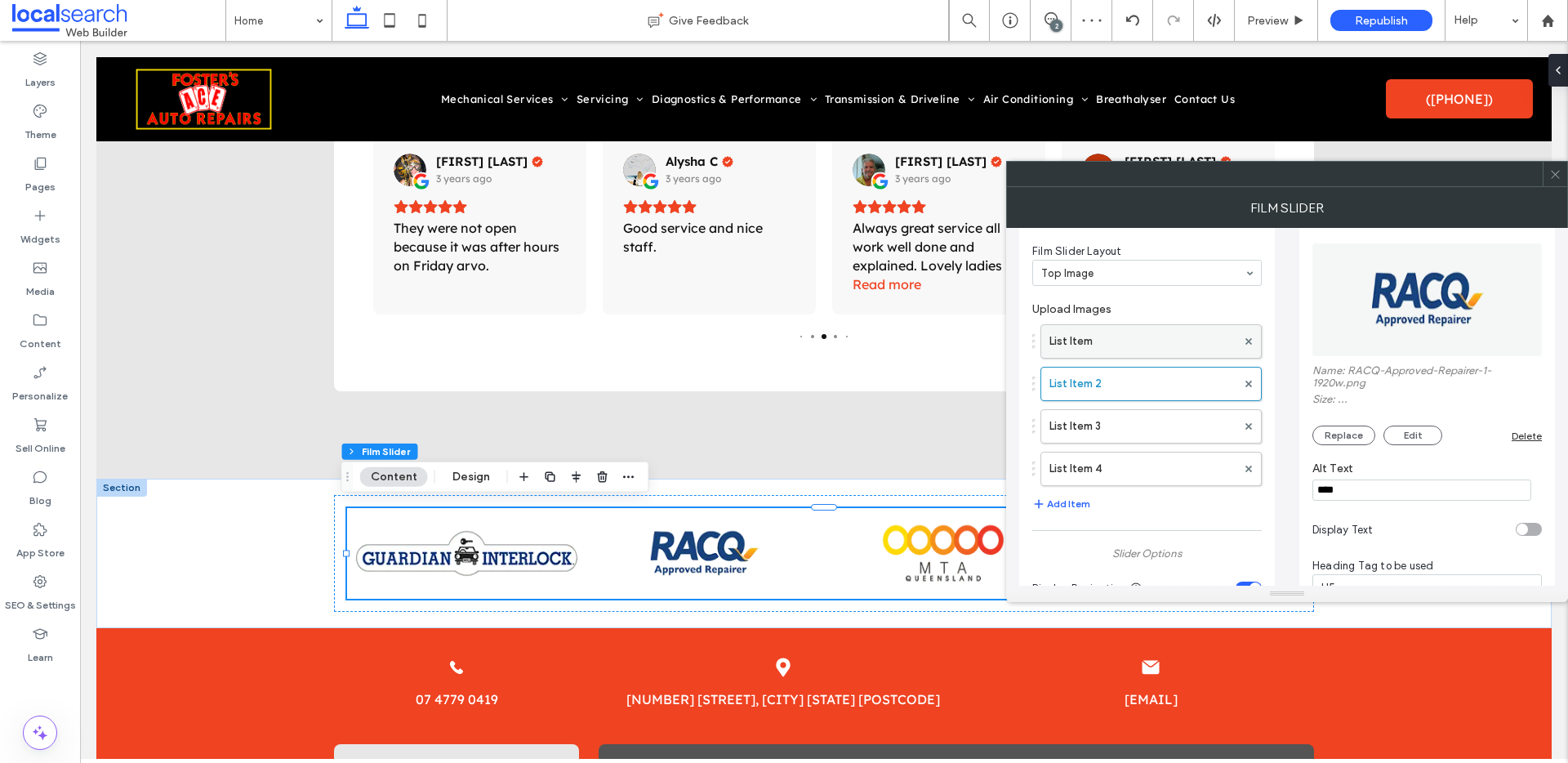 click on "List Item" at bounding box center (1143, 341) 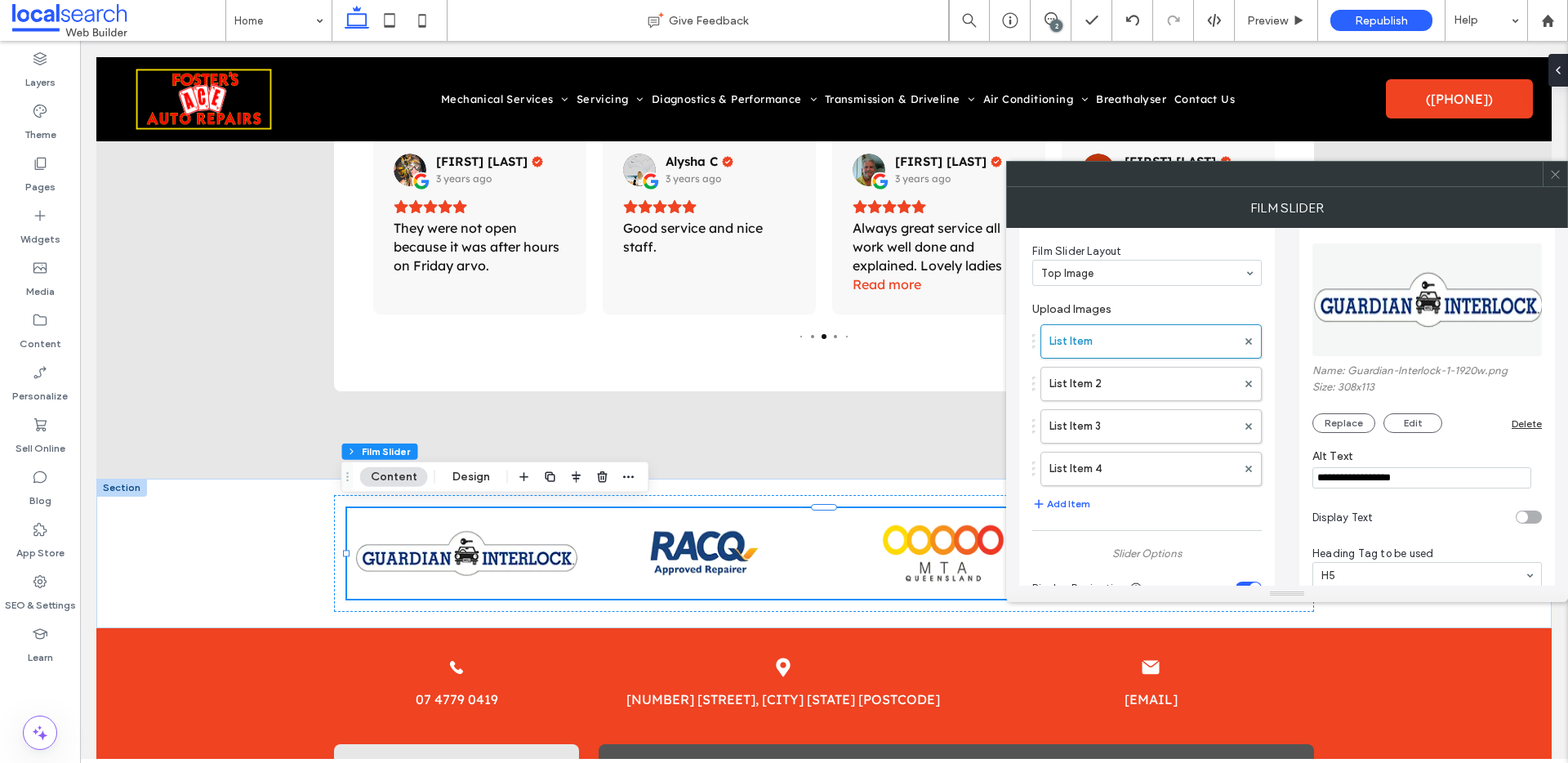 click 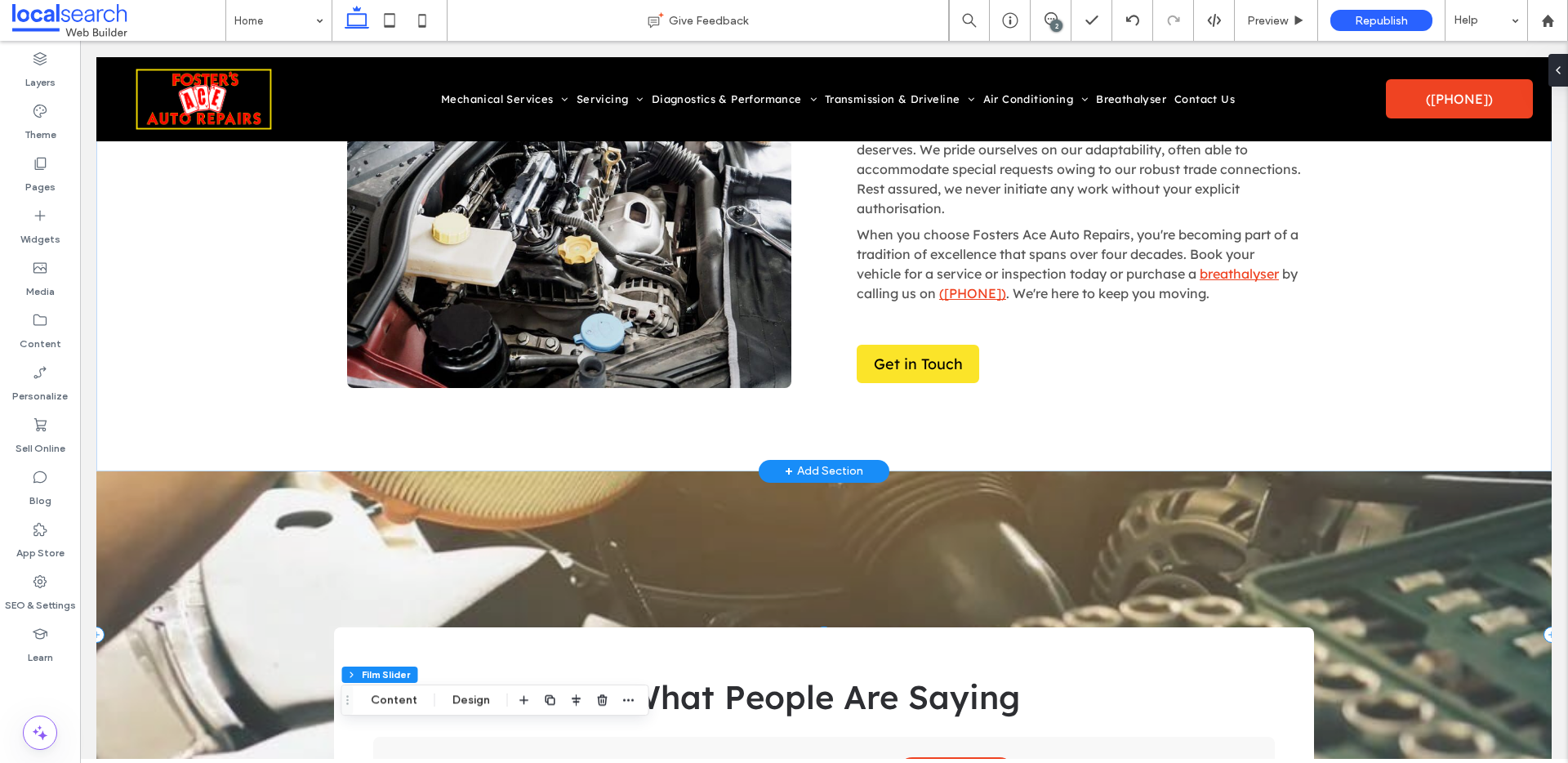 scroll, scrollTop: 6372, scrollLeft: 0, axis: vertical 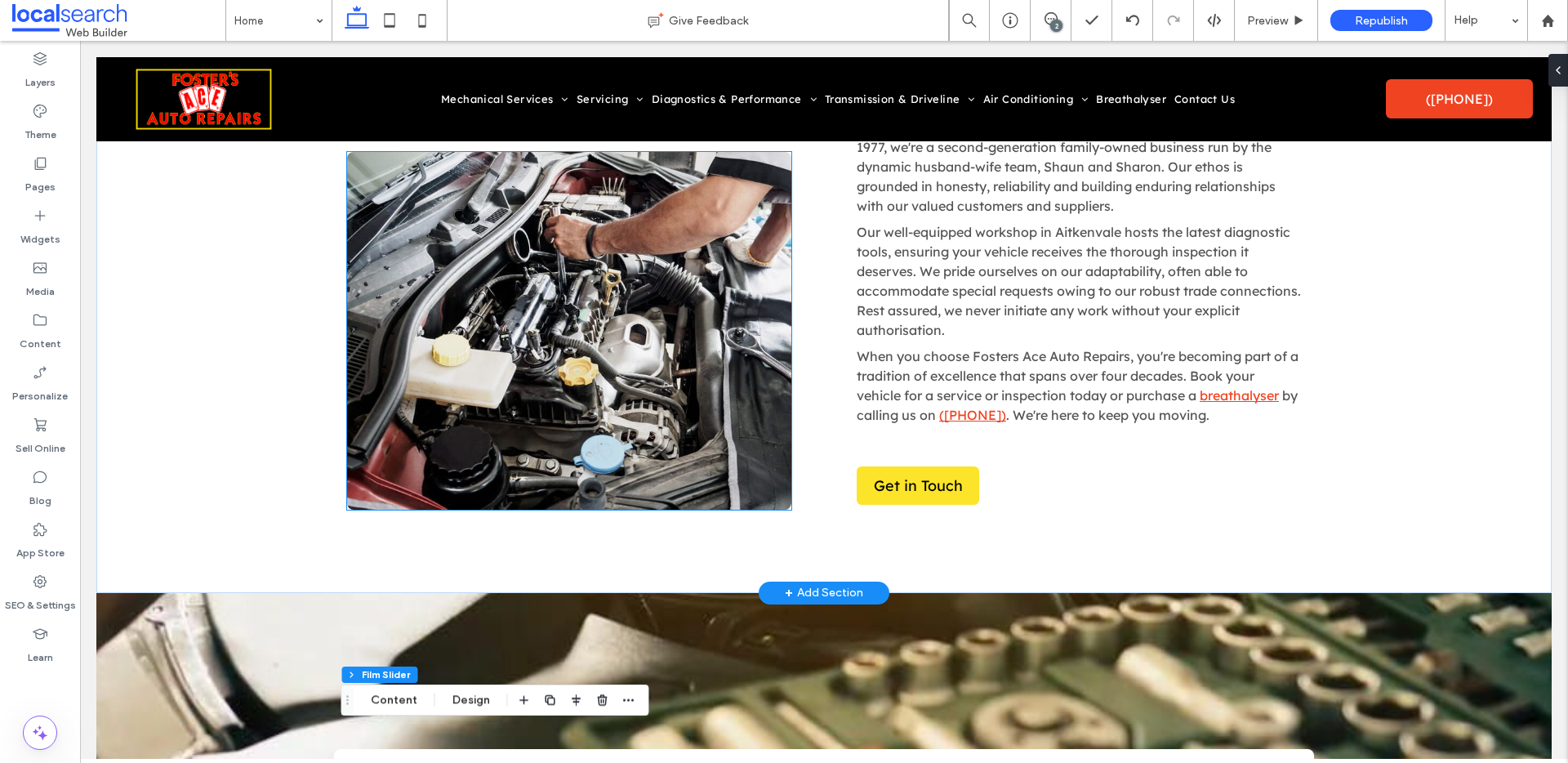 click at bounding box center [569, 331] 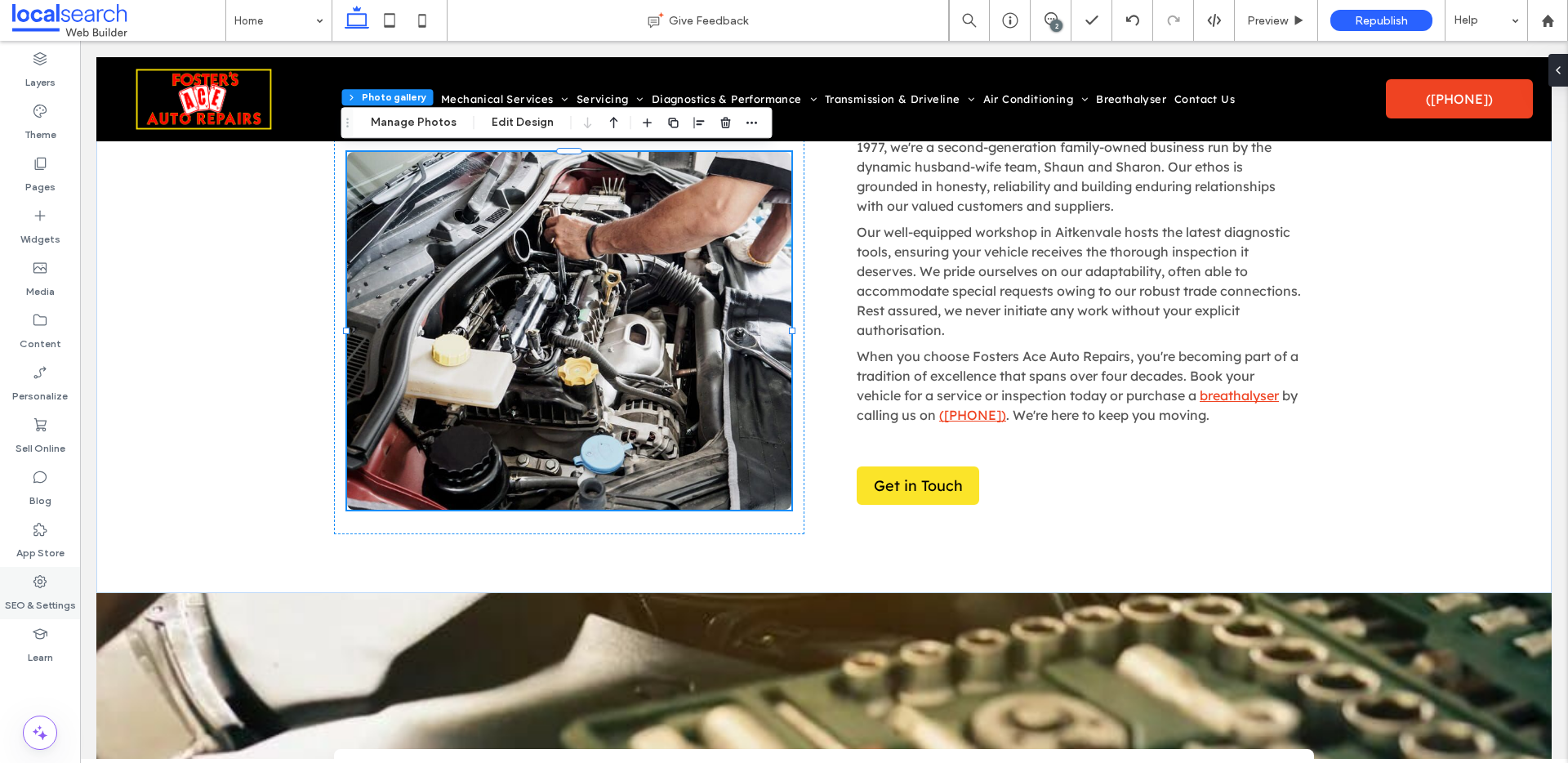 click on "SEO & Settings" at bounding box center (40, 601) 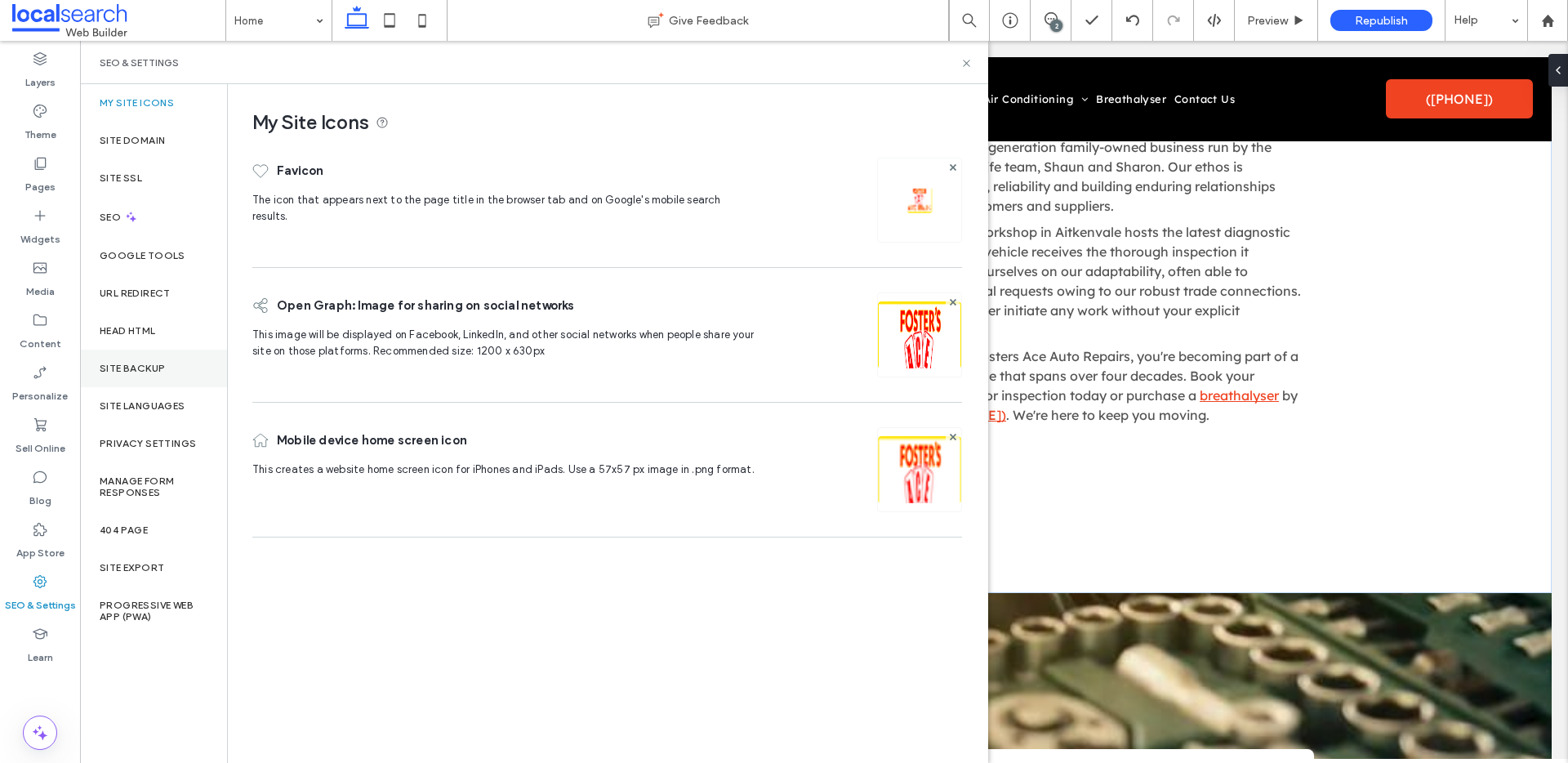 click on "Site Backup" at bounding box center (154, 368) 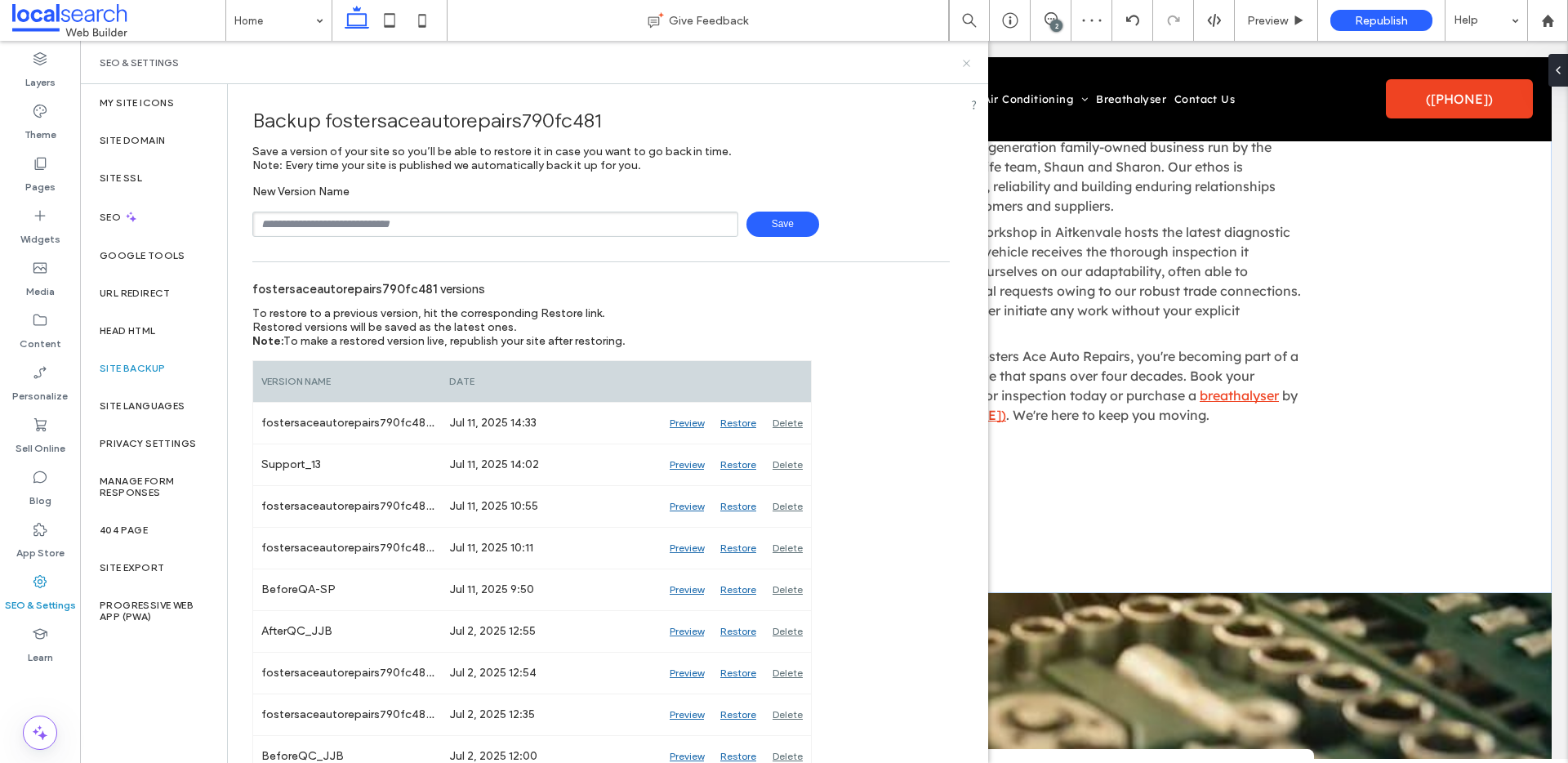 click 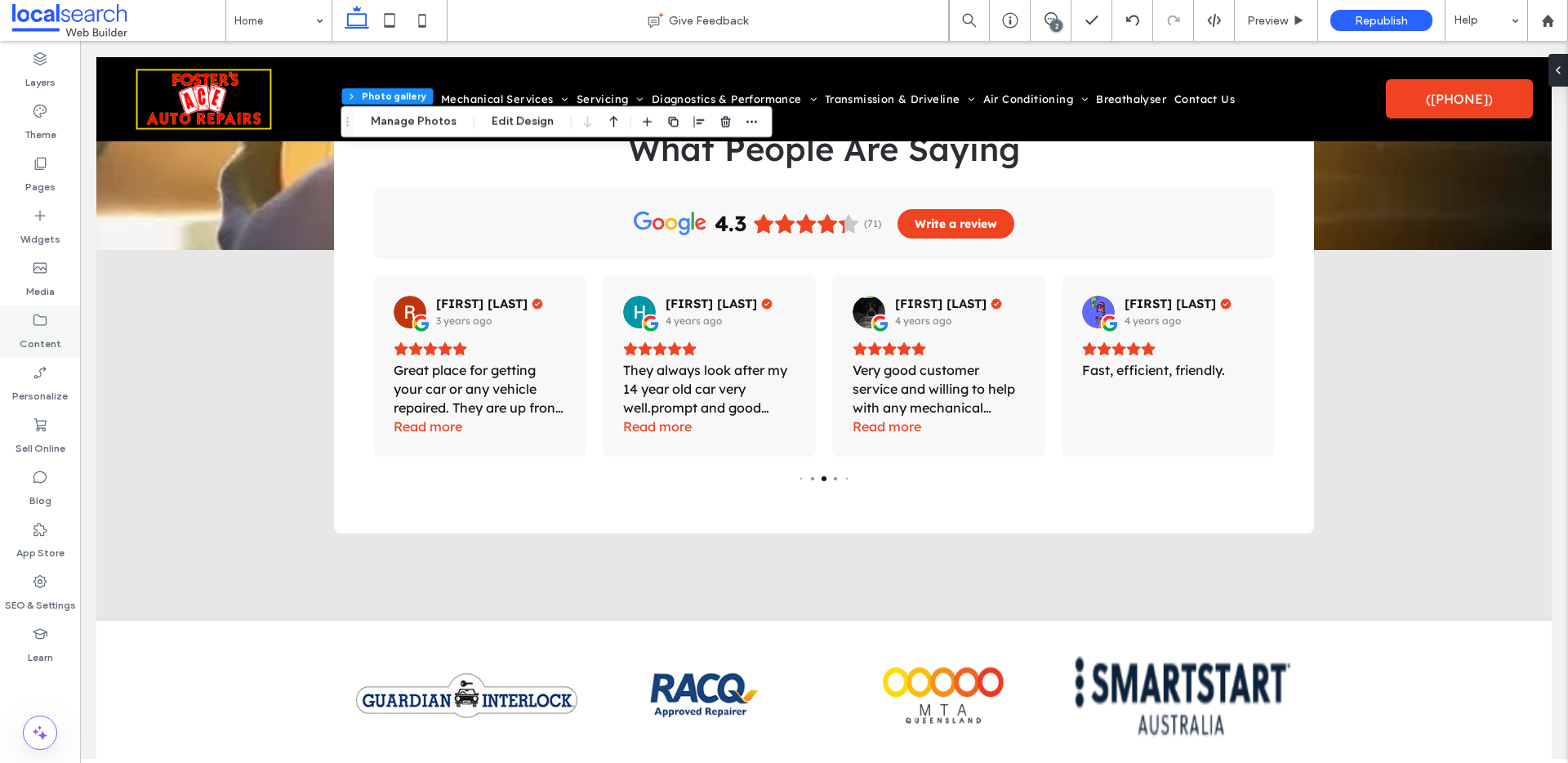 scroll, scrollTop: 7046, scrollLeft: 0, axis: vertical 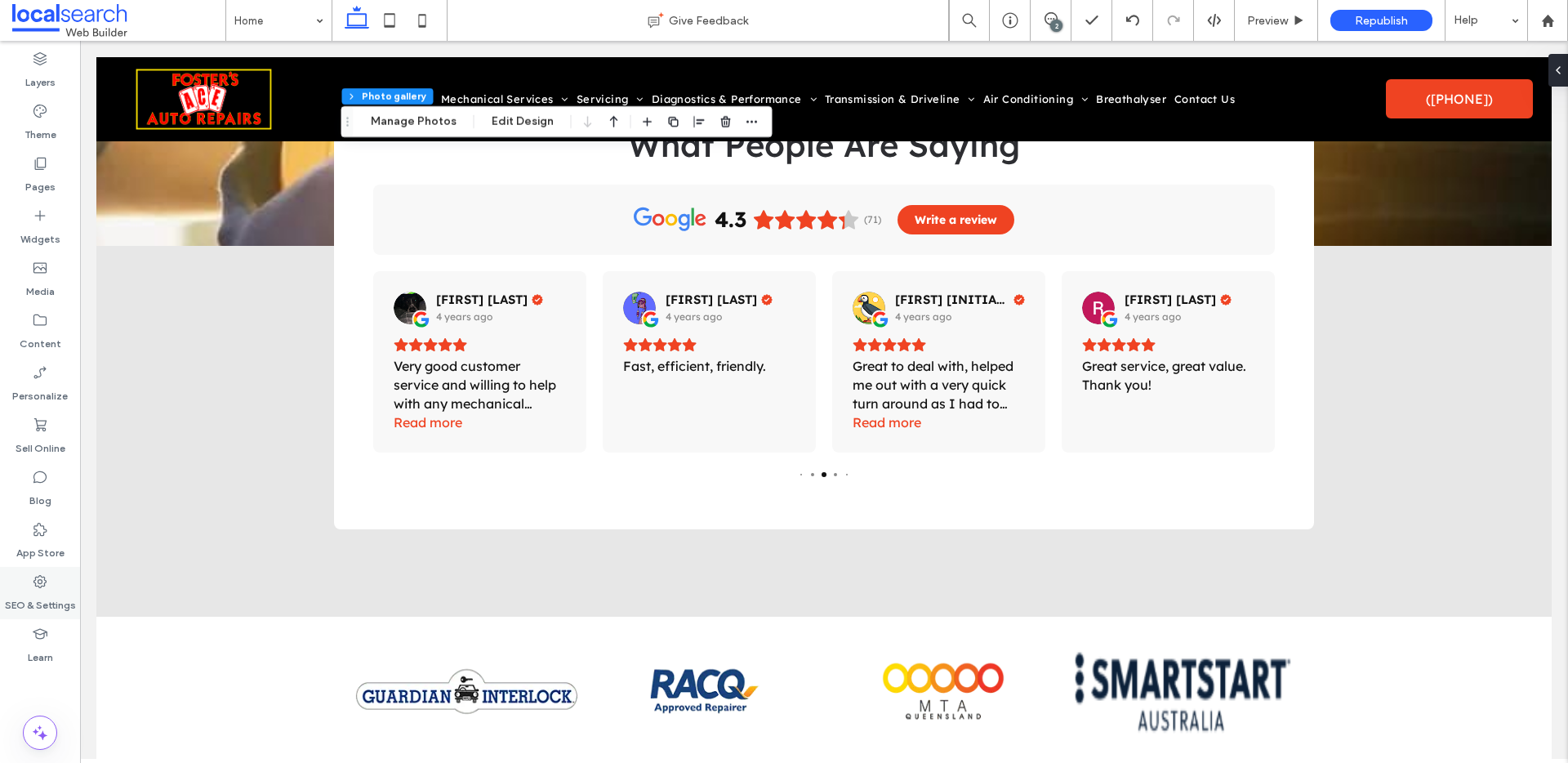click on "SEO & Settings" at bounding box center (40, 601) 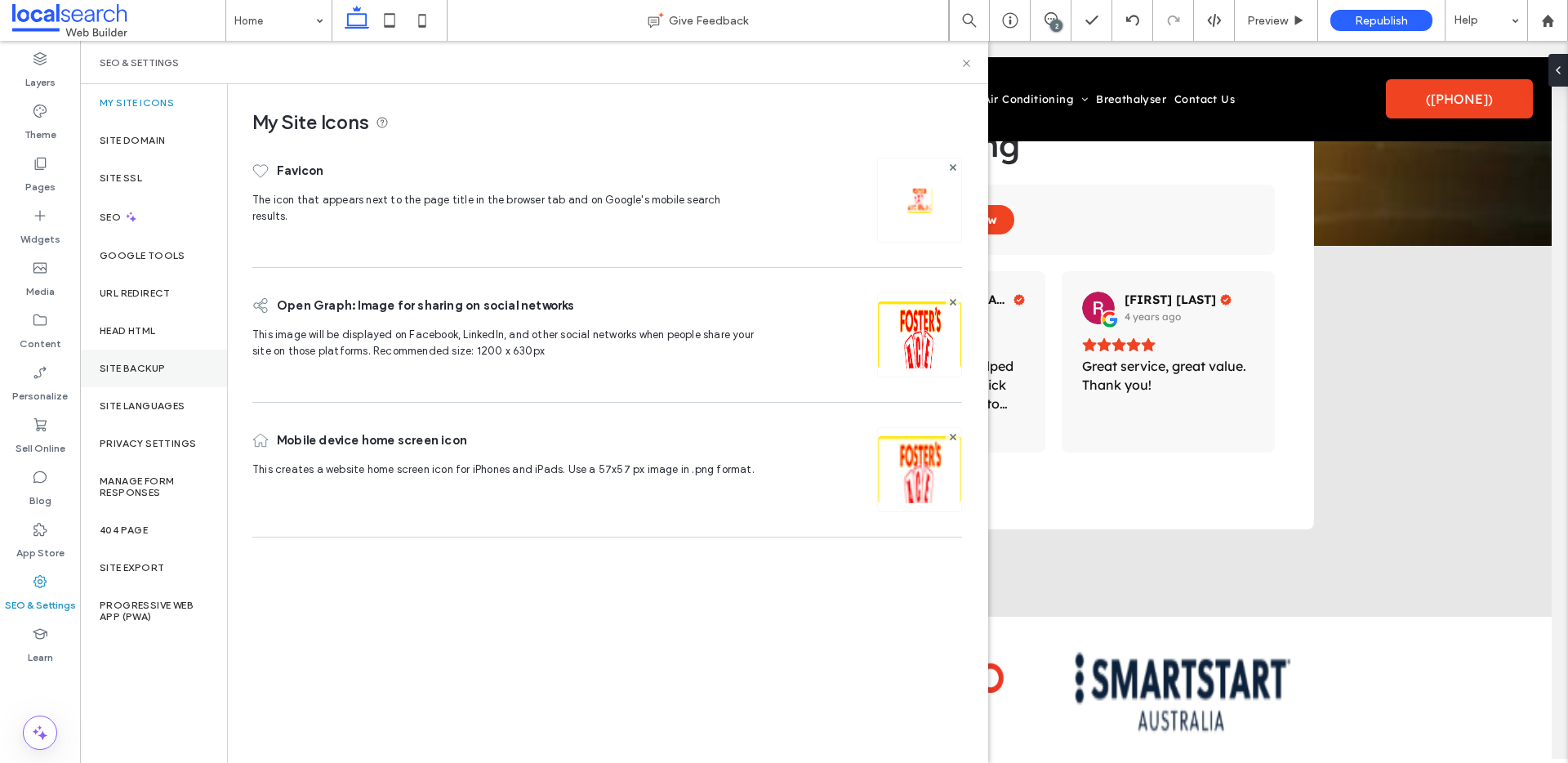 click on "Site Backup" at bounding box center (132, 368) 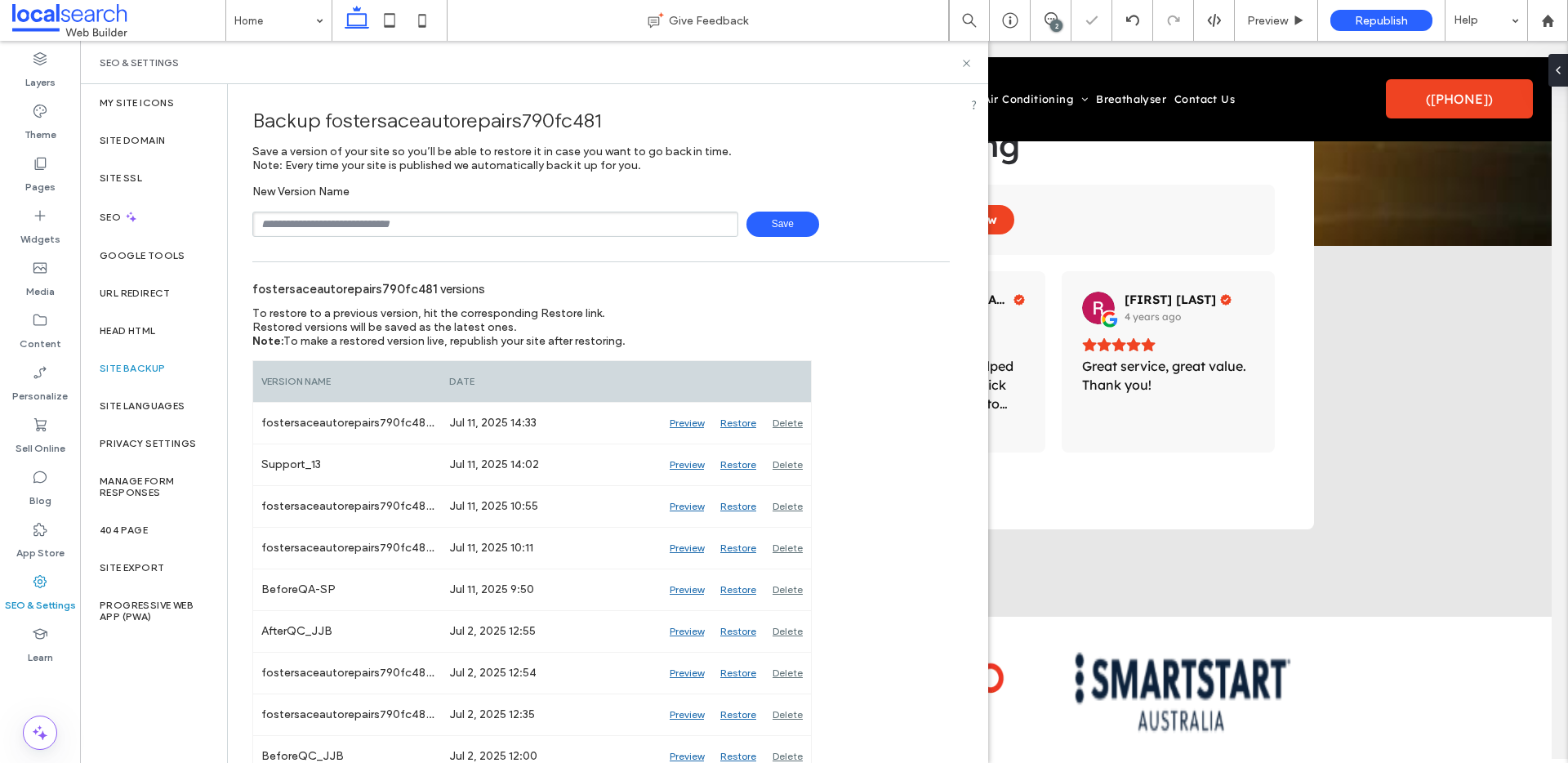 click at bounding box center (495, 224) 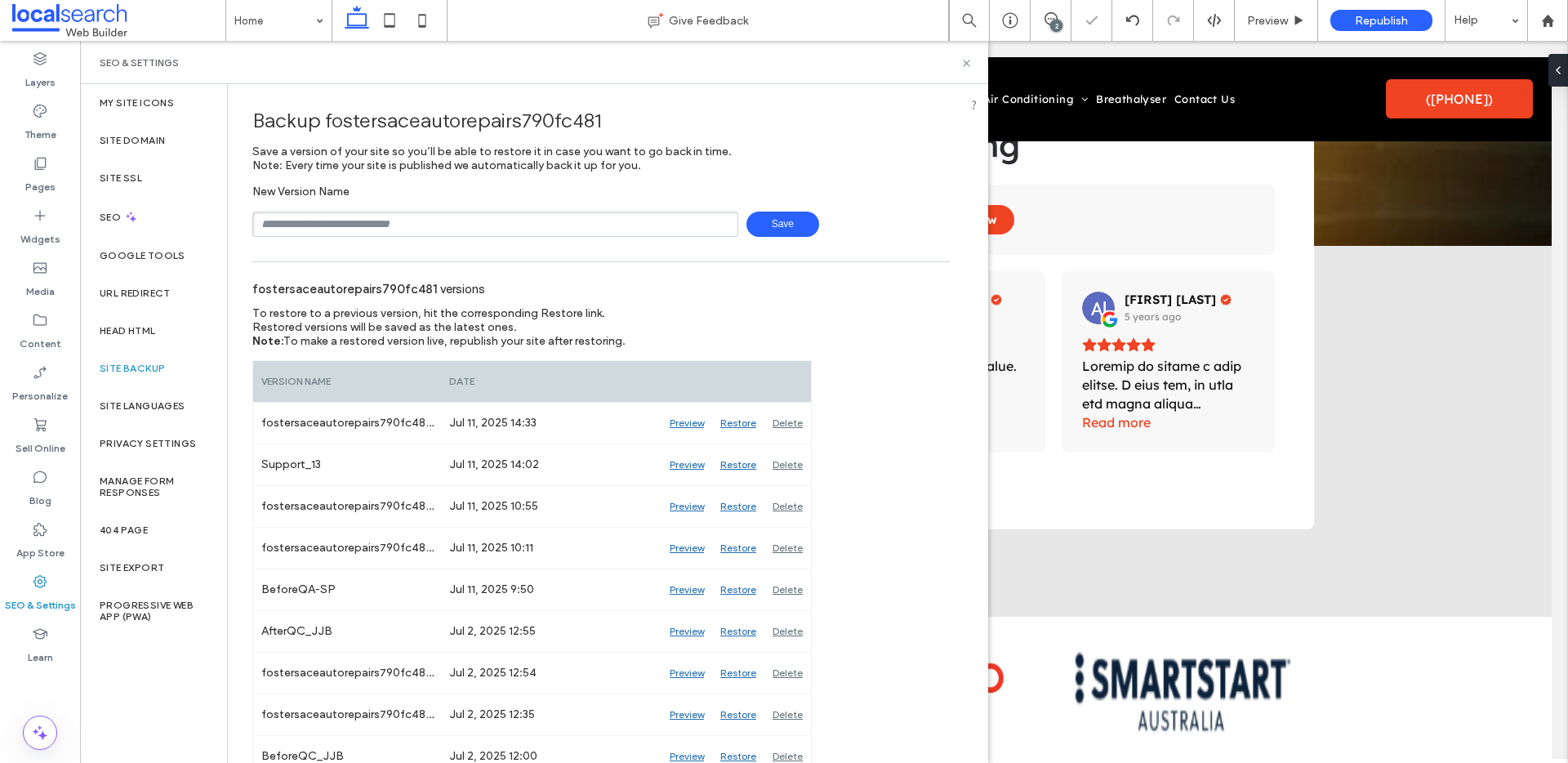 type on "**********" 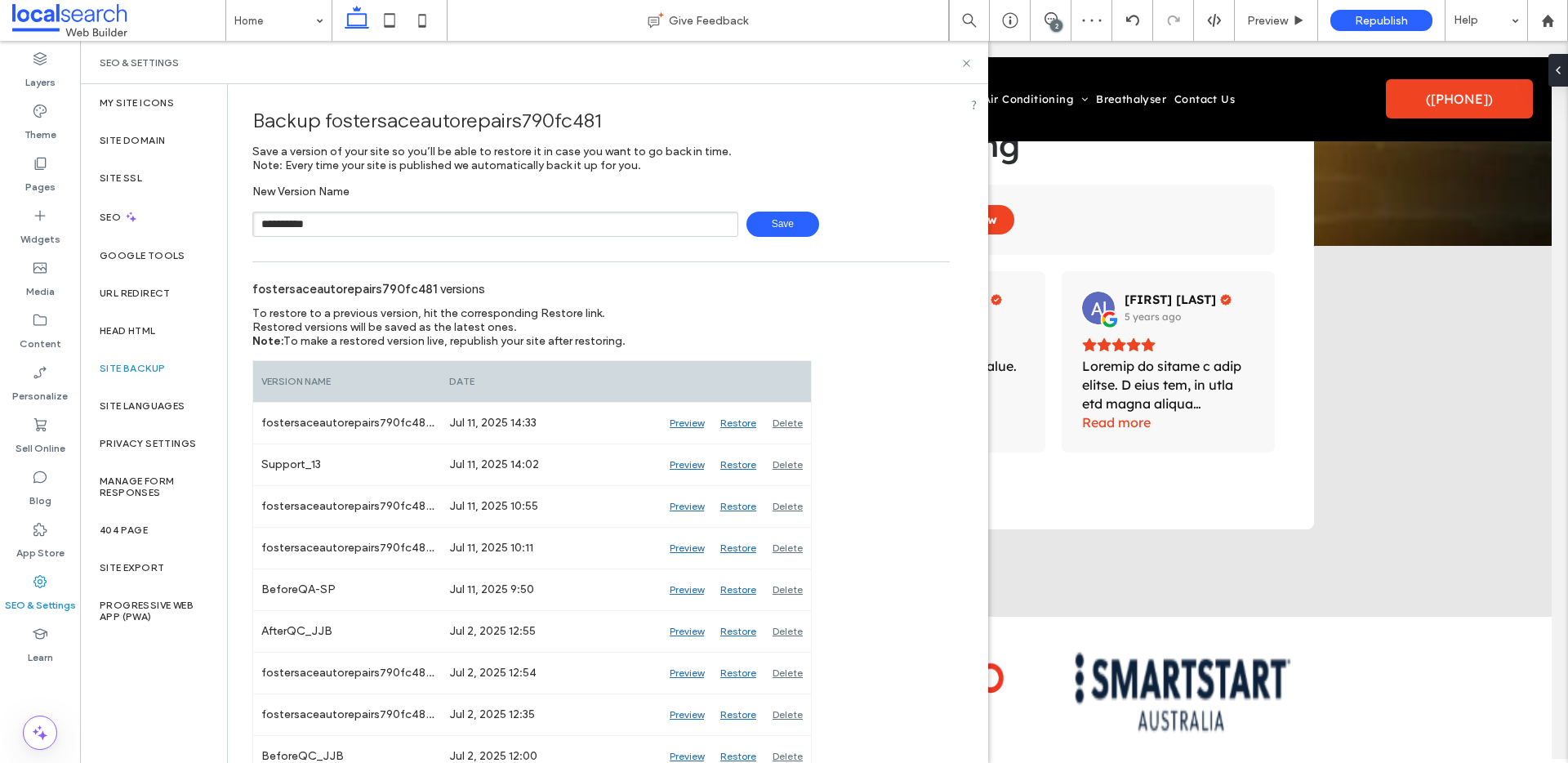 click on "Save" at bounding box center (782, 224) 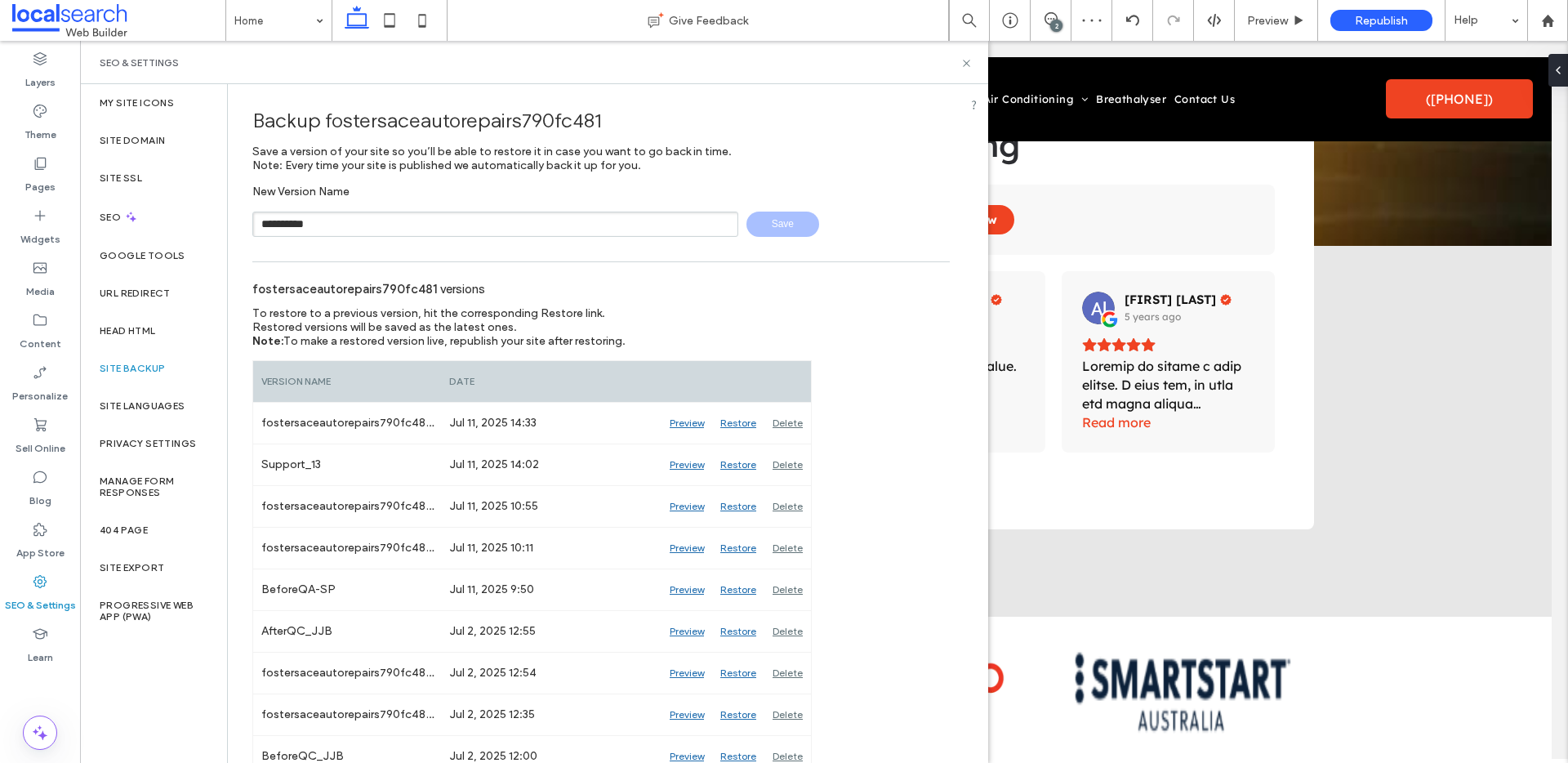 type 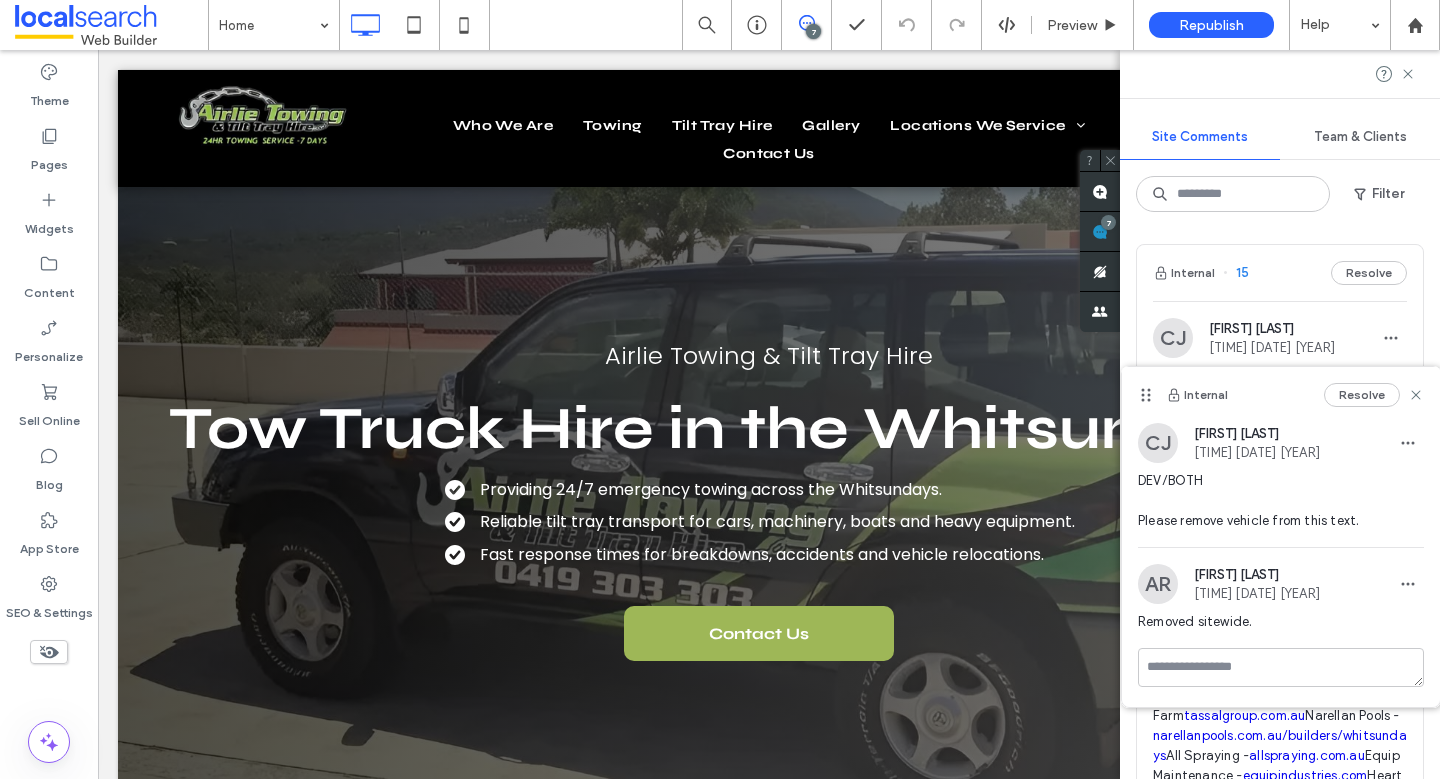 scroll, scrollTop: 331, scrollLeft: 0, axis: vertical 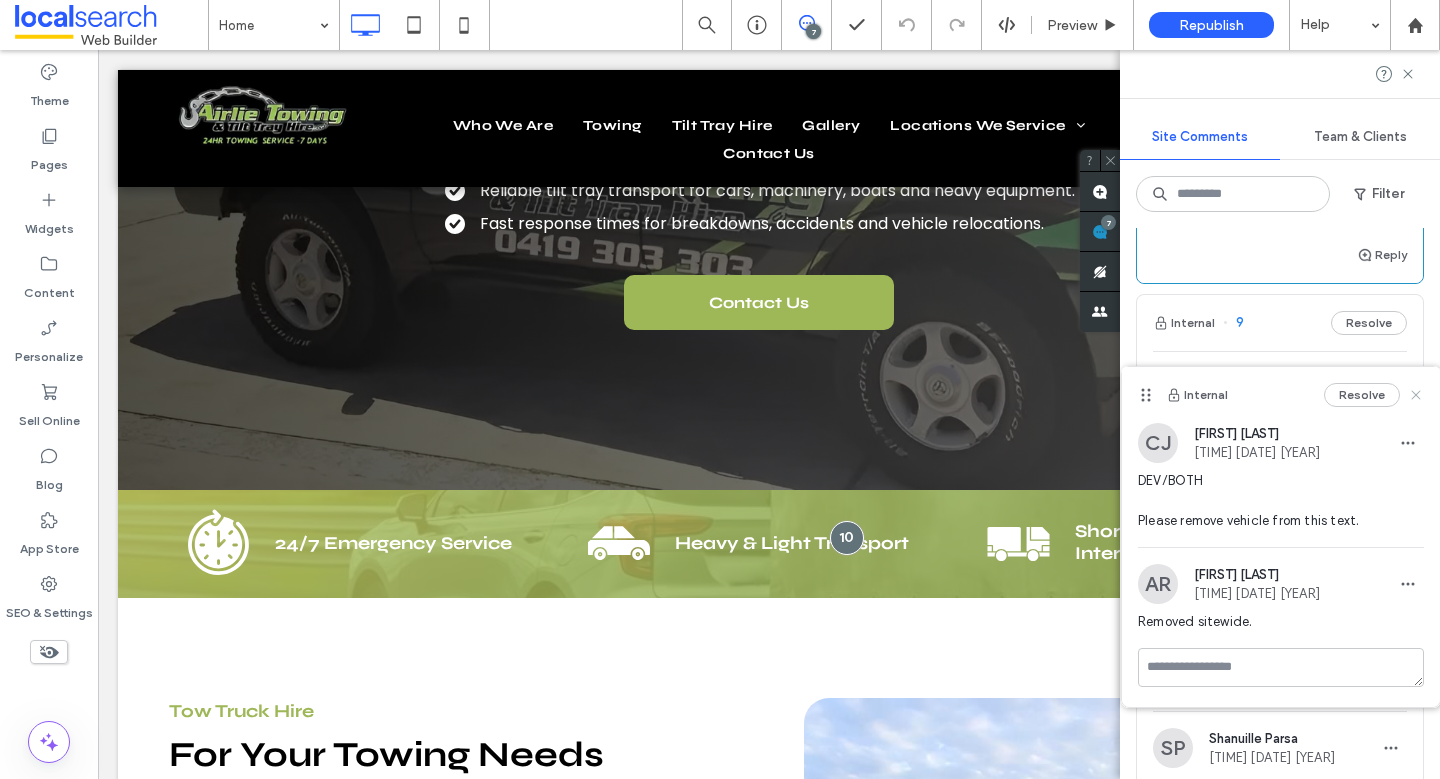 click 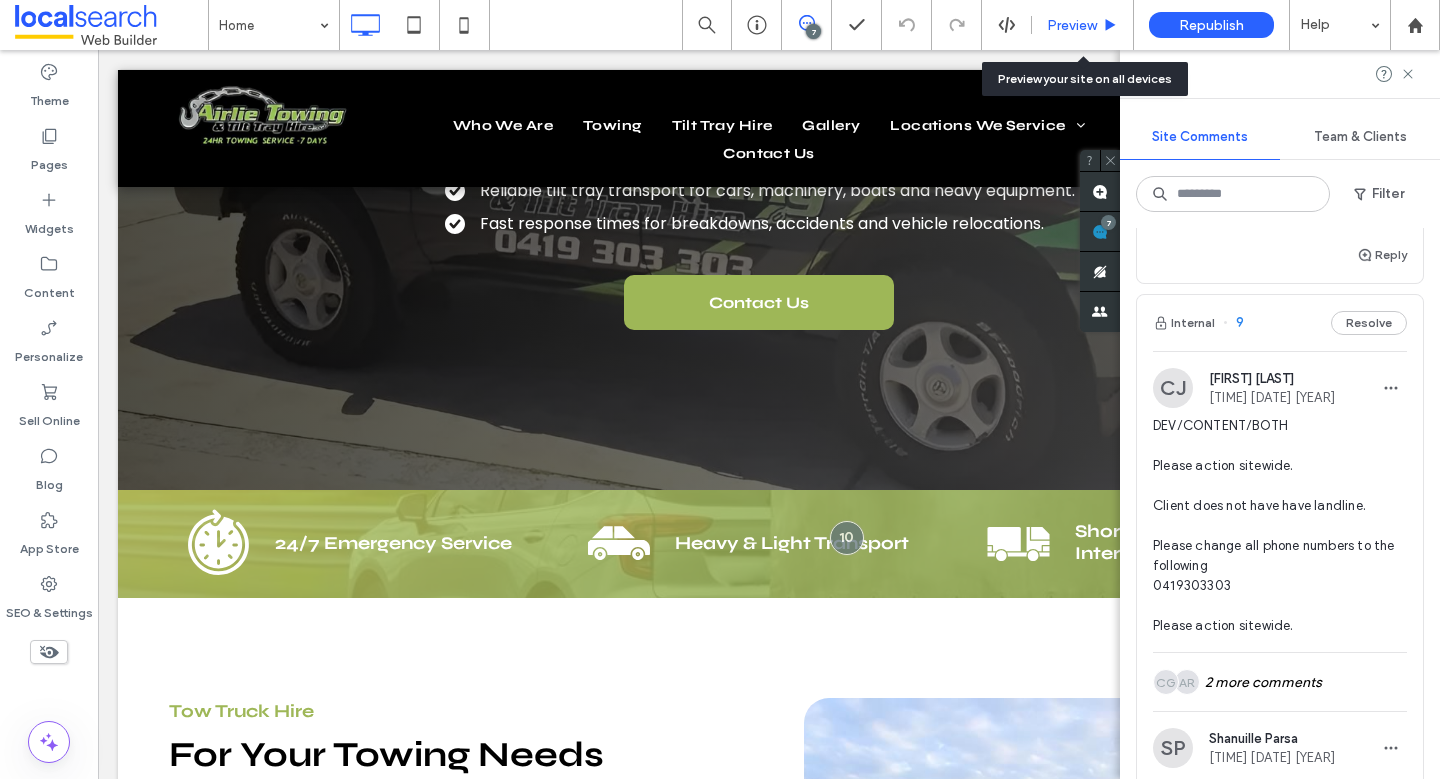 click on "Preview" at bounding box center [1072, 25] 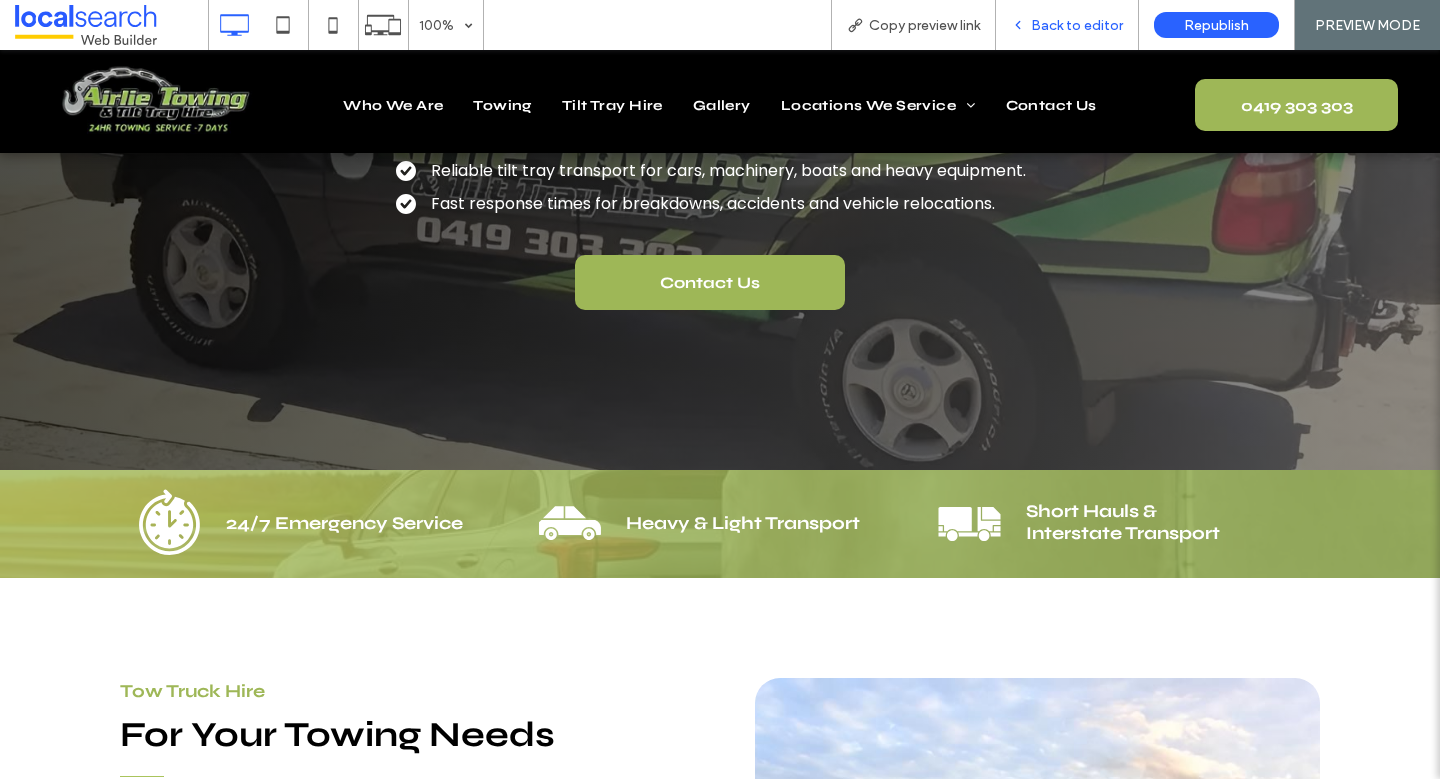scroll, scrollTop: 0, scrollLeft: 0, axis: both 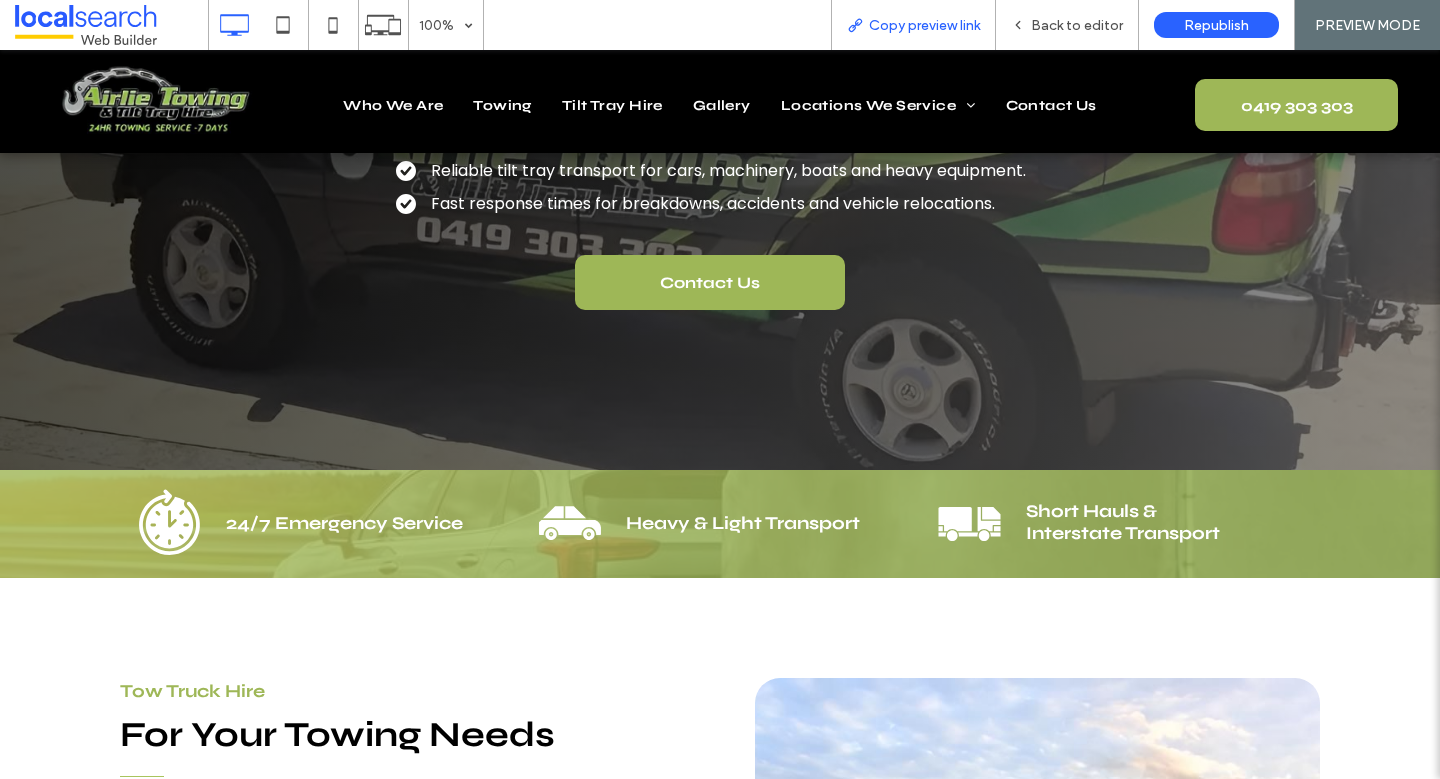 click on "Copy preview link" at bounding box center (924, 25) 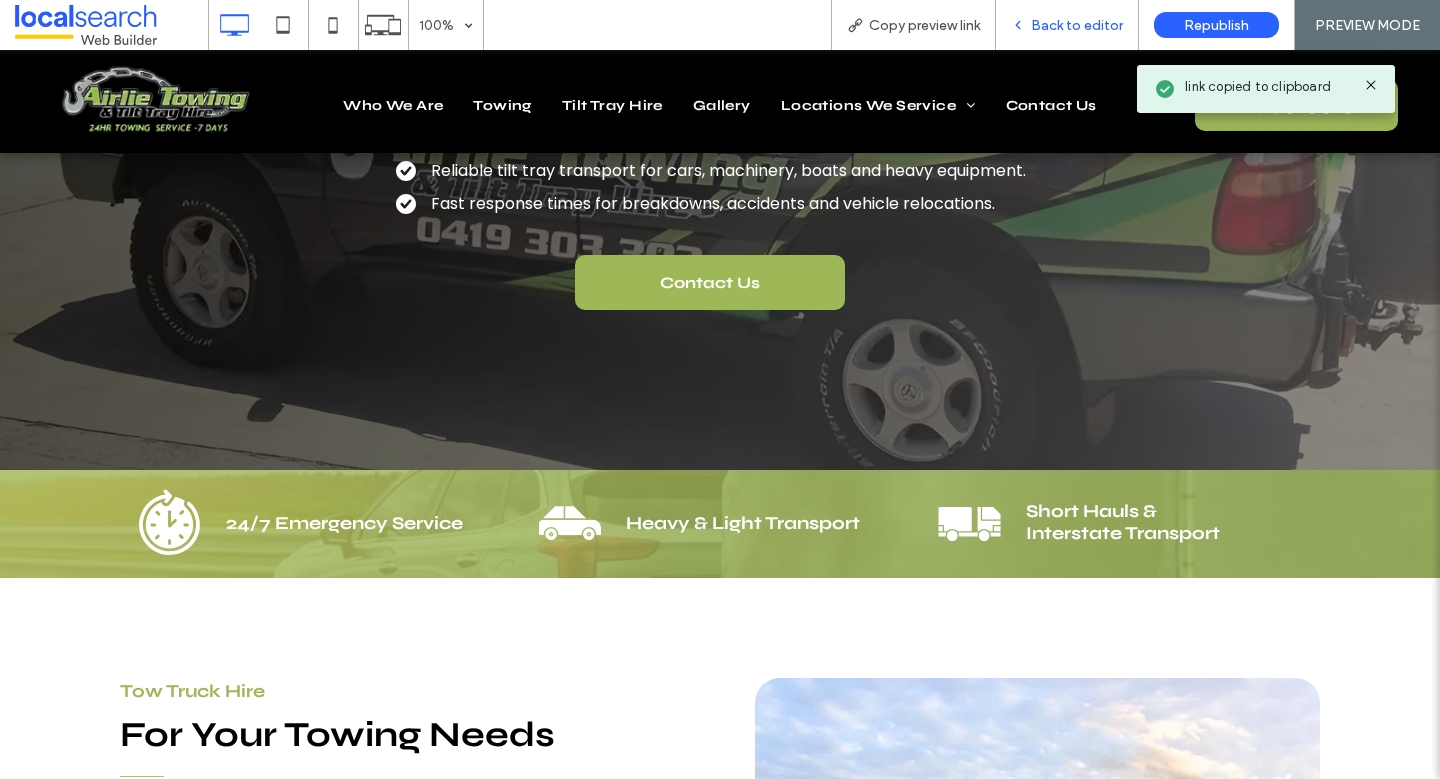 click on "Back to editor" at bounding box center [1077, 25] 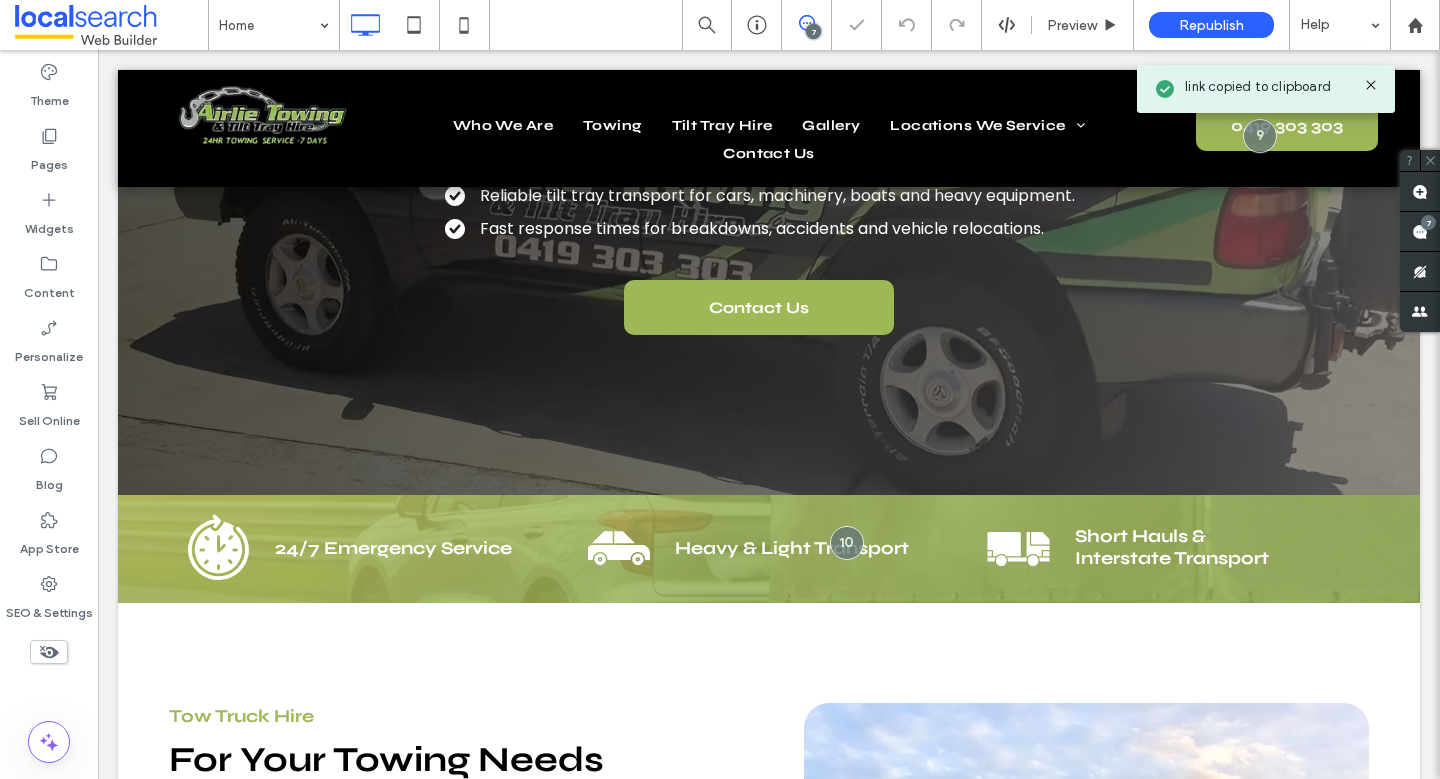 scroll, scrollTop: 336, scrollLeft: 0, axis: vertical 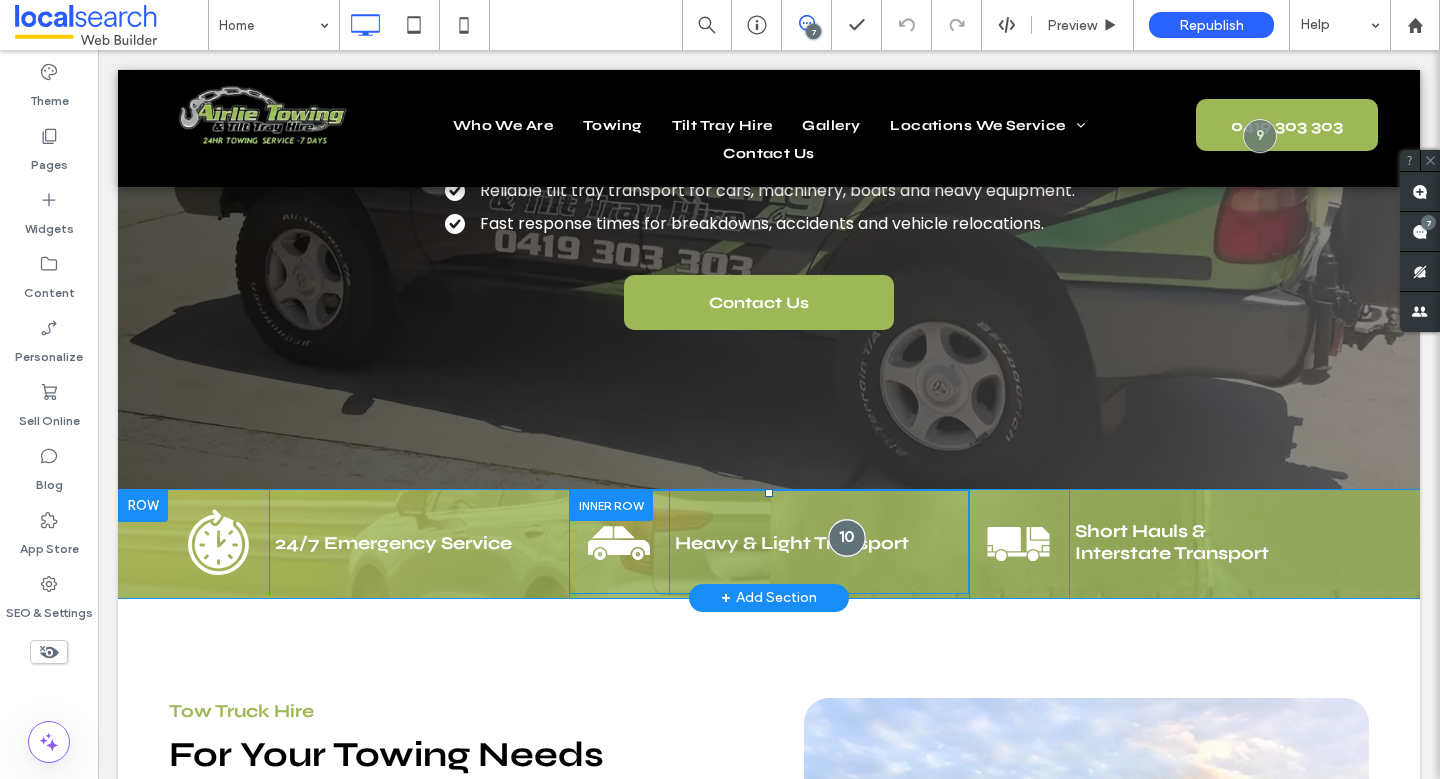 click at bounding box center (846, 538) 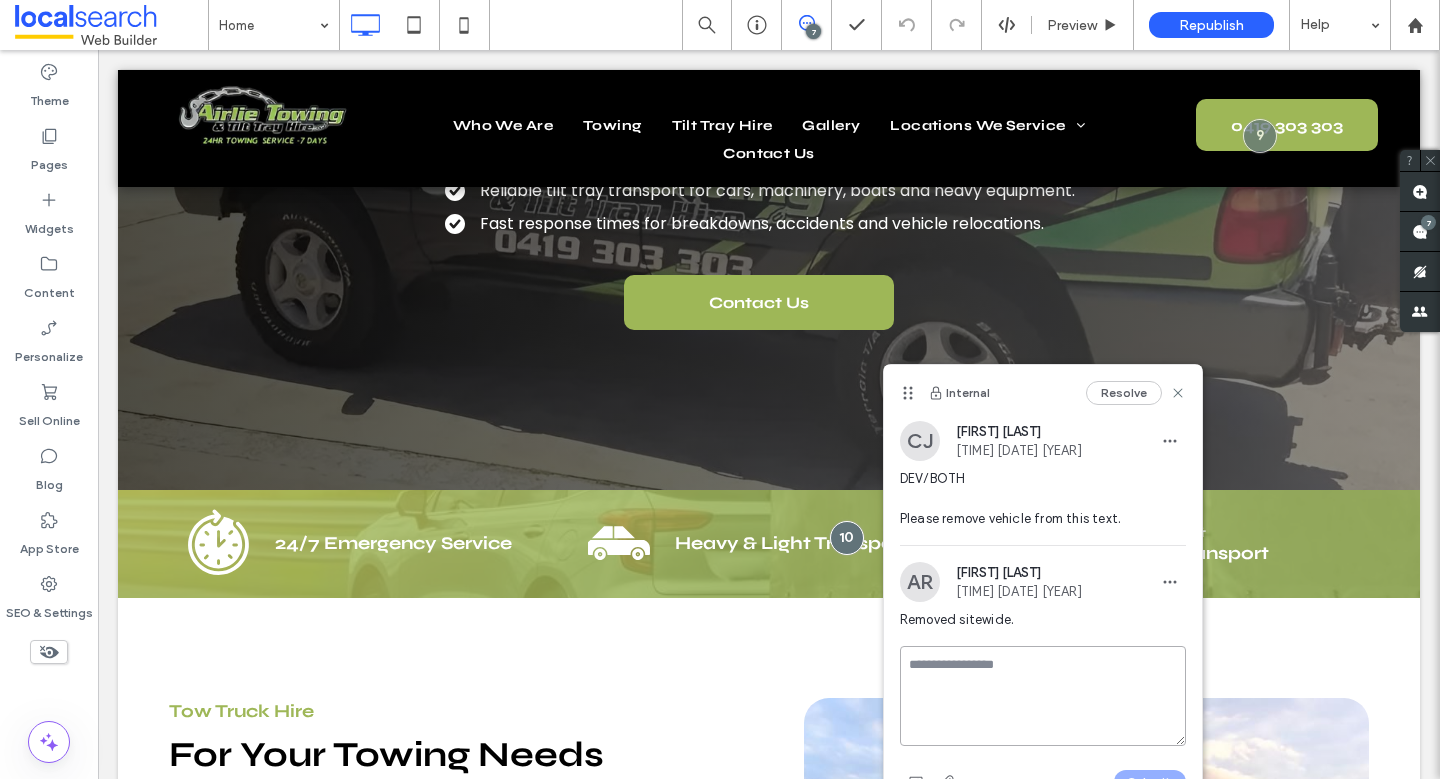 click at bounding box center (1043, 696) 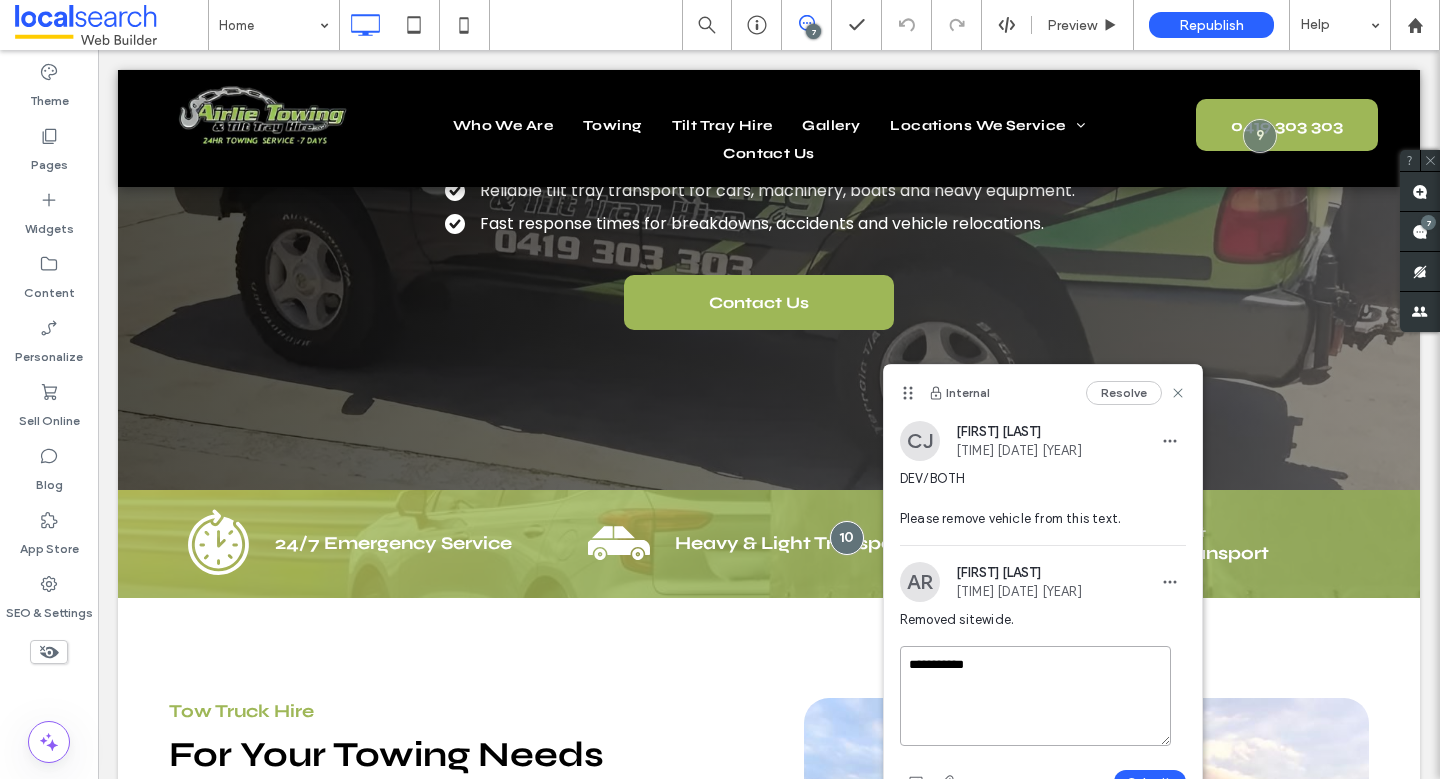 scroll, scrollTop: 1, scrollLeft: 0, axis: vertical 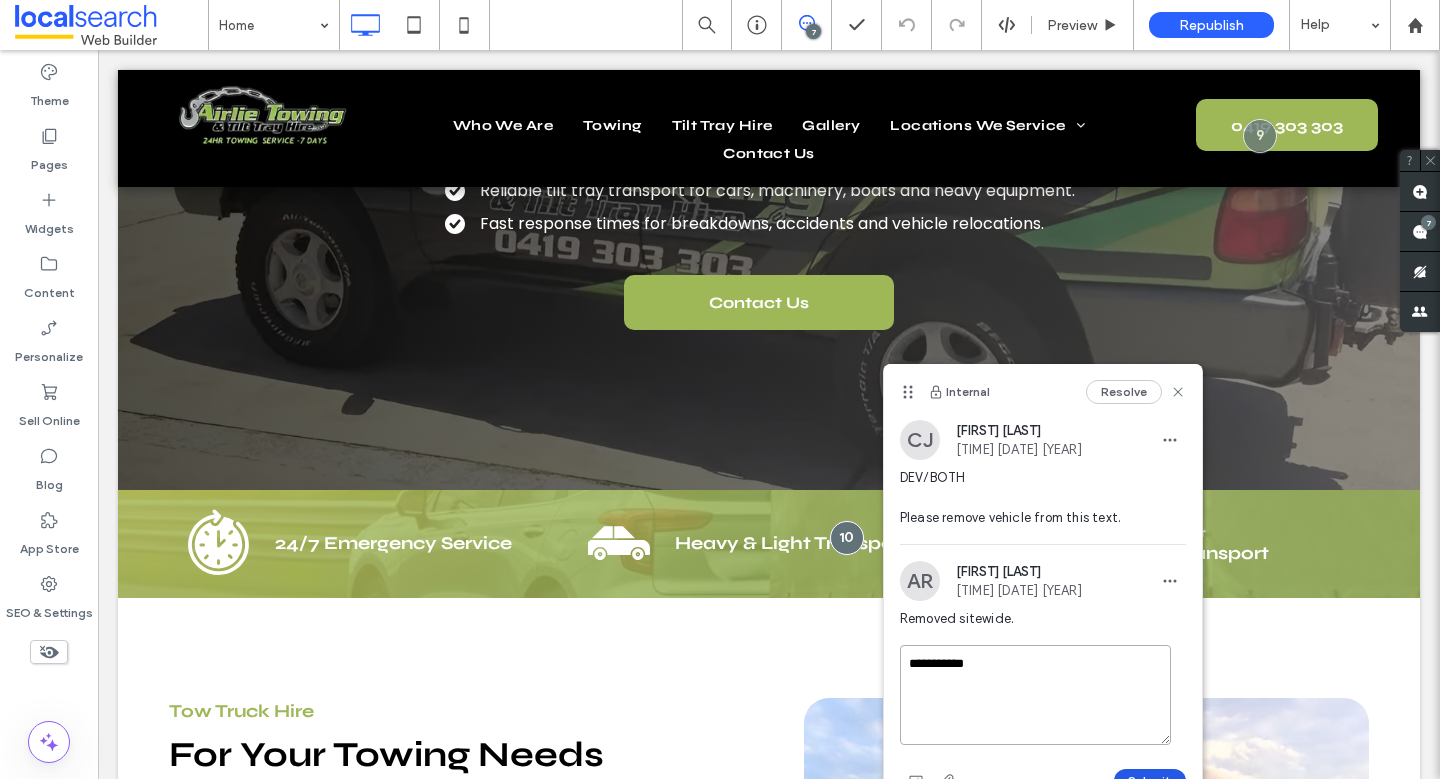 type on "**********" 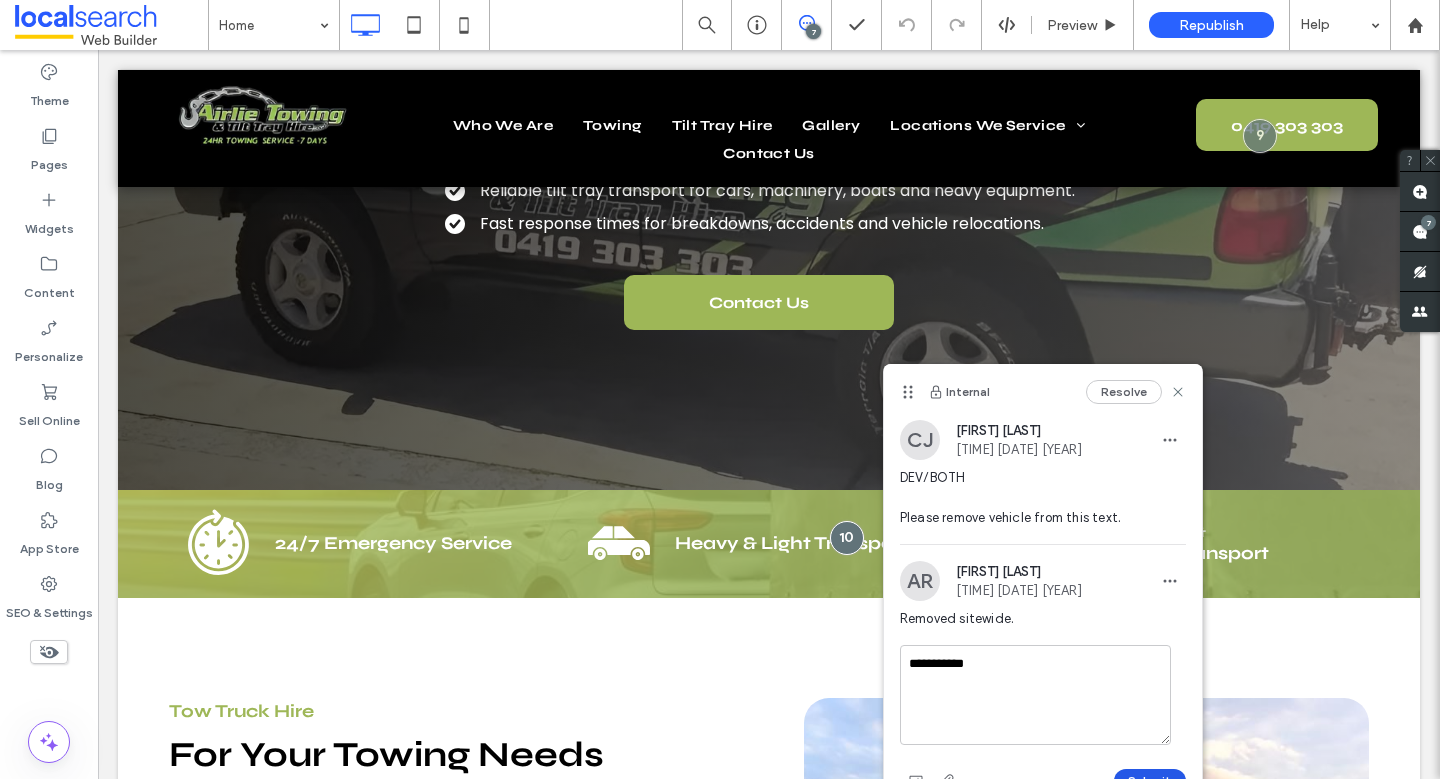 click on "Submit" at bounding box center (1150, 781) 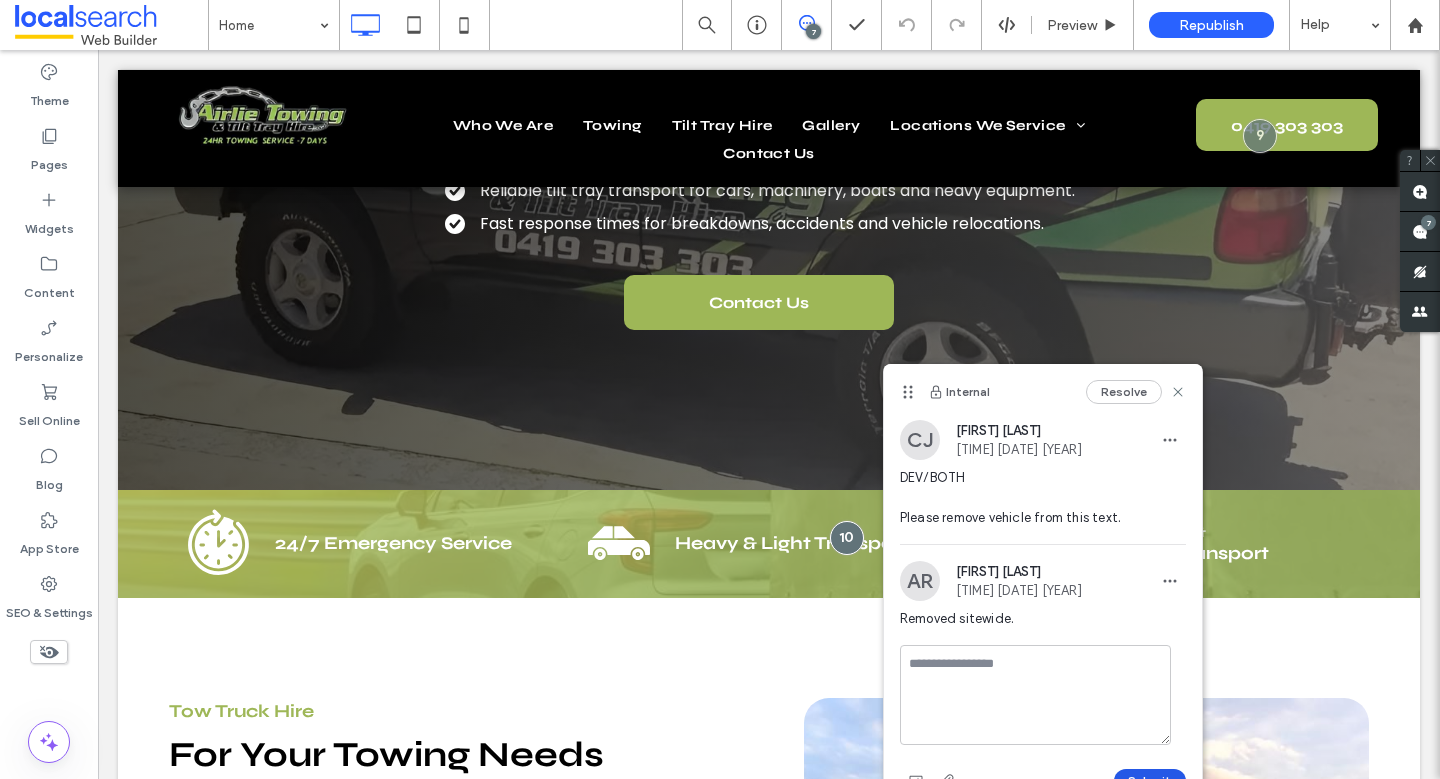 scroll, scrollTop: 0, scrollLeft: 0, axis: both 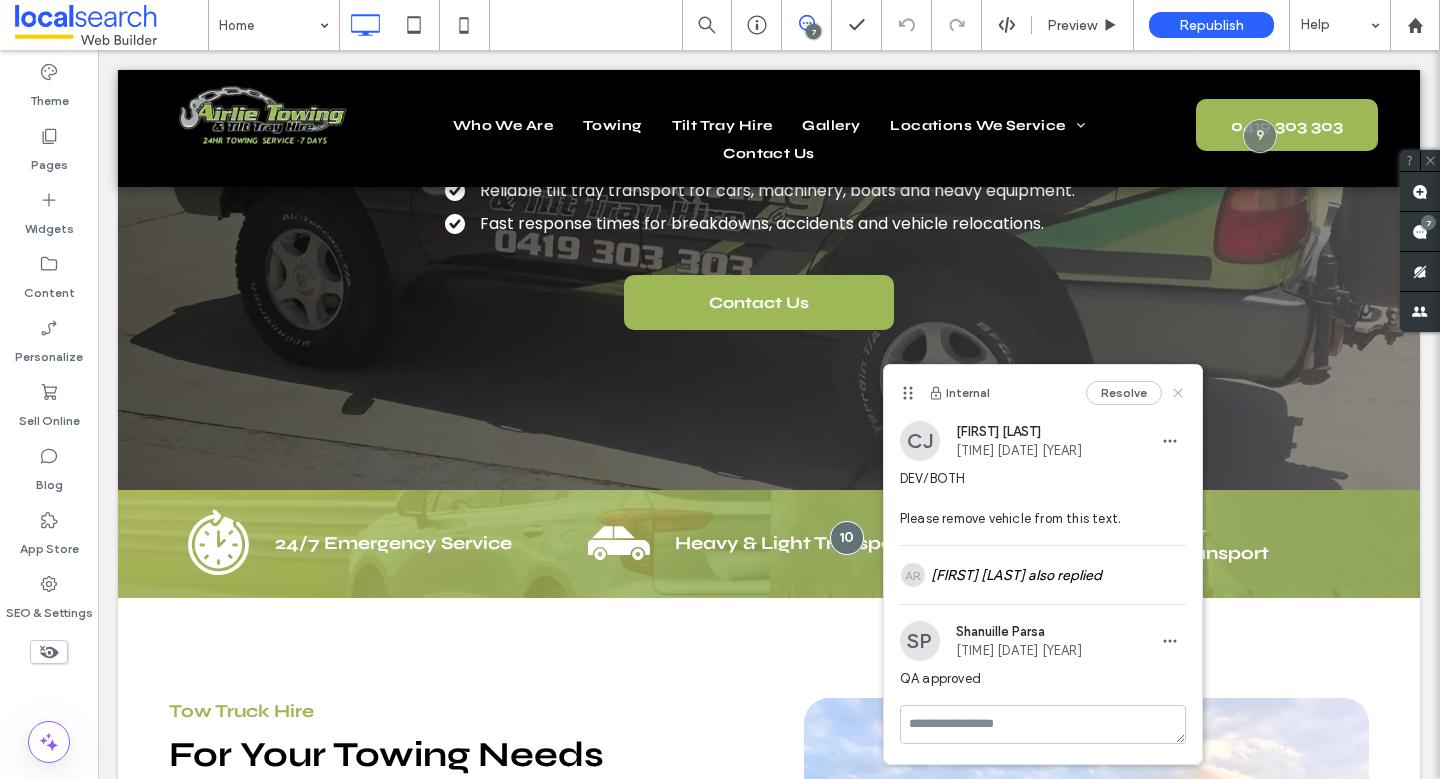 drag, startPoint x: 1172, startPoint y: 395, endPoint x: 1271, endPoint y: 264, distance: 164.2011 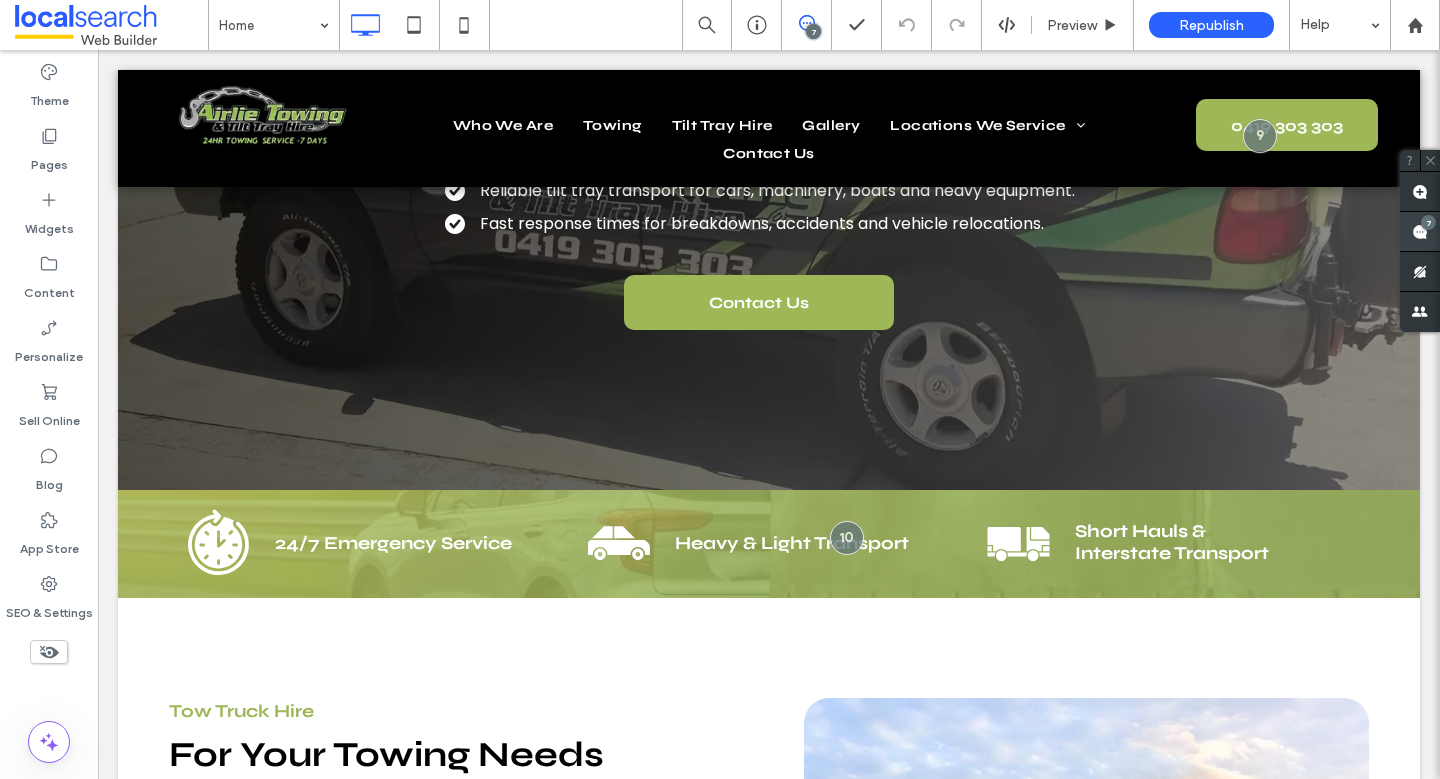 click 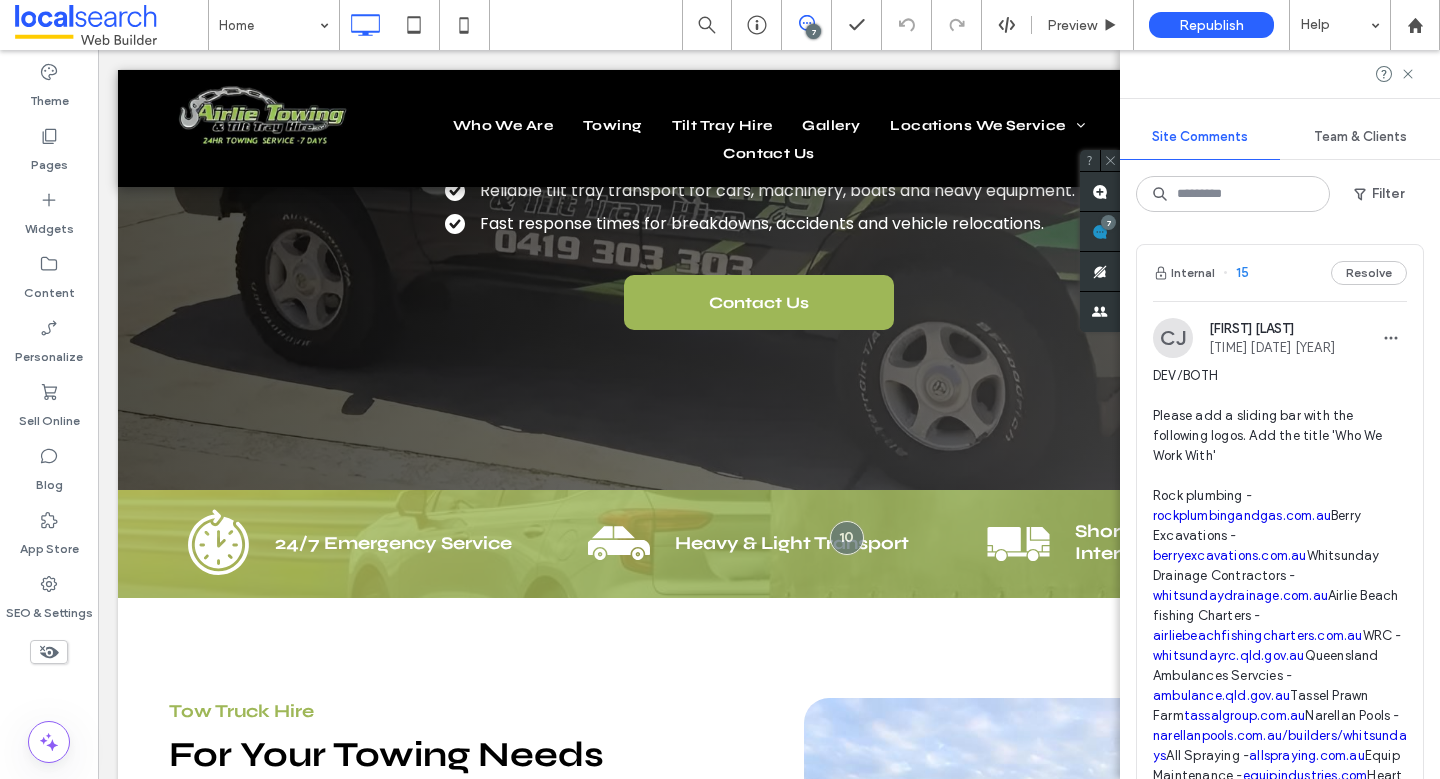 scroll, scrollTop: 4, scrollLeft: 0, axis: vertical 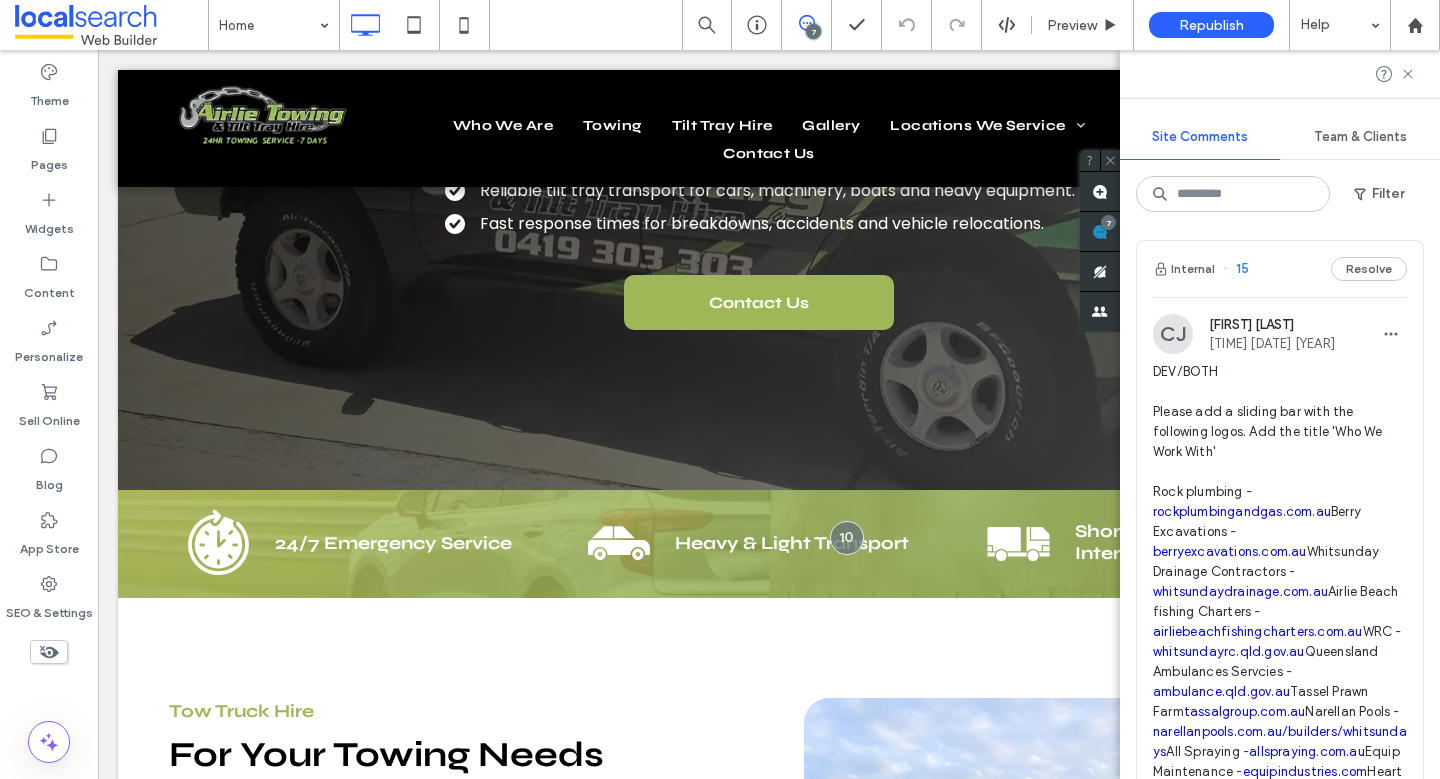 click on "DEV/BOTH
Please add a sliding bar with the following logos. Add the title 'Who We Work With'
Rock plumbing -  rockplumbingandgas.com.au
Berry Excavations -  berryexcavations.com.au
Whitsunday Drainage Contractors -  whitsundaydrainage.com.au
Airlie Beach fishing Charters -  airliebeachfishingcharters.com.au
WRC -  whitsundayrc.qld.gov.au
Queensland Ambulances Servcies -  ambulance.qld.gov.au
Tassel Prawn Farm  tassalgroup.com.au
Narellan Pools -  narellanpools.com.au/builders/whitsundays
All Spraying -   allspraying.com.au
Equip Maintenance -  equipindustries.com
Heart Of The Reef Shuttles -  heartofreefshuttles.com.au
Baden Tuohy Construction -  facebook.com/airliebeachbuilder
DieselFlash Whitsundays -  dieselflash.au
Reef side Auto - No website
Cannonvale Auto Repairs  cannonvaleautorepairs.repcoservice.net/services
Coral Sea Marina -  coralseamarina.com
Precision Automotive  precisionautoservice.com.au" at bounding box center [1280, 682] 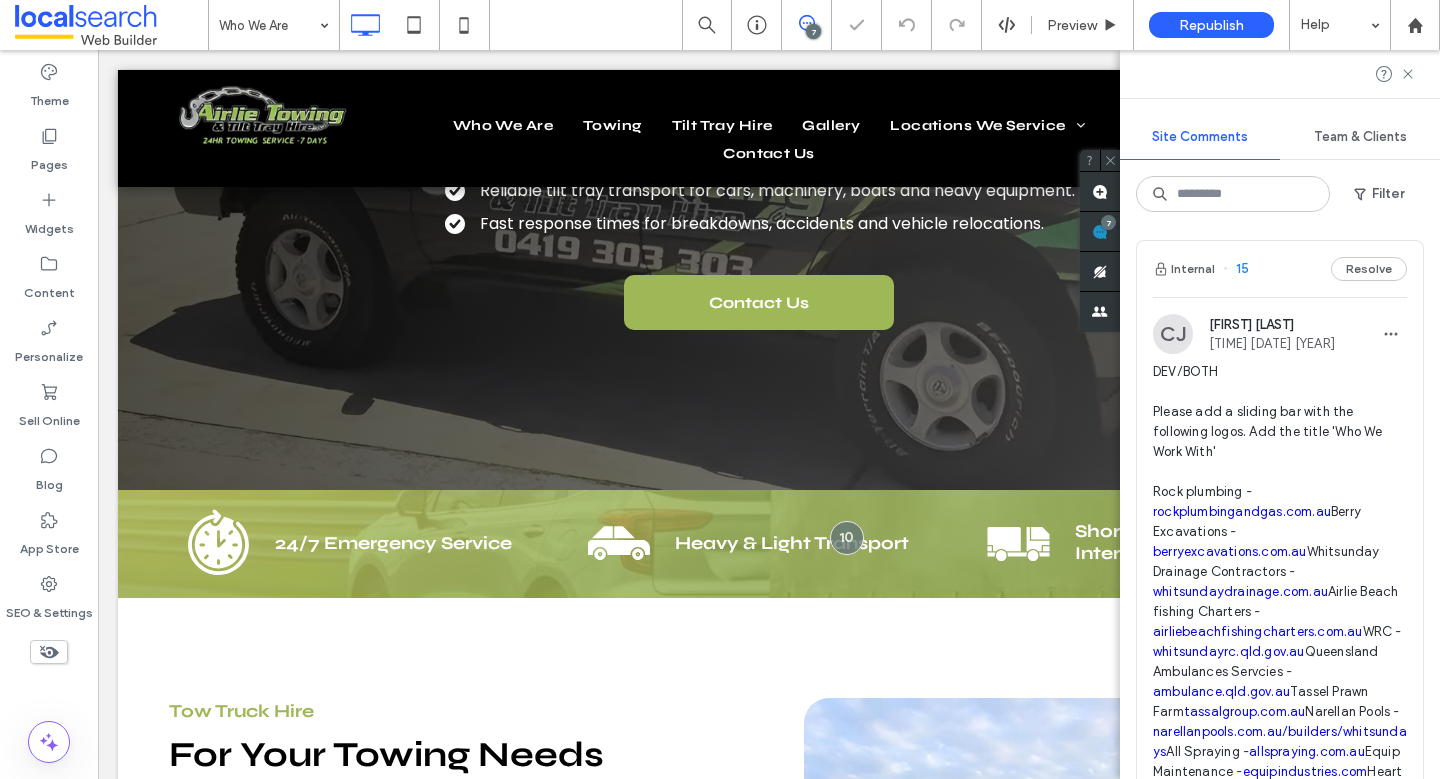 scroll, scrollTop: 0, scrollLeft: 0, axis: both 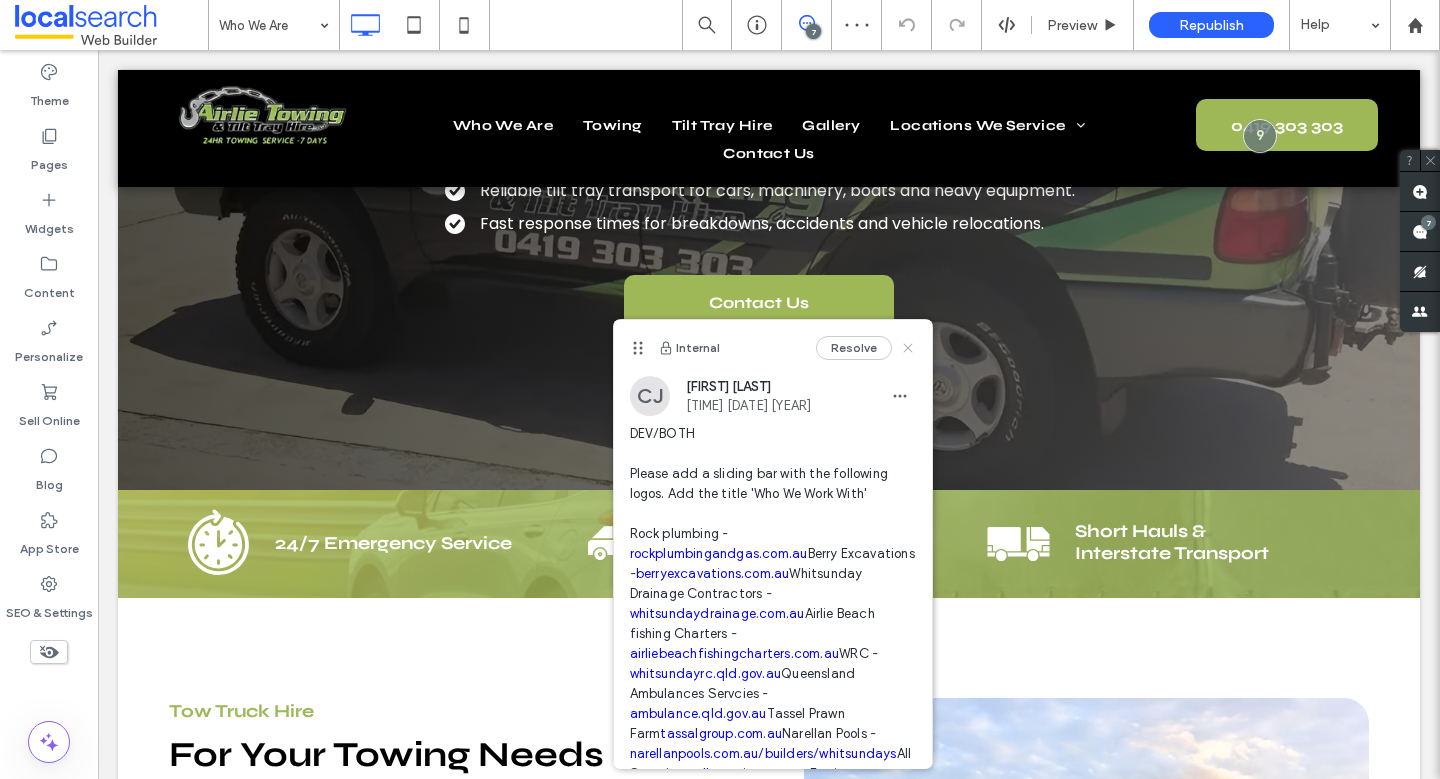 click 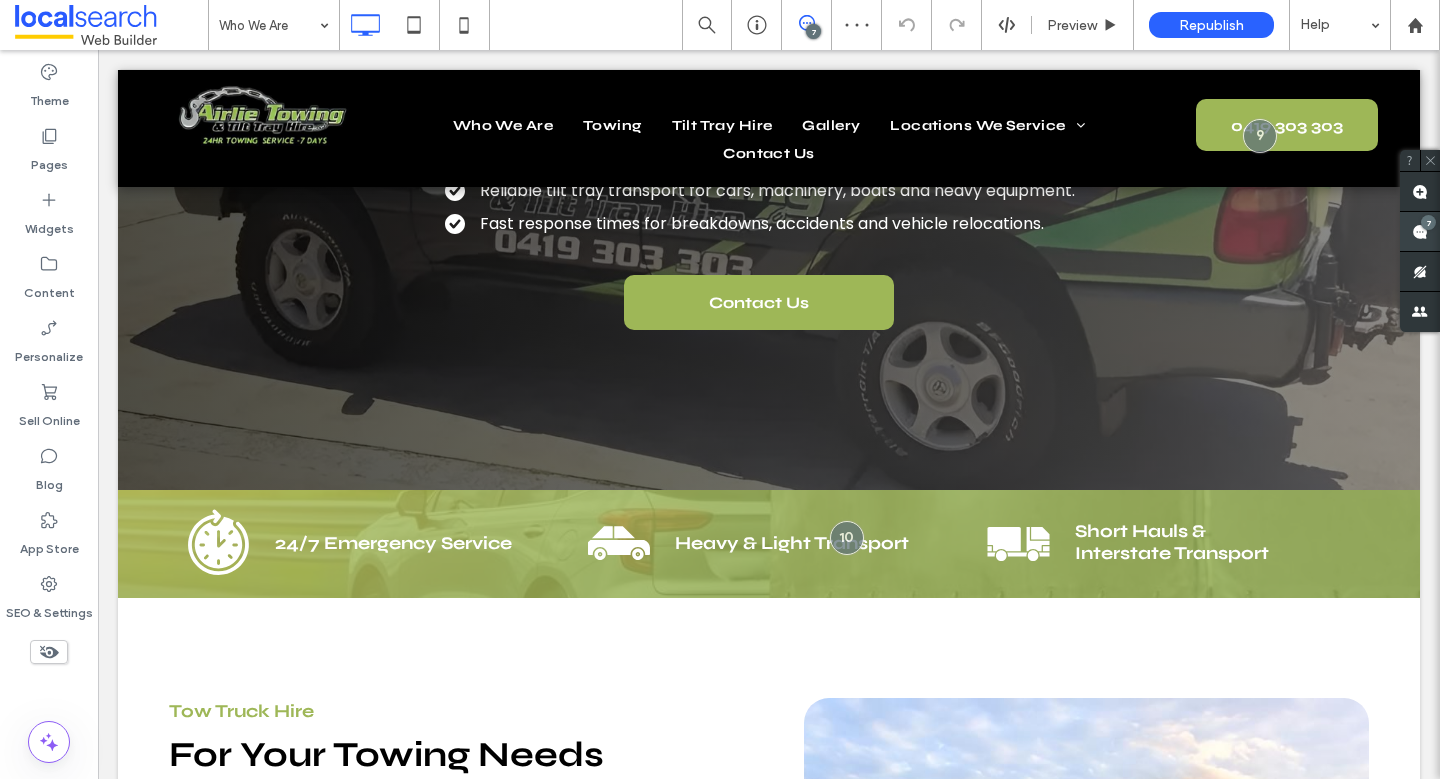 click at bounding box center (1420, 231) 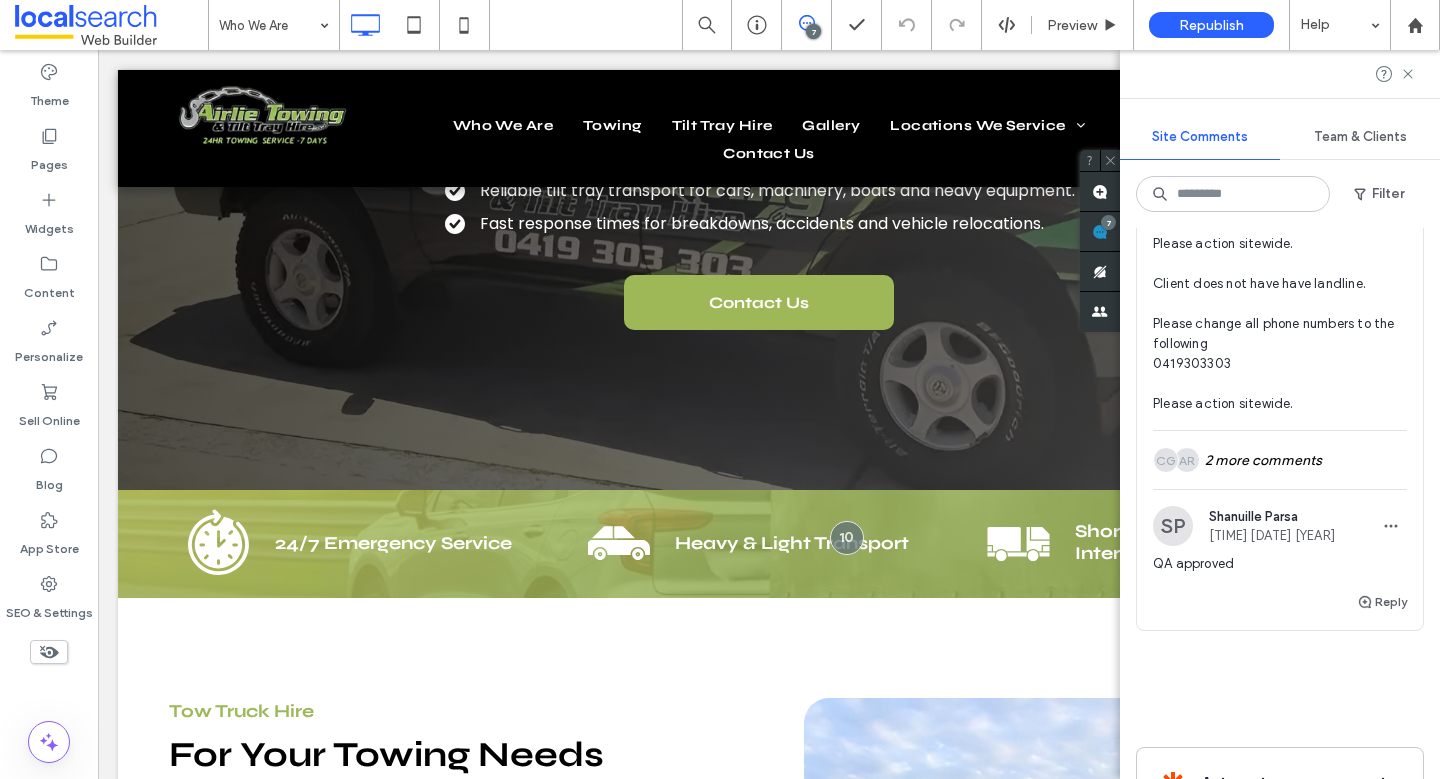 scroll, scrollTop: 3074, scrollLeft: 0, axis: vertical 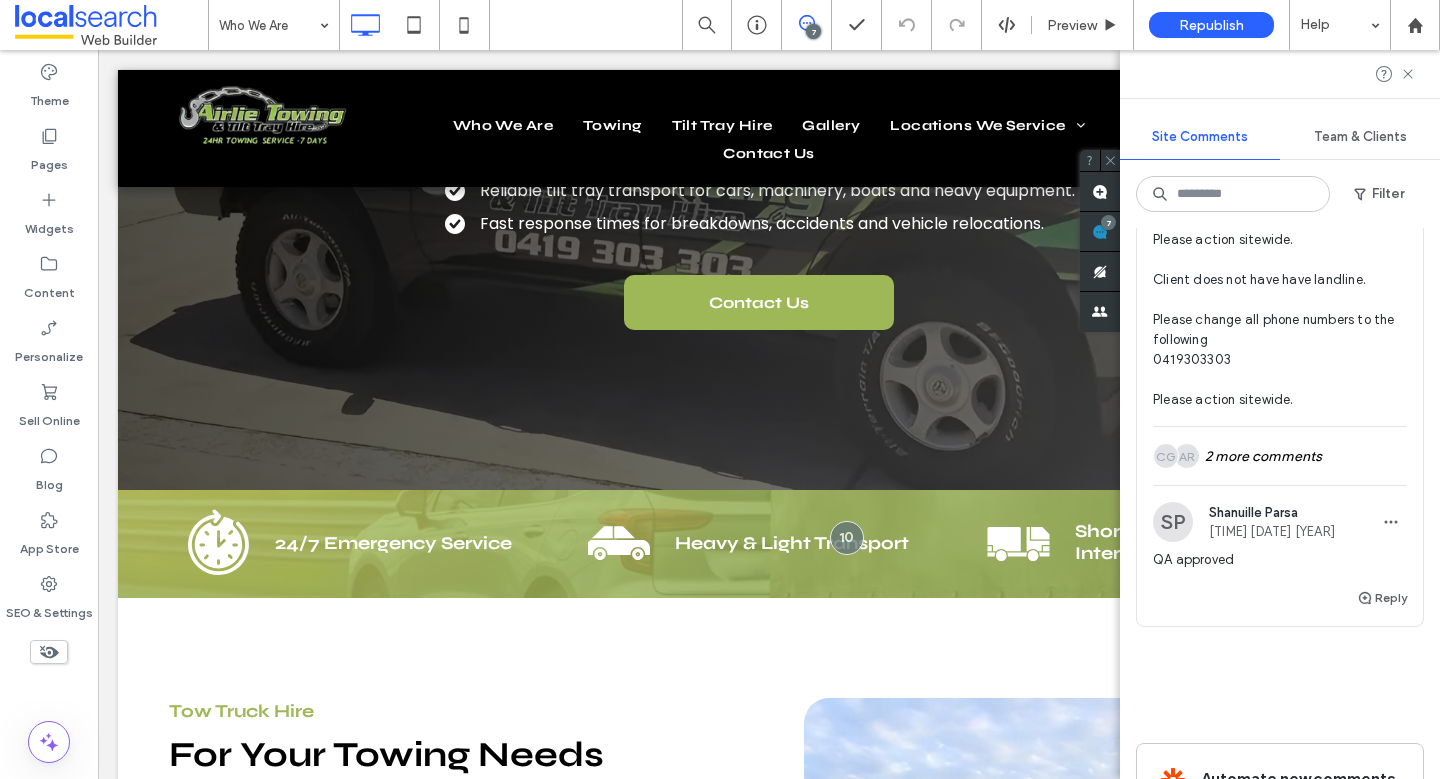 click on "DEV/CONTENT/BOTH
Please action sitewide.
Client does not have have landline.
Please change all phone numbers to the following
0419303303
Please action sitewide." at bounding box center [1280, 300] 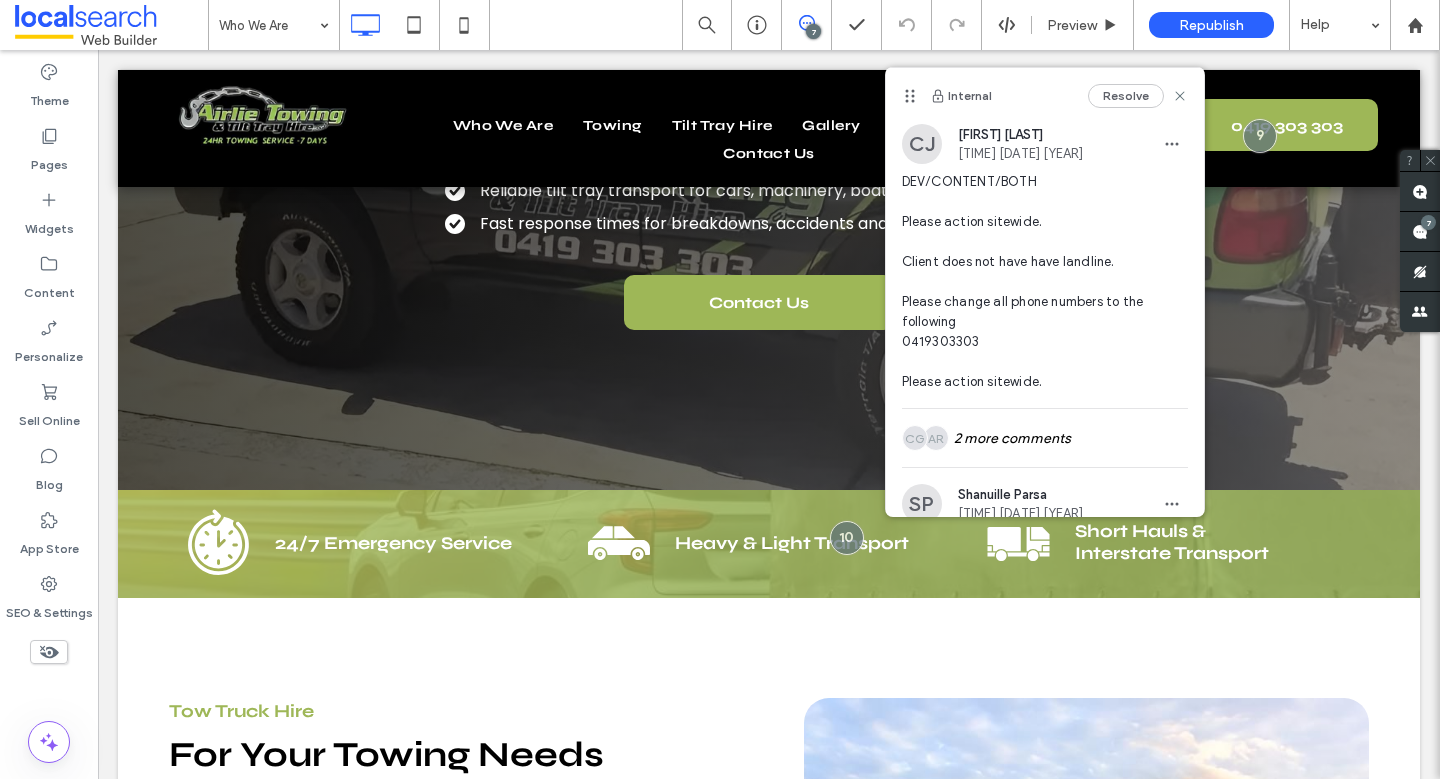 scroll, scrollTop: 0, scrollLeft: 0, axis: both 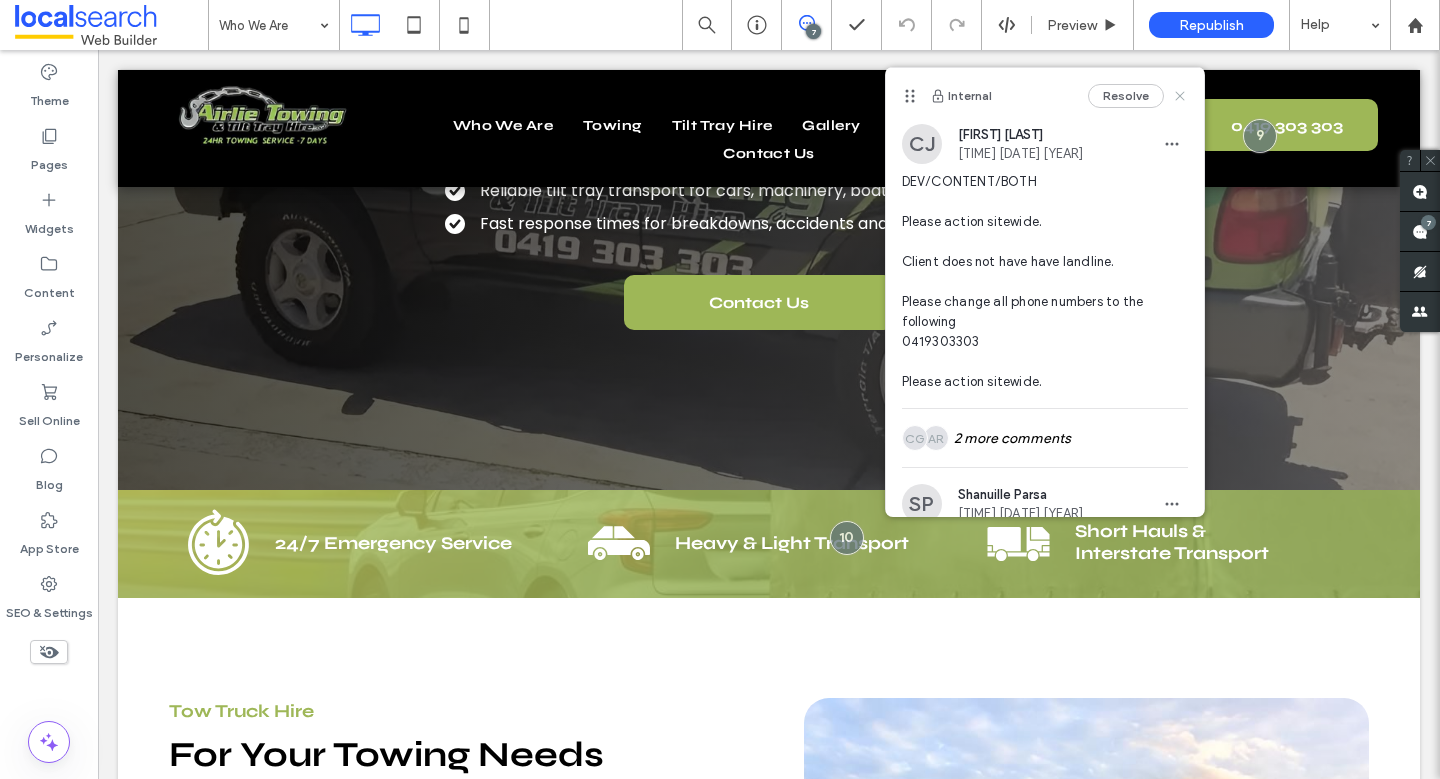 click 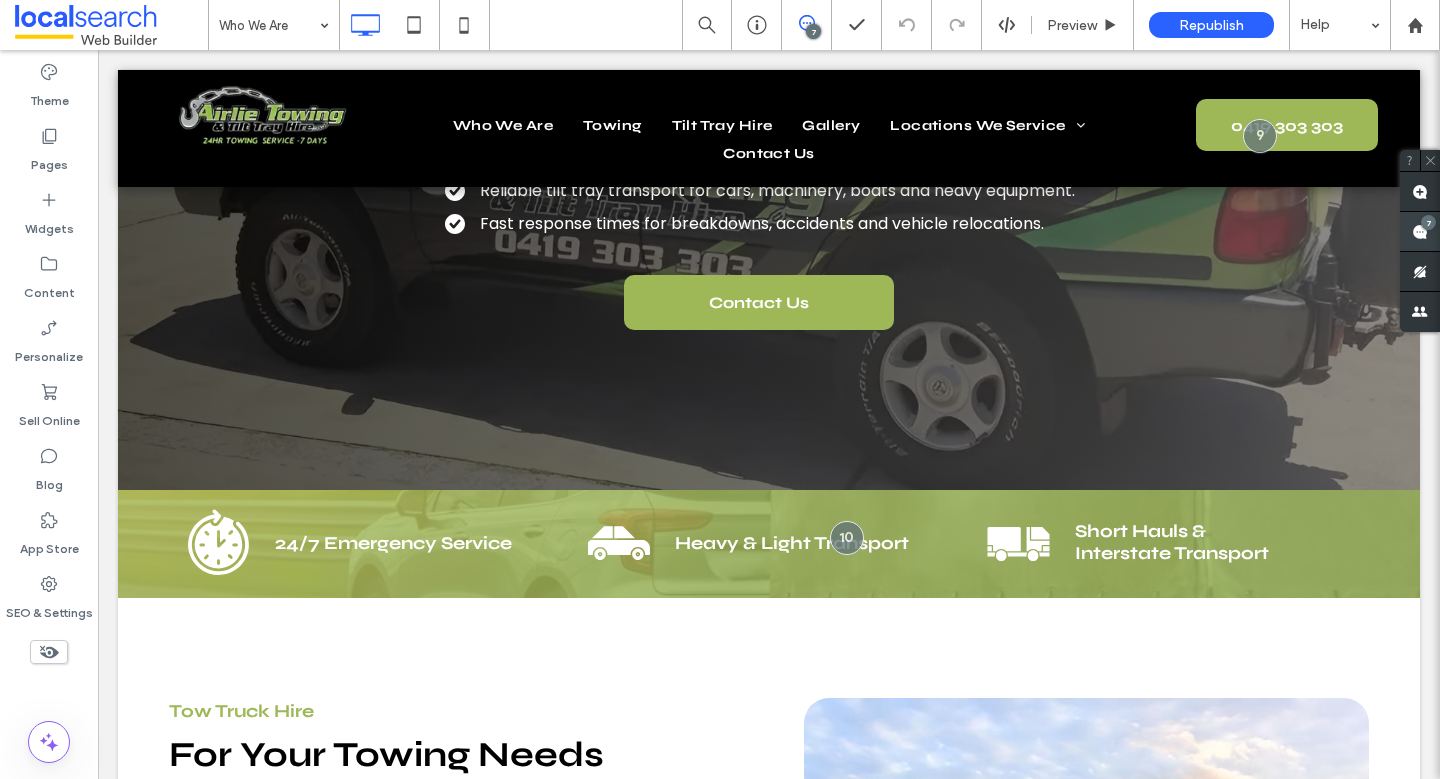 click 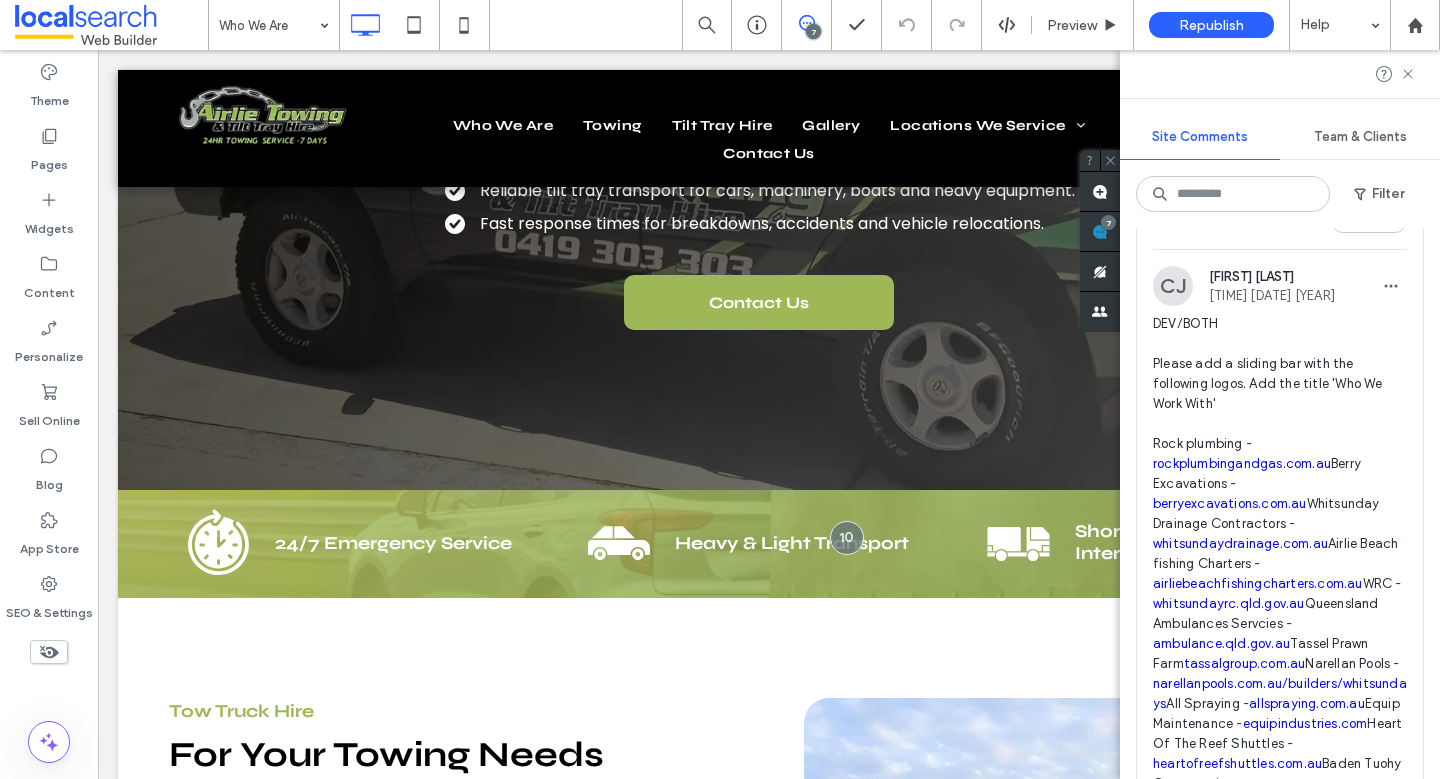 scroll, scrollTop: 0, scrollLeft: 0, axis: both 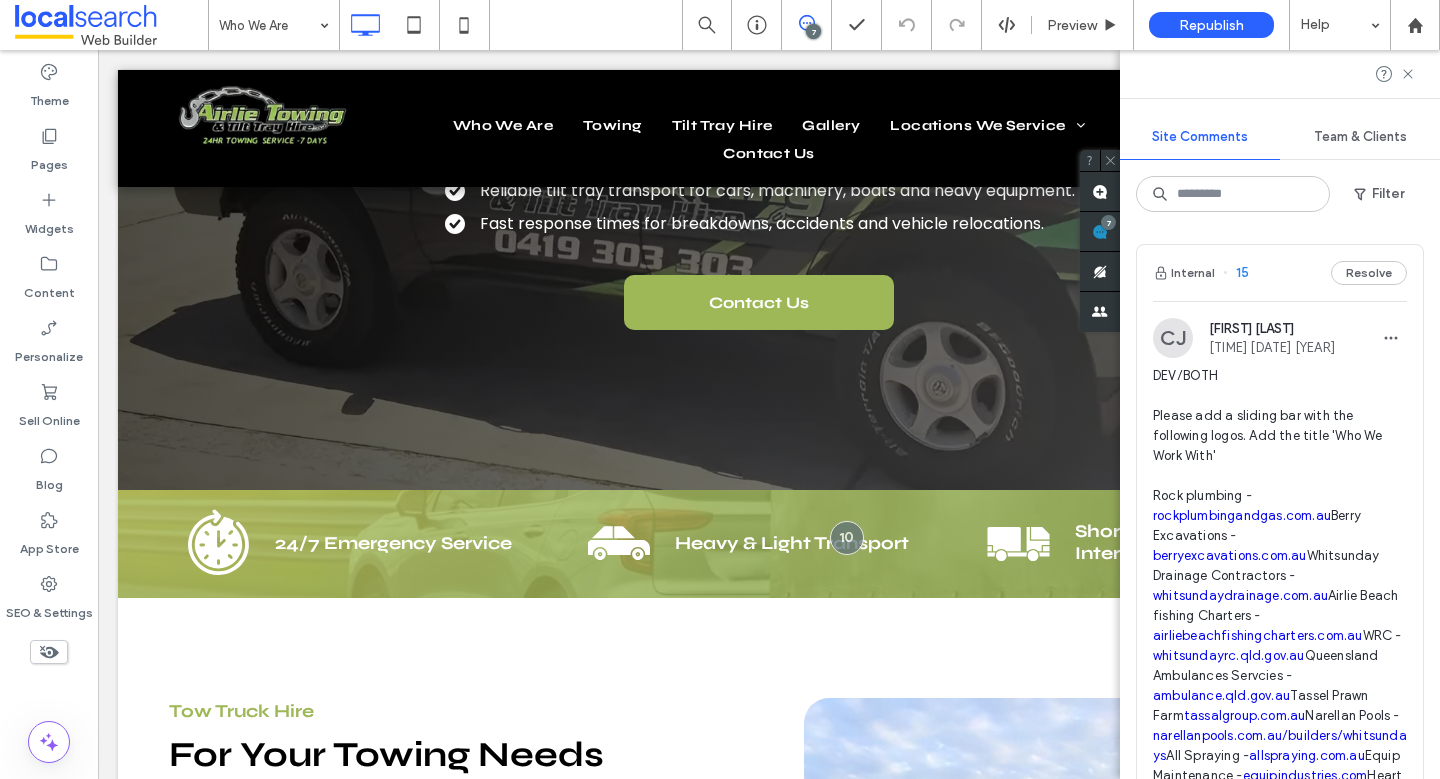 drag, startPoint x: 1407, startPoint y: 74, endPoint x: 1346, endPoint y: 102, distance: 67.11929 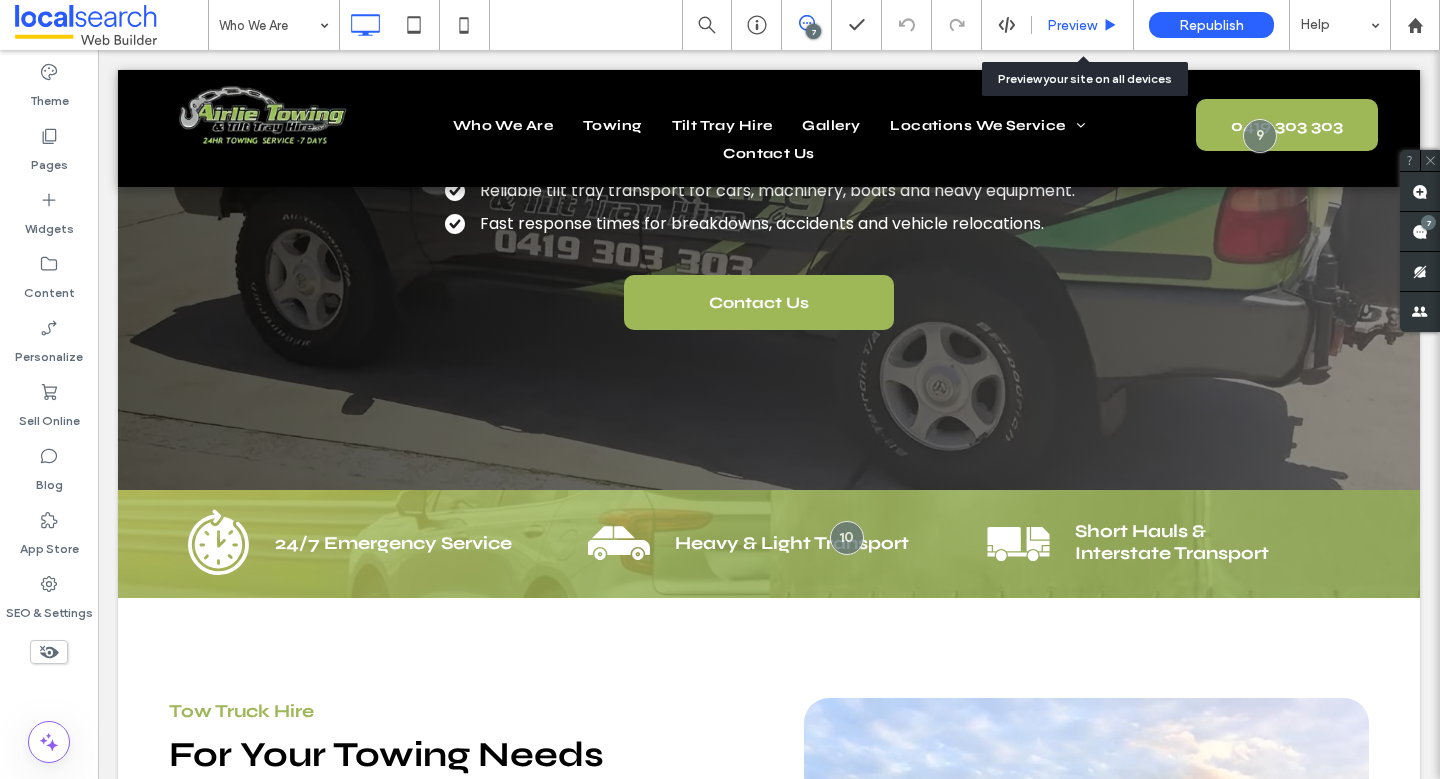 click on "Preview" at bounding box center [1072, 25] 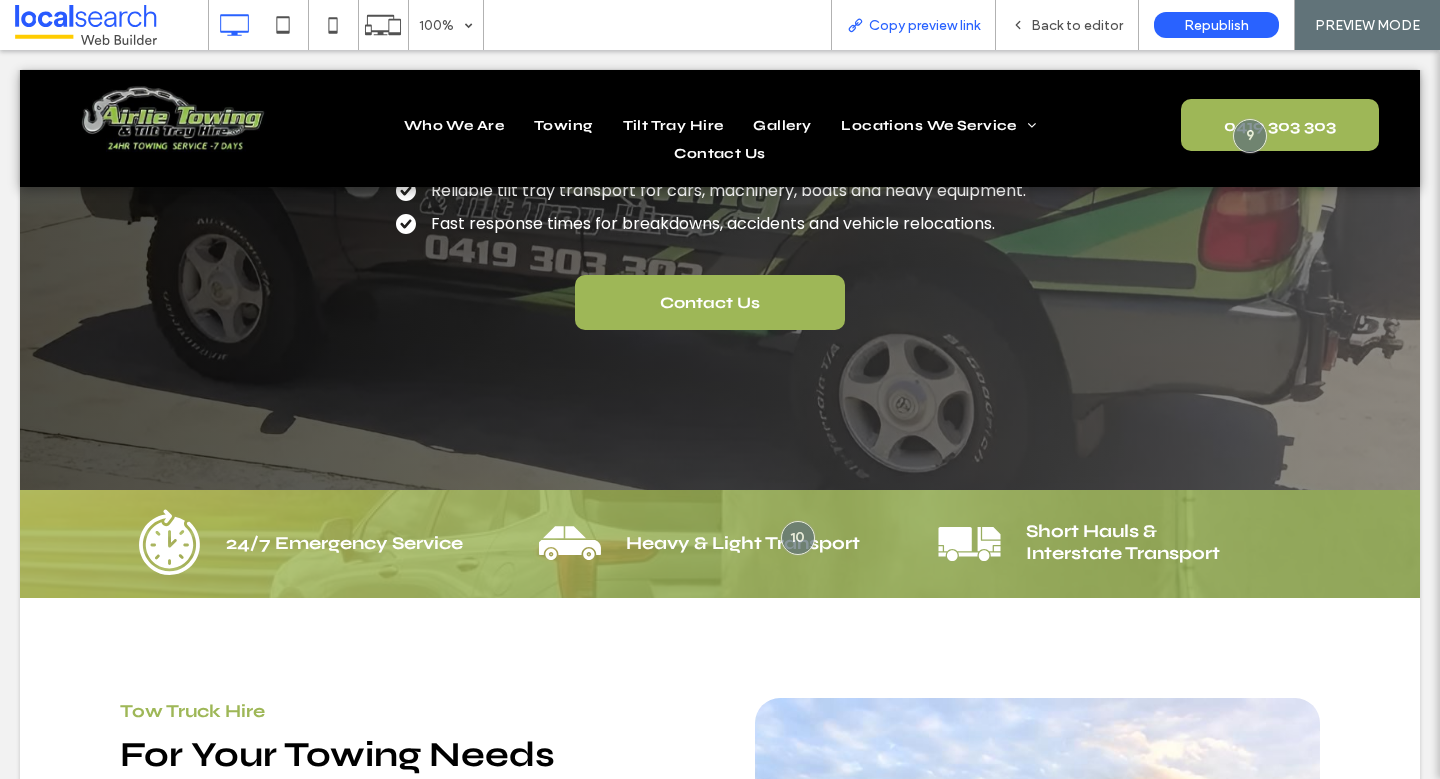 click on "Copy preview link" at bounding box center (924, 25) 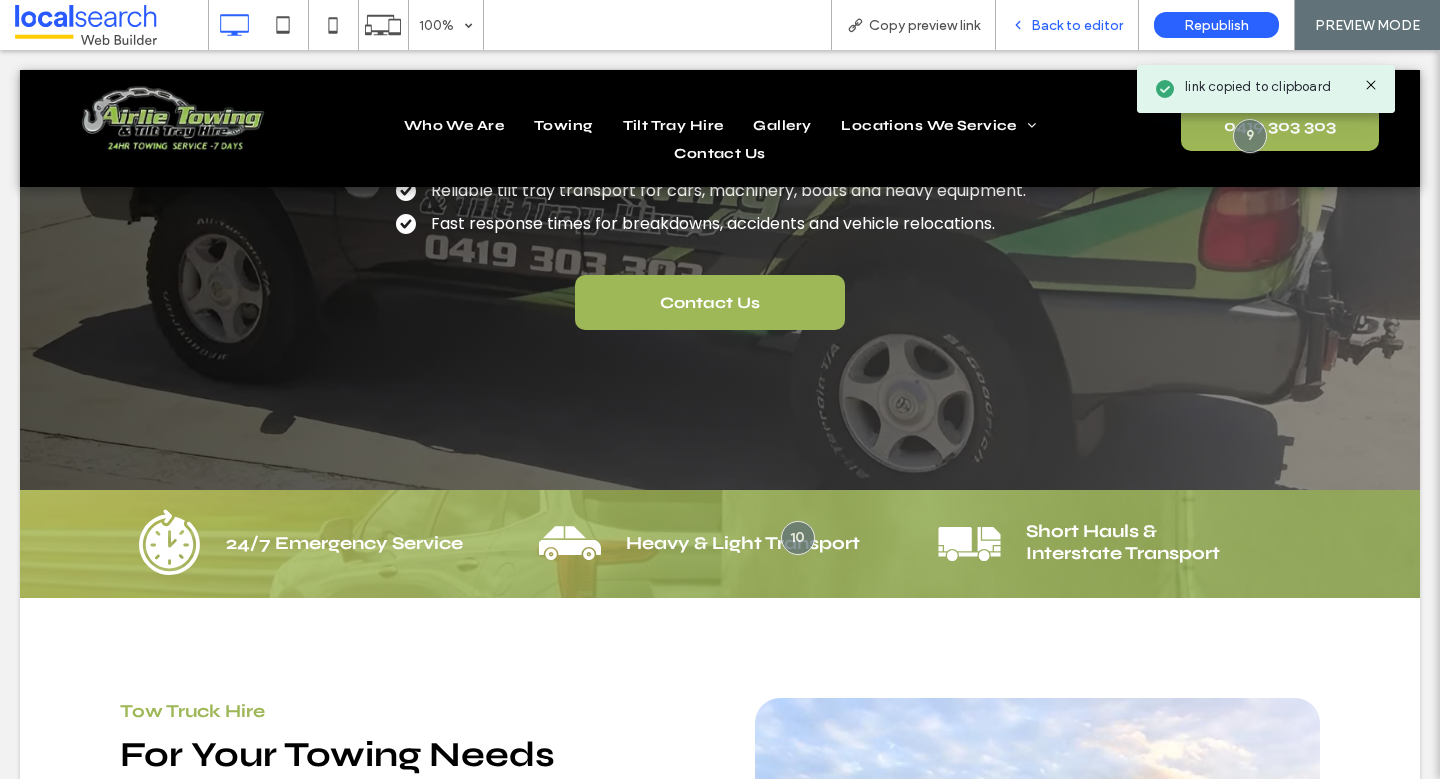click 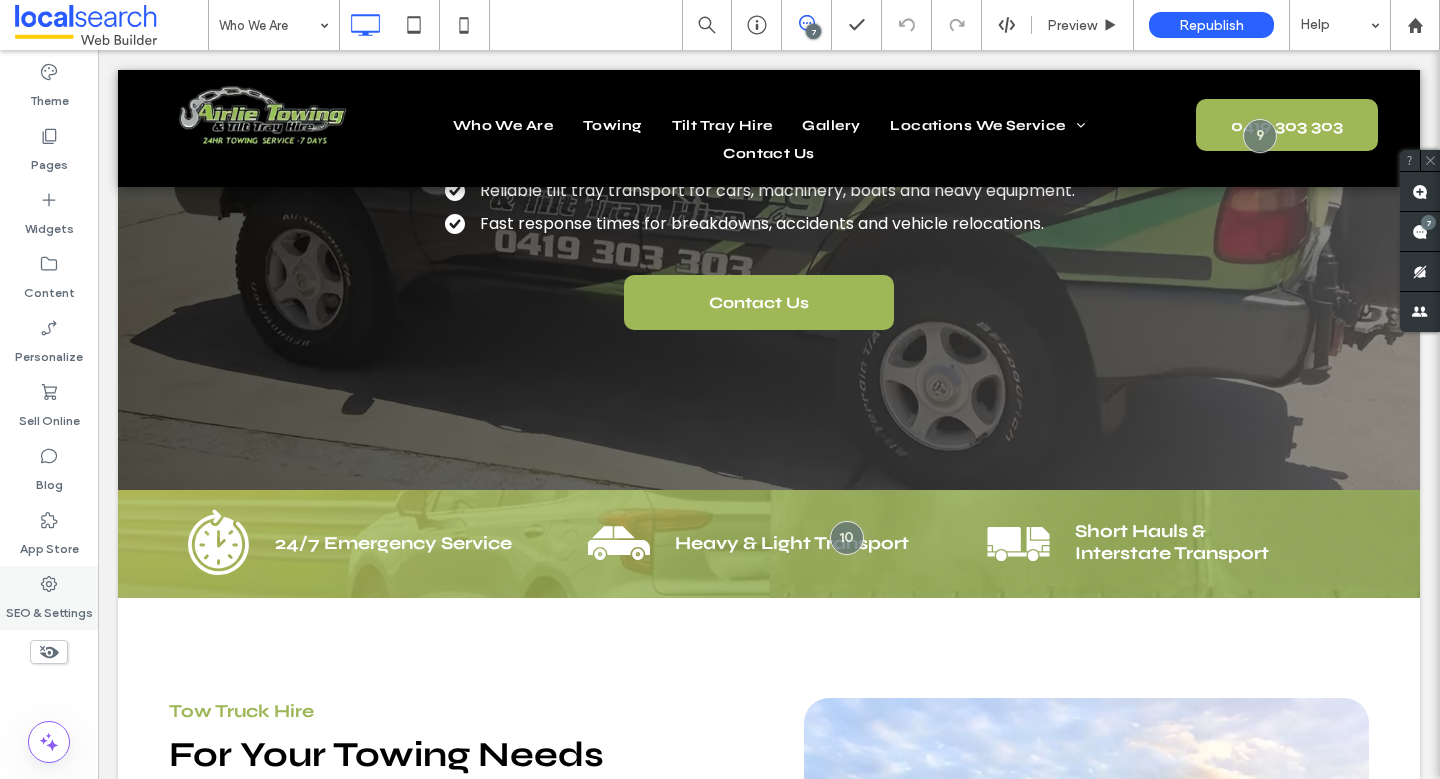 click 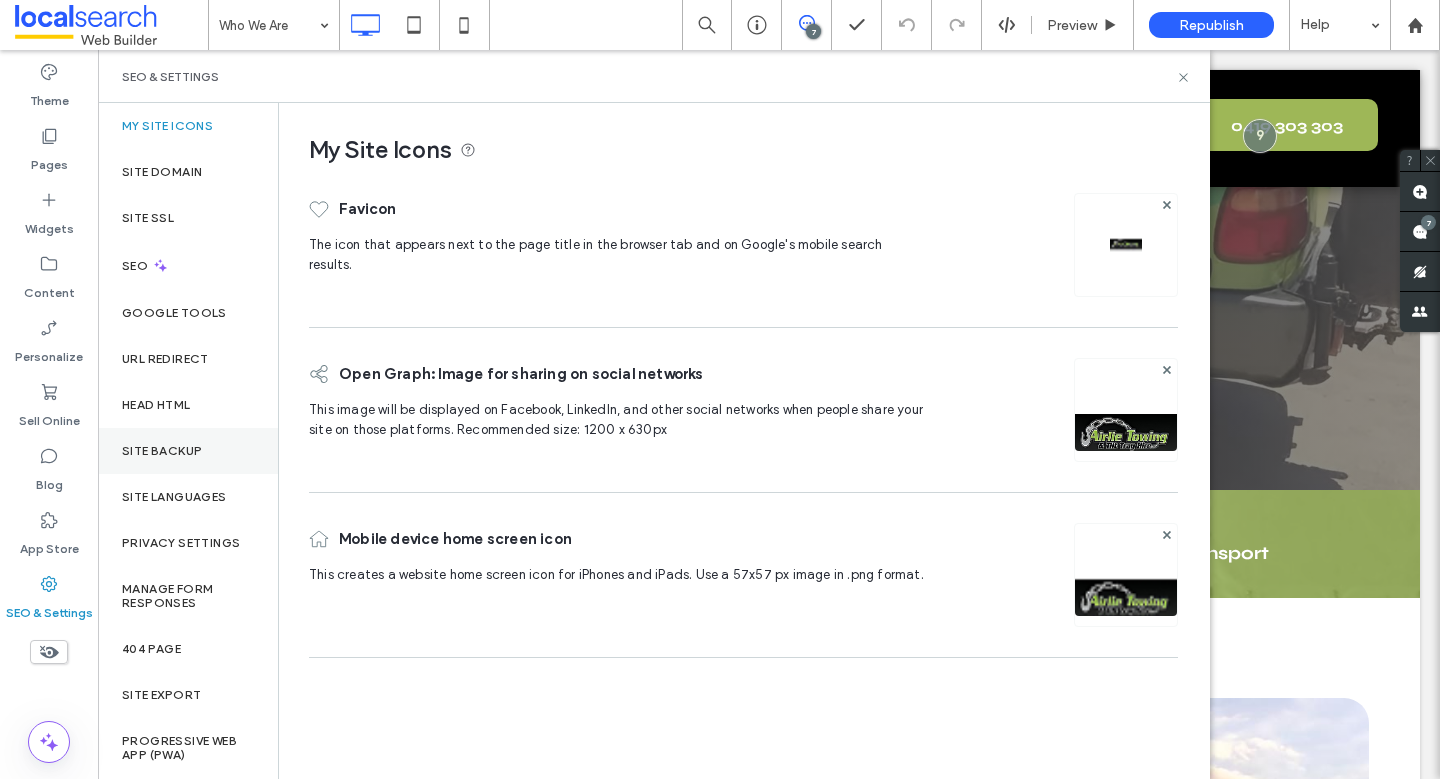 click on "Site Backup" at bounding box center [162, 451] 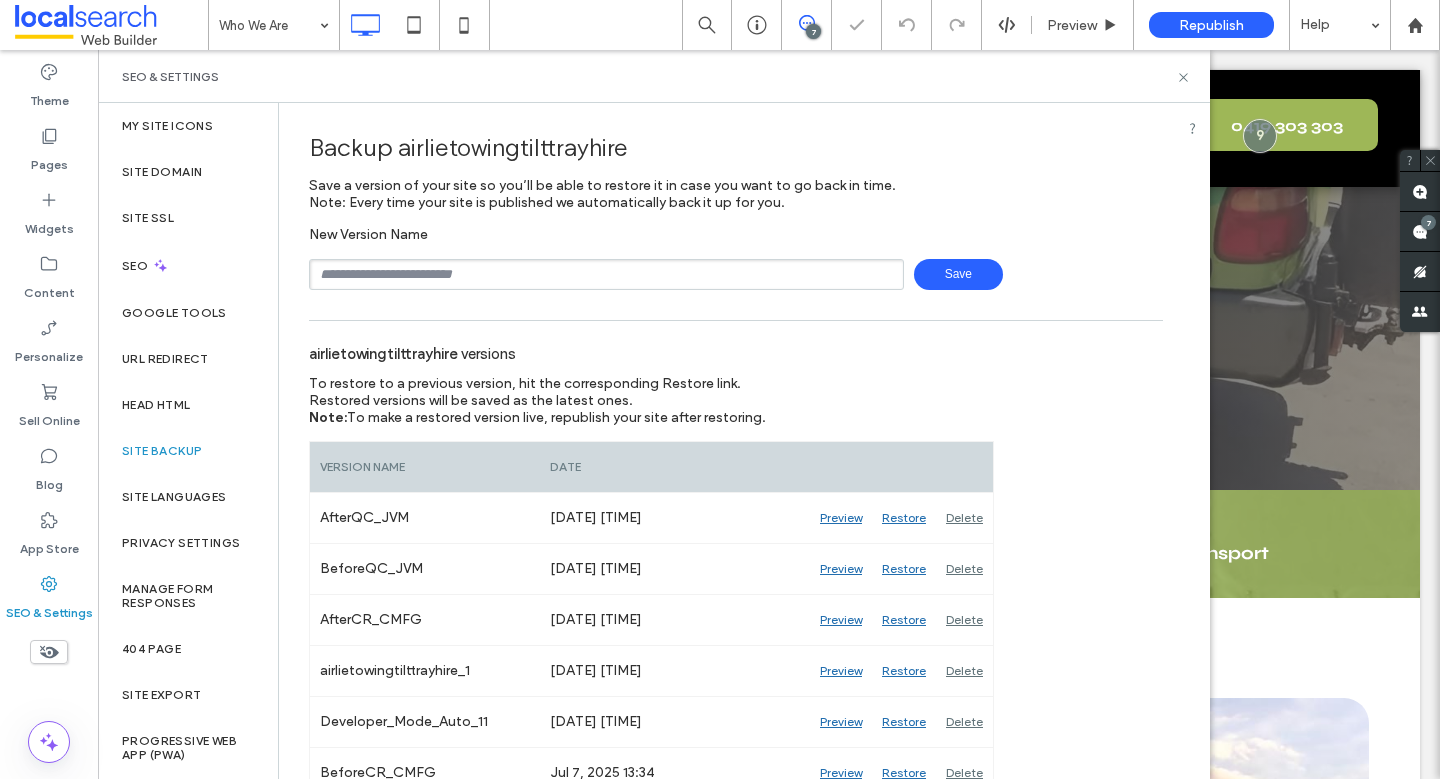click at bounding box center (606, 274) 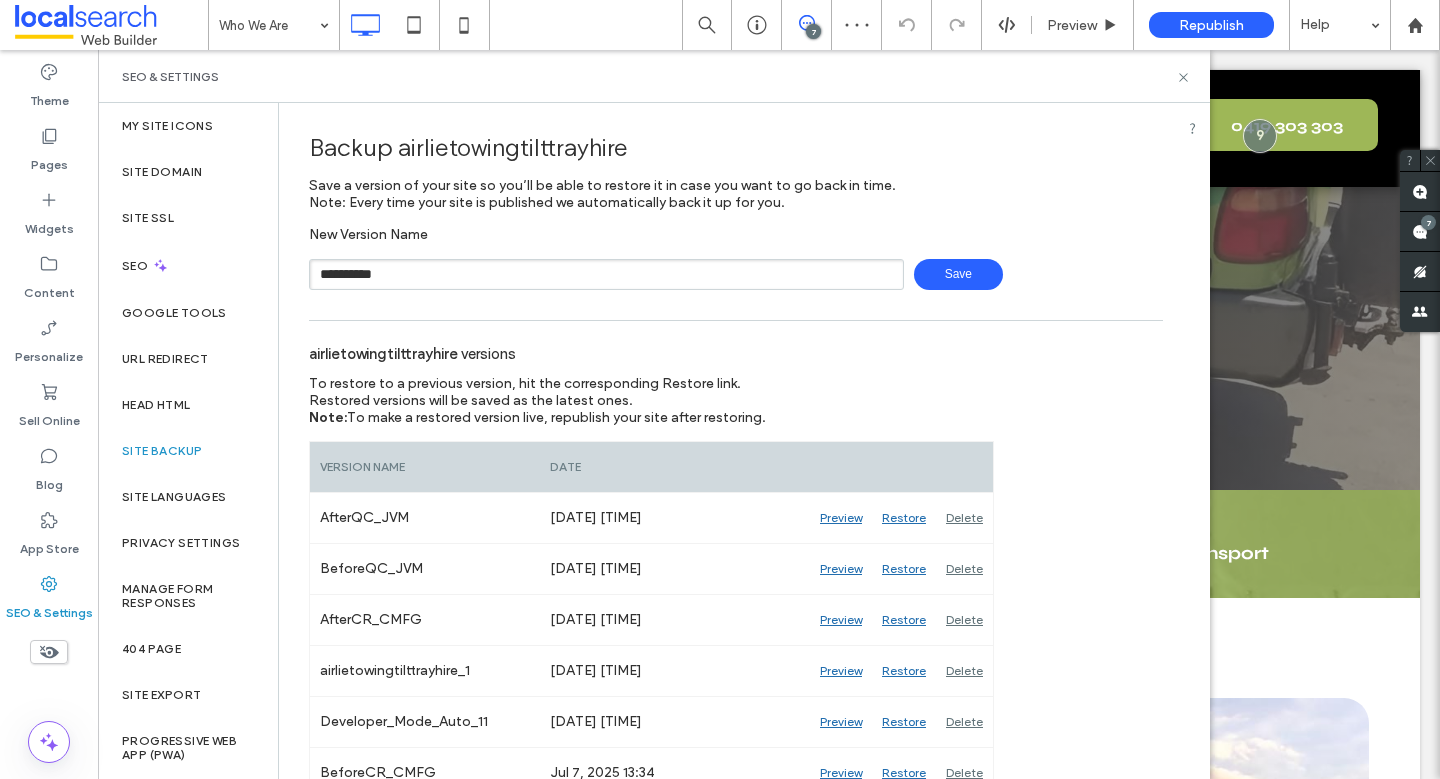 click on "**********" at bounding box center (606, 274) 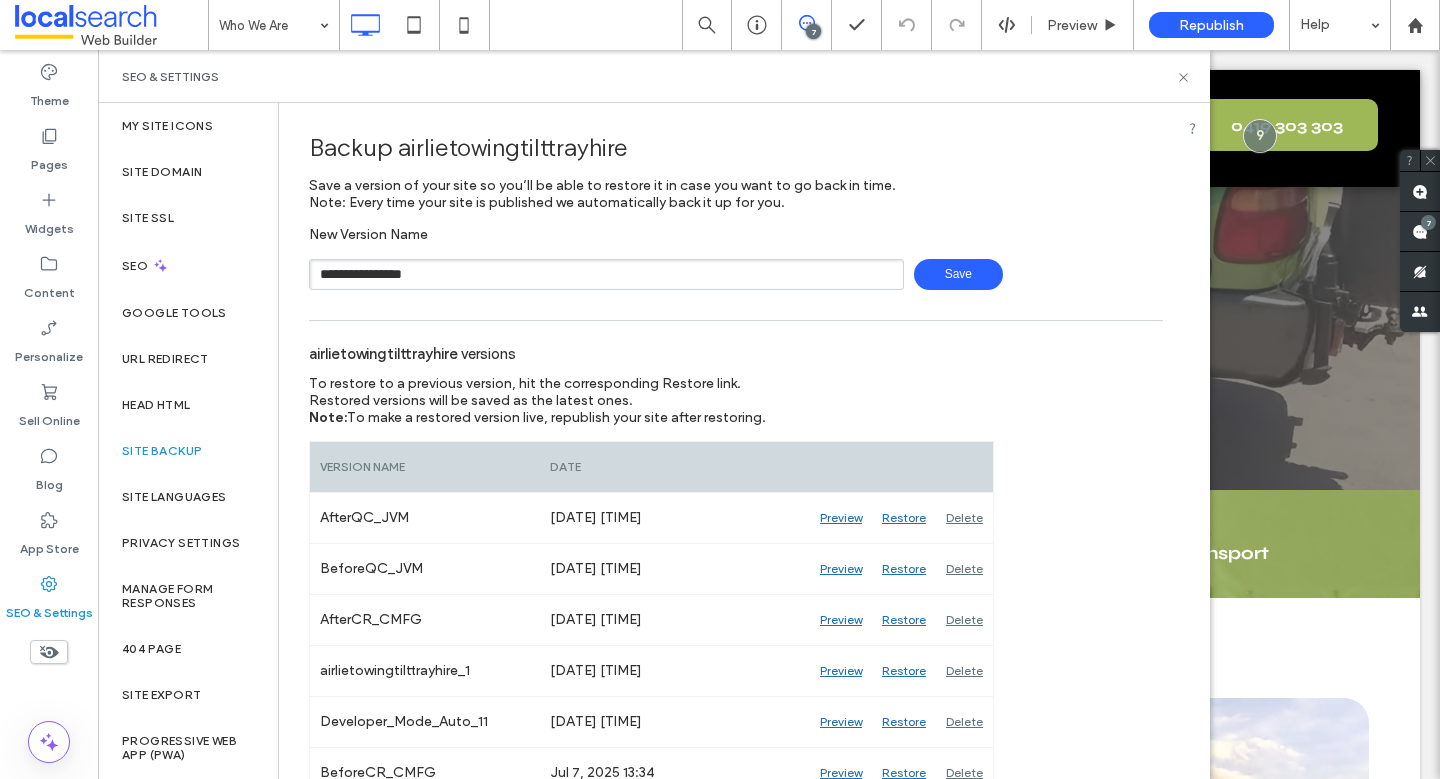 type on "**********" 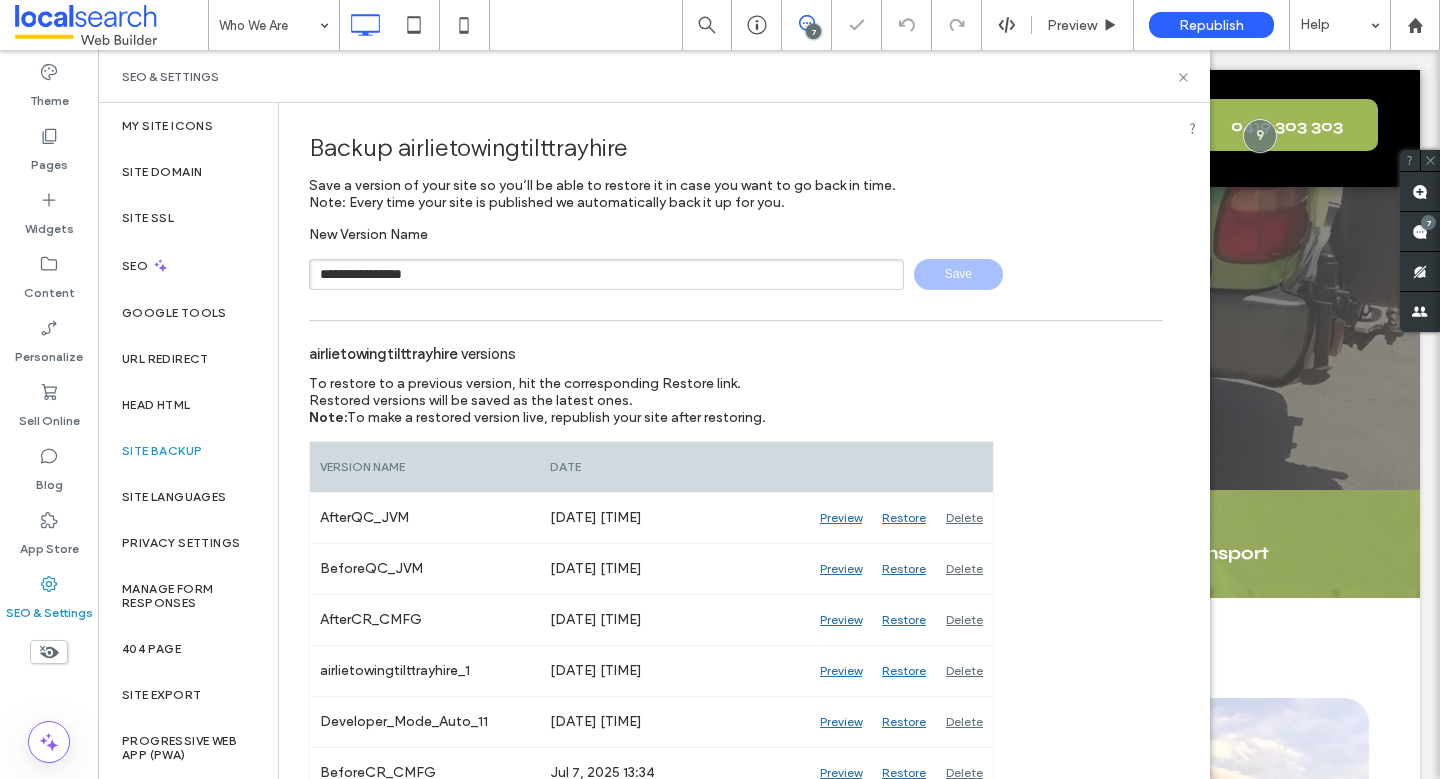 type 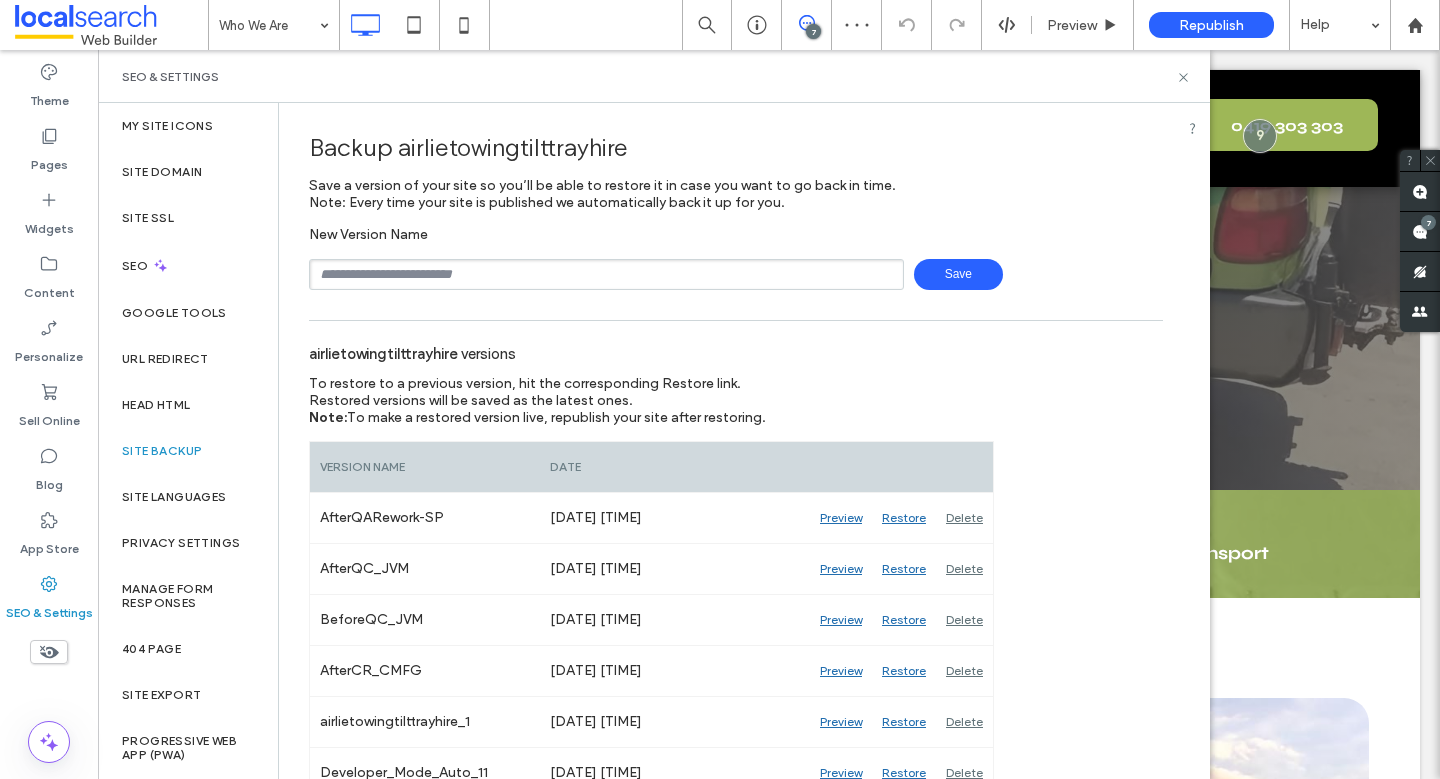 click at bounding box center (111, 25) 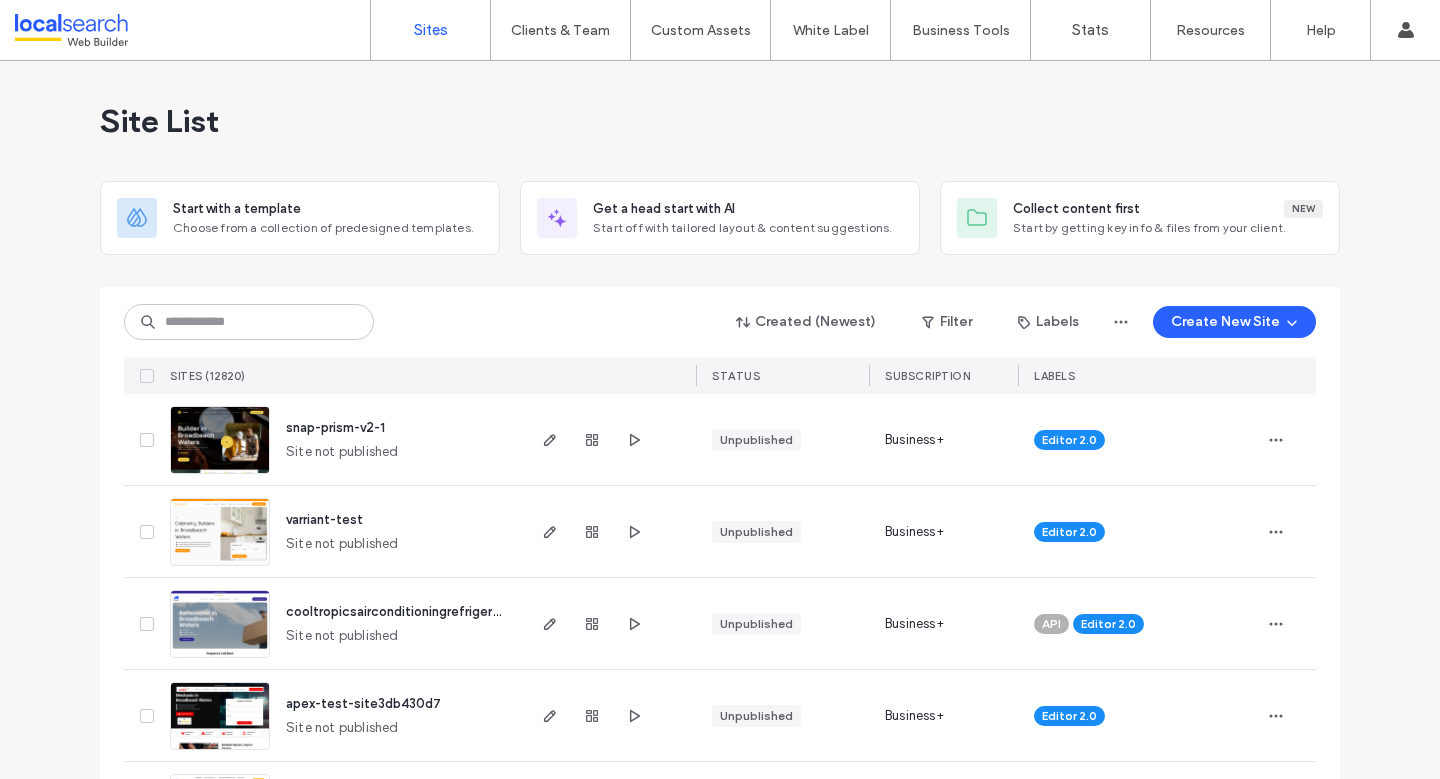 scroll, scrollTop: 0, scrollLeft: 0, axis: both 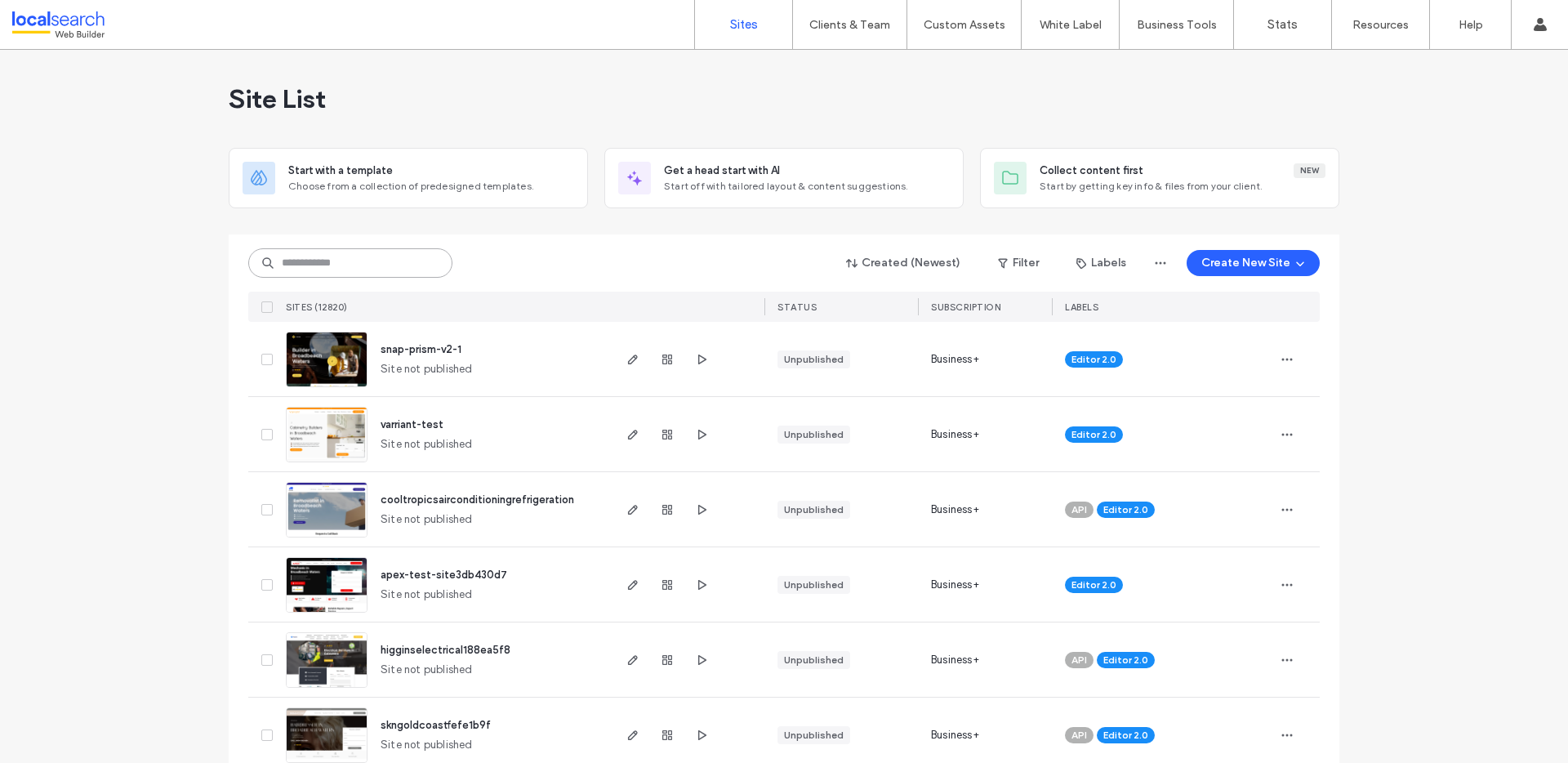click at bounding box center (350, 263) 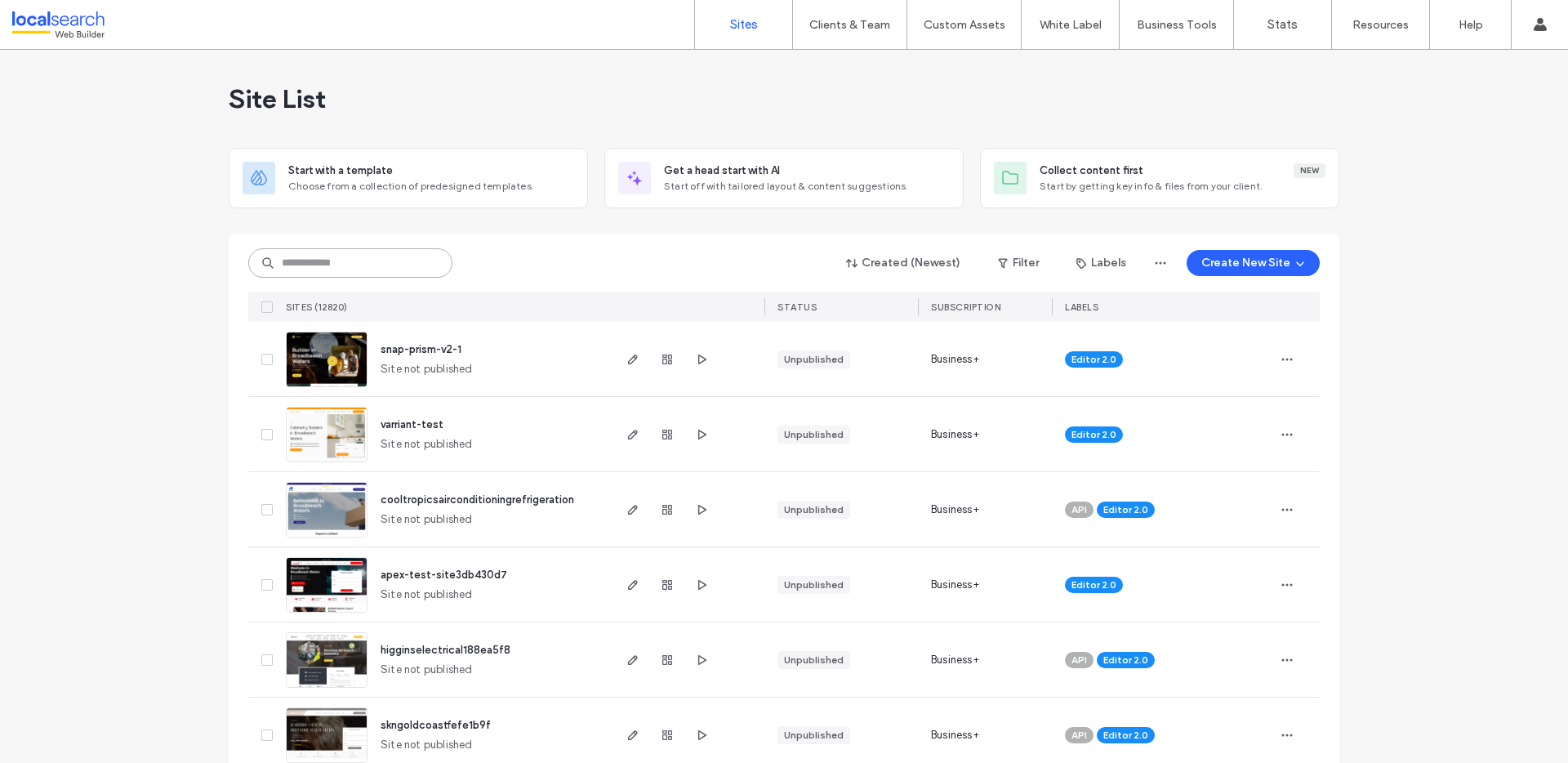 paste on "********" 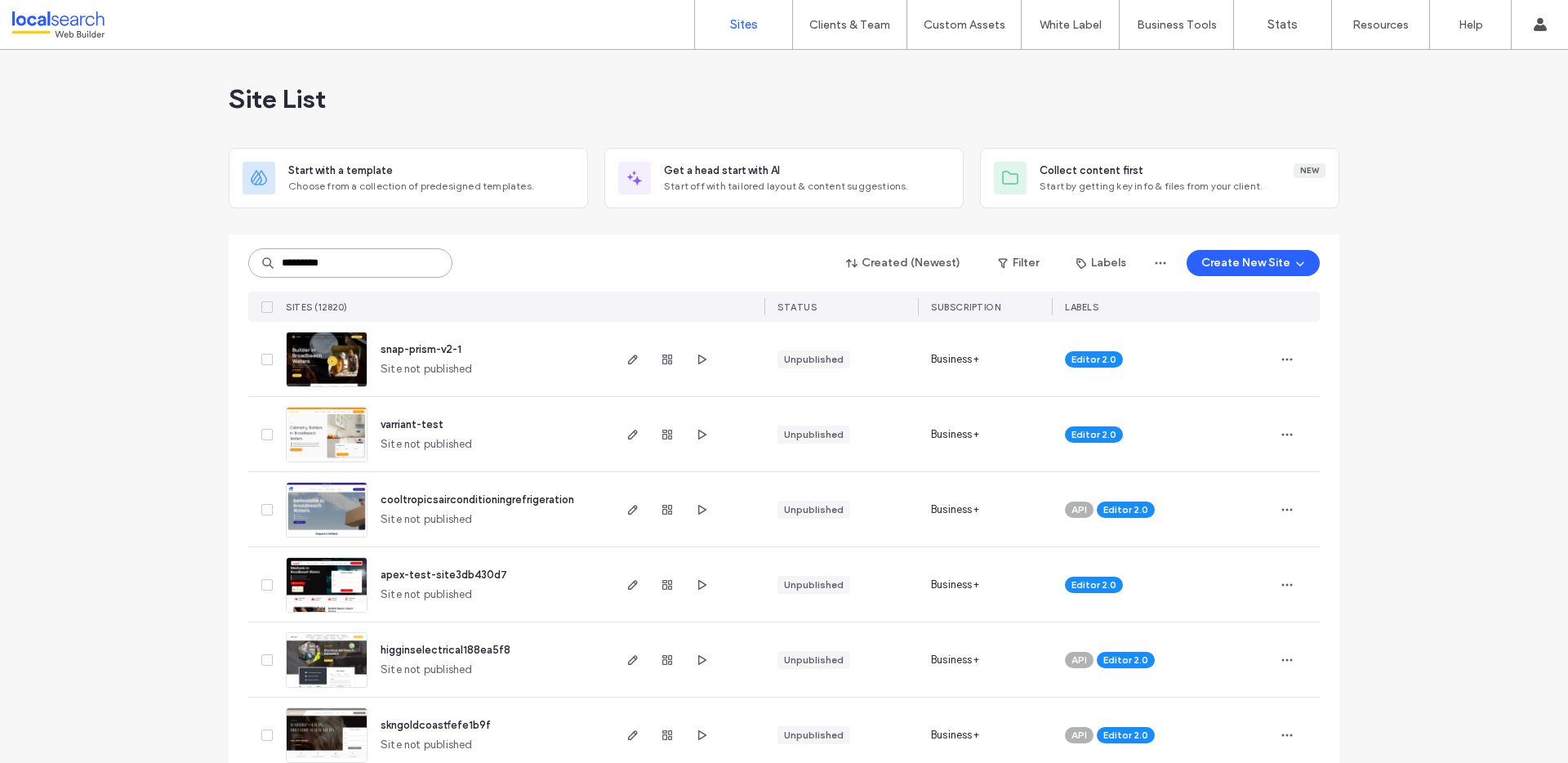 type on "********" 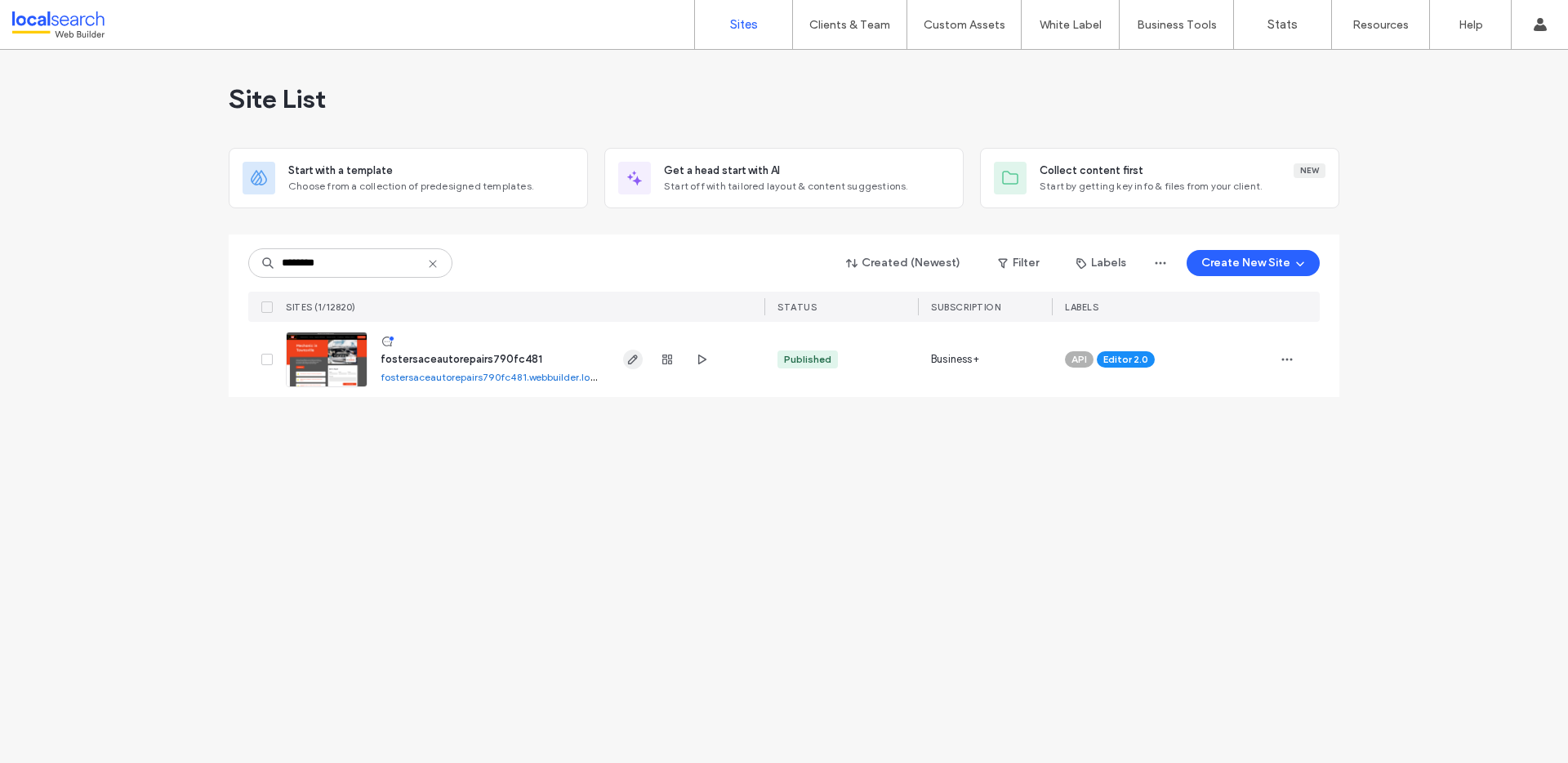 click 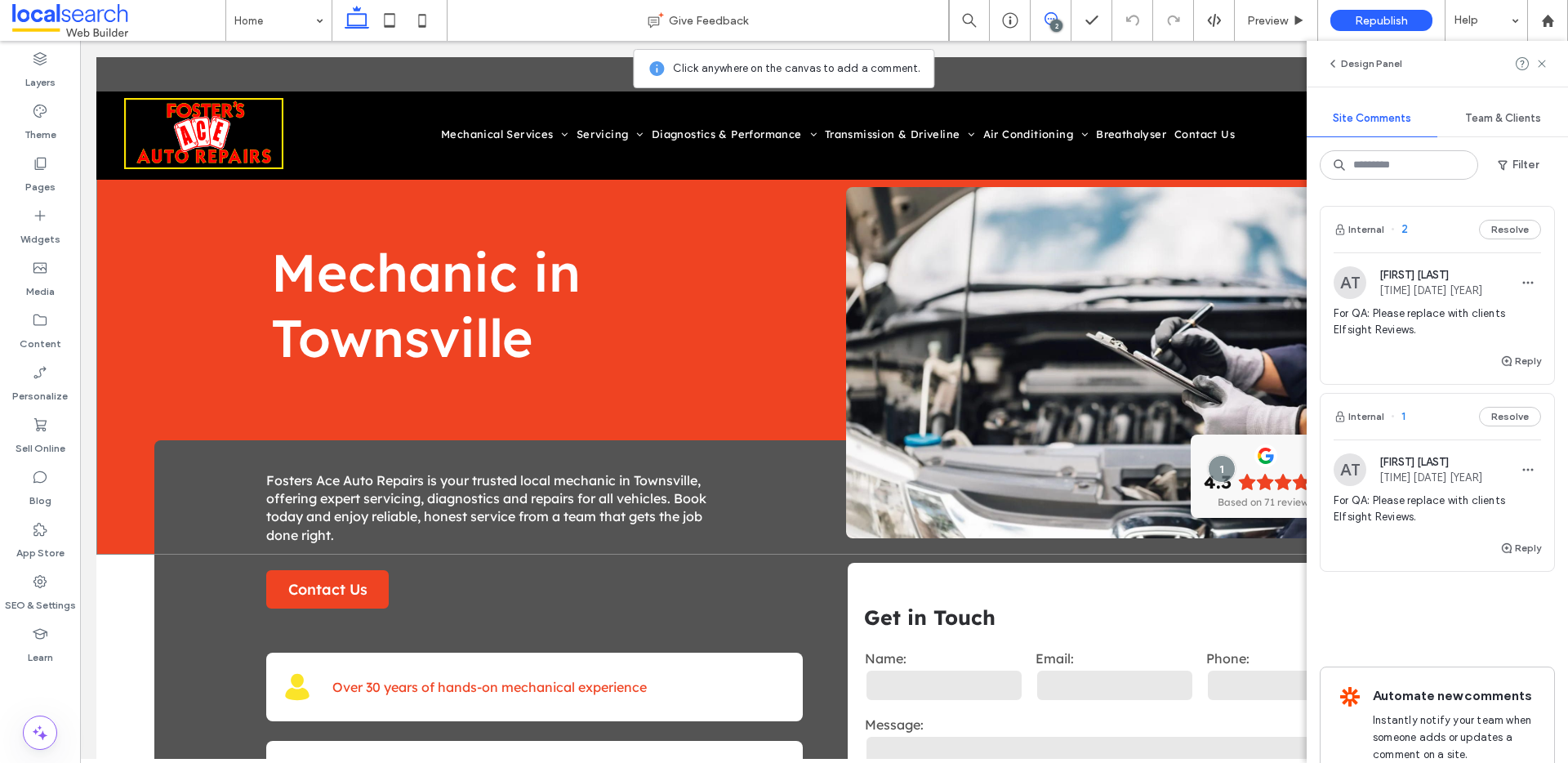 scroll, scrollTop: 0, scrollLeft: 0, axis: both 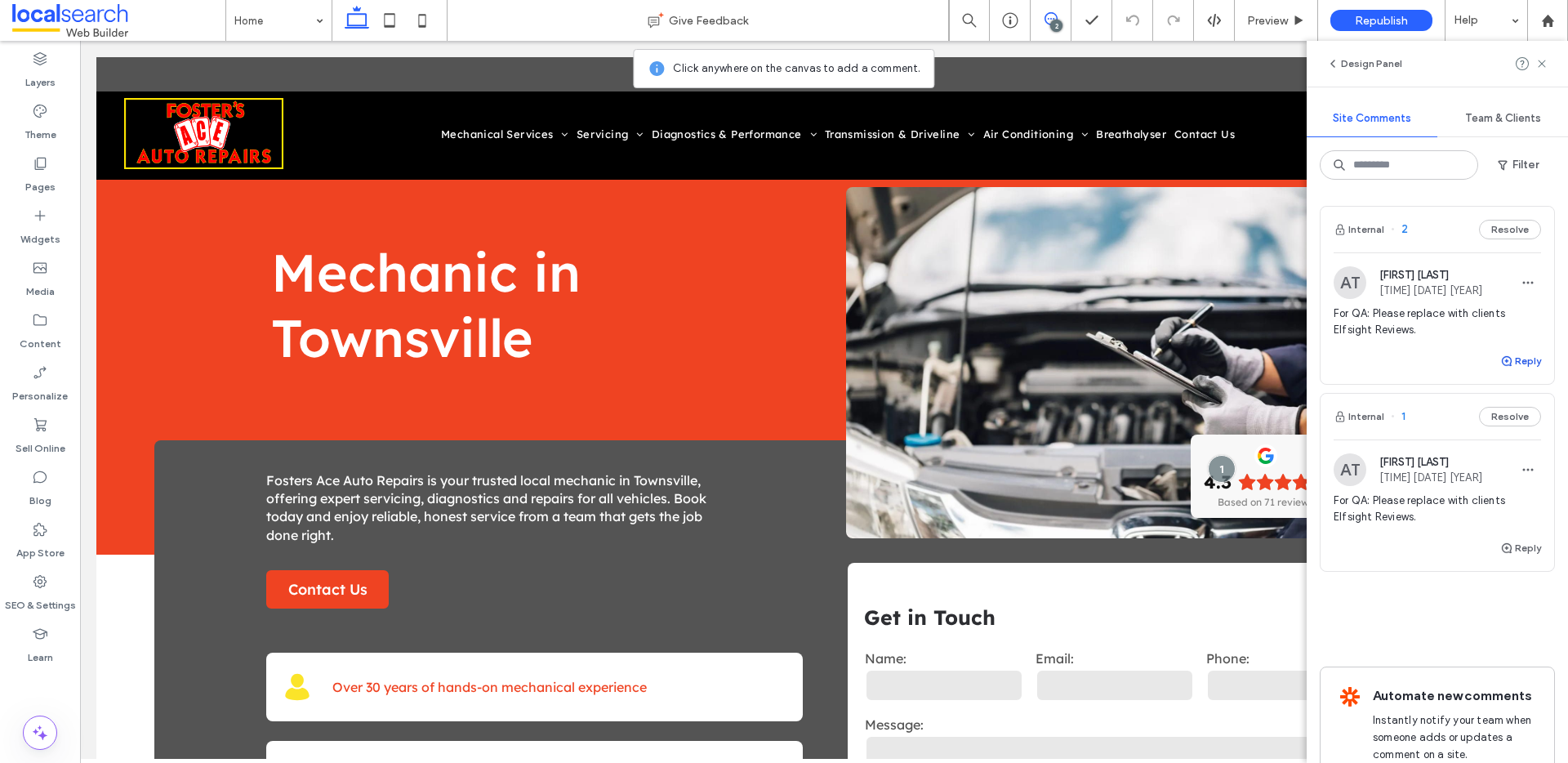 click 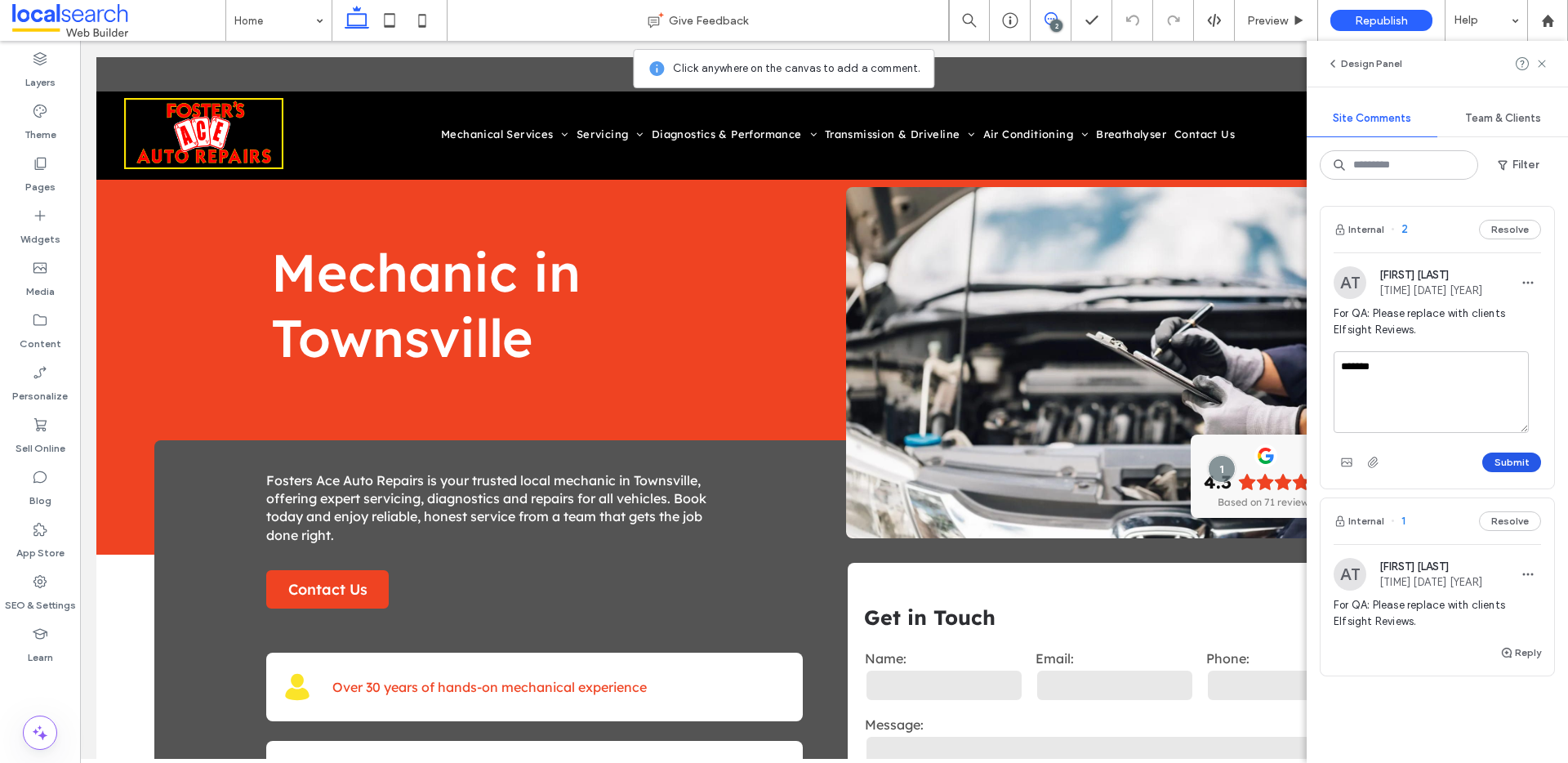 type on "*******" 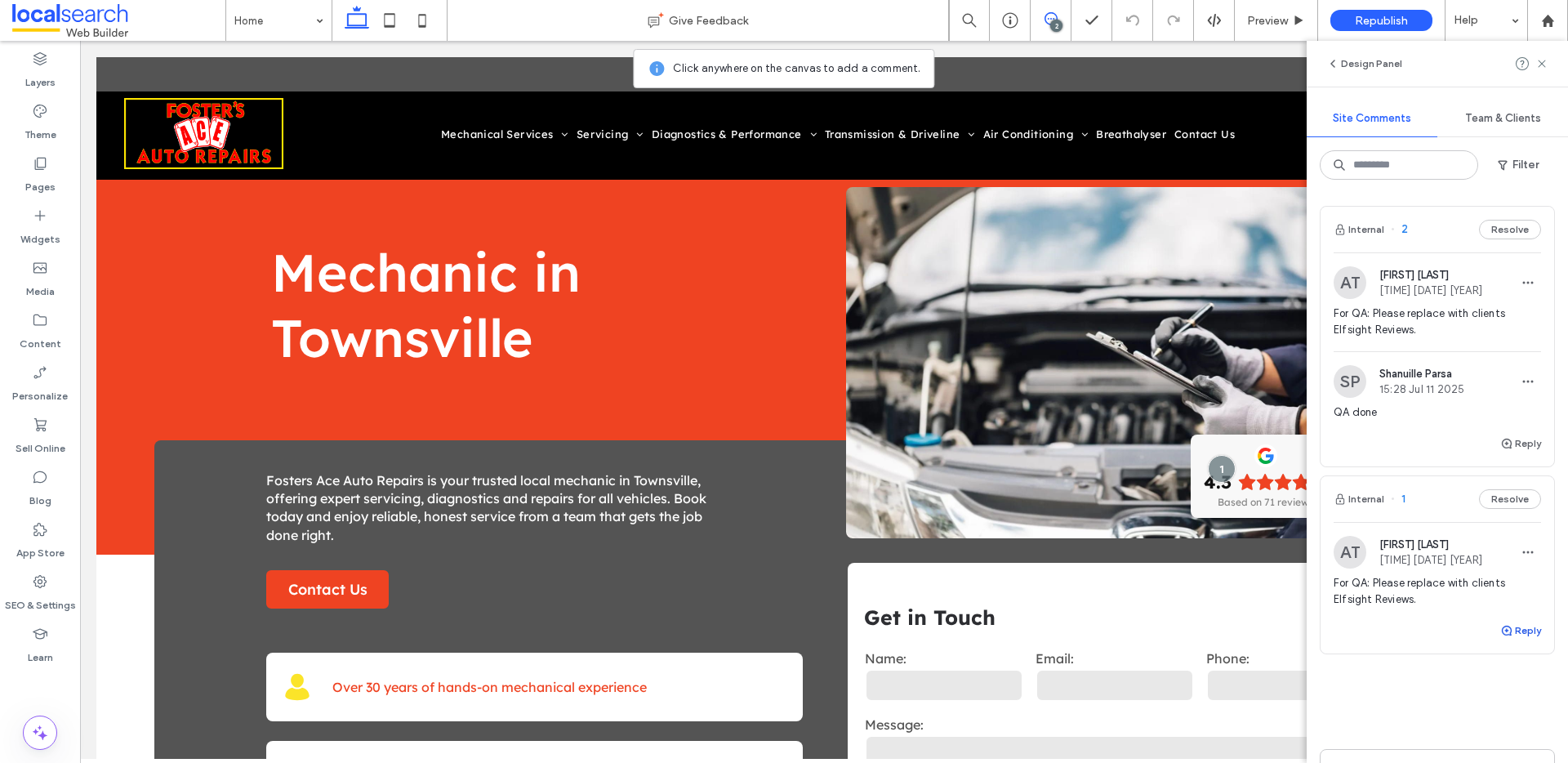 click on "Reply" at bounding box center (1521, 631) 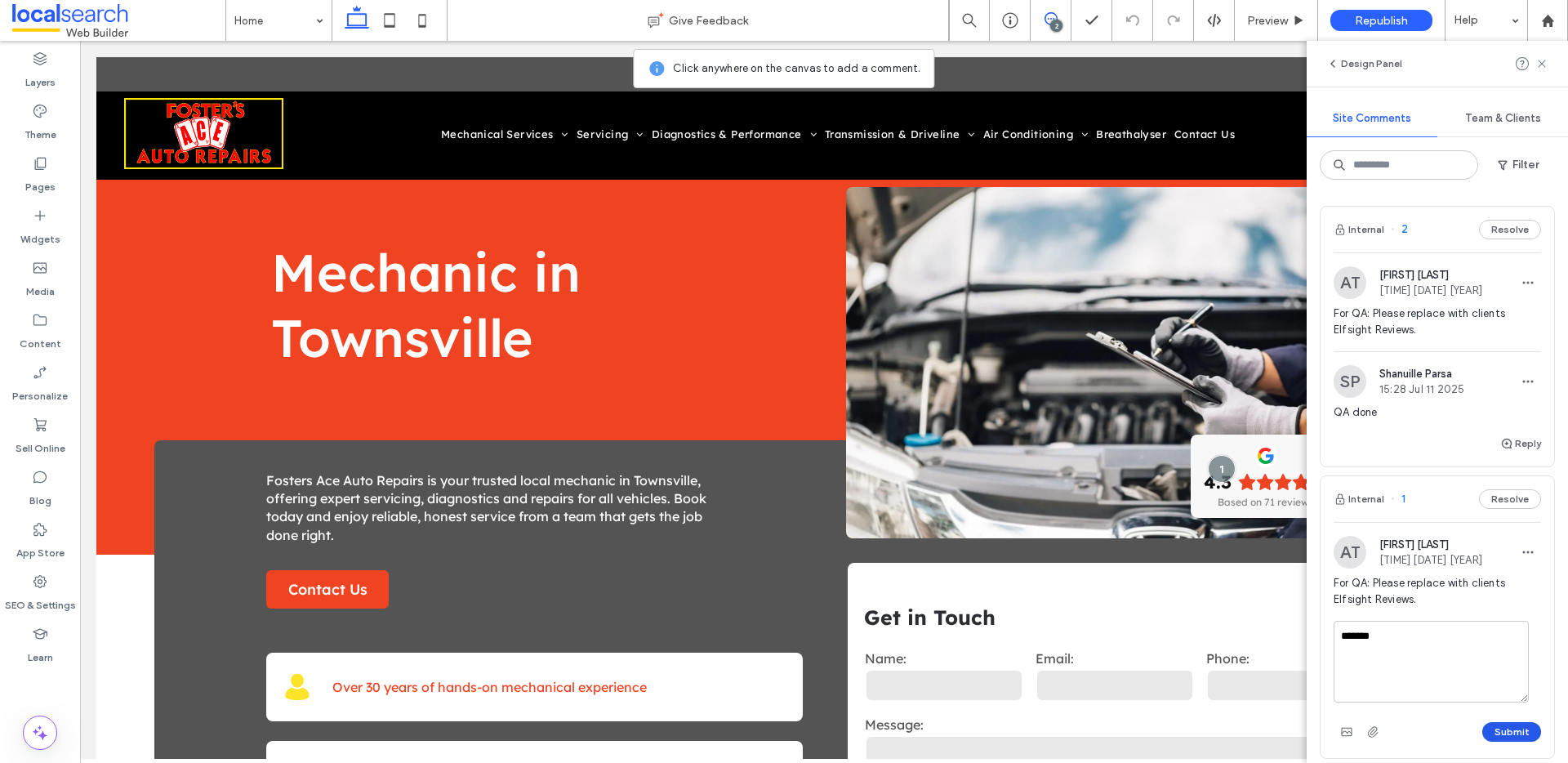 type on "*******" 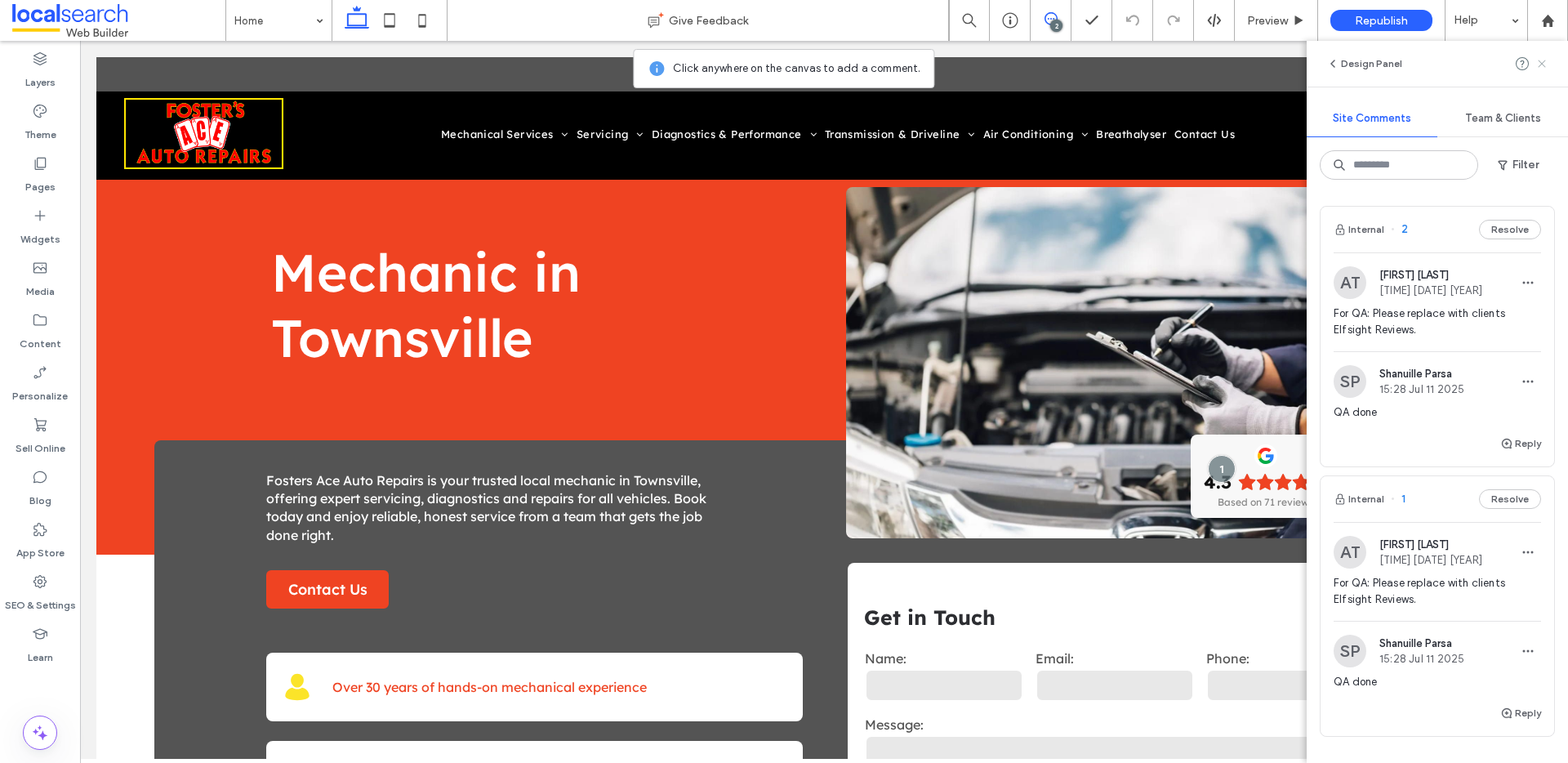 click 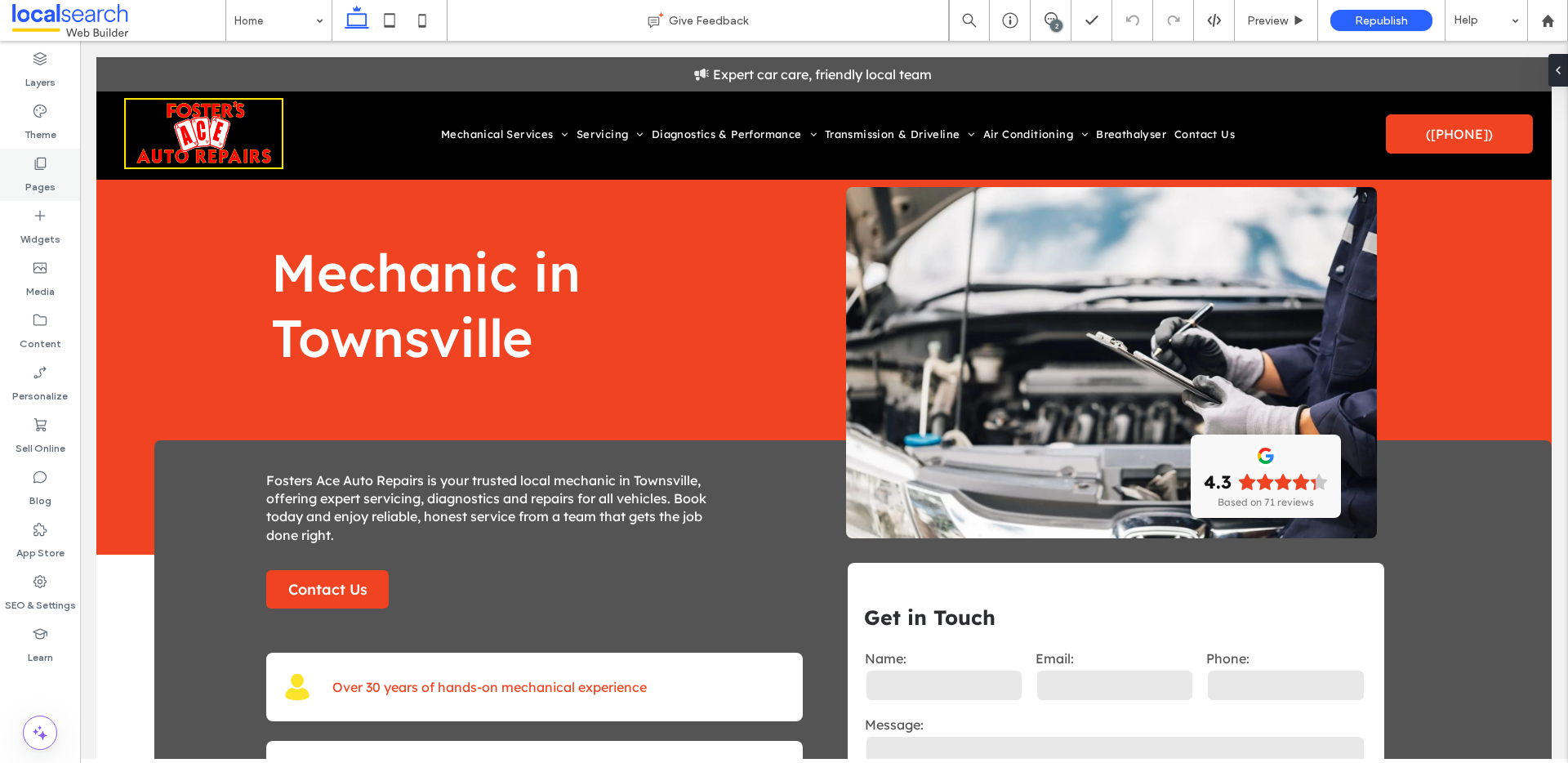 click 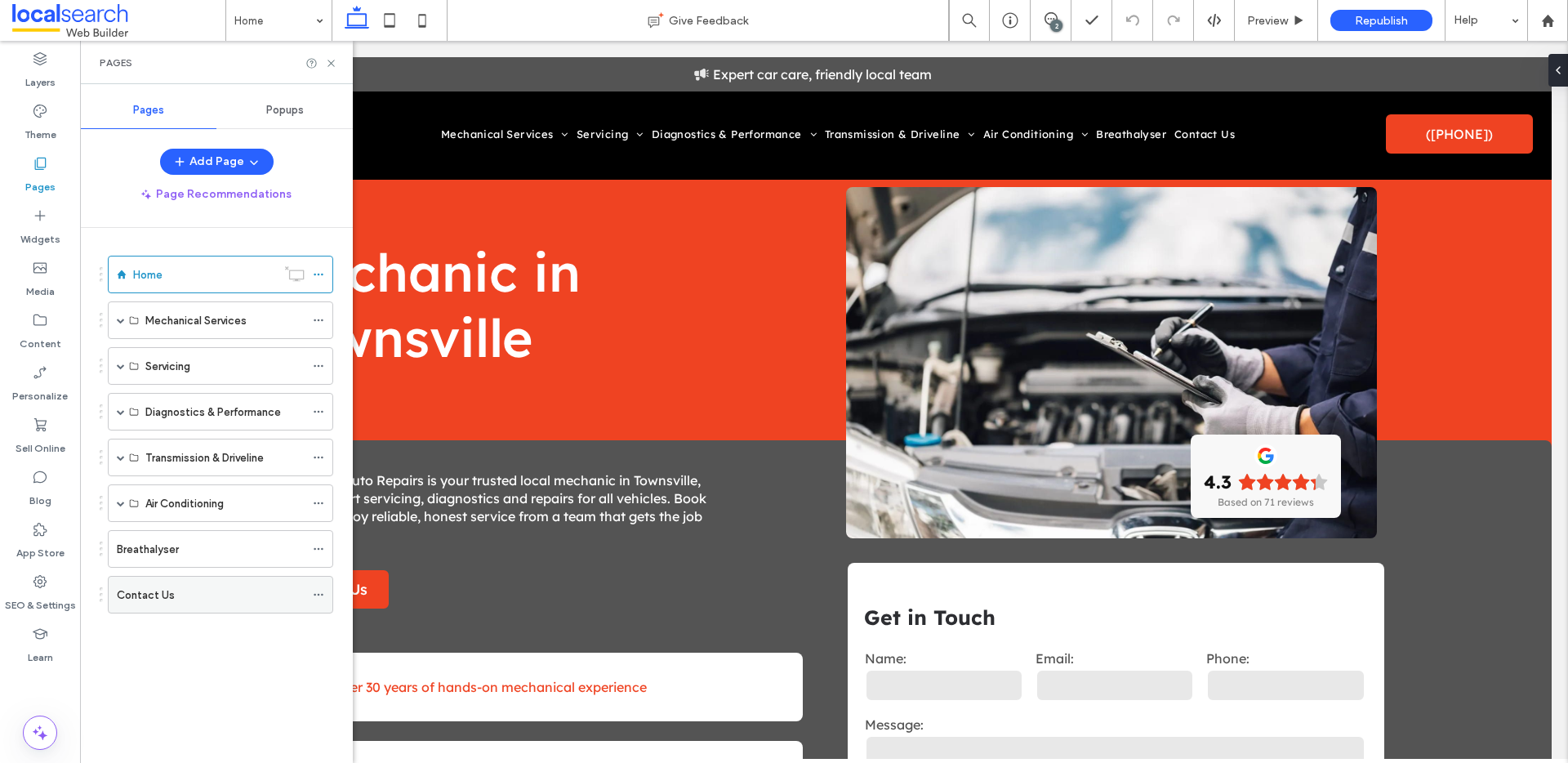 click on "Contact Us" at bounding box center (145, 595) 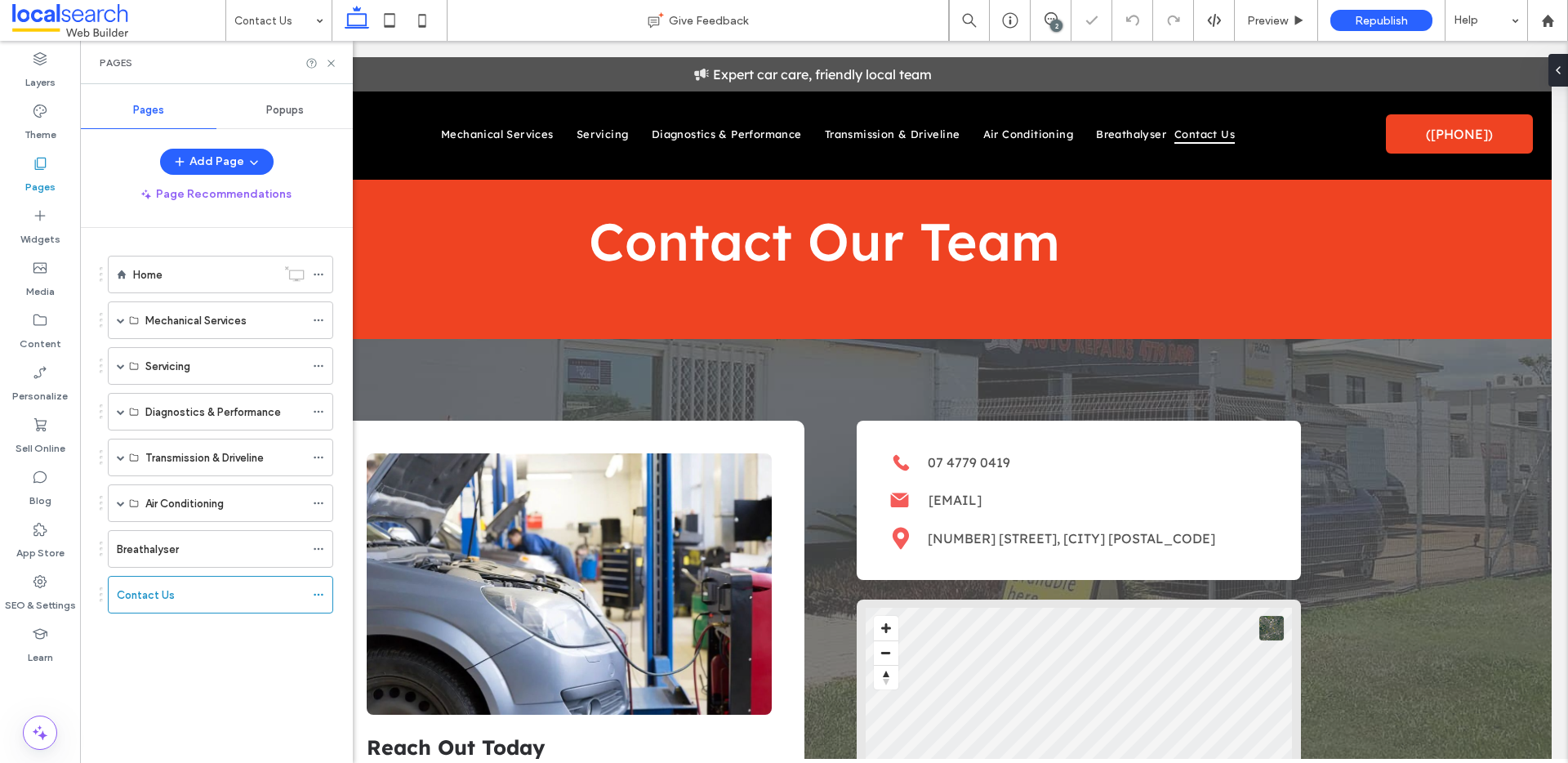 scroll, scrollTop: 0, scrollLeft: 0, axis: both 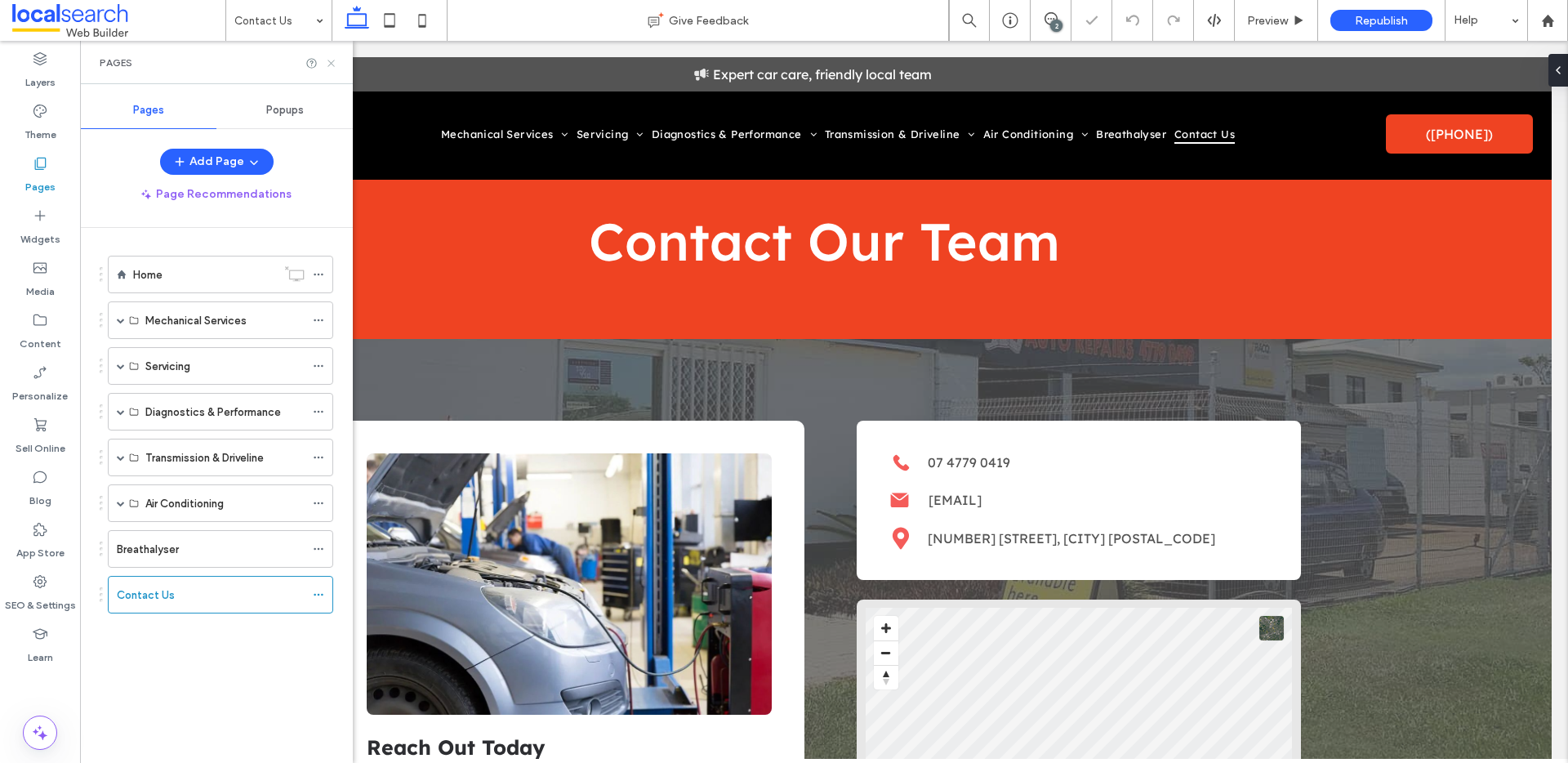 click 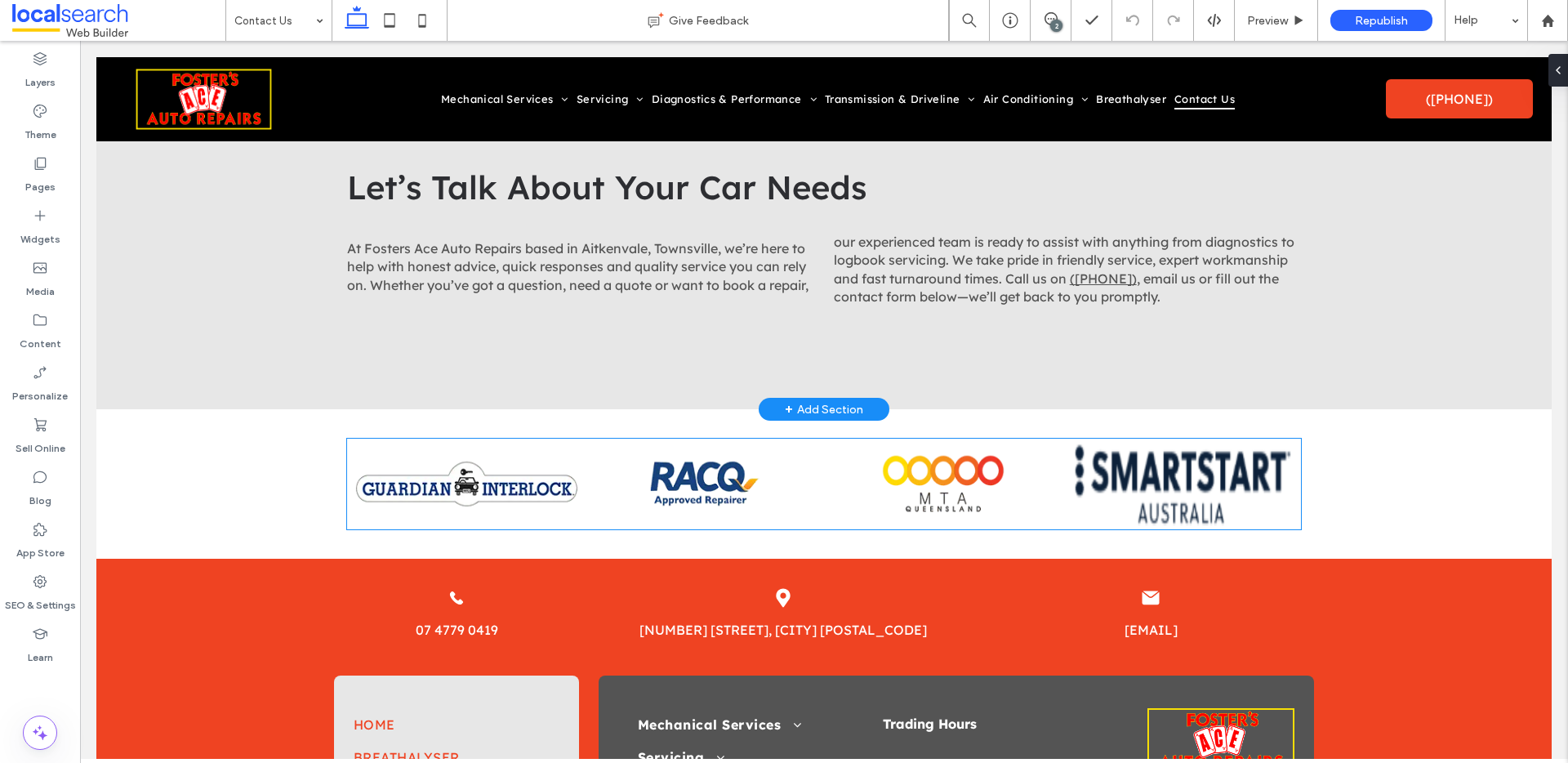 scroll, scrollTop: 1064, scrollLeft: 0, axis: vertical 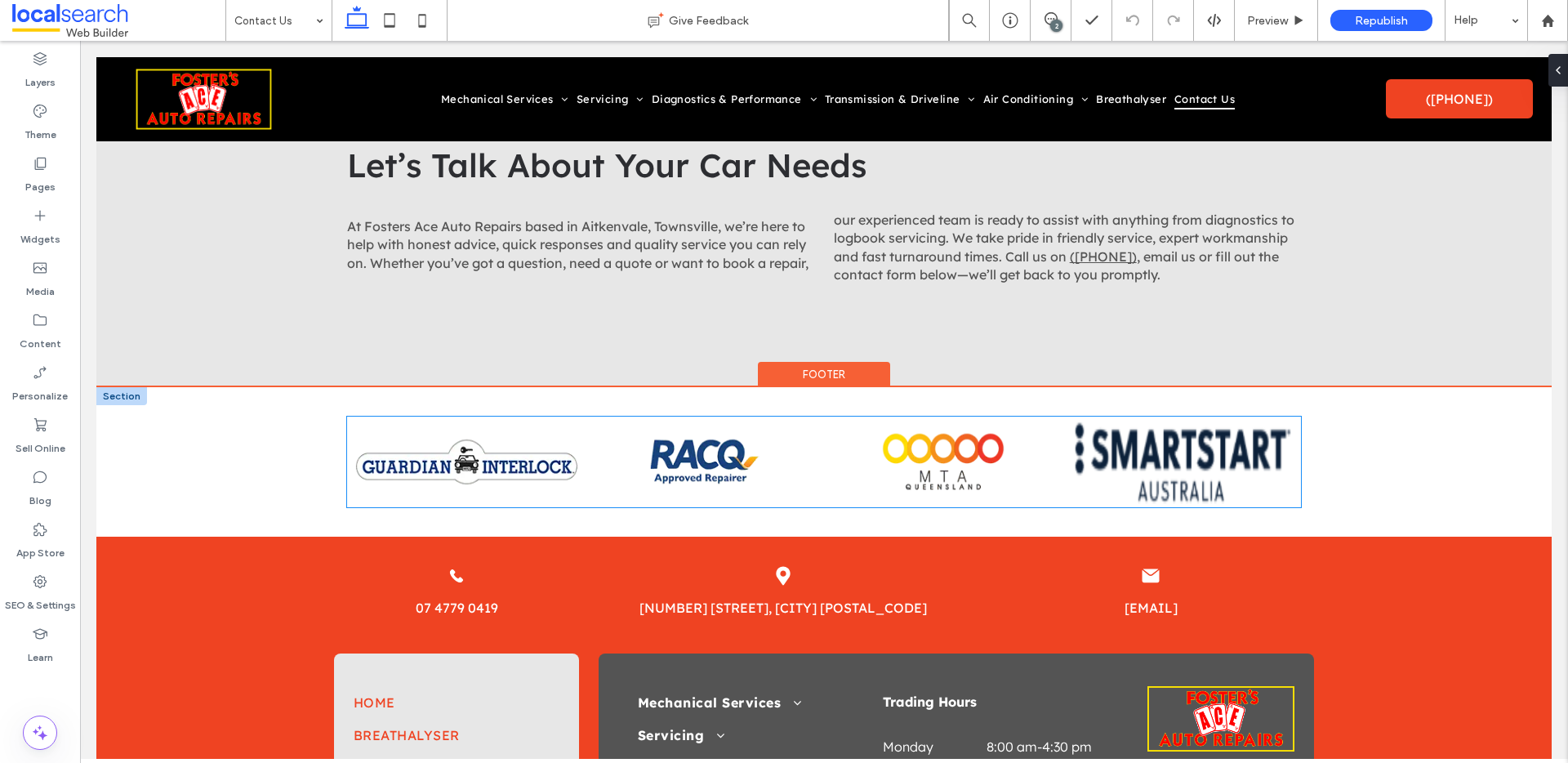click at bounding box center [943, 462] 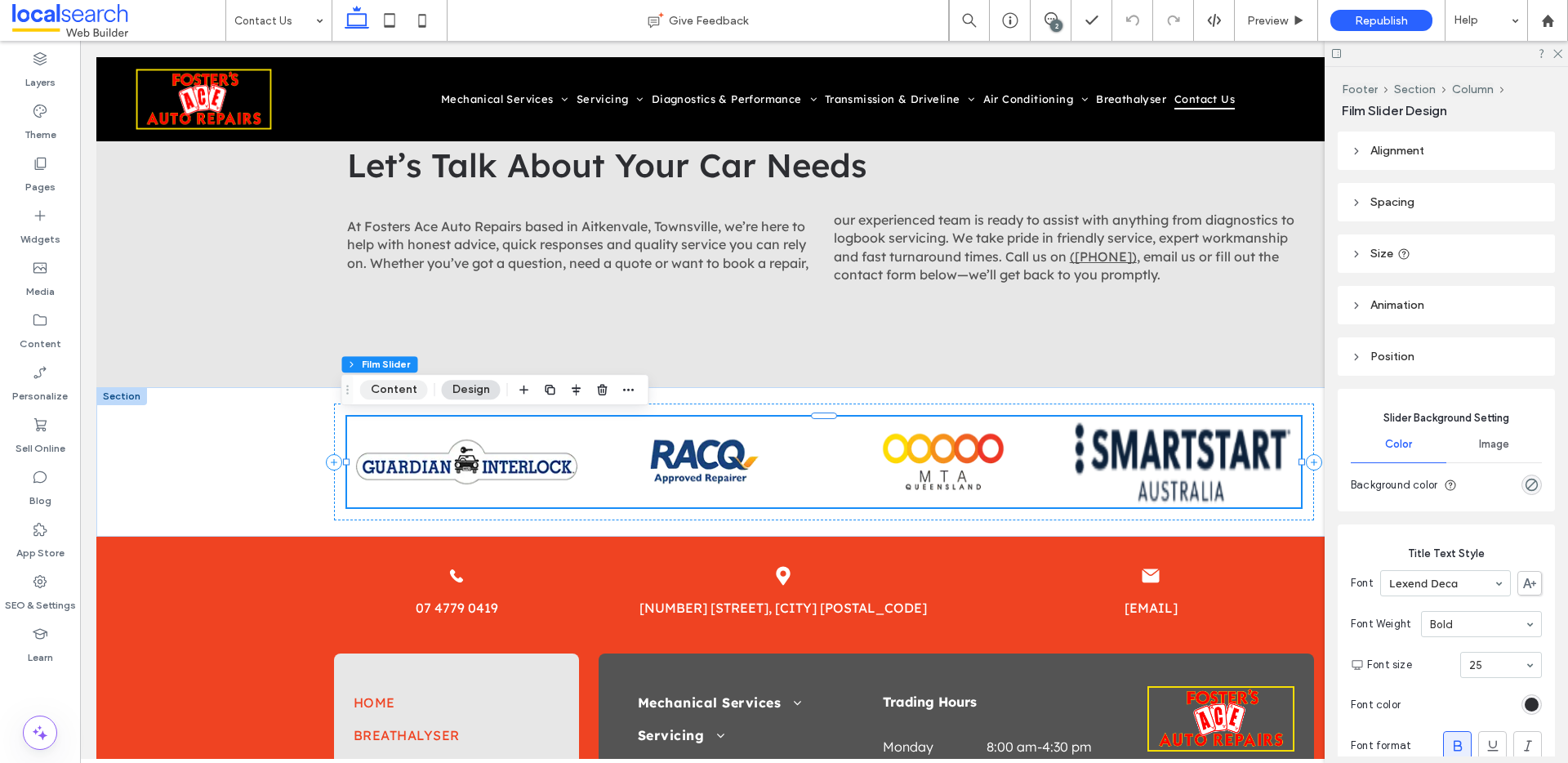click on "Content" at bounding box center (394, 390) 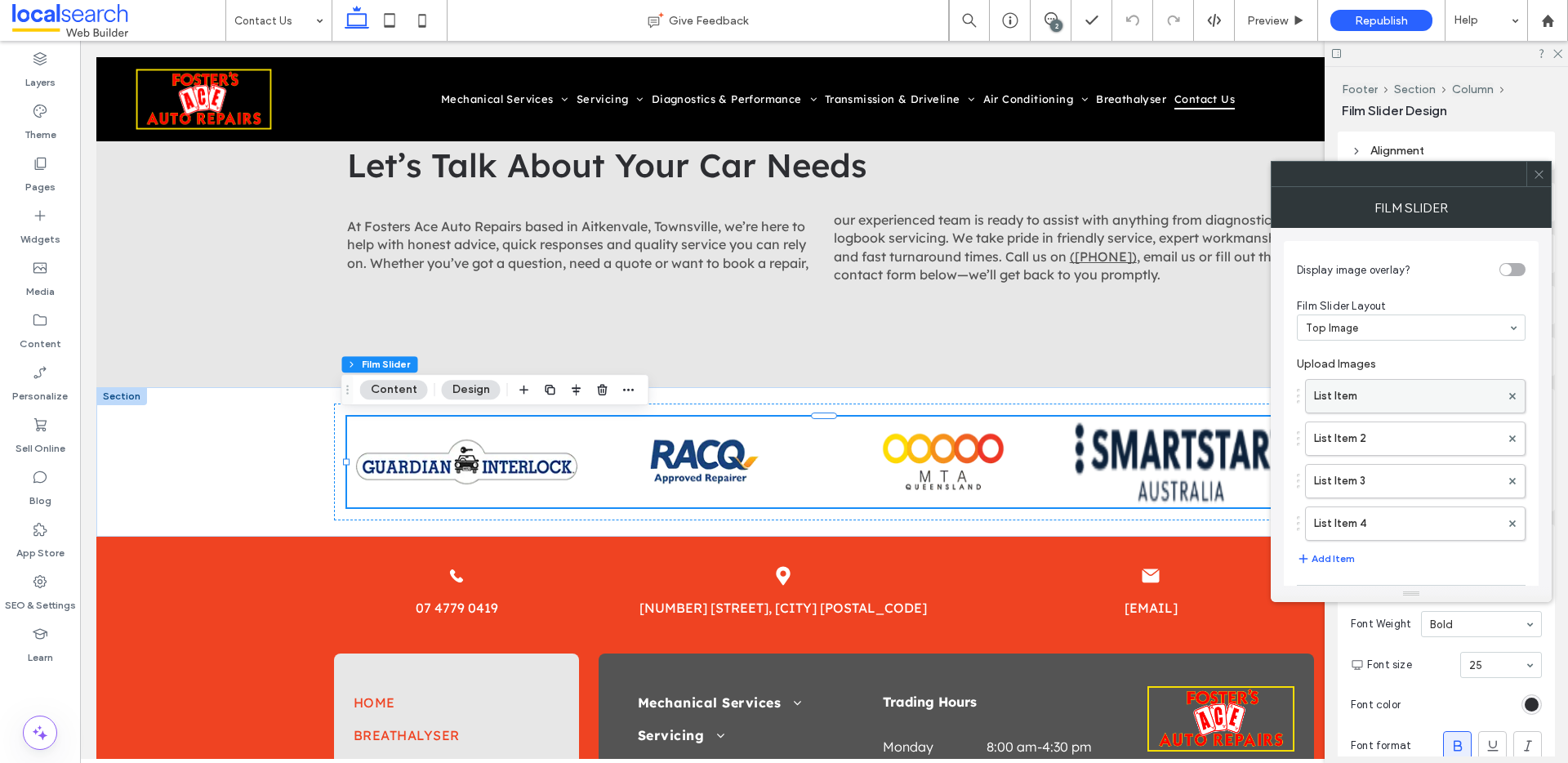 click on "List Item" at bounding box center [1407, 396] 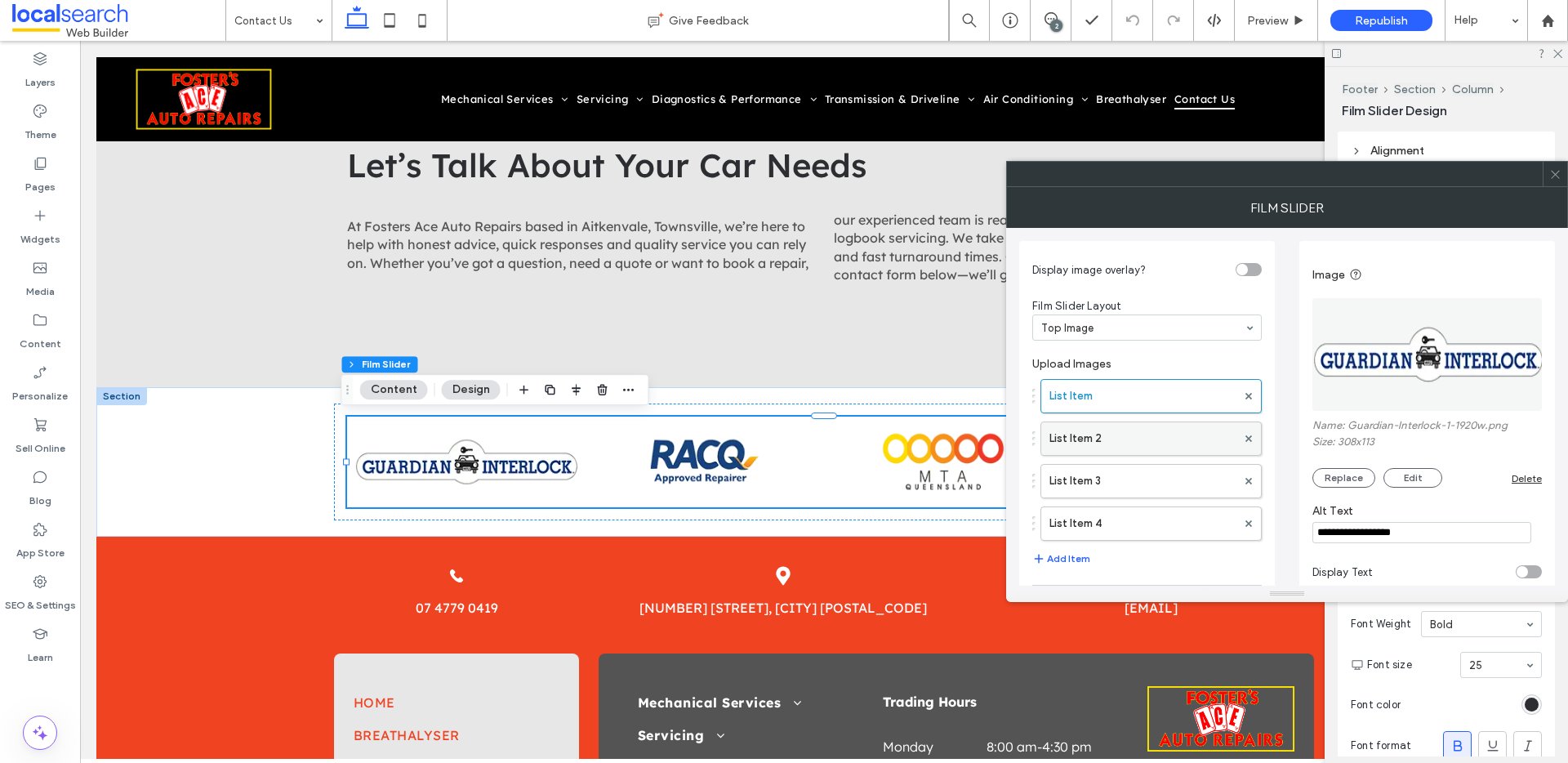 click on "List Item 2" at bounding box center (1143, 439) 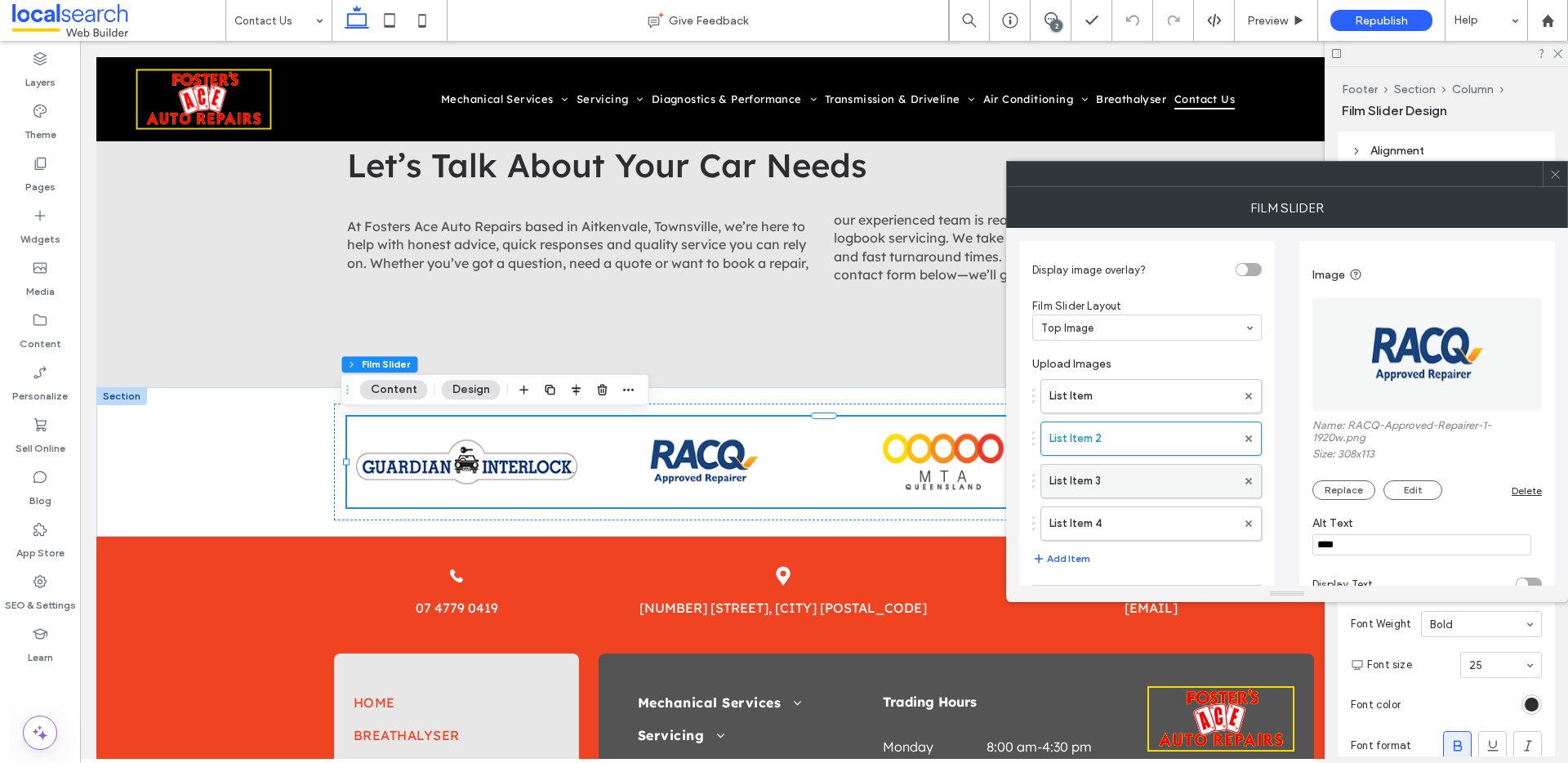 click on "List Item 3" at bounding box center (1143, 481) 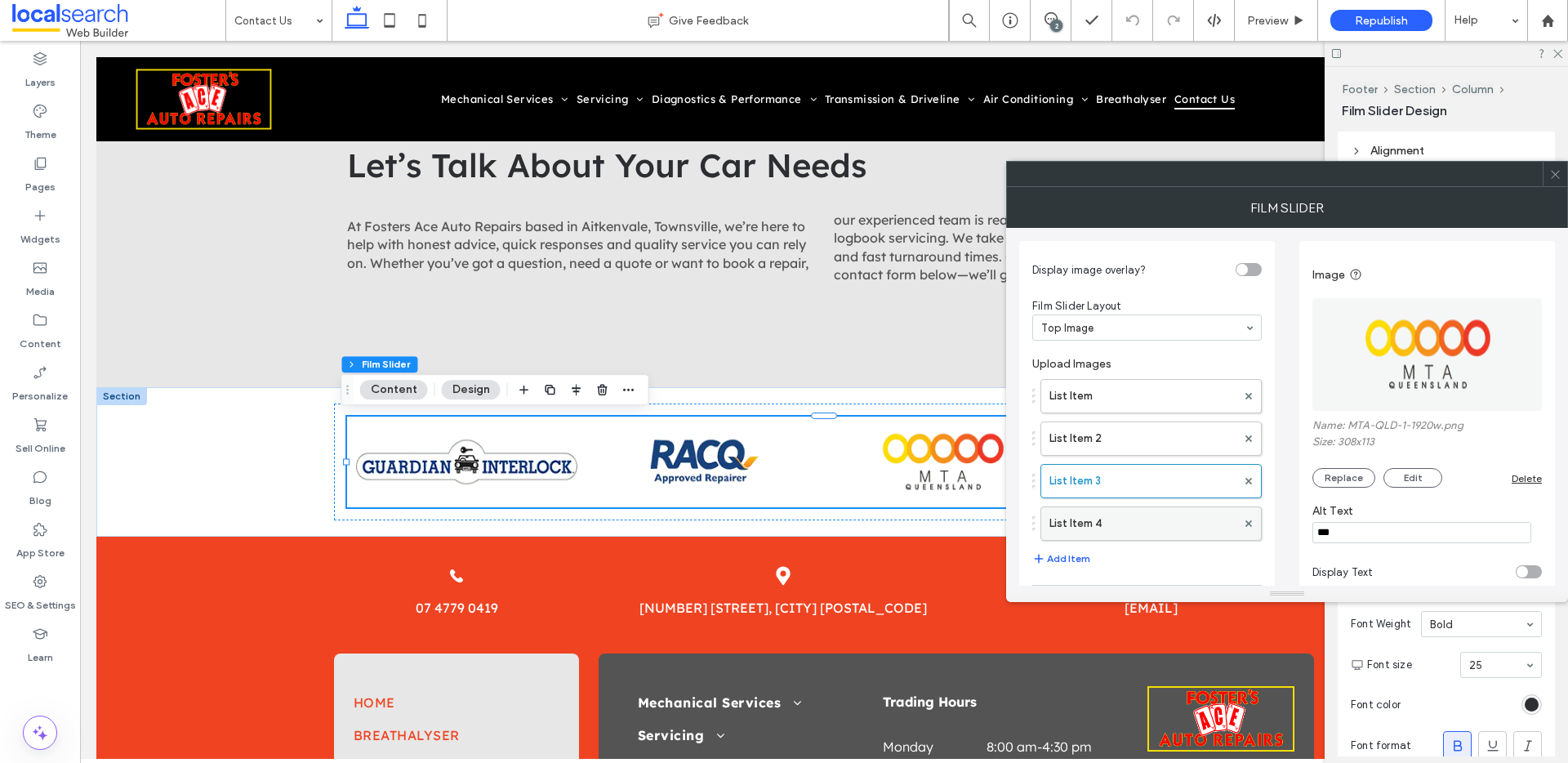 click on "List Item 4" at bounding box center [1143, 524] 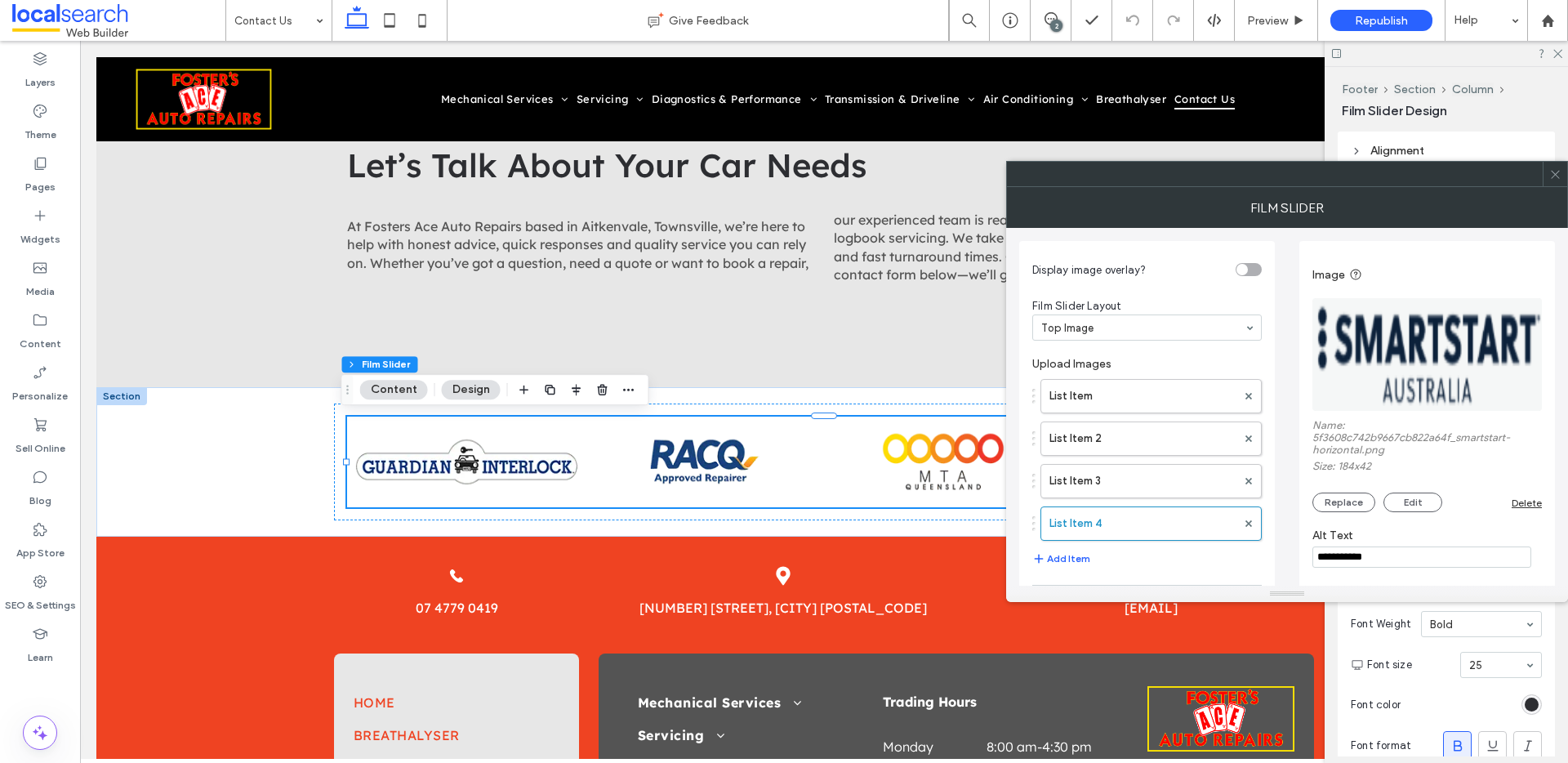 click 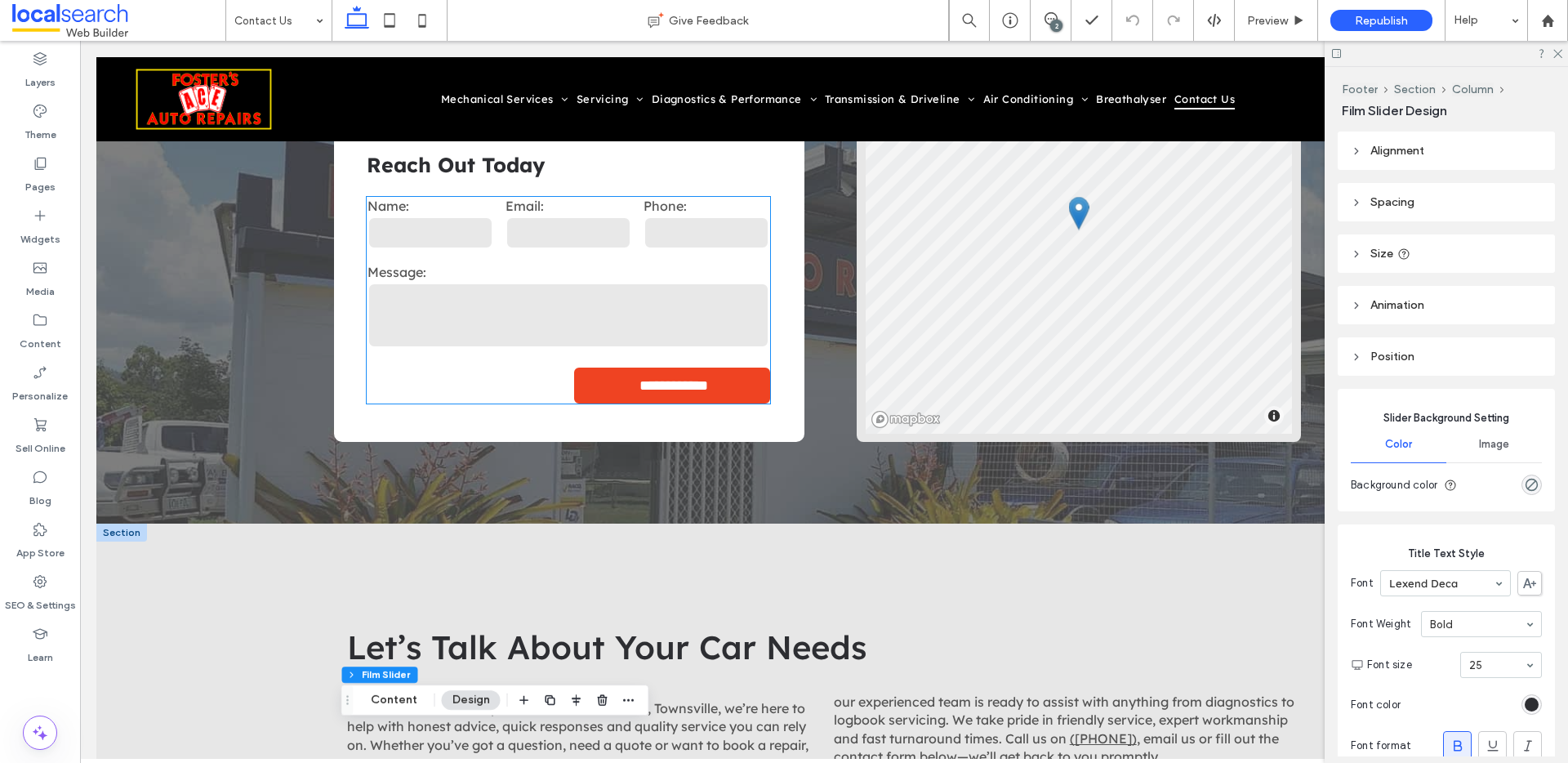 scroll, scrollTop: 265, scrollLeft: 0, axis: vertical 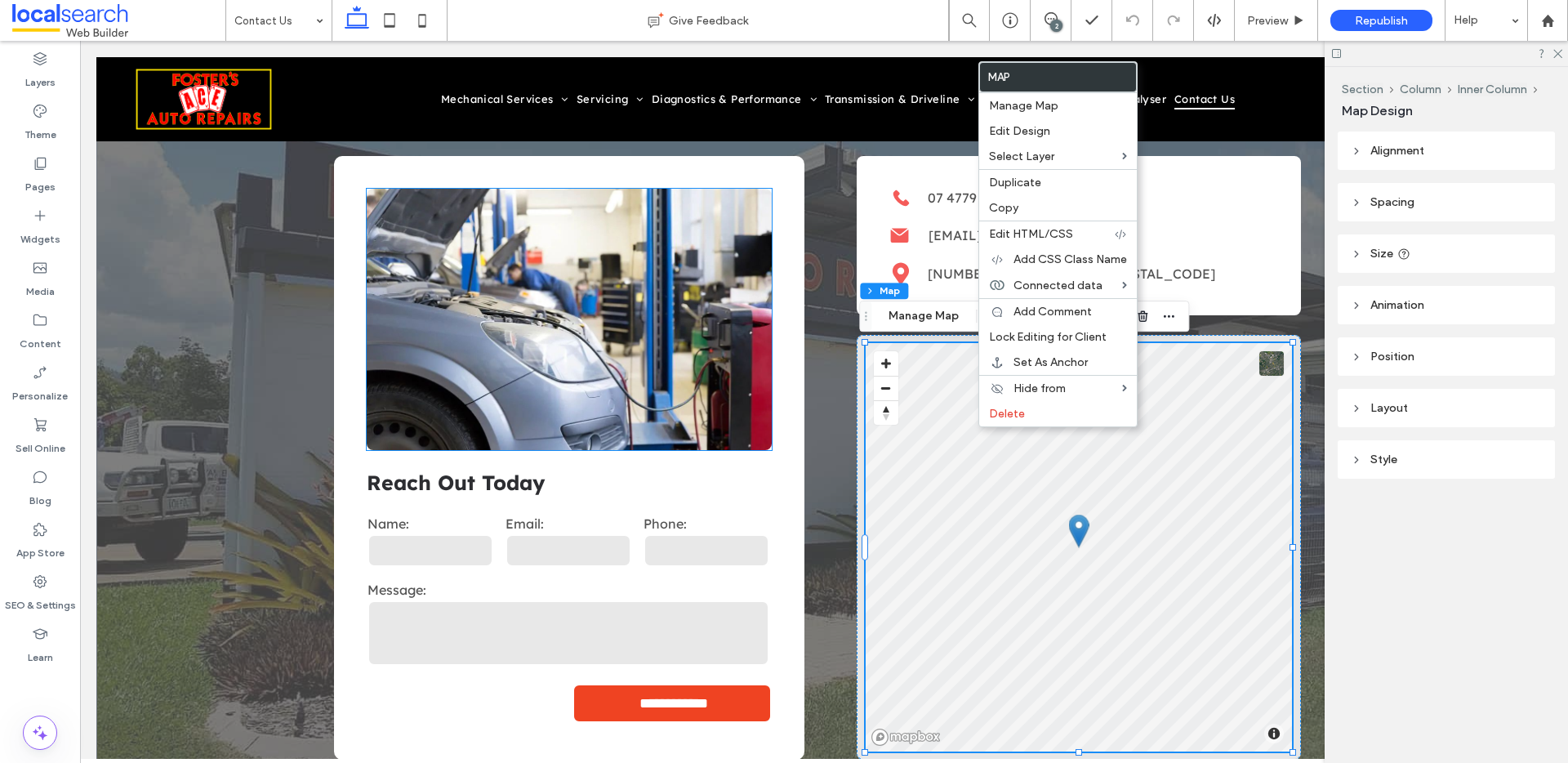 click at bounding box center [569, 319] 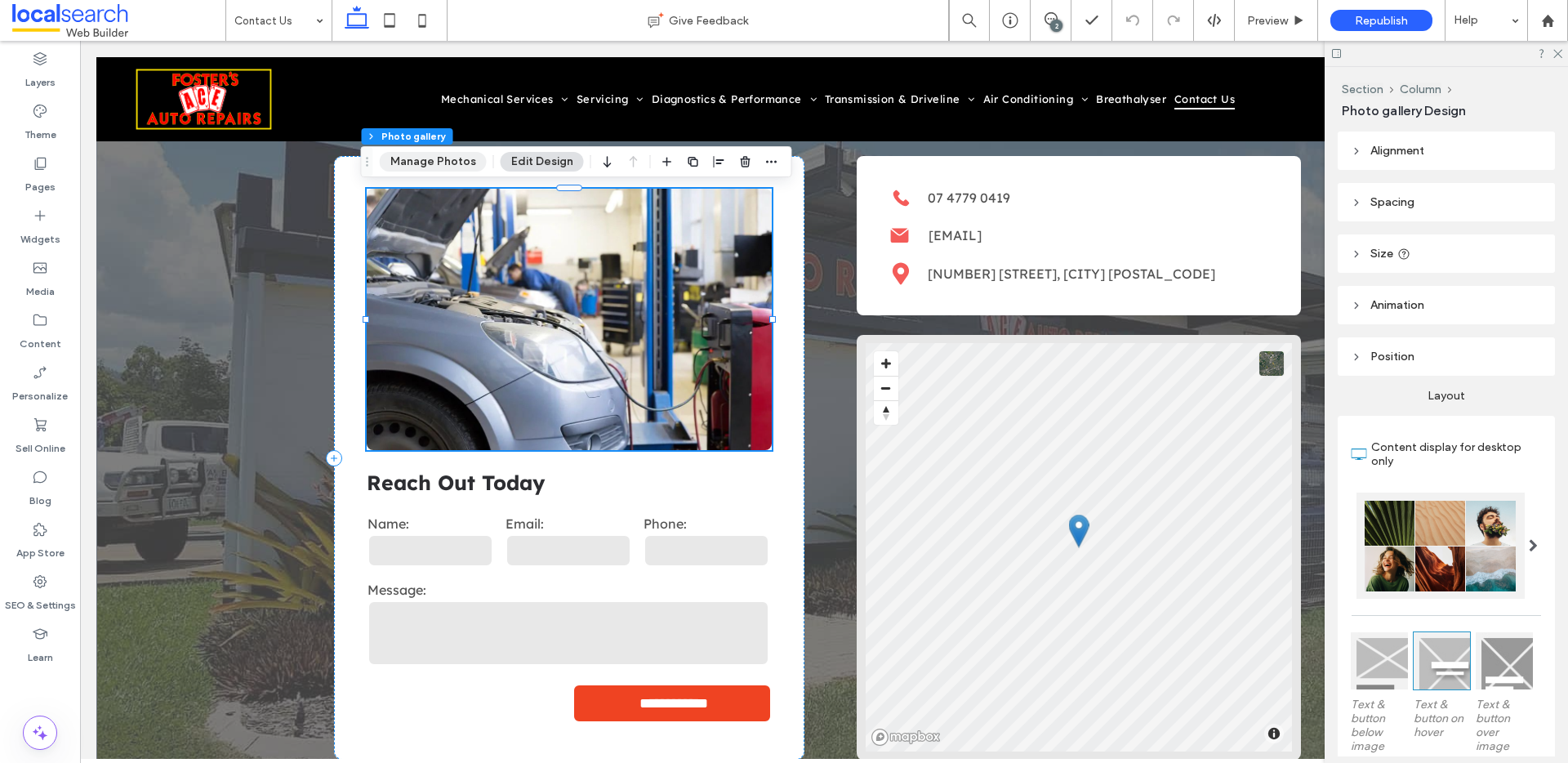 click on "Manage Photos" at bounding box center (433, 162) 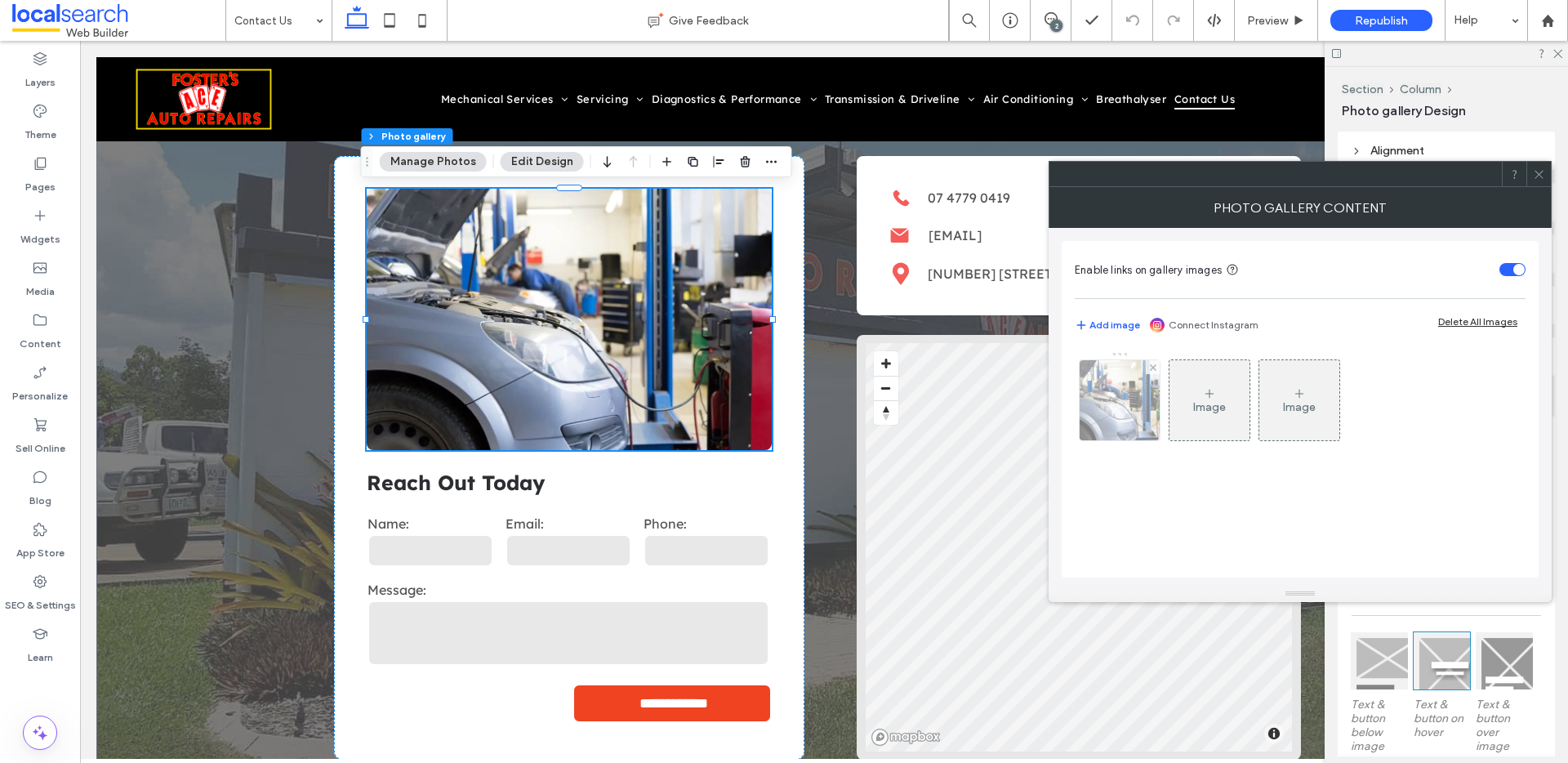 click at bounding box center (1120, 400) 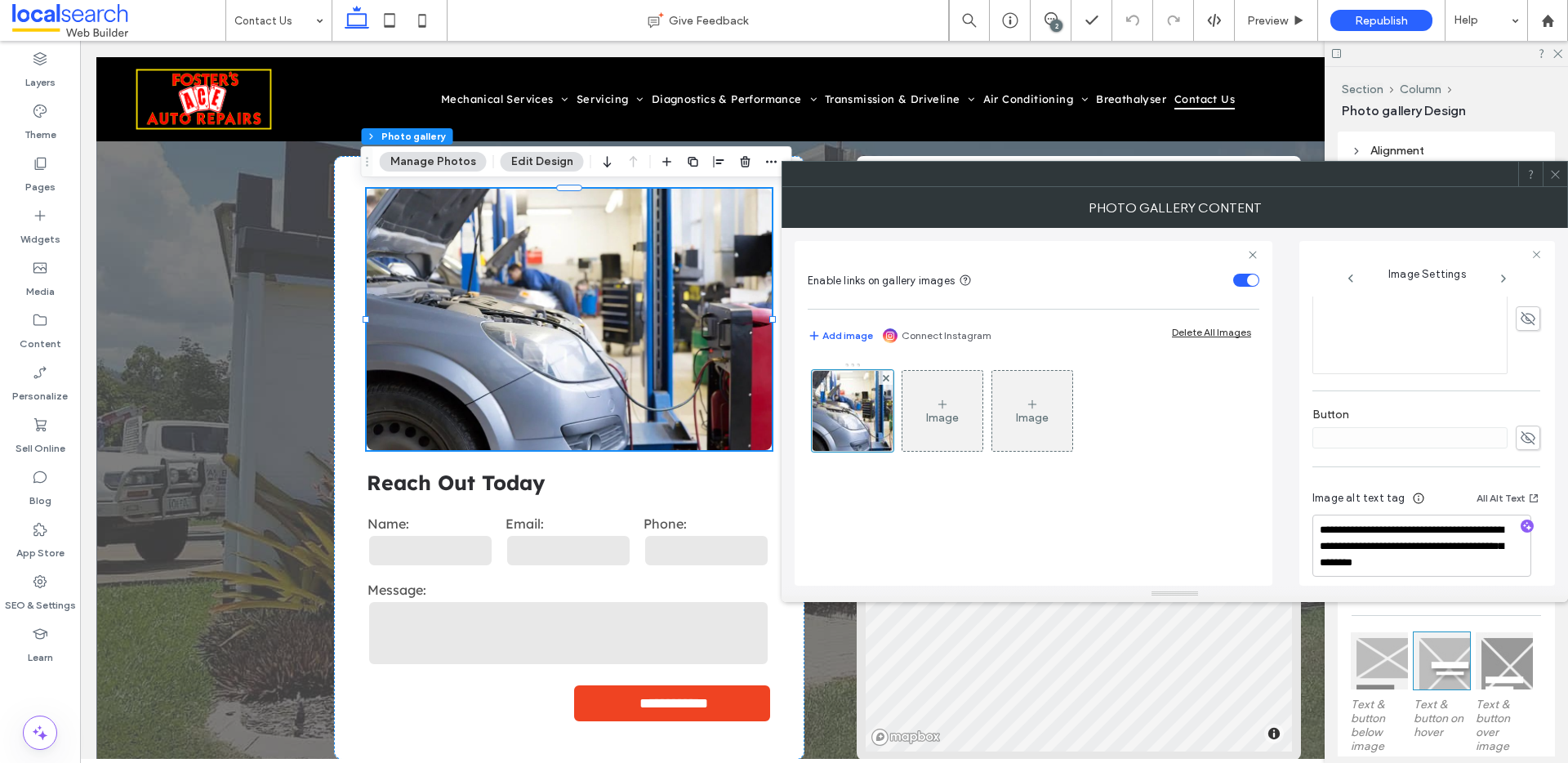 scroll, scrollTop: 495, scrollLeft: 0, axis: vertical 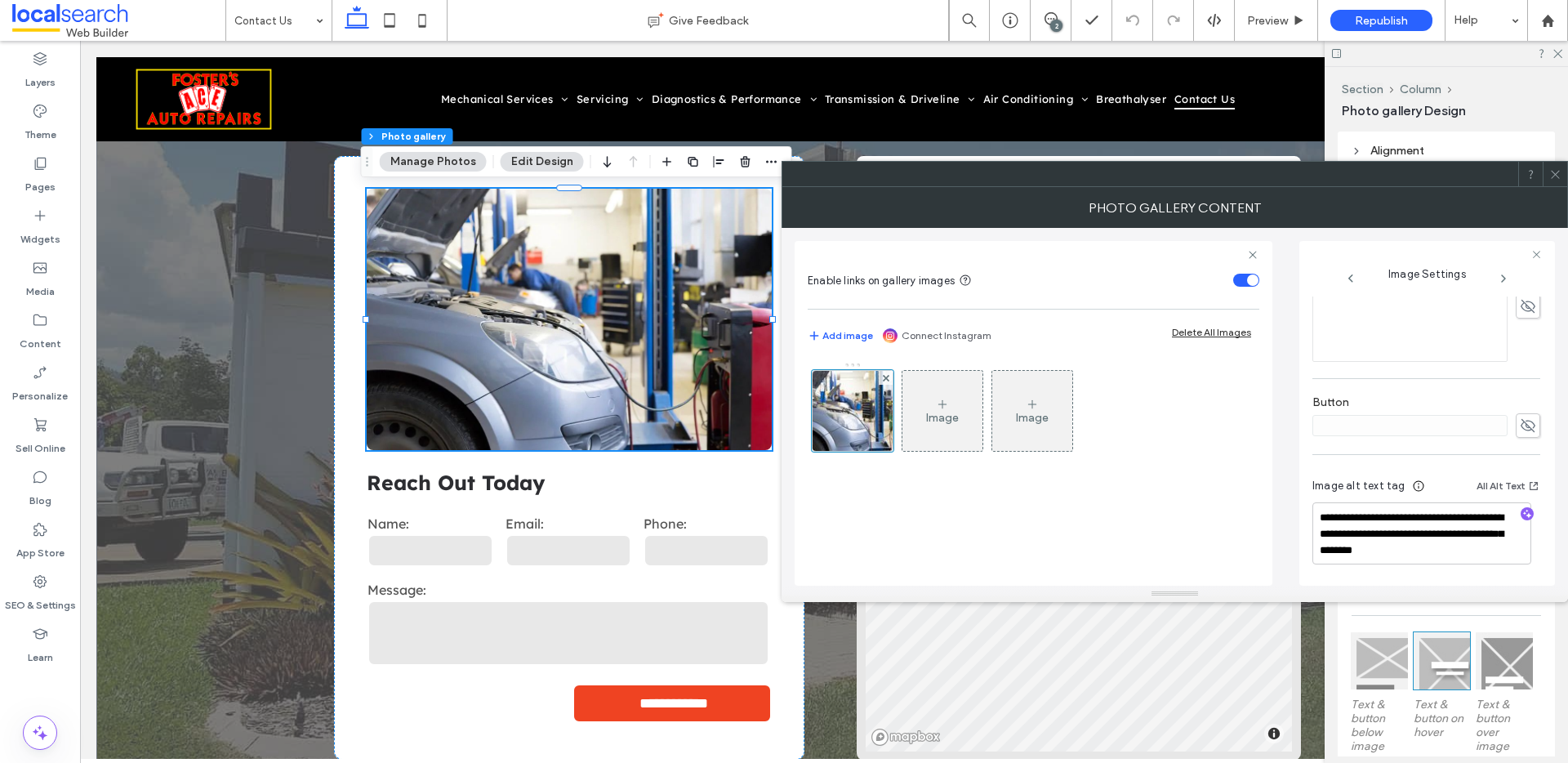 click 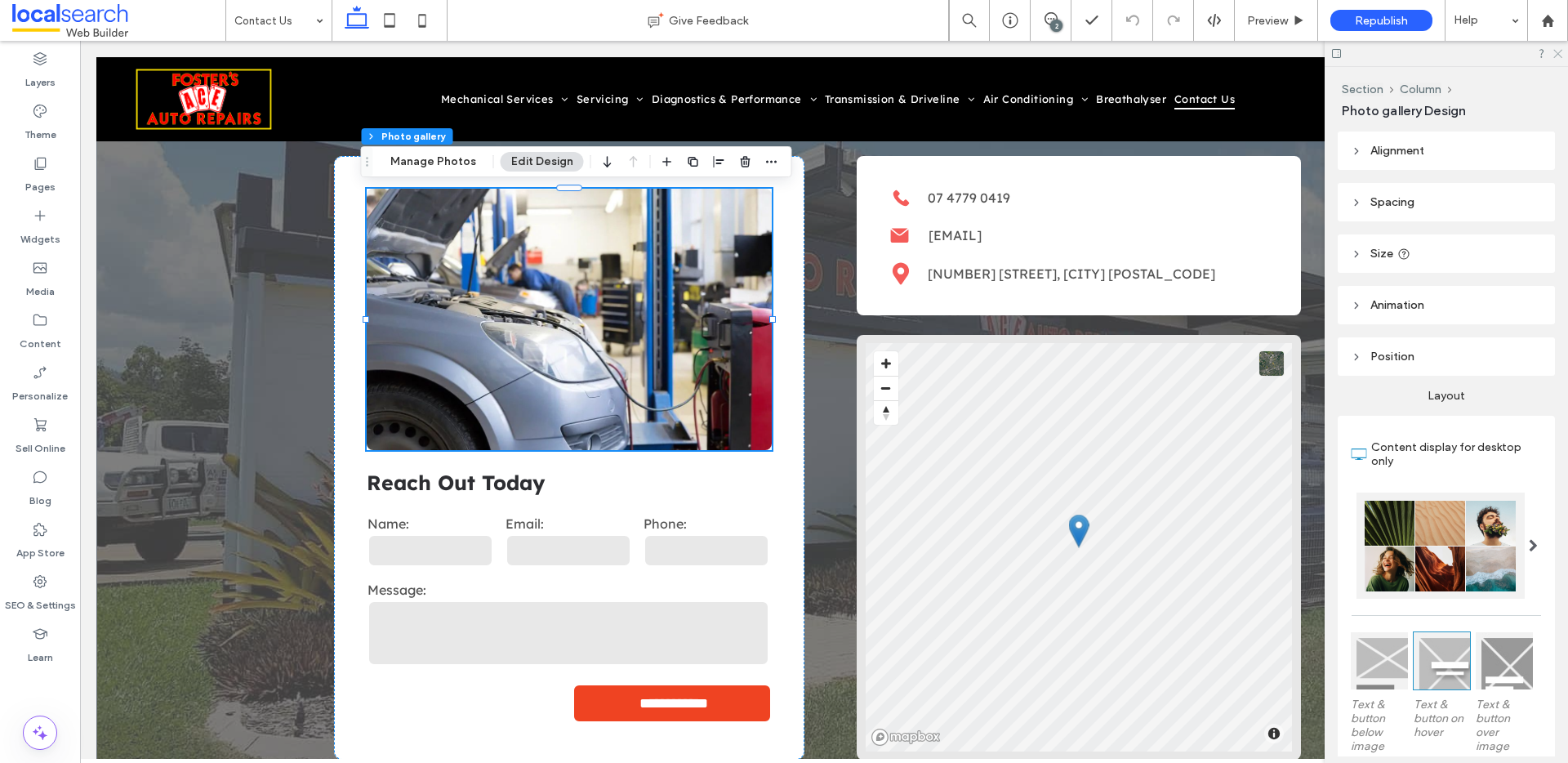 click 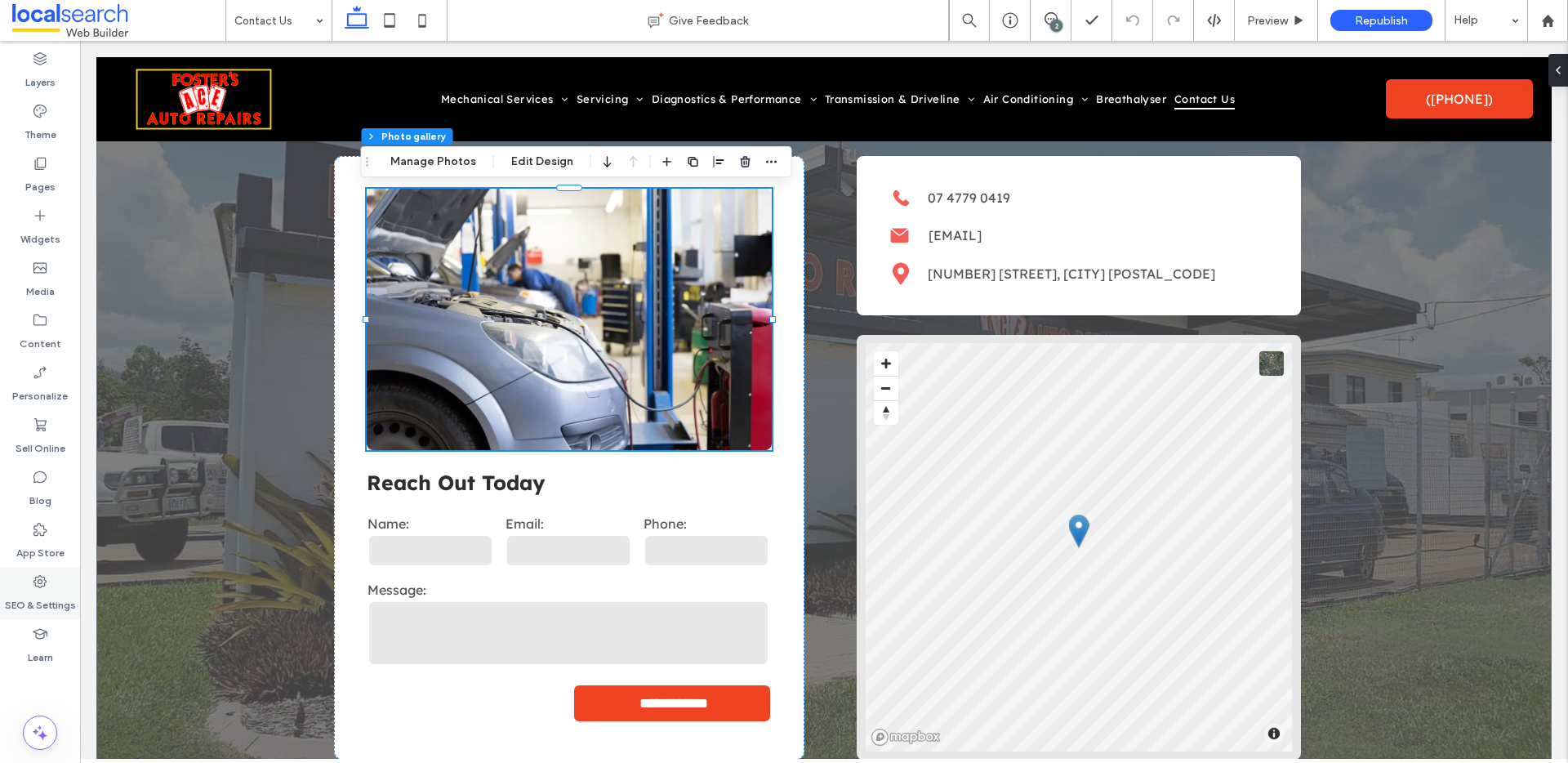 click on "SEO & Settings" at bounding box center (40, 601) 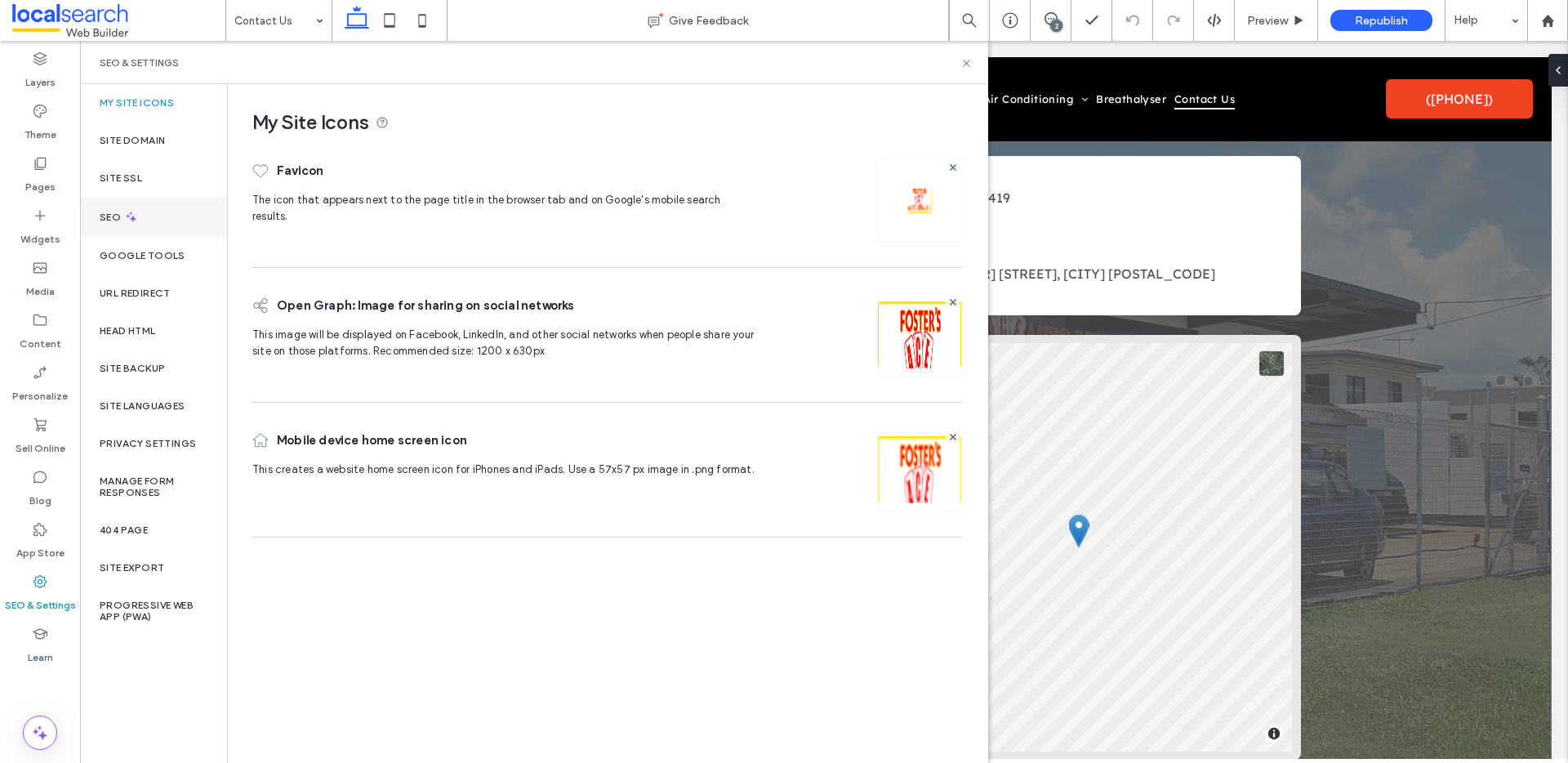 click 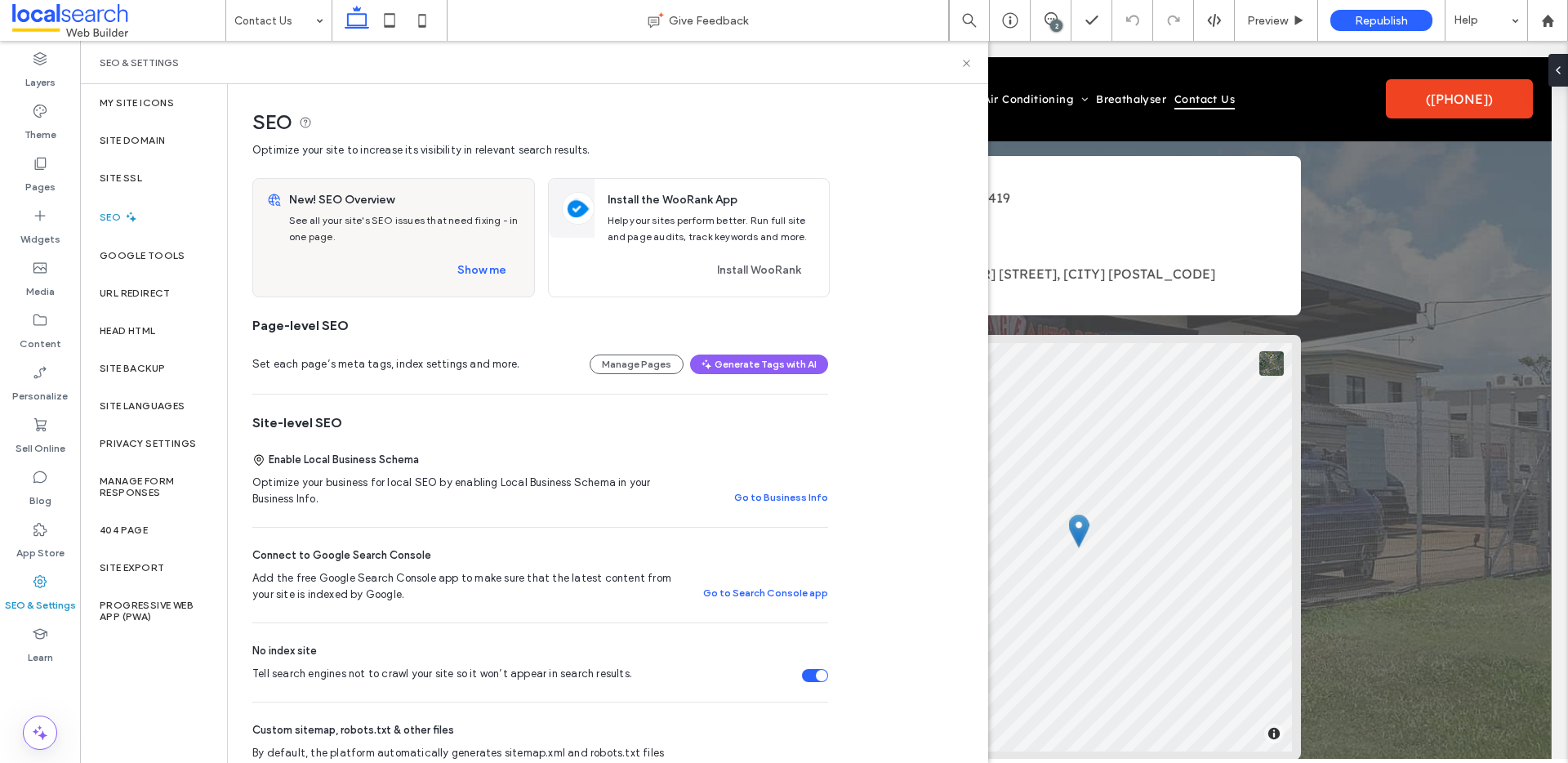 click on "New! SEO Overview See all your site's SEO issues that need fixing - in one page. Show me" at bounding box center (408, 238) 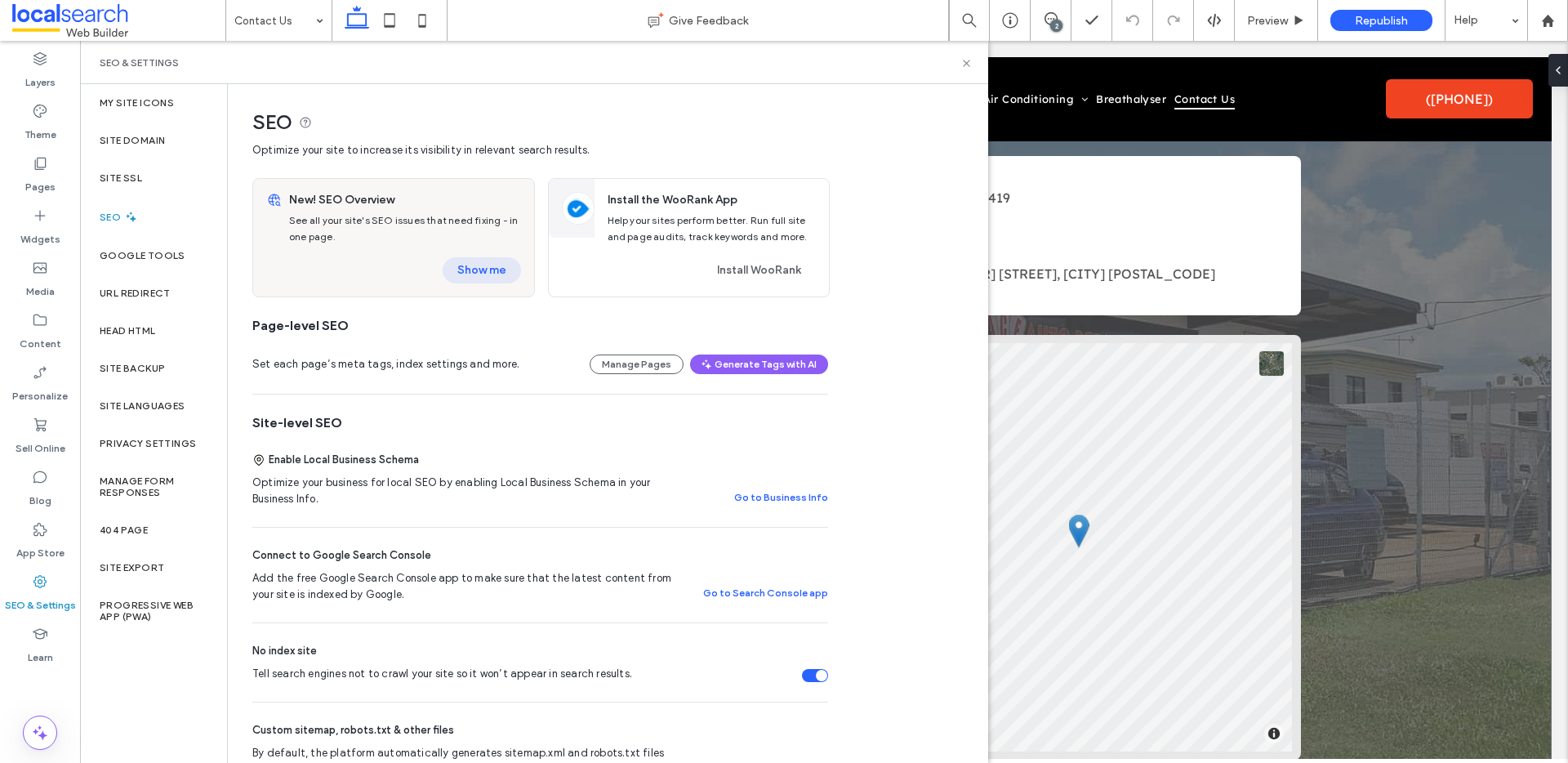 click on "Show me" at bounding box center [482, 270] 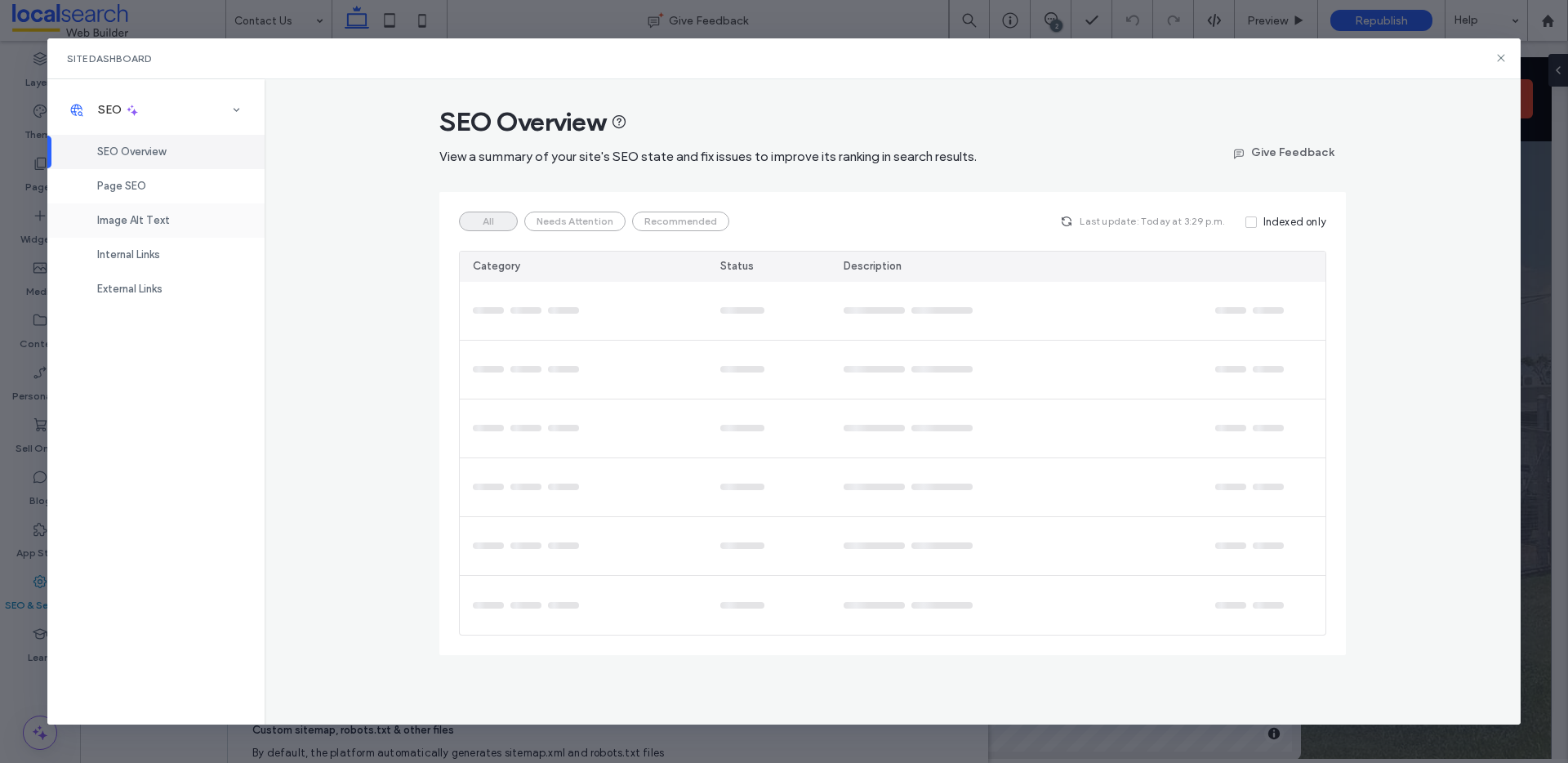 click on "Image Alt Text" at bounding box center (133, 220) 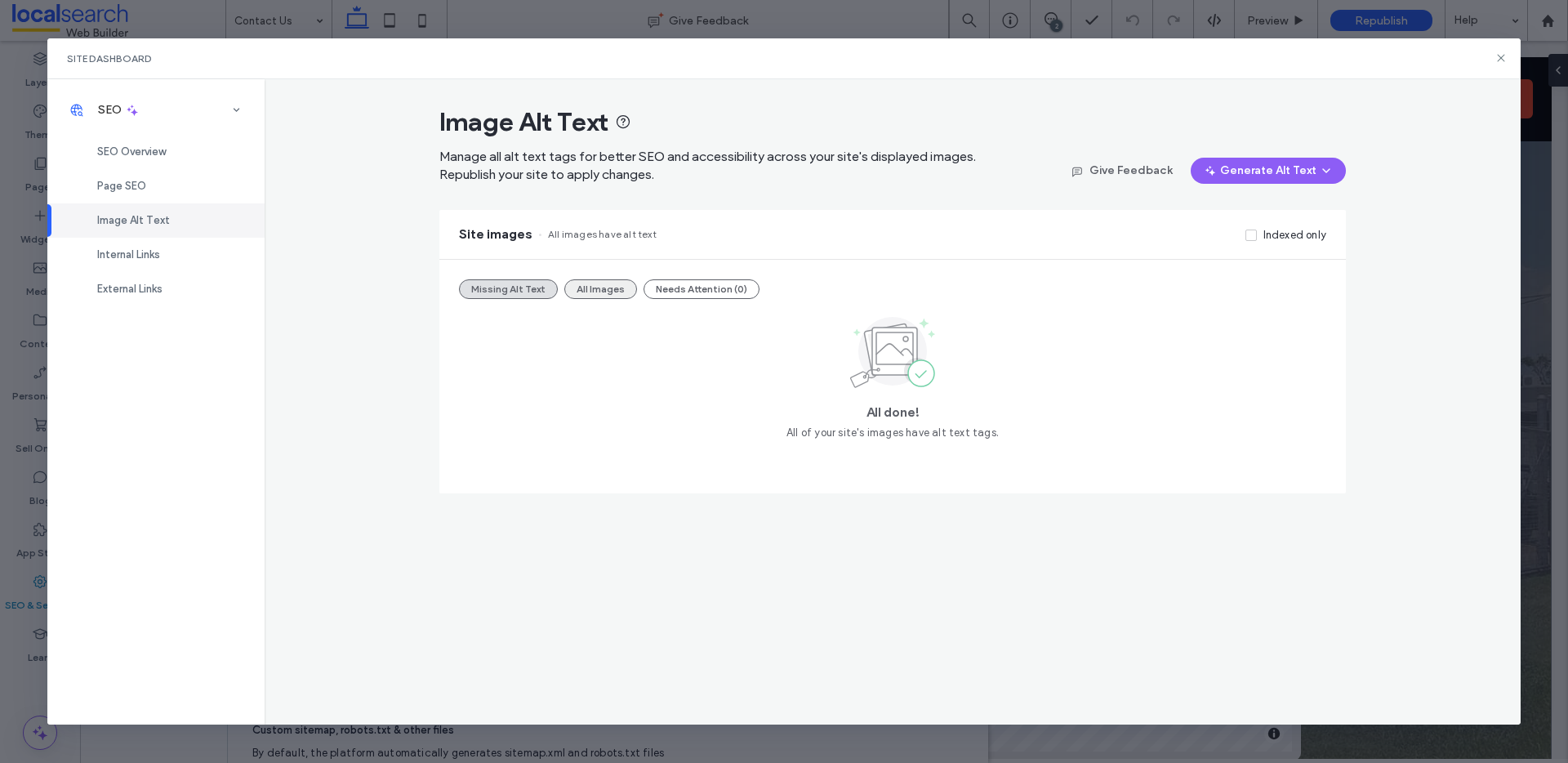 click on "All Images" at bounding box center [600, 289] 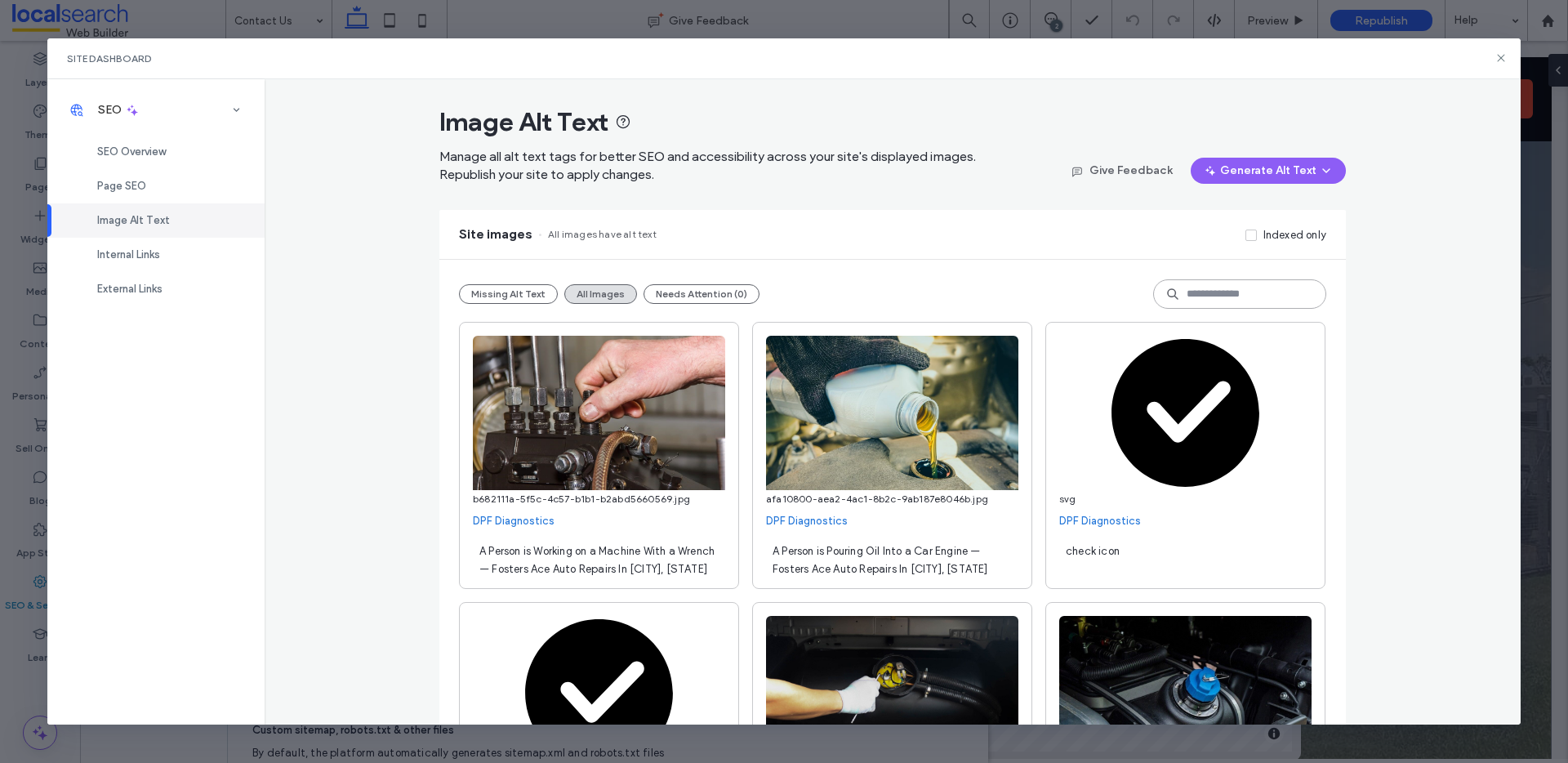 click at bounding box center [1240, 294] 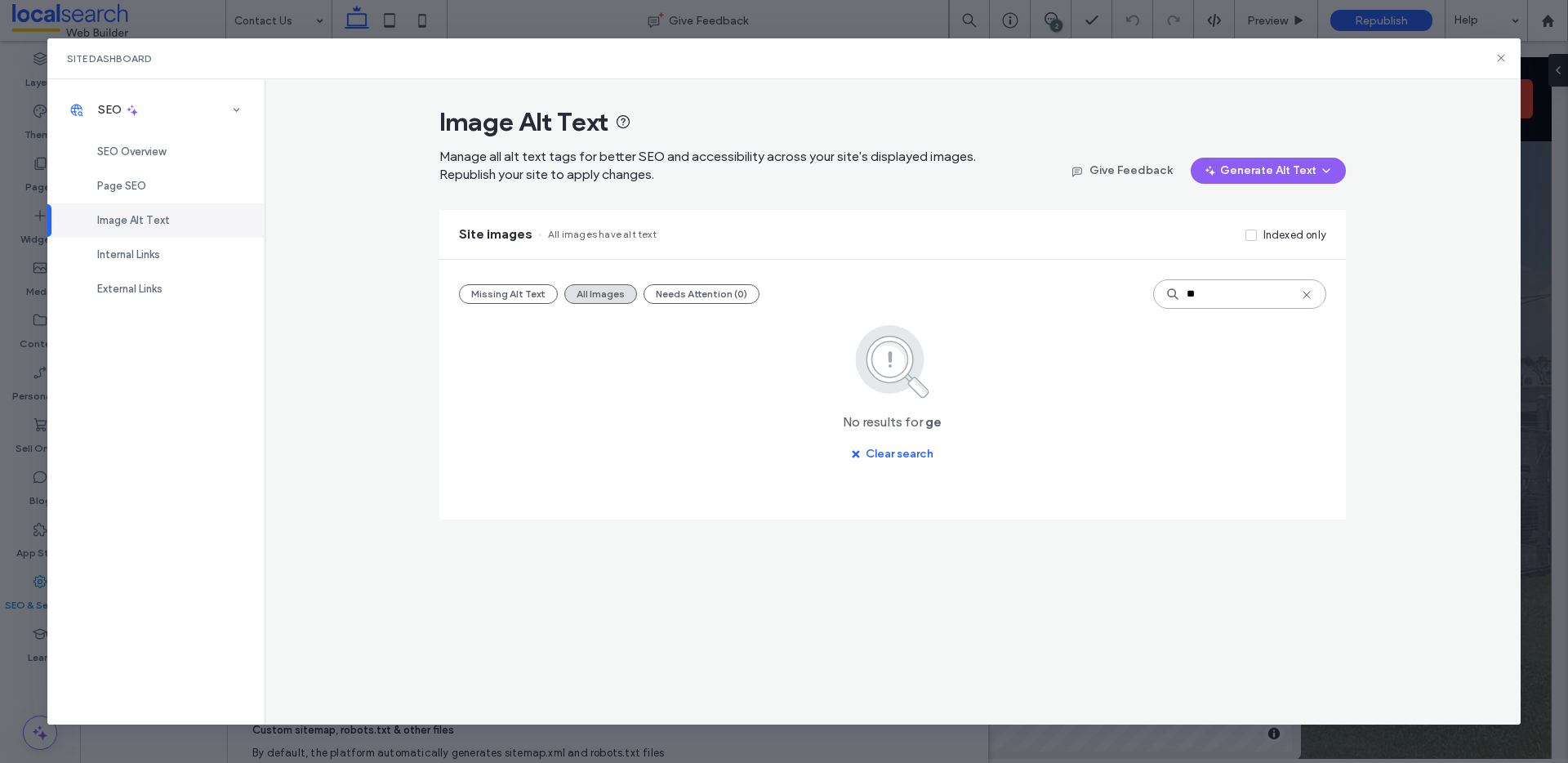 type on "**" 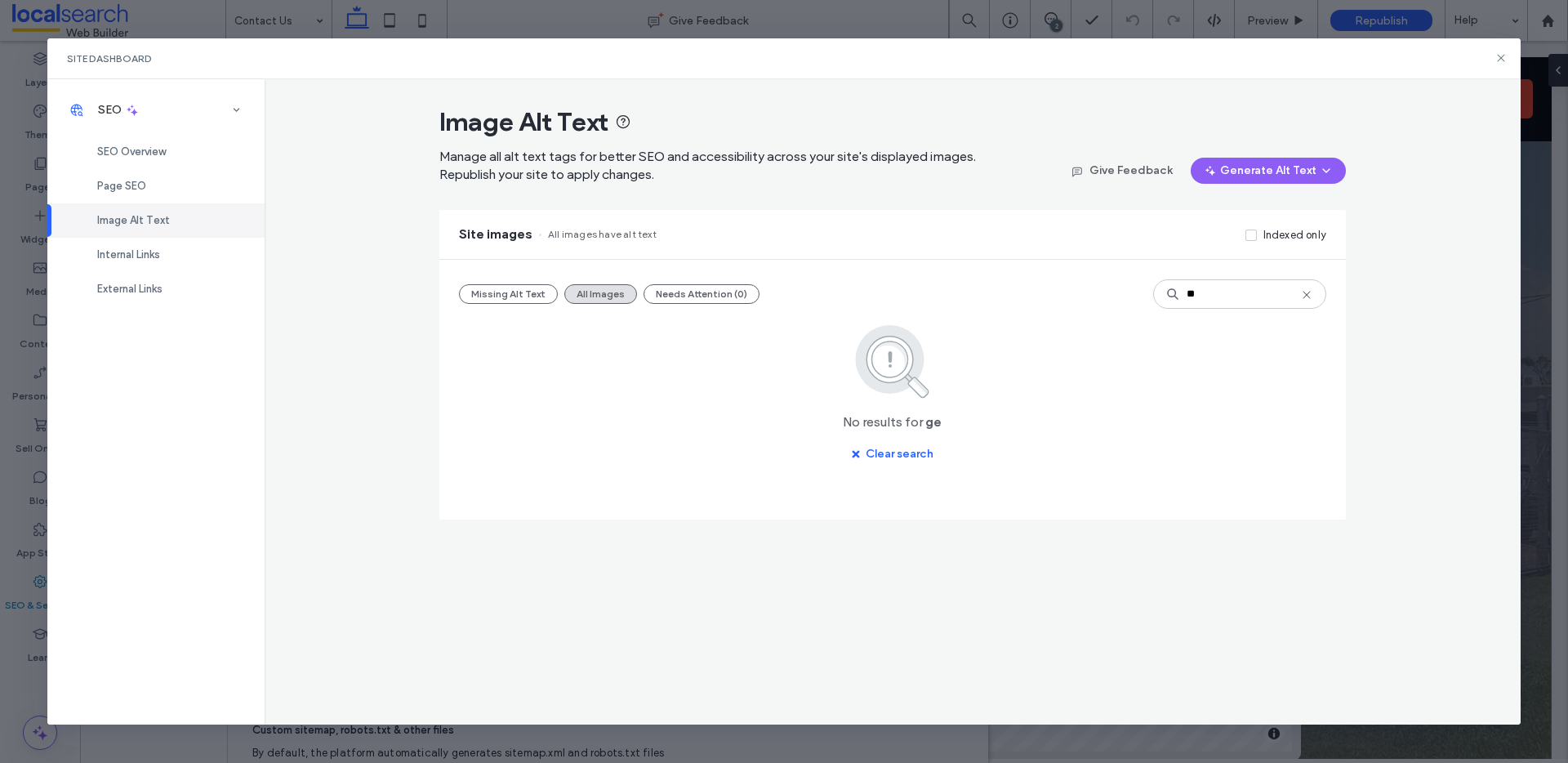 click 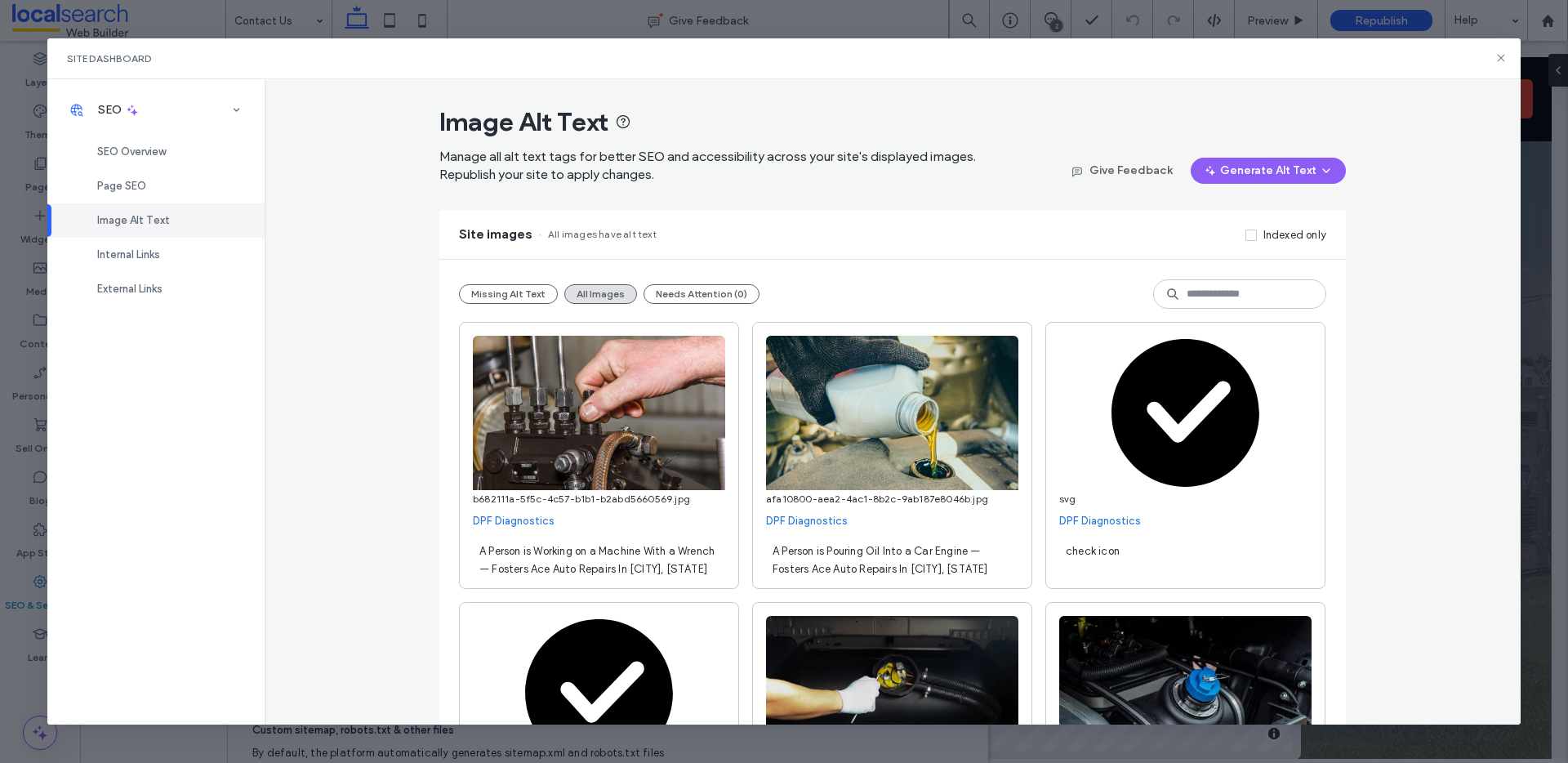 click on "**********" at bounding box center [599, 455] 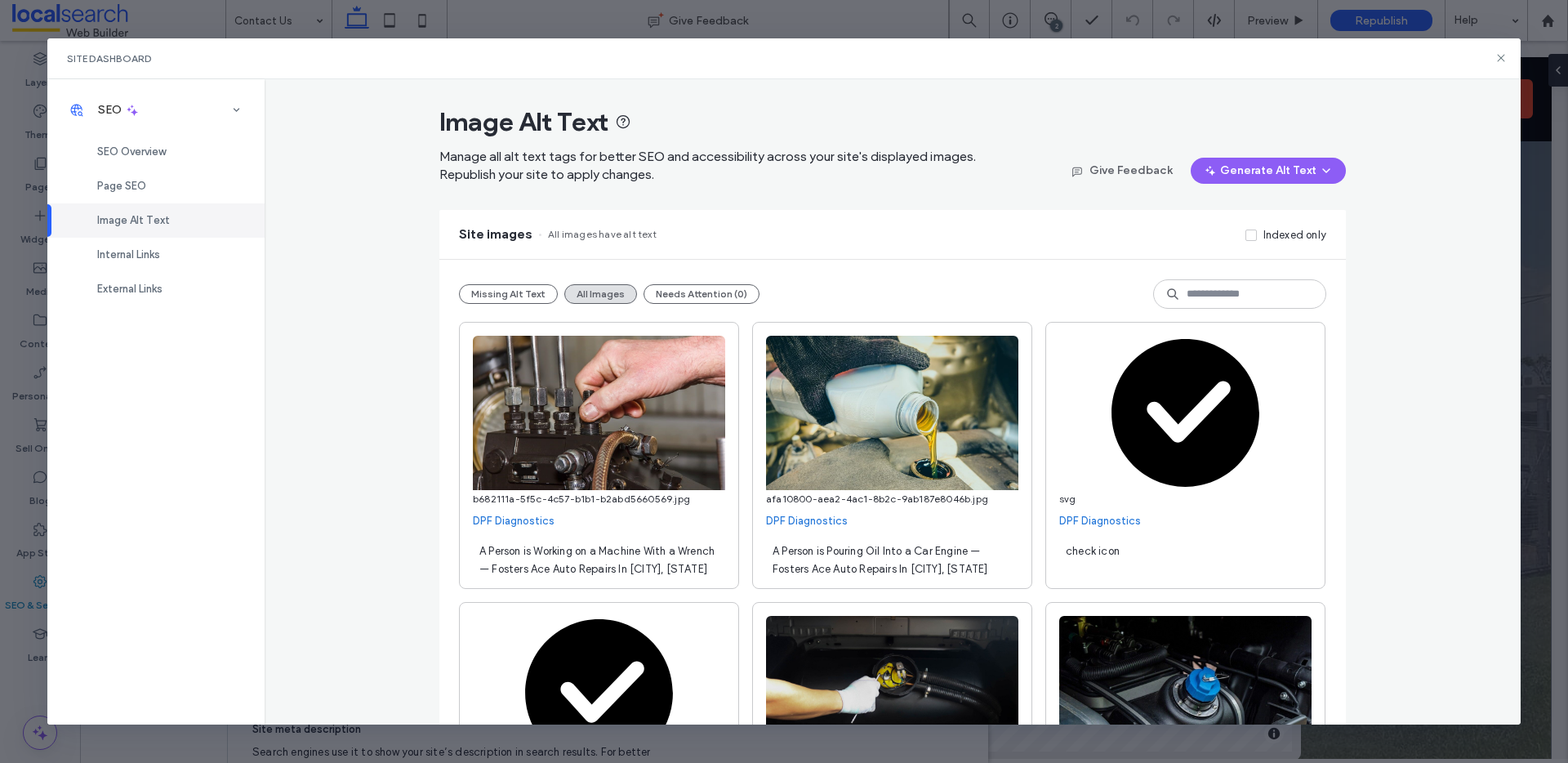 scroll, scrollTop: 464, scrollLeft: 0, axis: vertical 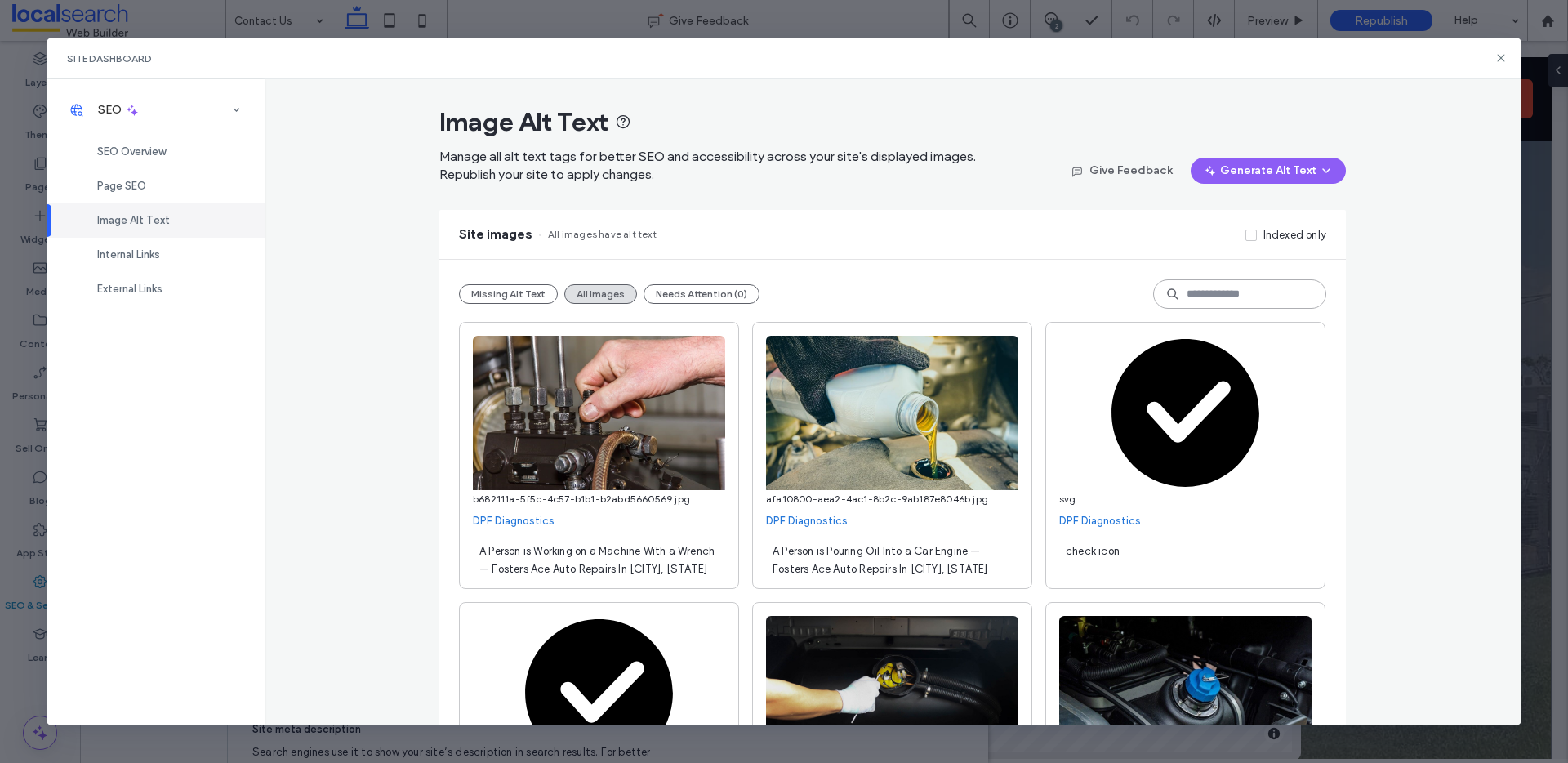 click at bounding box center (1240, 294) 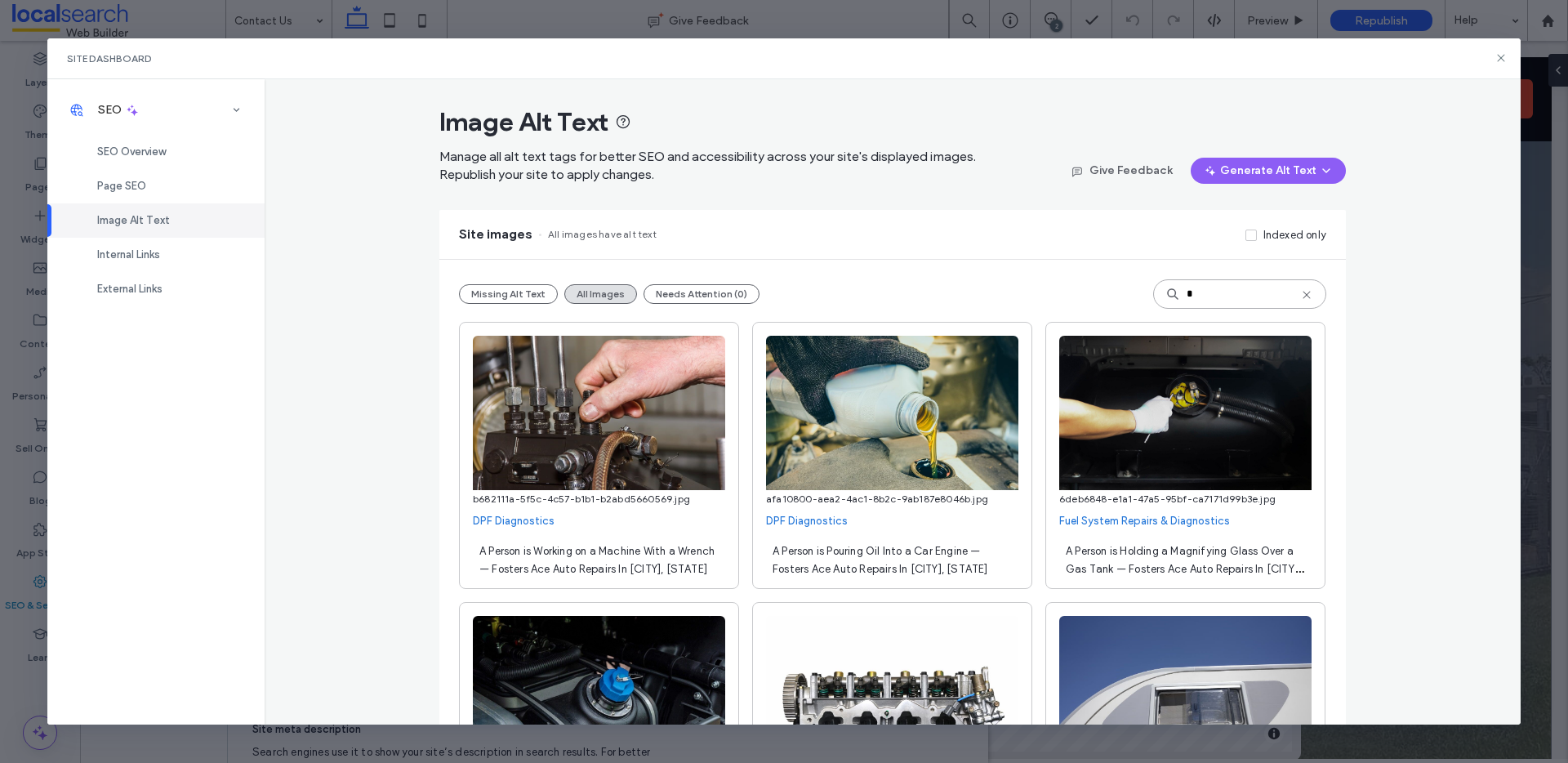 click on "*" at bounding box center (1240, 294) 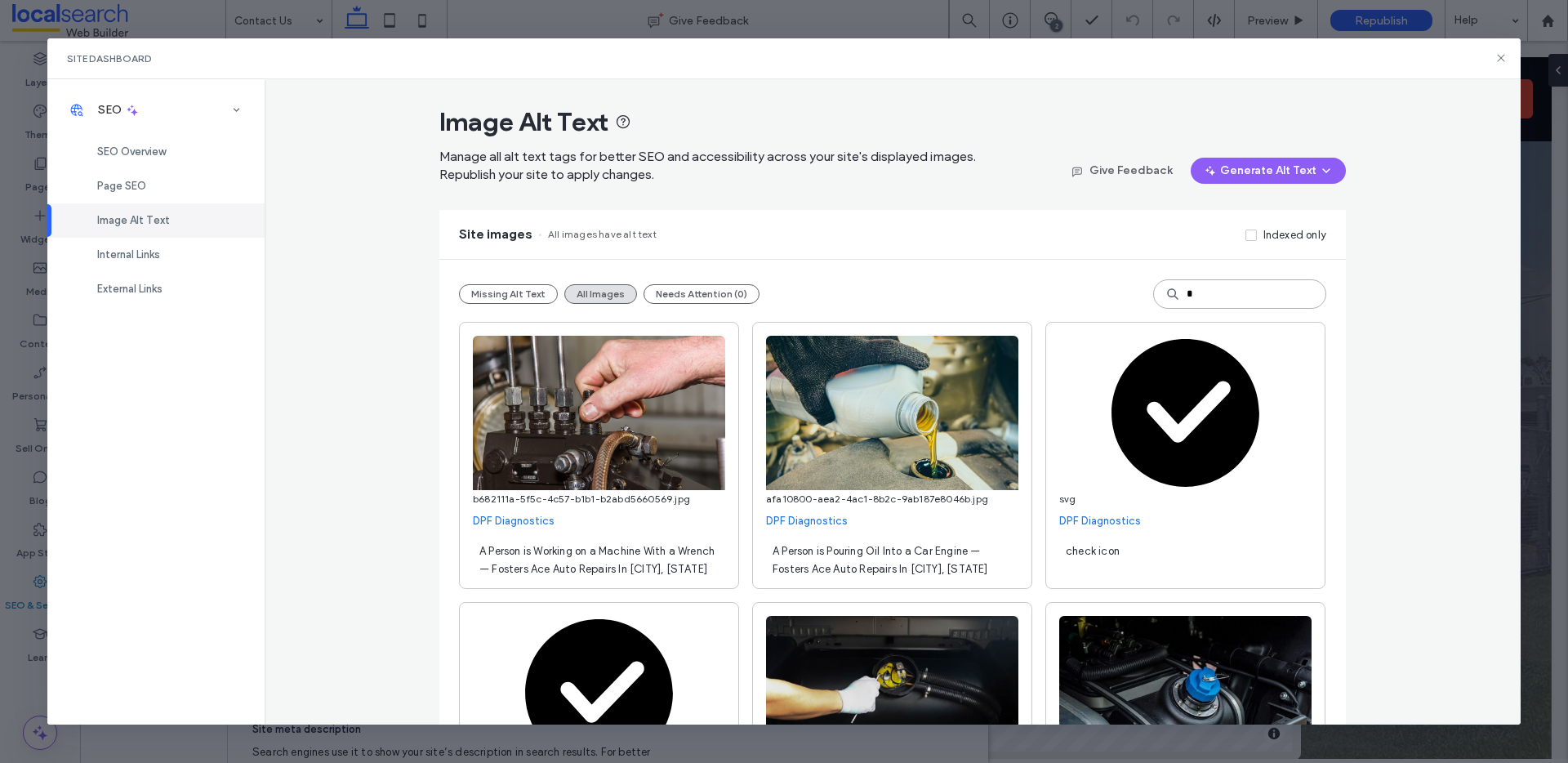 type on "*" 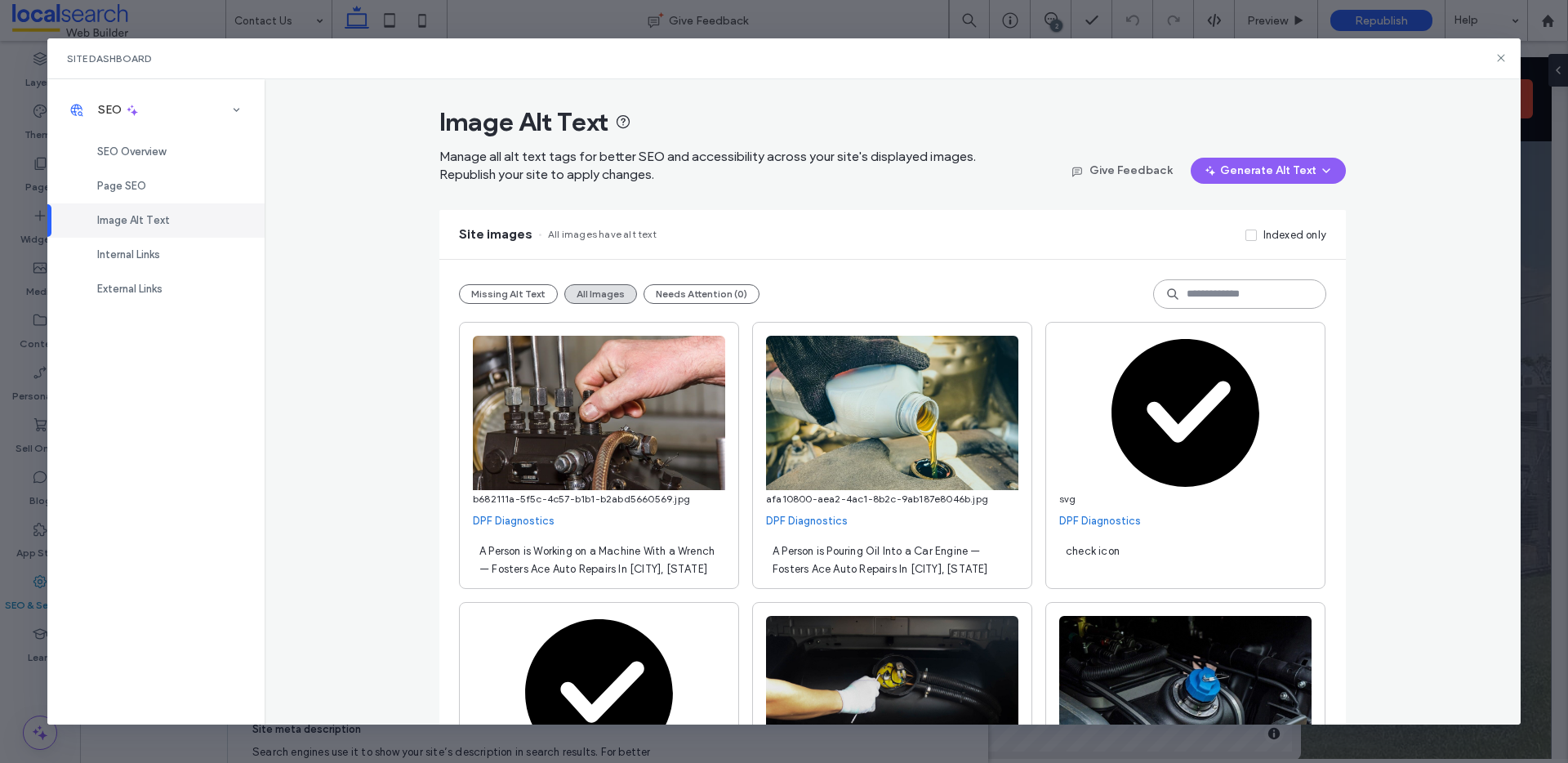type 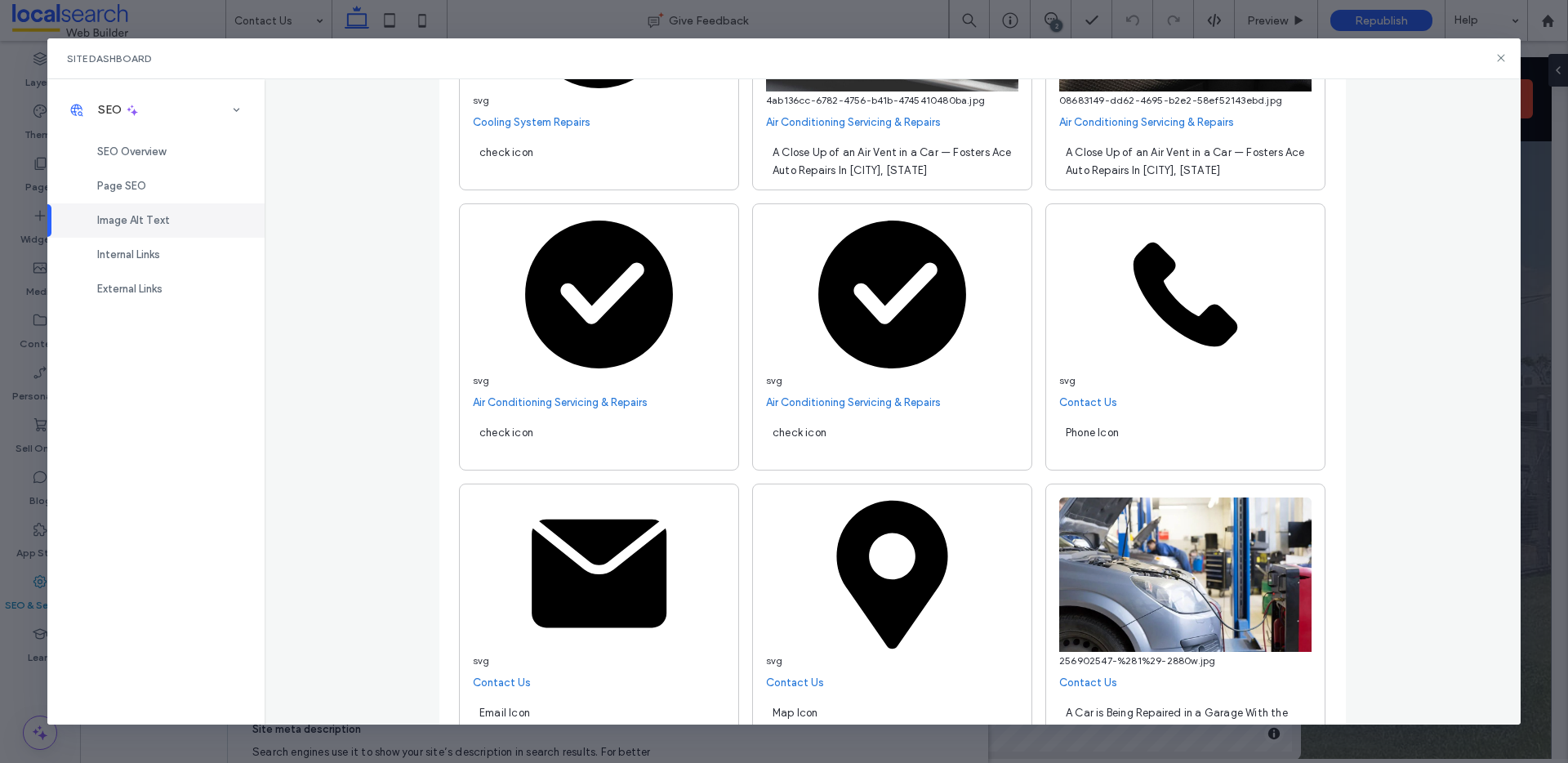 scroll, scrollTop: 3241, scrollLeft: 0, axis: vertical 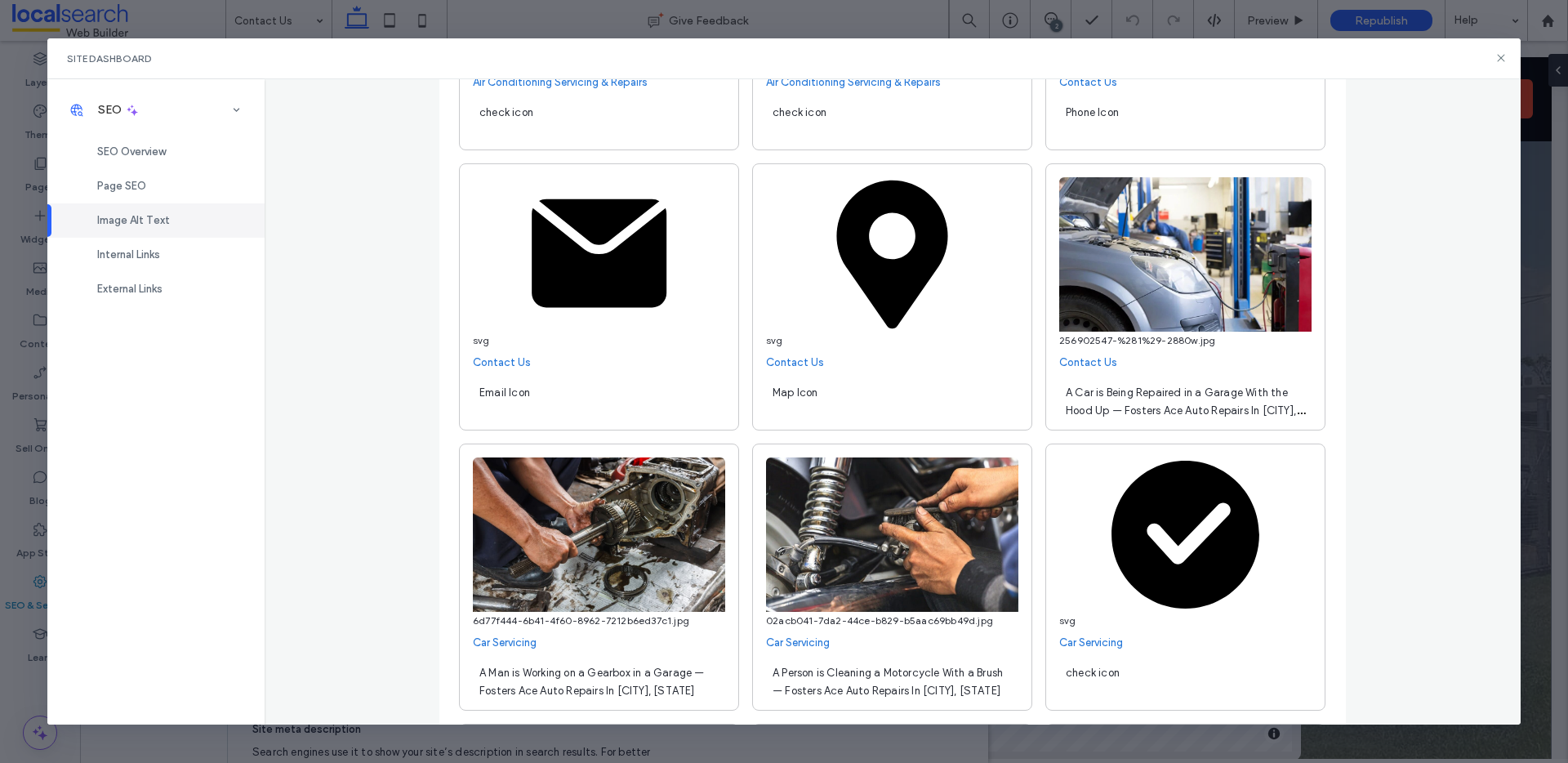 click on "A Car is Being Repaired in a Garage With the Hood Up — Fosters Ace Auto Repairs In [CITY], [STATE]" at bounding box center (1185, 410) 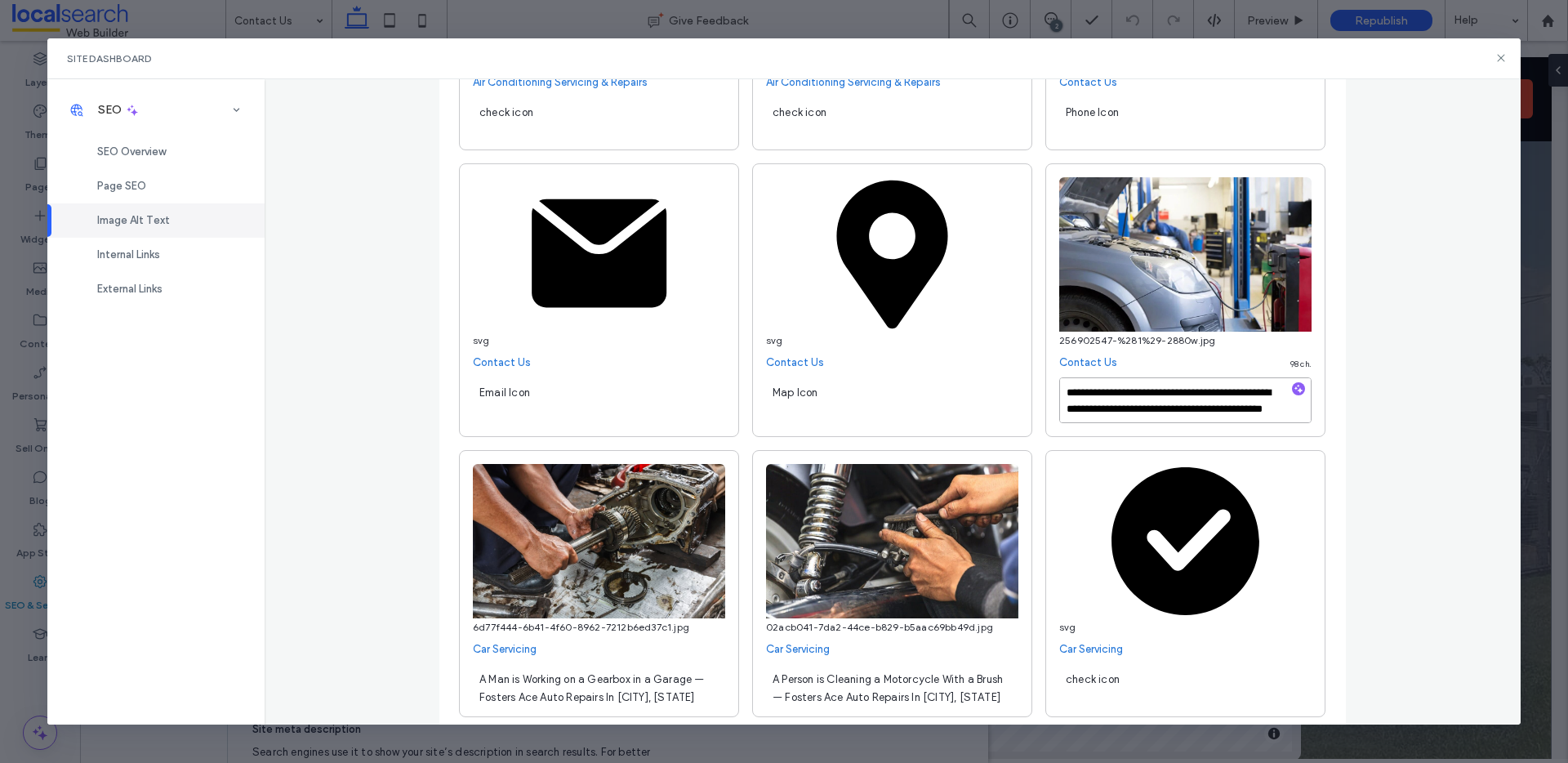 scroll, scrollTop: 18, scrollLeft: 0, axis: vertical 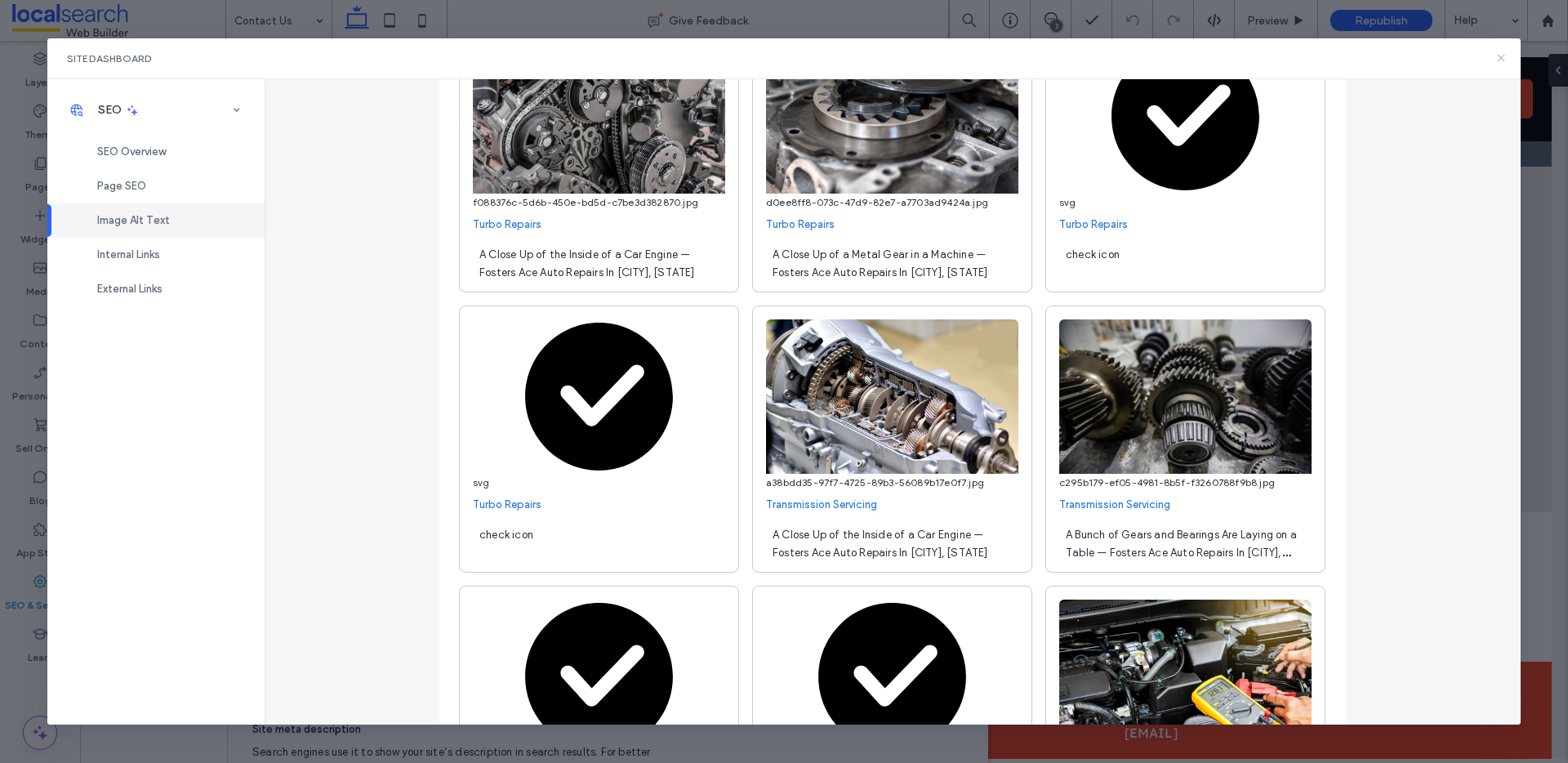 drag, startPoint x: 1498, startPoint y: 57, endPoint x: 1197, endPoint y: 1, distance: 306.16499 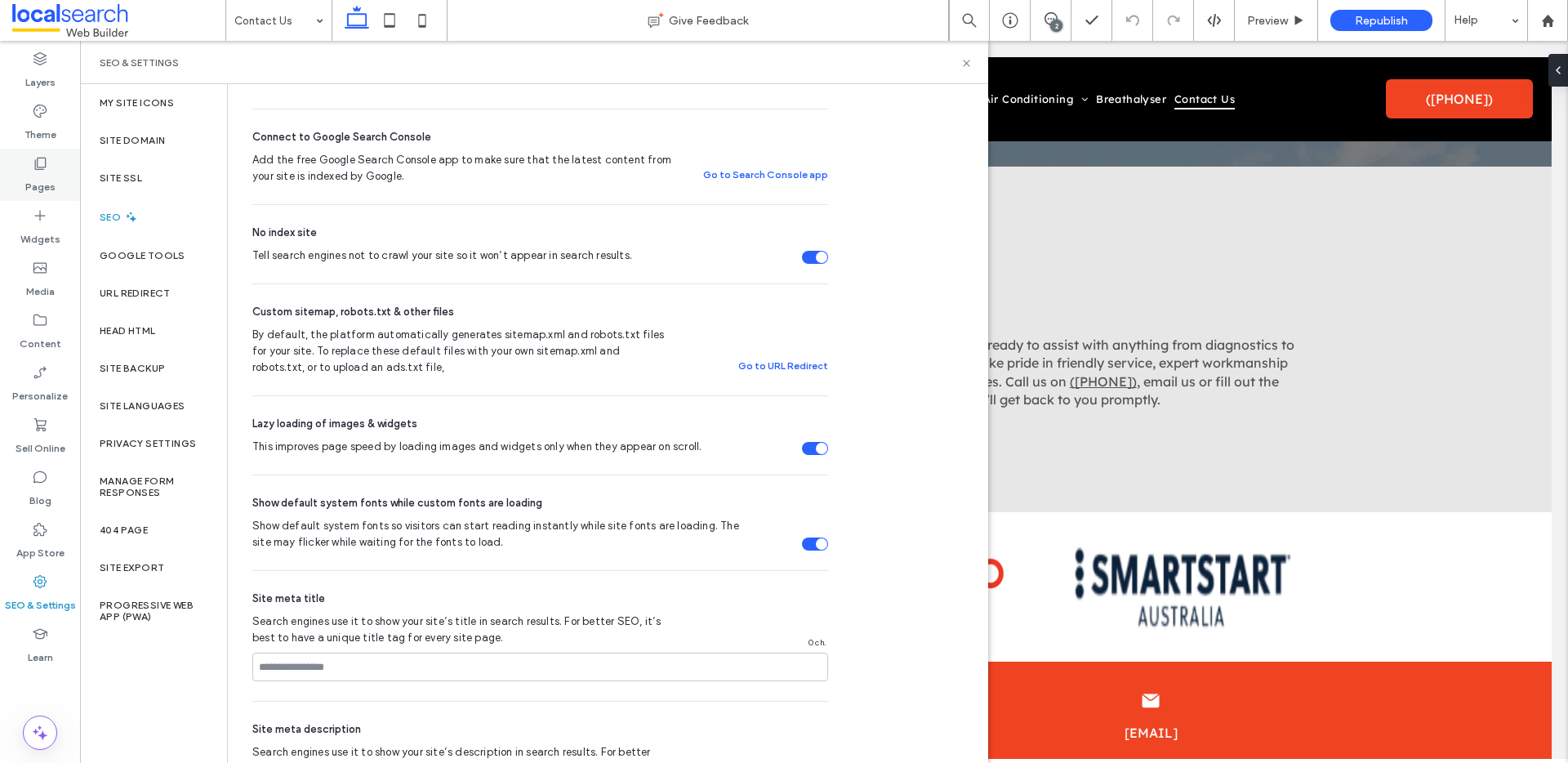 click 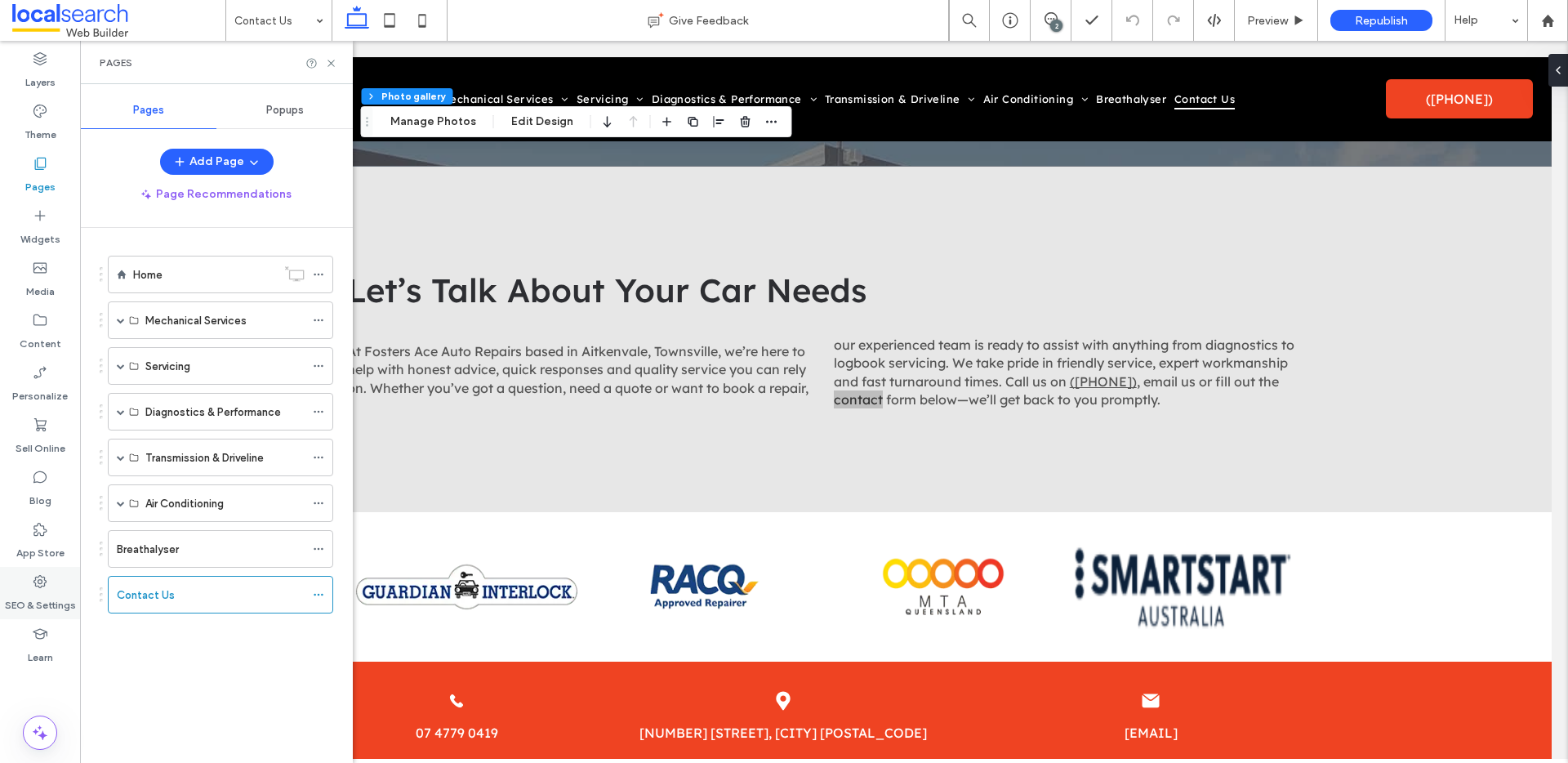 click 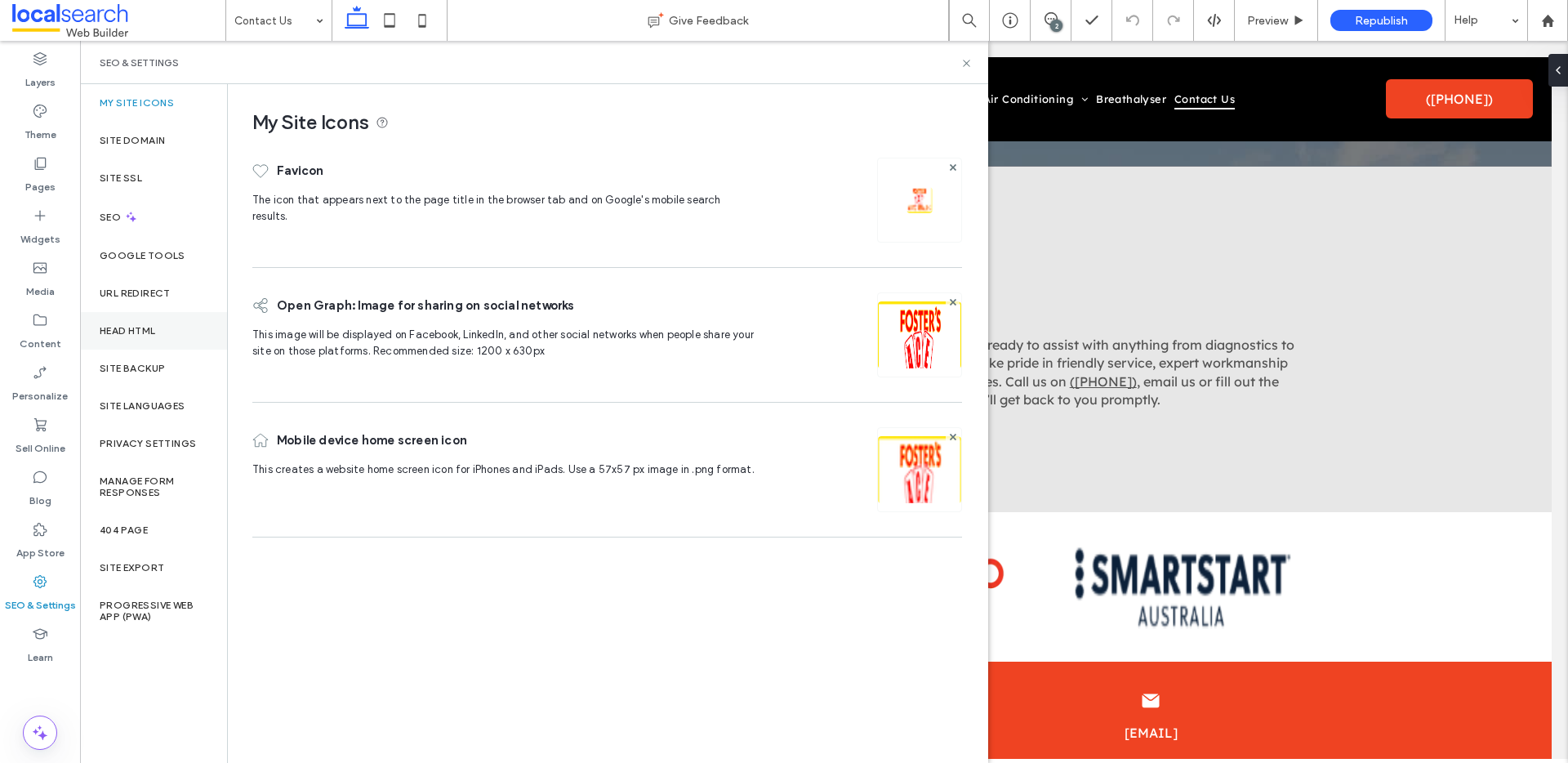 click on "Head HTML" at bounding box center (127, 331) 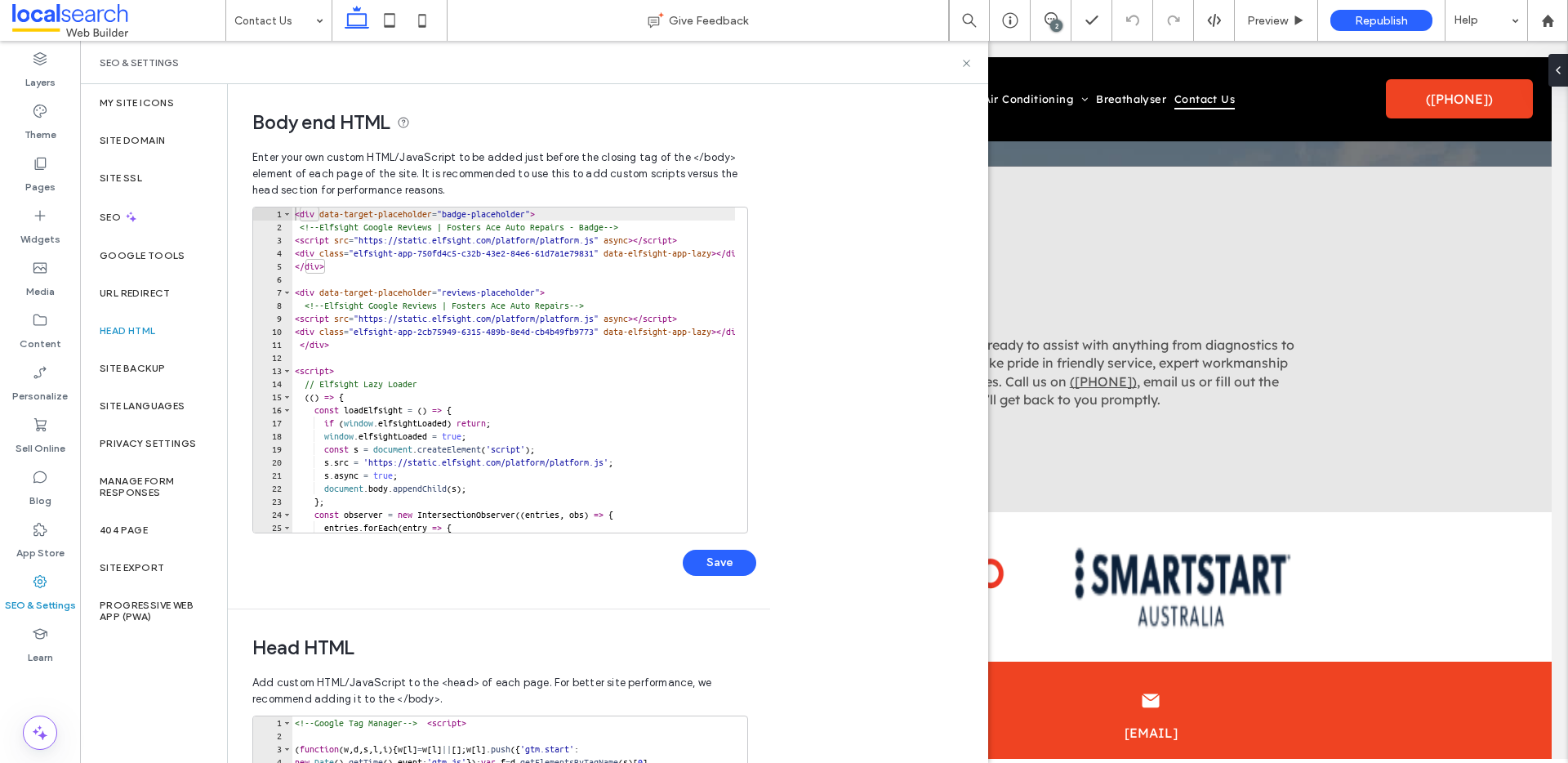 scroll, scrollTop: 0, scrollLeft: 0, axis: both 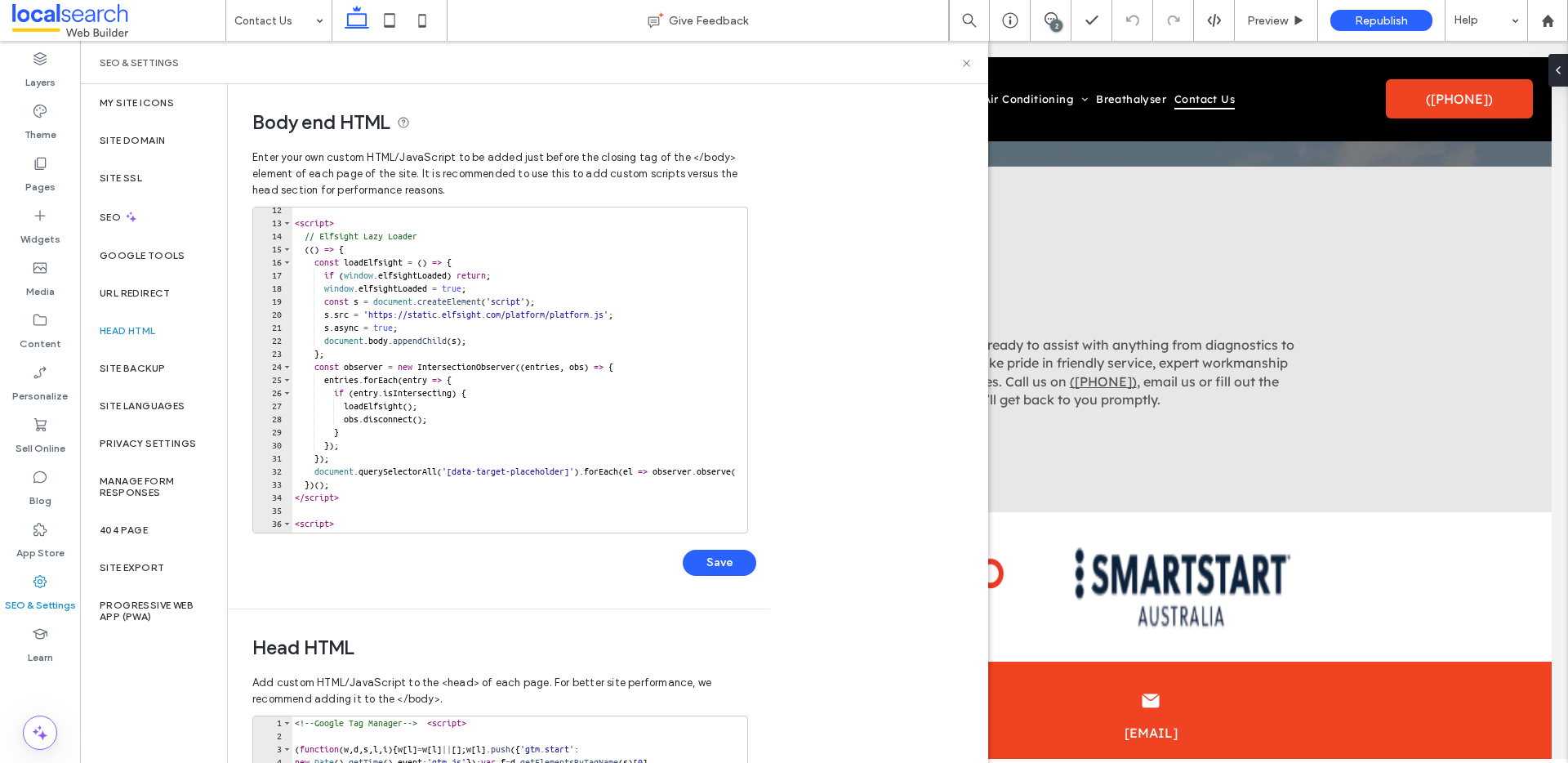 type on "**********" 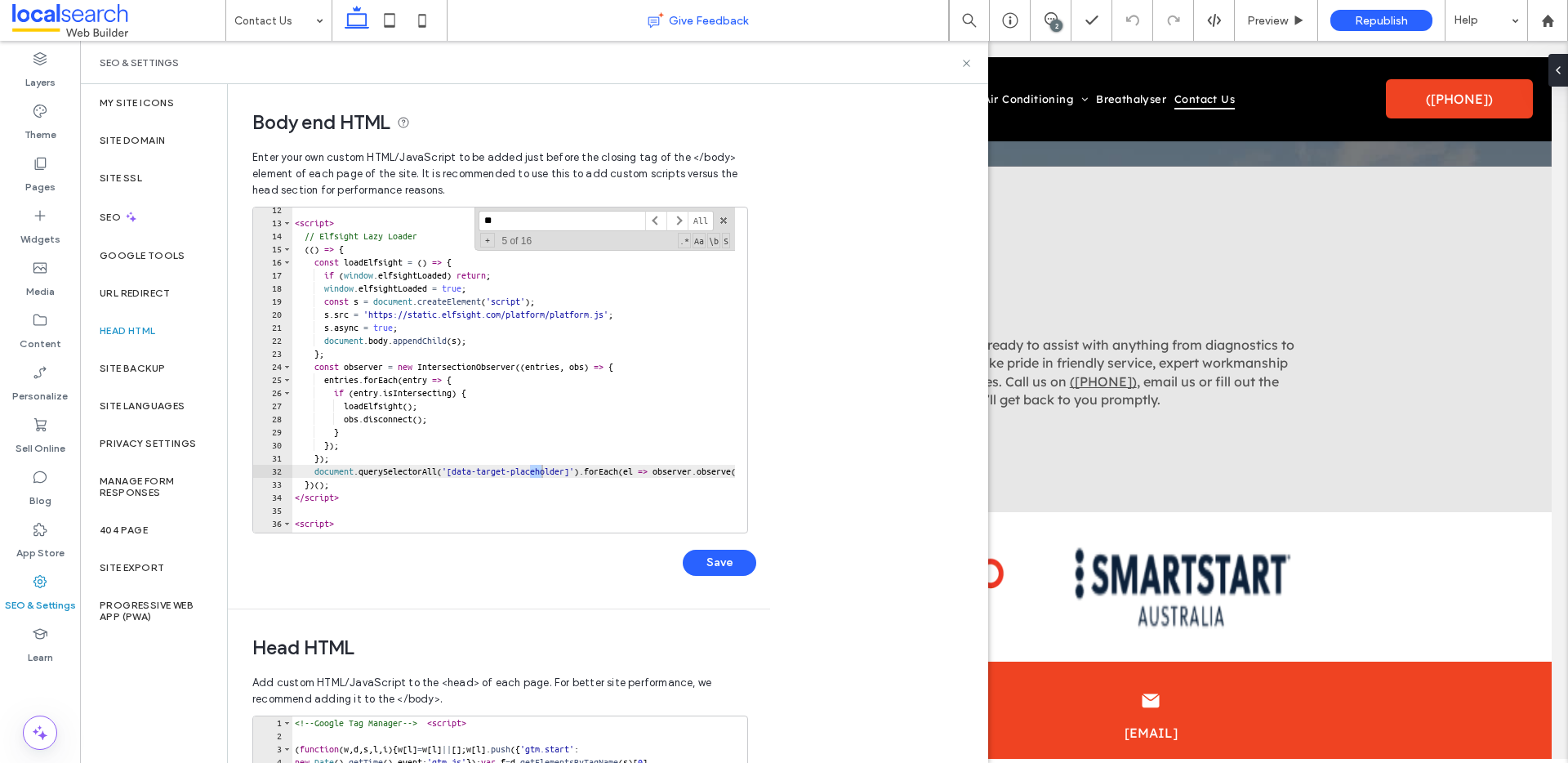 type on "**" 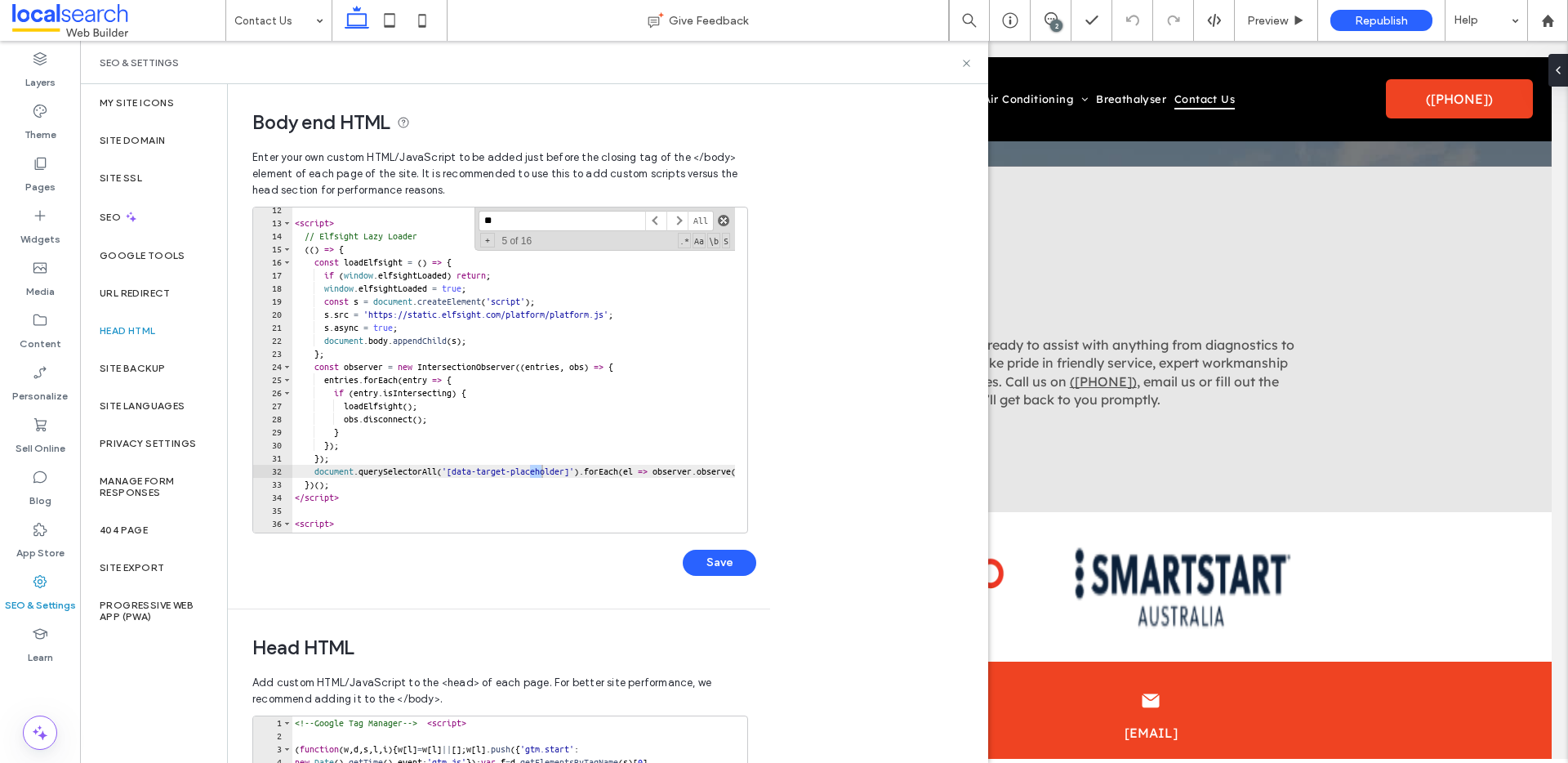 click at bounding box center [724, 221] 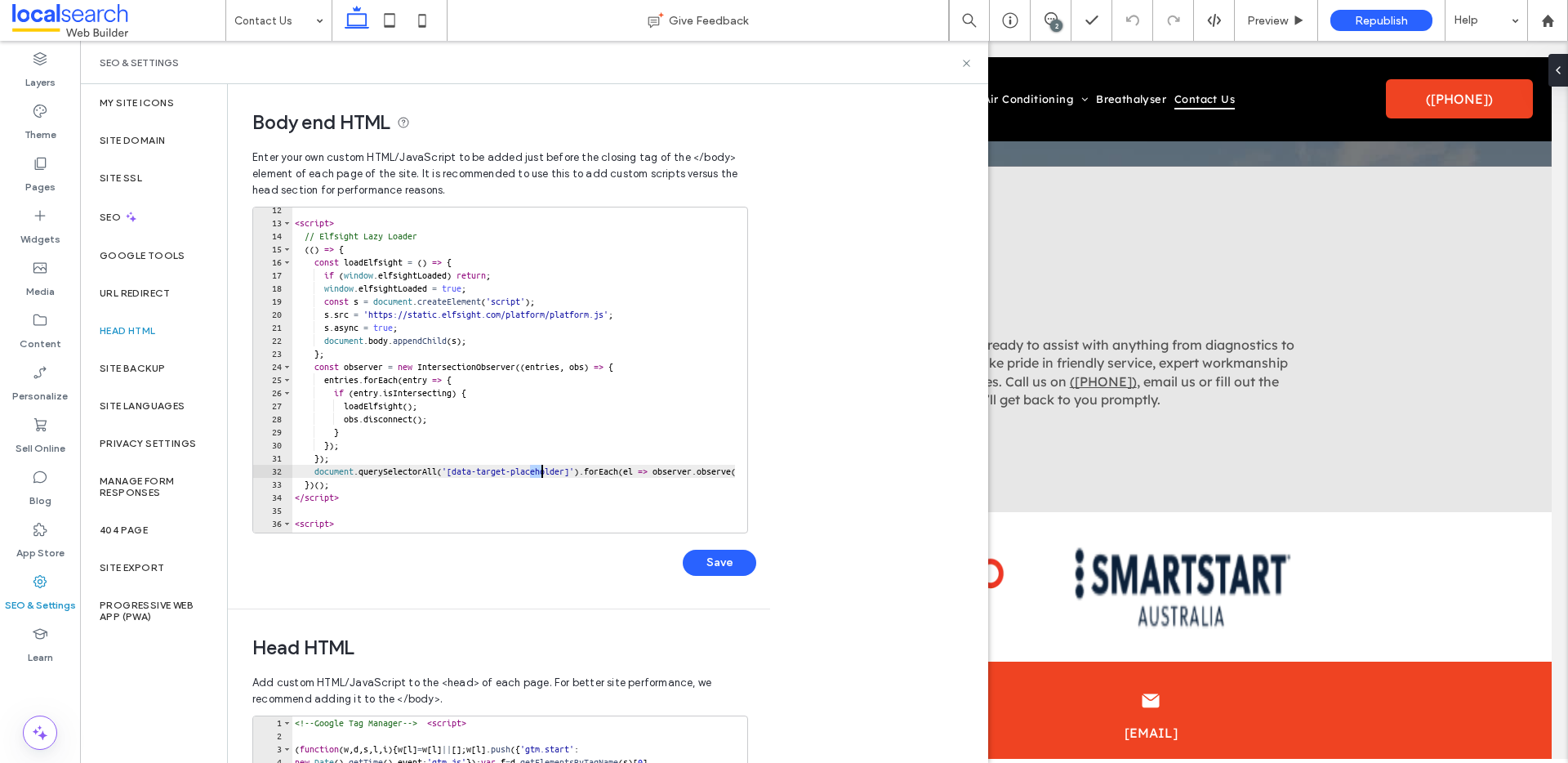 scroll, scrollTop: 537, scrollLeft: 0, axis: vertical 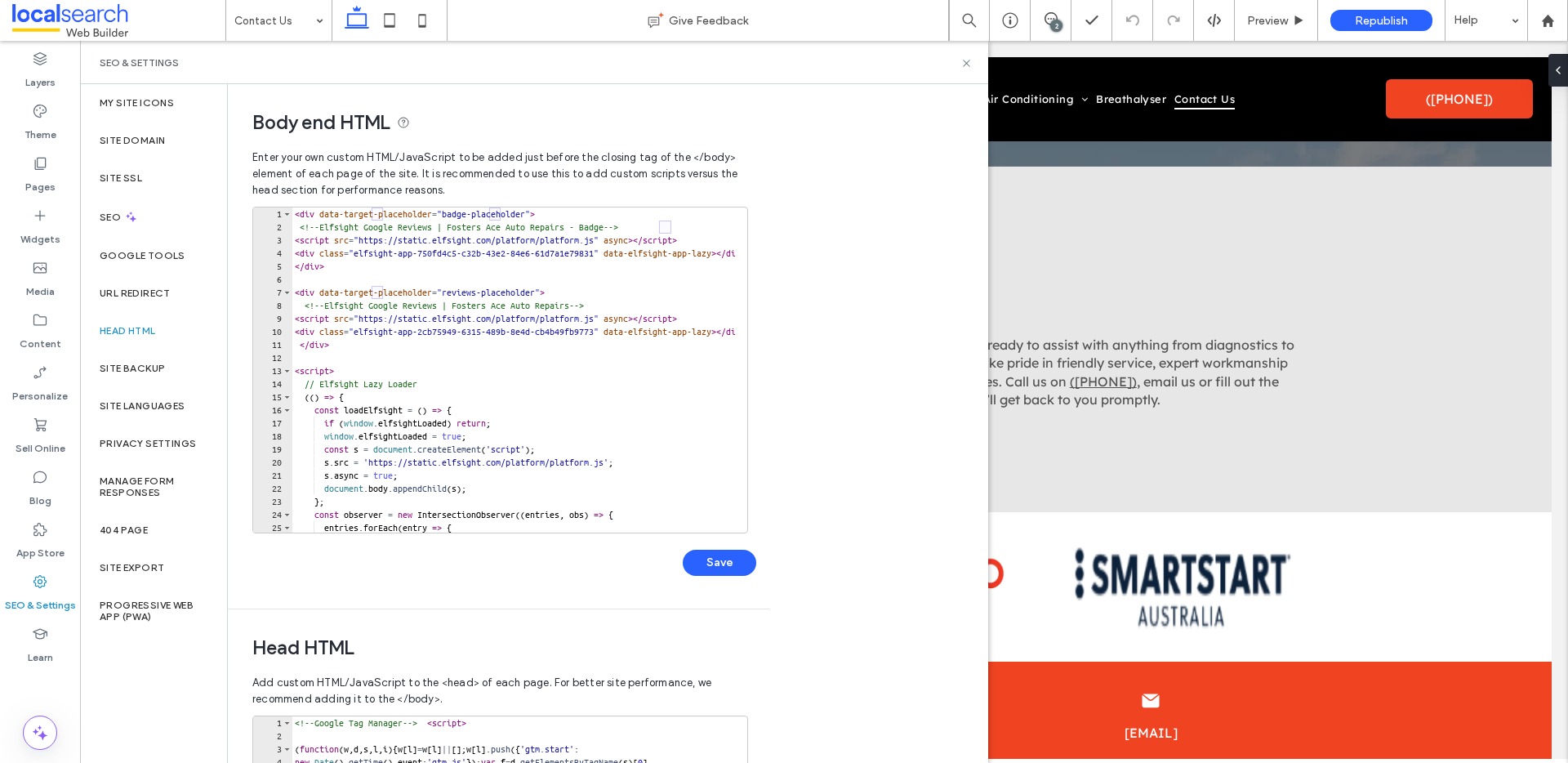 click on "**********" at bounding box center [608, 423] 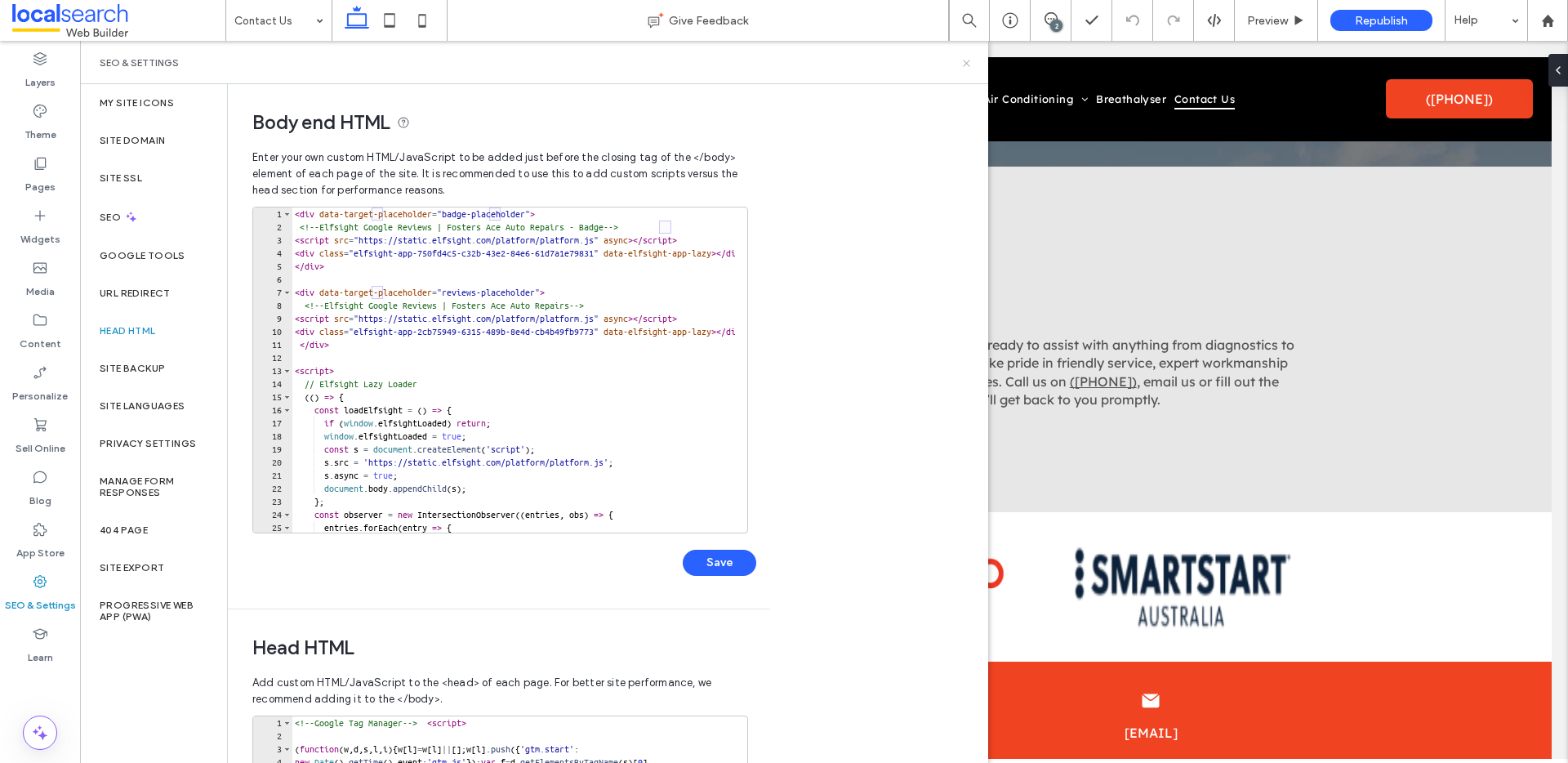 click 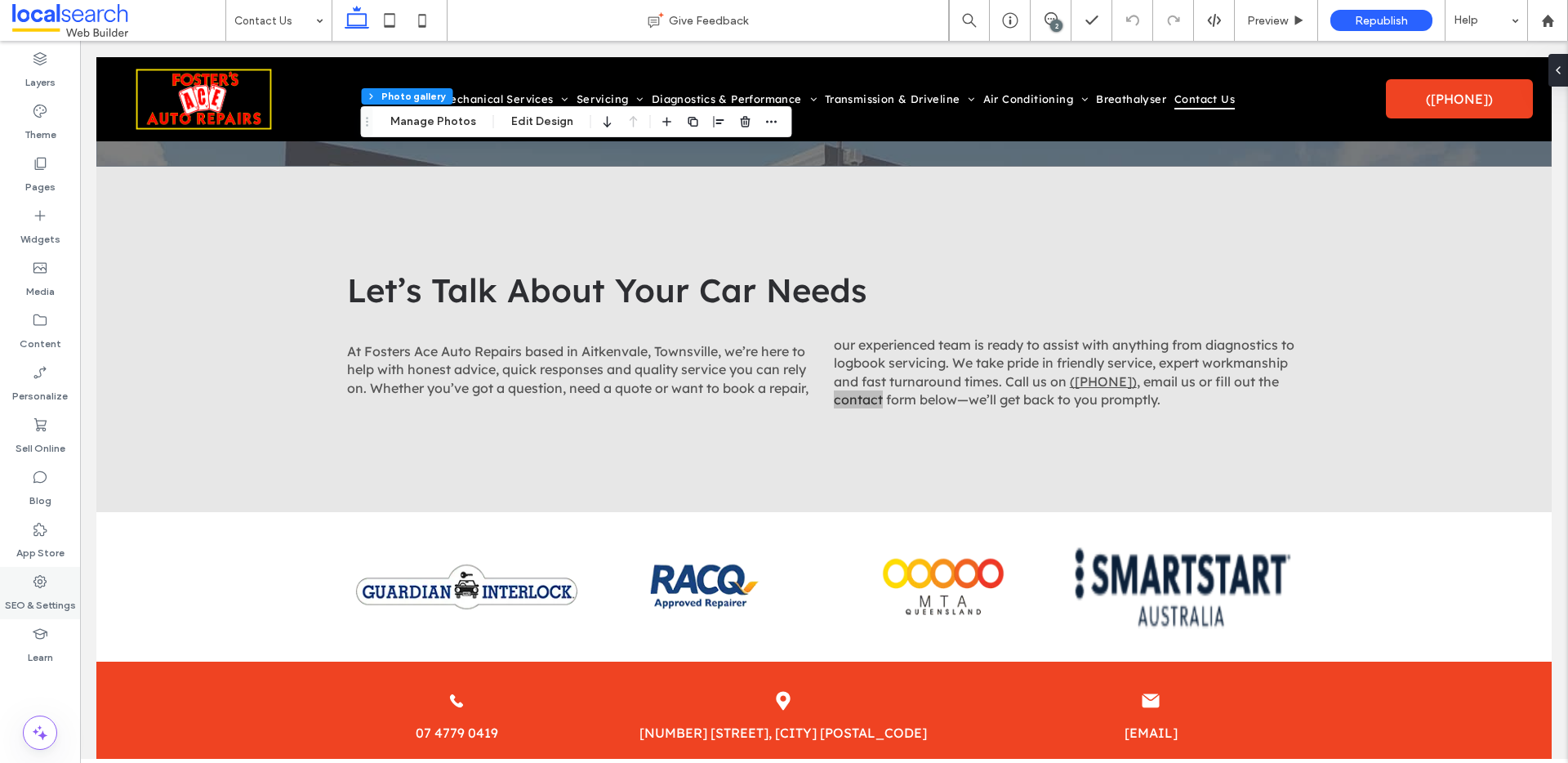 click 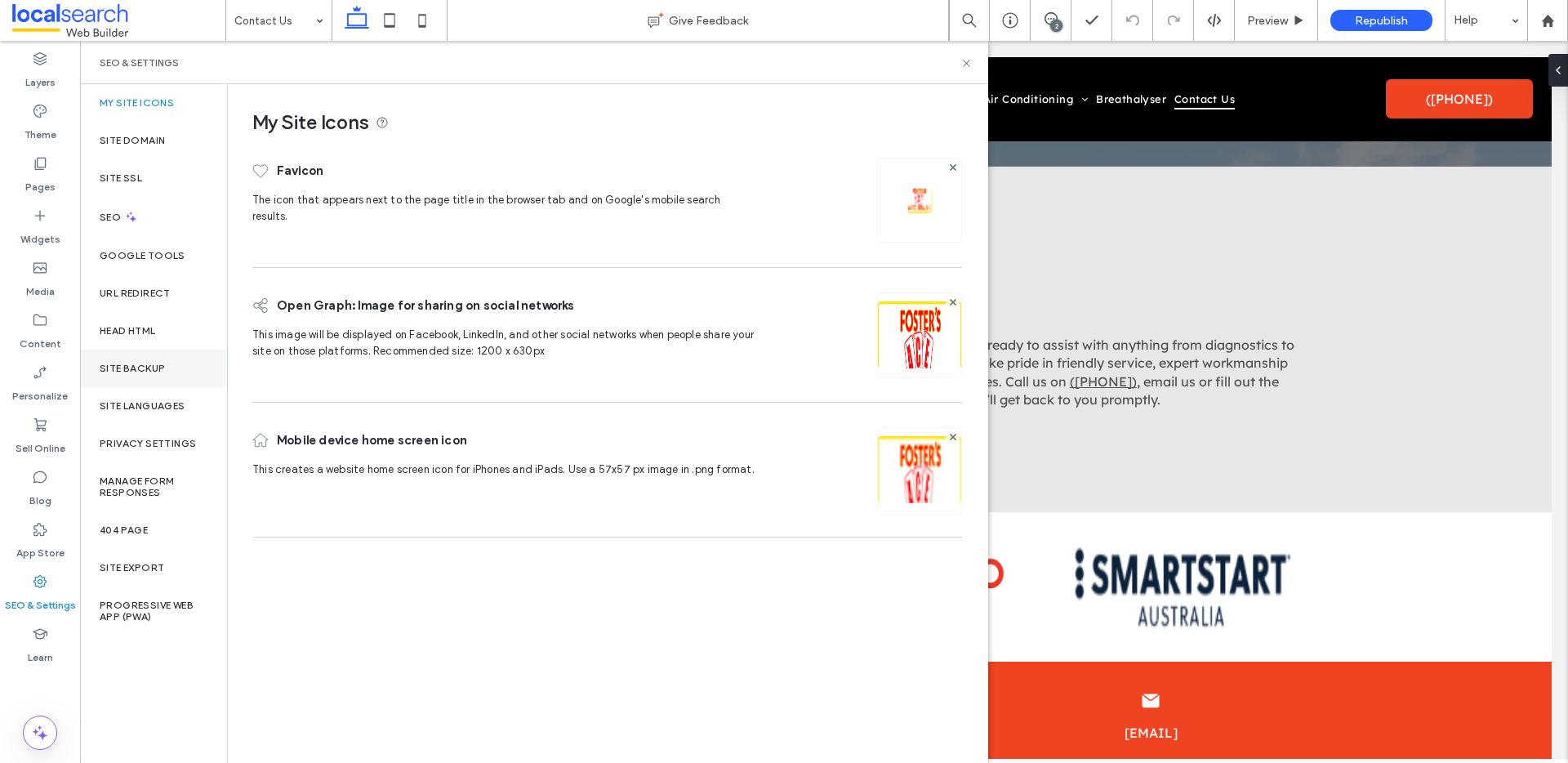 click on "Site Backup" at bounding box center [154, 368] 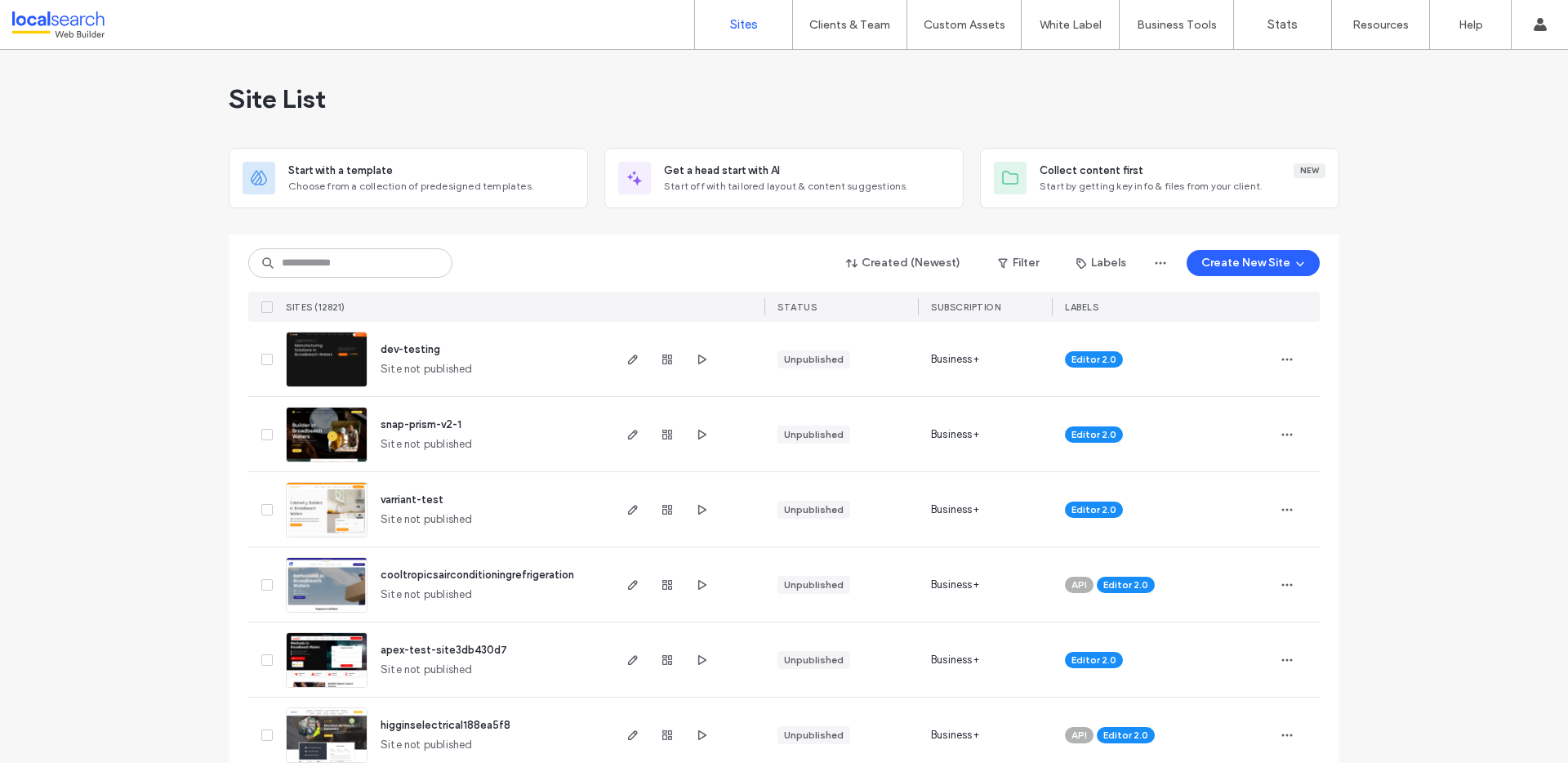 scroll, scrollTop: 0, scrollLeft: 0, axis: both 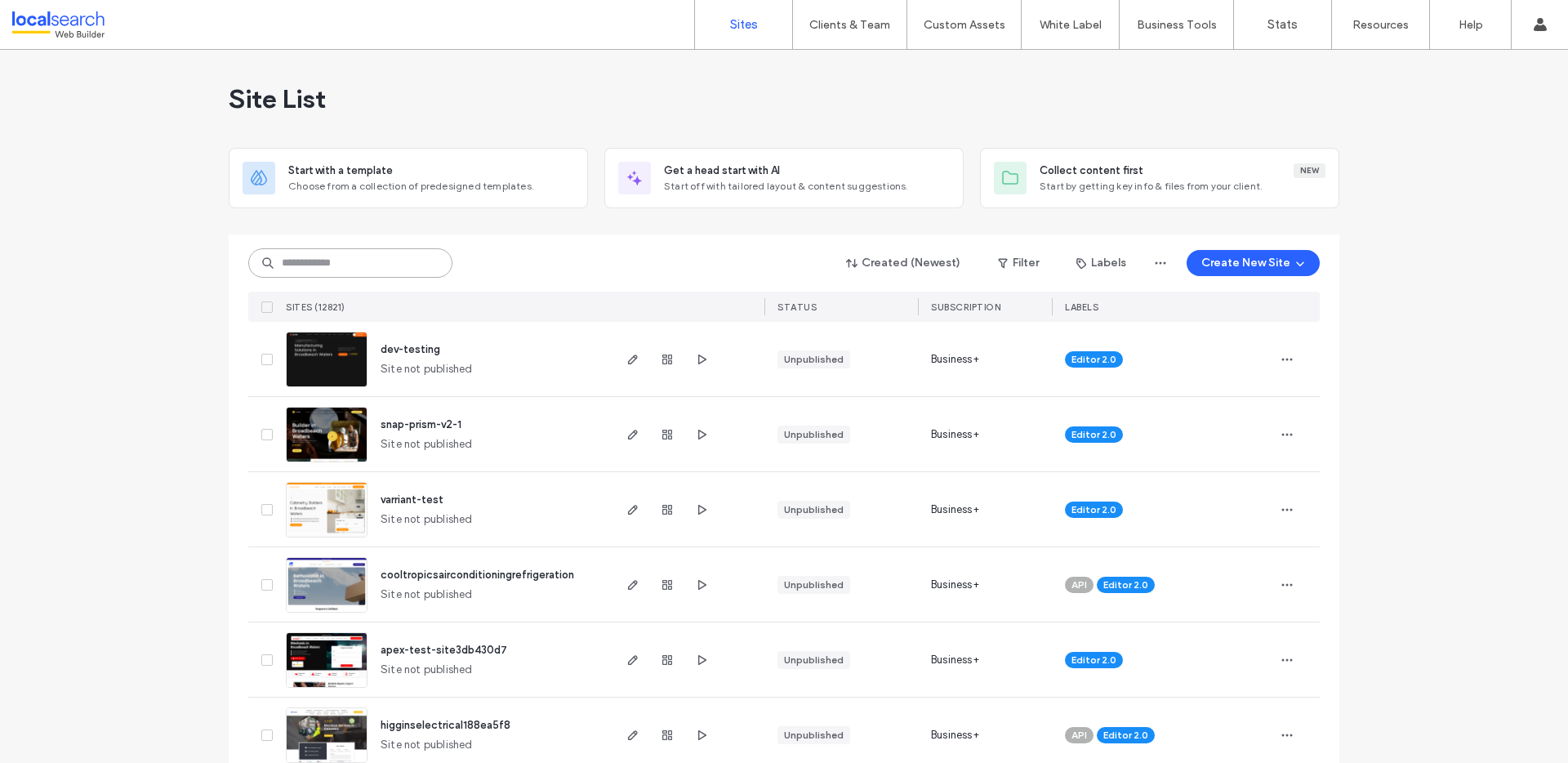 click at bounding box center (350, 263) 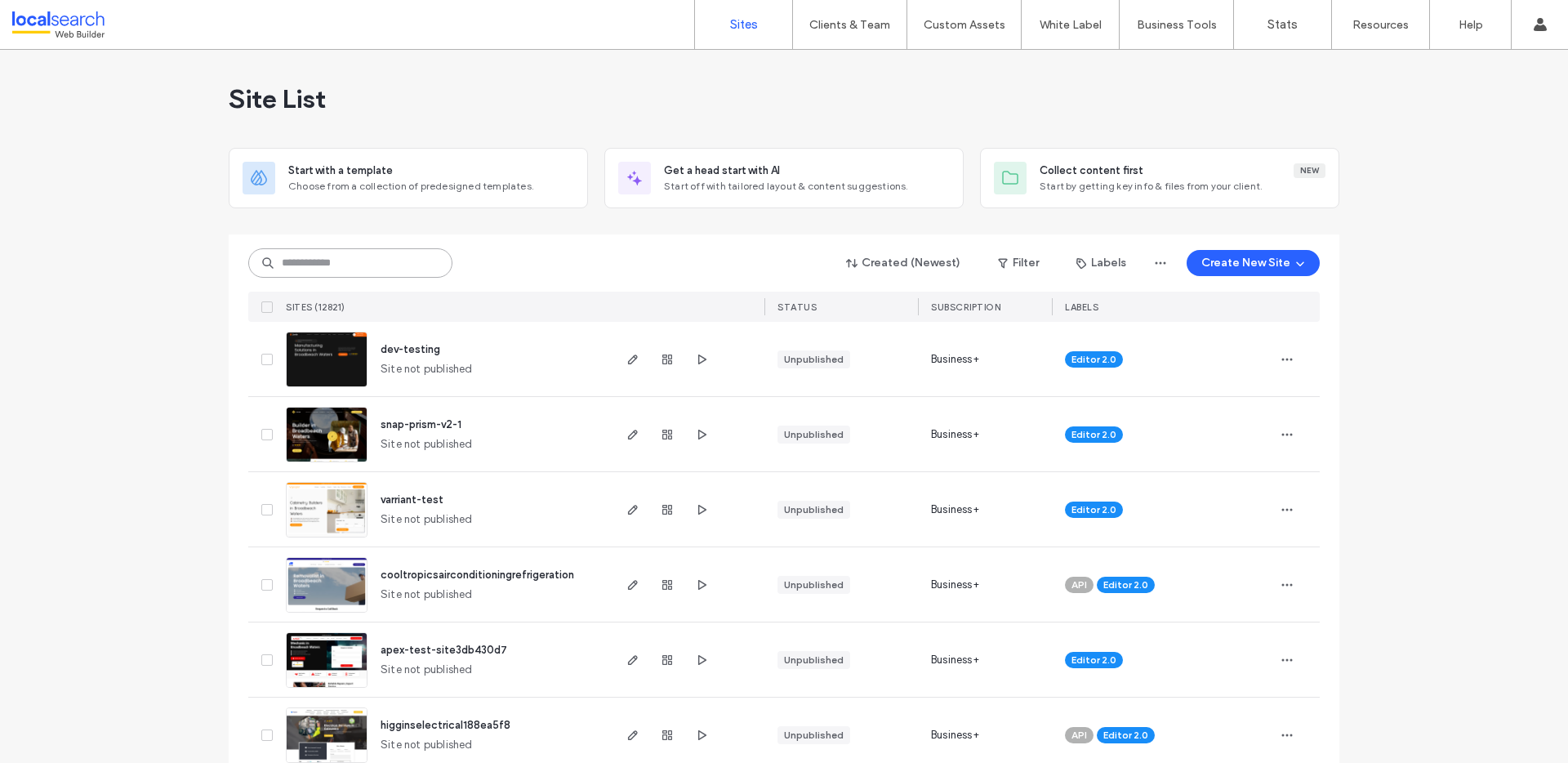 paste on "********" 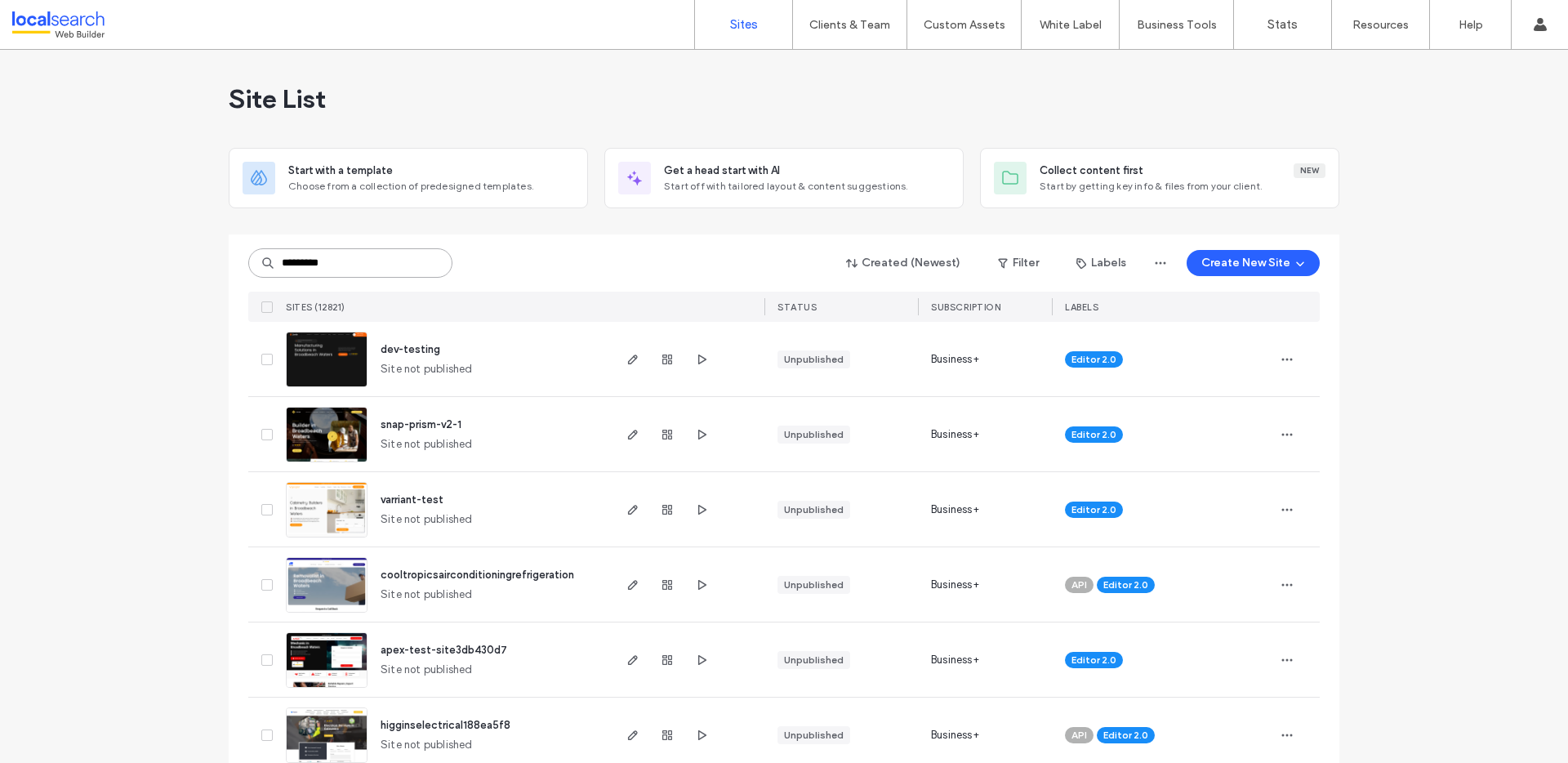 type on "********" 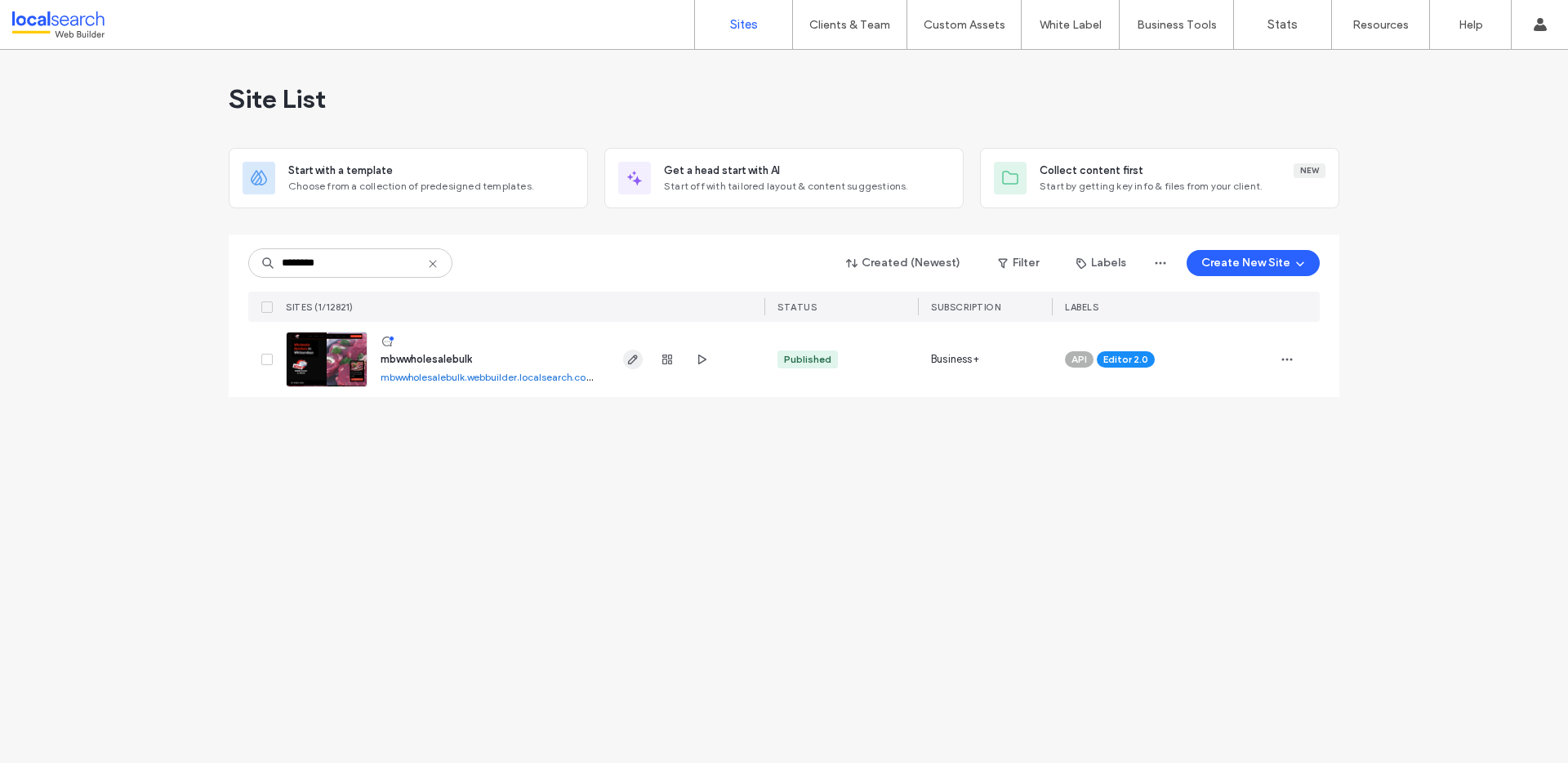 click 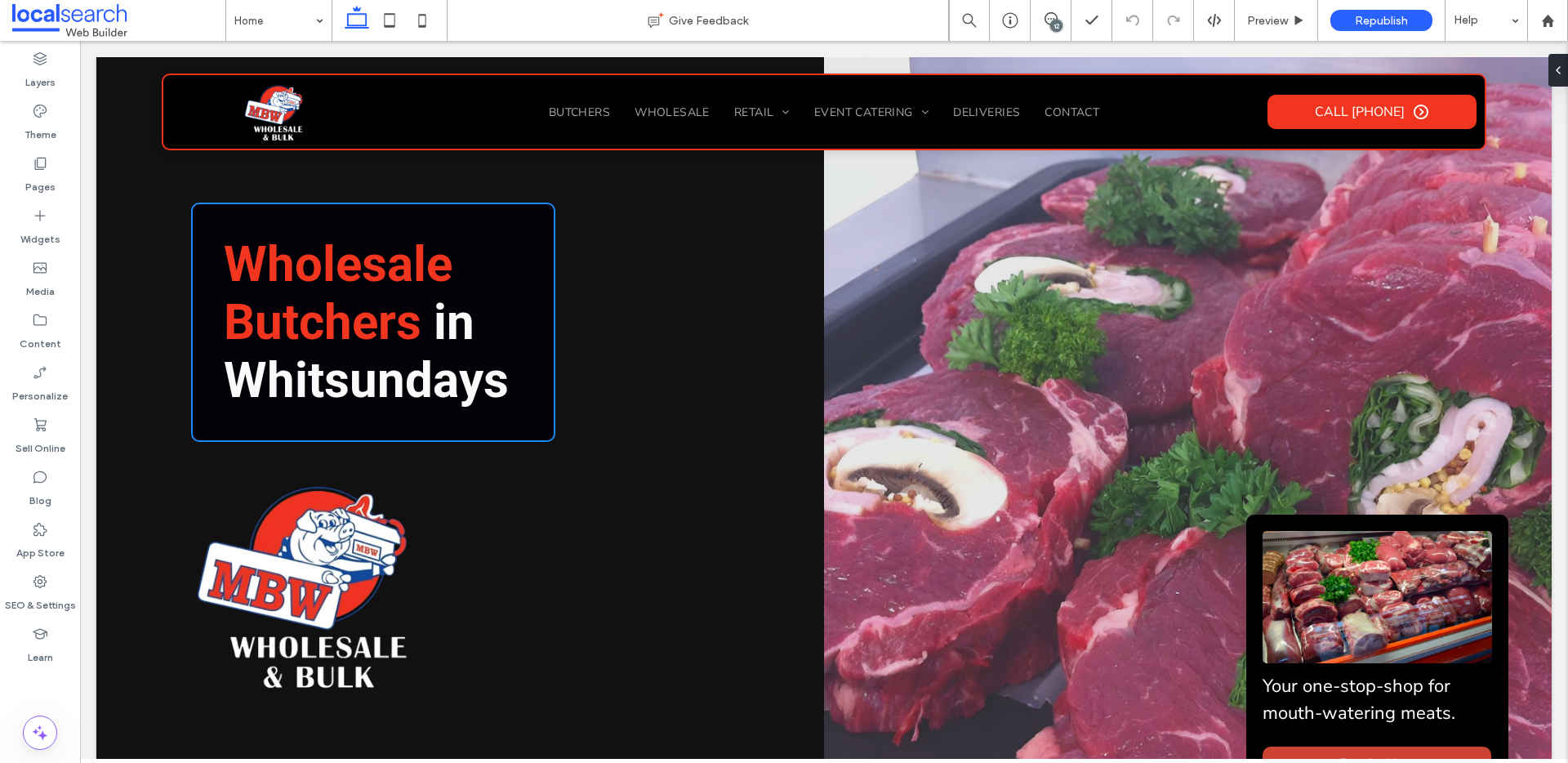 scroll, scrollTop: 0, scrollLeft: 0, axis: both 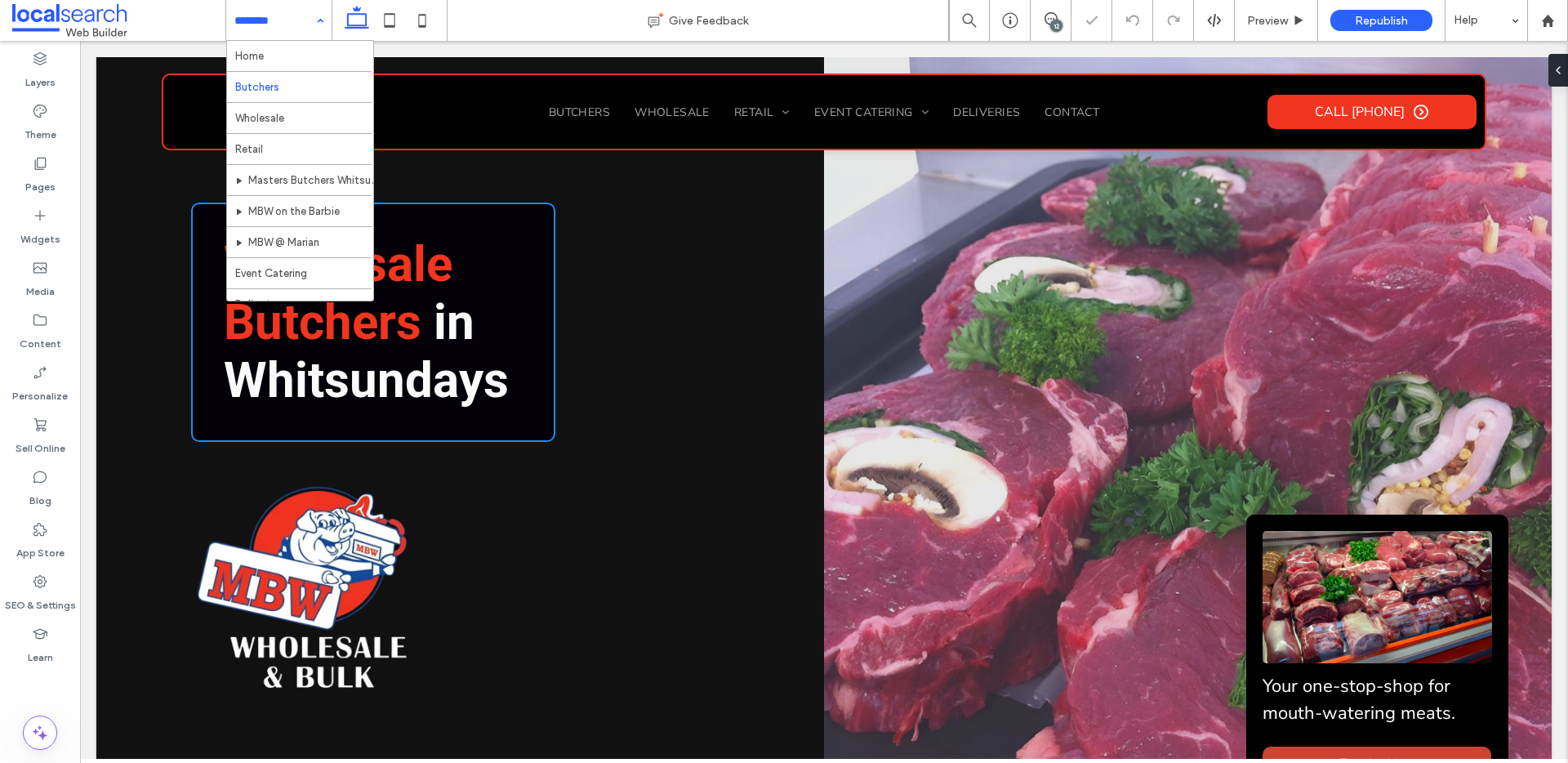 click at bounding box center (274, 20) 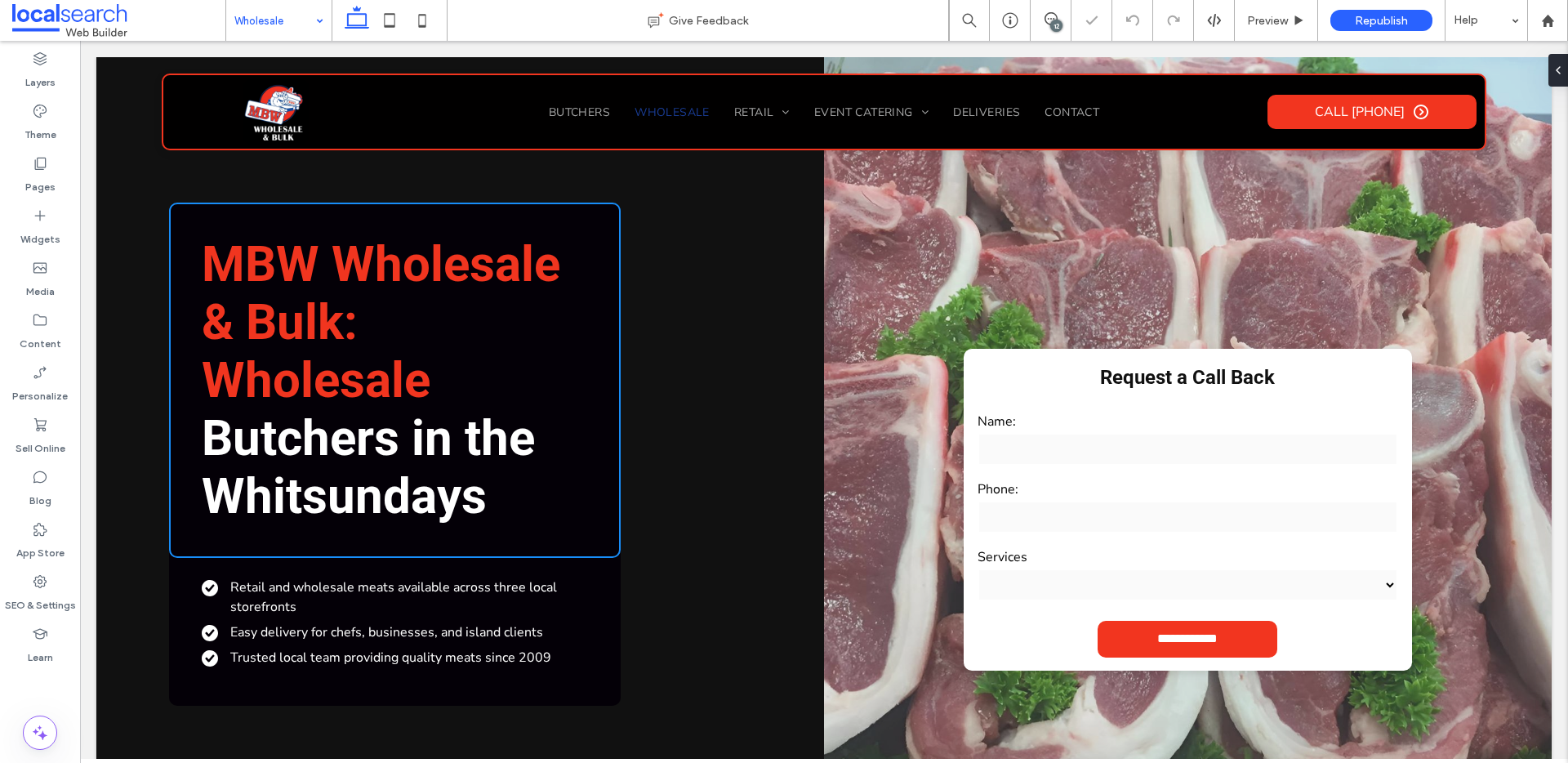 scroll, scrollTop: 0, scrollLeft: 0, axis: both 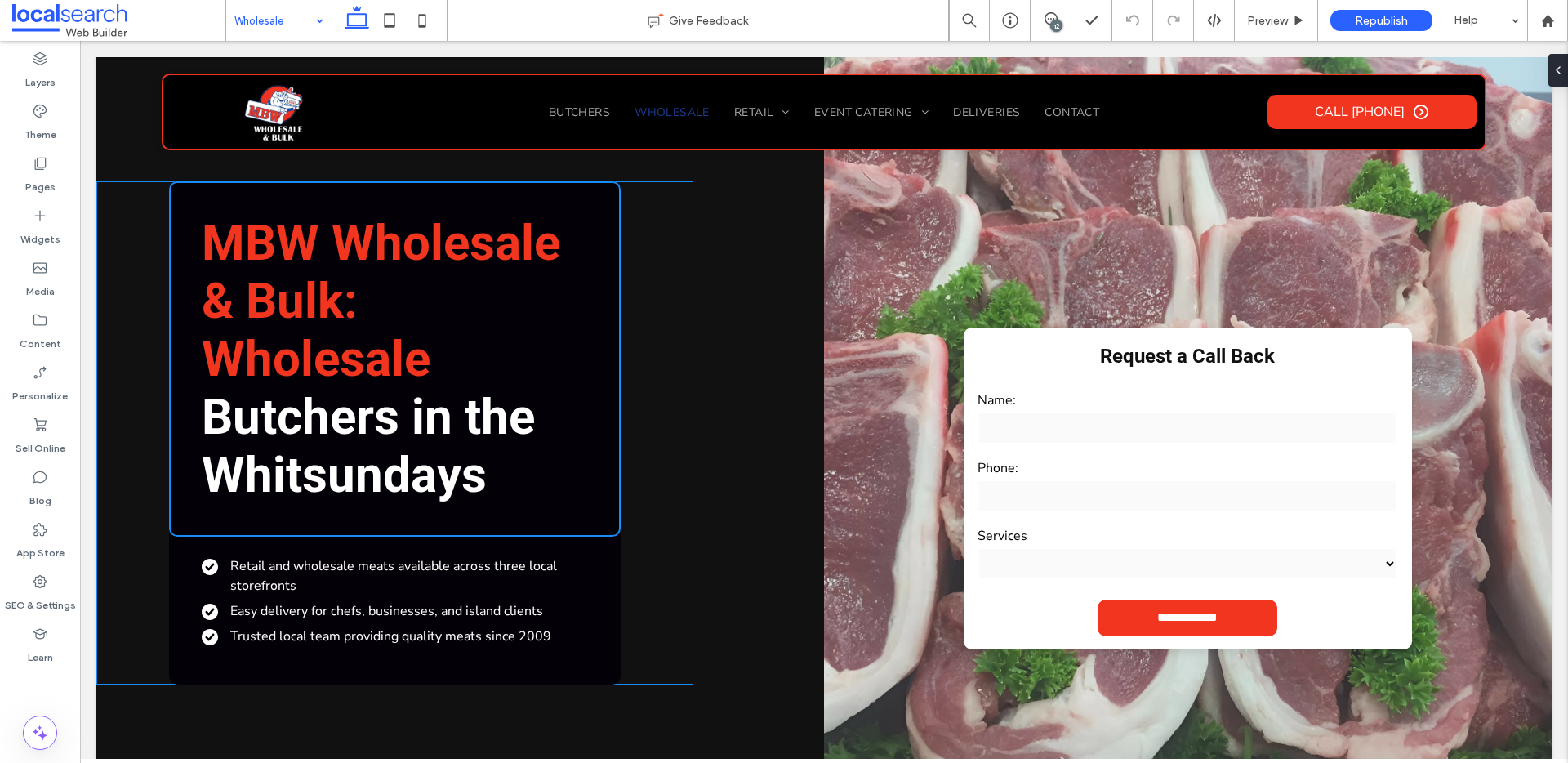 click on "MBW Wholesale & Bulk: Wholesale" at bounding box center [381, 301] 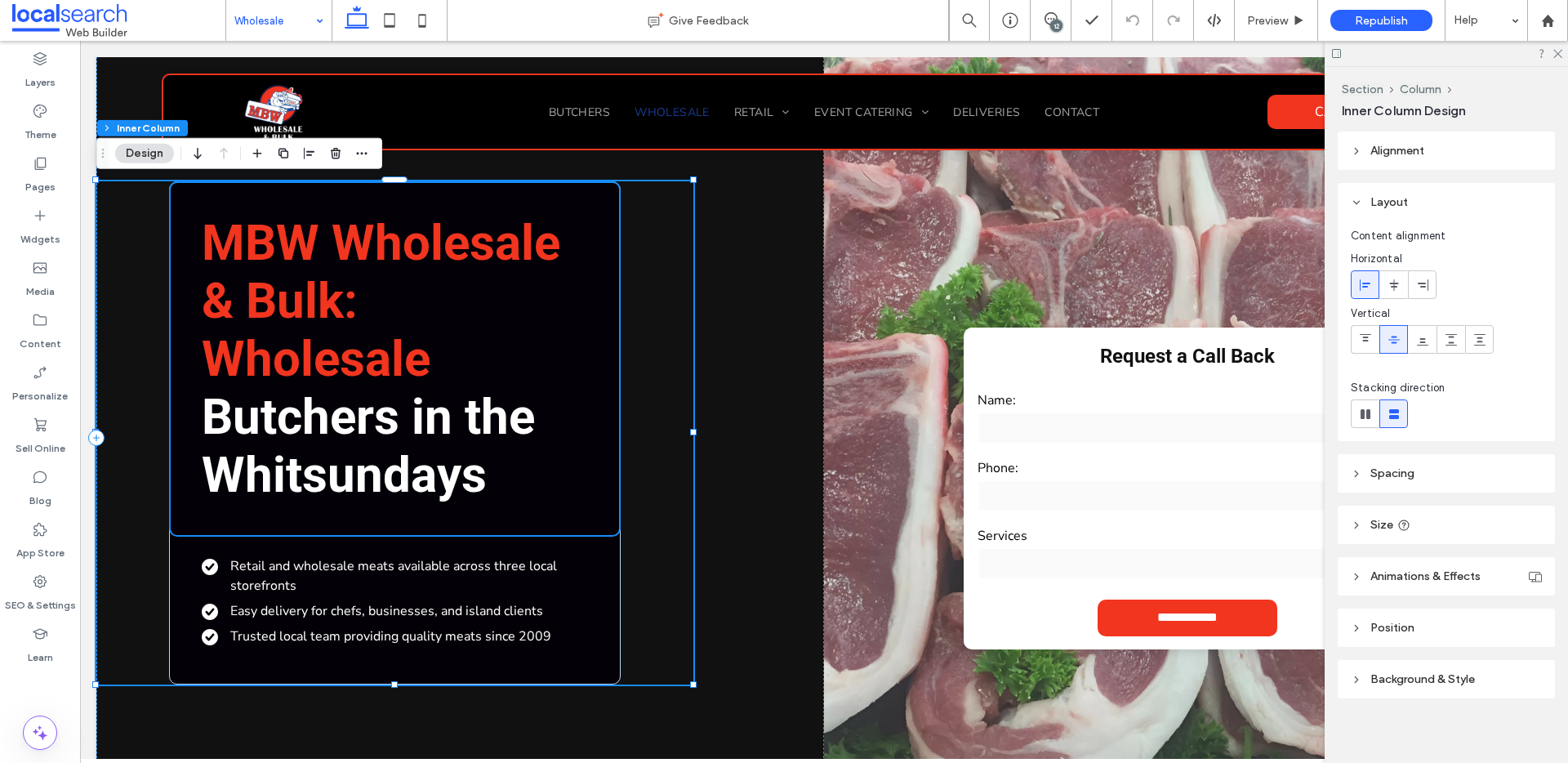 click on "MBW Wholesale & Bulk: Wholesale" at bounding box center [381, 301] 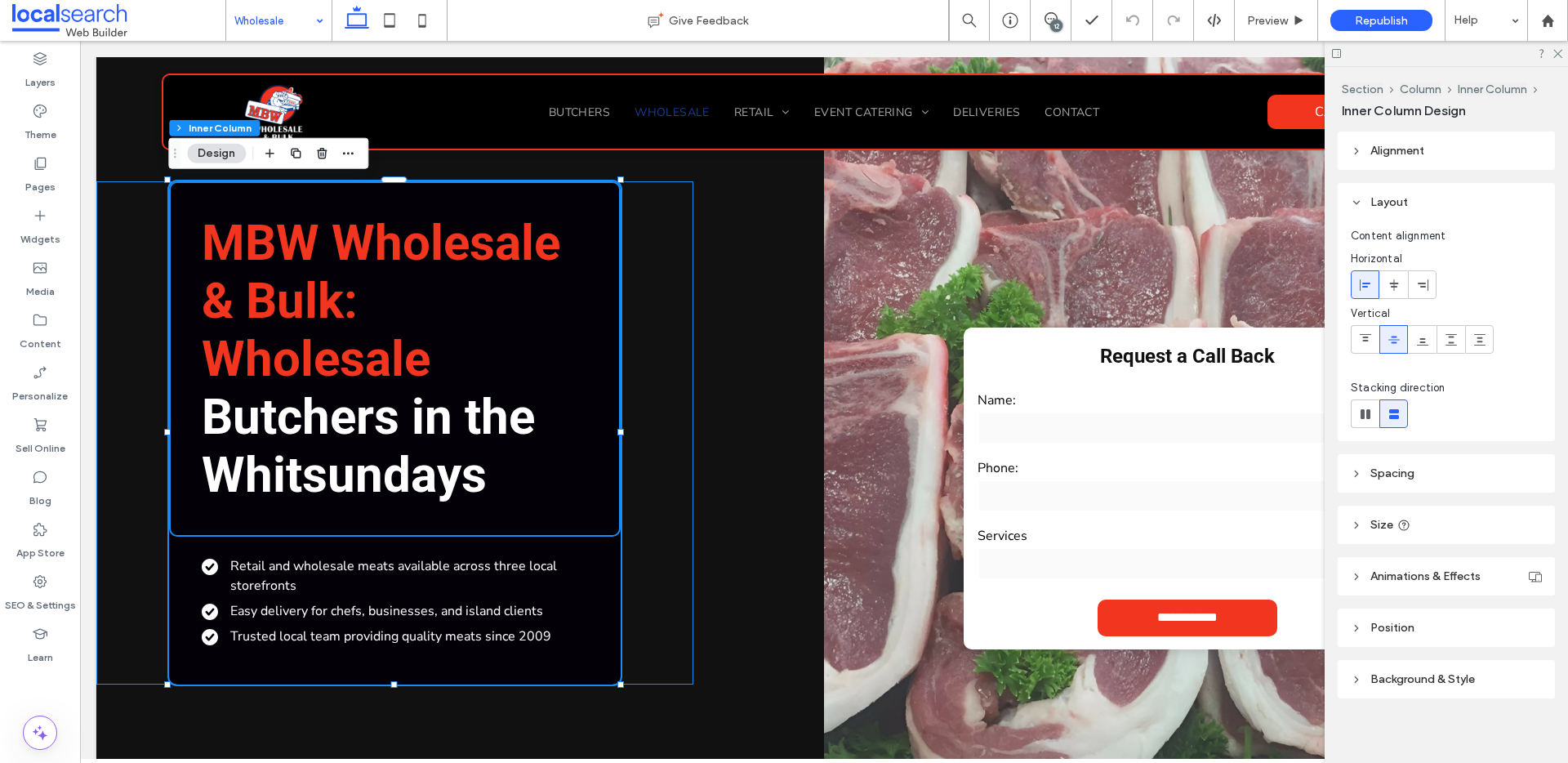 click on "MBW Wholesale & Bulk: Wholesale" at bounding box center [381, 301] 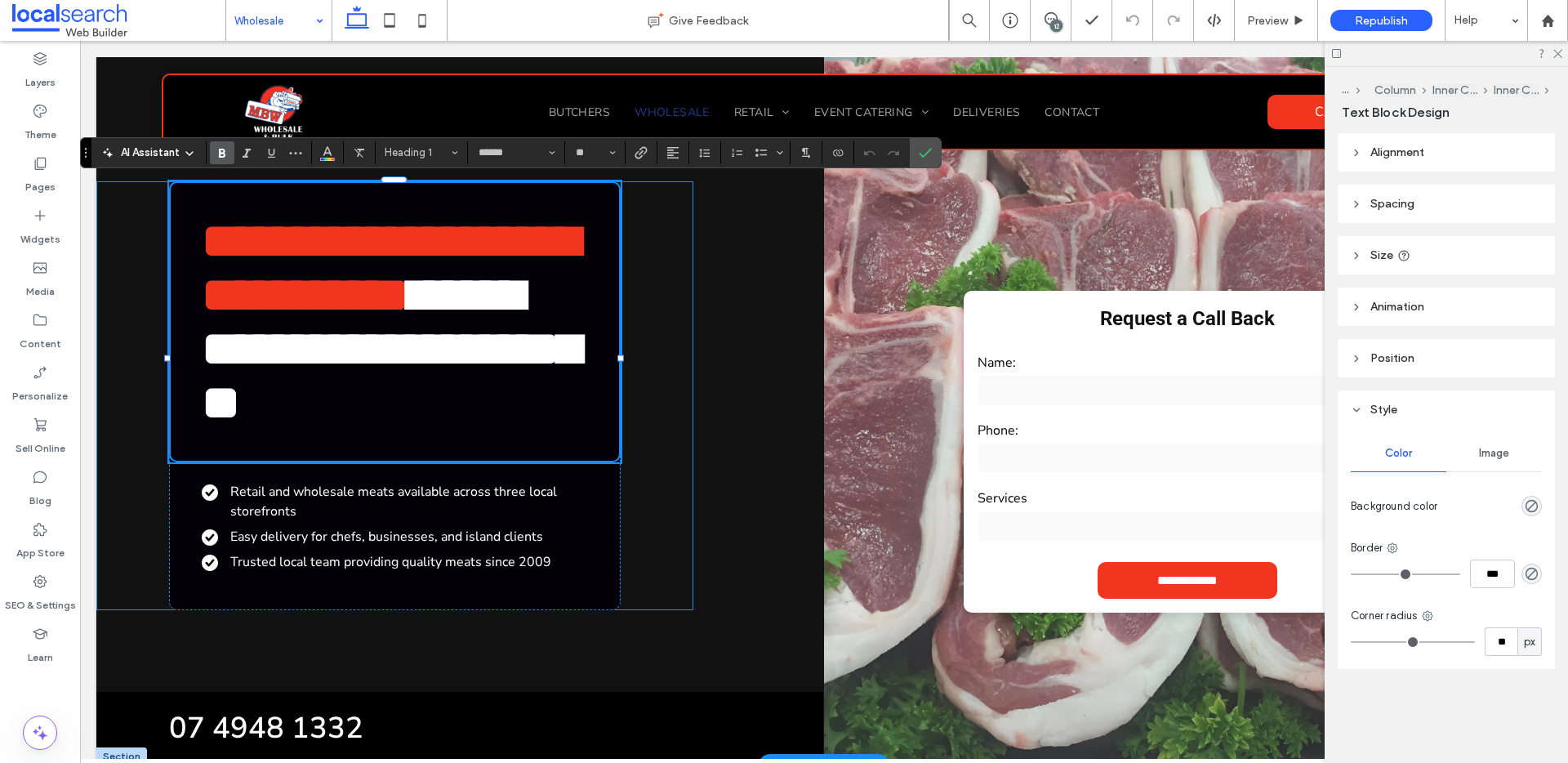 click on "**********" at bounding box center (394, 322) 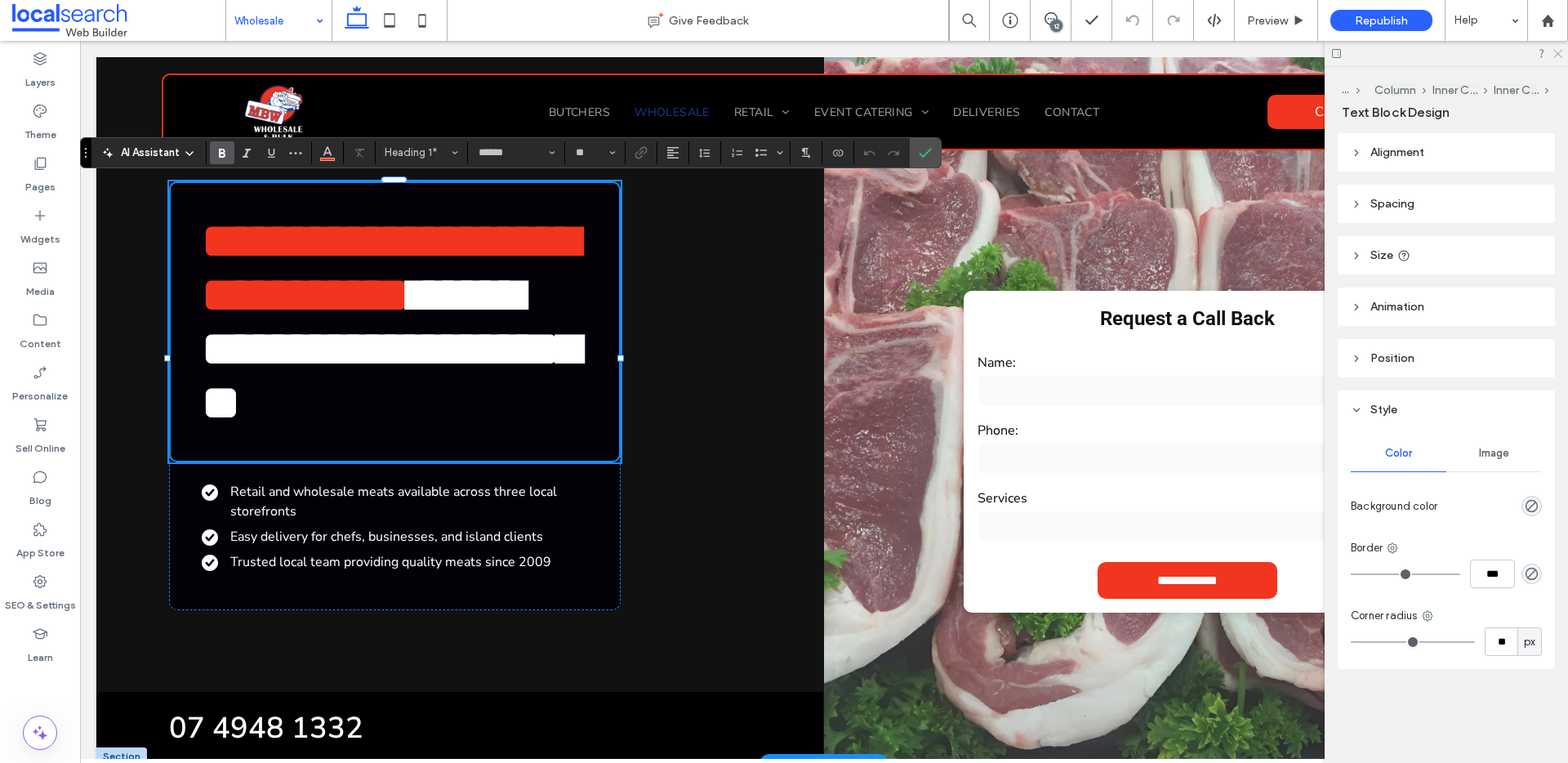 click 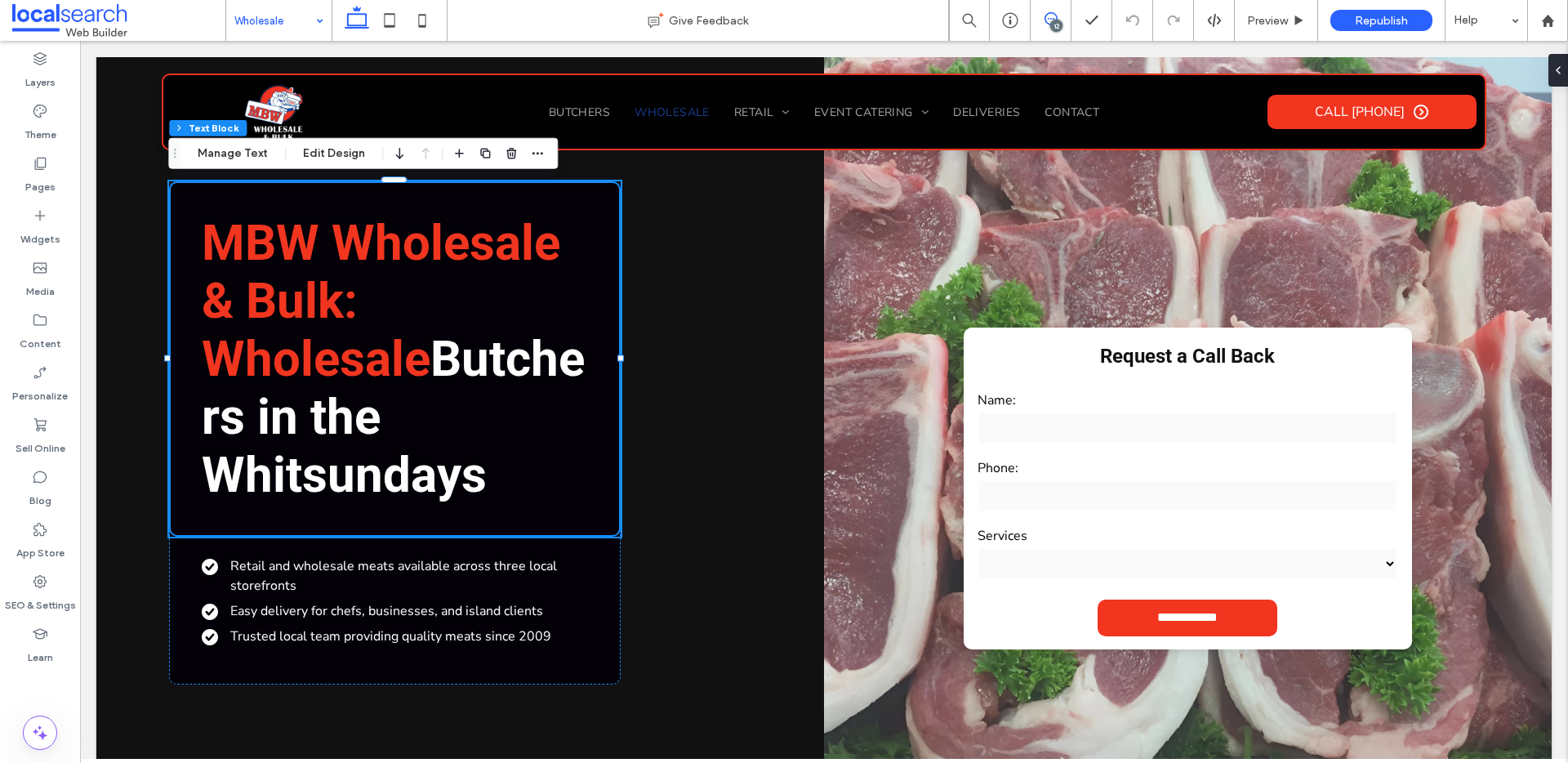 click 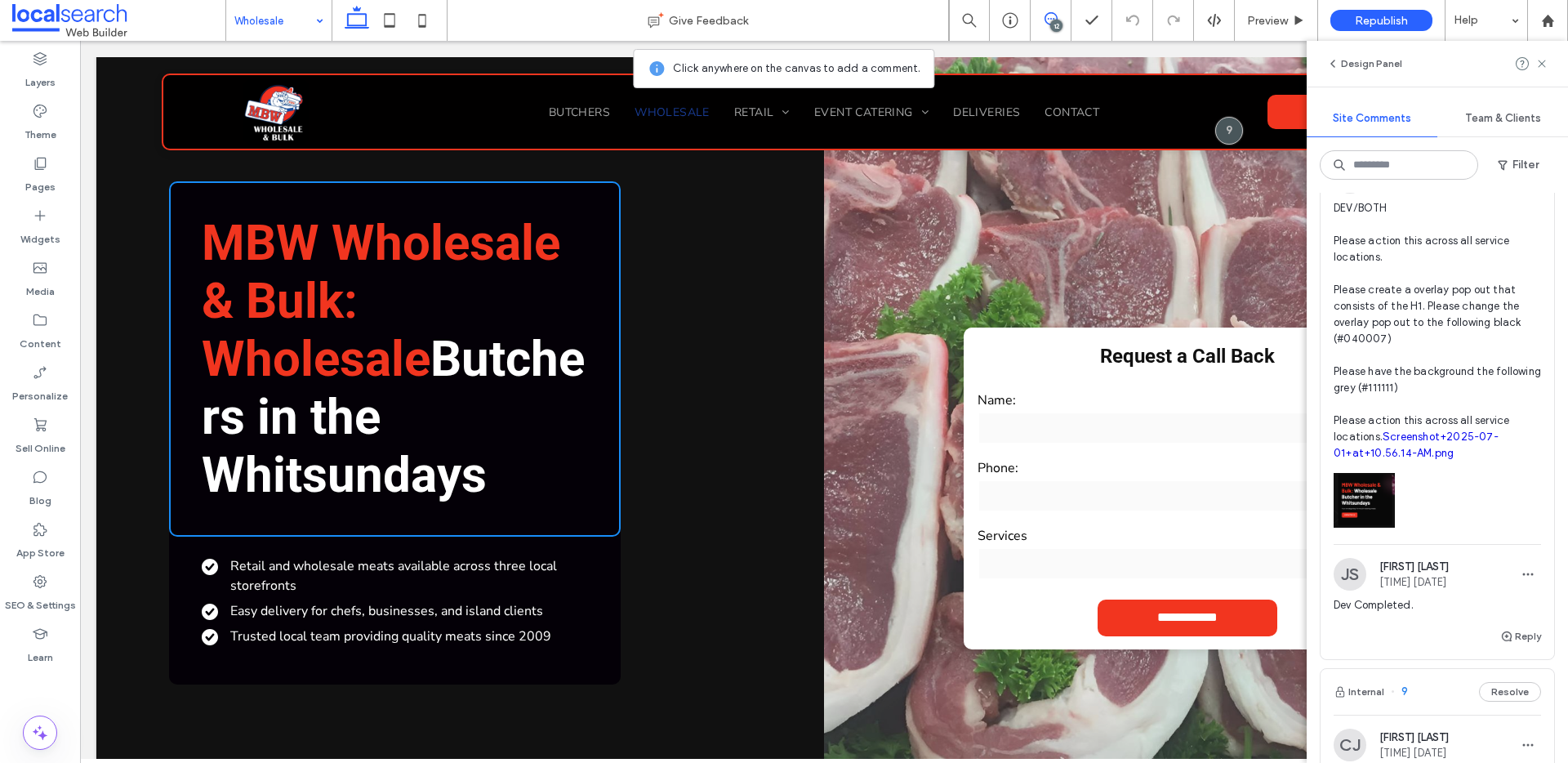 scroll, scrollTop: 4066, scrollLeft: 0, axis: vertical 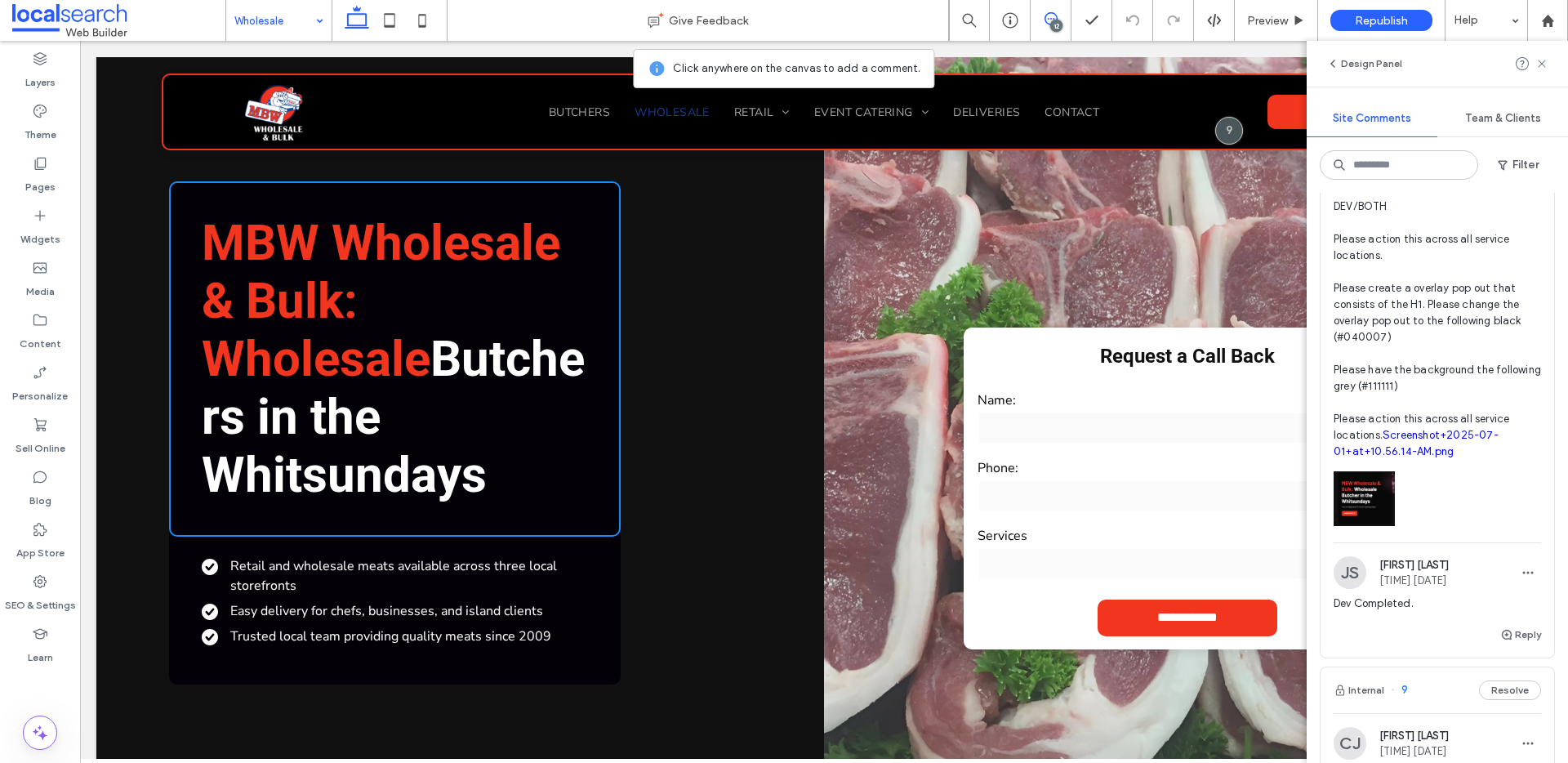 click at bounding box center [1364, 498] 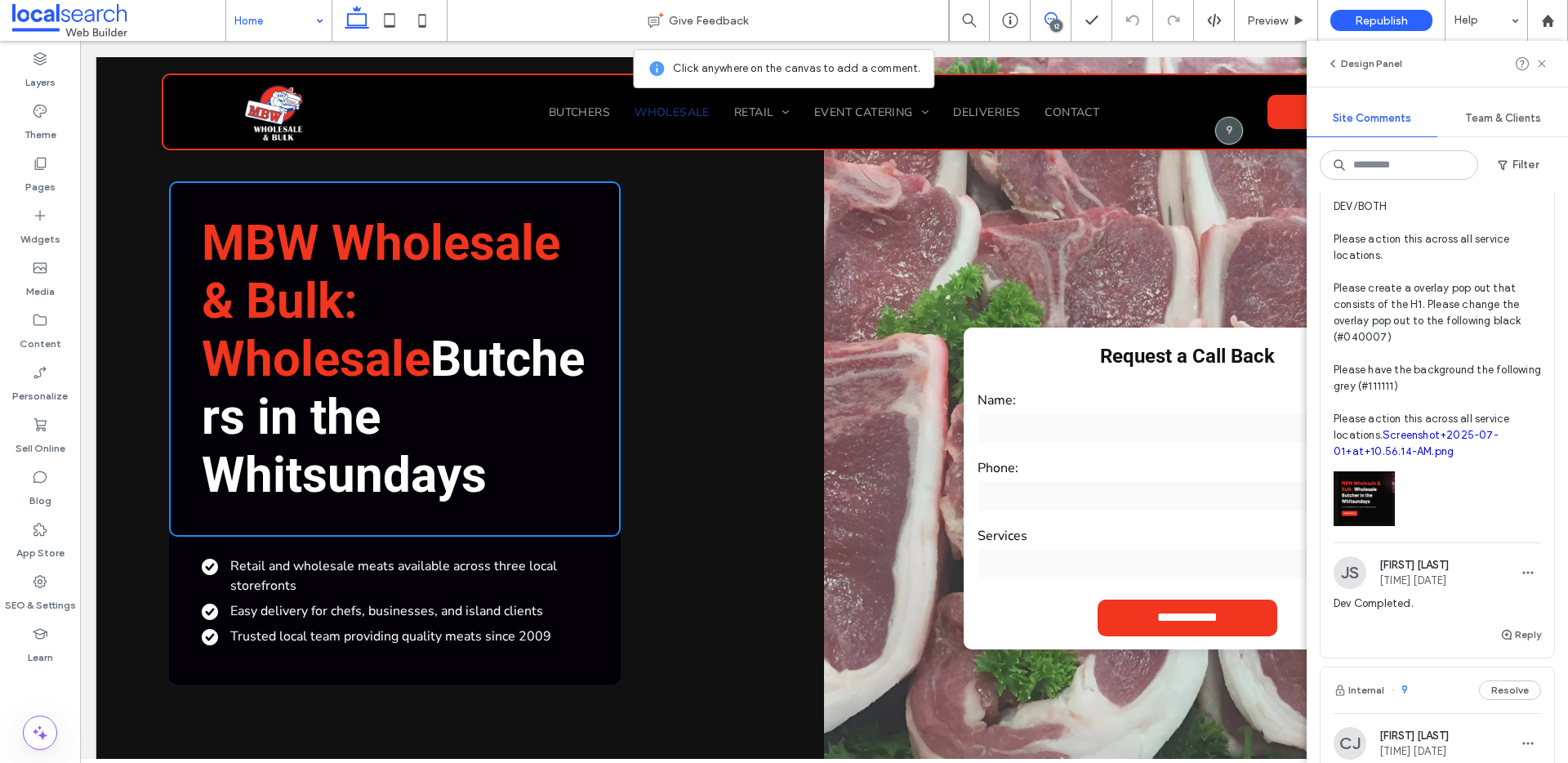 scroll, scrollTop: 0, scrollLeft: 0, axis: both 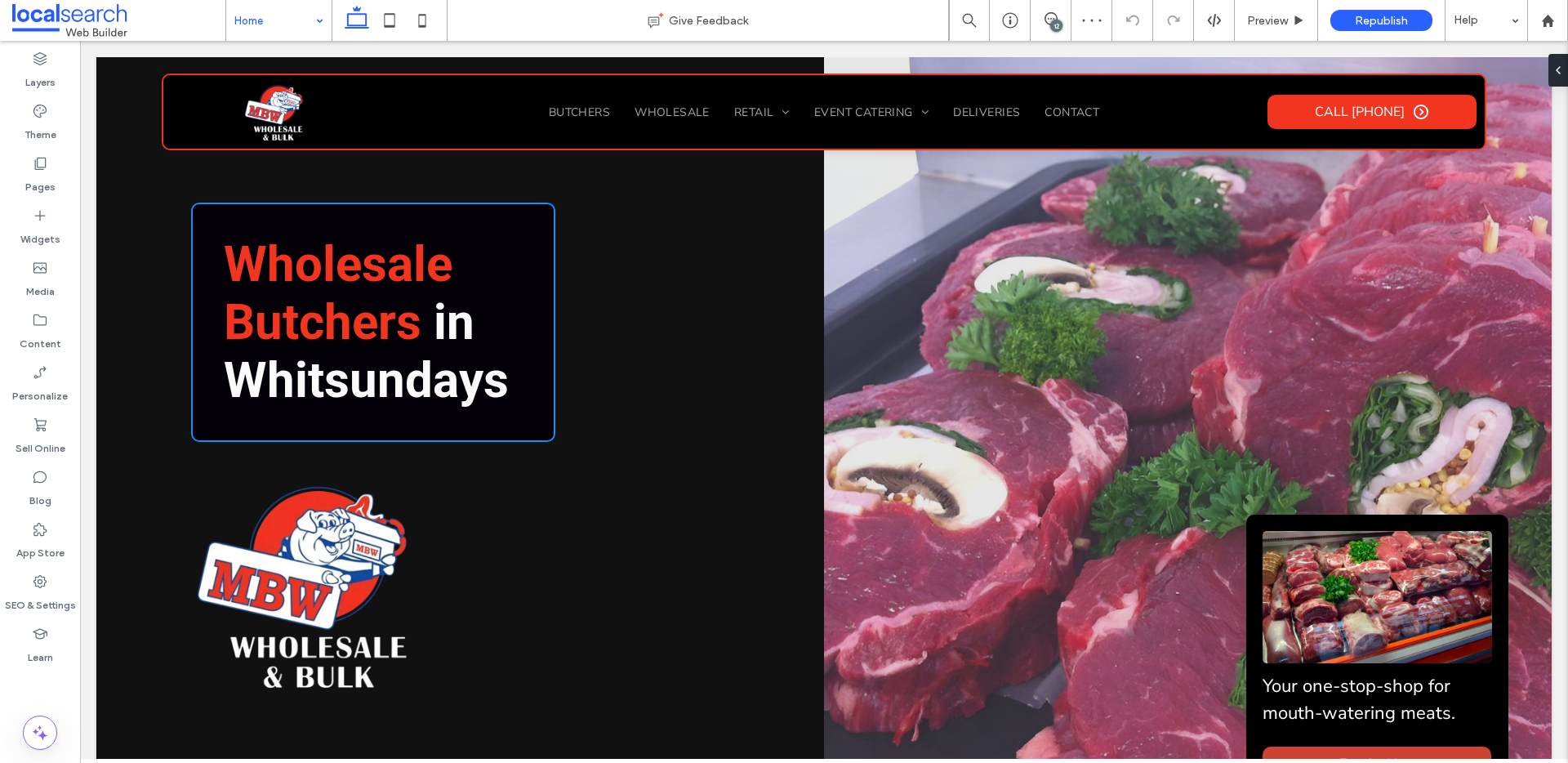 click on "12" at bounding box center [1056, 25] 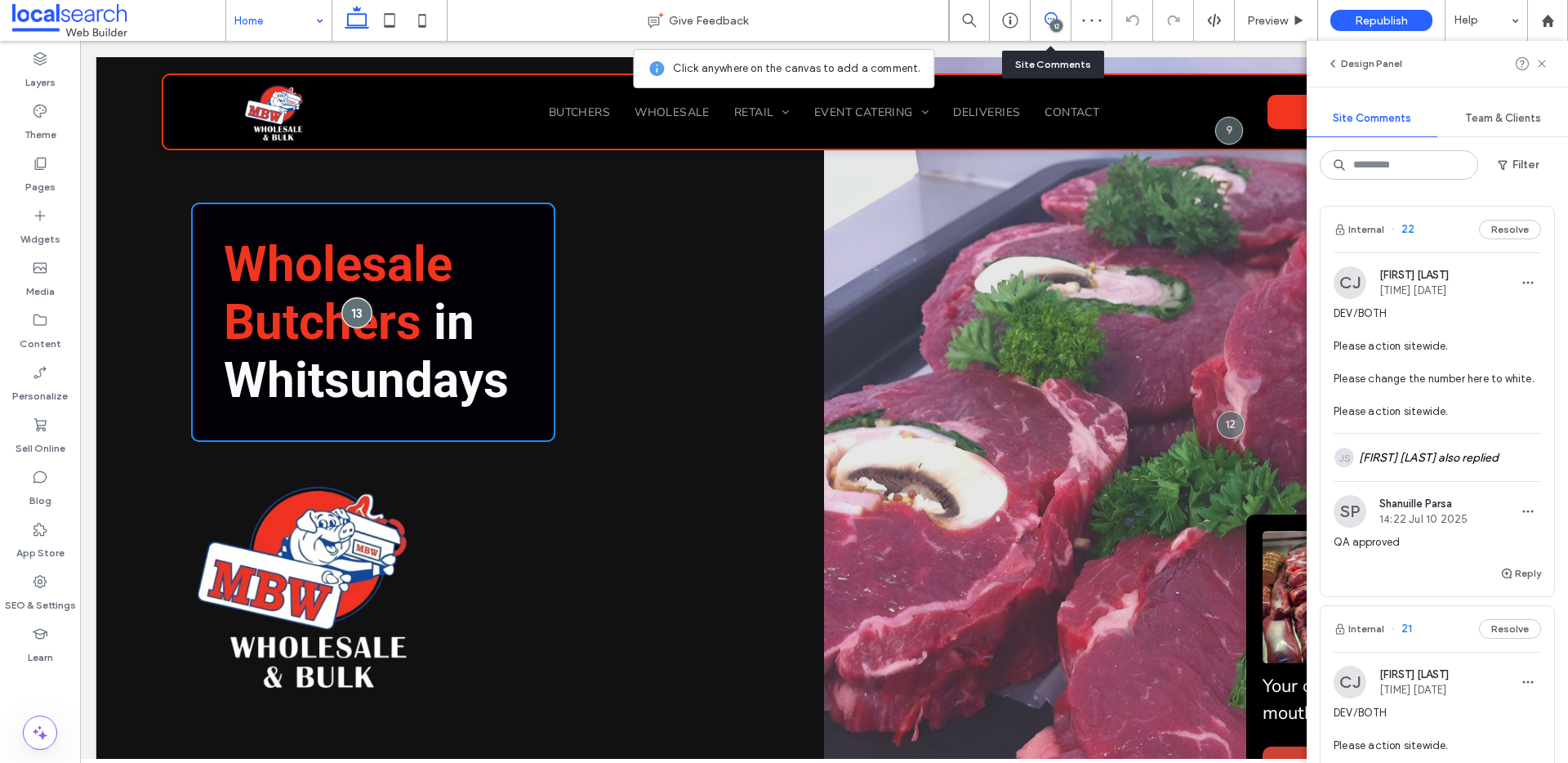 click at bounding box center (357, 312) 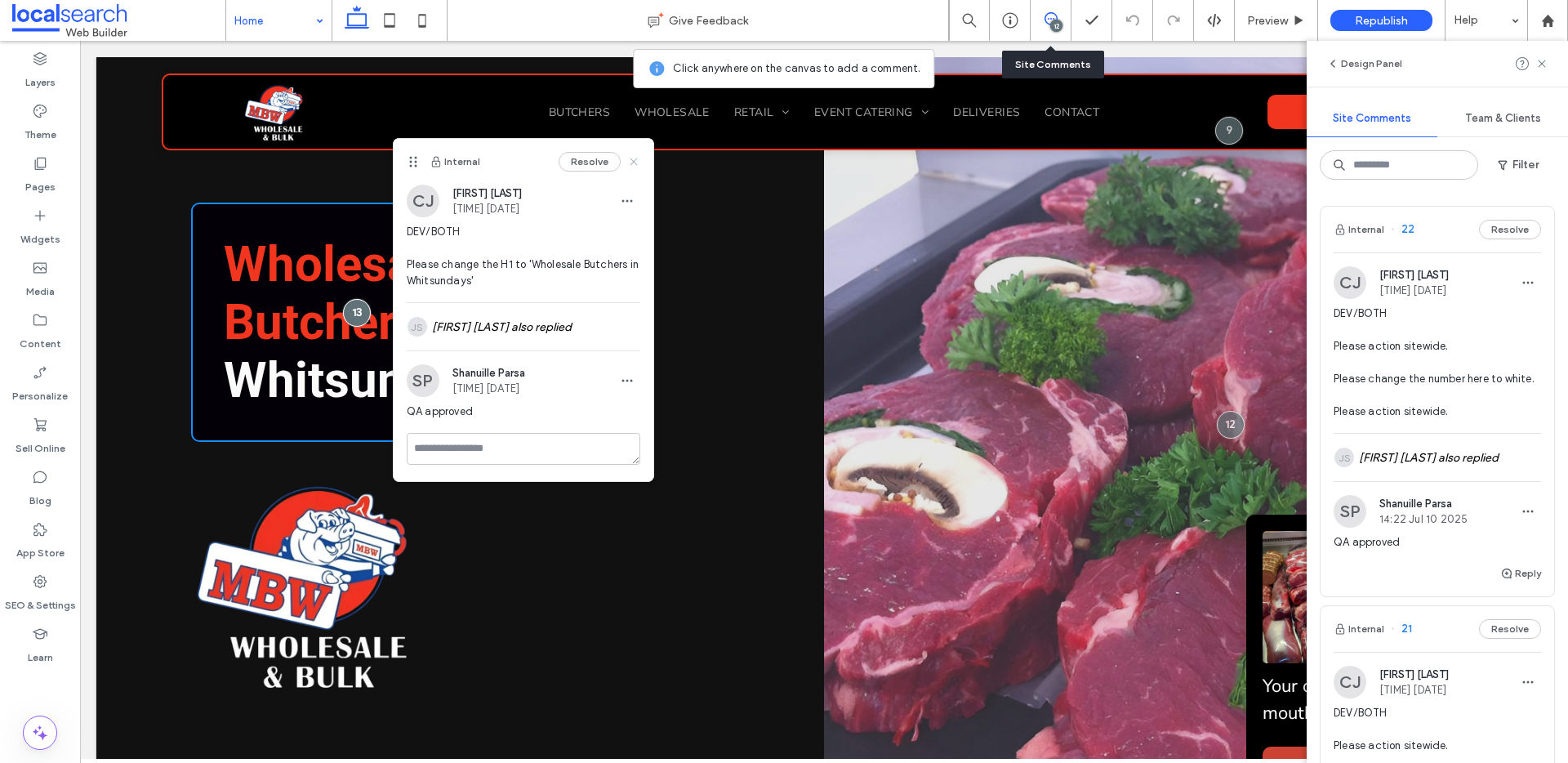 click 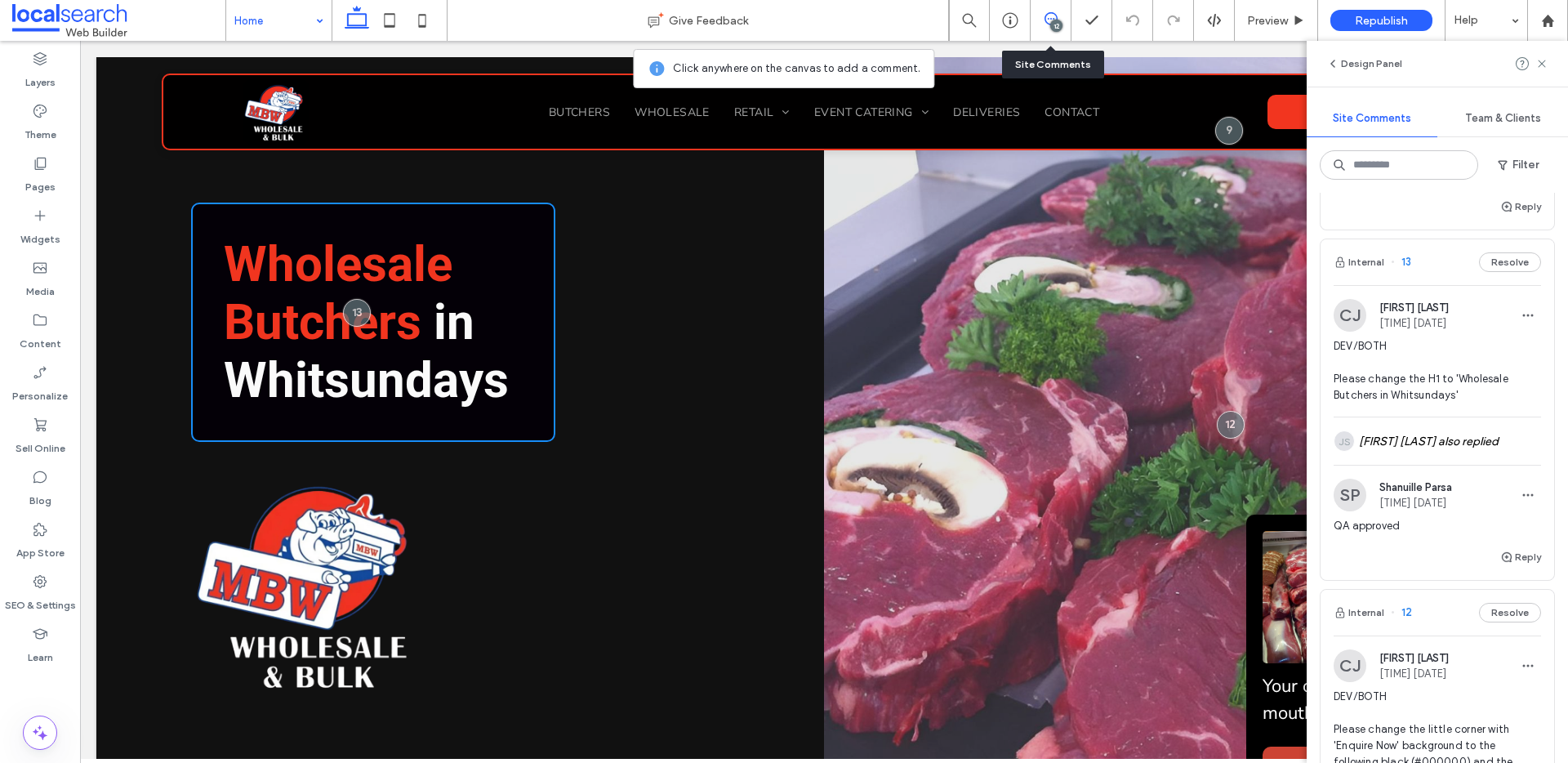 scroll, scrollTop: 4198, scrollLeft: 0, axis: vertical 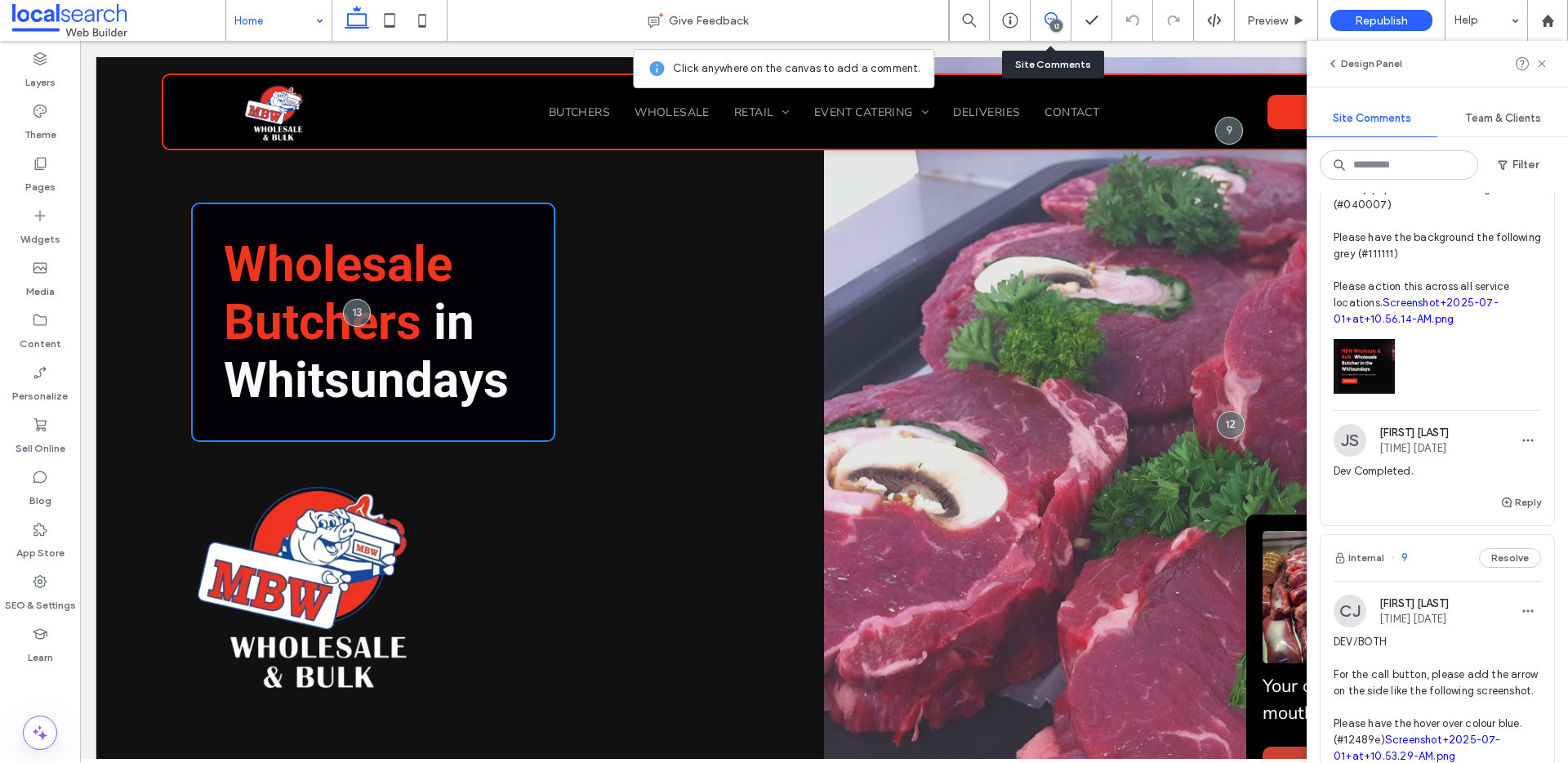 click on "Screenshot+2025-07-01+at+10.56.14-AM.png" at bounding box center (1416, 310) 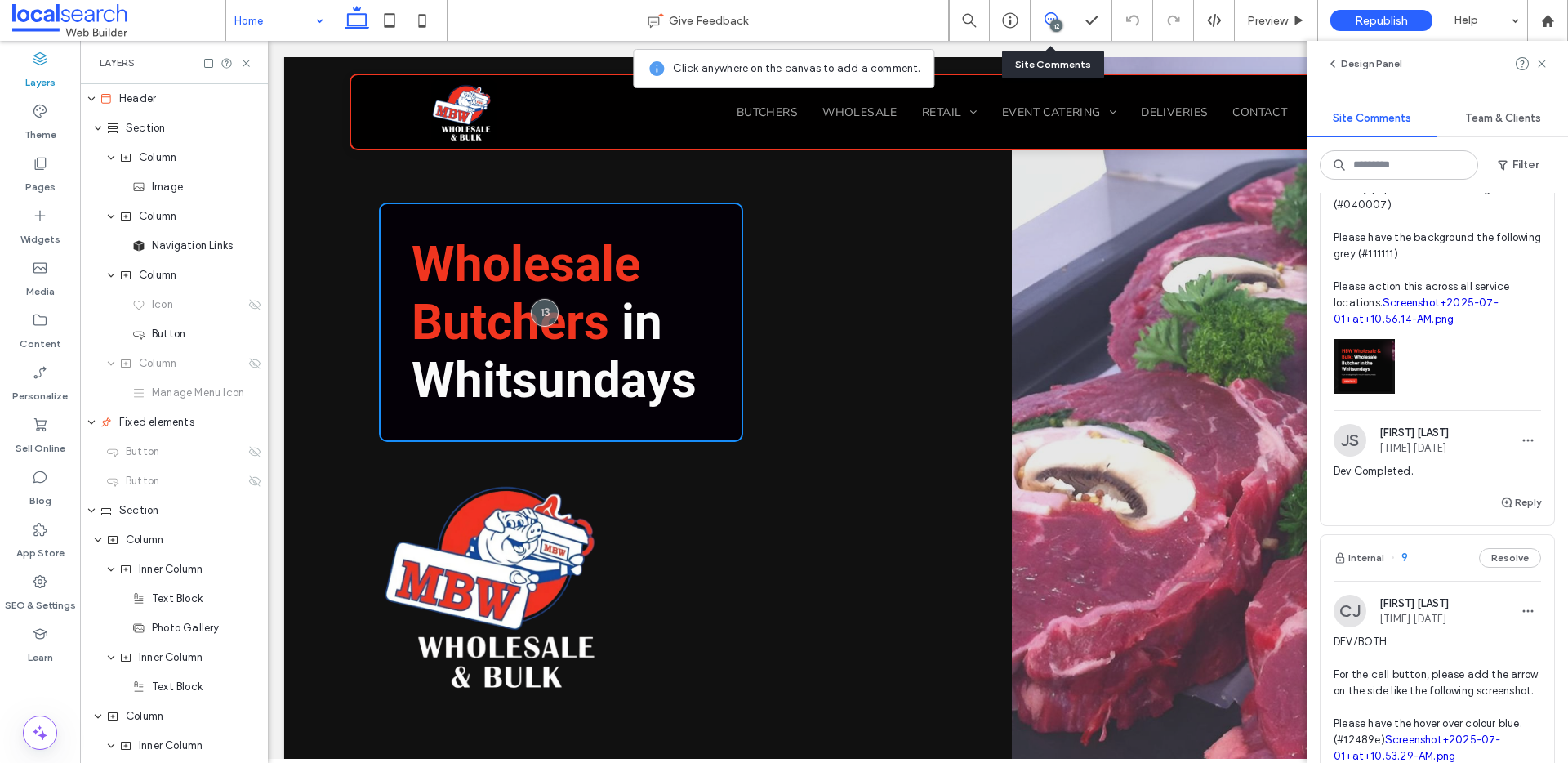 scroll, scrollTop: 0, scrollLeft: 188, axis: horizontal 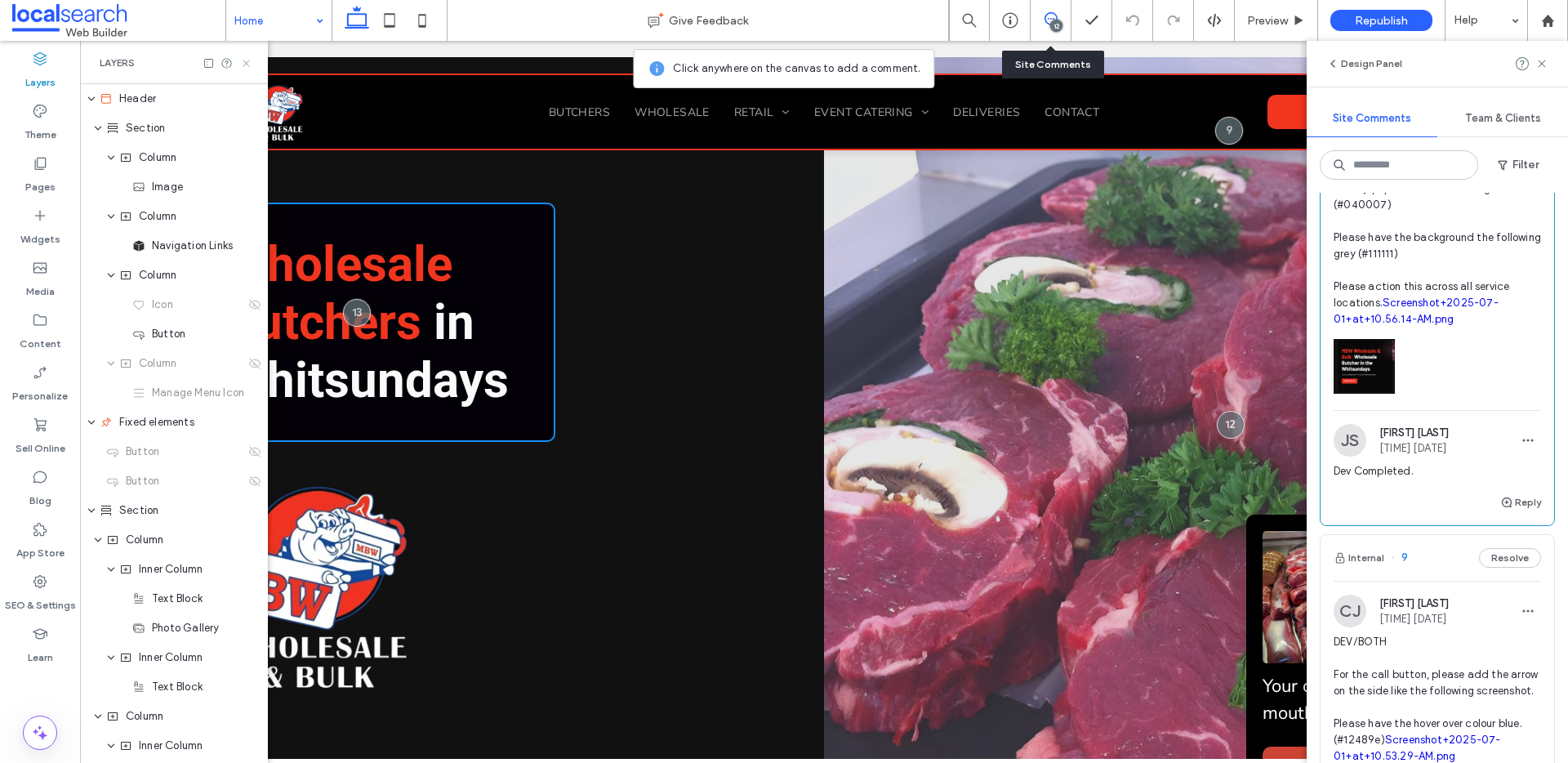 click 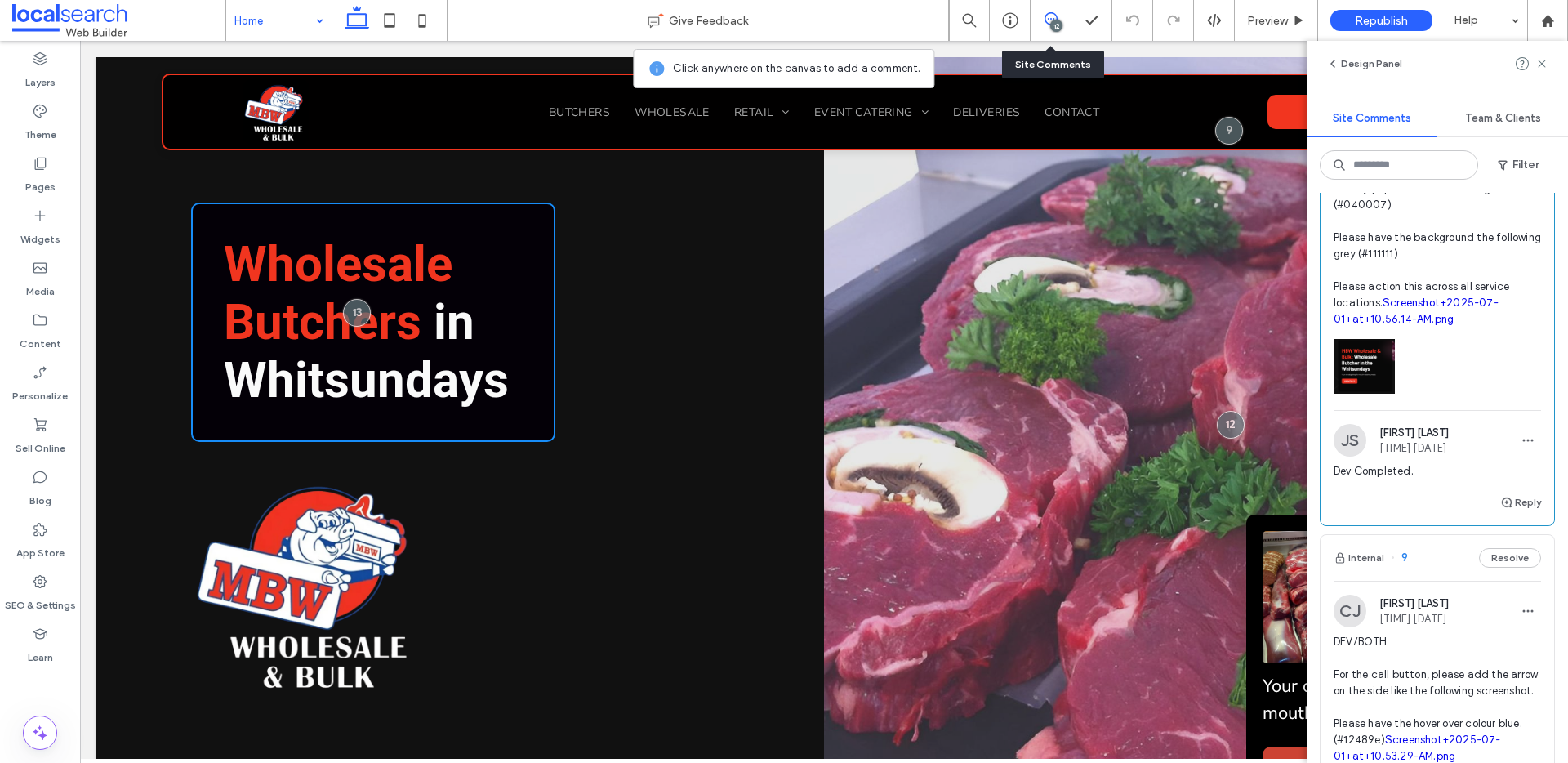 scroll, scrollTop: 0, scrollLeft: 0, axis: both 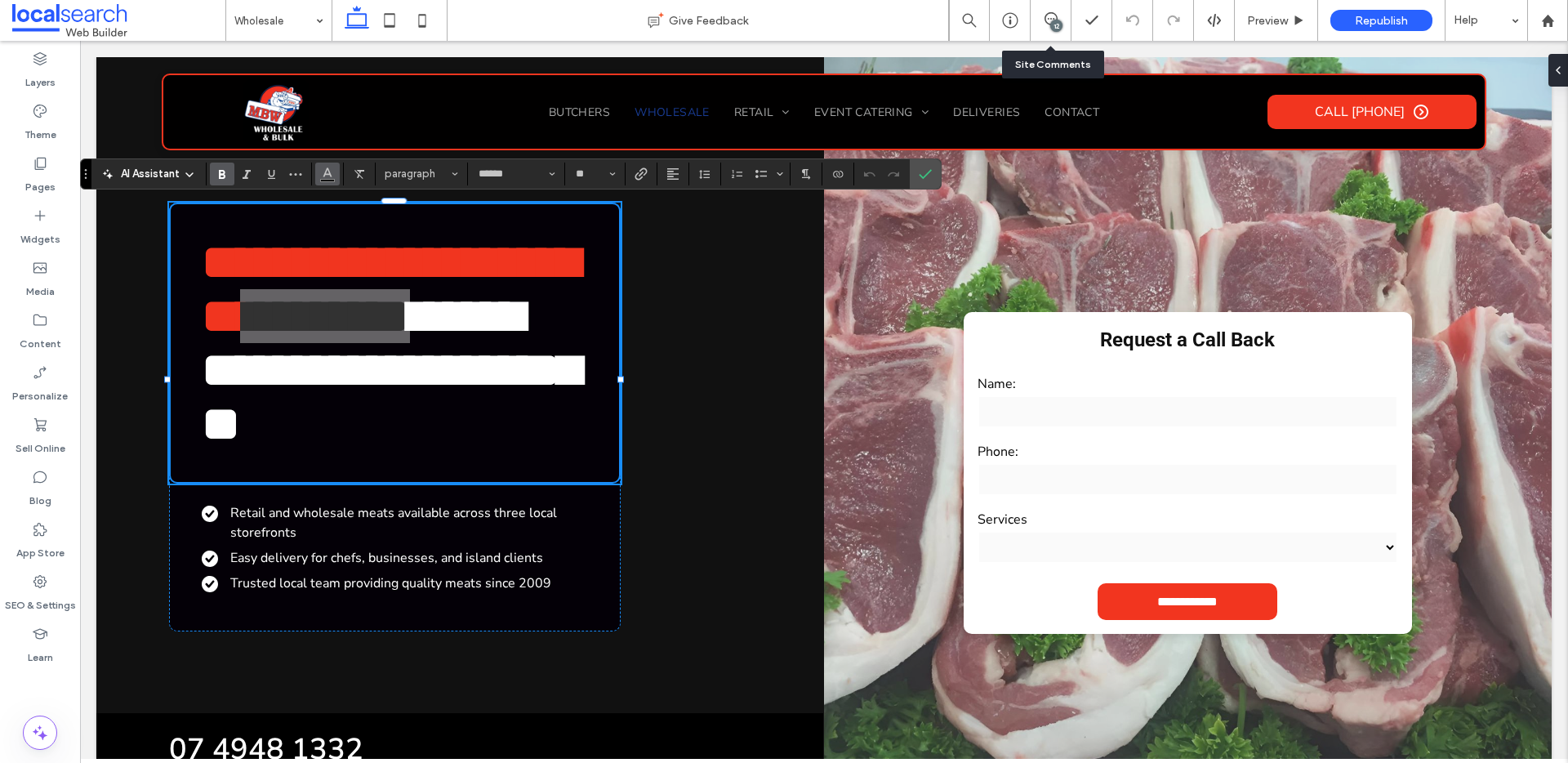 click 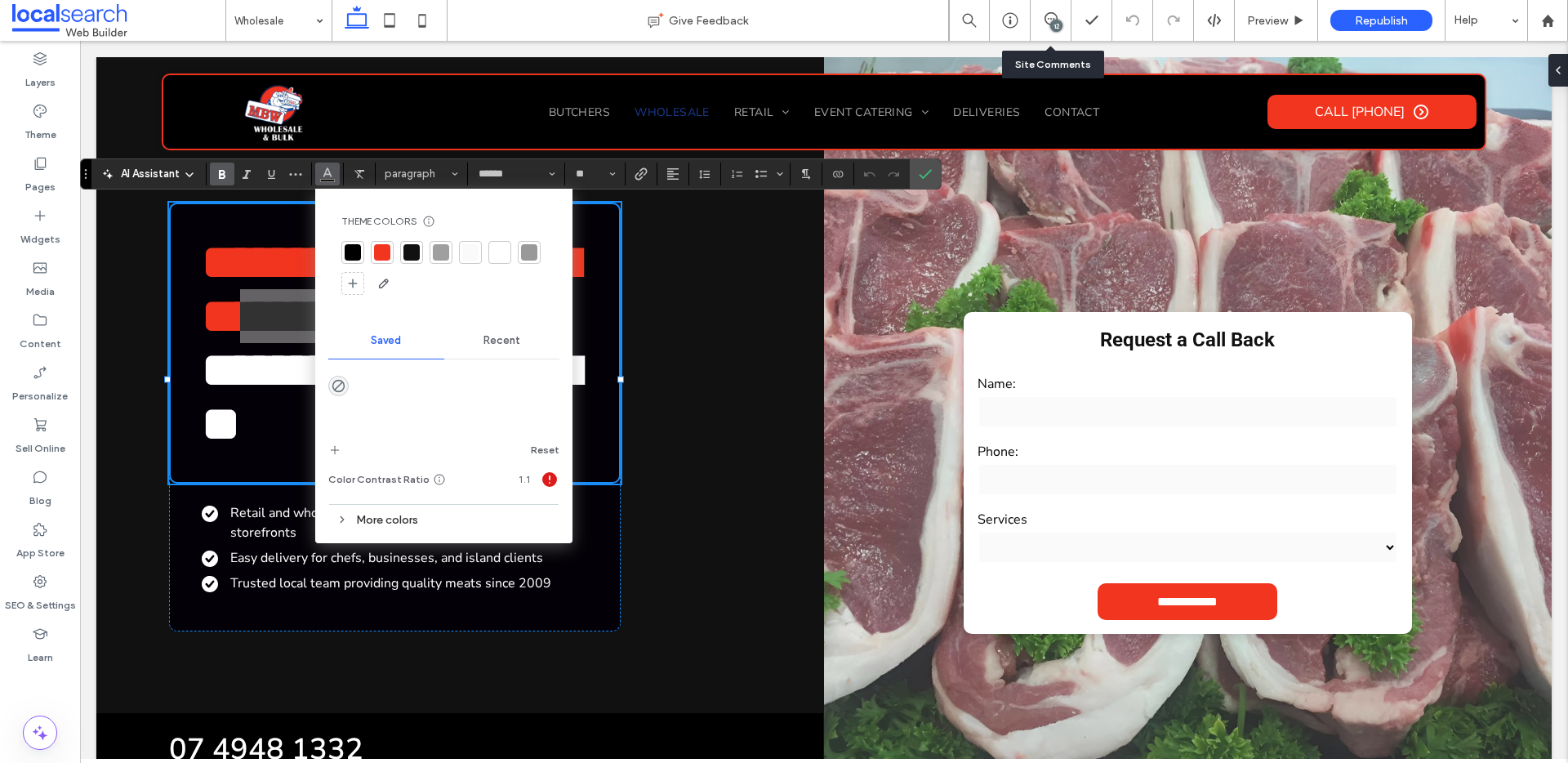 click at bounding box center (500, 252) 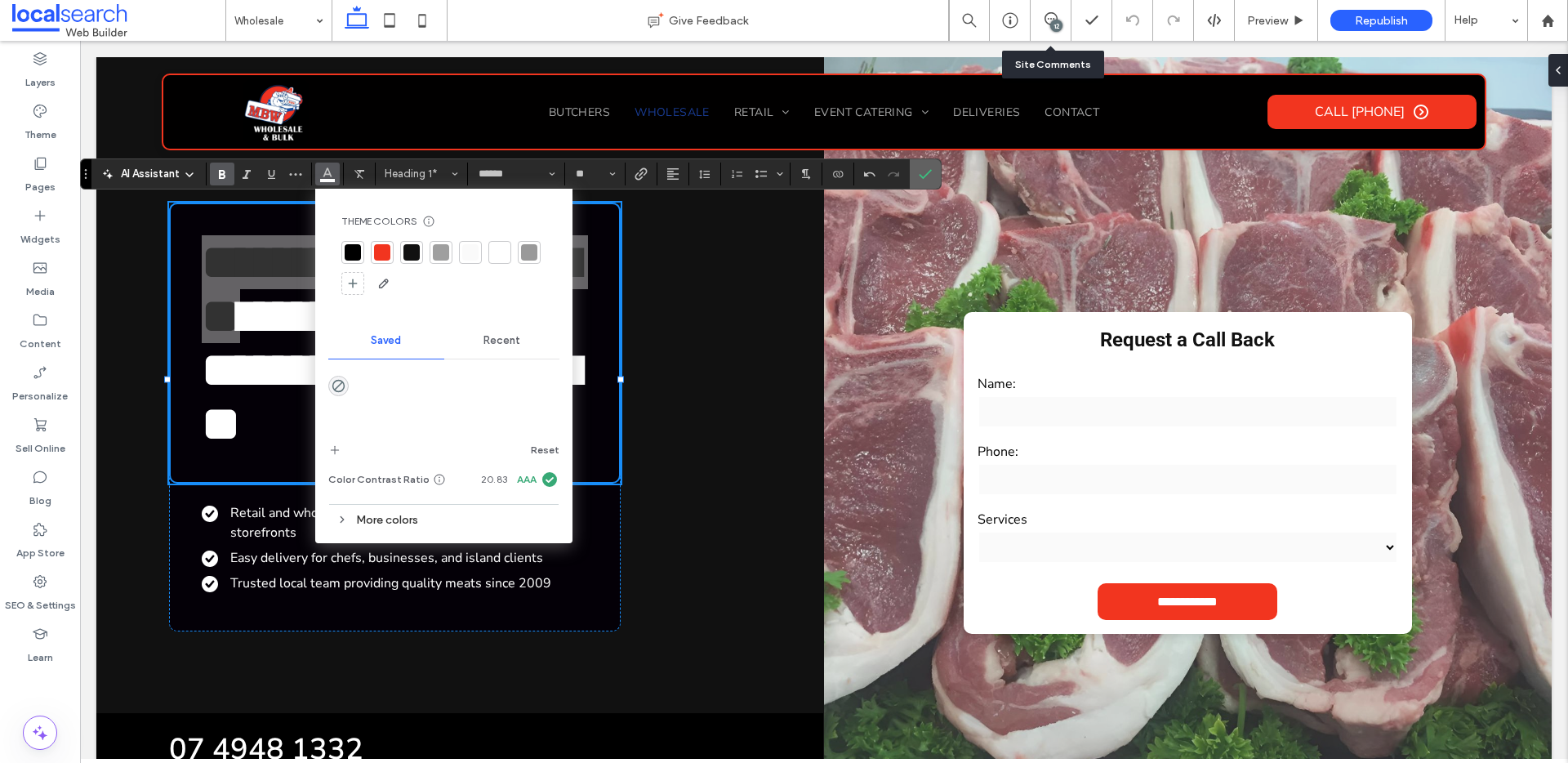 click 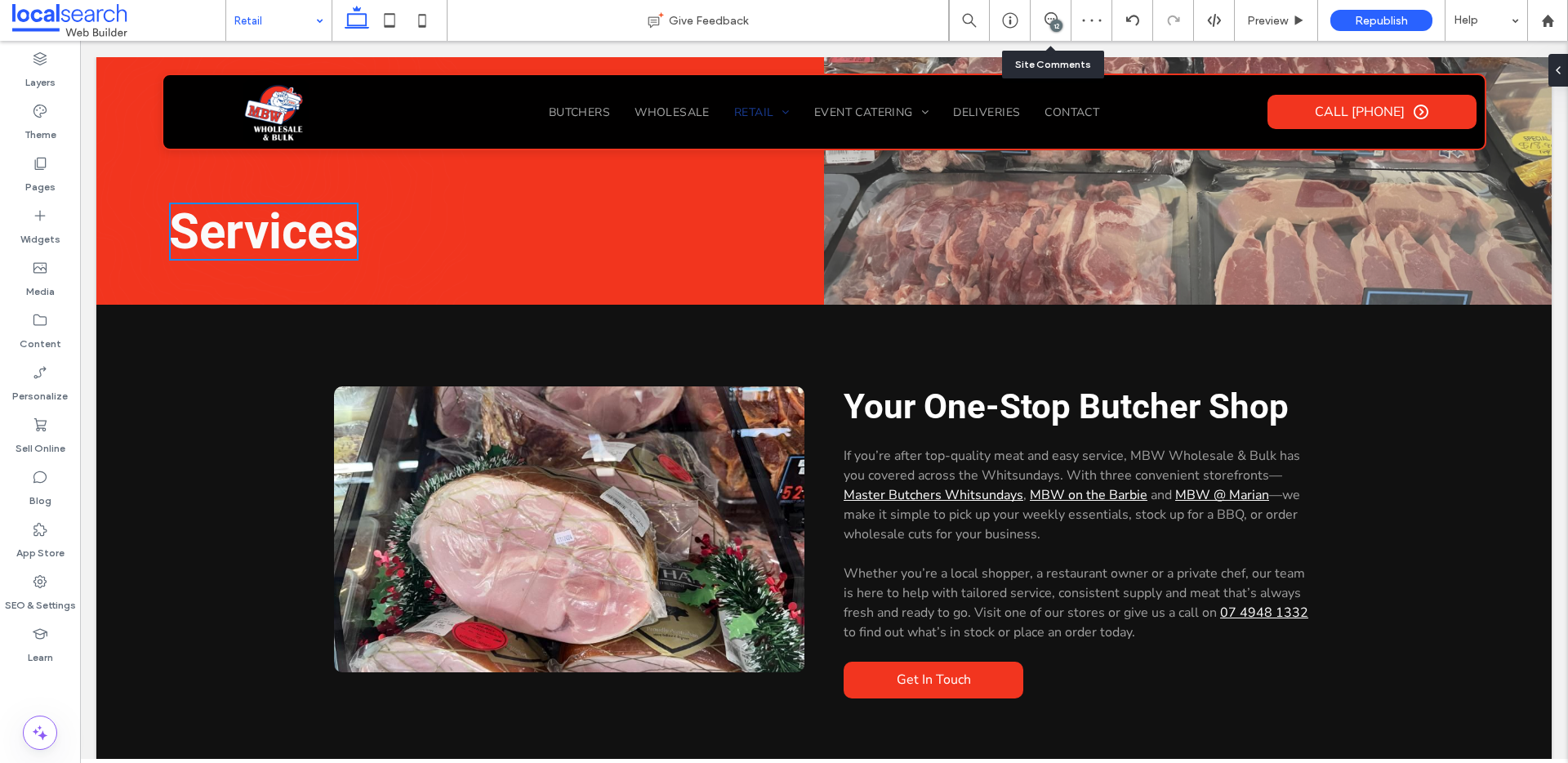 scroll, scrollTop: 0, scrollLeft: 0, axis: both 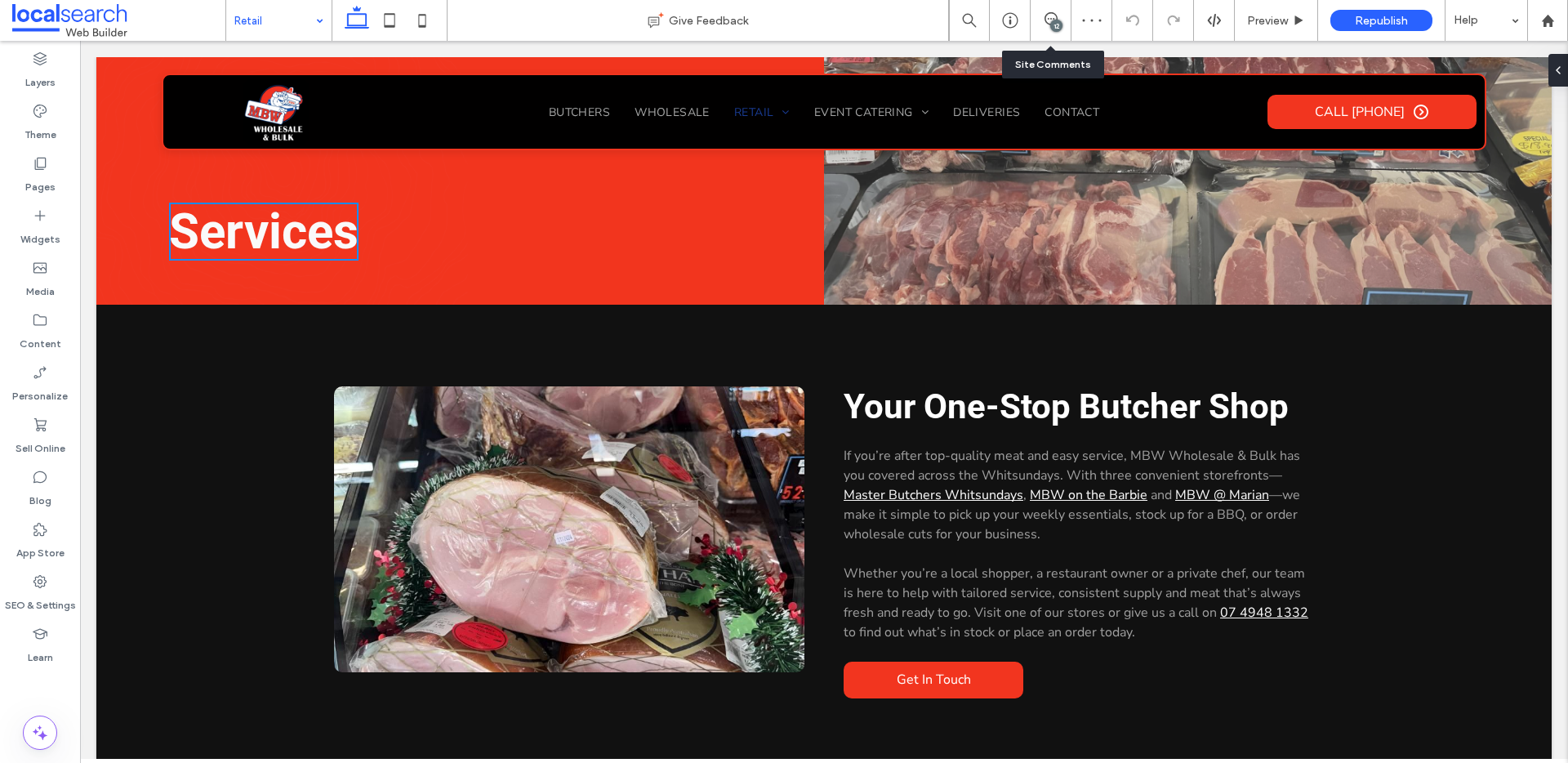 click at bounding box center (274, 20) 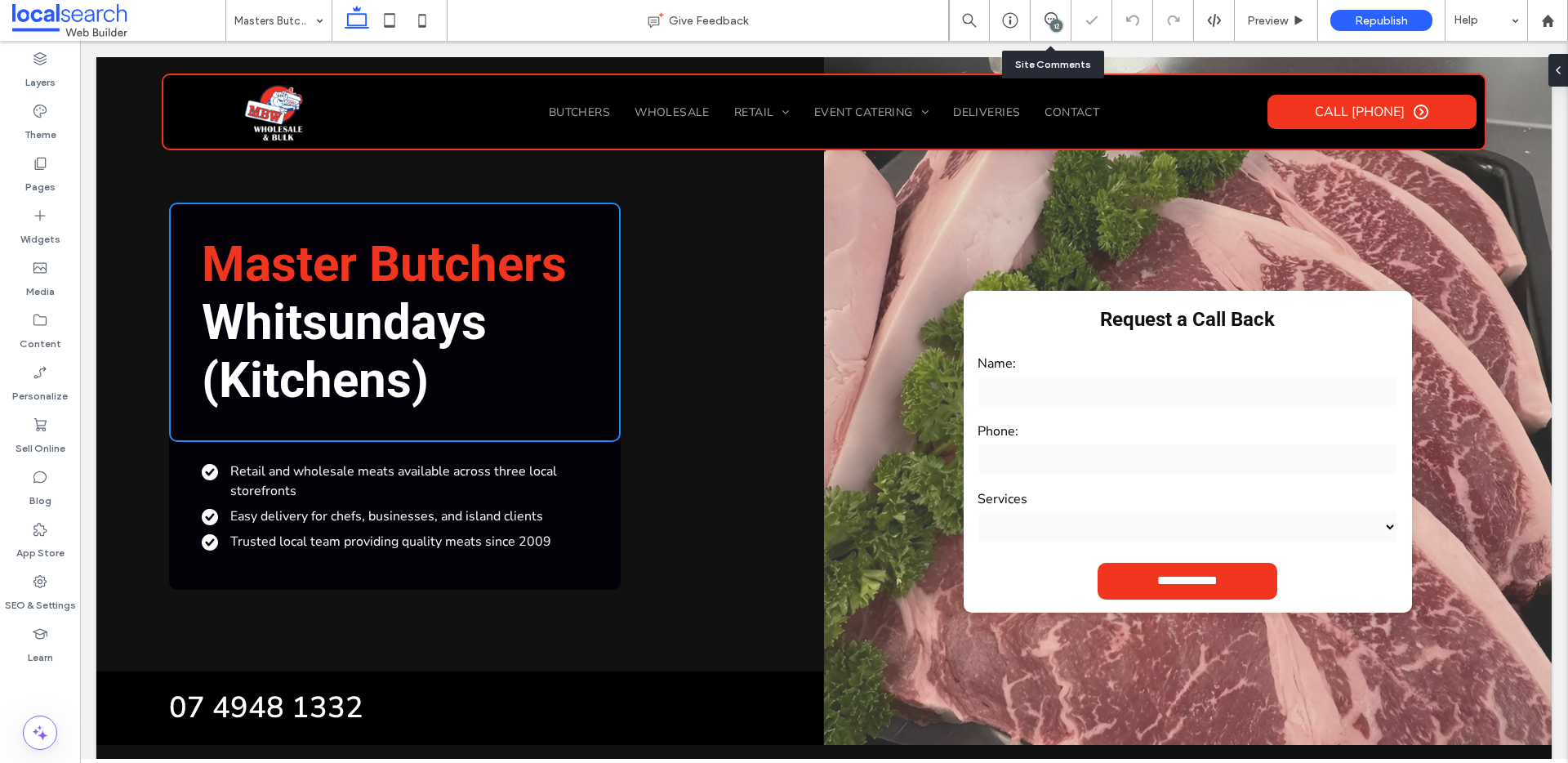 scroll, scrollTop: 0, scrollLeft: 0, axis: both 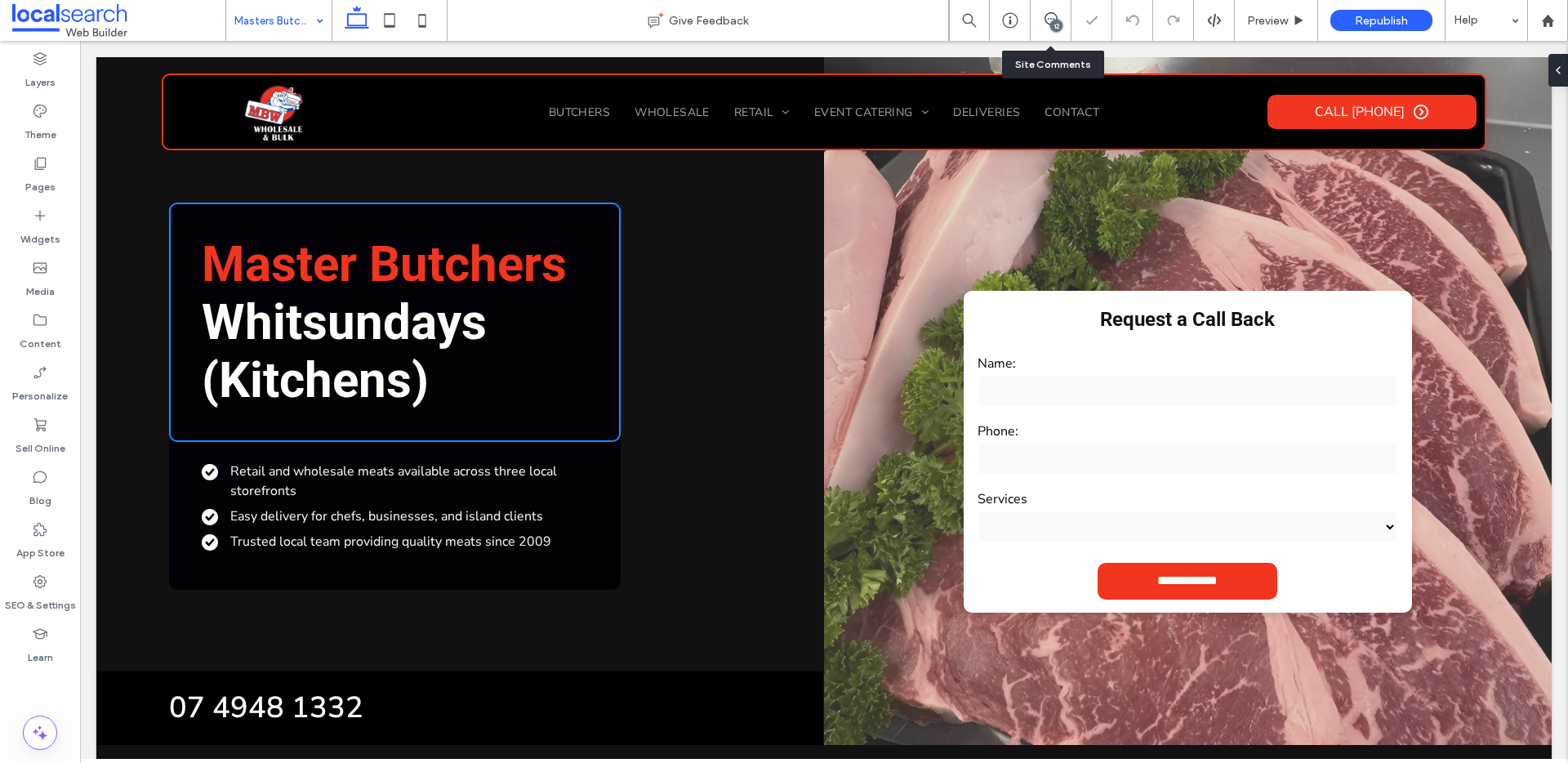 click at bounding box center [274, 20] 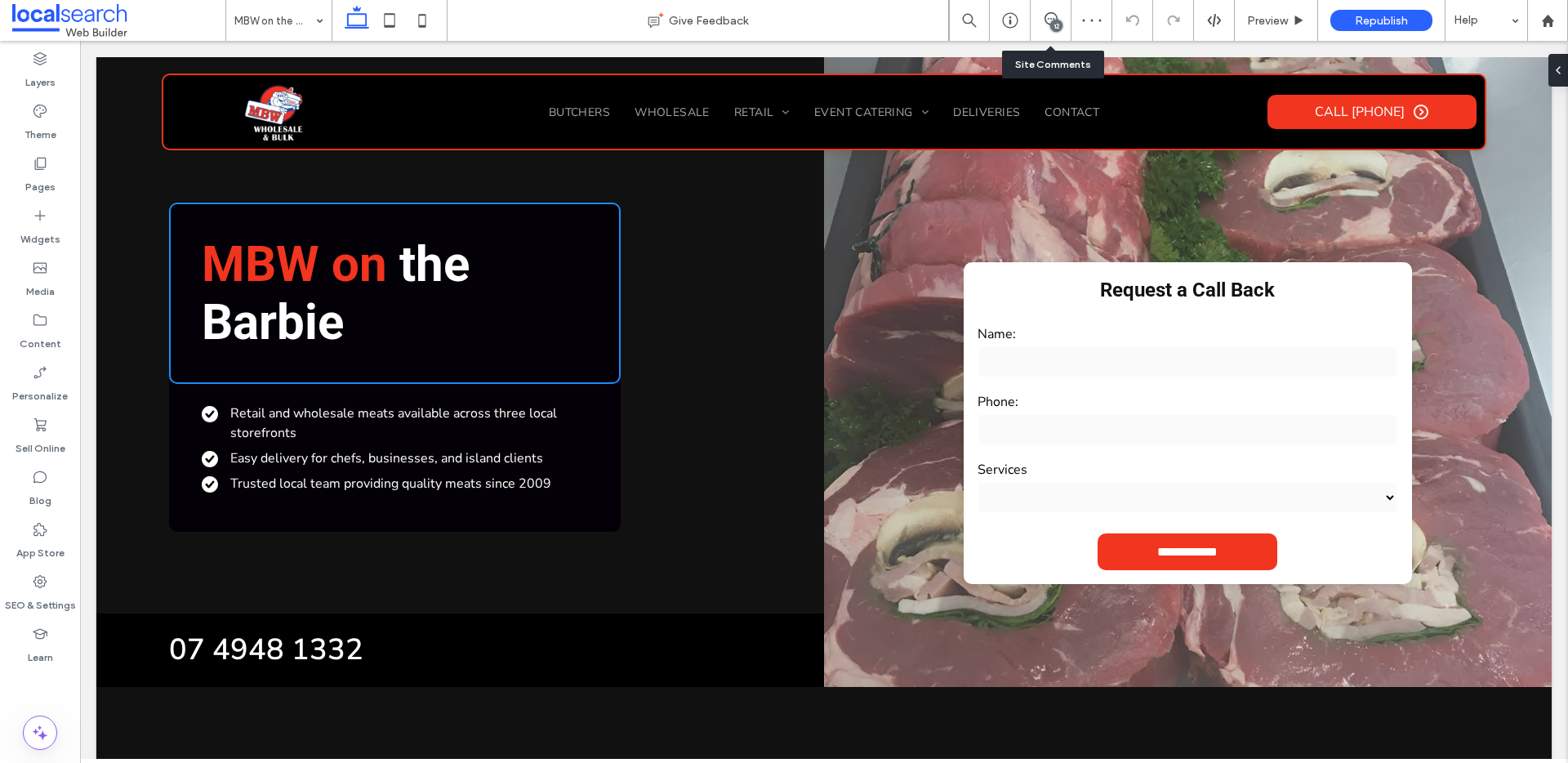 scroll, scrollTop: 0, scrollLeft: 0, axis: both 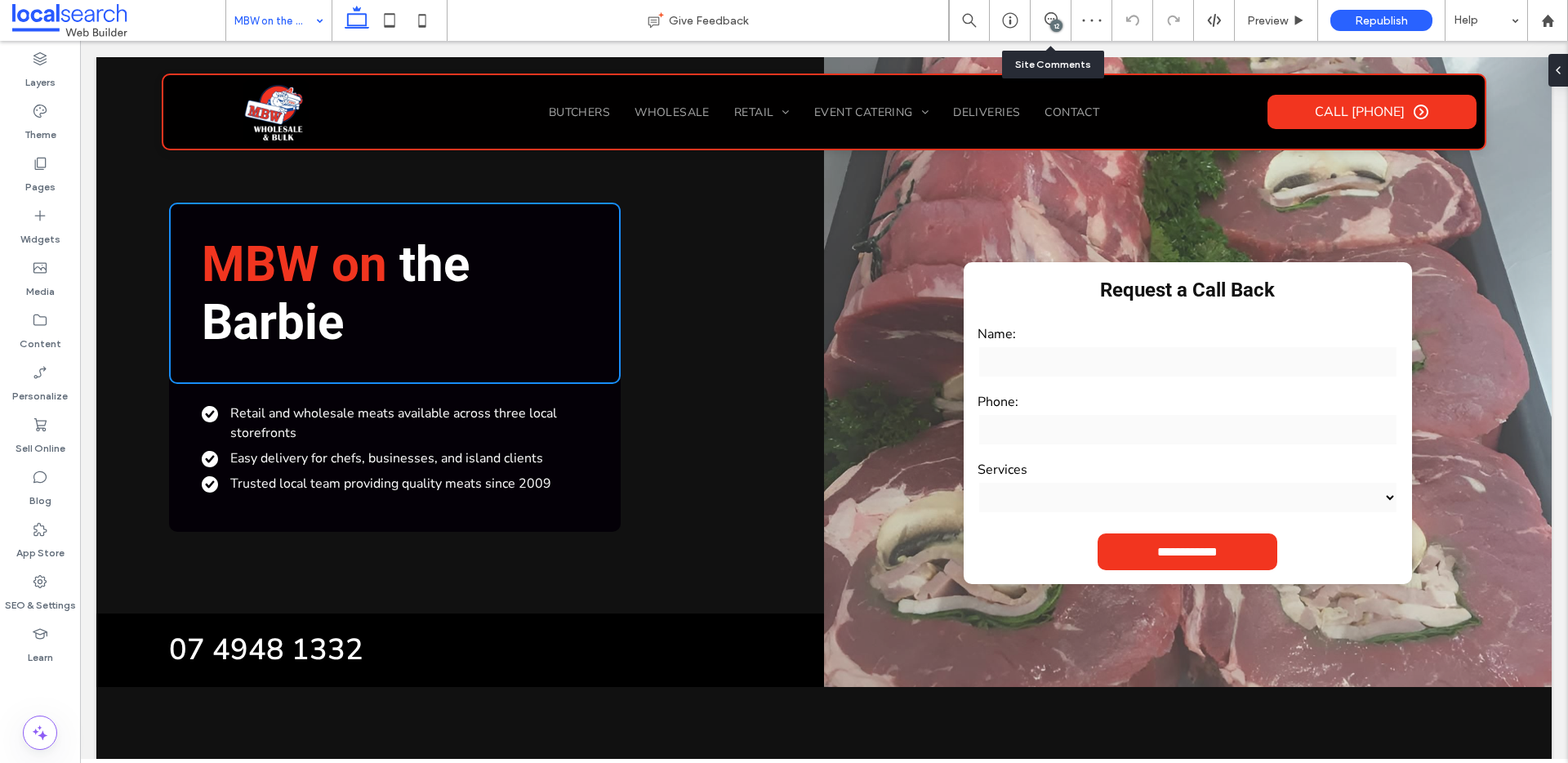 click at bounding box center [274, 20] 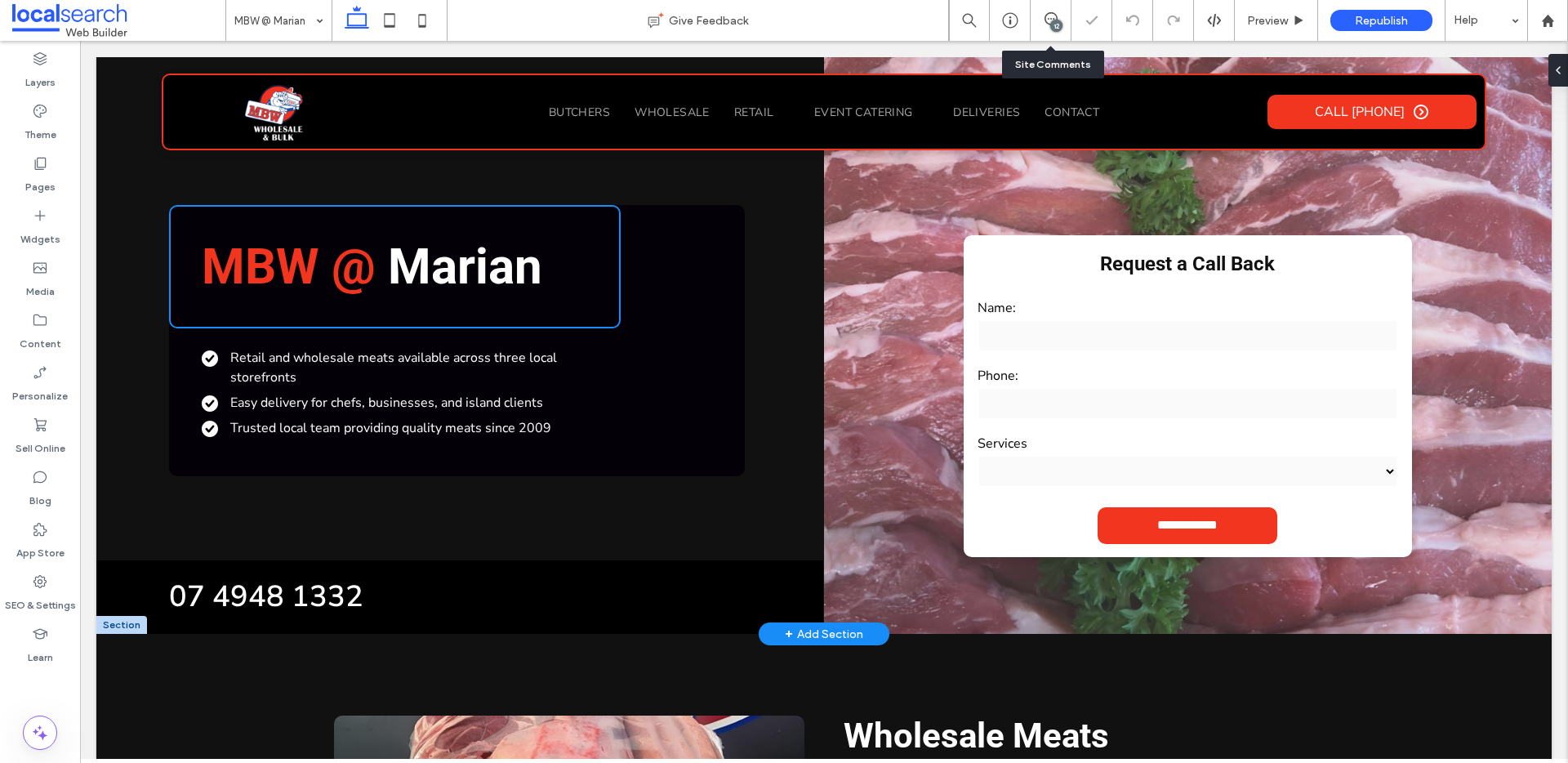 scroll, scrollTop: 0, scrollLeft: 0, axis: both 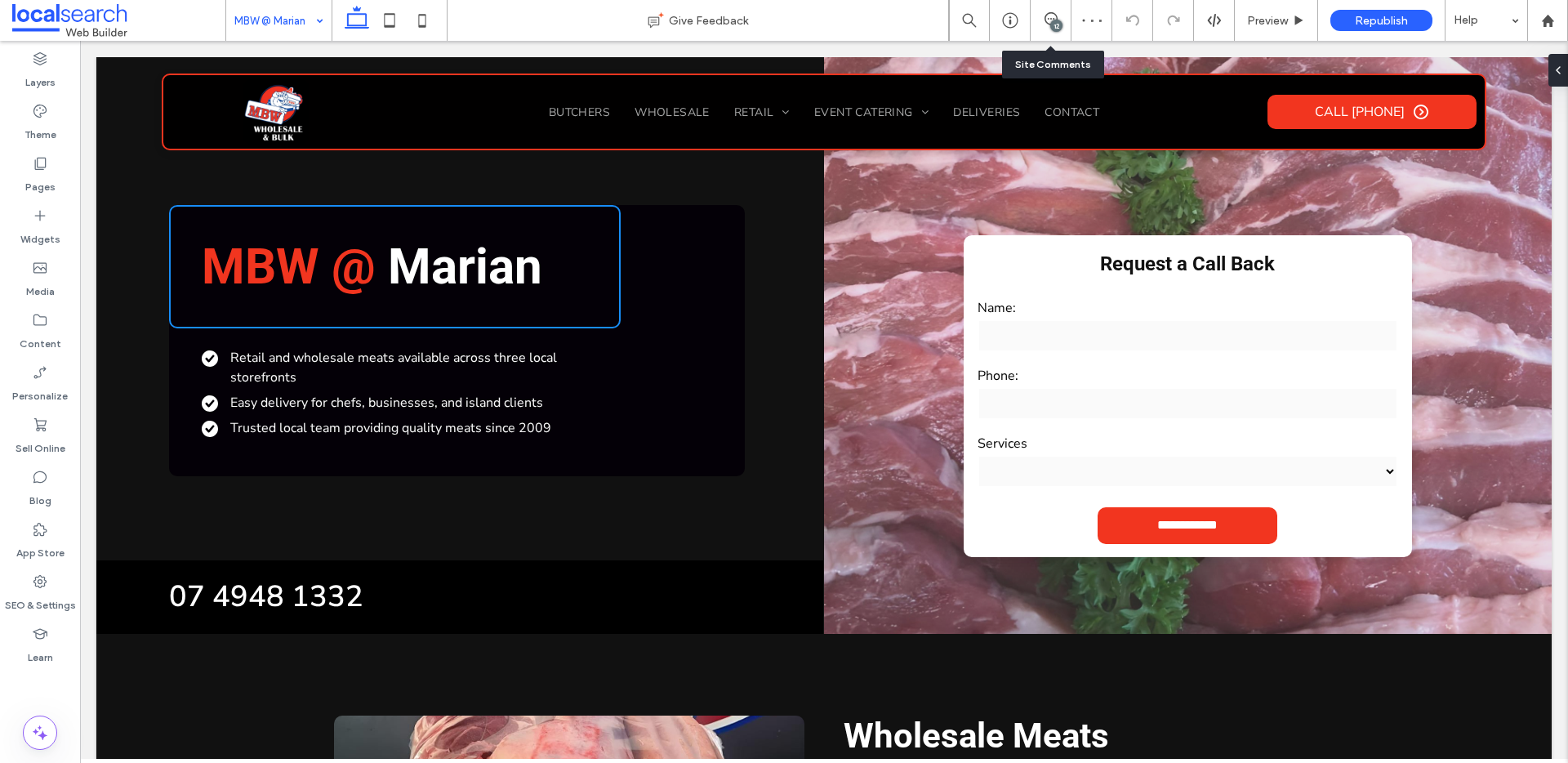 click on "MBW @ Marian" at bounding box center [278, 20] 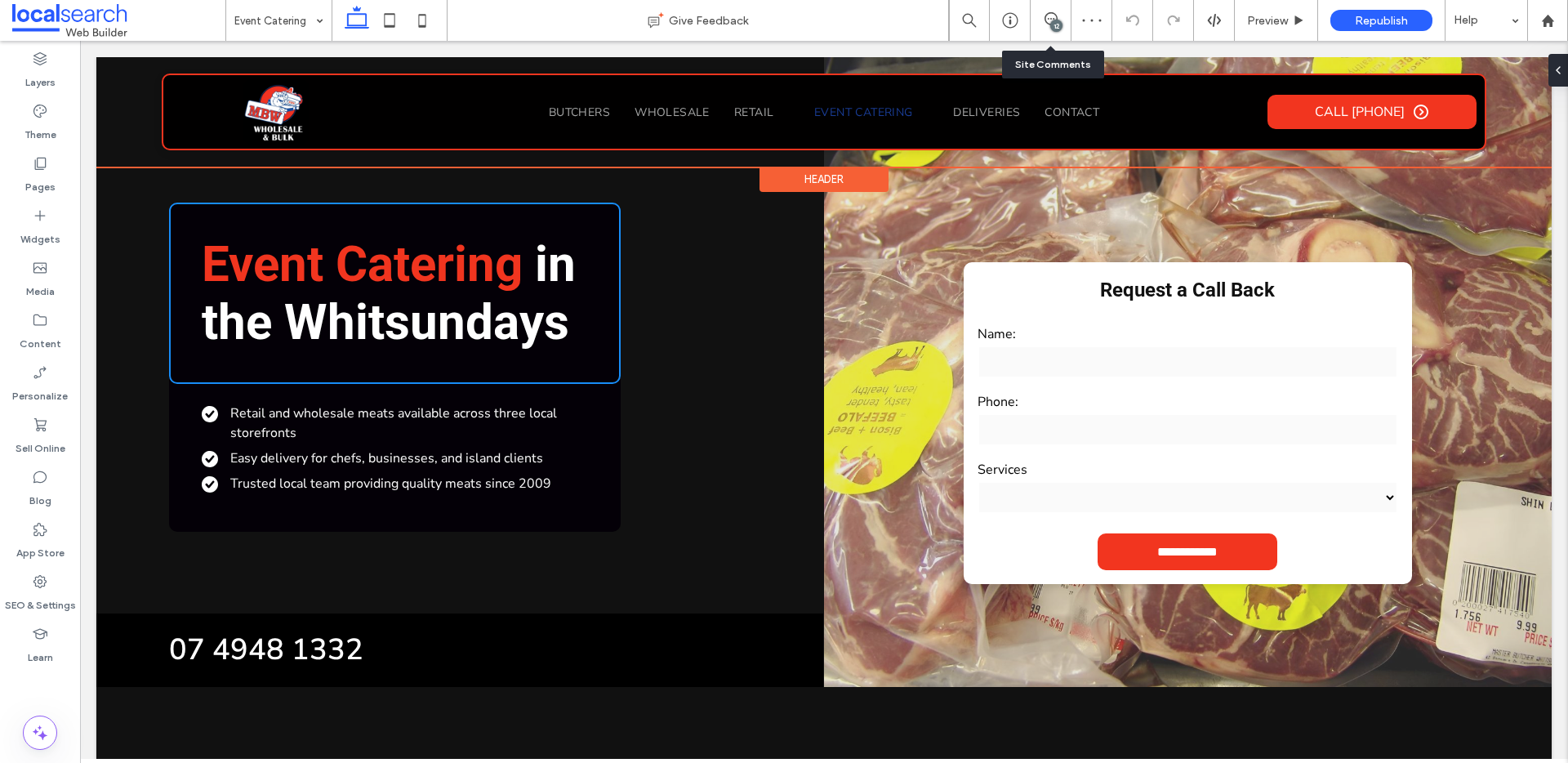 scroll, scrollTop: 0, scrollLeft: 0, axis: both 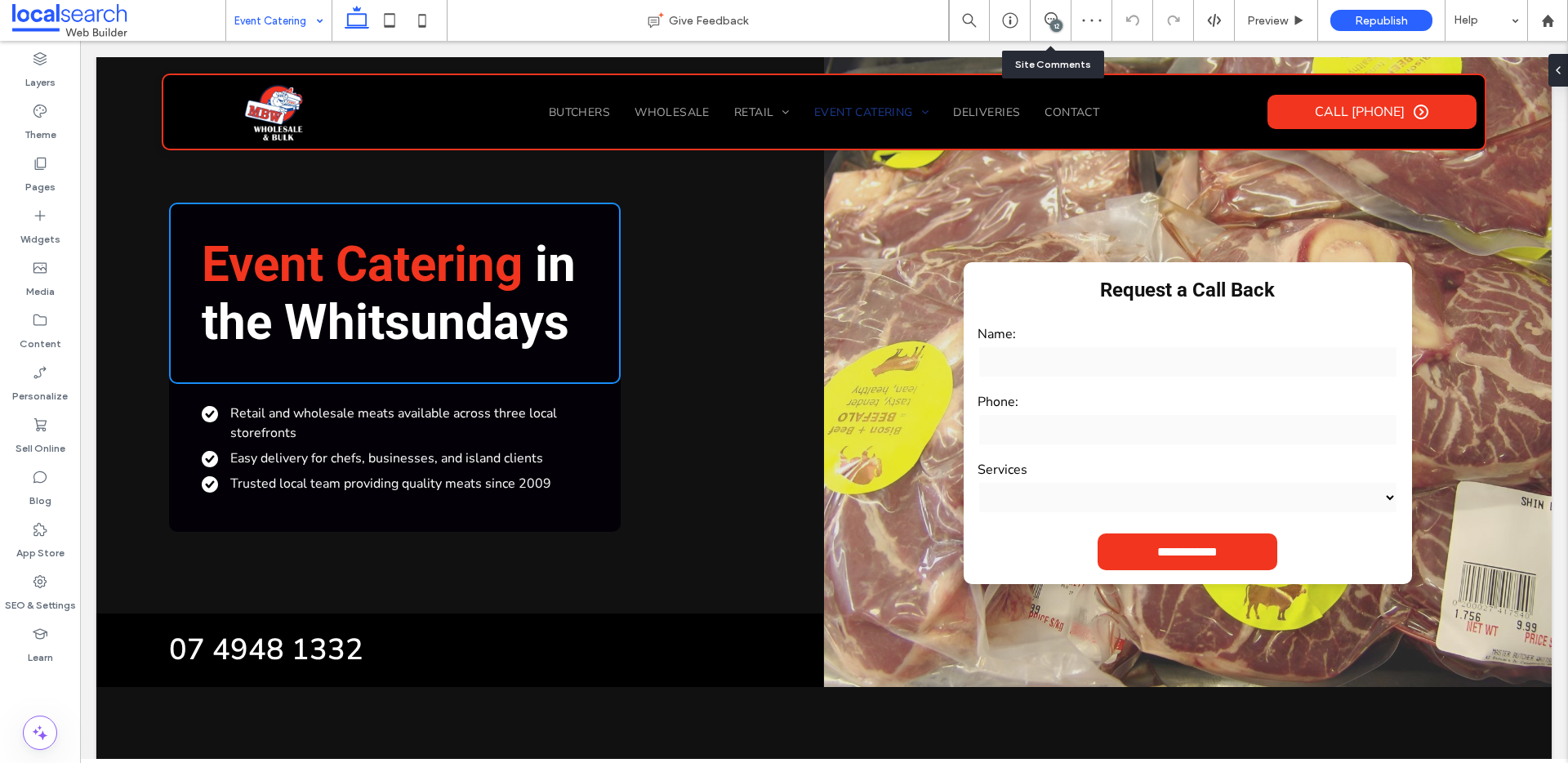 click at bounding box center (274, 20) 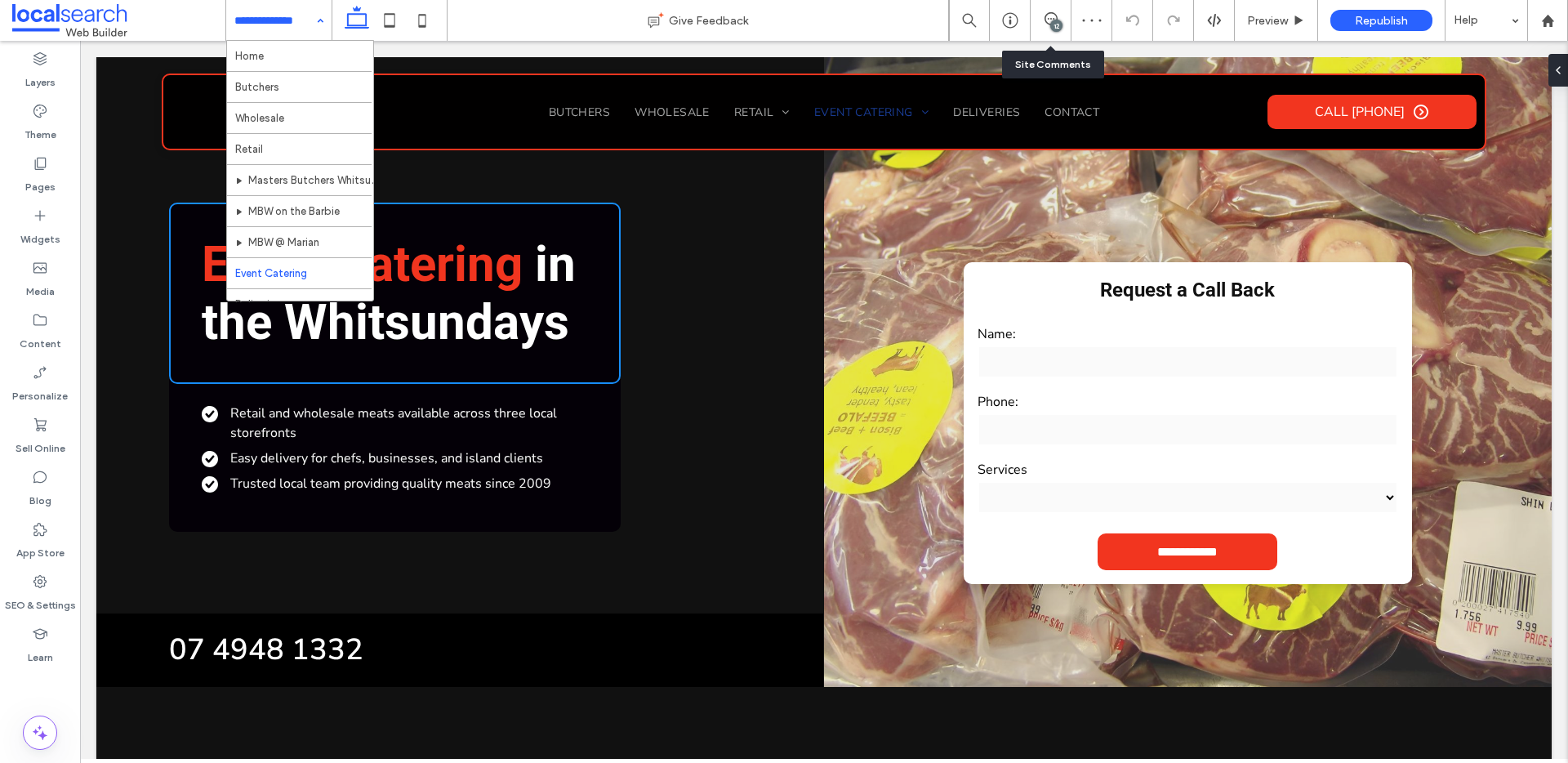 scroll, scrollTop: 48, scrollLeft: 0, axis: vertical 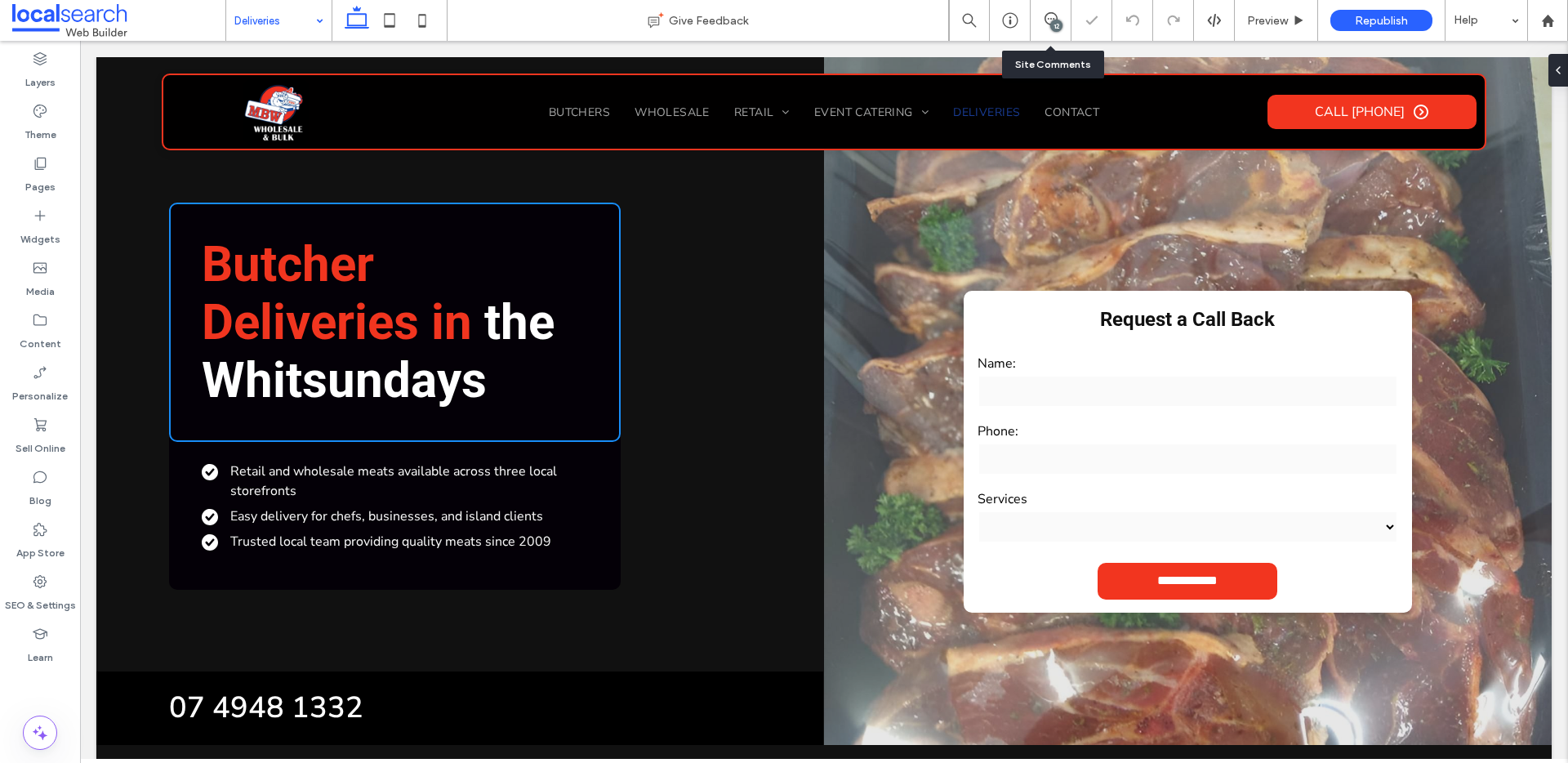 click at bounding box center [274, 20] 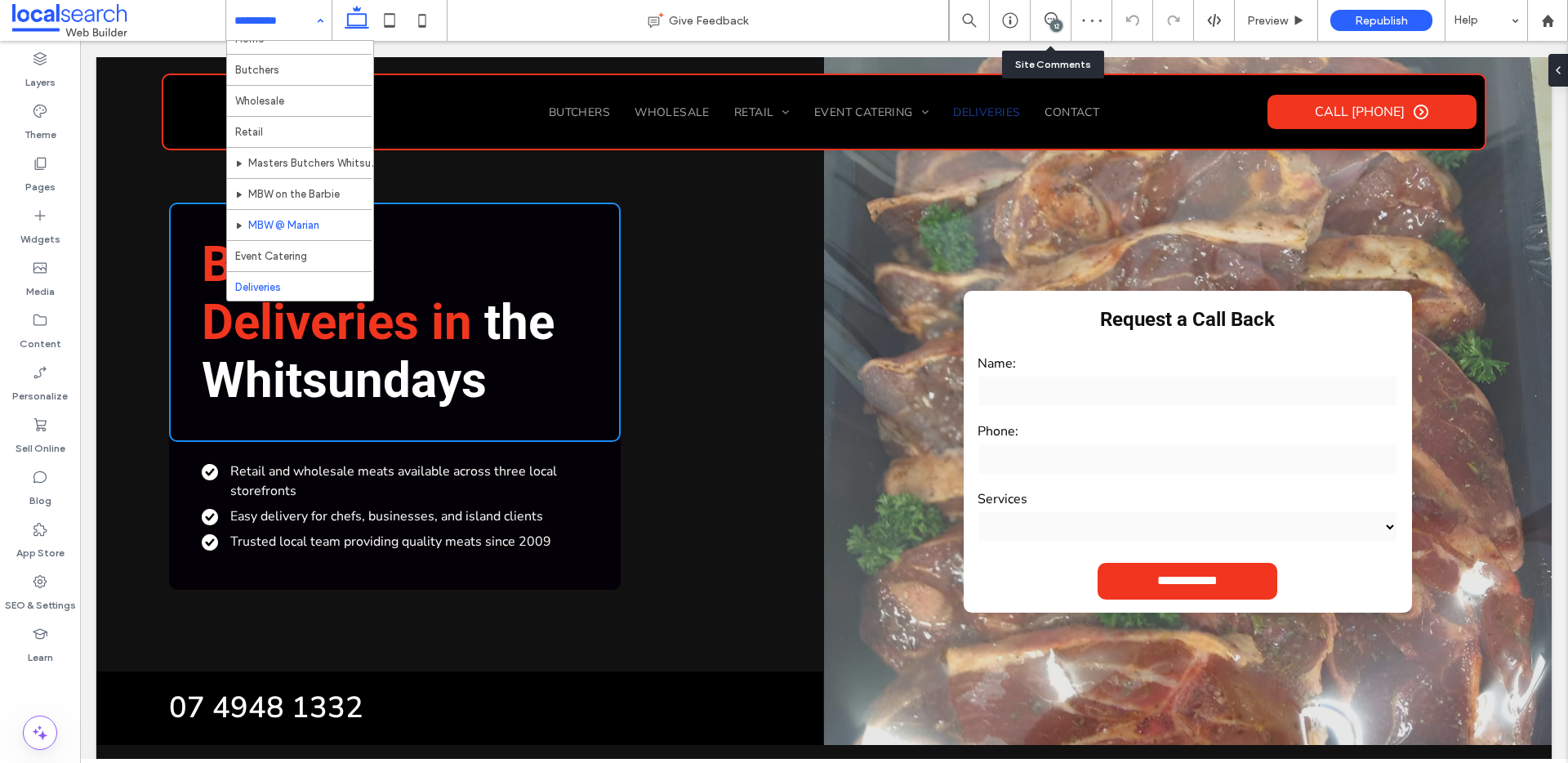 scroll, scrollTop: 48, scrollLeft: 0, axis: vertical 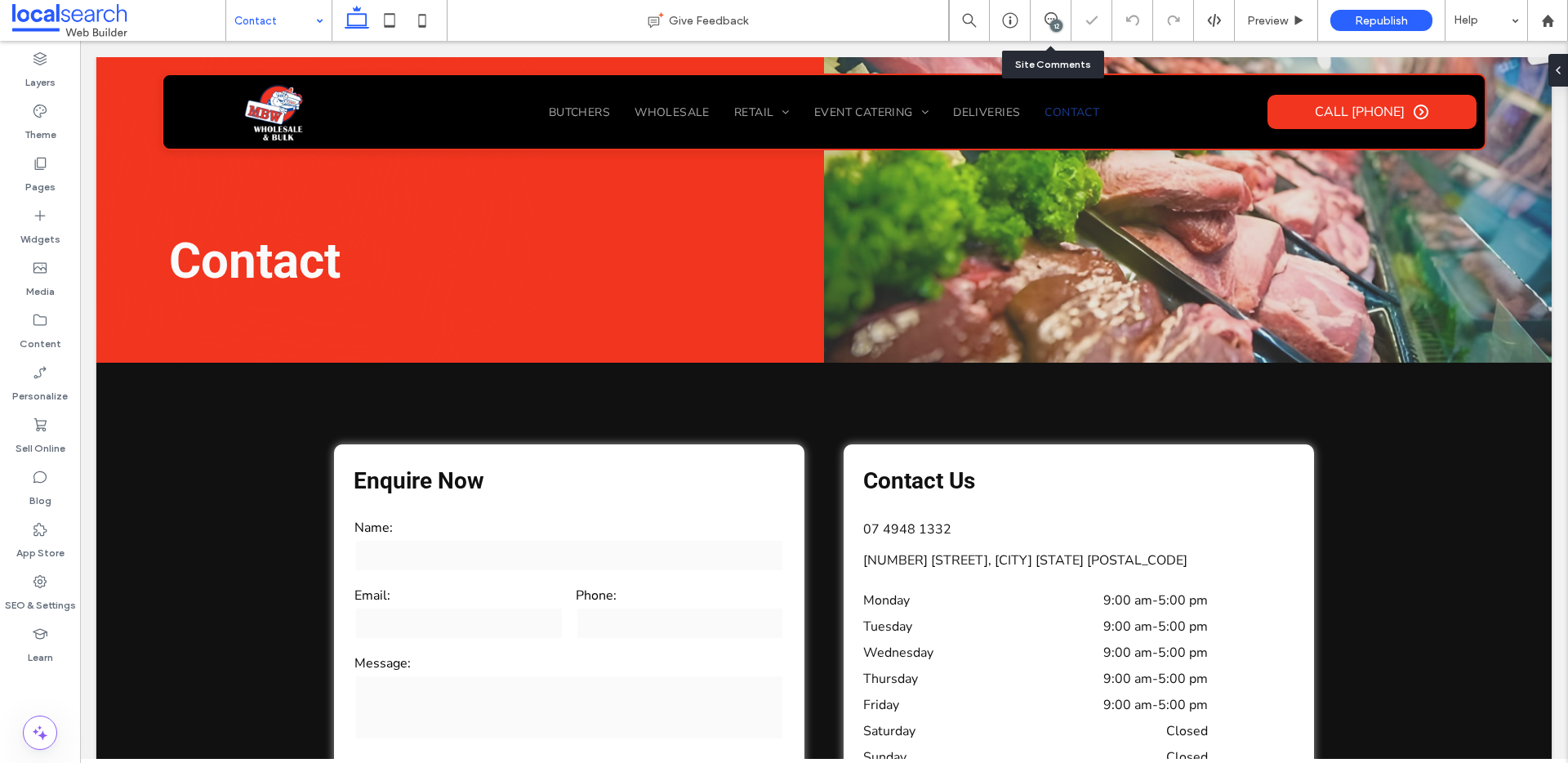 click on "12" at bounding box center (1051, 20) 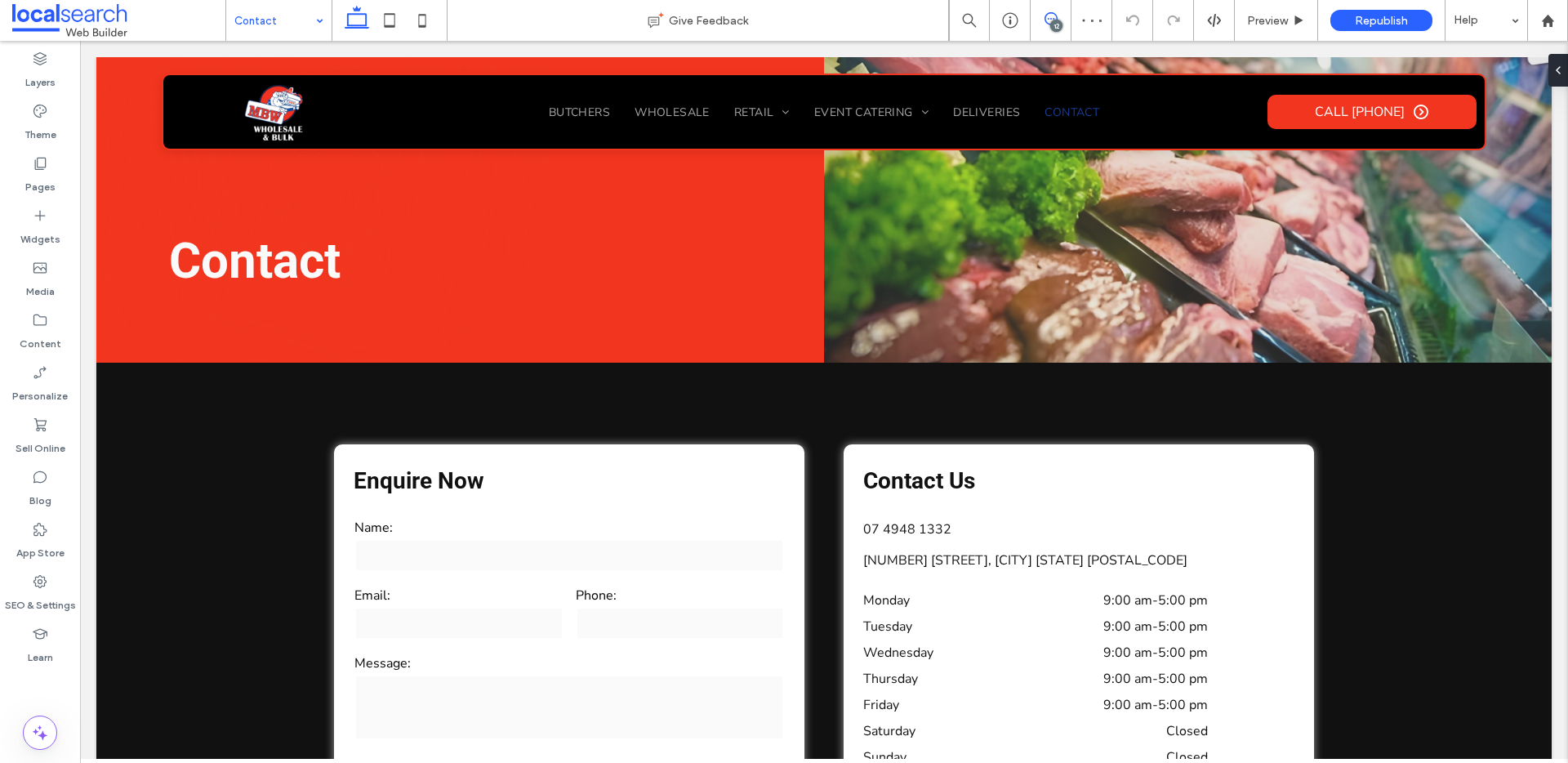 click at bounding box center [1050, 19] 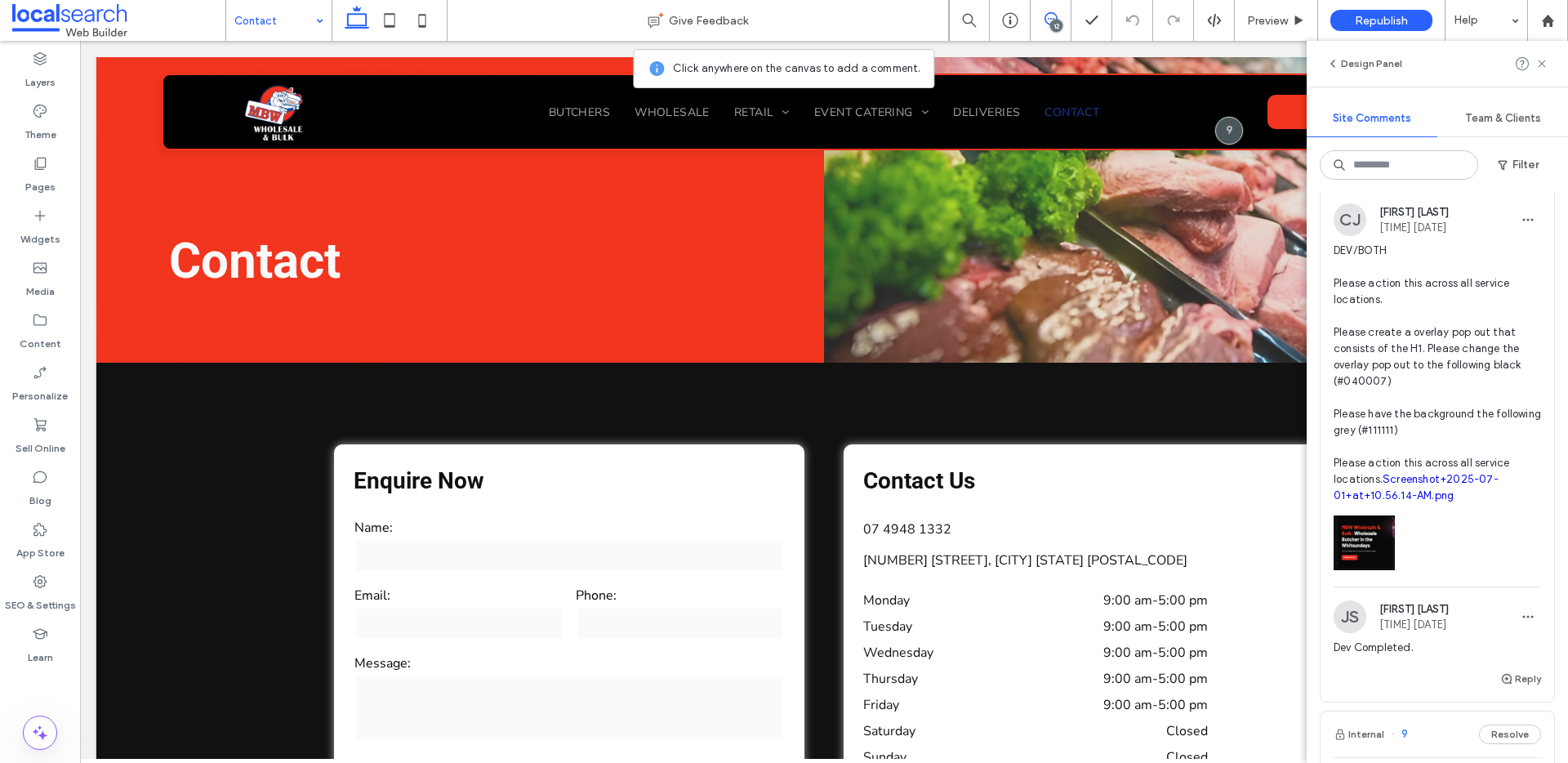 scroll, scrollTop: 4097, scrollLeft: 0, axis: vertical 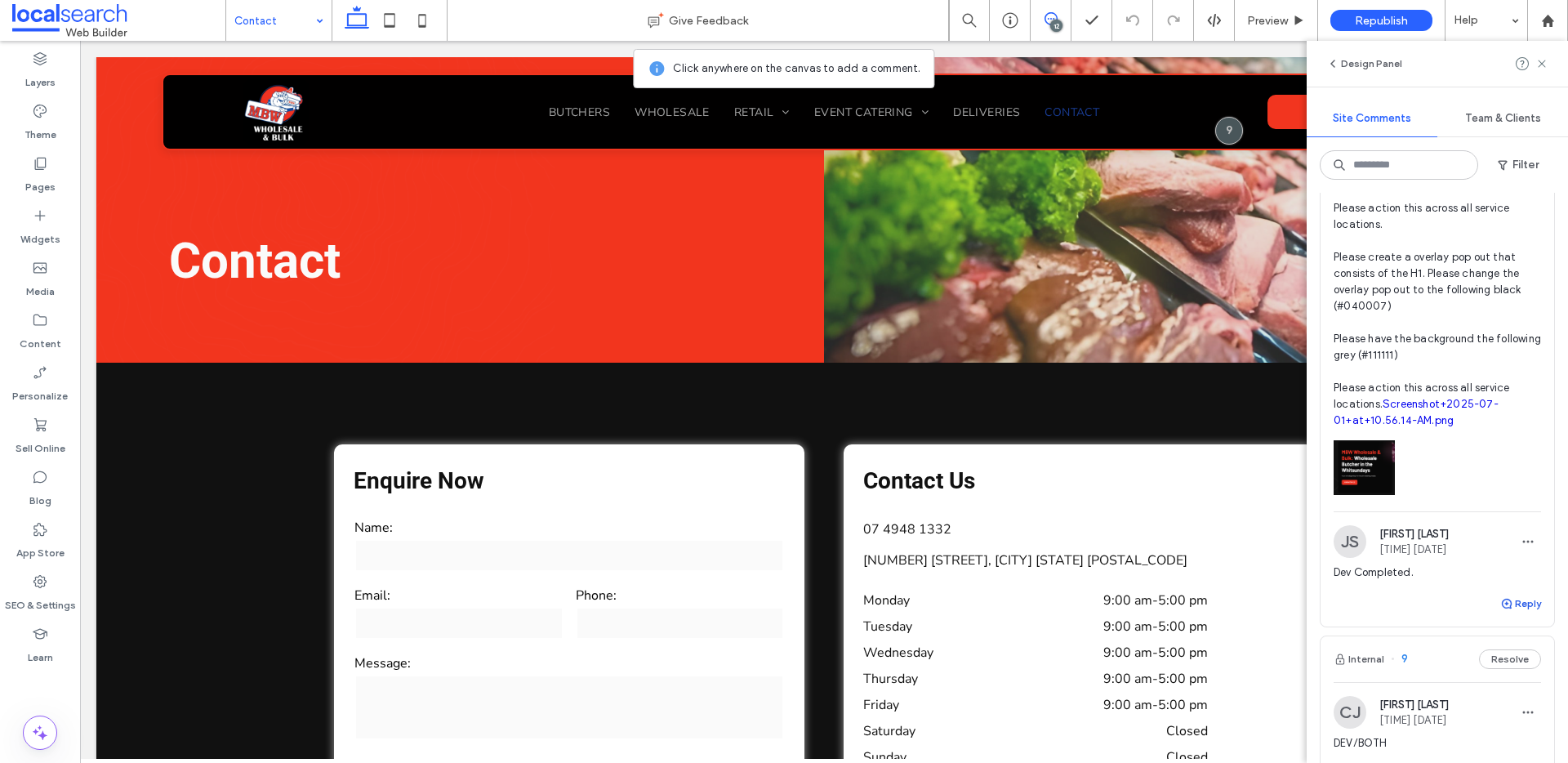 click on "Reply" at bounding box center [1521, 604] 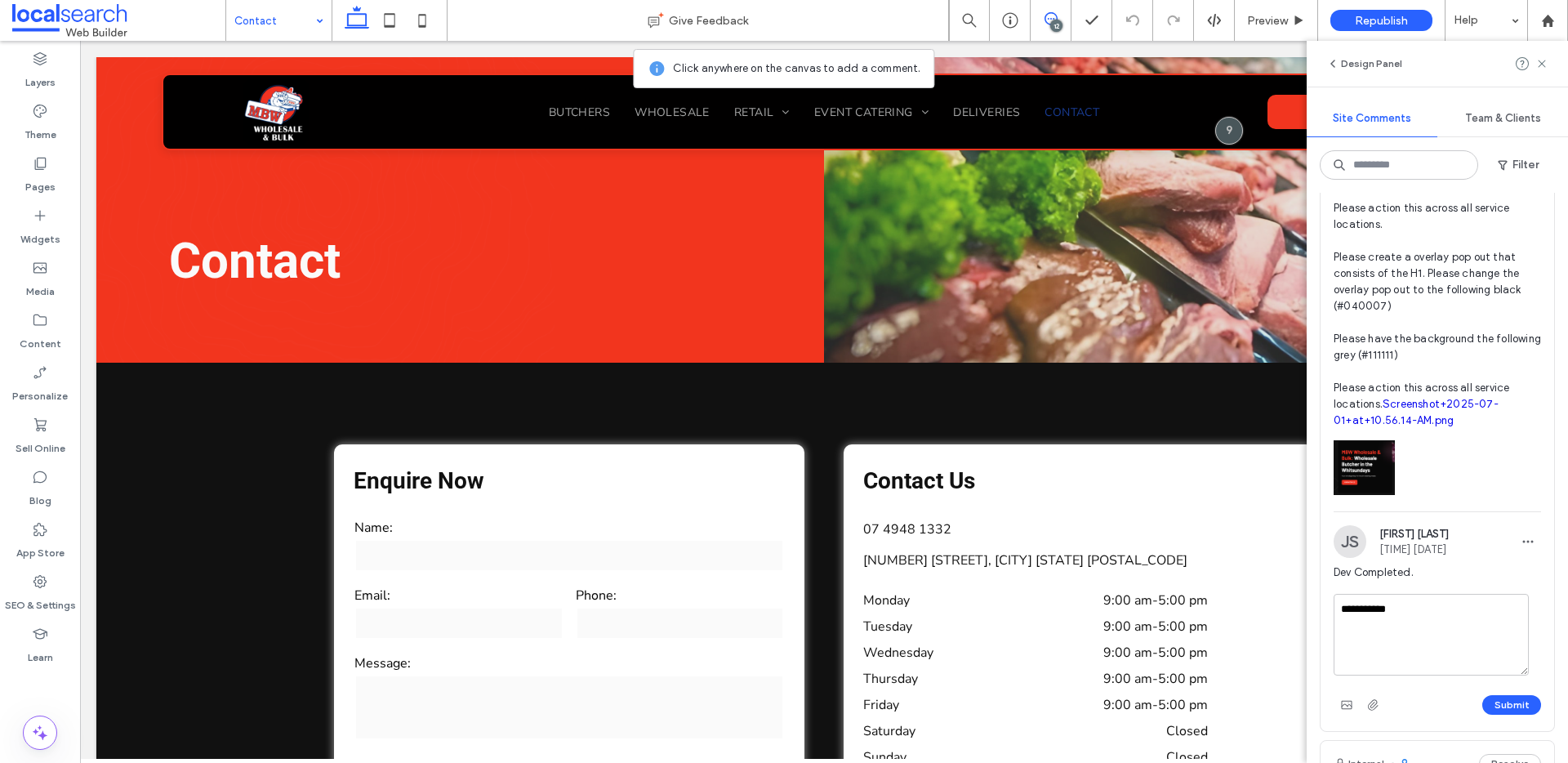 scroll, scrollTop: 4193, scrollLeft: 0, axis: vertical 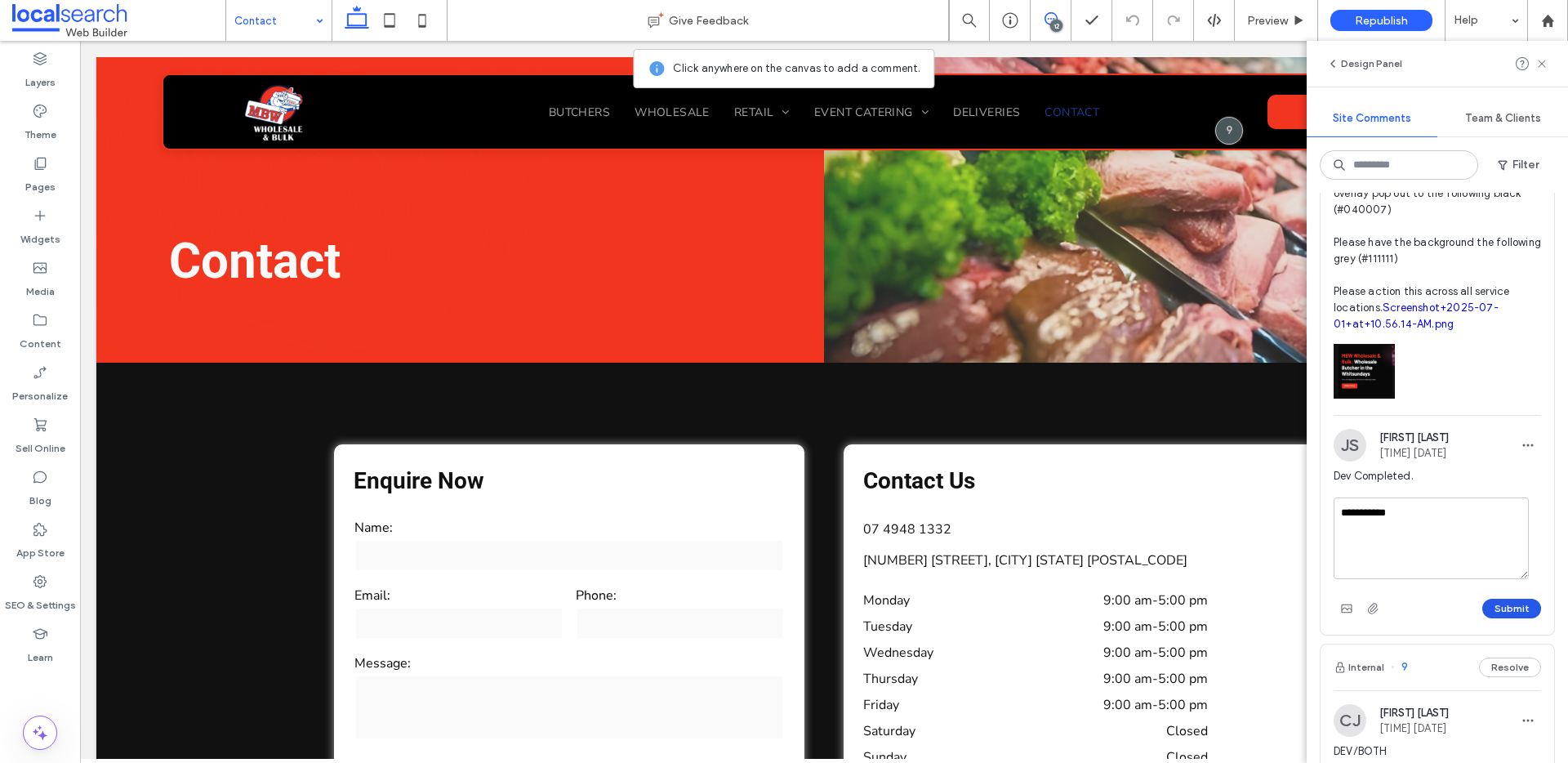 type on "**********" 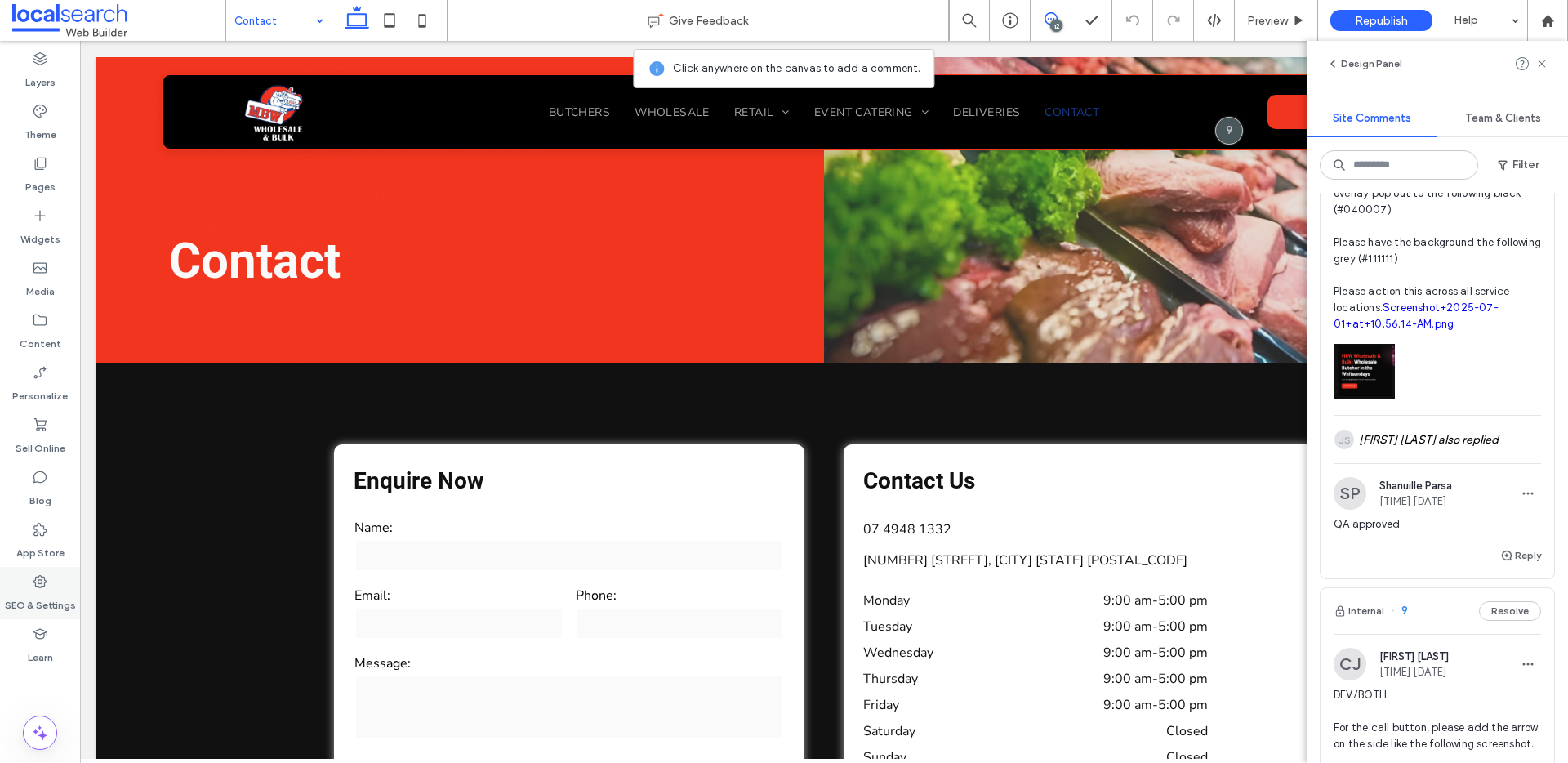 click on "SEO & Settings" at bounding box center (40, 601) 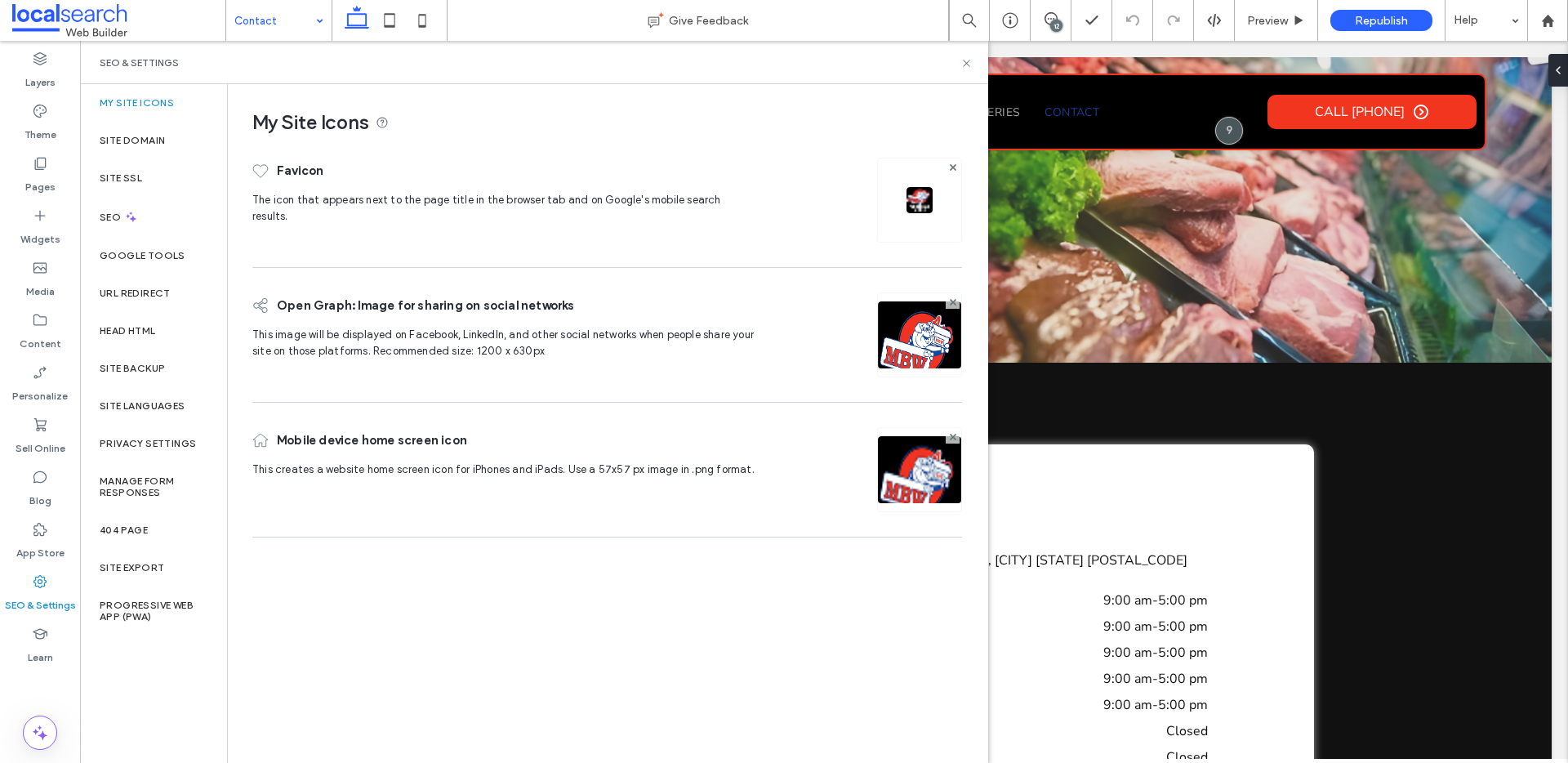 scroll, scrollTop: 0, scrollLeft: 0, axis: both 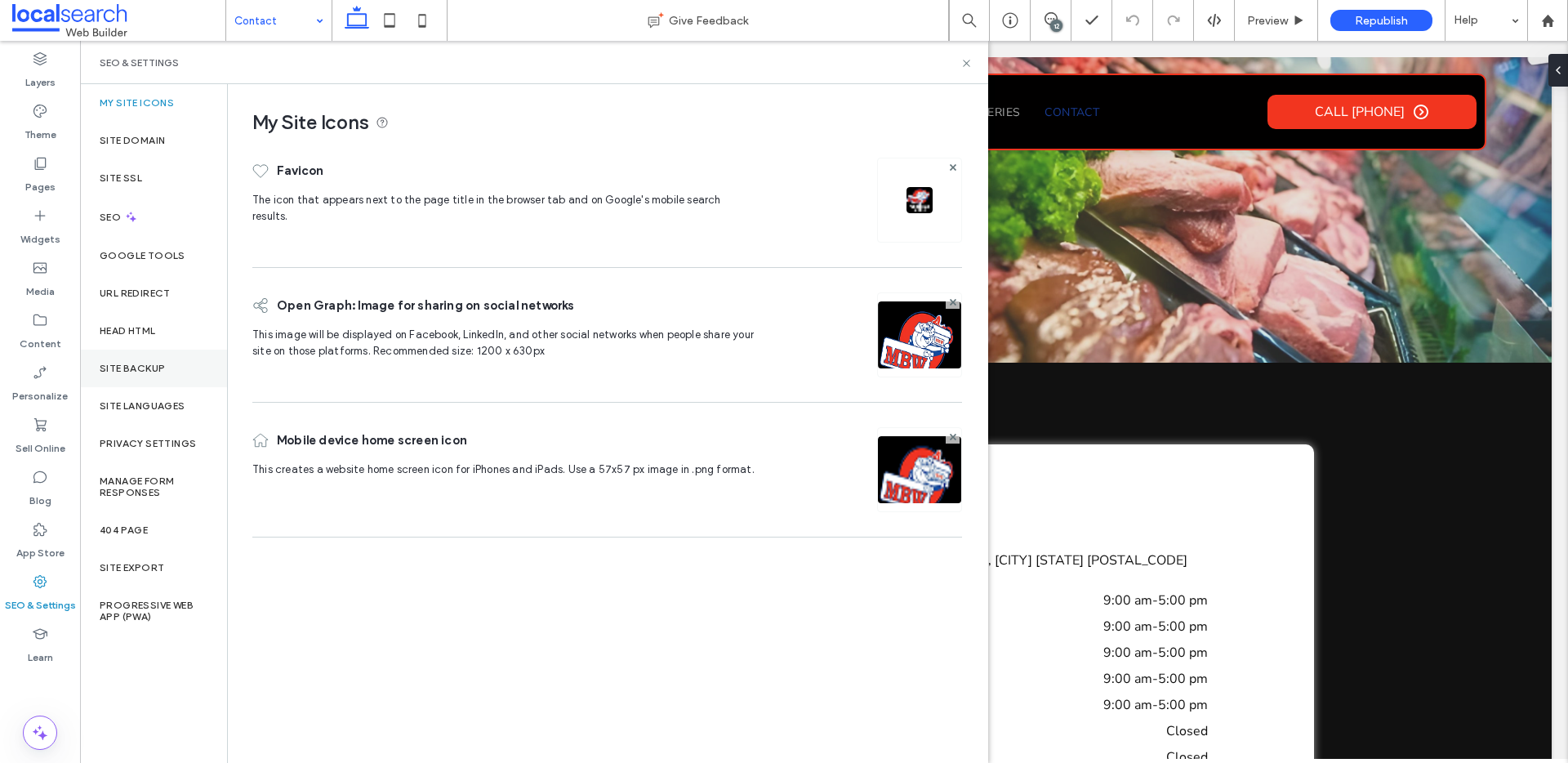 click on "Site Backup" at bounding box center [154, 368] 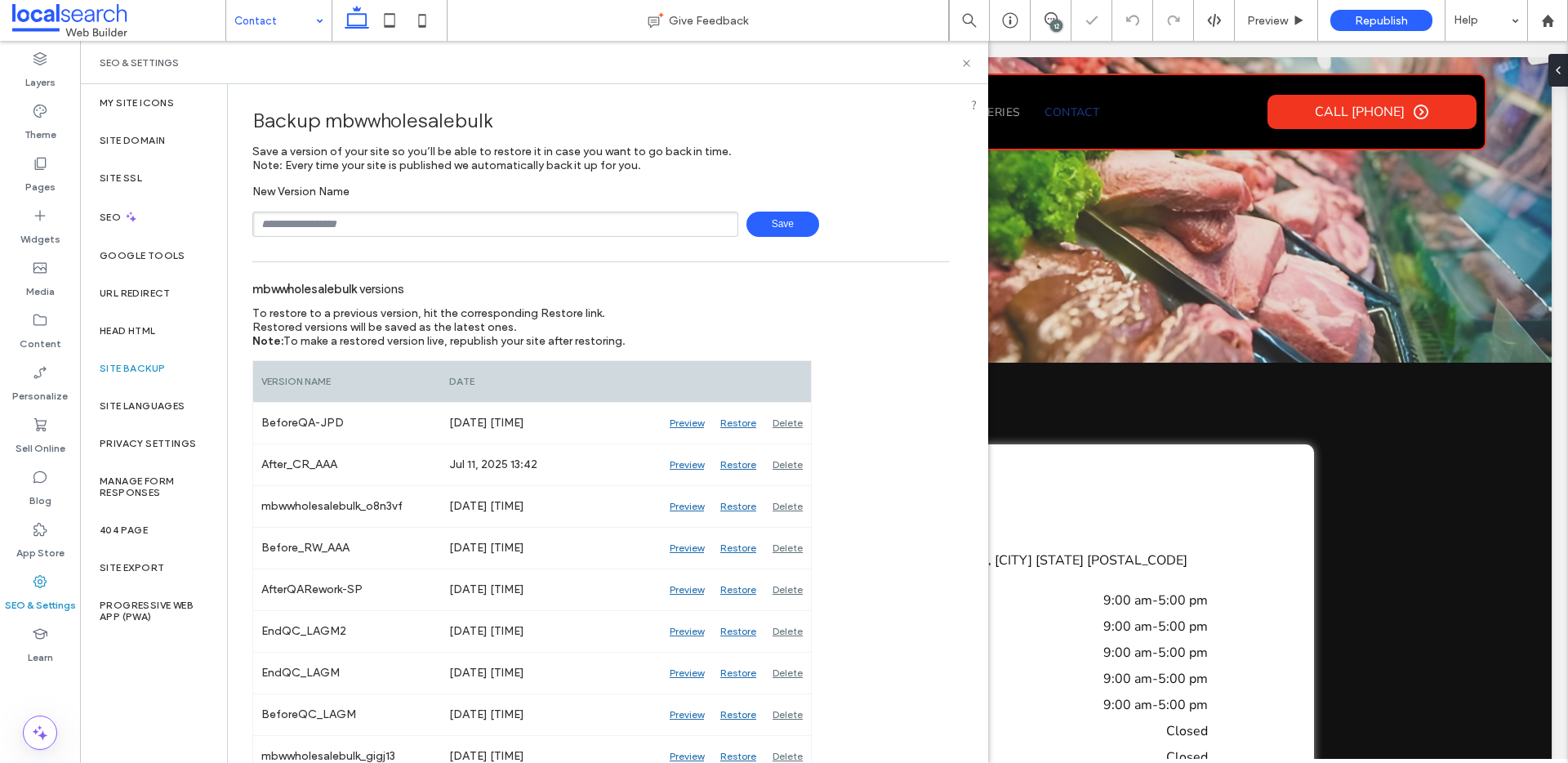 click at bounding box center (495, 224) 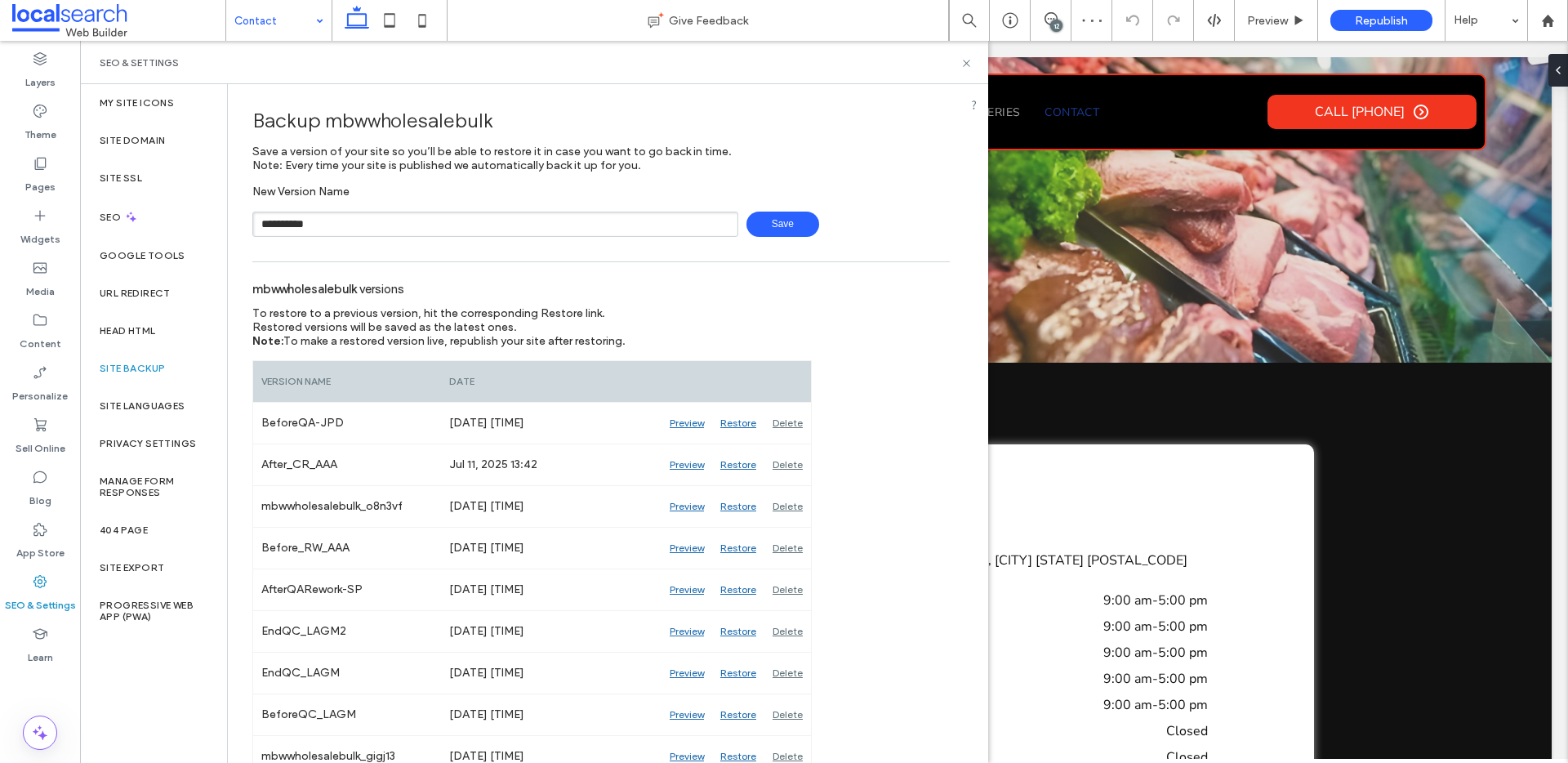 click on "**********" at bounding box center [495, 224] 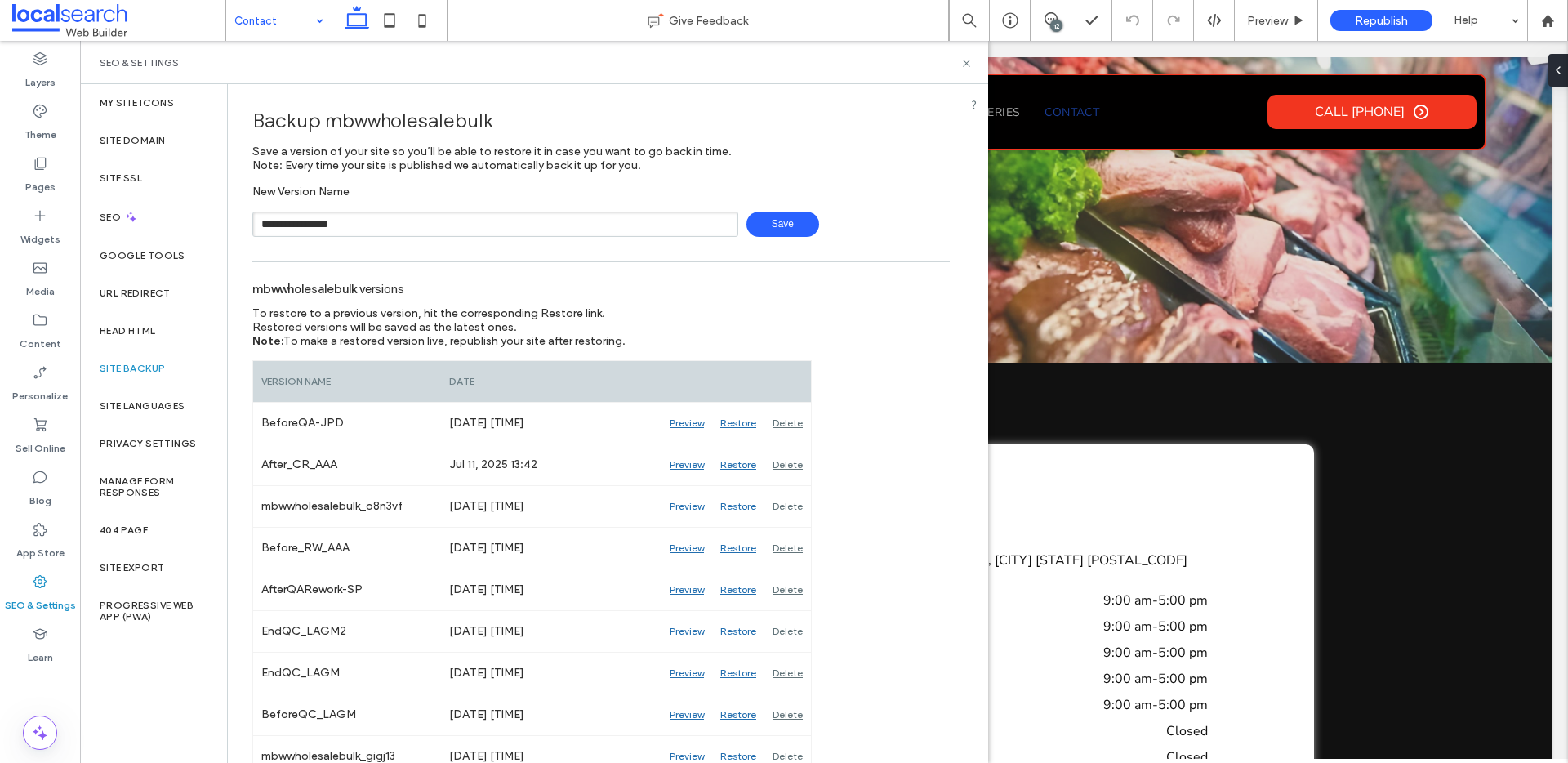 click on "**********" at bounding box center [601, 211] 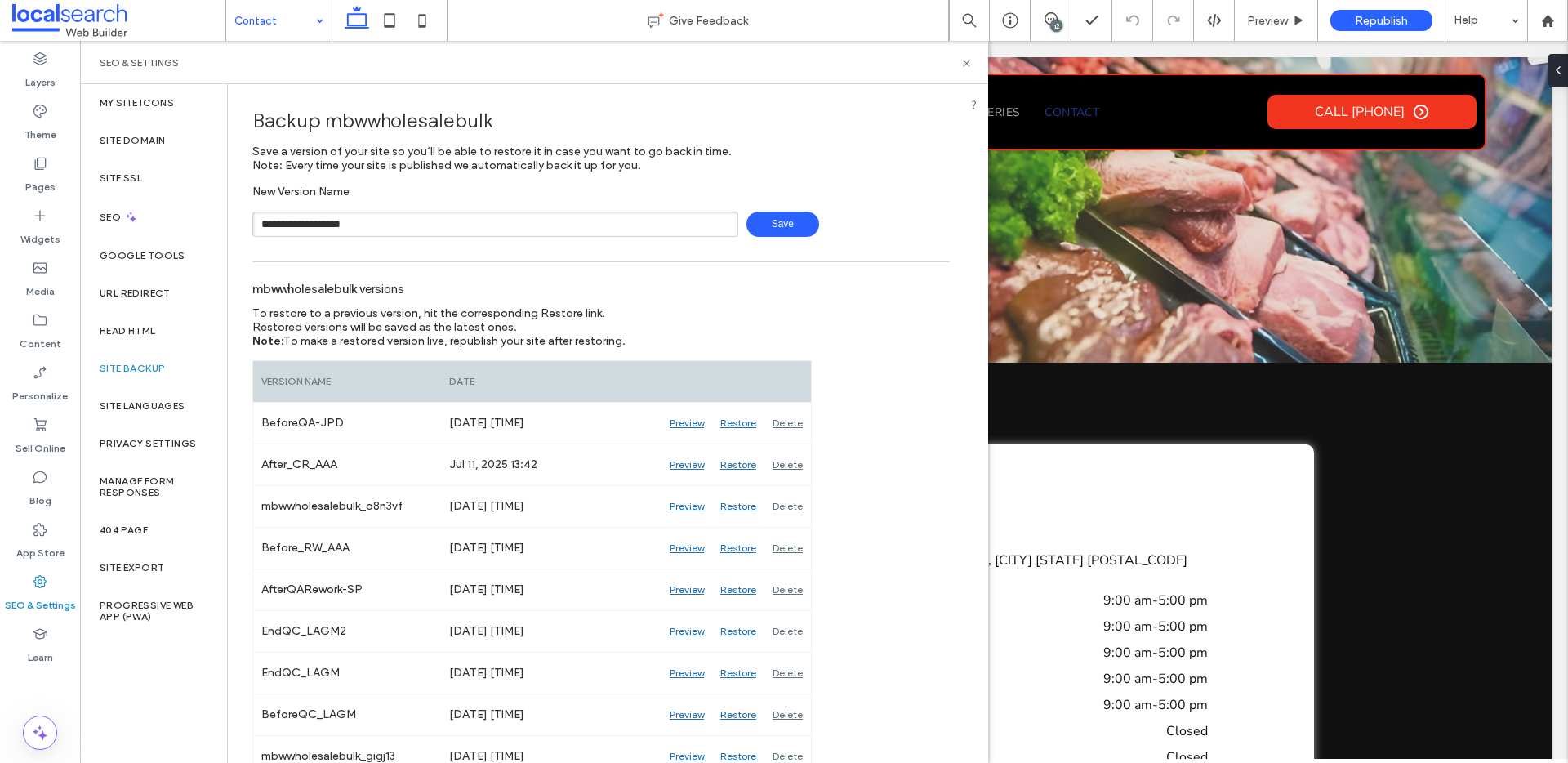 type on "**********" 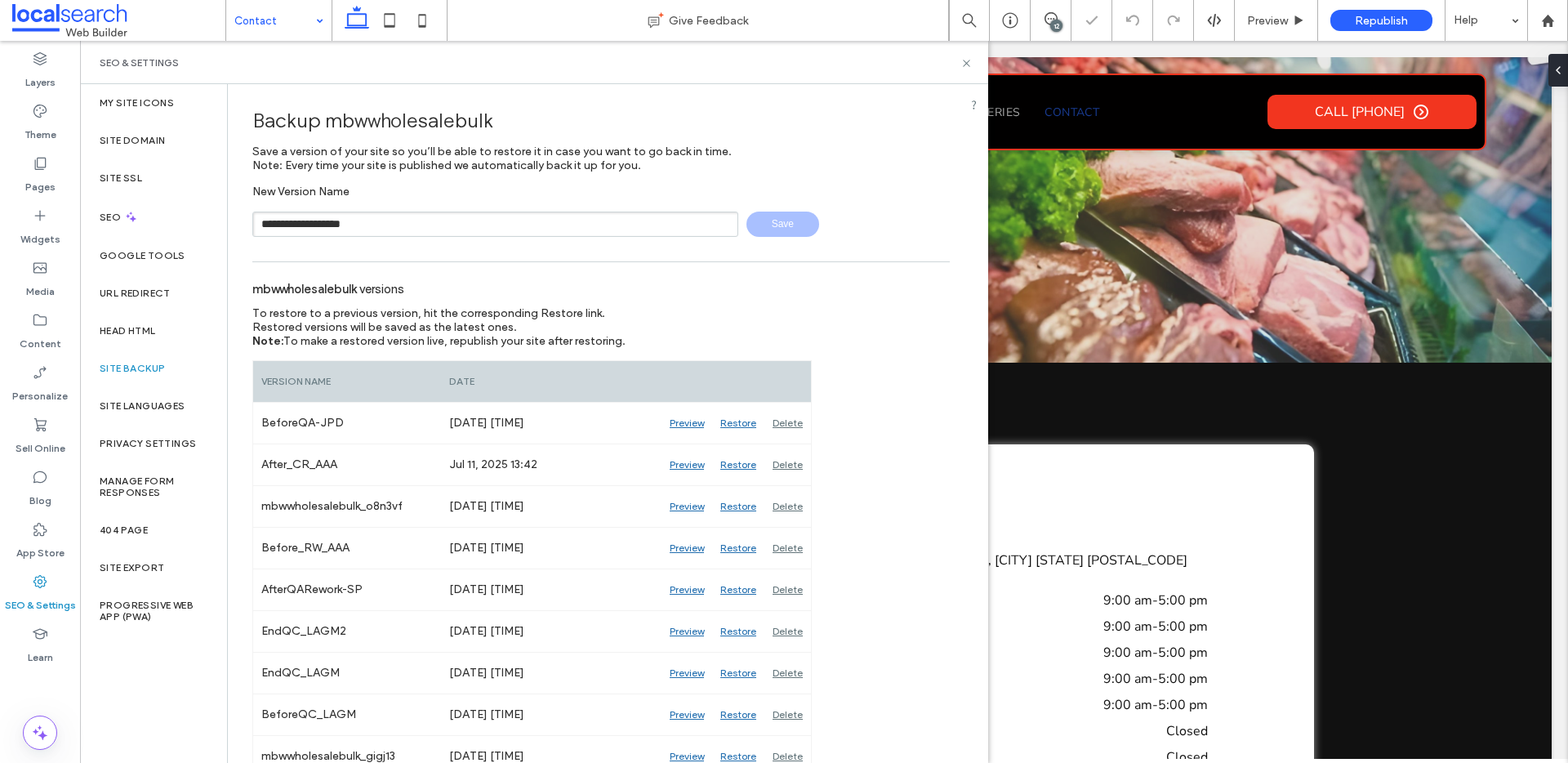 type 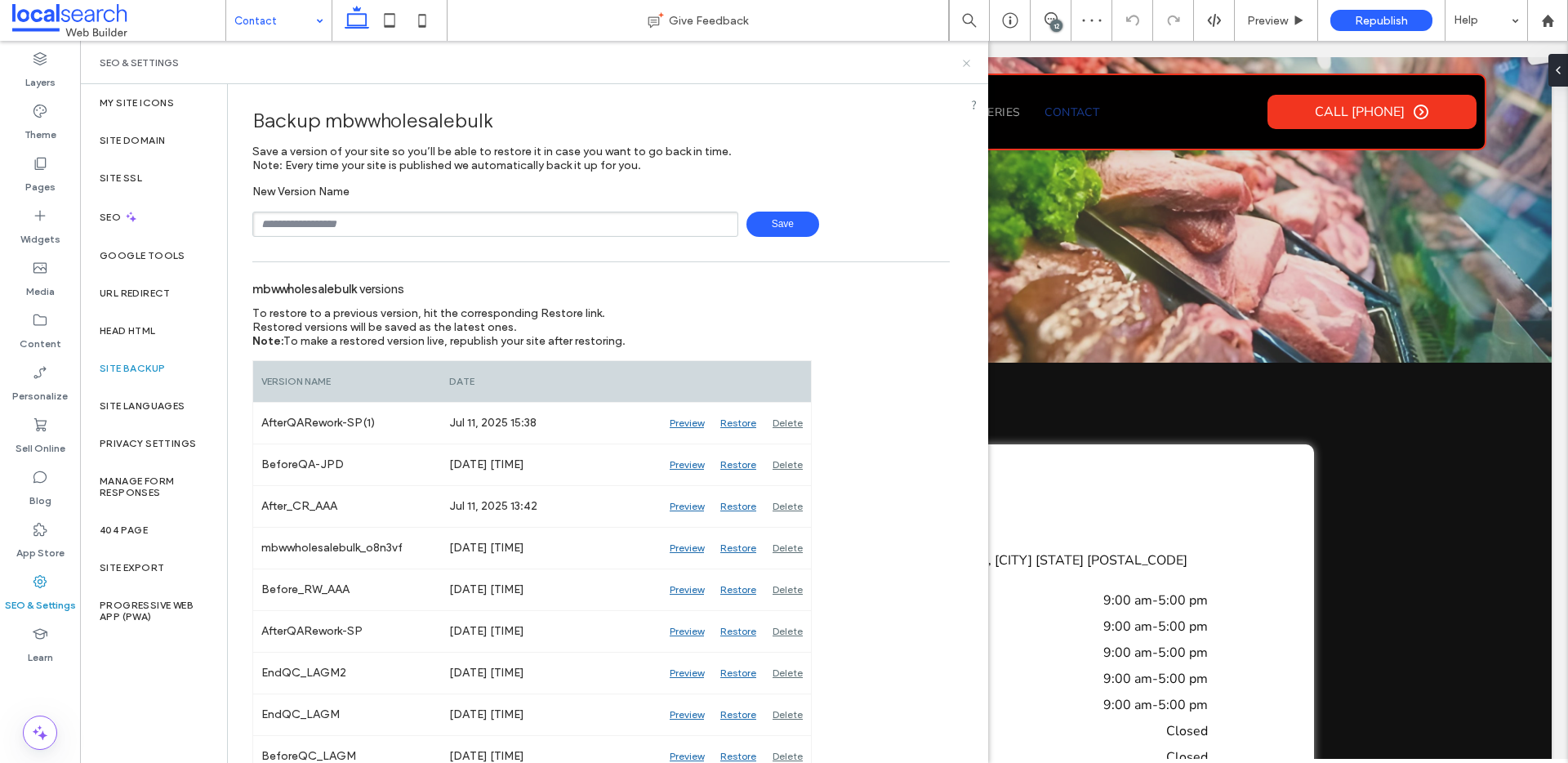 drag, startPoint x: 966, startPoint y: 65, endPoint x: 886, endPoint y: 25, distance: 89.44272 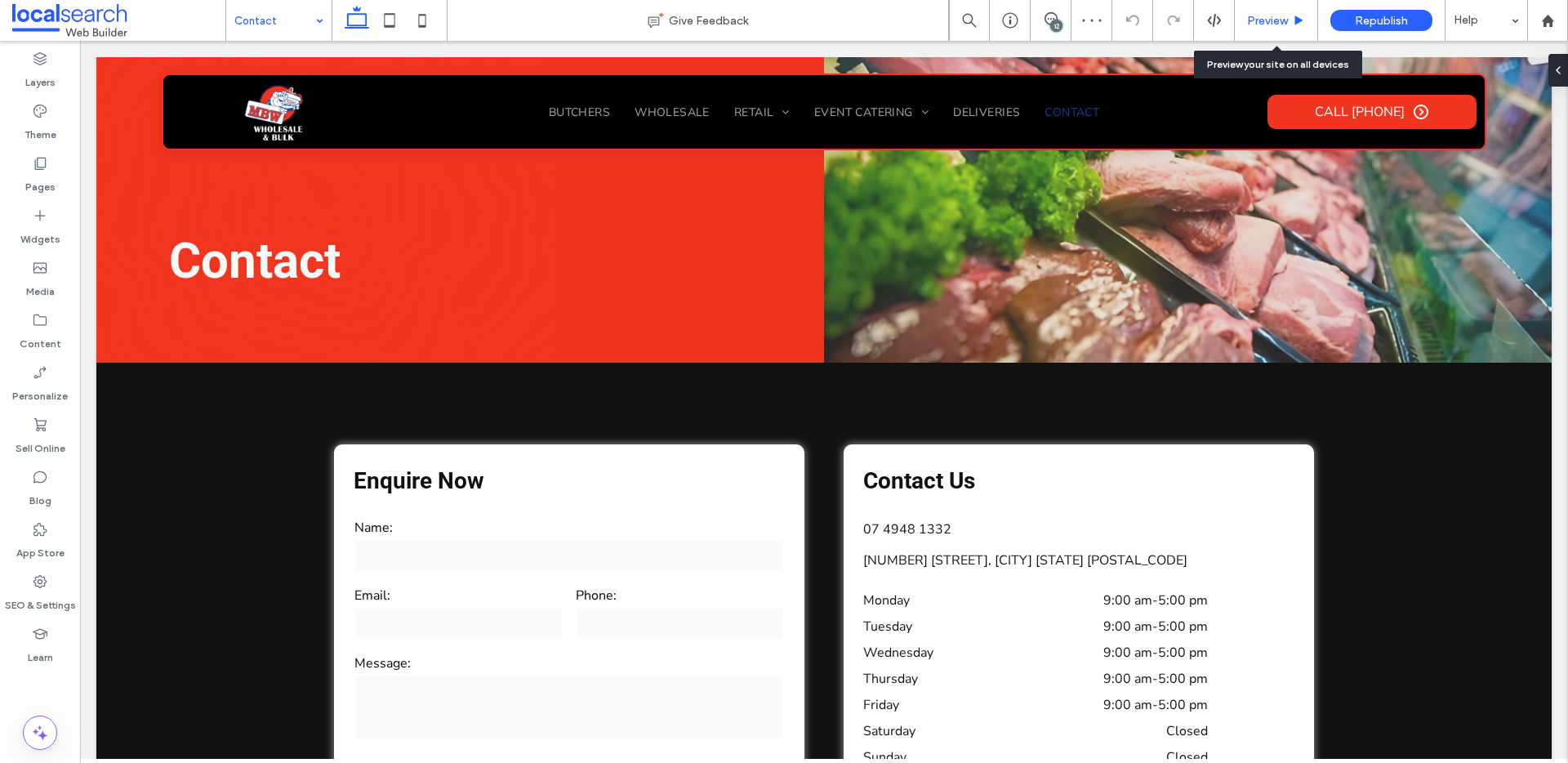 click on "Preview" at bounding box center [1276, 20] 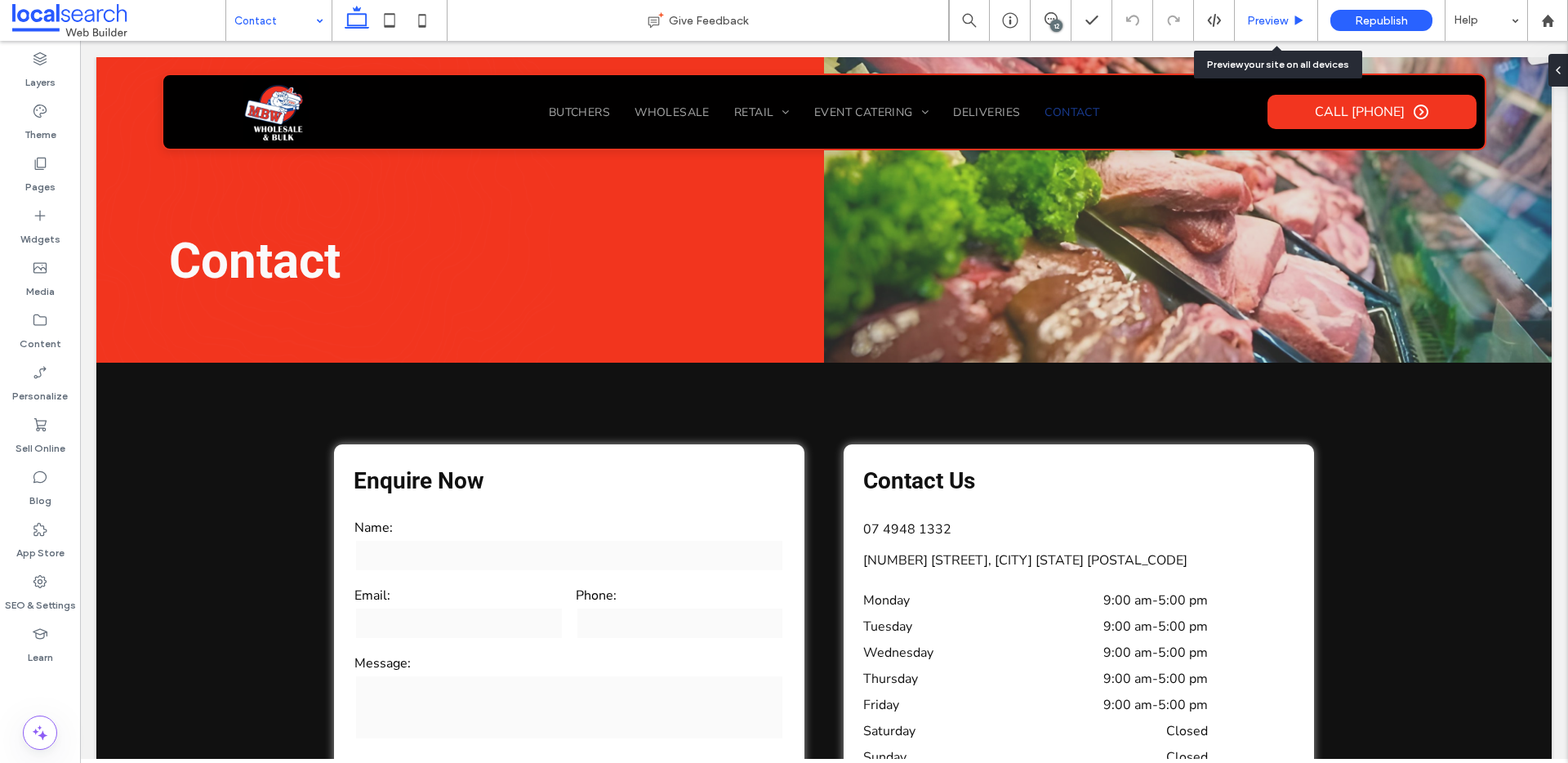 click on "Preview" at bounding box center (1267, 20) 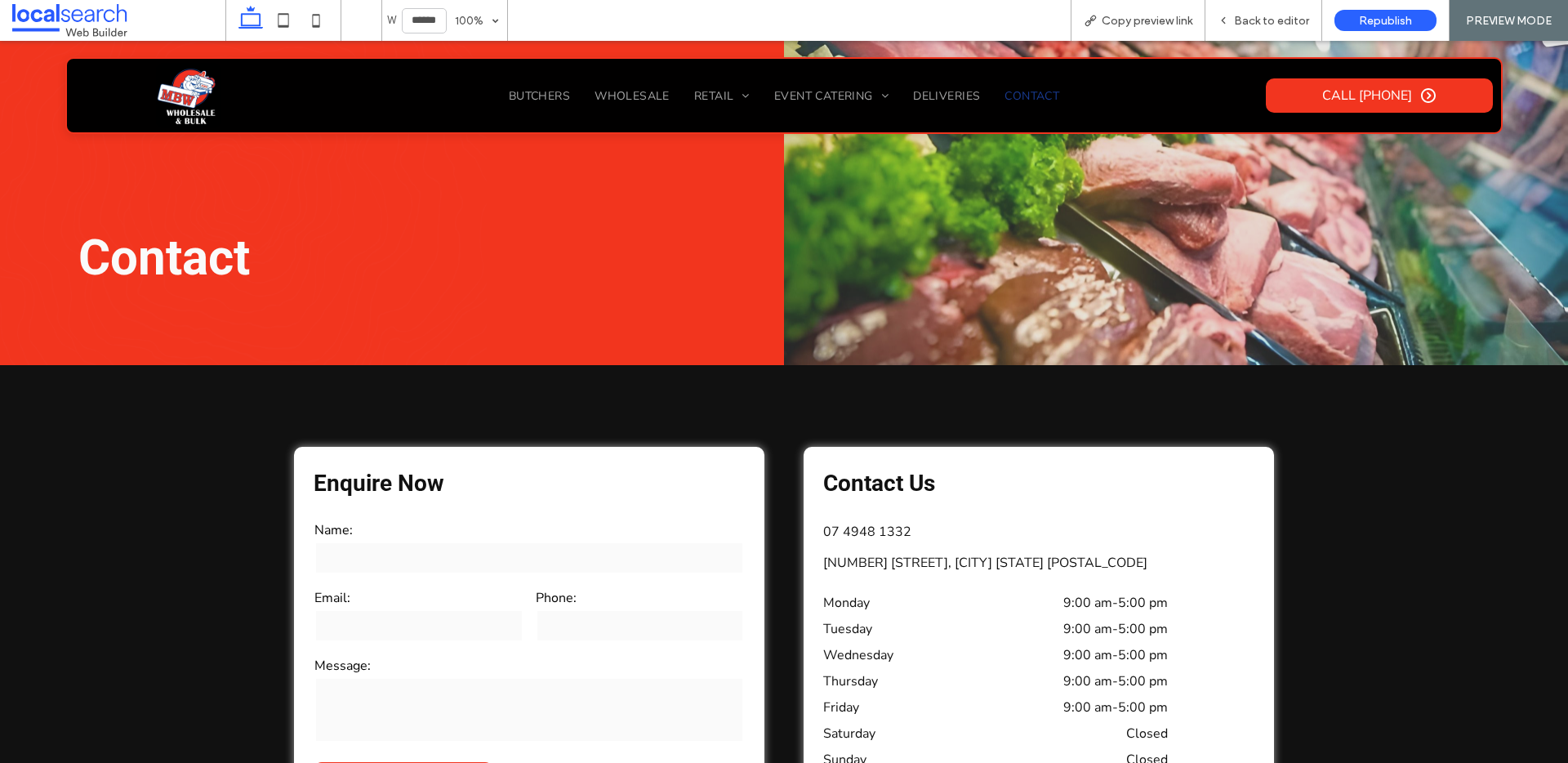 click on "Copy preview link" at bounding box center (1147, 20) 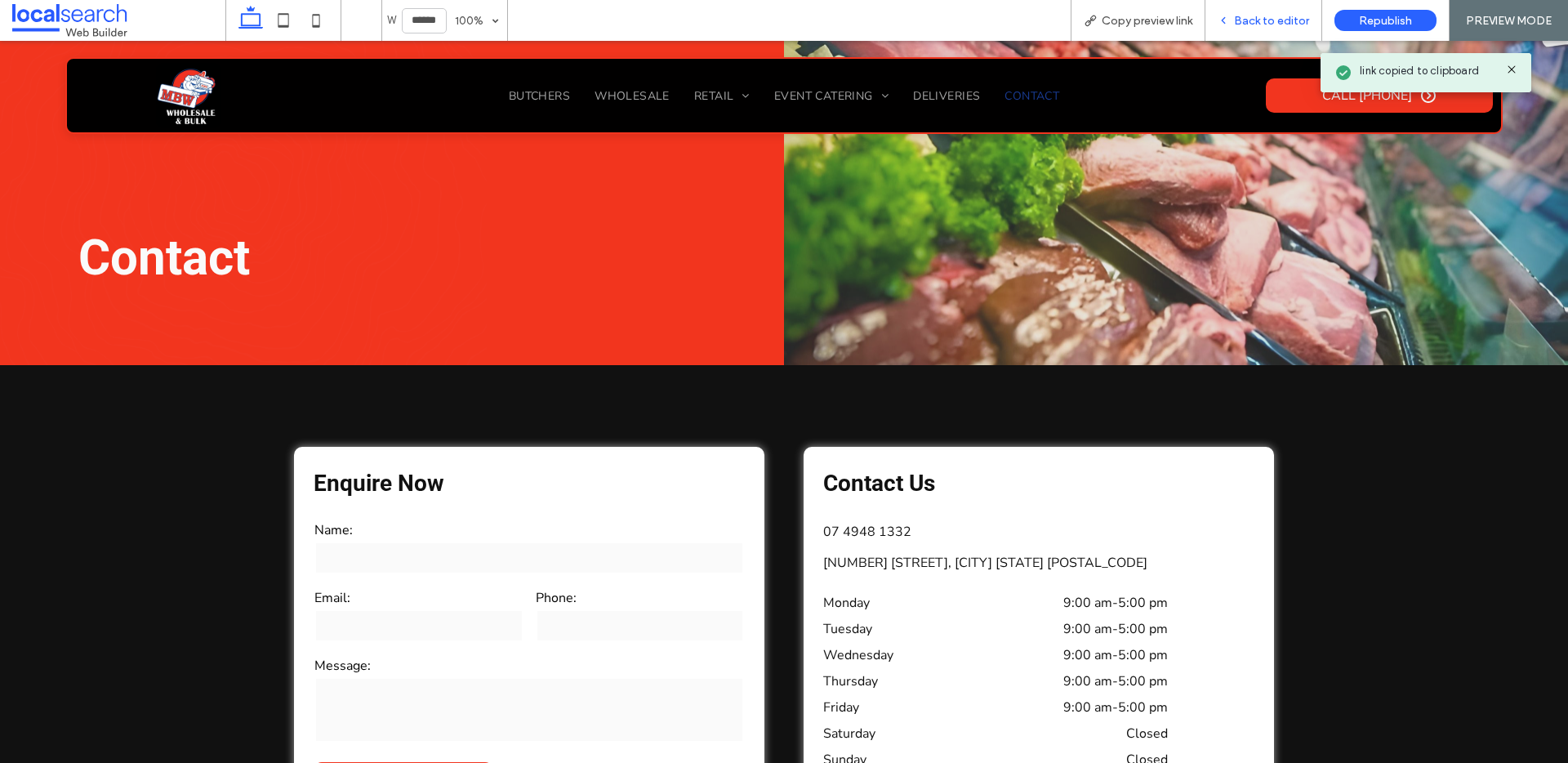 click on "Back to editor" at bounding box center [1263, 20] 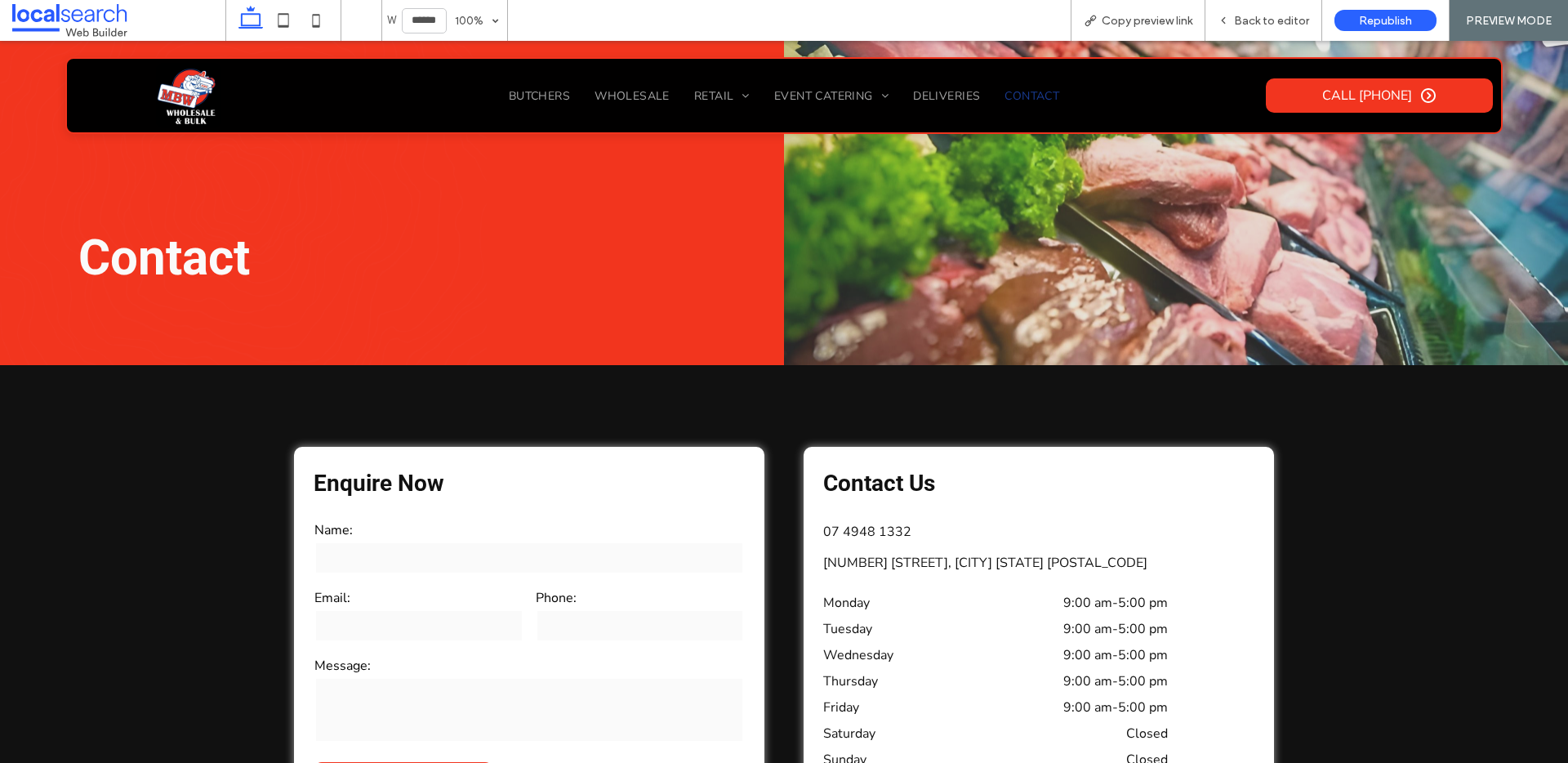click at bounding box center (118, 20) 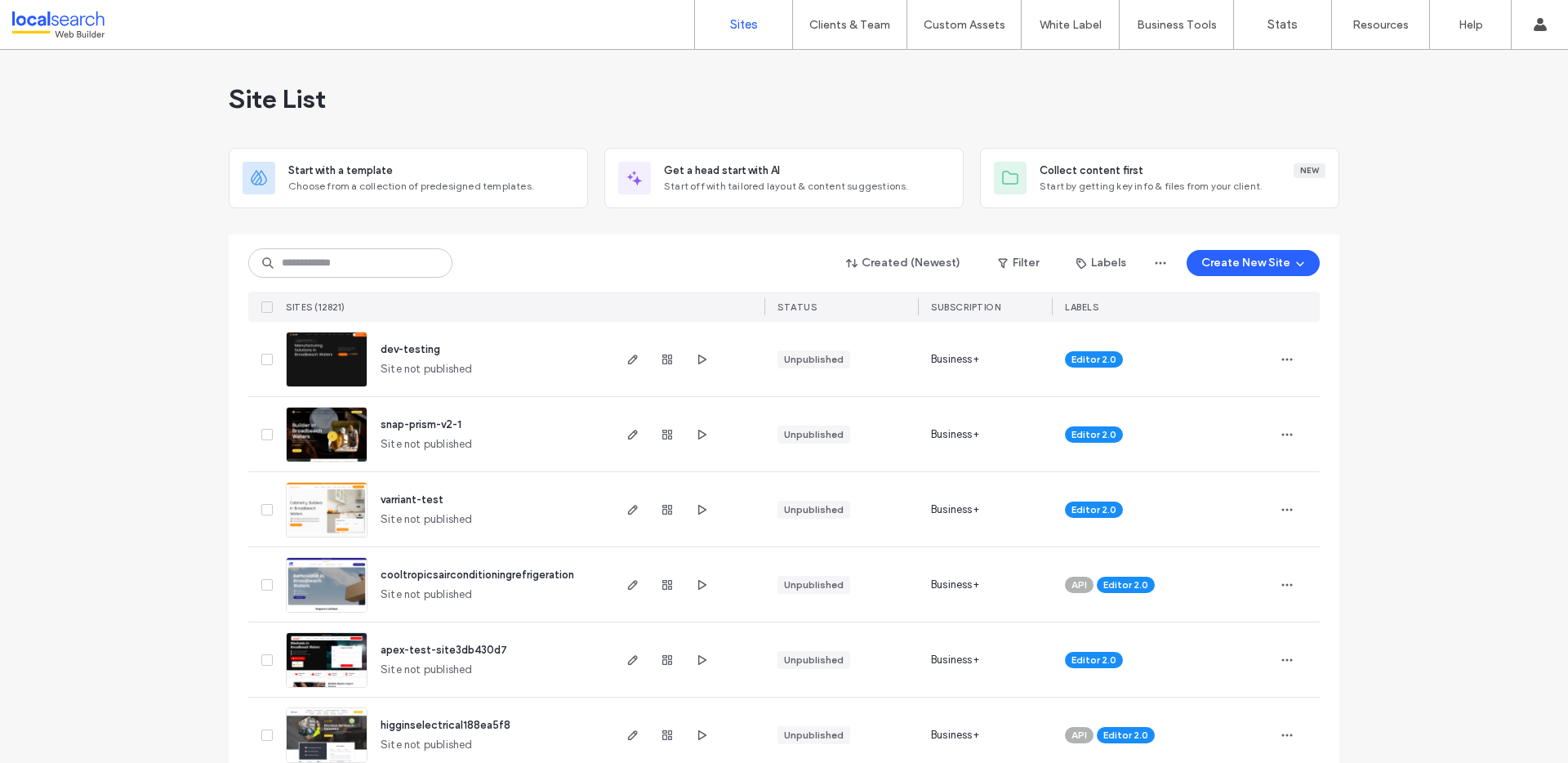 scroll, scrollTop: 0, scrollLeft: 0, axis: both 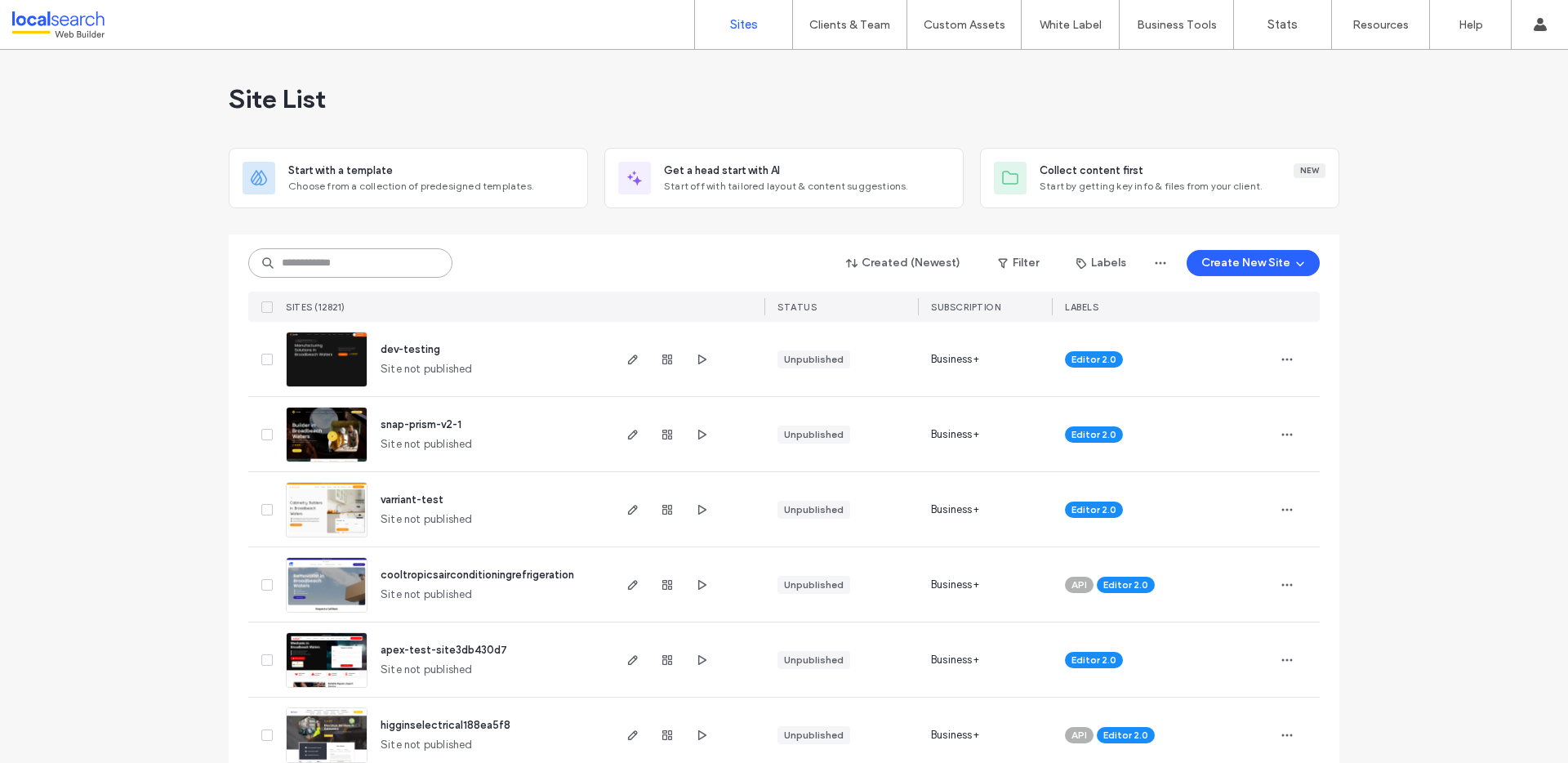 click at bounding box center (350, 263) 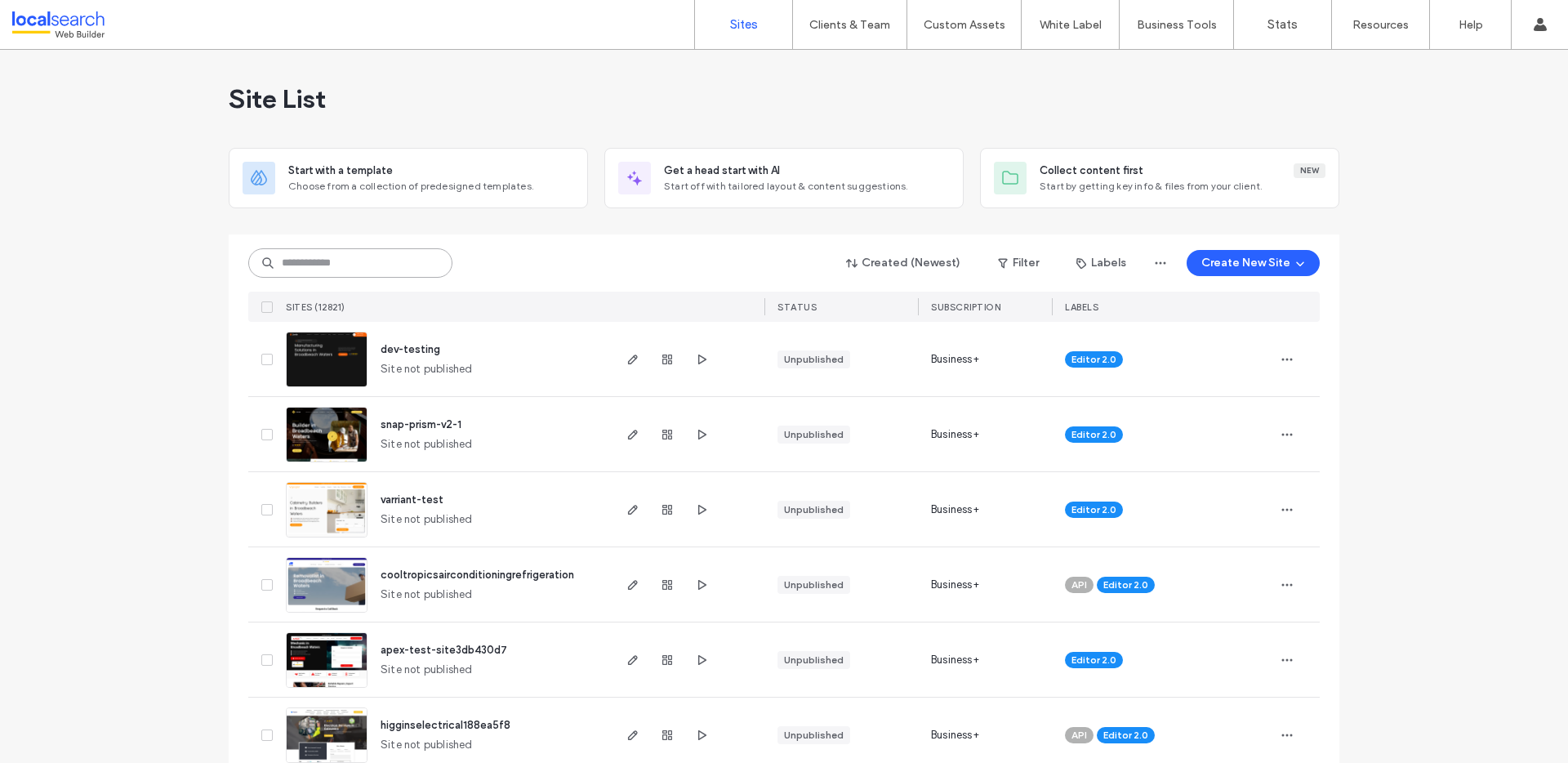 paste on "********" 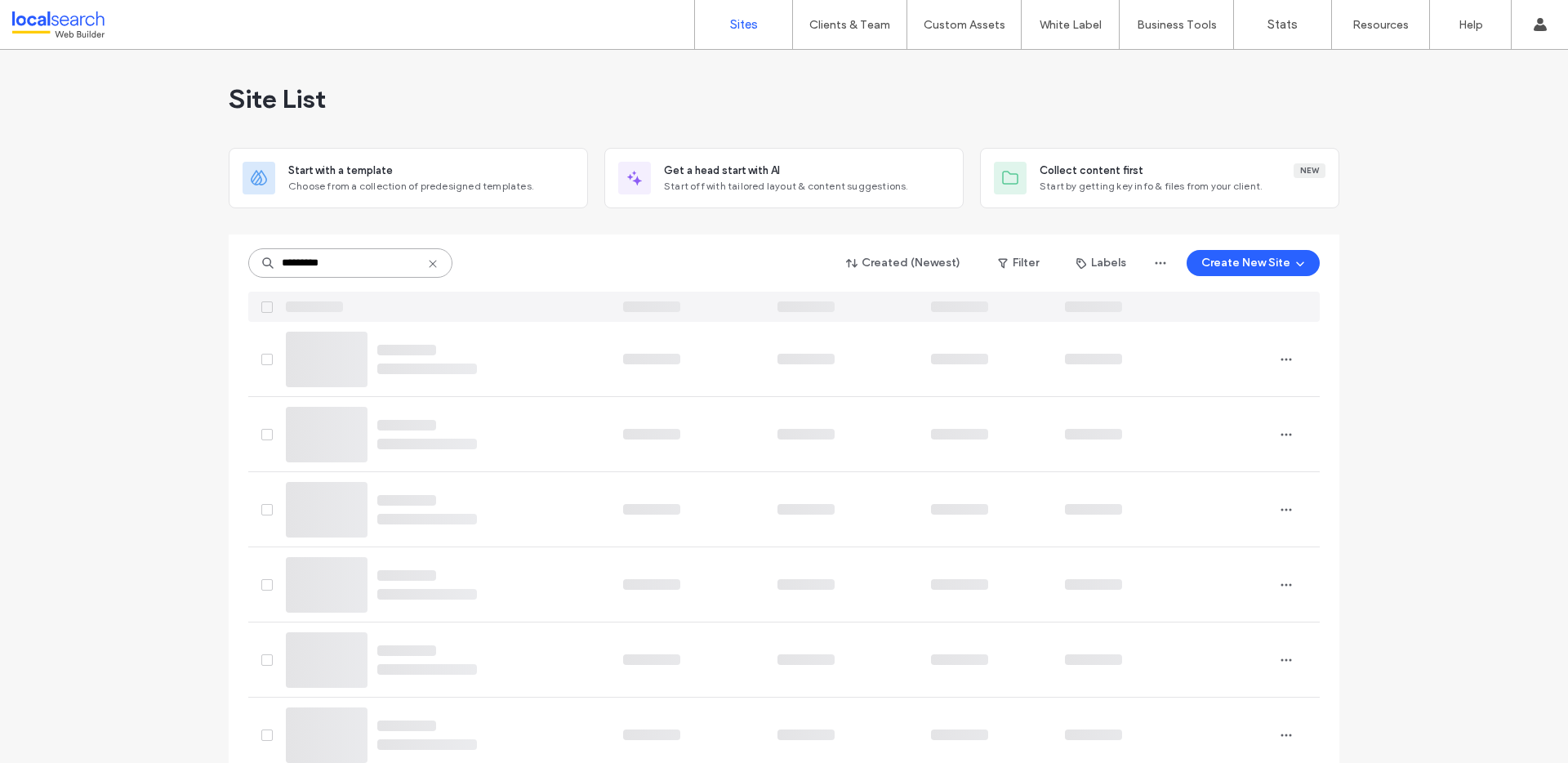 type on "********" 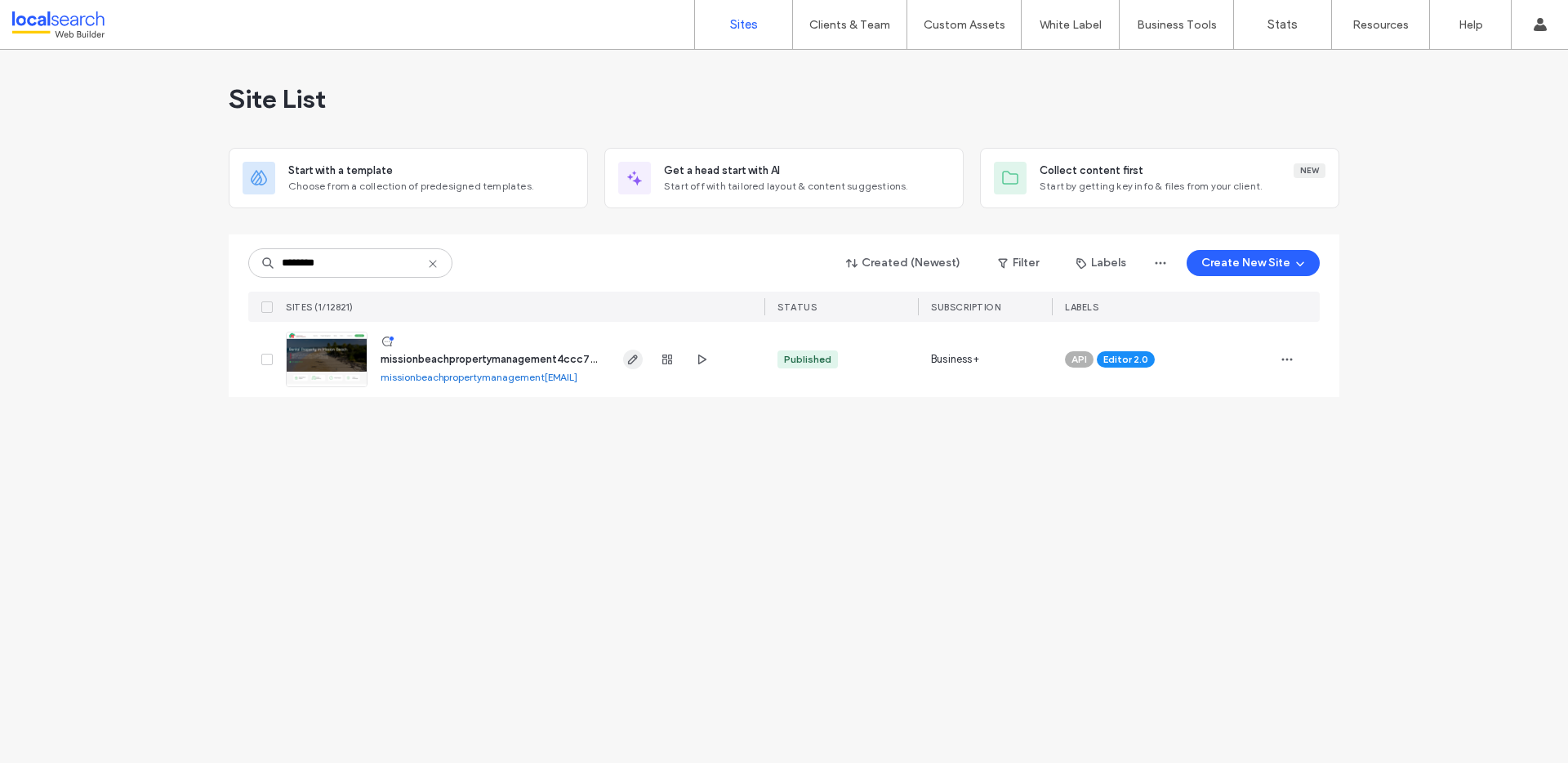 click 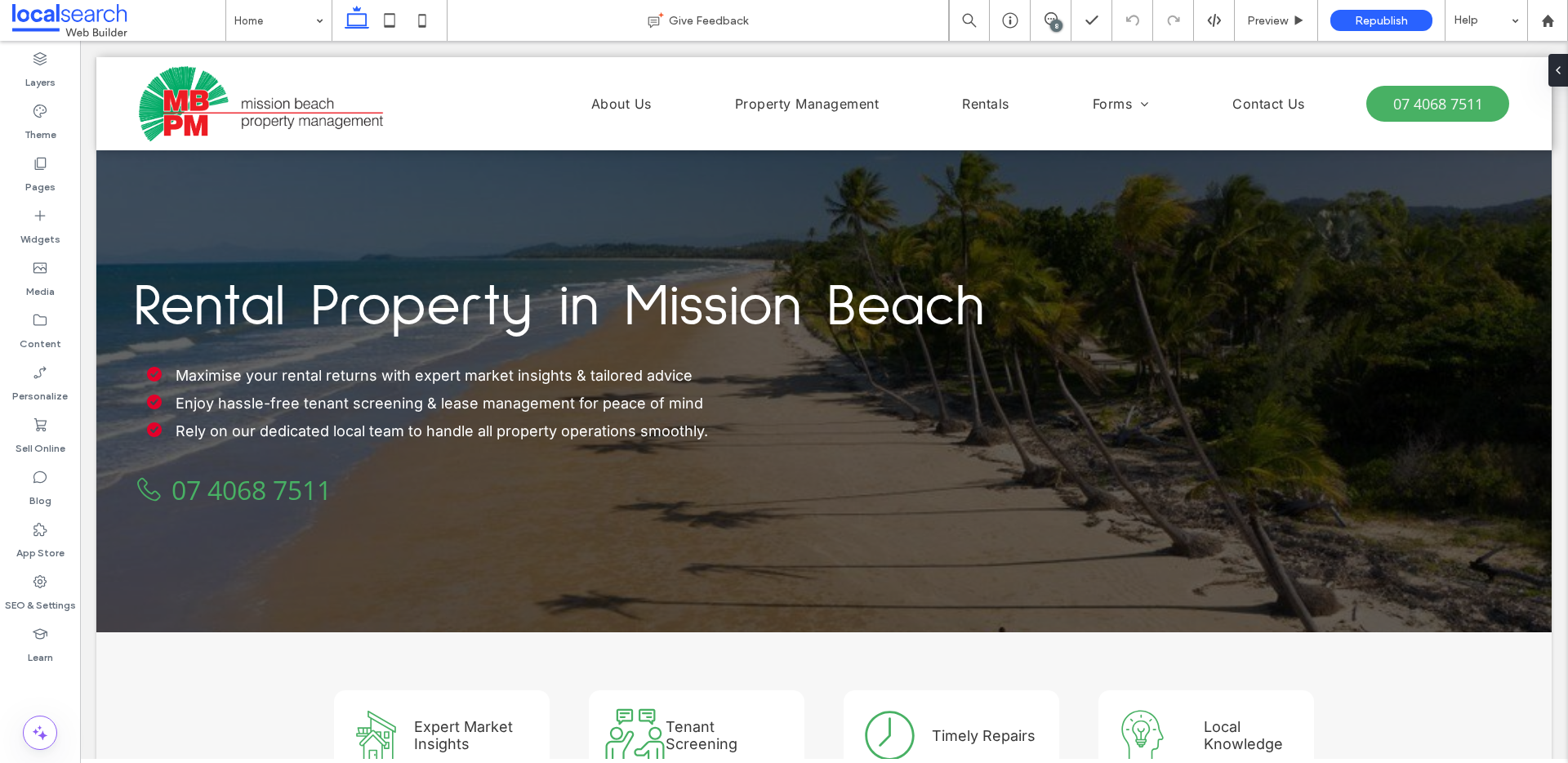 scroll, scrollTop: 0, scrollLeft: 0, axis: both 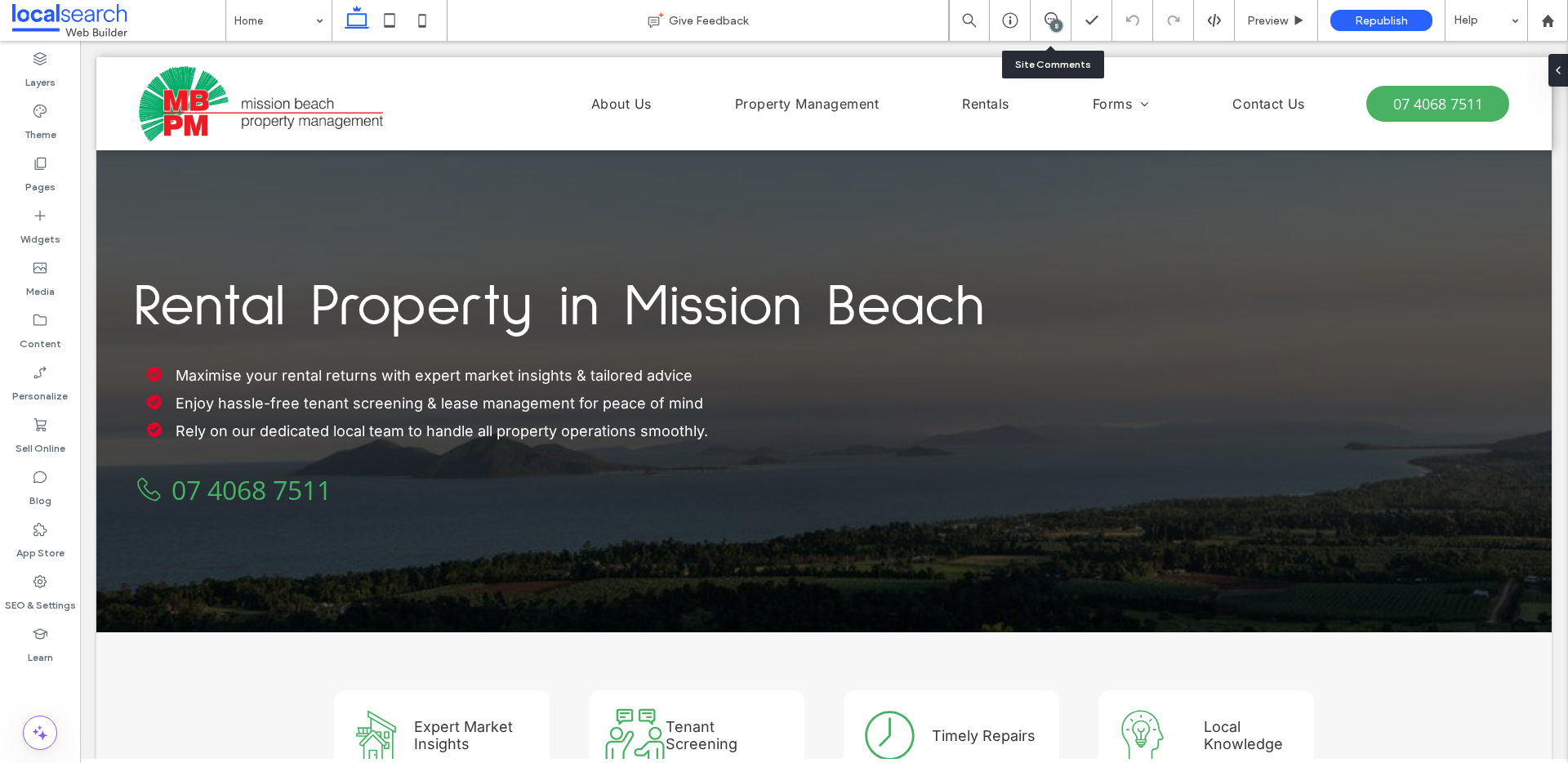 click on "8" at bounding box center (1051, 20) 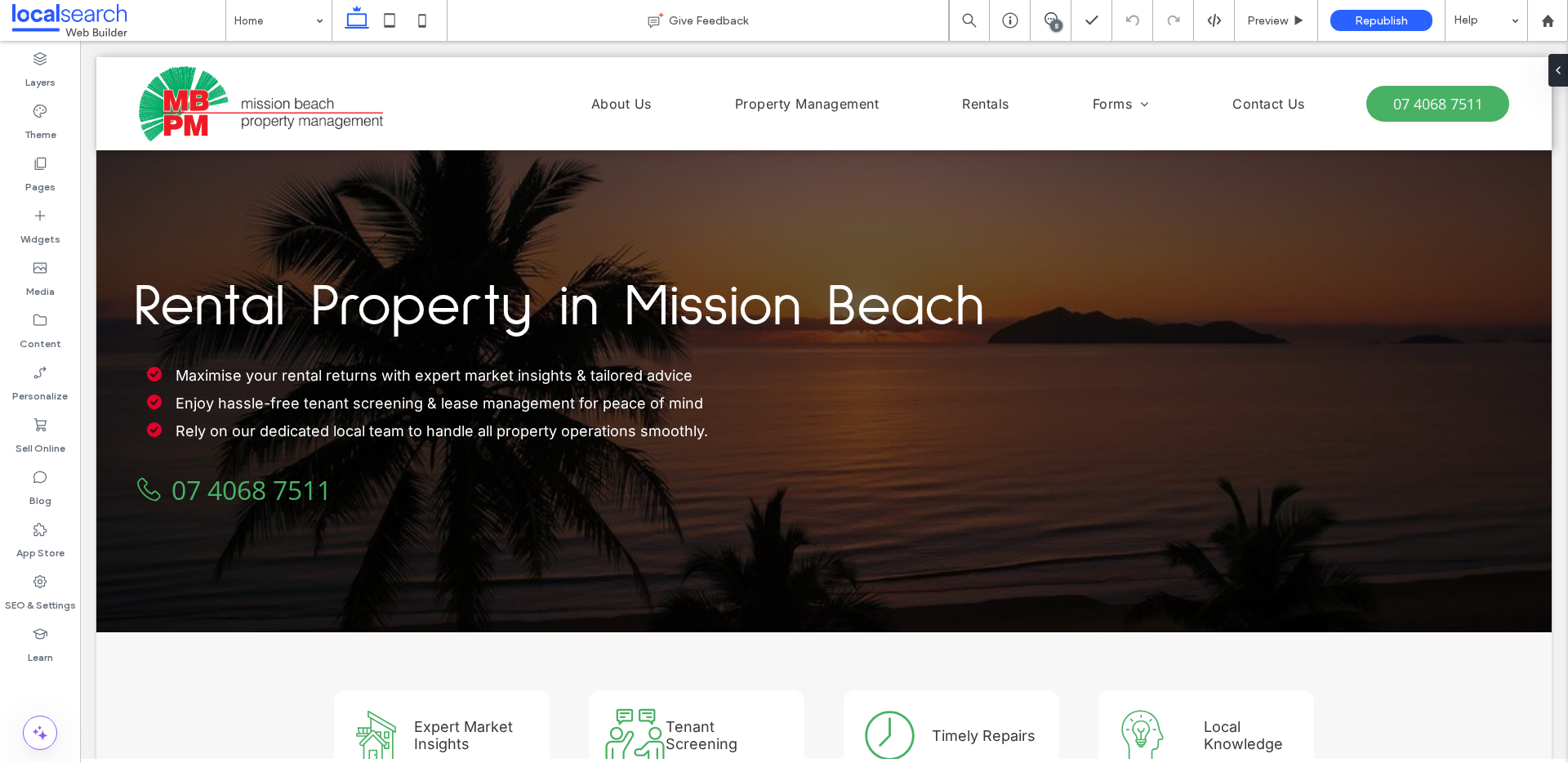 click on "8" at bounding box center [1056, 25] 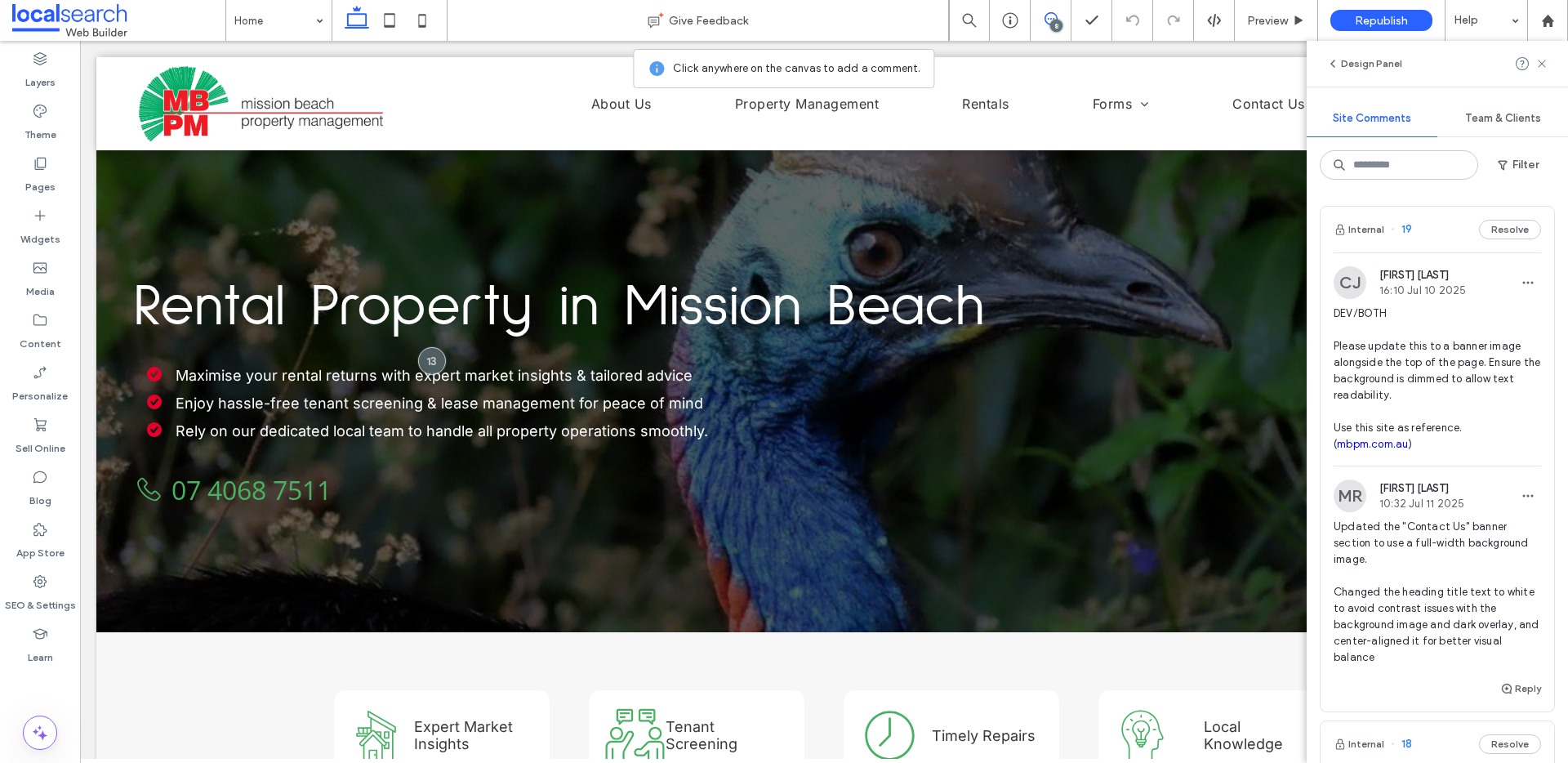 click on "mbpm.com.au" at bounding box center [1372, 444] 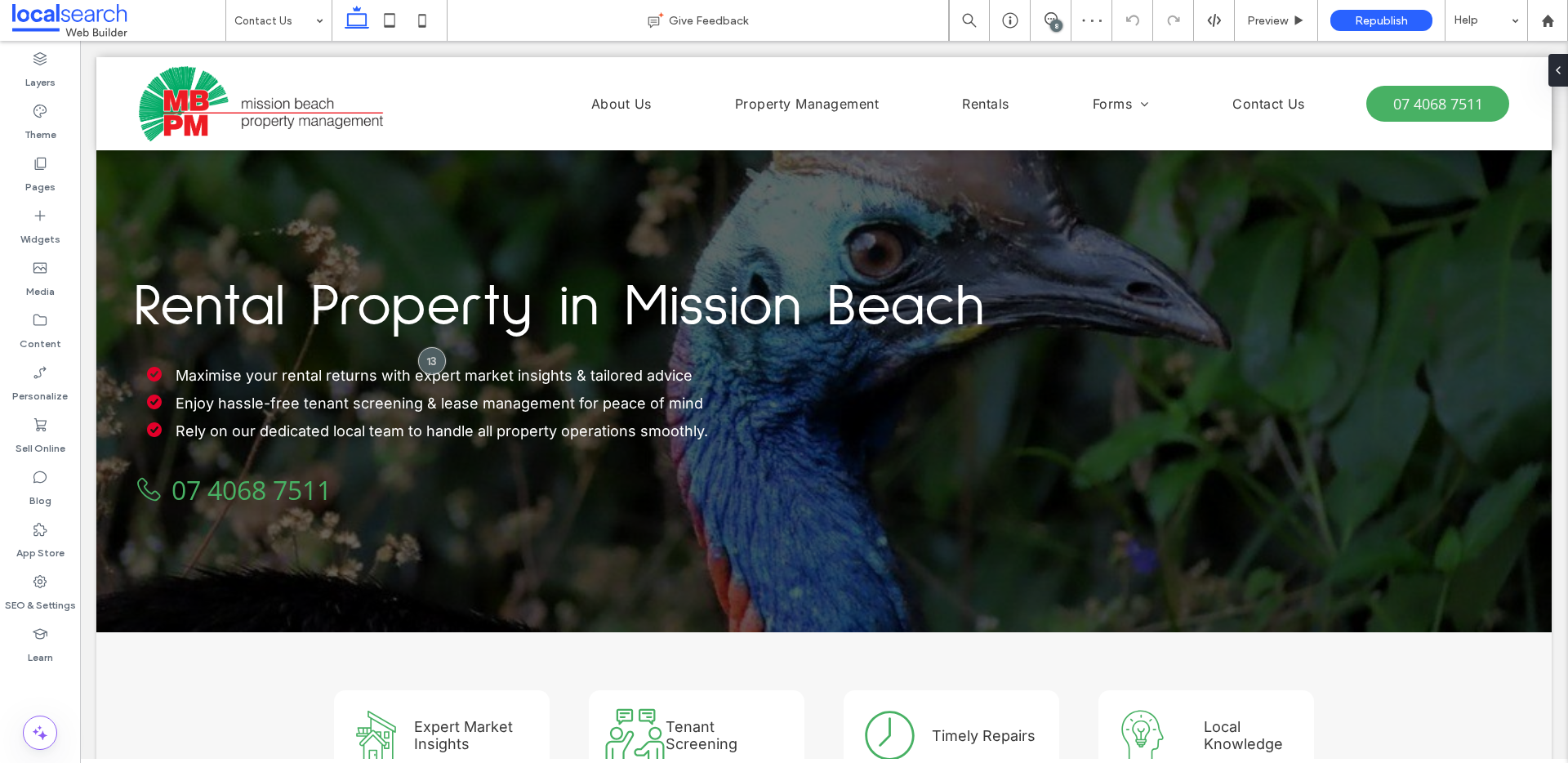 scroll, scrollTop: 0, scrollLeft: 0, axis: both 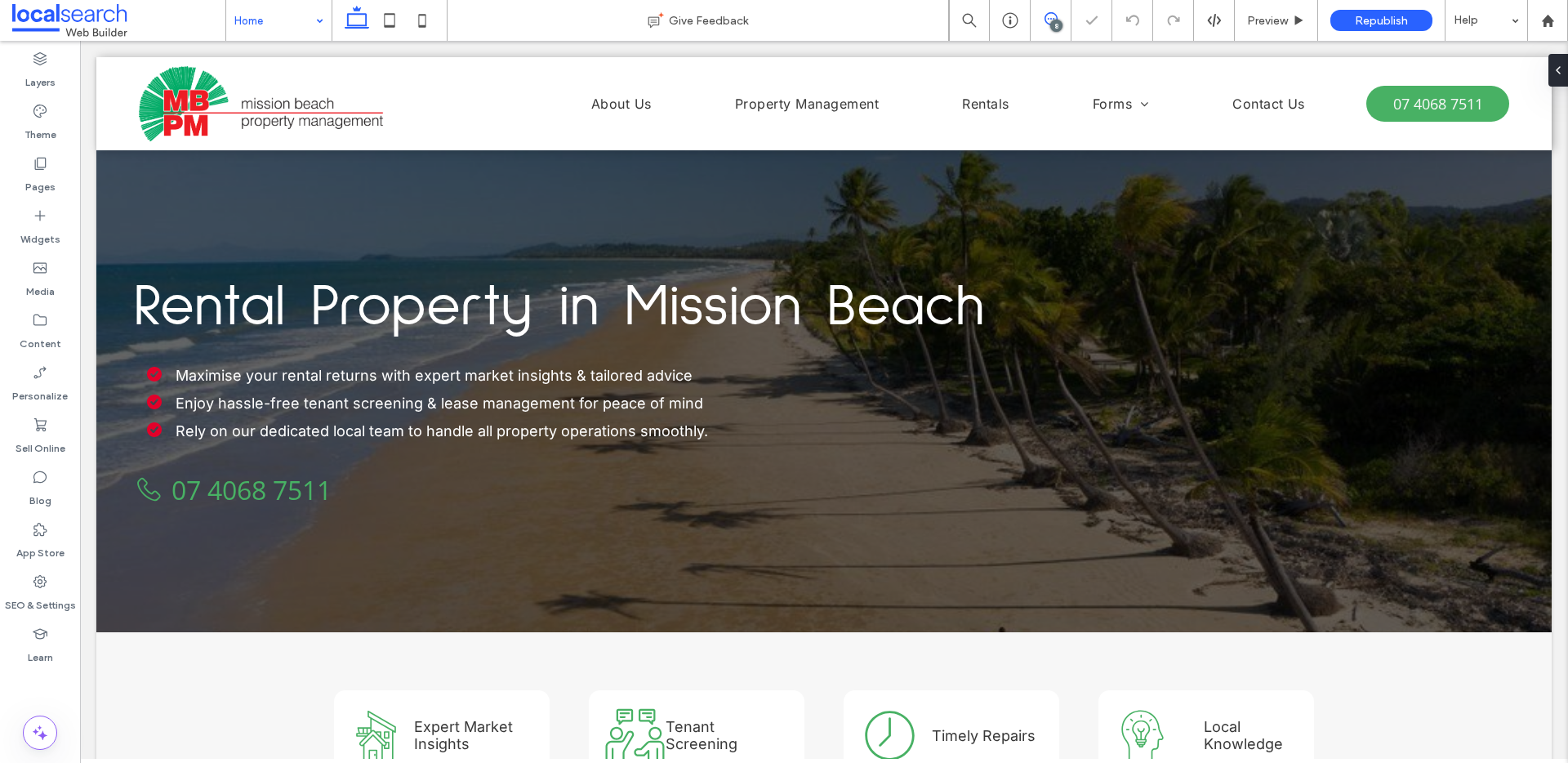 click 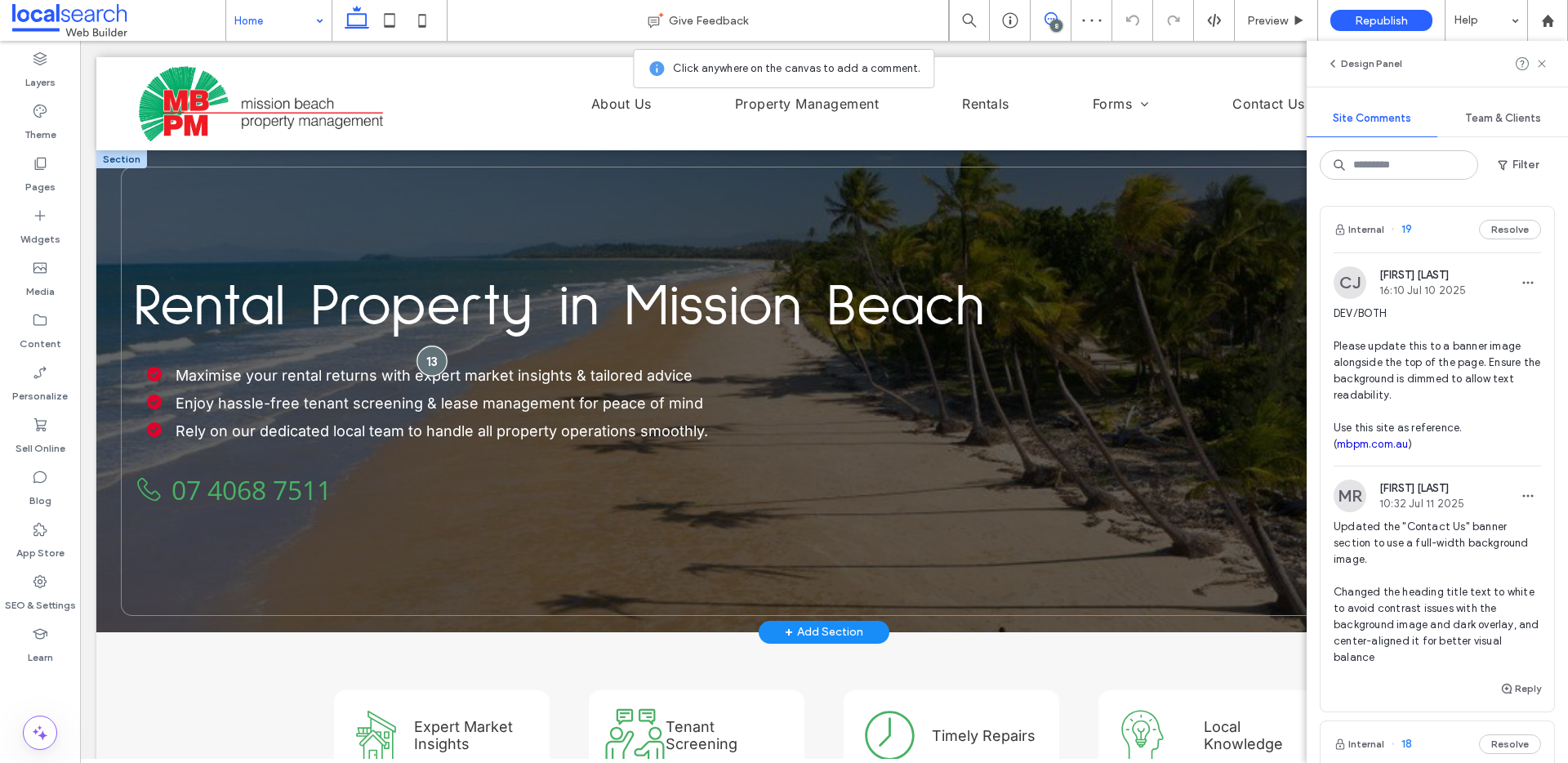 click at bounding box center (431, 360) 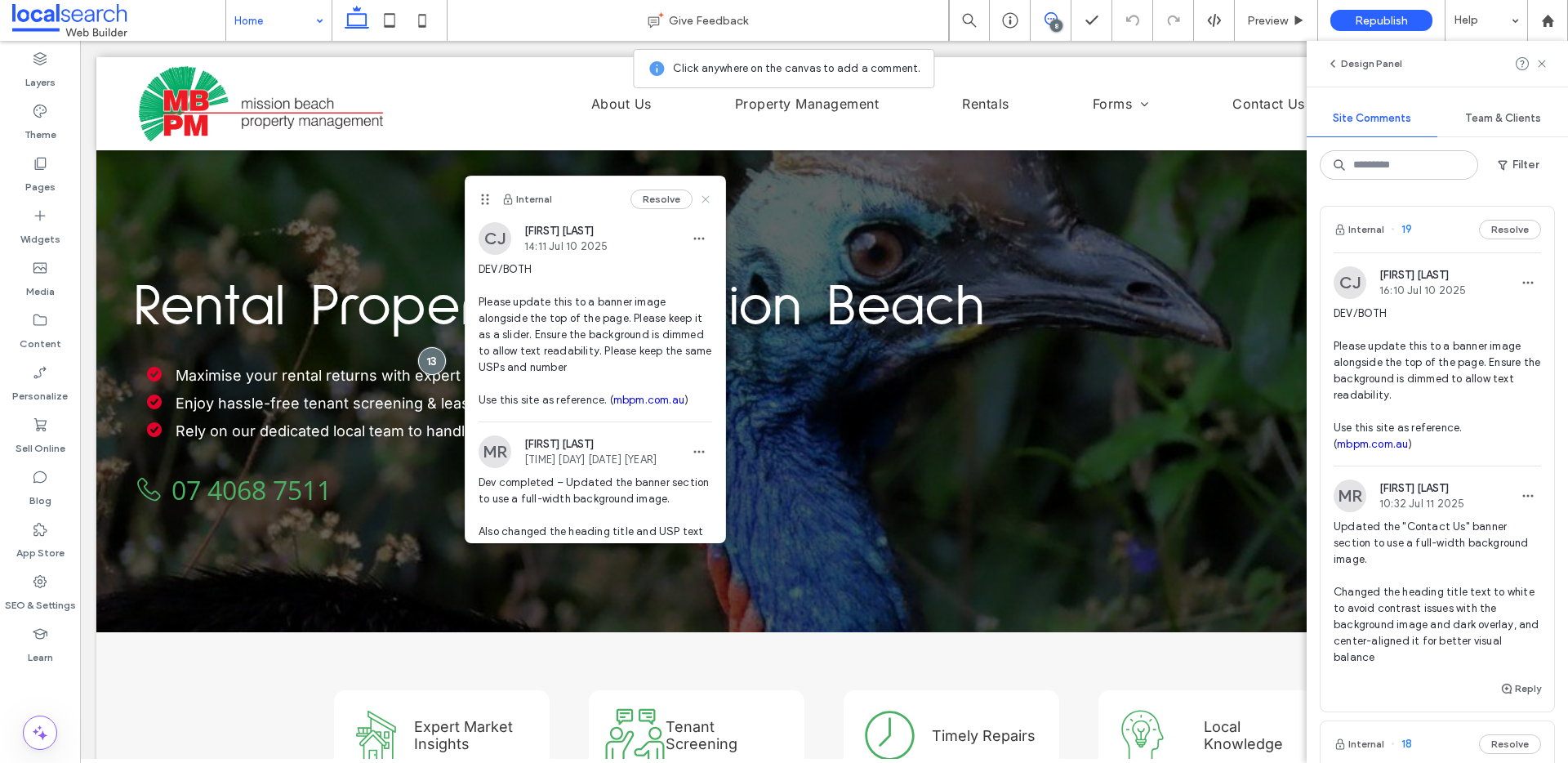 click 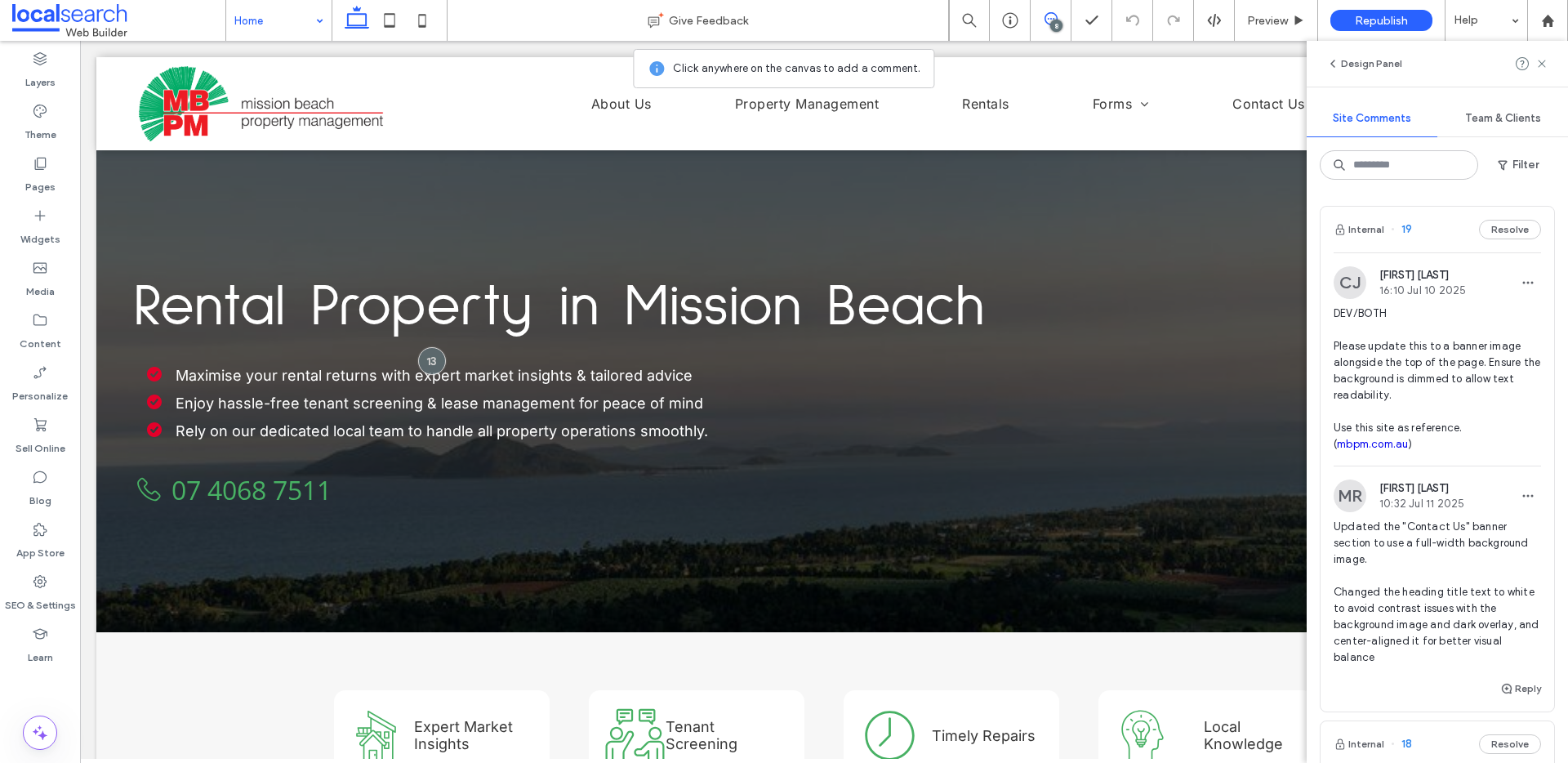 click on "DEV/BOTH
Please update this to a banner image alongside the top of the page. Ensure the background is dimmed to allow text readability.
Use this site as reference. ( mbpm.com.au )" at bounding box center (1437, 379) 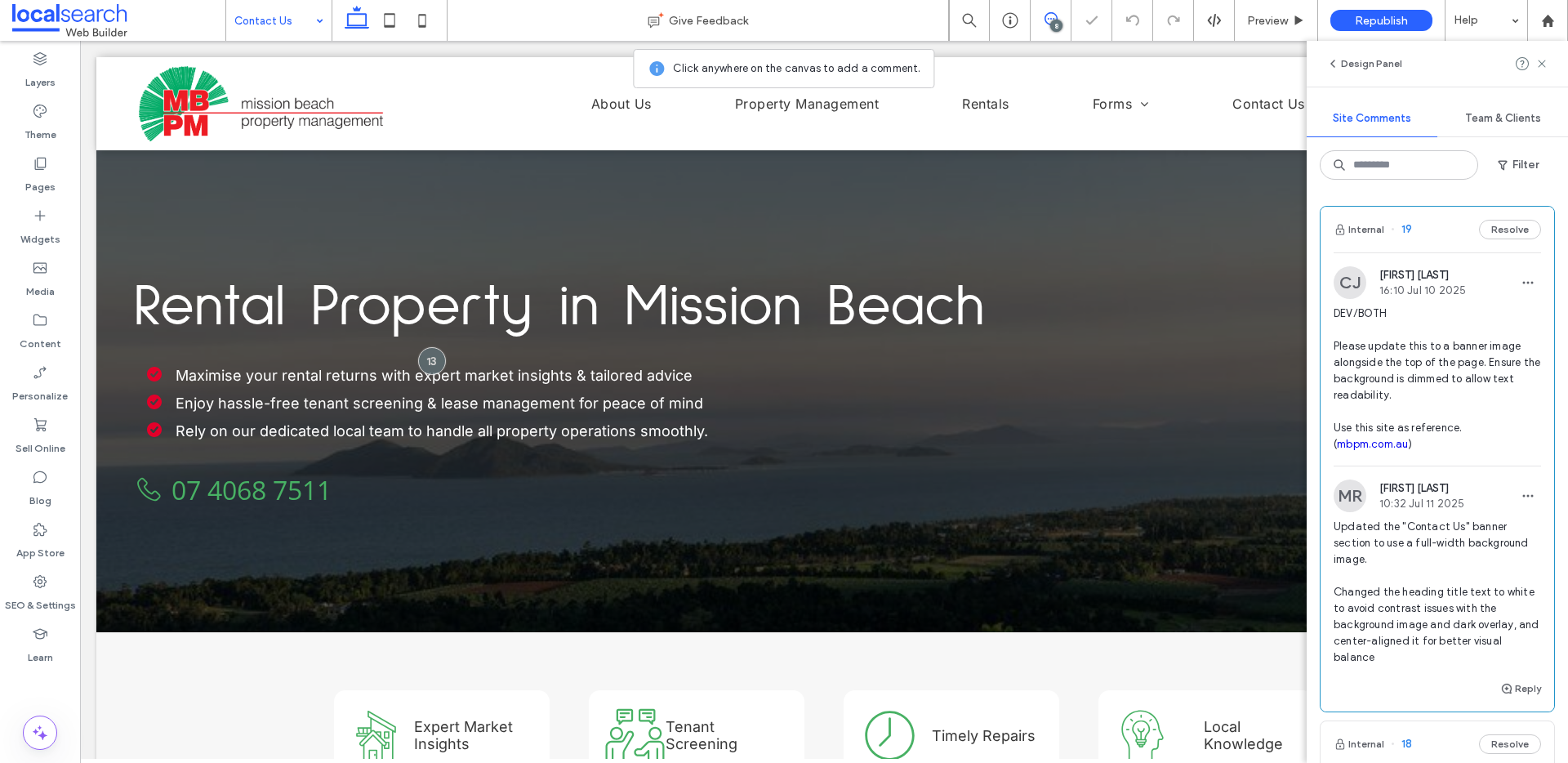 scroll, scrollTop: 0, scrollLeft: 0, axis: both 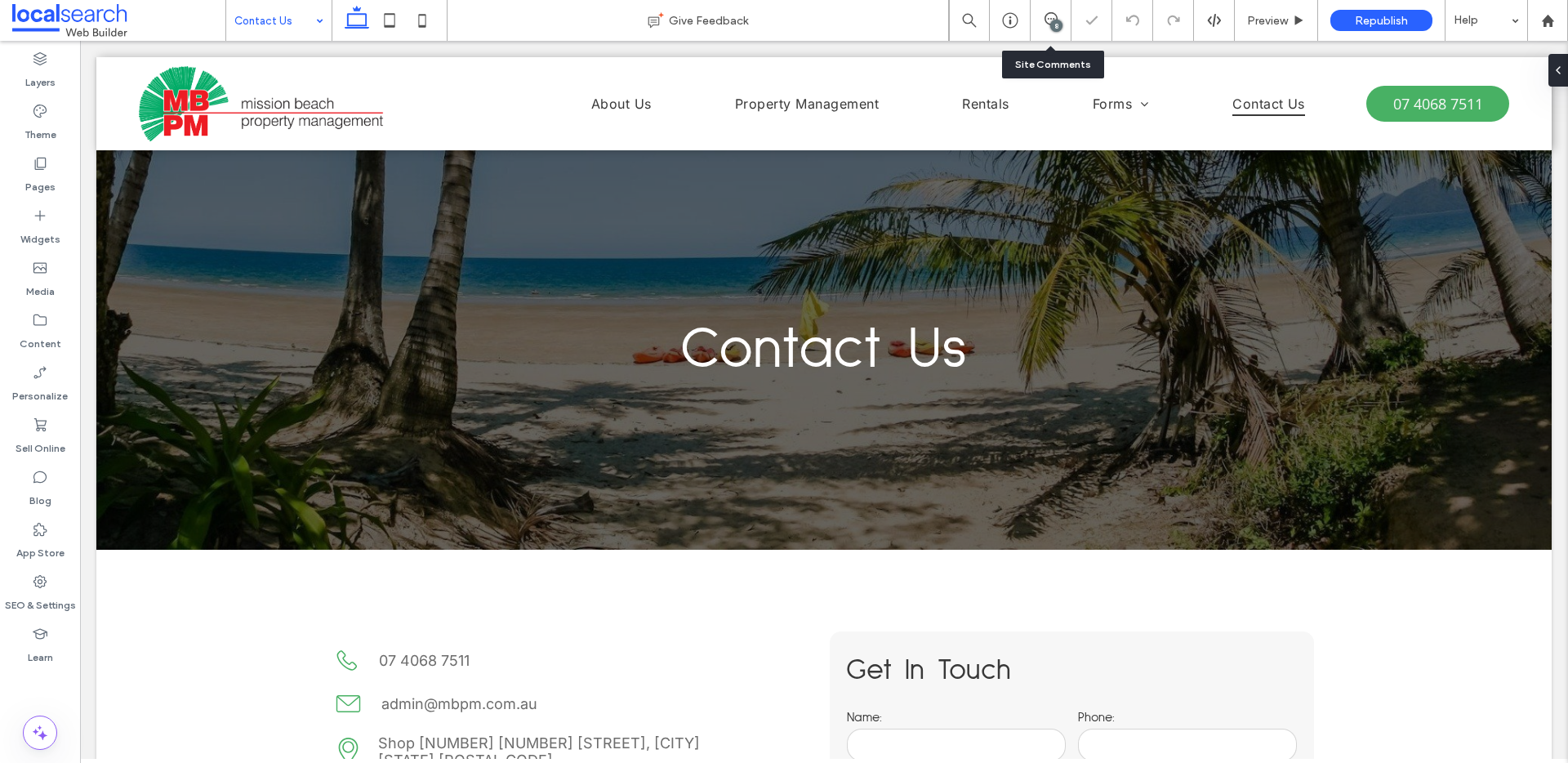 click on "8" at bounding box center (1056, 25) 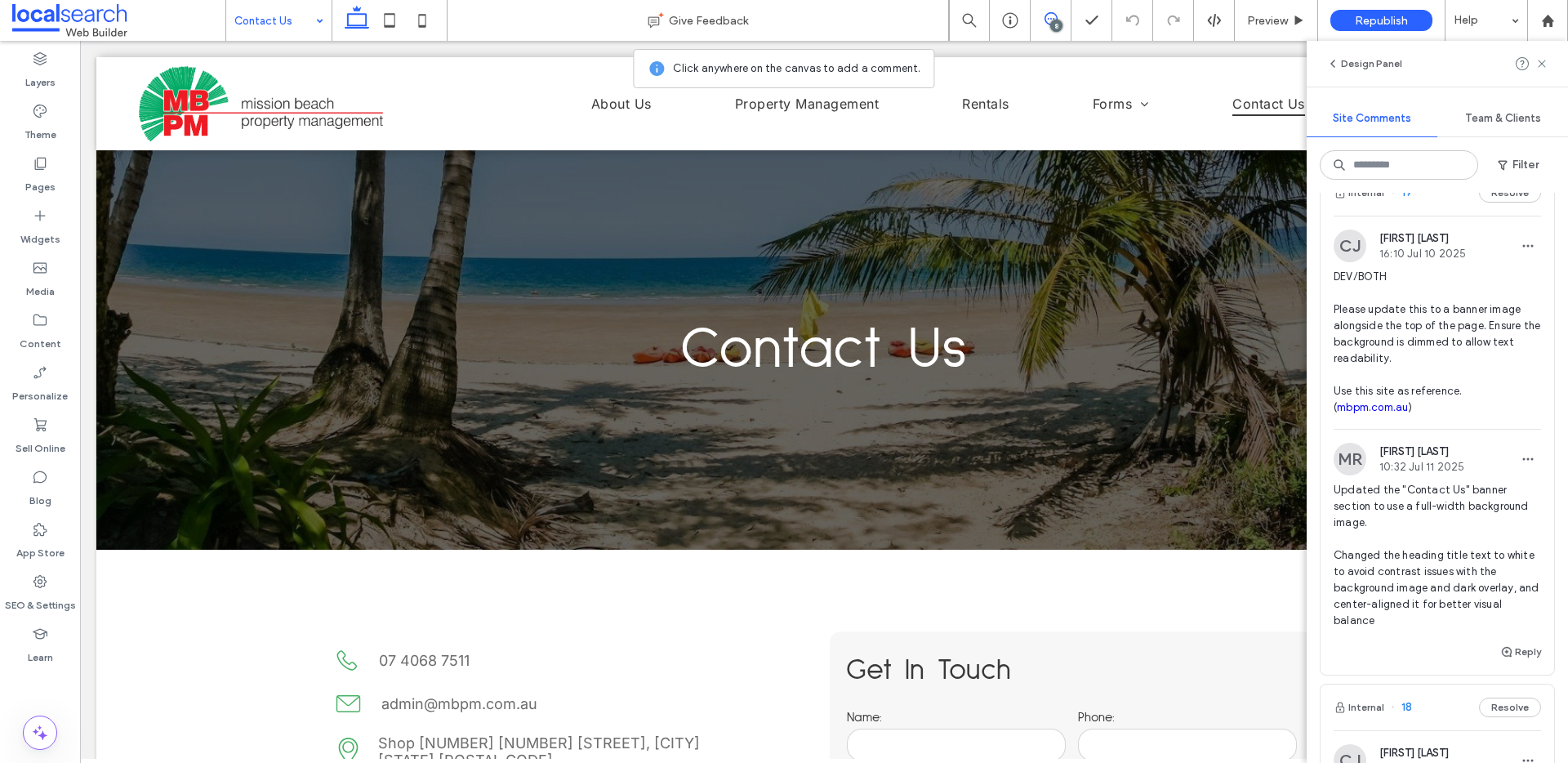scroll, scrollTop: 63, scrollLeft: 0, axis: vertical 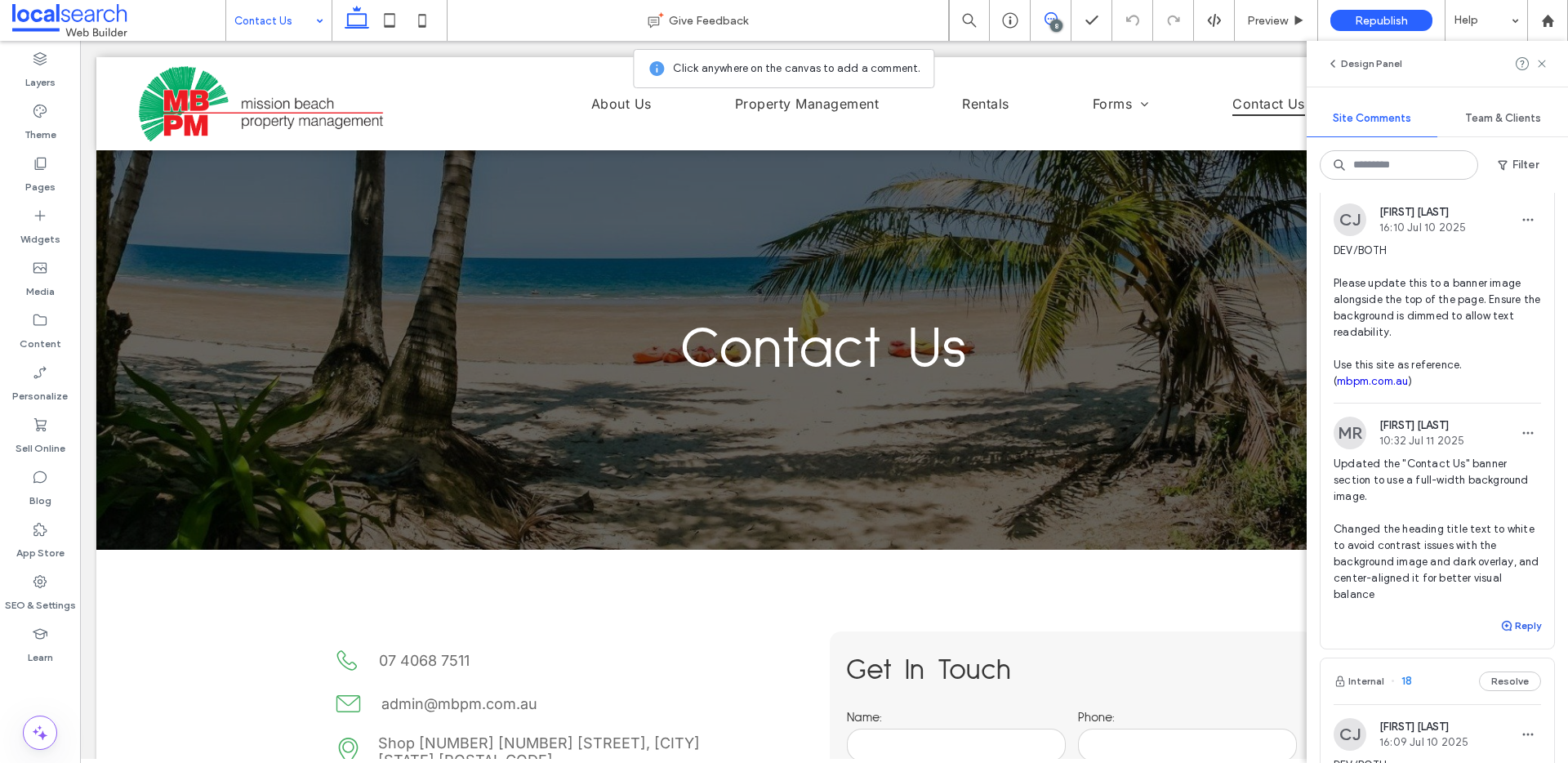 click on "Reply" at bounding box center (1521, 626) 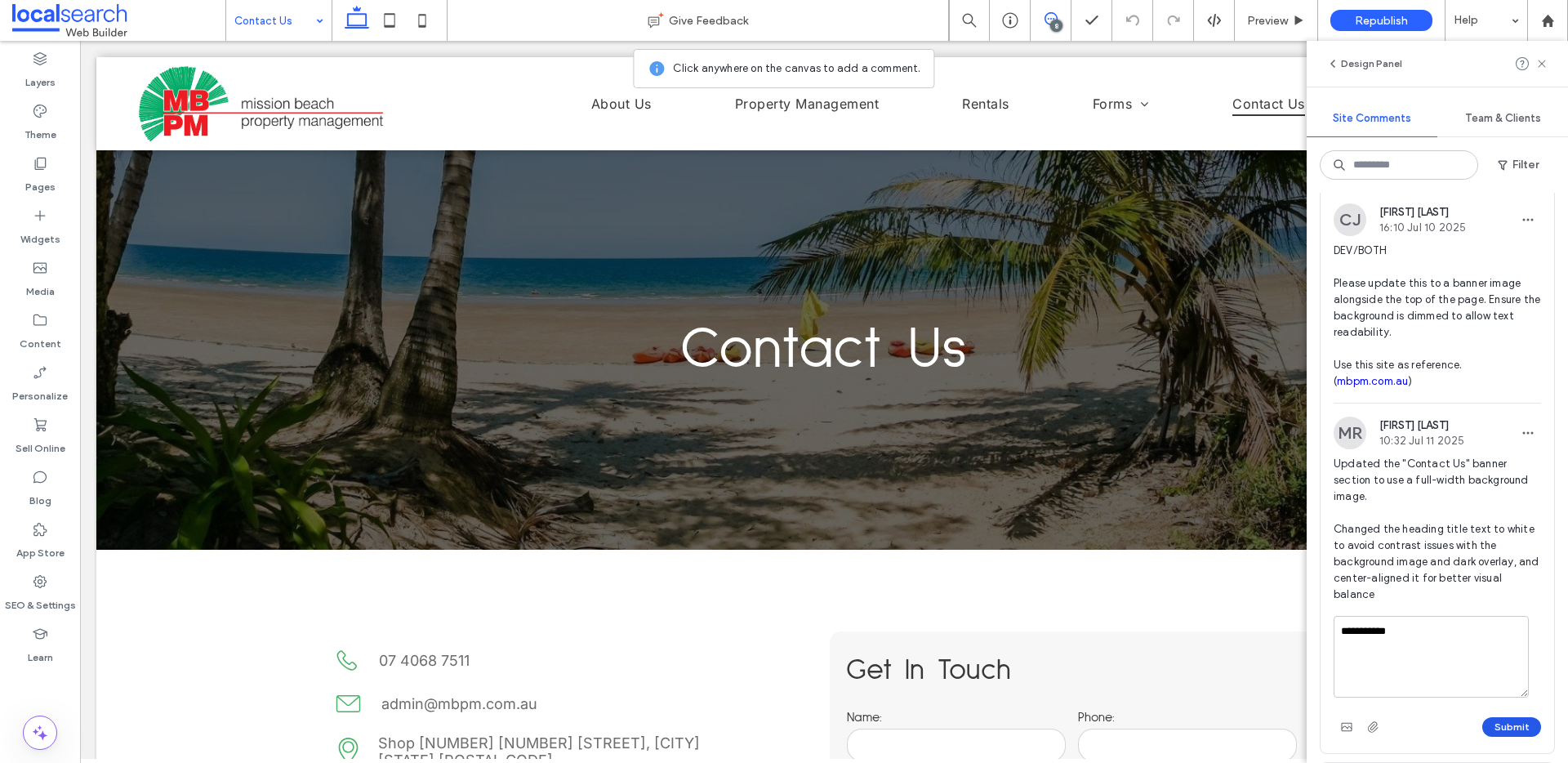 type on "**********" 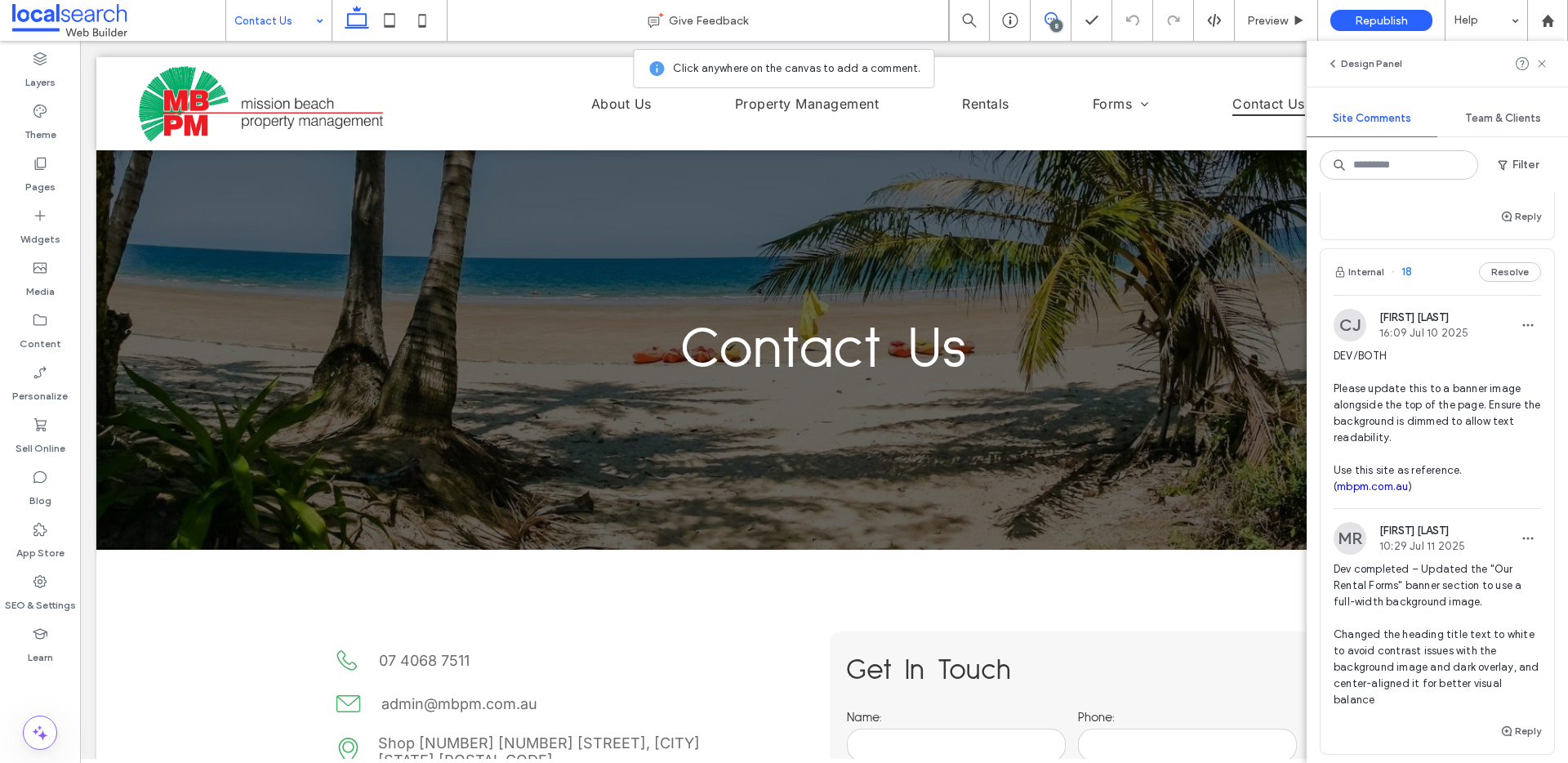 scroll, scrollTop: 390, scrollLeft: 0, axis: vertical 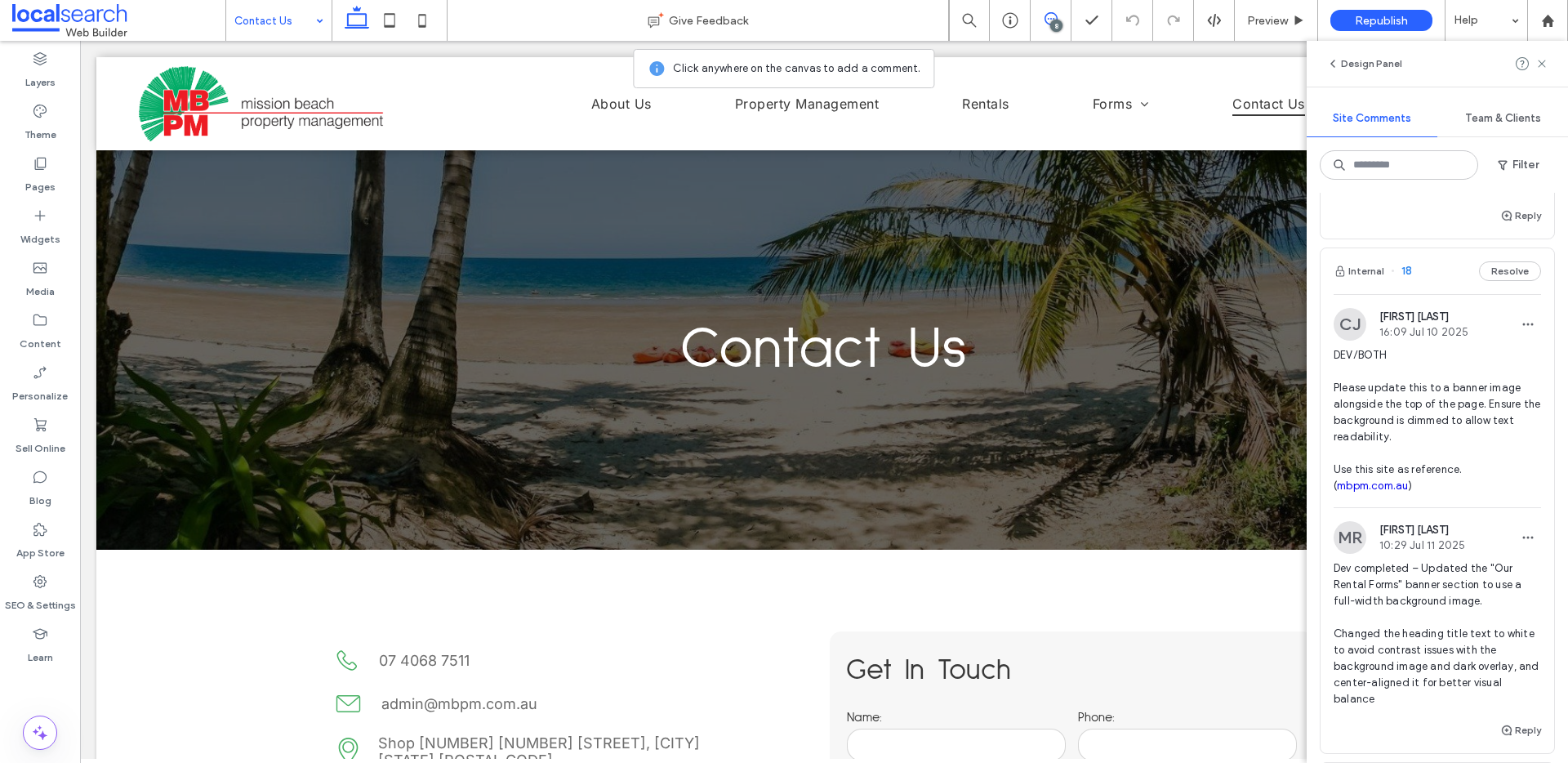 click on "DEV/BOTH
Please update this to a banner image alongside the top of the page. Ensure the background is dimmed to allow text readability.
Use this site as reference. ( mbpm.com.au )" at bounding box center (1437, 421) 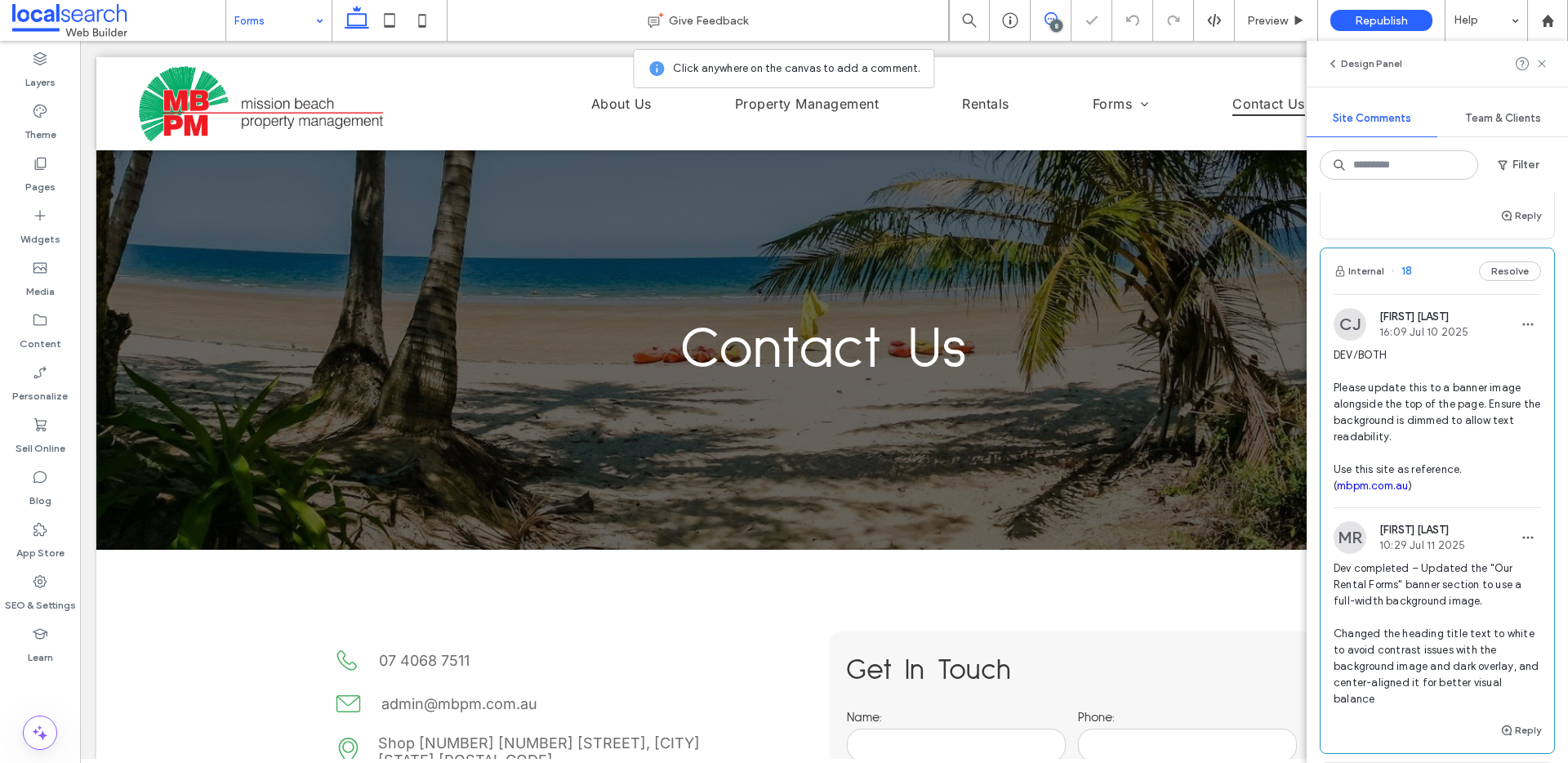 scroll, scrollTop: 0, scrollLeft: 0, axis: both 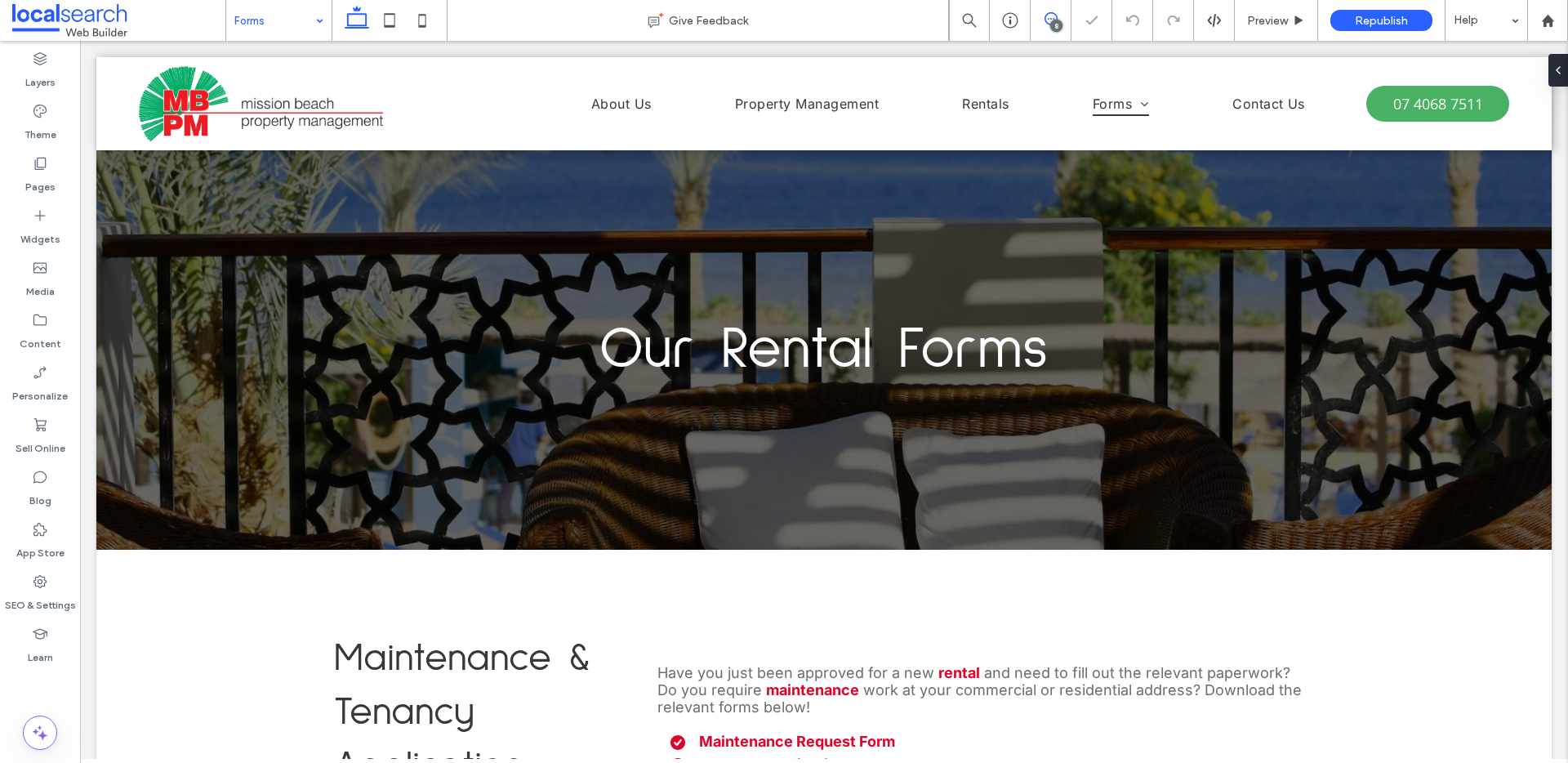 click 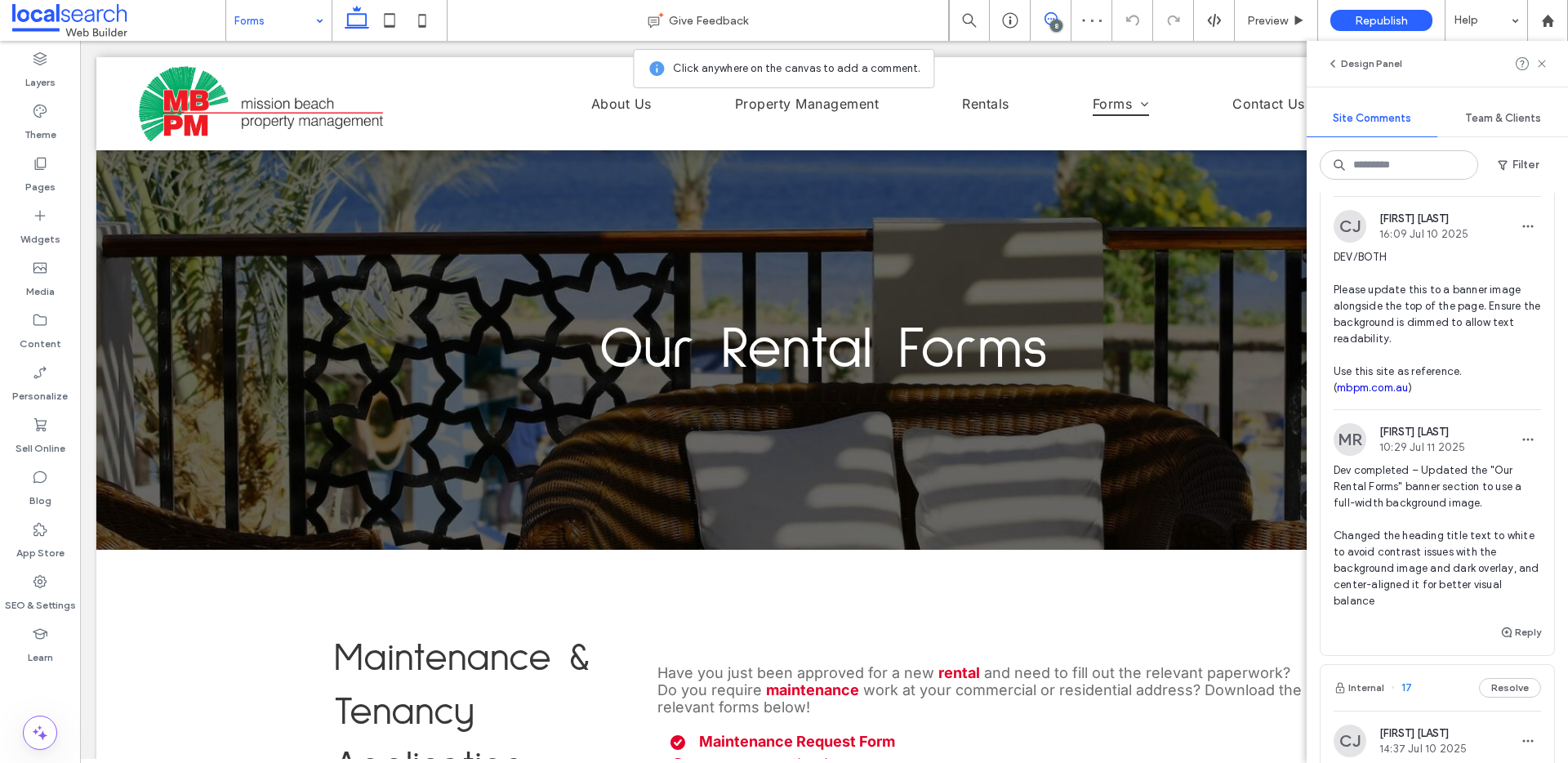scroll, scrollTop: 515, scrollLeft: 0, axis: vertical 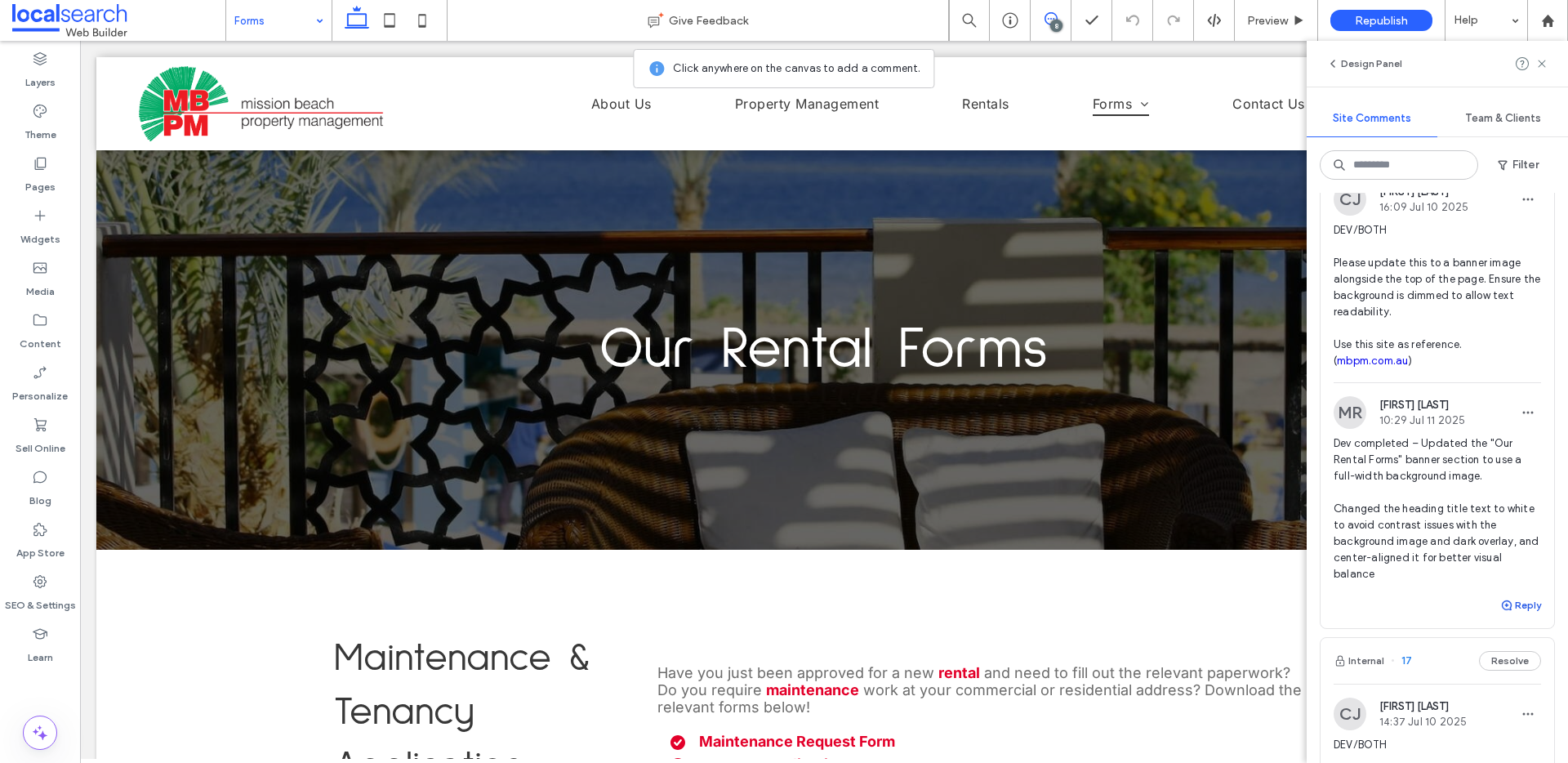 click on "Reply" at bounding box center (1521, 605) 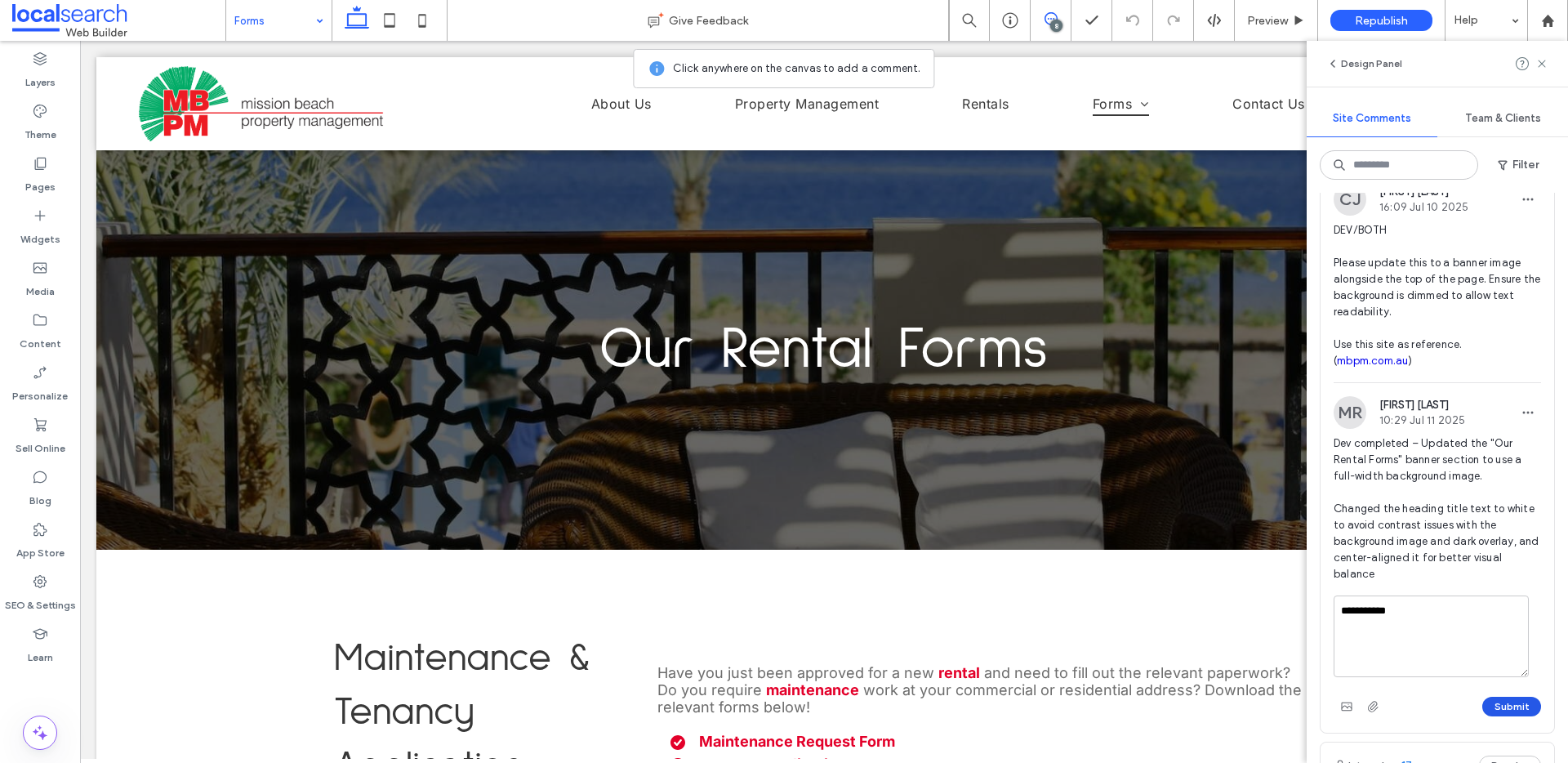type on "**********" 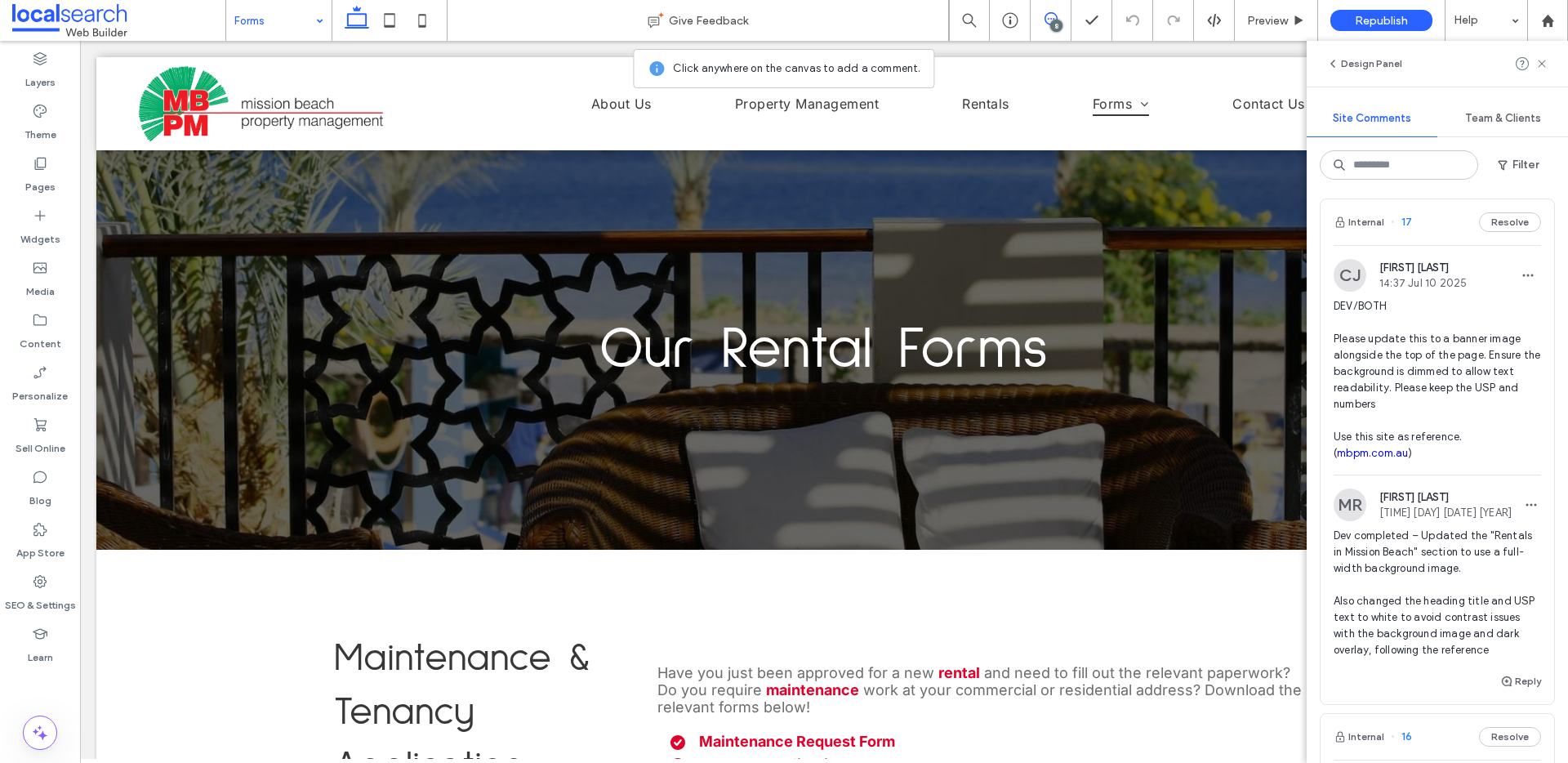 scroll, scrollTop: 874, scrollLeft: 0, axis: vertical 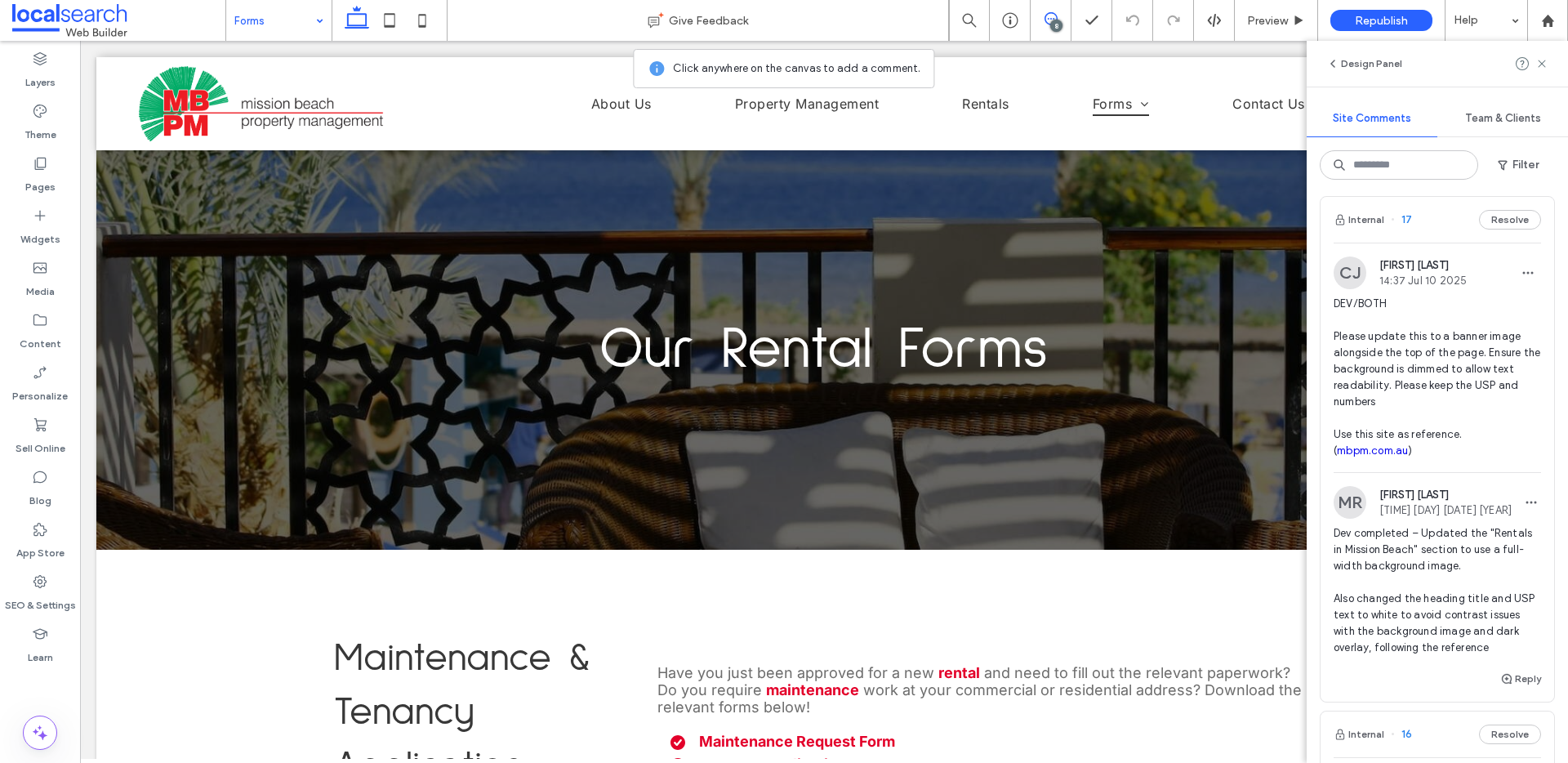 click on "Dev completed – Updated the "Rentals in Mission Beach" section to use a full-width background image.
Also changed the heading title and USP text to white to avoid contrast issues with the background image and dark overlay, following the reference" at bounding box center (1437, 591) 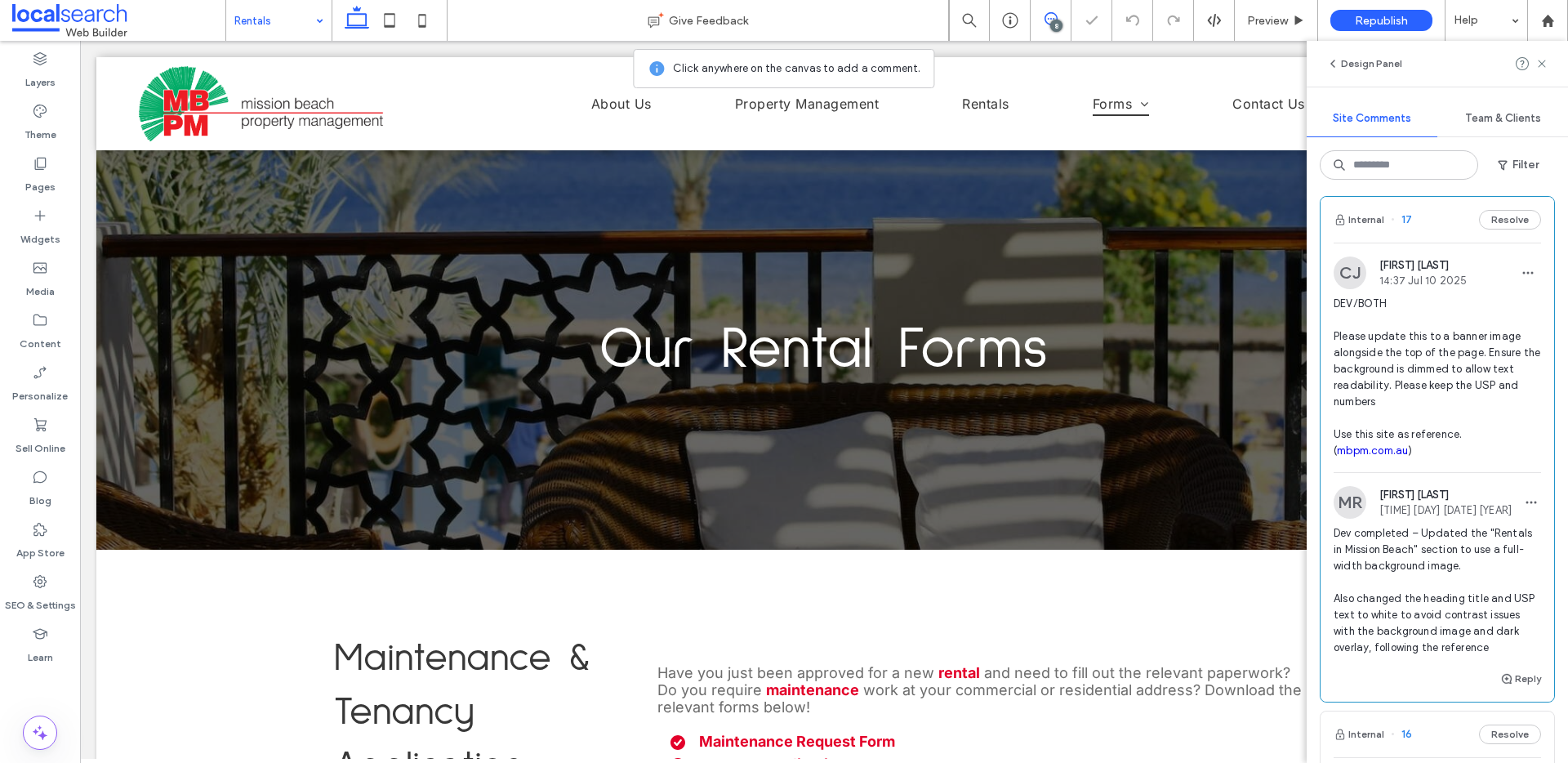 scroll, scrollTop: 0, scrollLeft: 0, axis: both 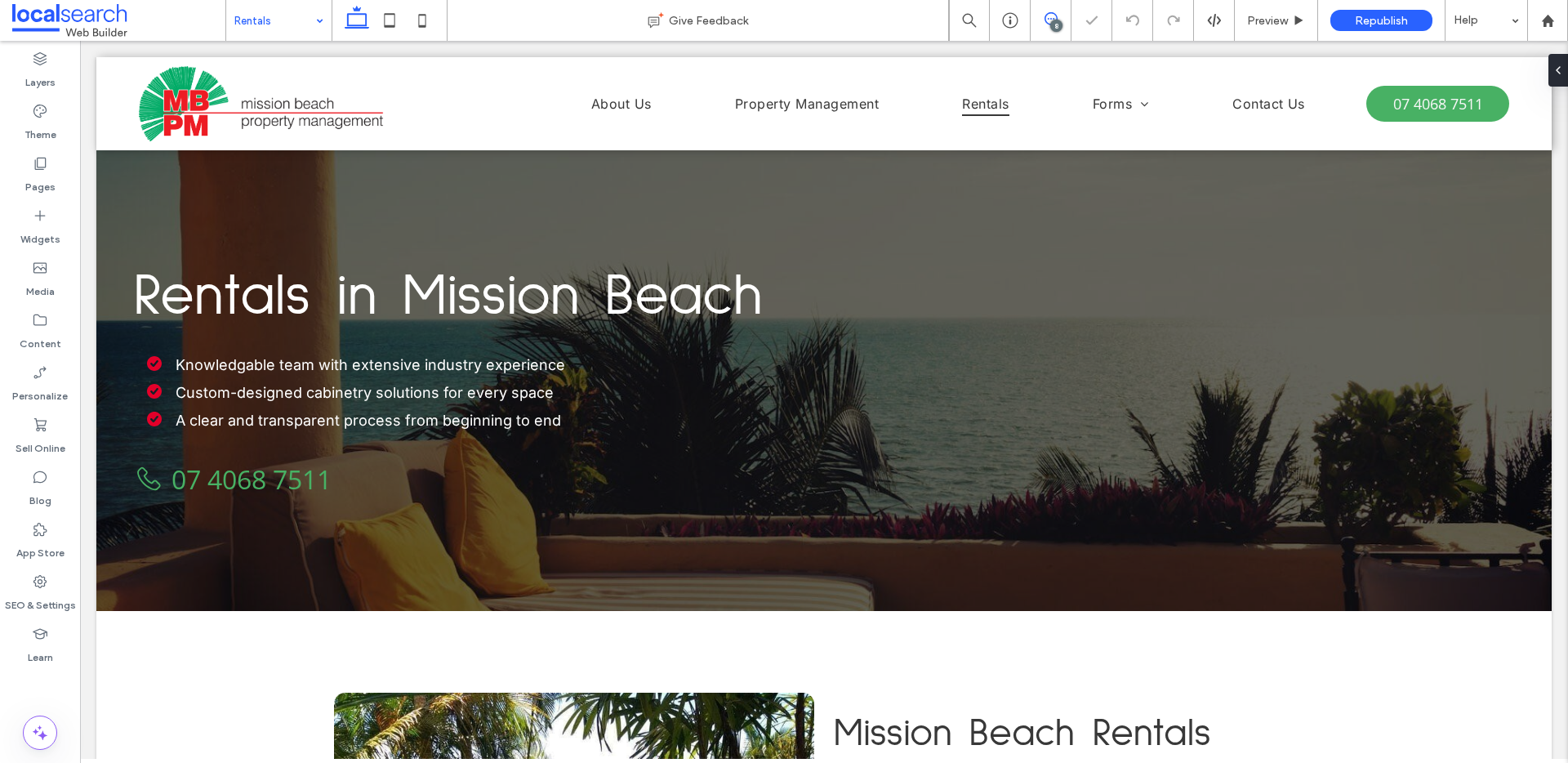 click at bounding box center (1050, 19) 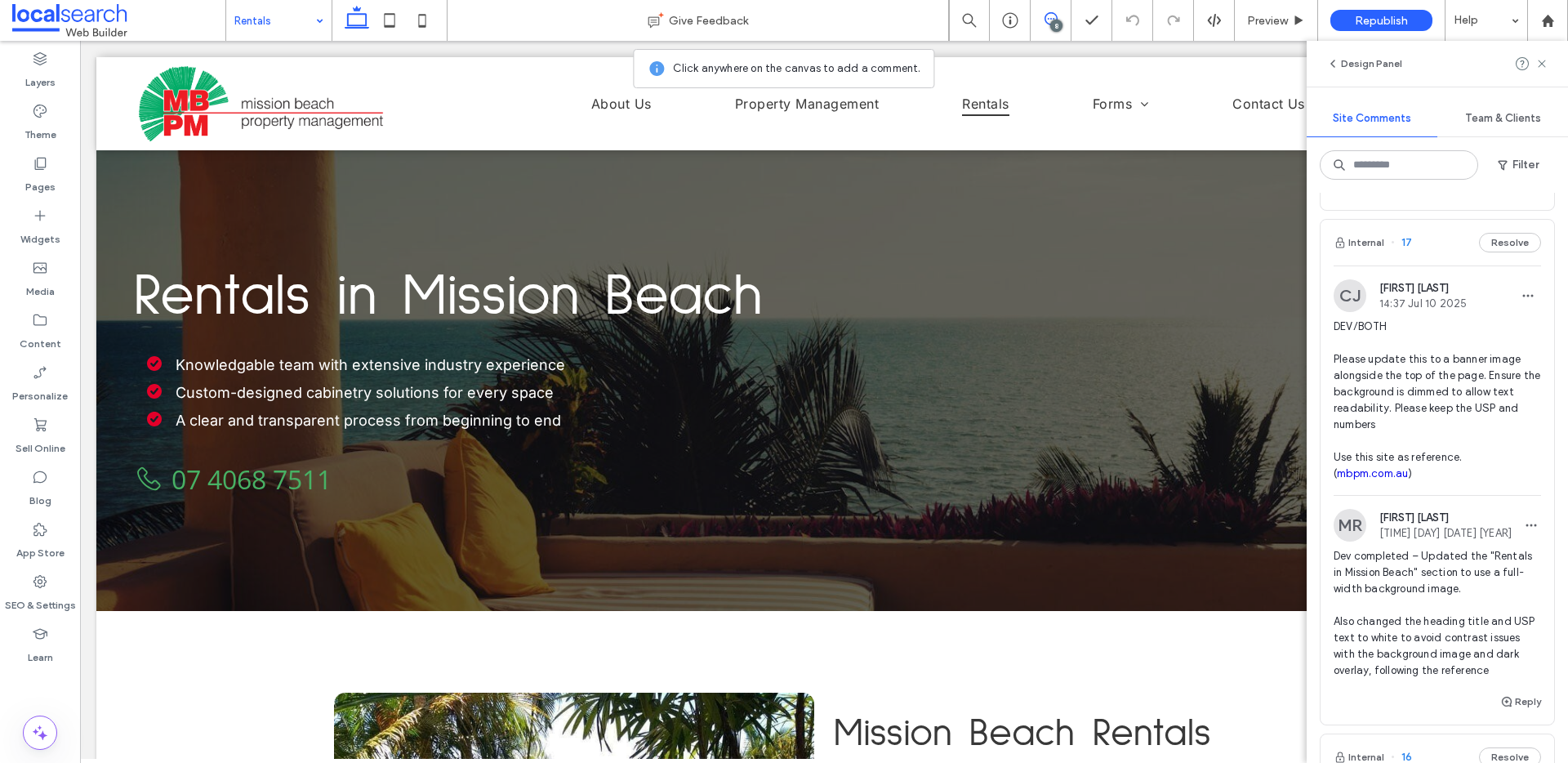 scroll, scrollTop: 854, scrollLeft: 0, axis: vertical 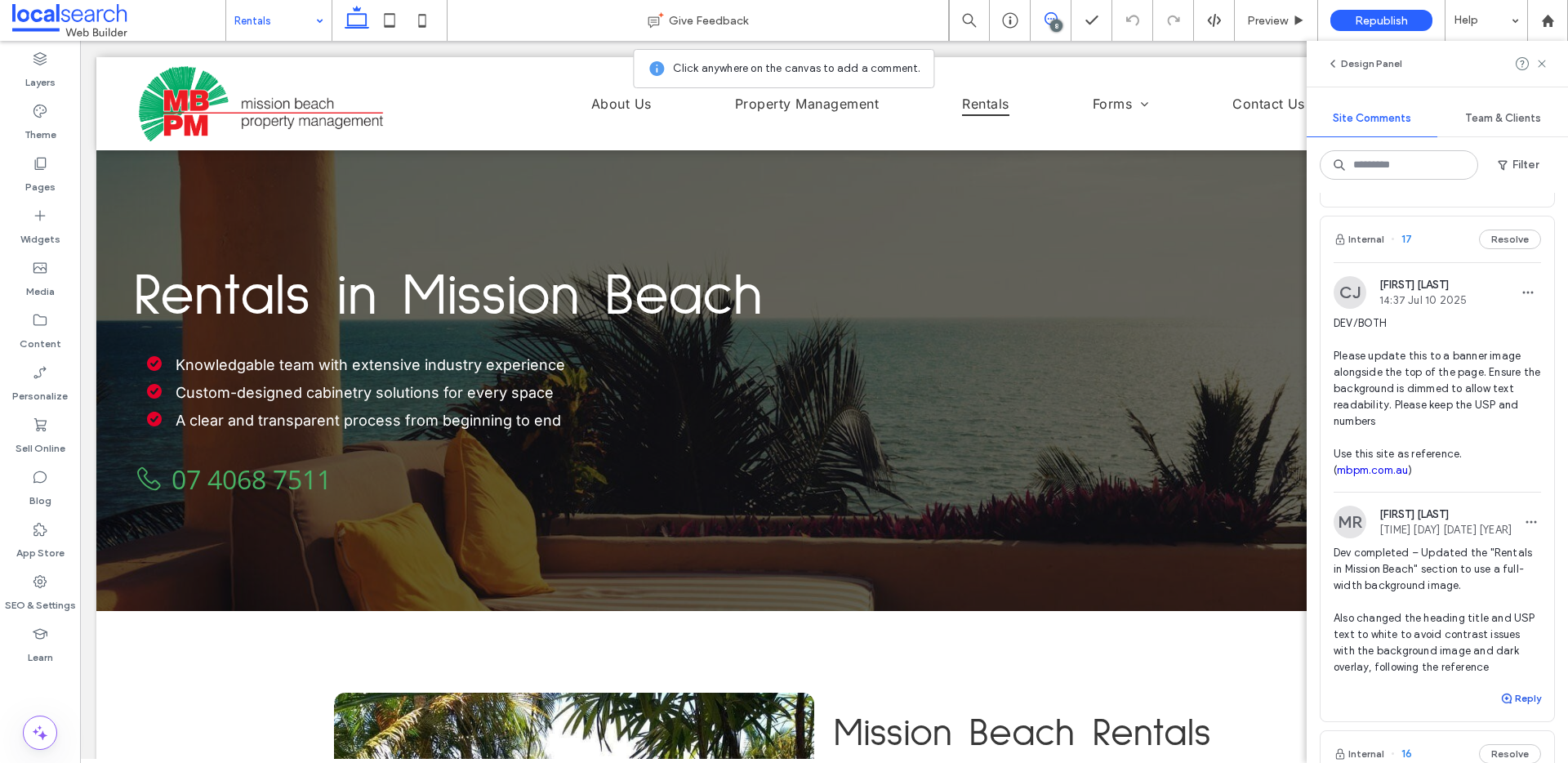 click on "Reply" at bounding box center (1521, 698) 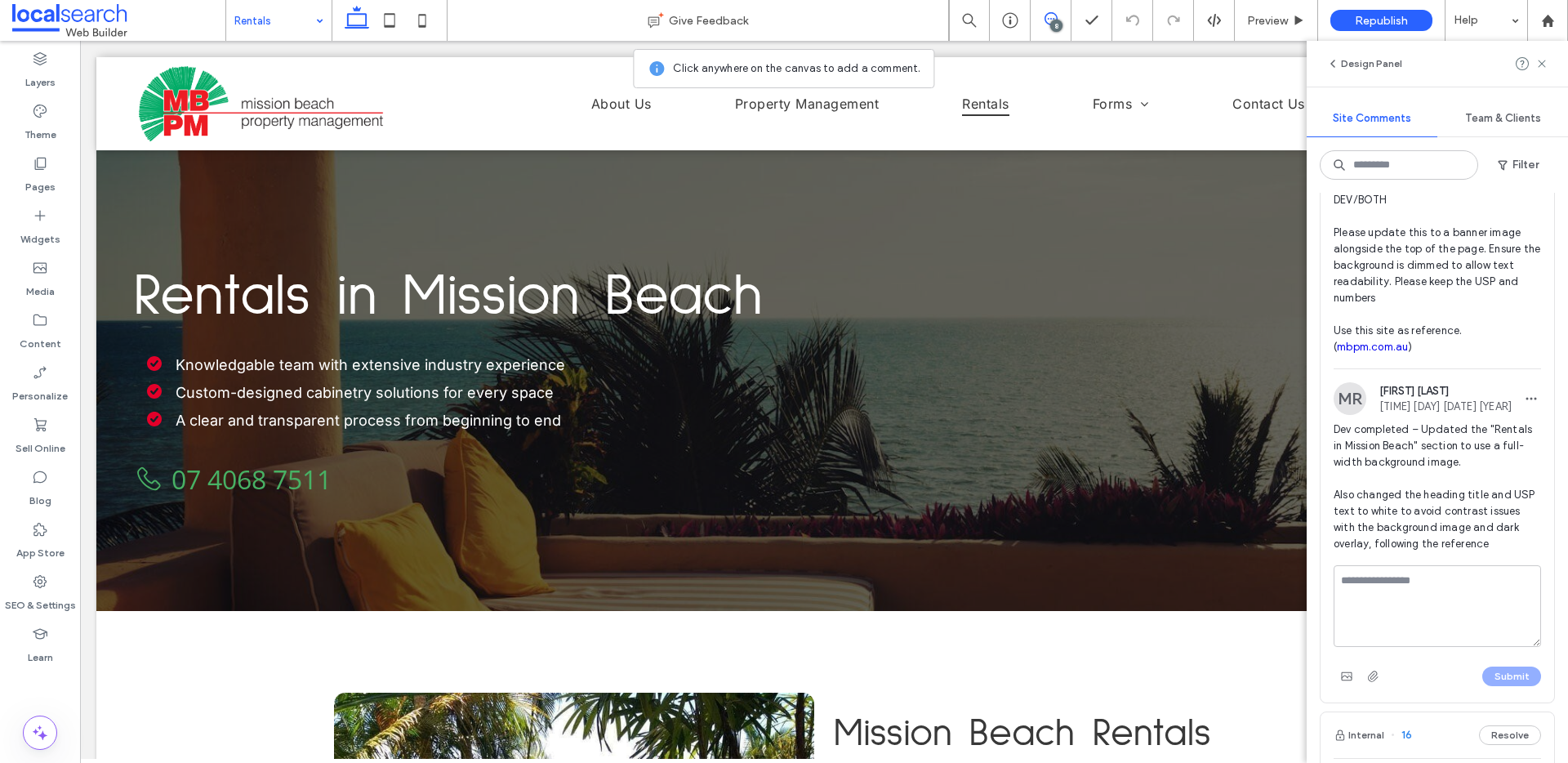 scroll, scrollTop: 980, scrollLeft: 0, axis: vertical 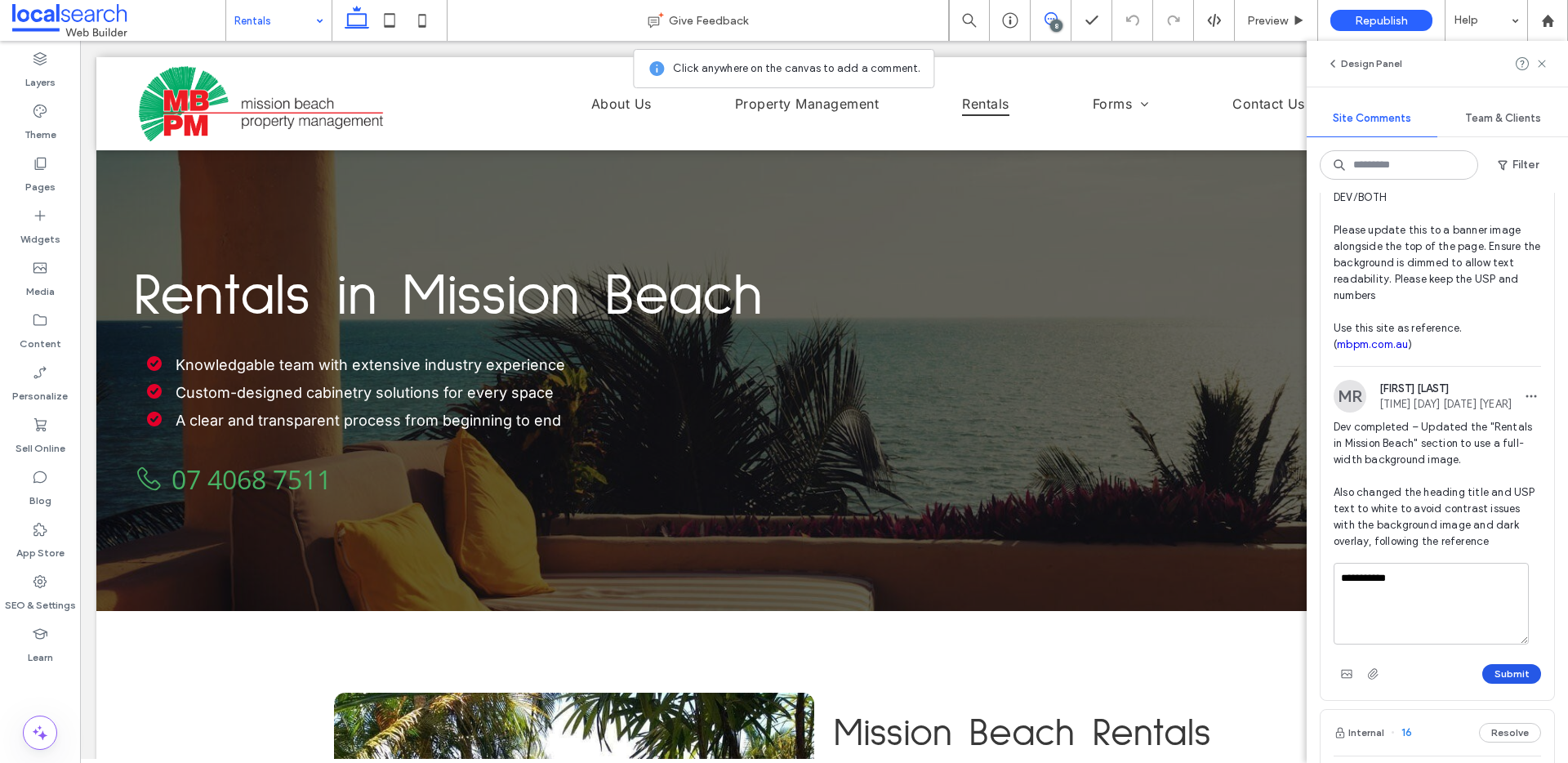 type on "**********" 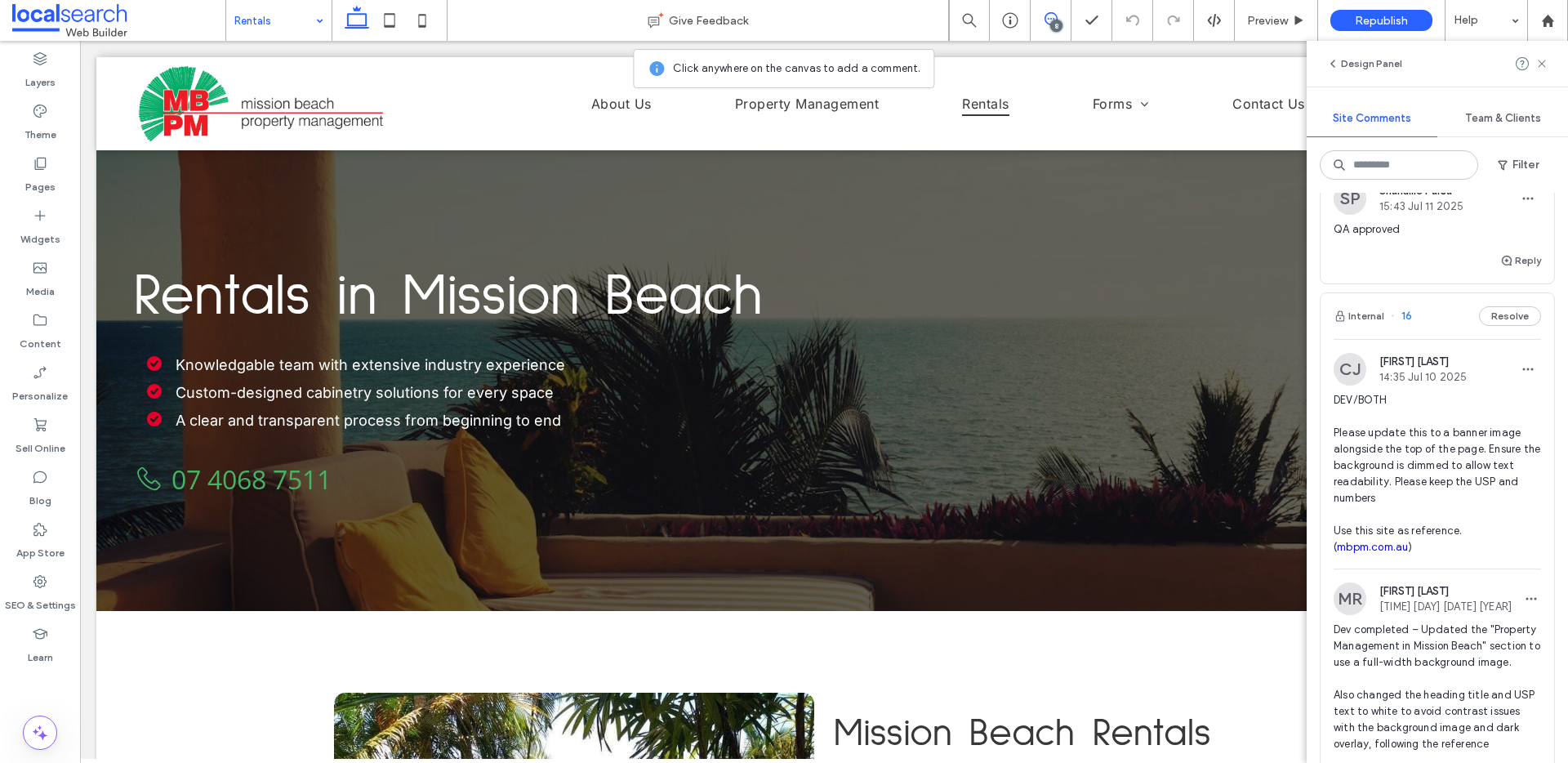 scroll, scrollTop: 1269, scrollLeft: 0, axis: vertical 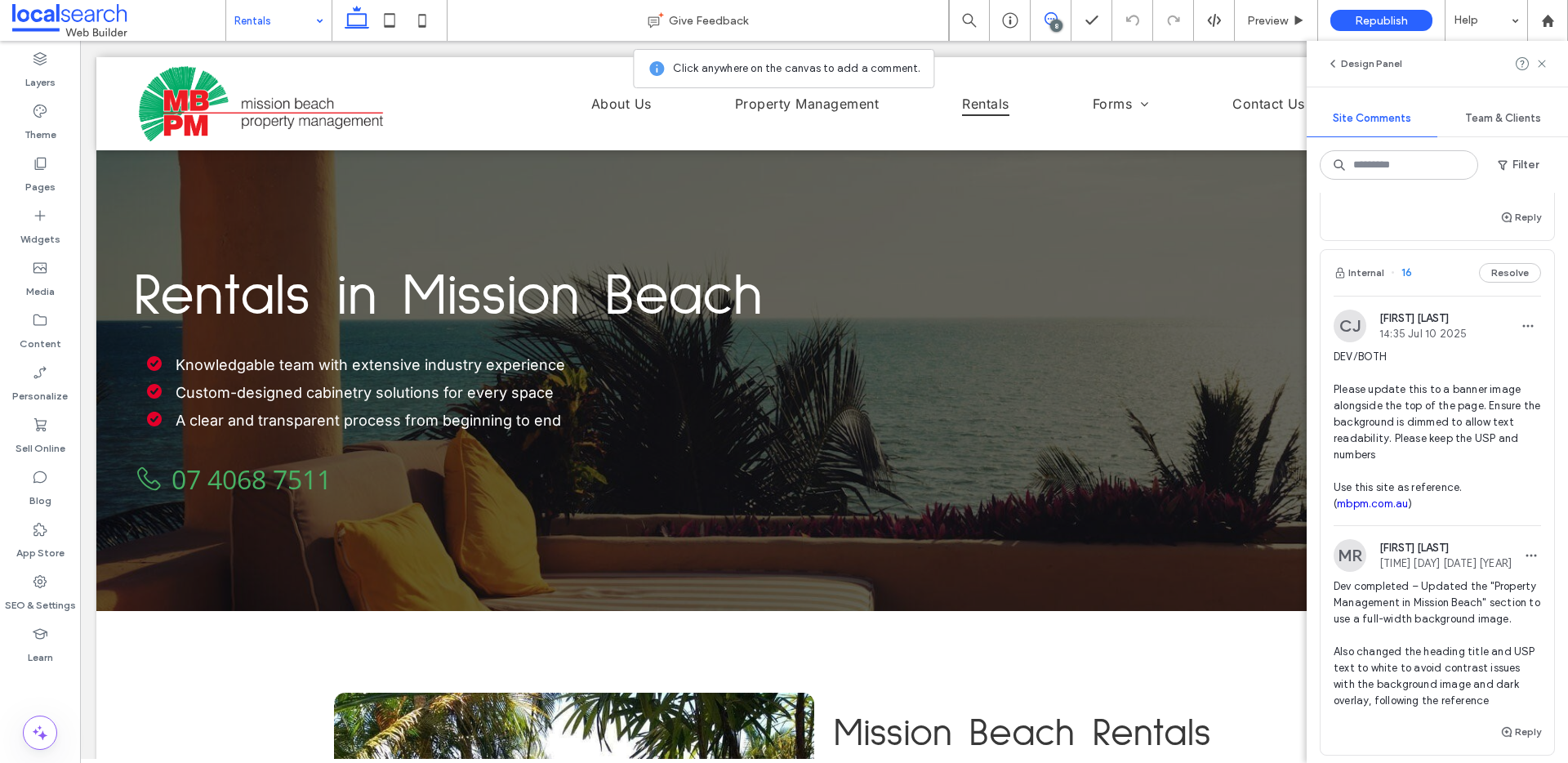 click on "DEV/BOTH
Please update this to a banner image alongside the top of the page. Ensure the background is dimmed to allow text readability. Please keep the USP and numbers
Use this site as reference. ( mbpm.com.au )" at bounding box center (1437, 431) 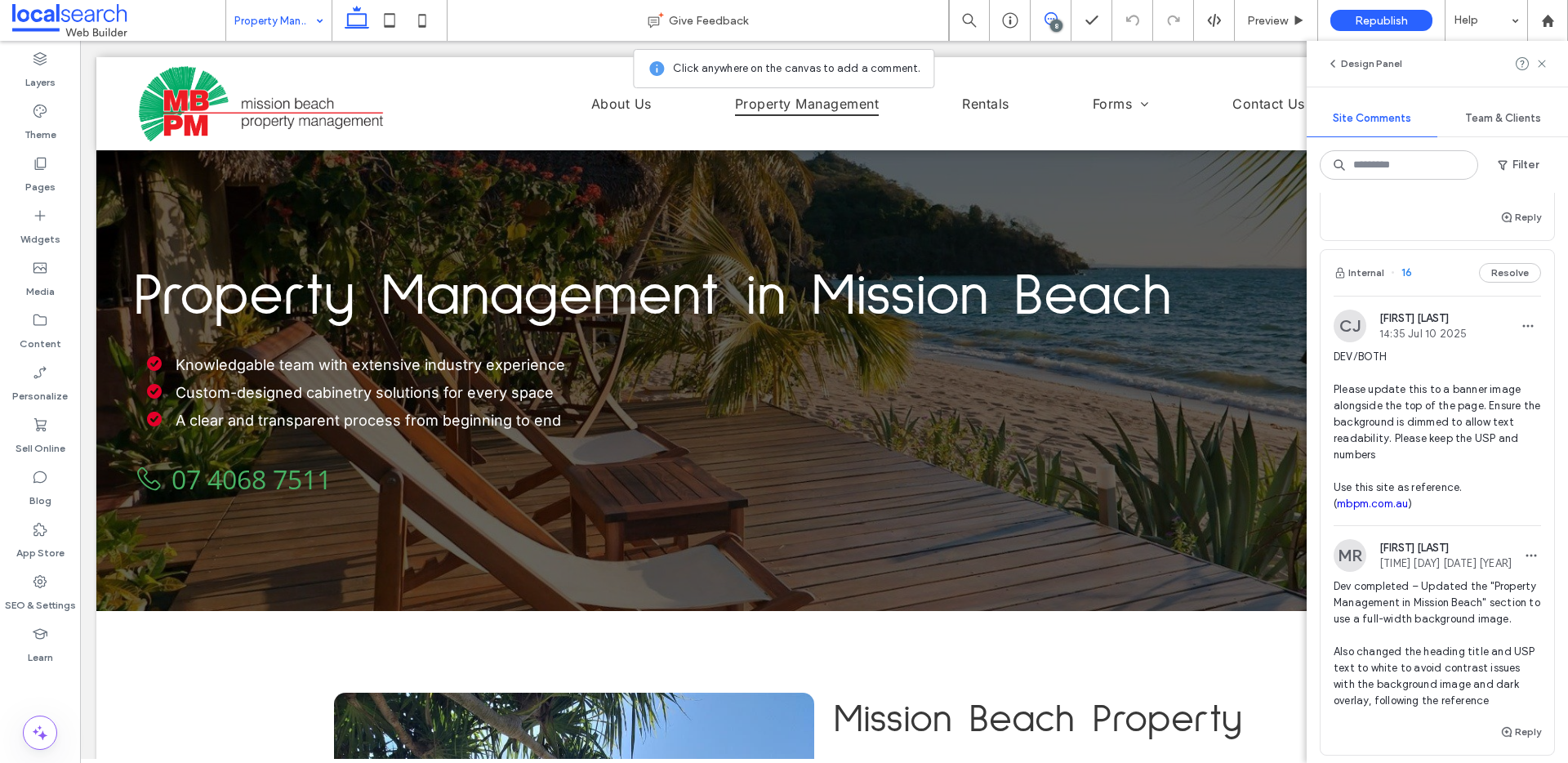 scroll, scrollTop: 0, scrollLeft: 0, axis: both 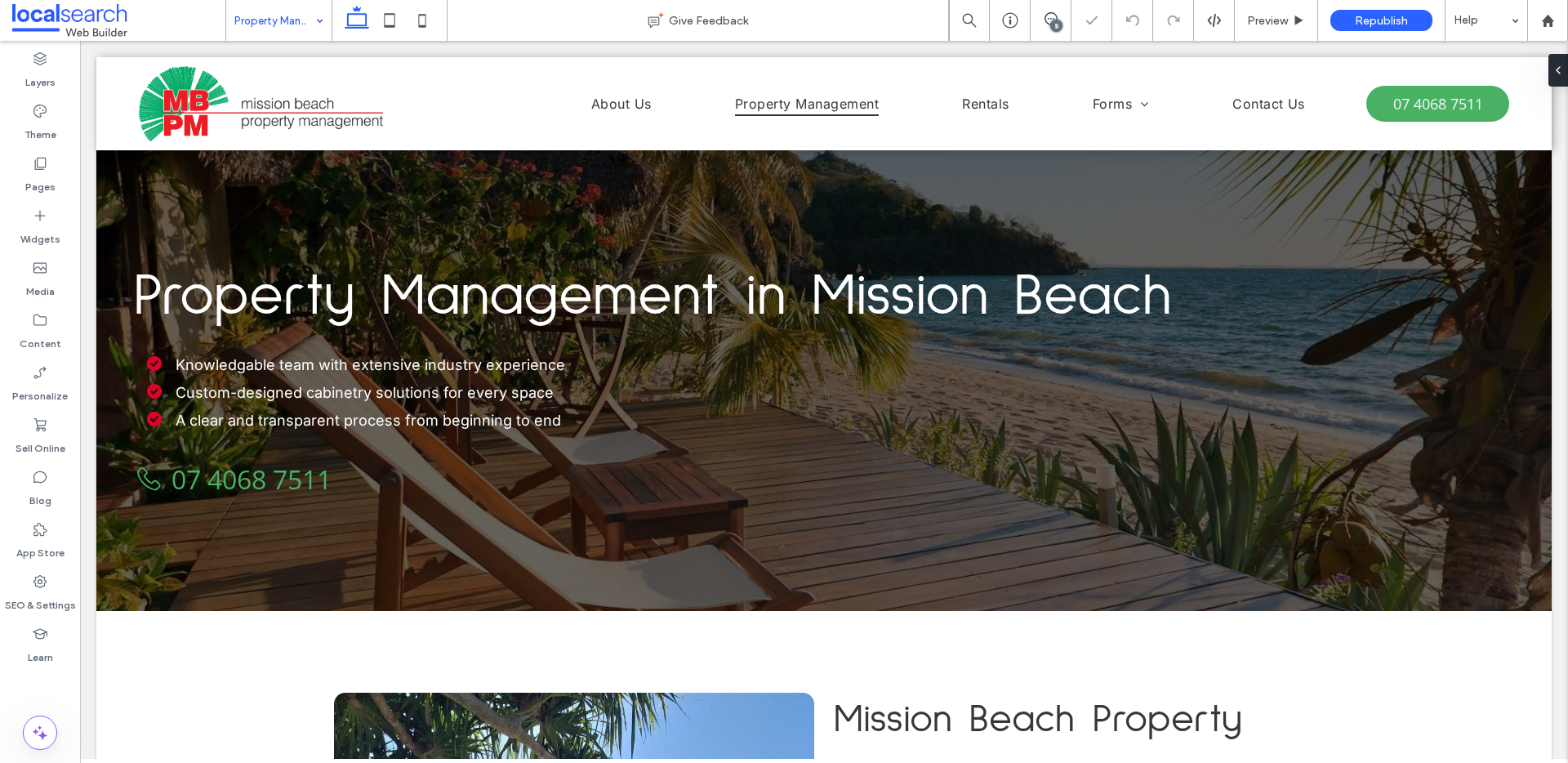 click on "8" at bounding box center (1051, 20) 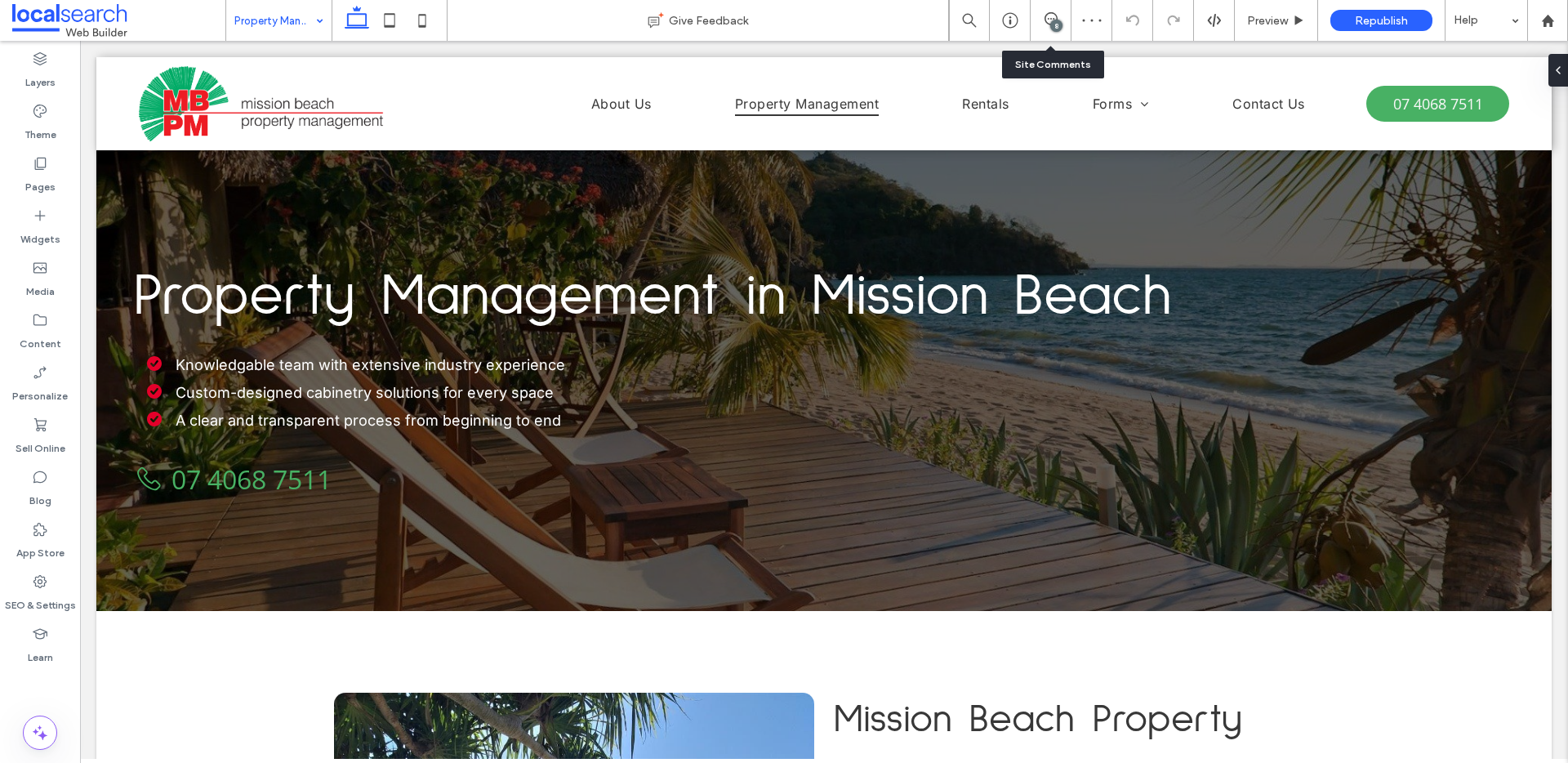 click on "8" at bounding box center (1056, 25) 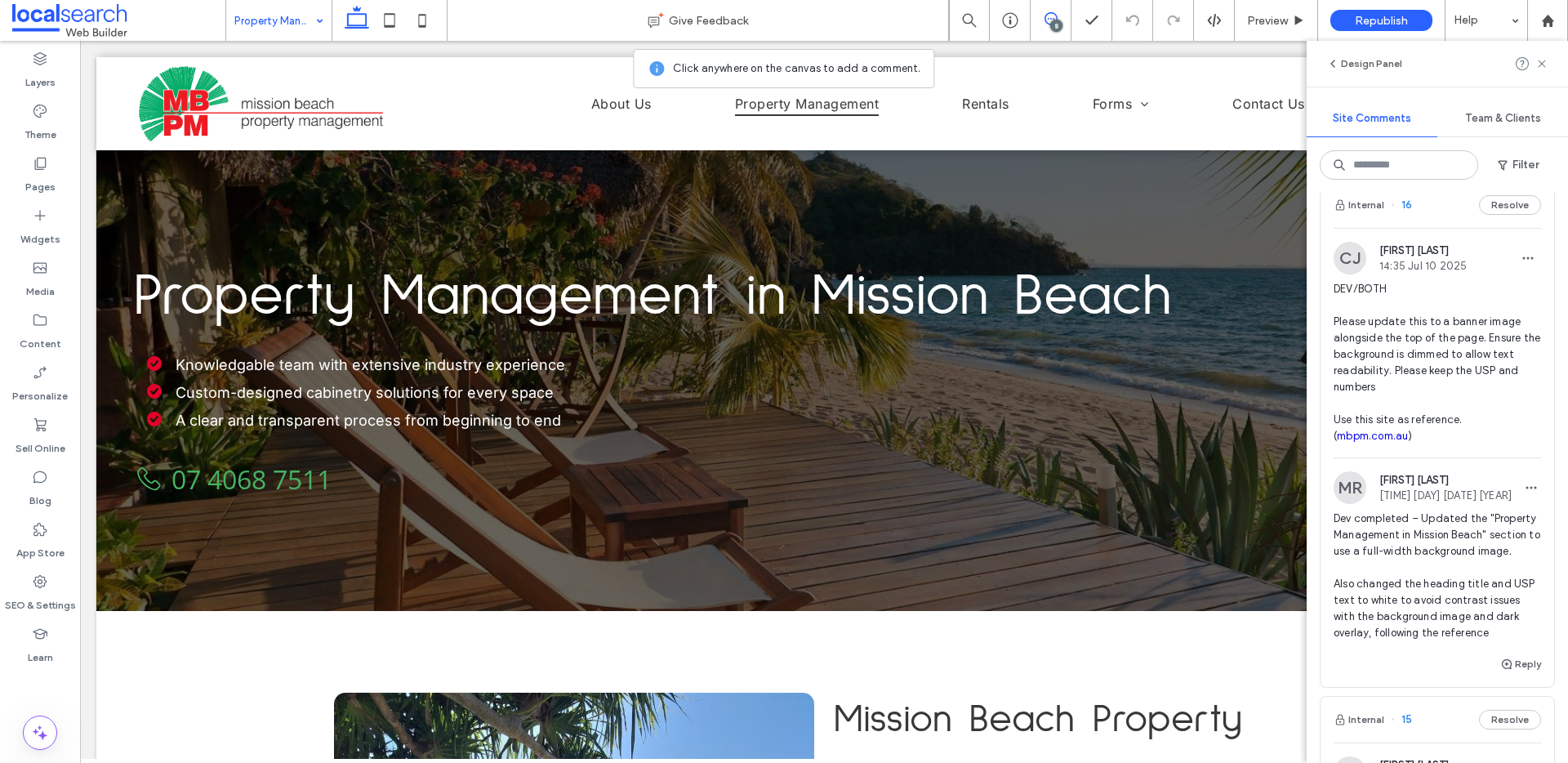 scroll, scrollTop: 1354, scrollLeft: 0, axis: vertical 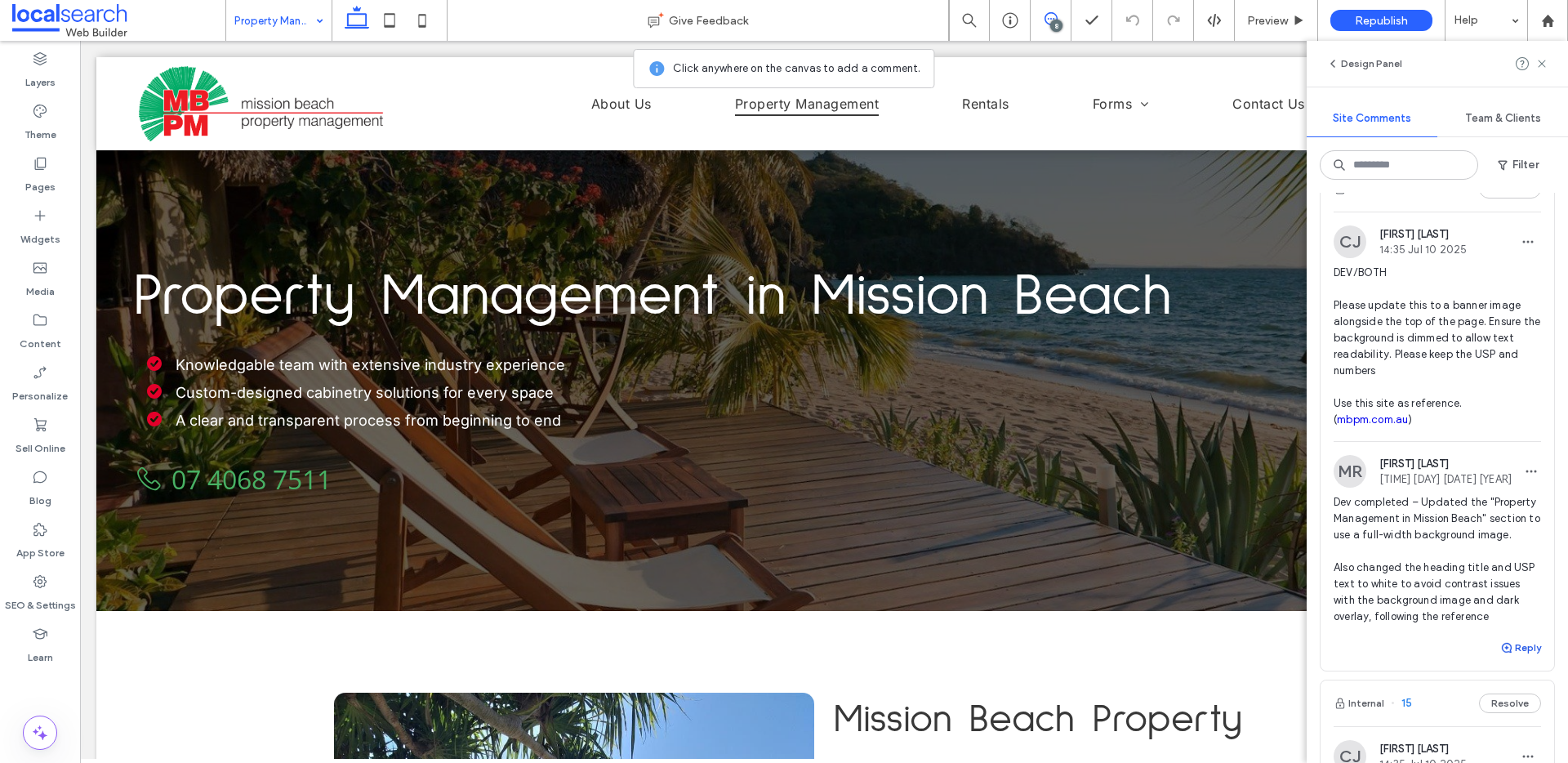 click on "Reply" at bounding box center (1521, 648) 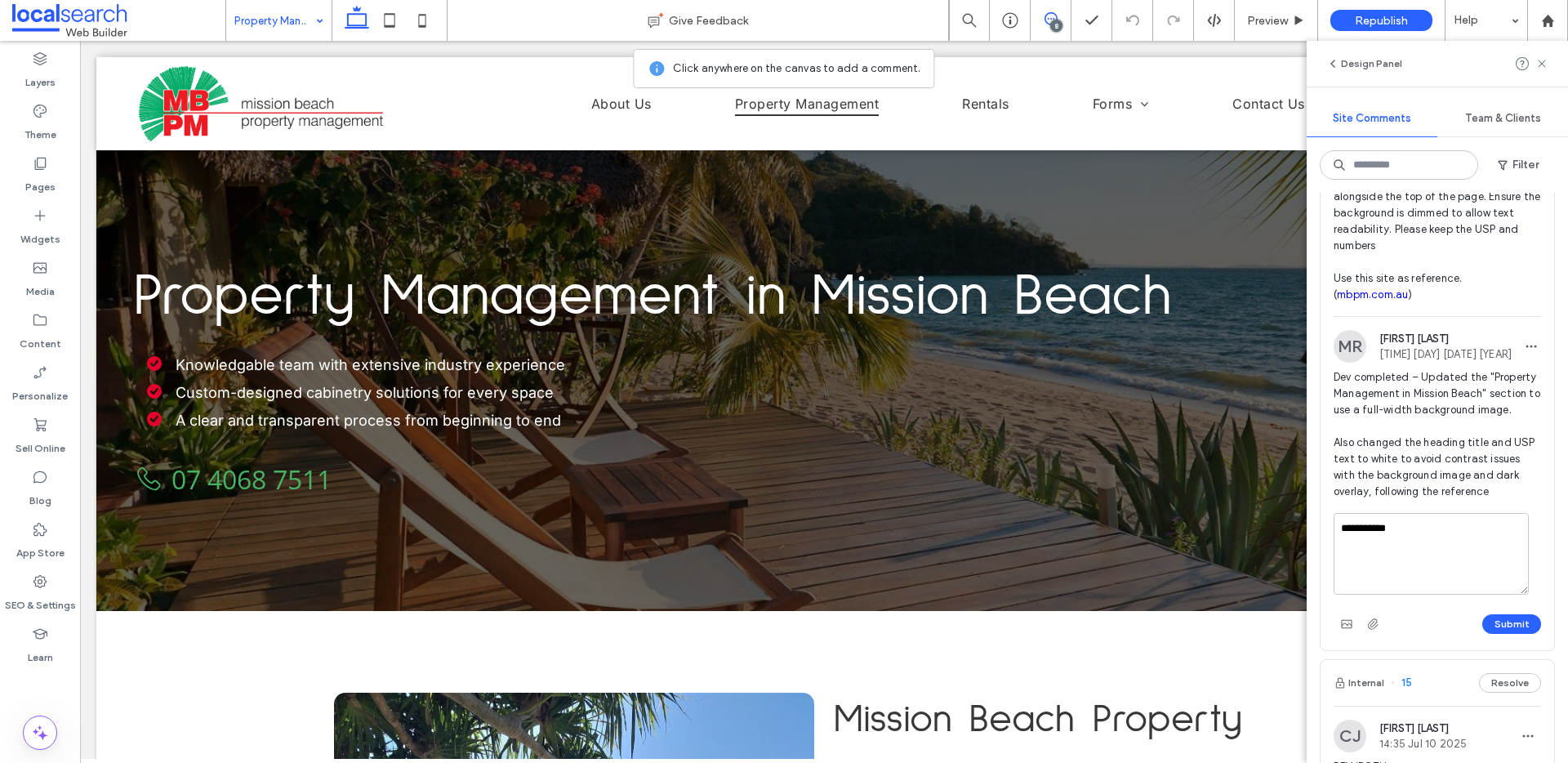 scroll, scrollTop: 1480, scrollLeft: 0, axis: vertical 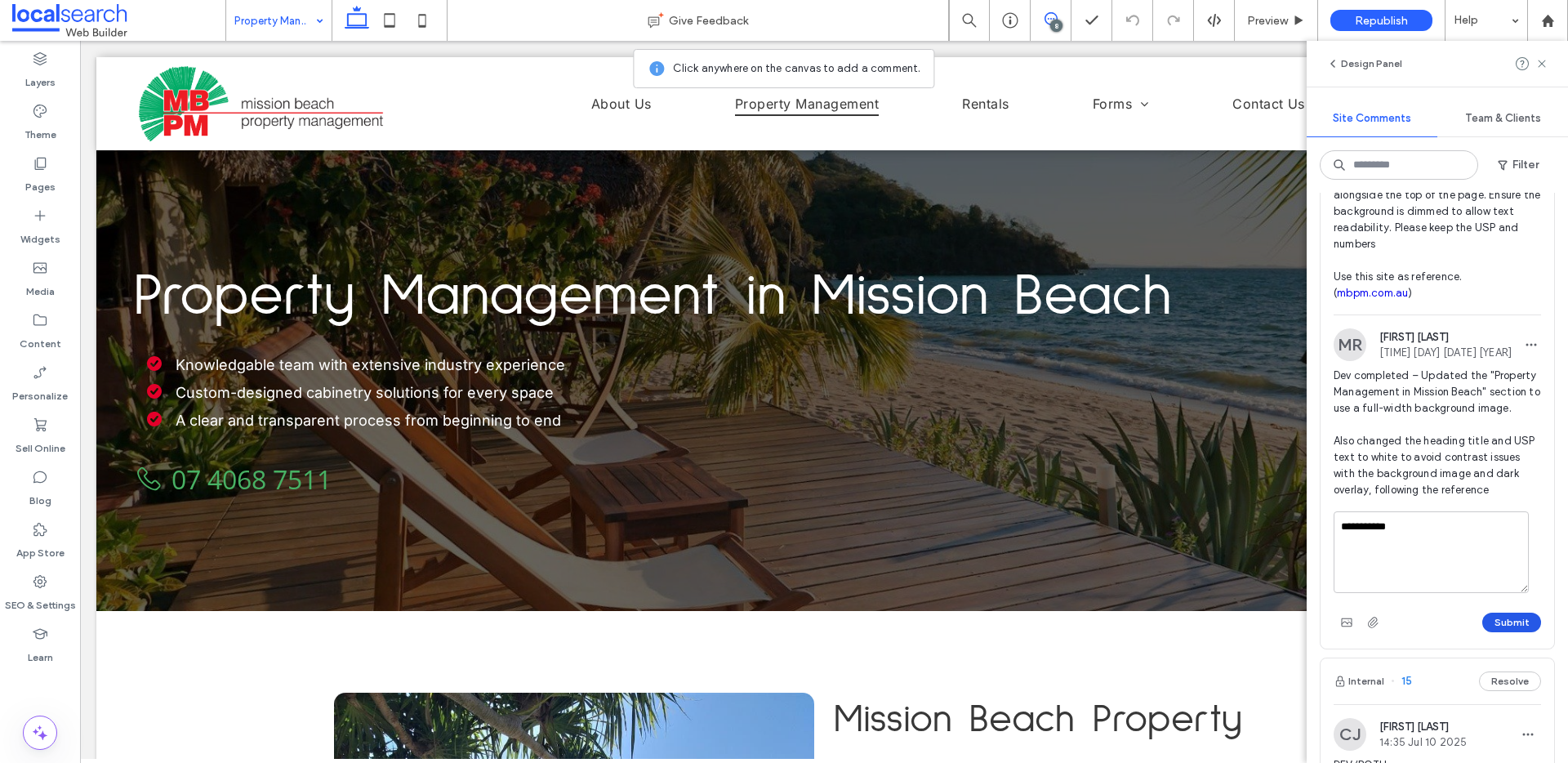 type on "**********" 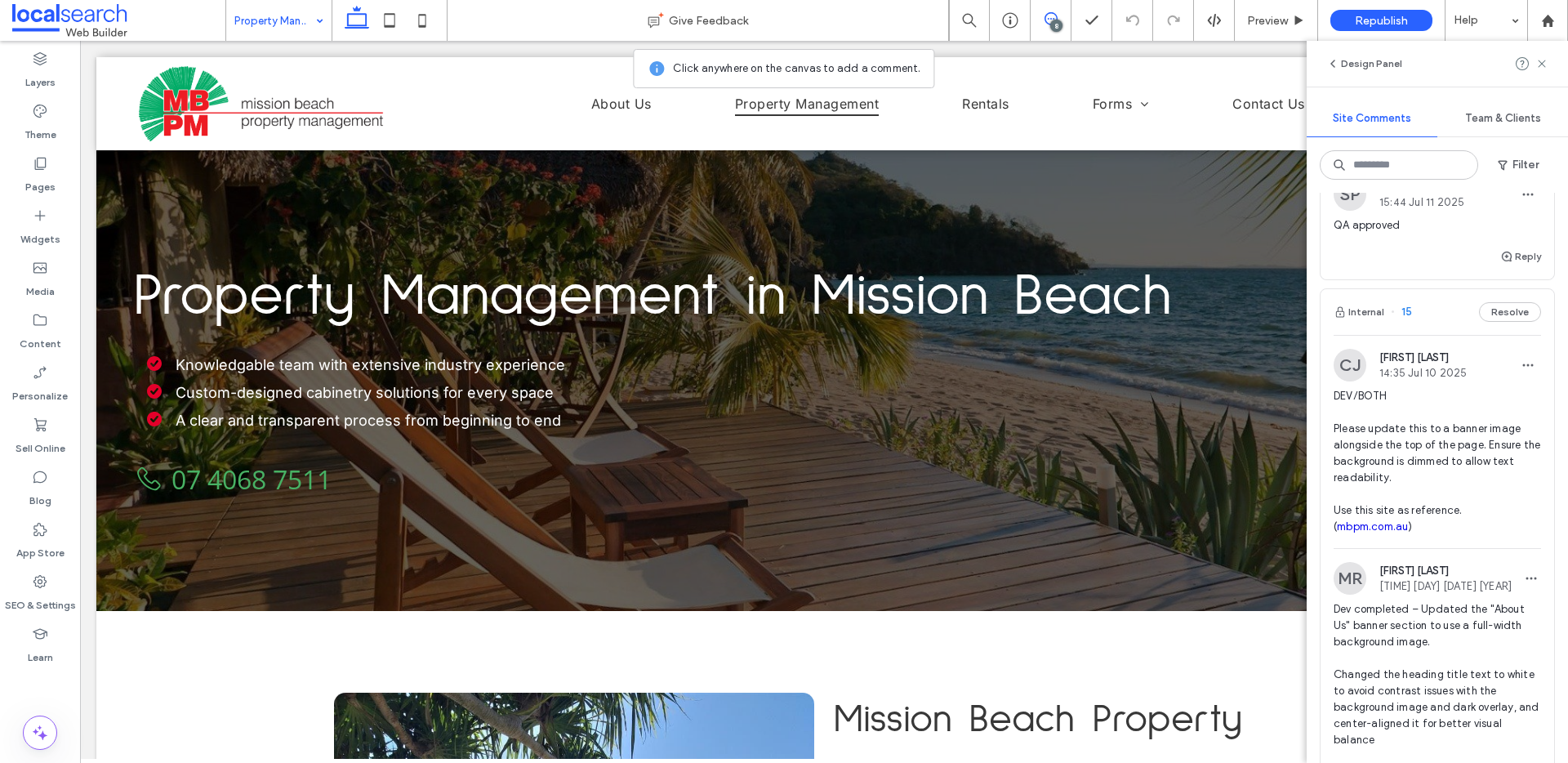 scroll, scrollTop: 1757, scrollLeft: 0, axis: vertical 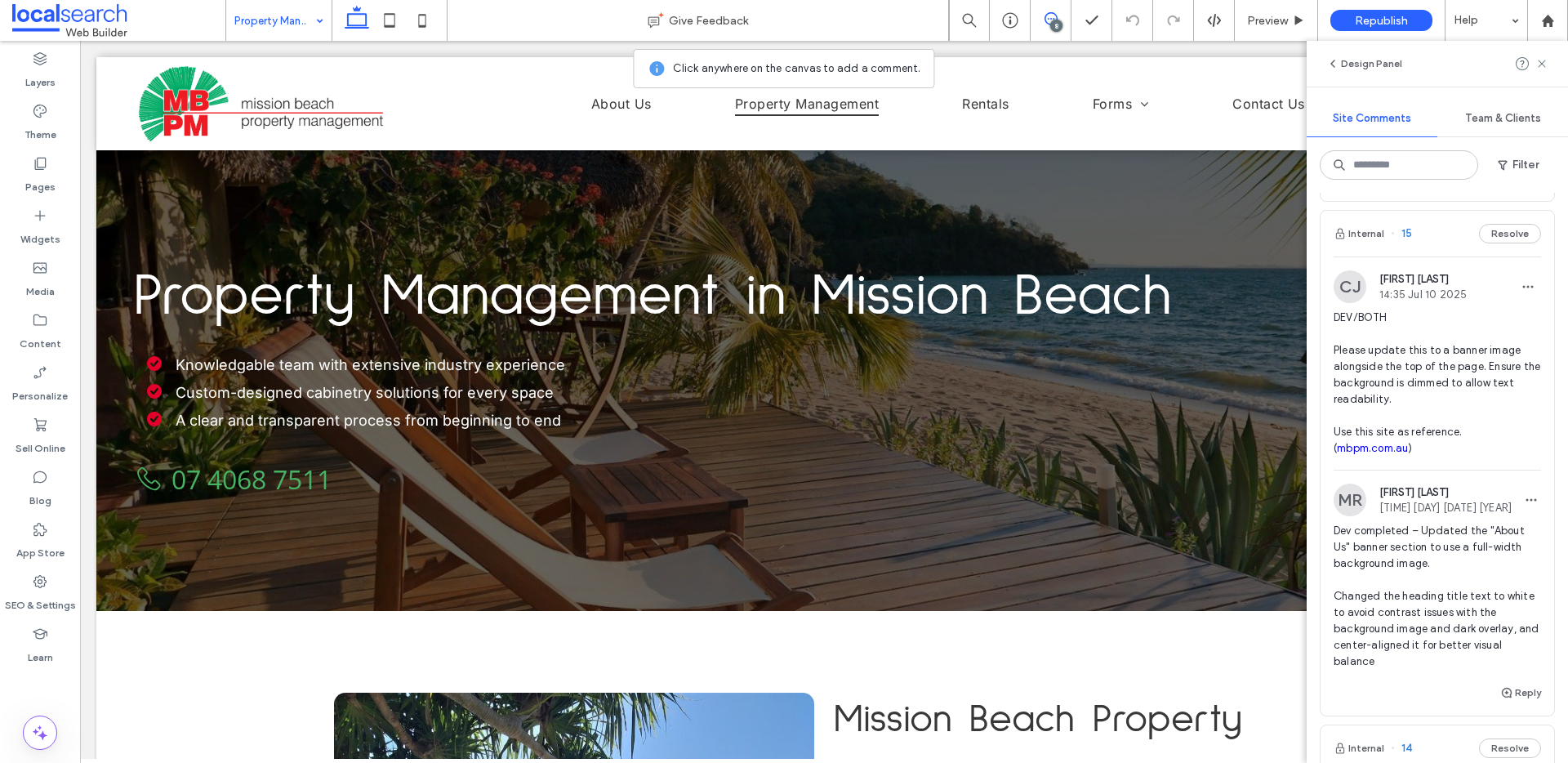click on "DEV/BOTH
Please update this to a banner image alongside the top of the page. Ensure the background is dimmed to allow text readability.
Use this site as reference. ( mbpm.com.au )" at bounding box center [1437, 383] 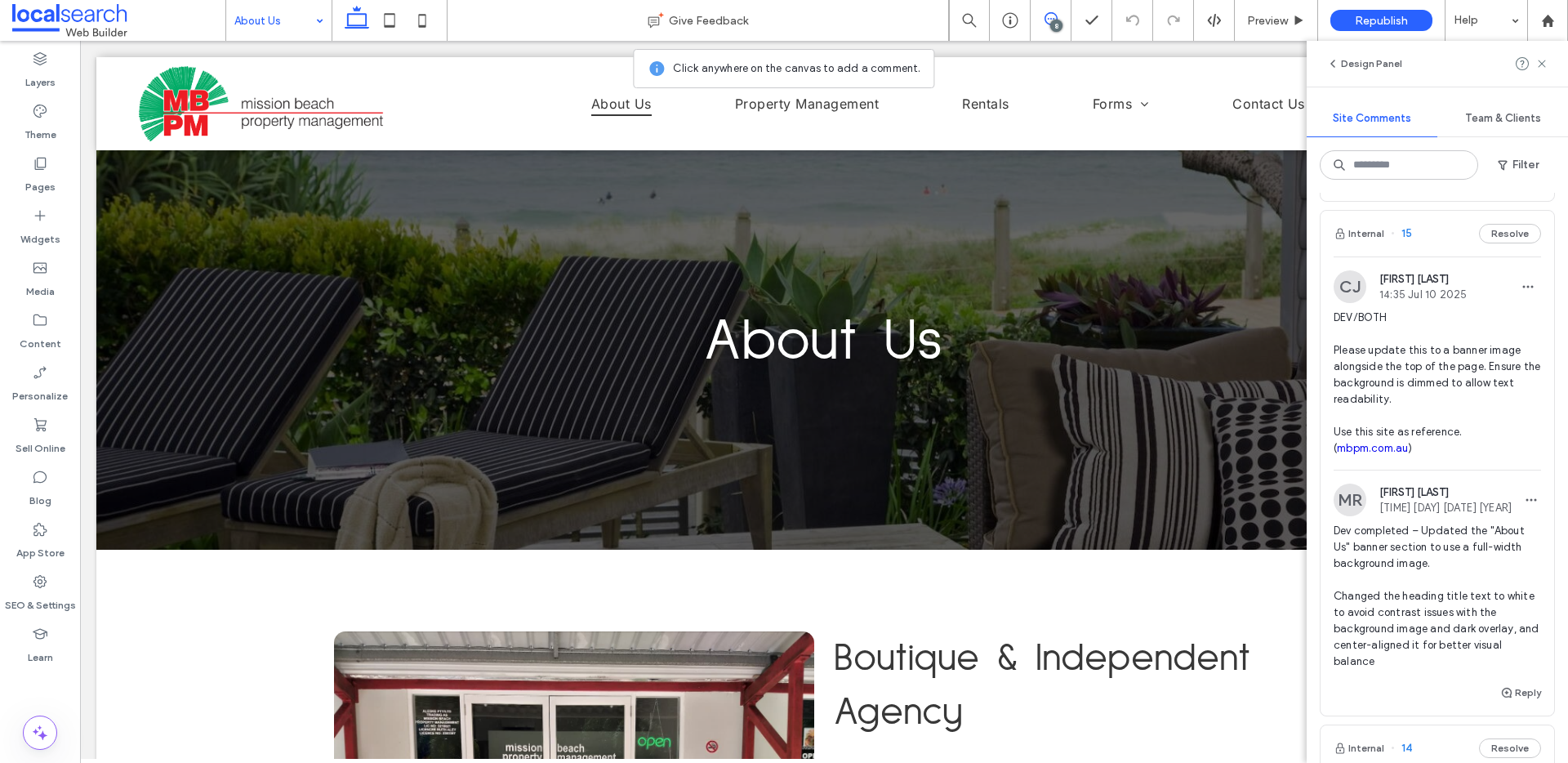 scroll, scrollTop: 0, scrollLeft: 0, axis: both 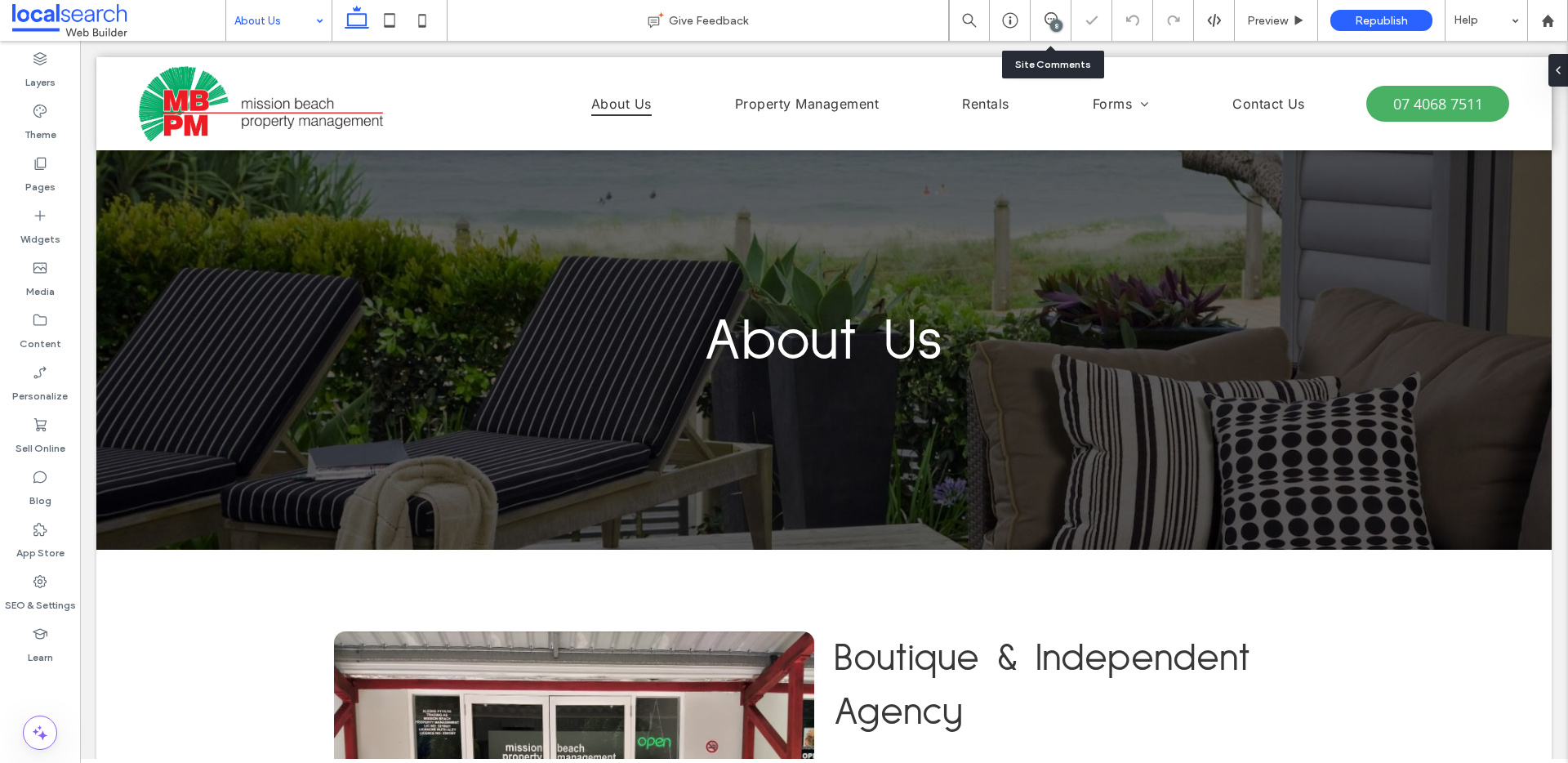 click on "8" at bounding box center (1056, 25) 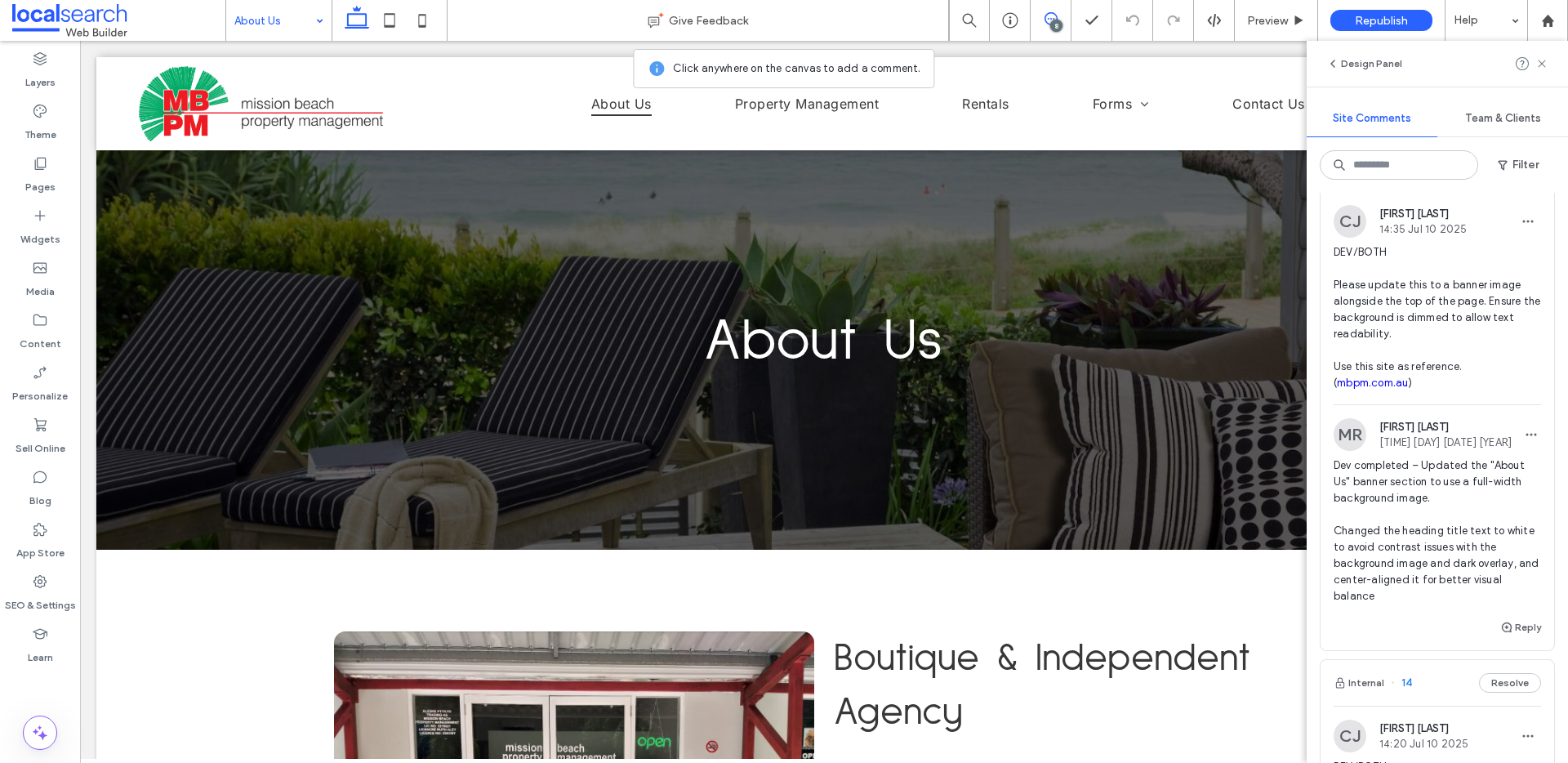scroll, scrollTop: 1823, scrollLeft: 0, axis: vertical 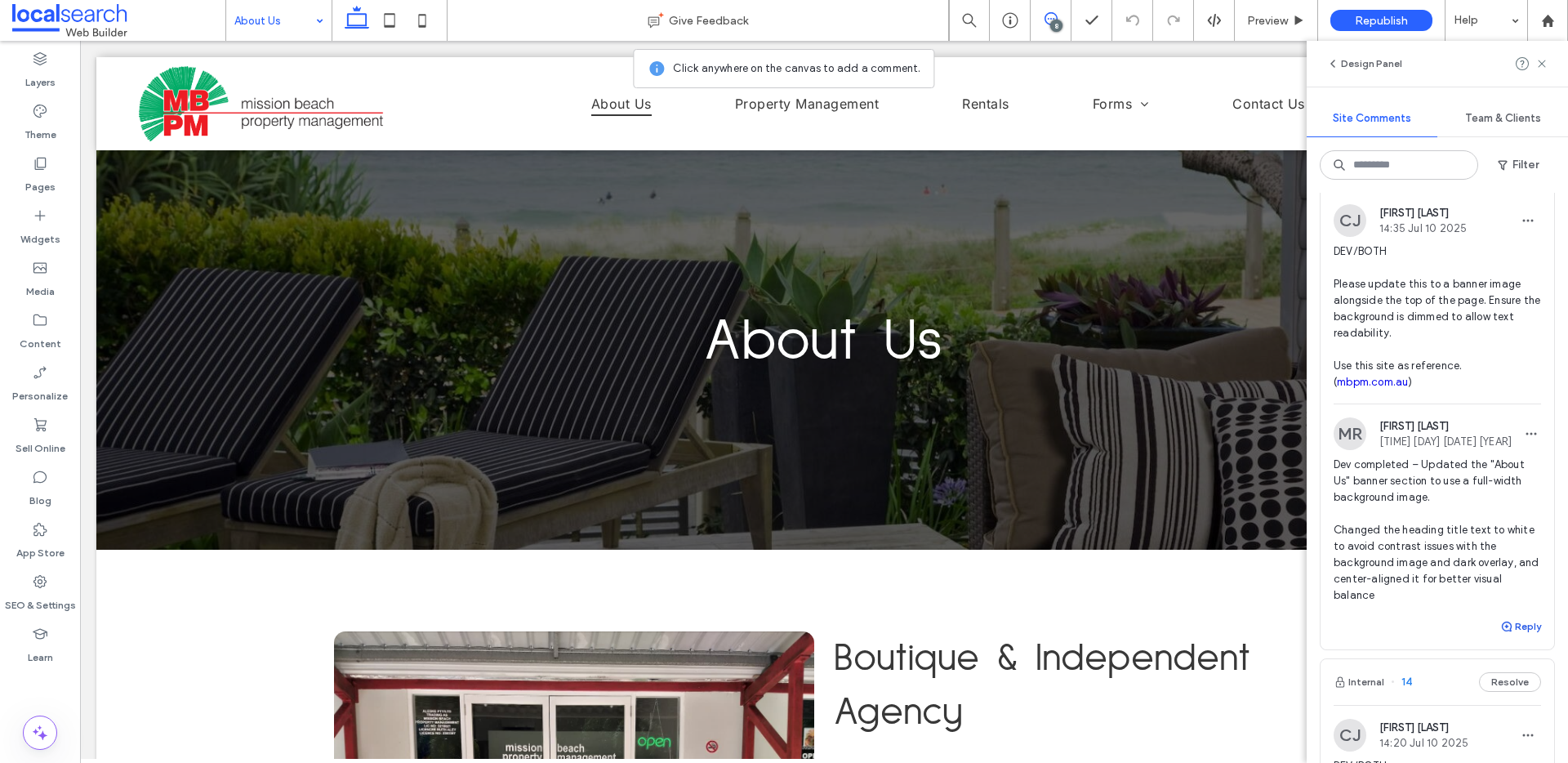 click on "Reply" at bounding box center (1521, 627) 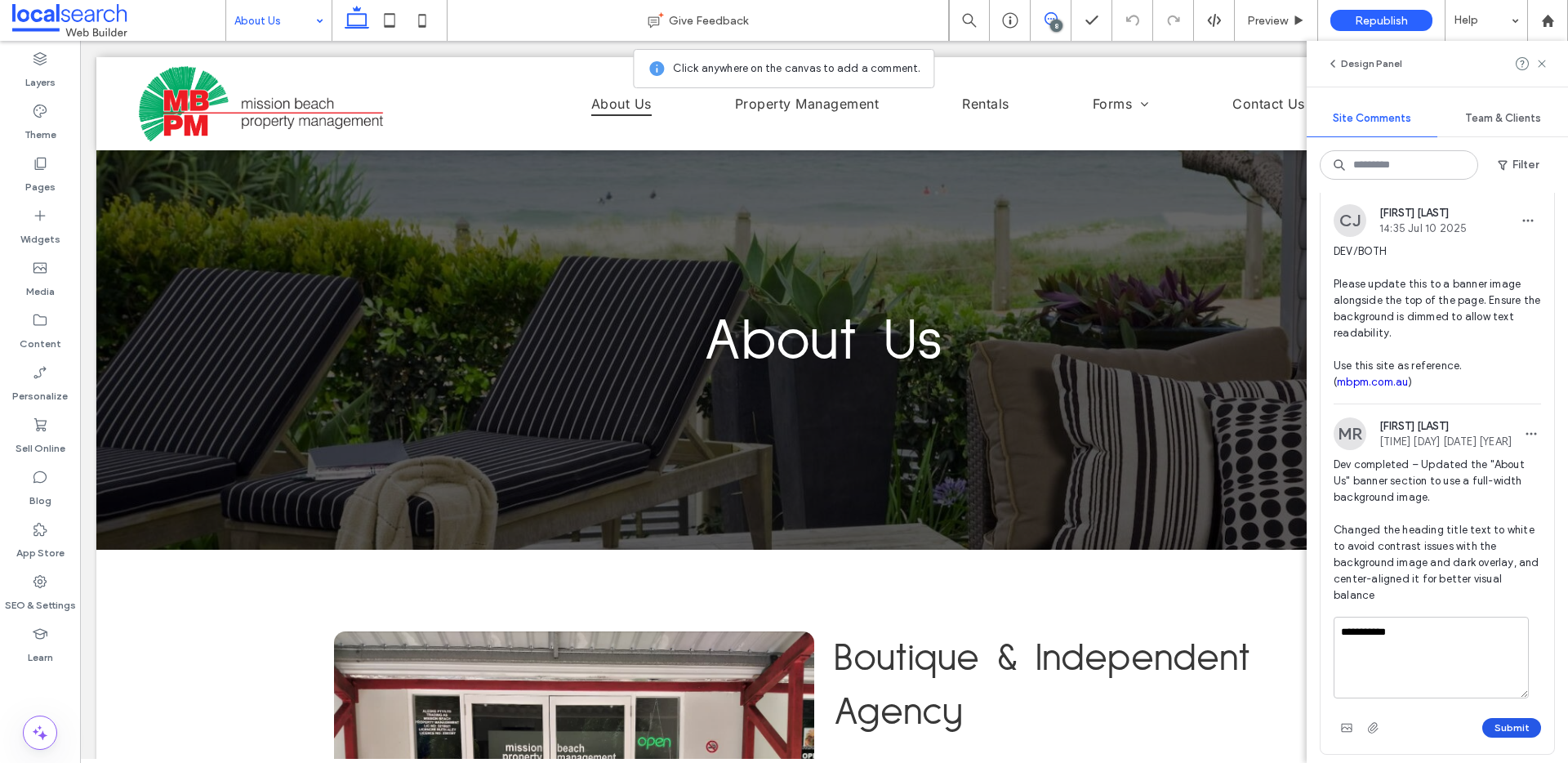 type on "**********" 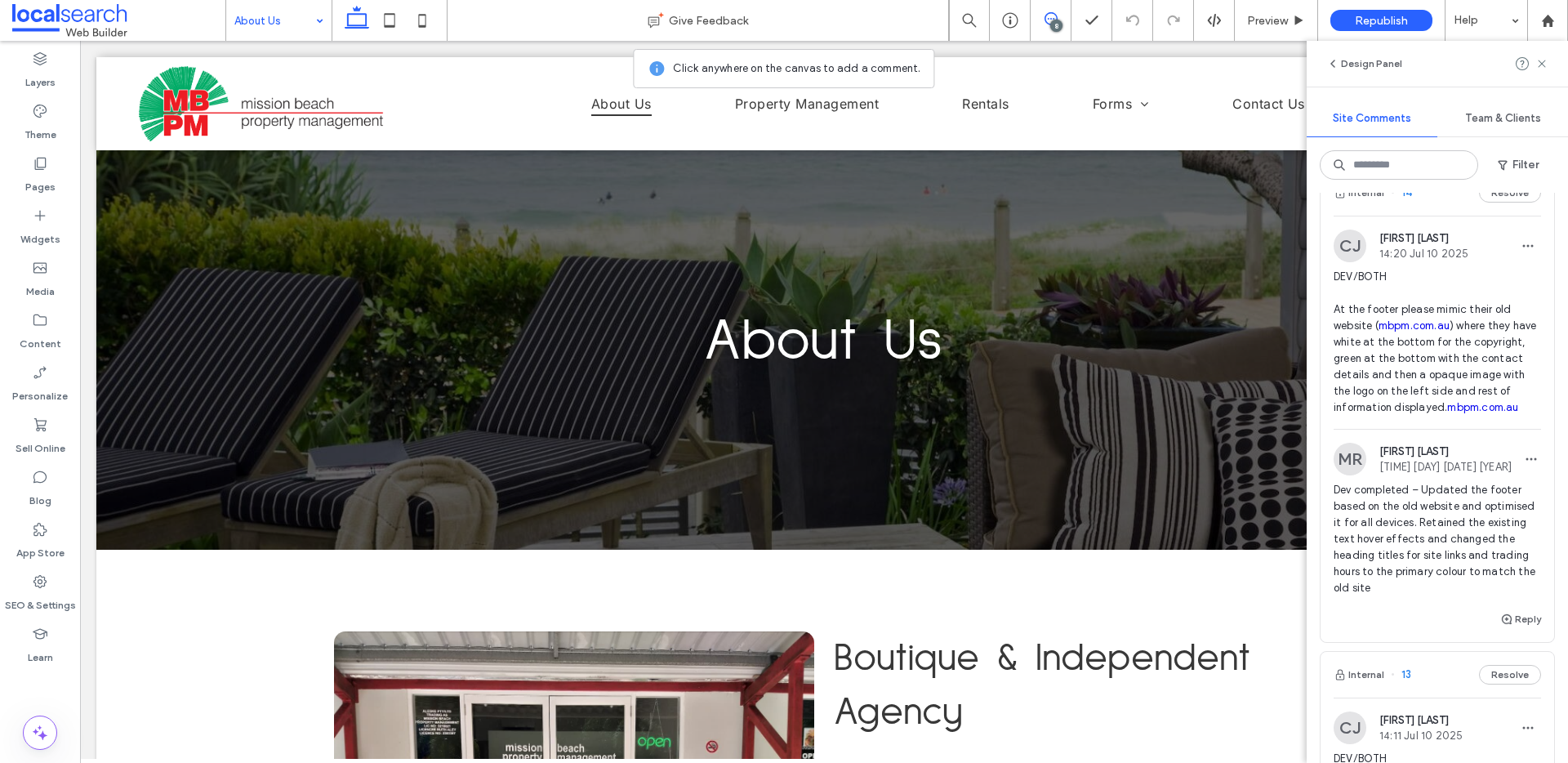 scroll, scrollTop: 2272, scrollLeft: 0, axis: vertical 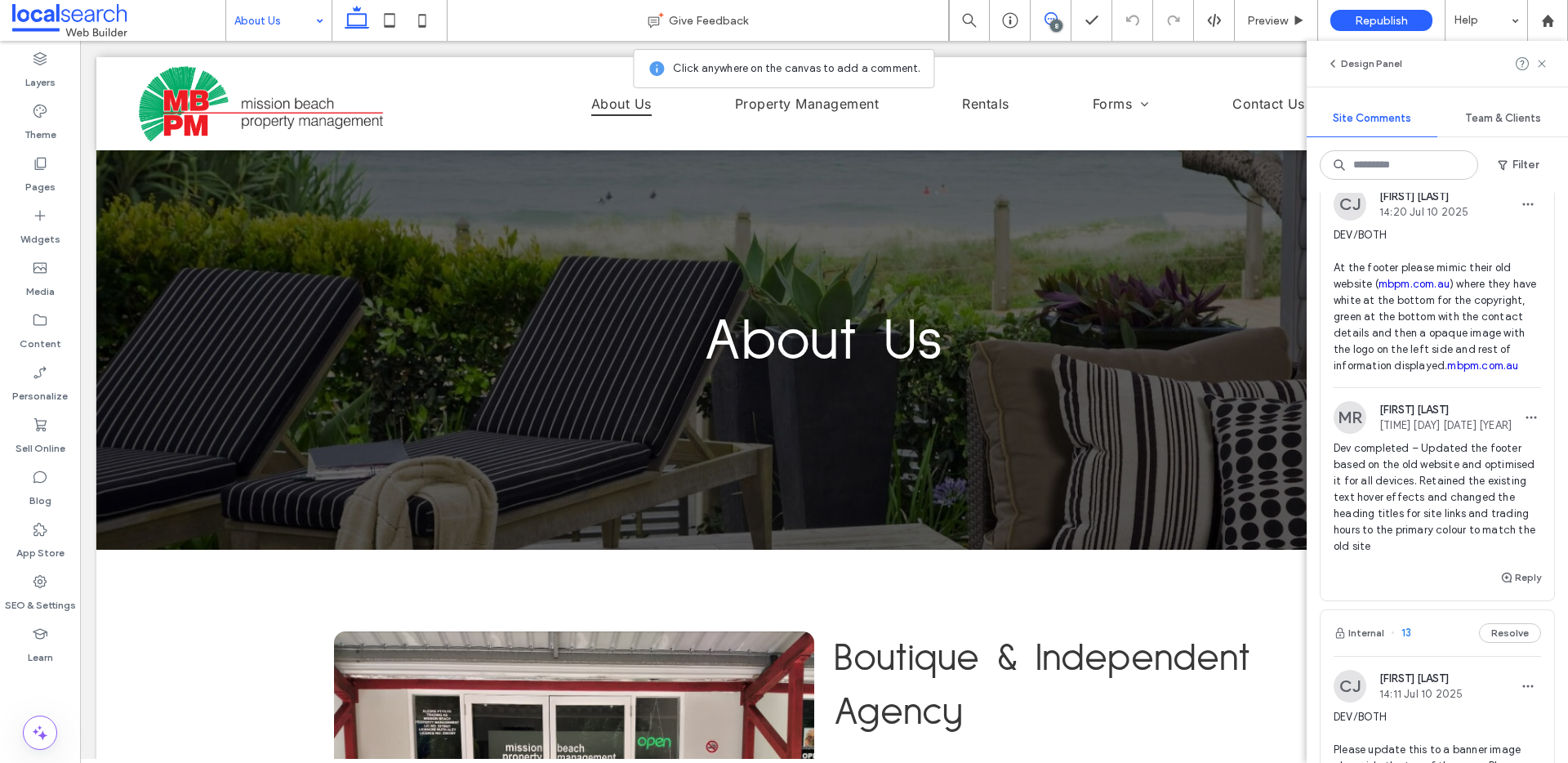 click on "mbpm.com.au" at bounding box center [1414, 283] 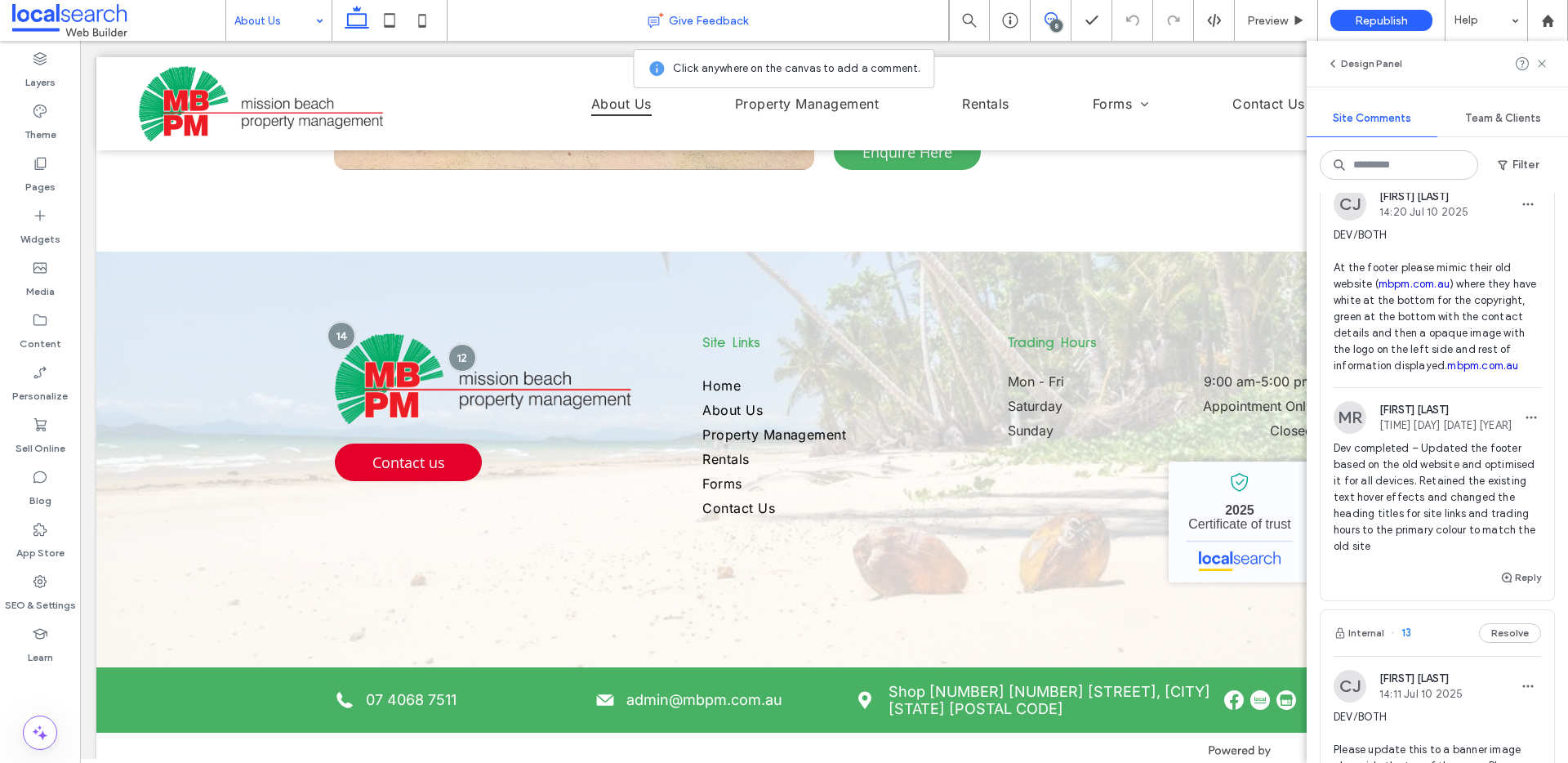 scroll, scrollTop: 916, scrollLeft: 0, axis: vertical 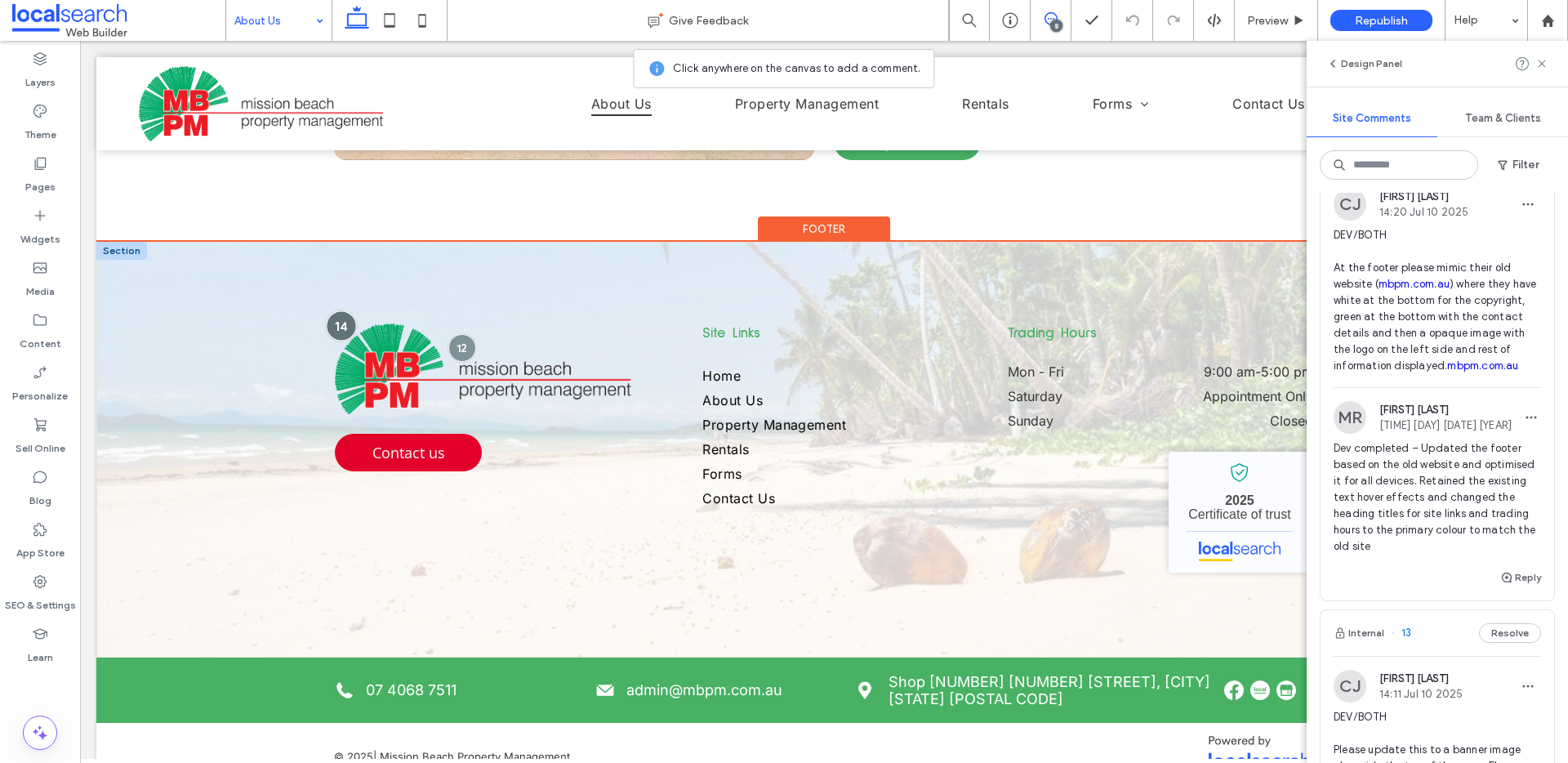 click at bounding box center (341, 326) 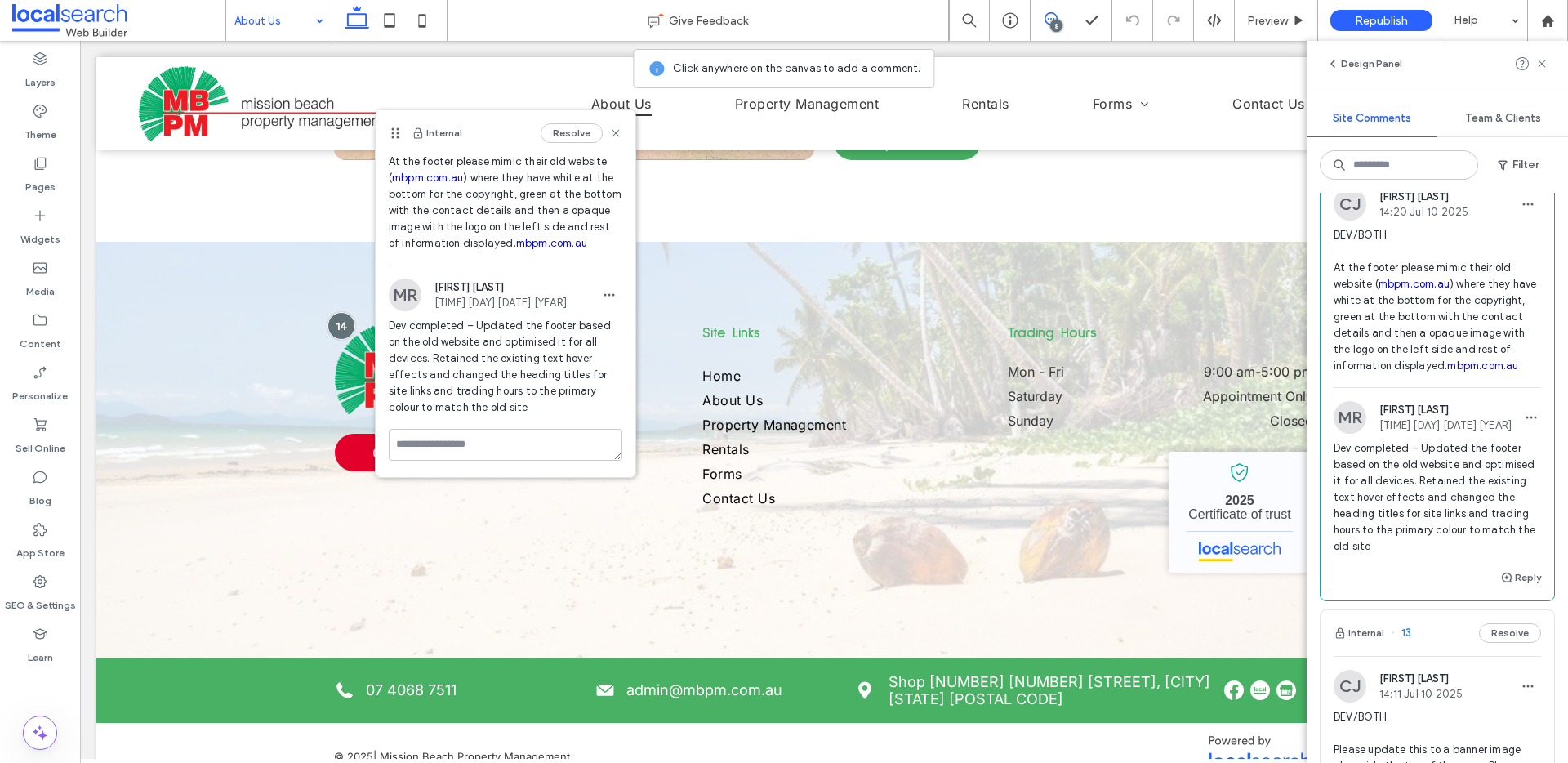 scroll, scrollTop: 108, scrollLeft: 0, axis: vertical 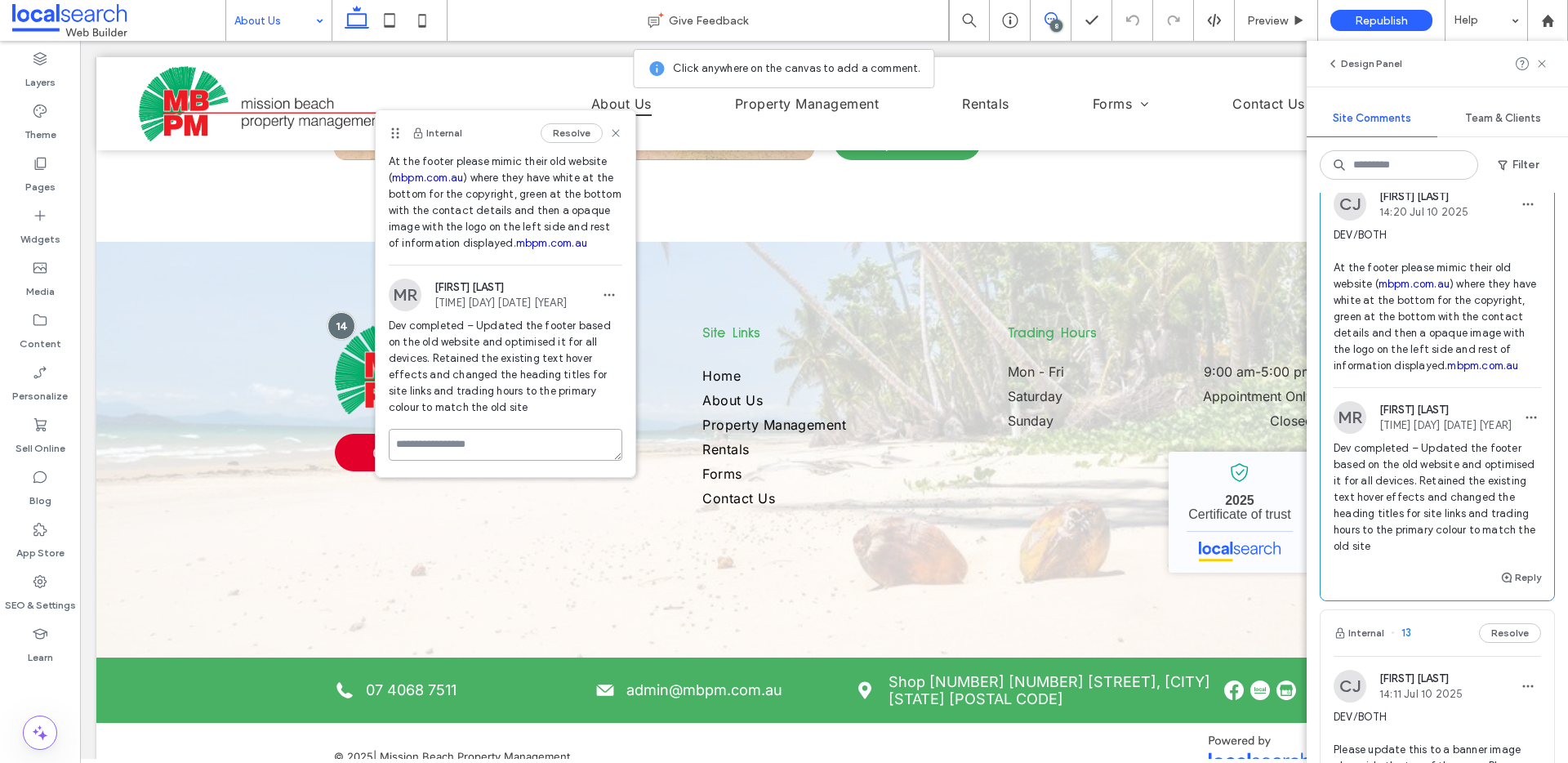 click at bounding box center [506, 444] 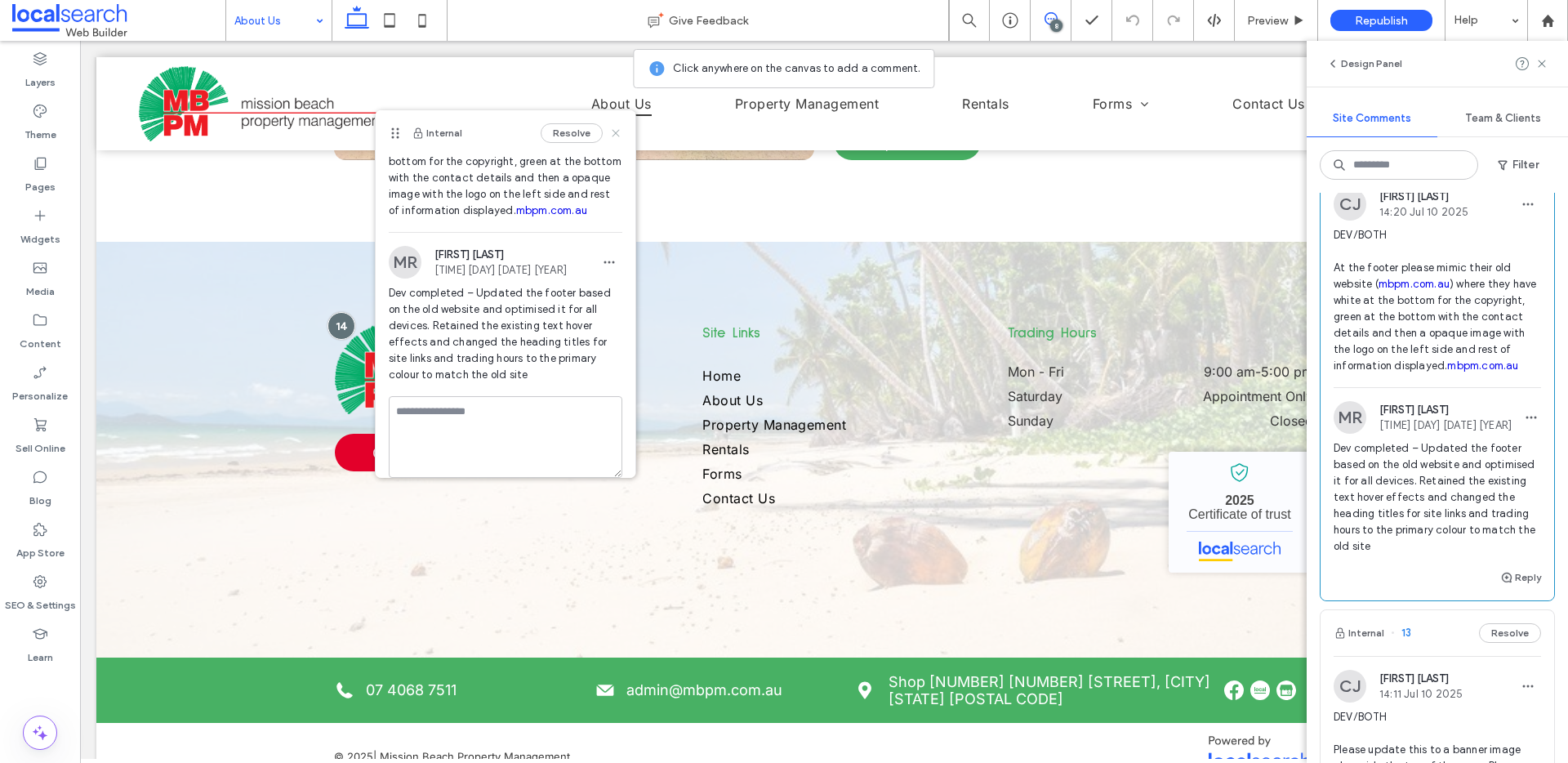 click 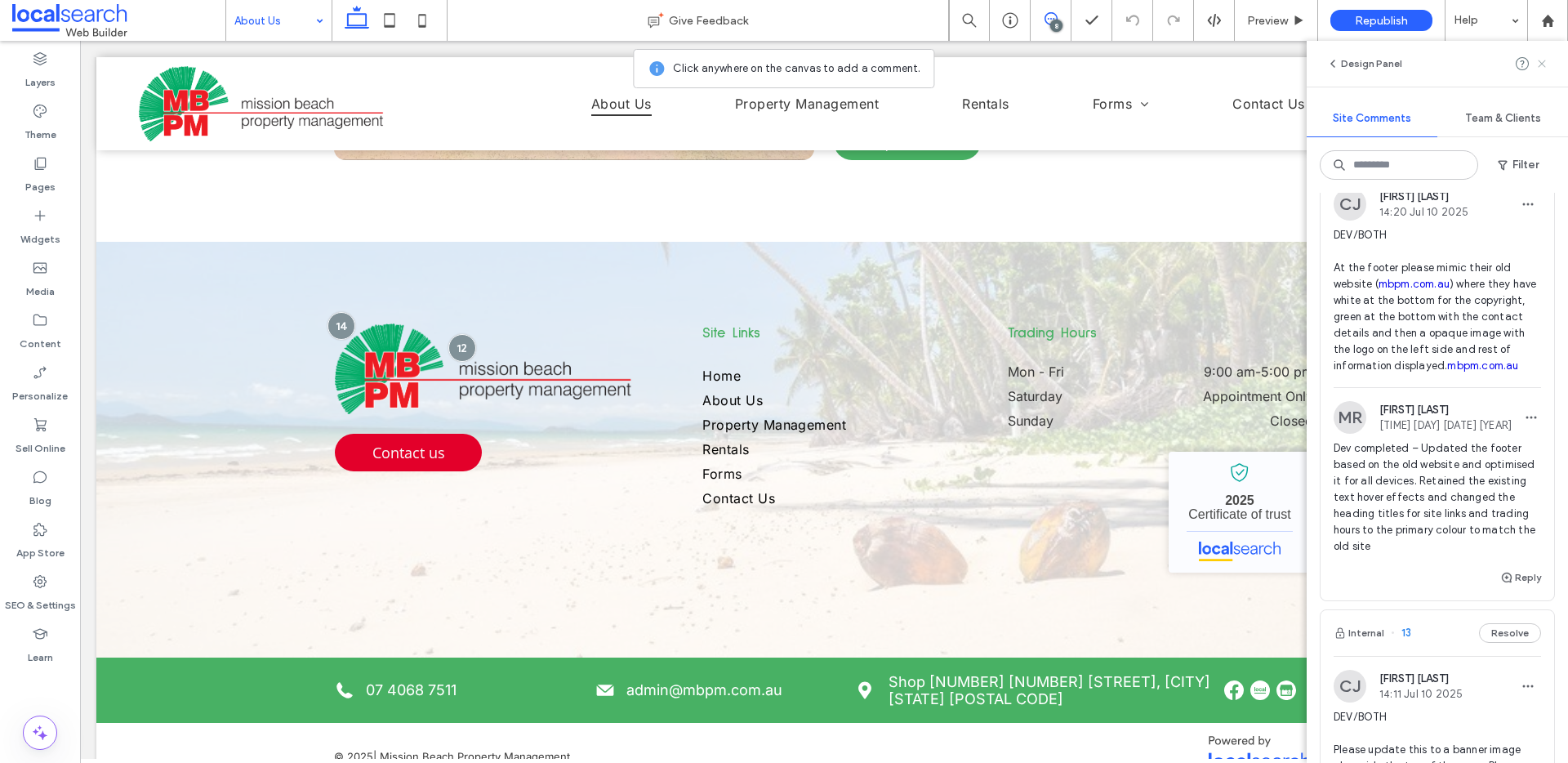 click 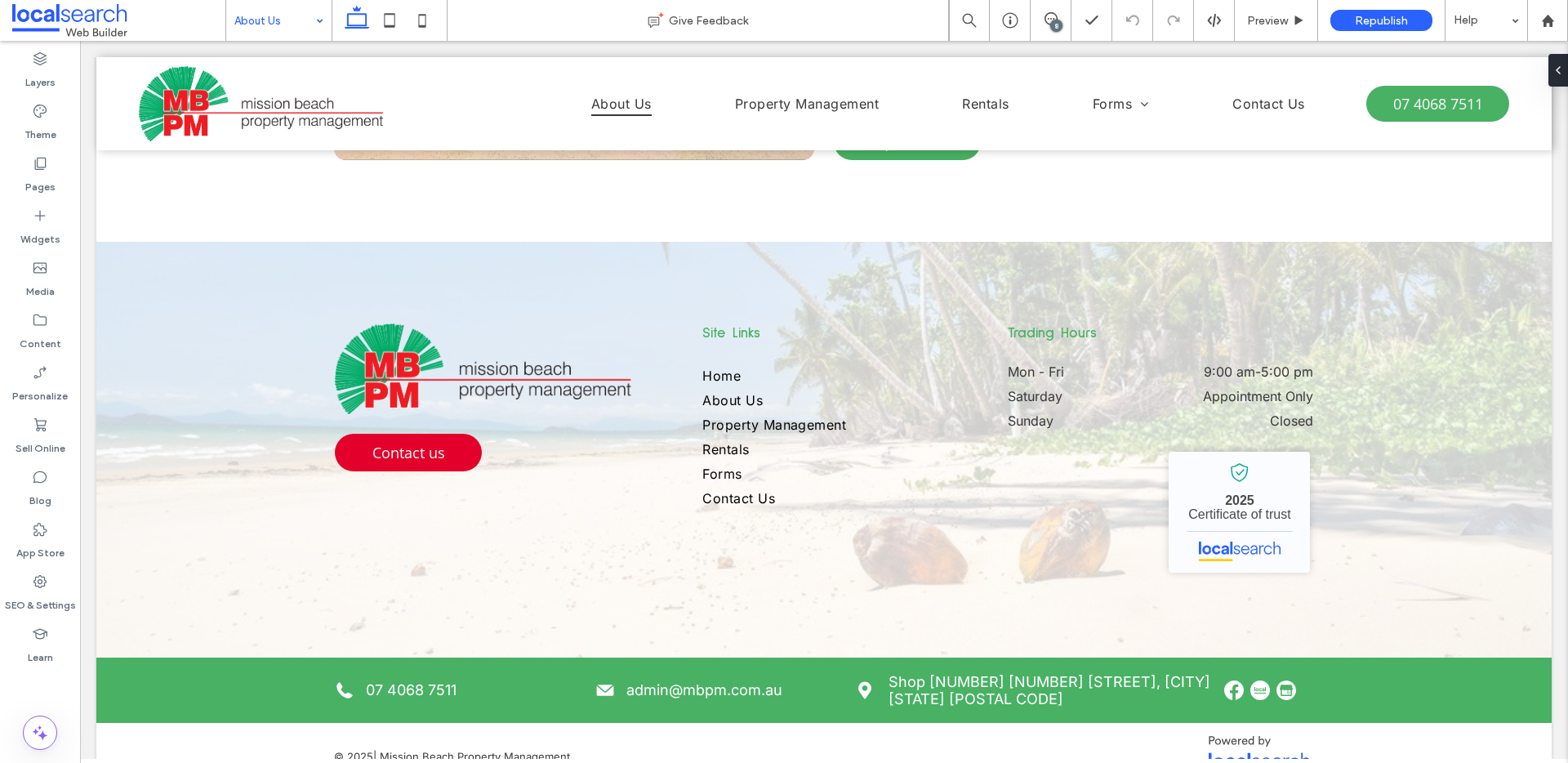 scroll, scrollTop: 0, scrollLeft: 0, axis: both 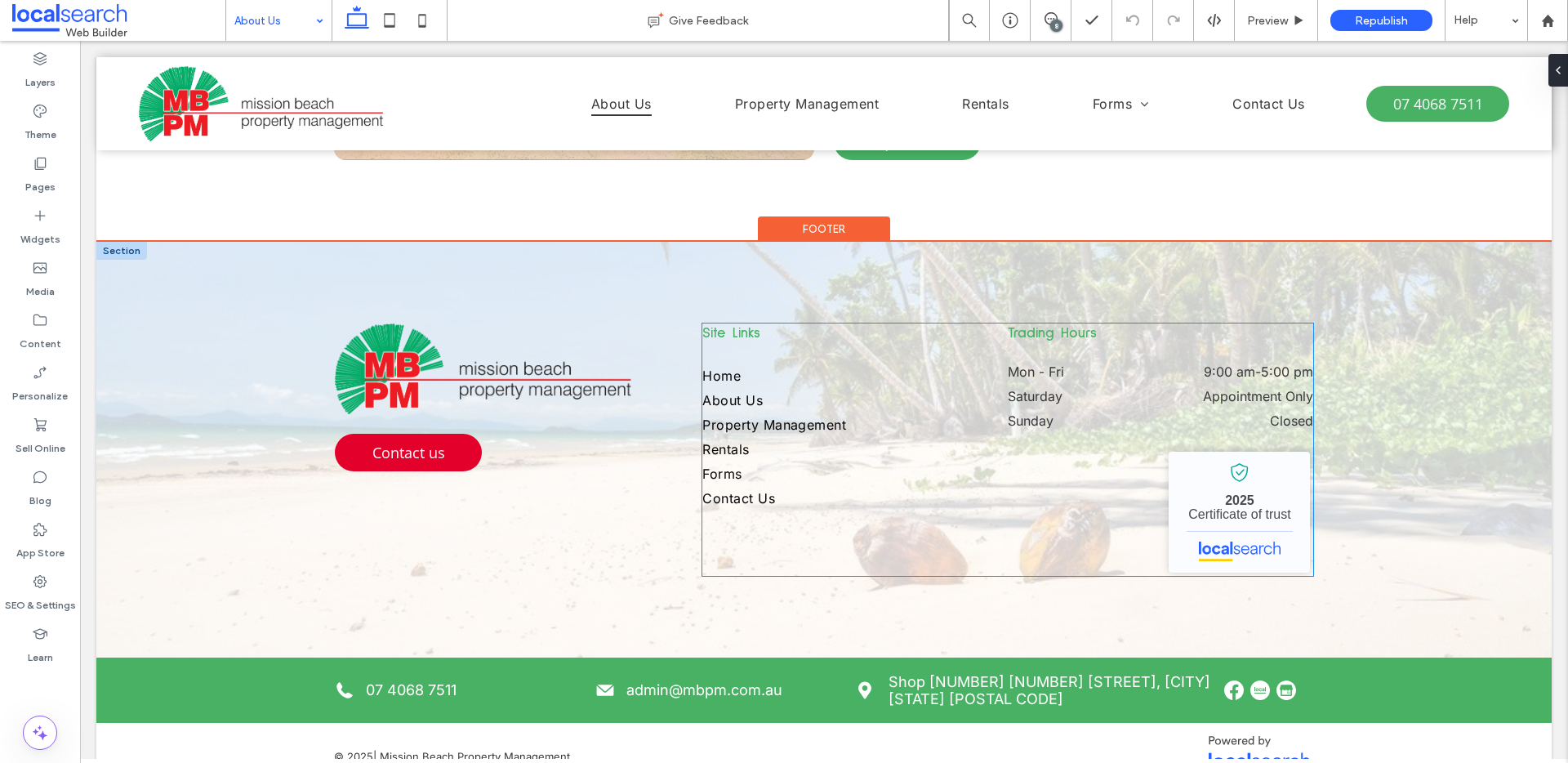 click on "5:00 pm" at bounding box center [1287, 372] 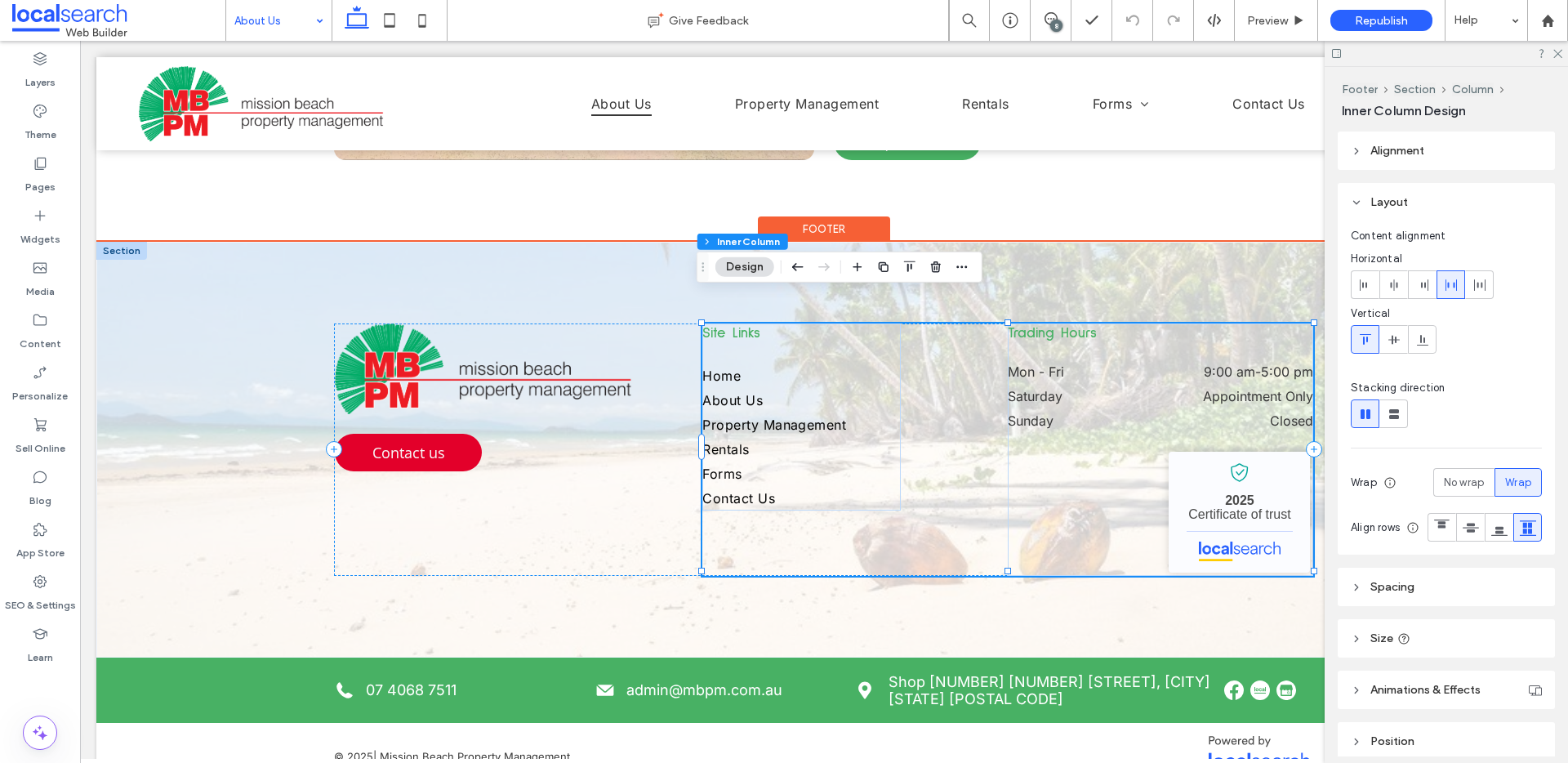 click on "5:00 pm" at bounding box center [1287, 372] 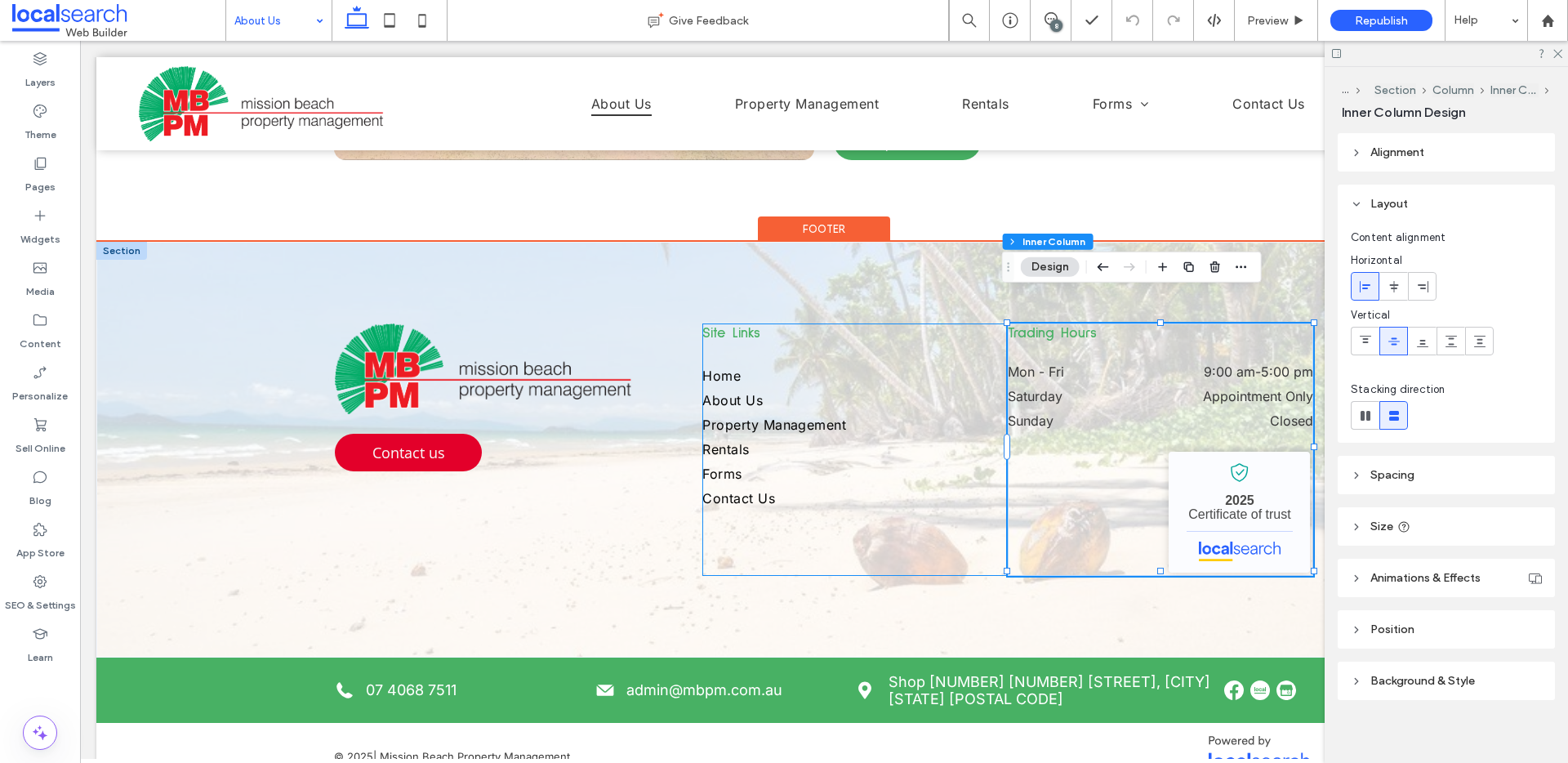 click on "5:00 pm" at bounding box center (1287, 372) 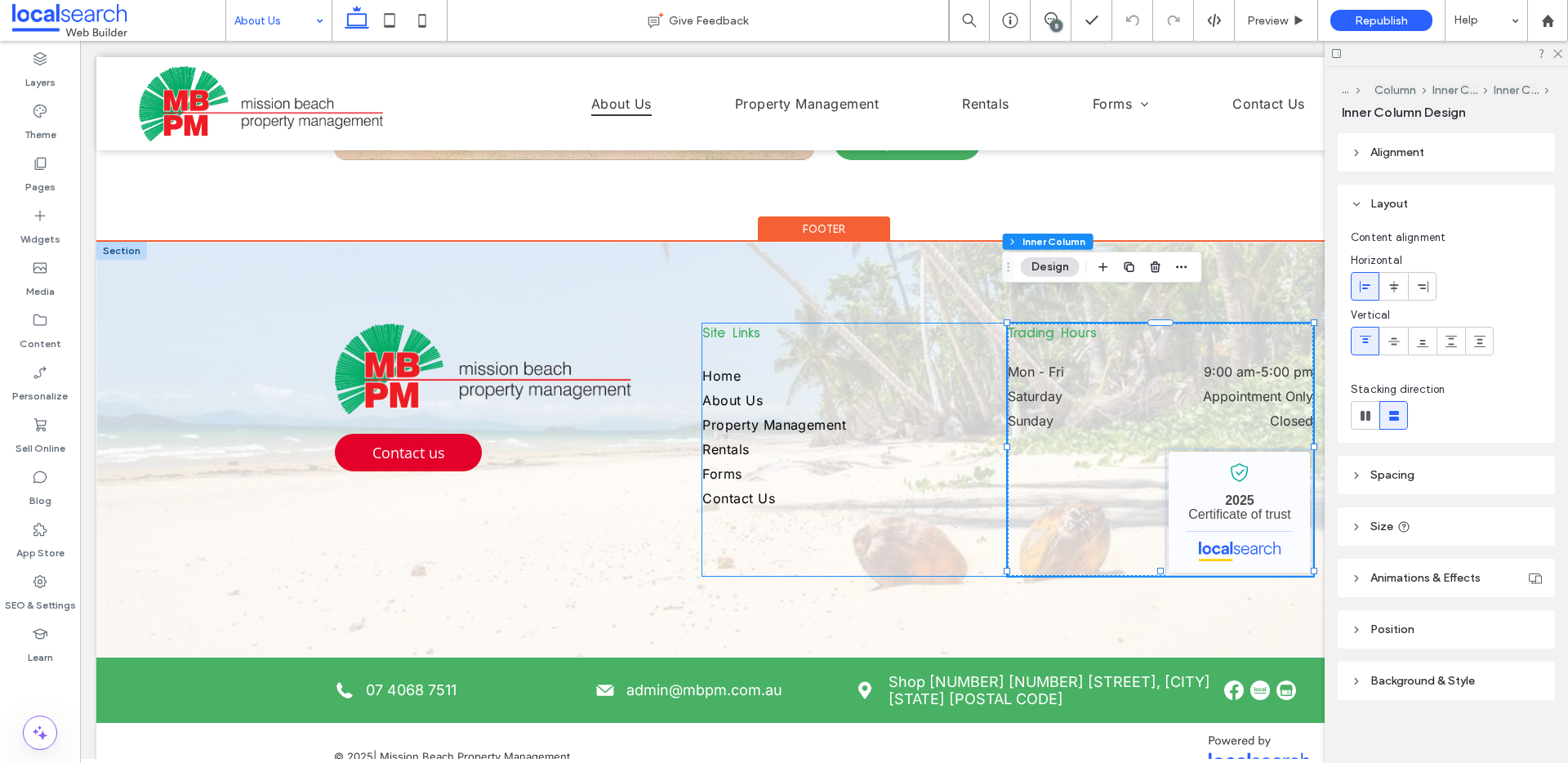 click on "5:00 pm" at bounding box center [1287, 372] 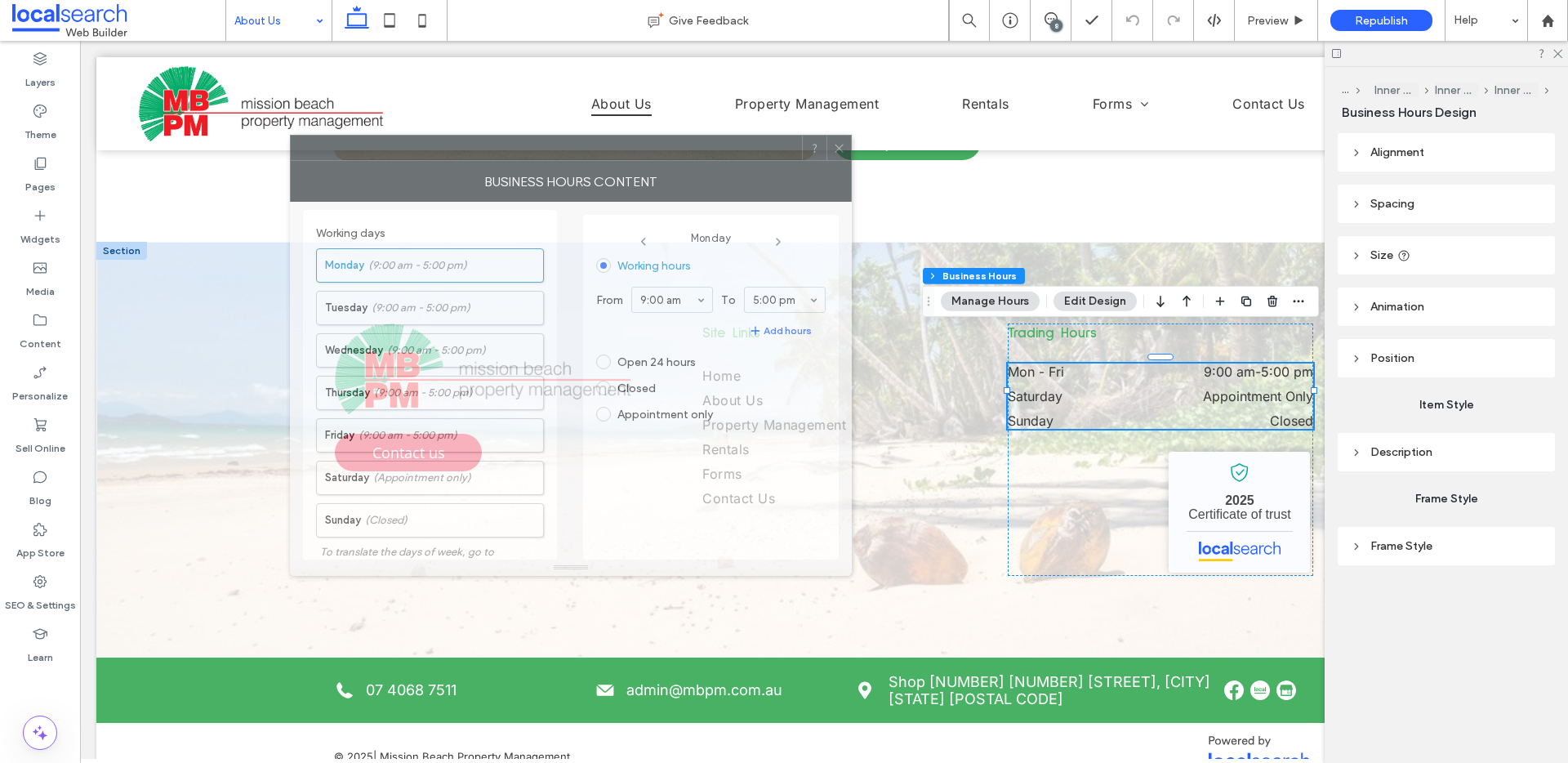 drag, startPoint x: 1418, startPoint y: 188, endPoint x: 718, endPoint y: 161, distance: 700.52052 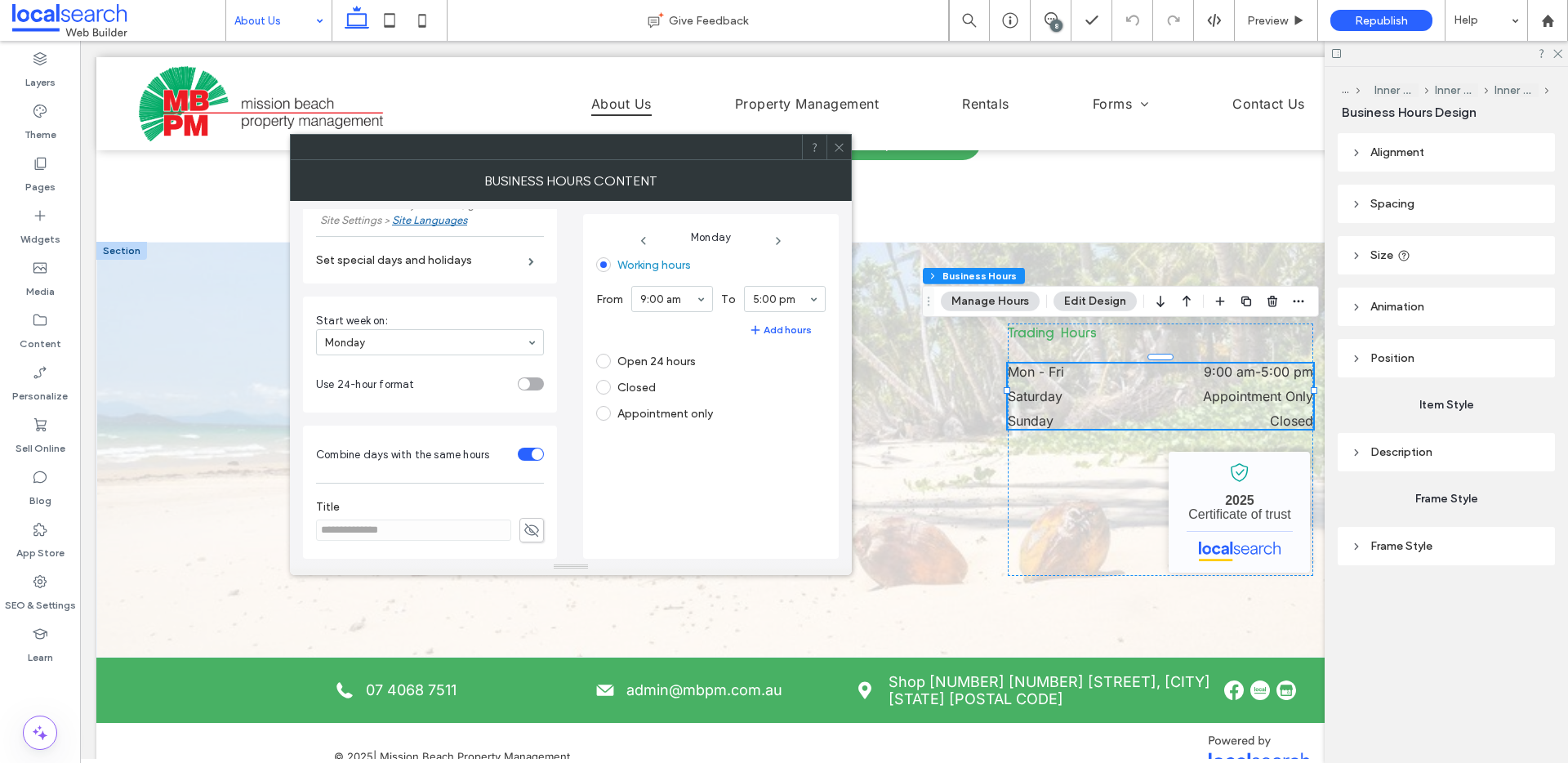 scroll, scrollTop: 348, scrollLeft: 0, axis: vertical 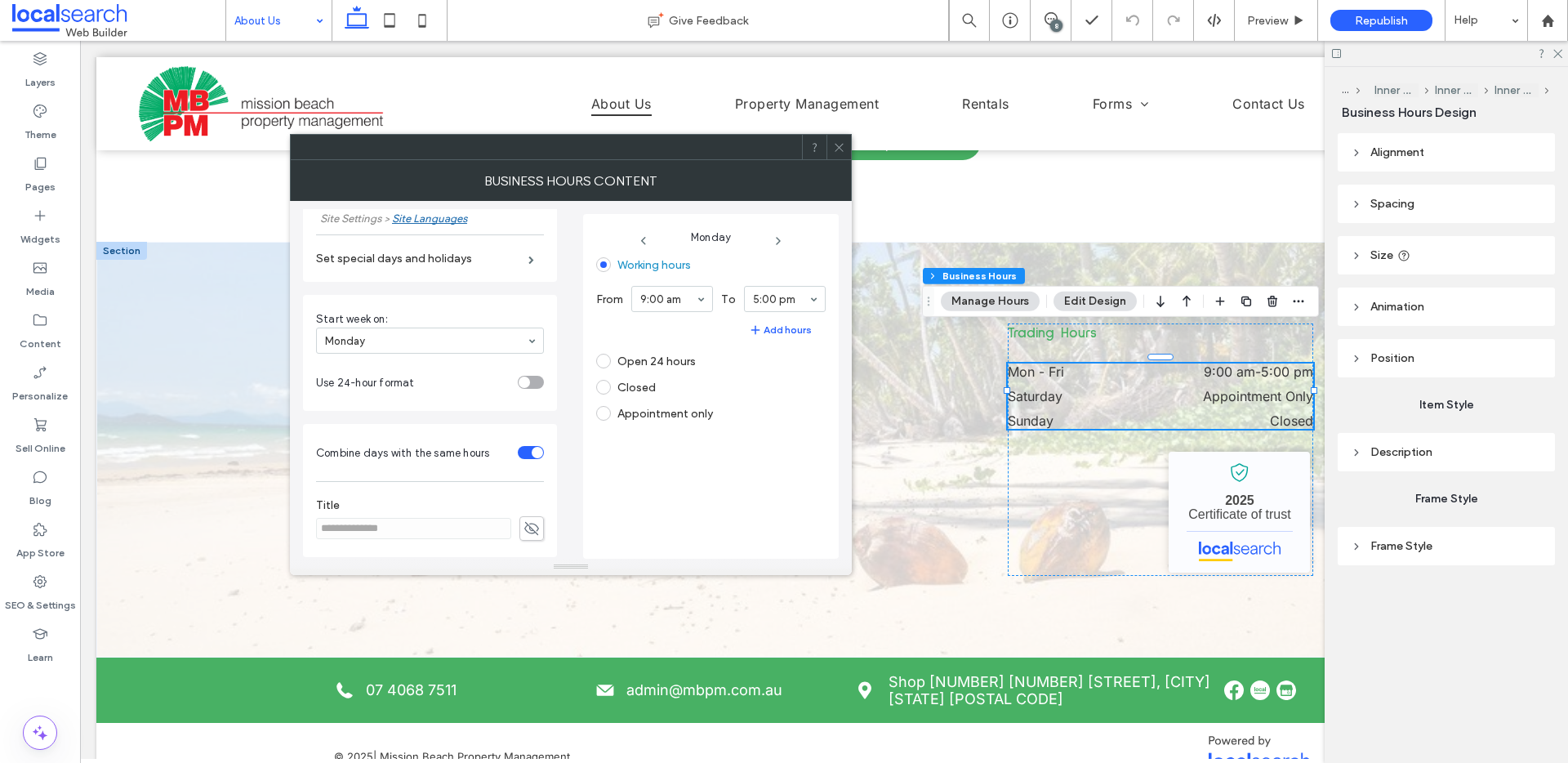 click at bounding box center [531, 453] 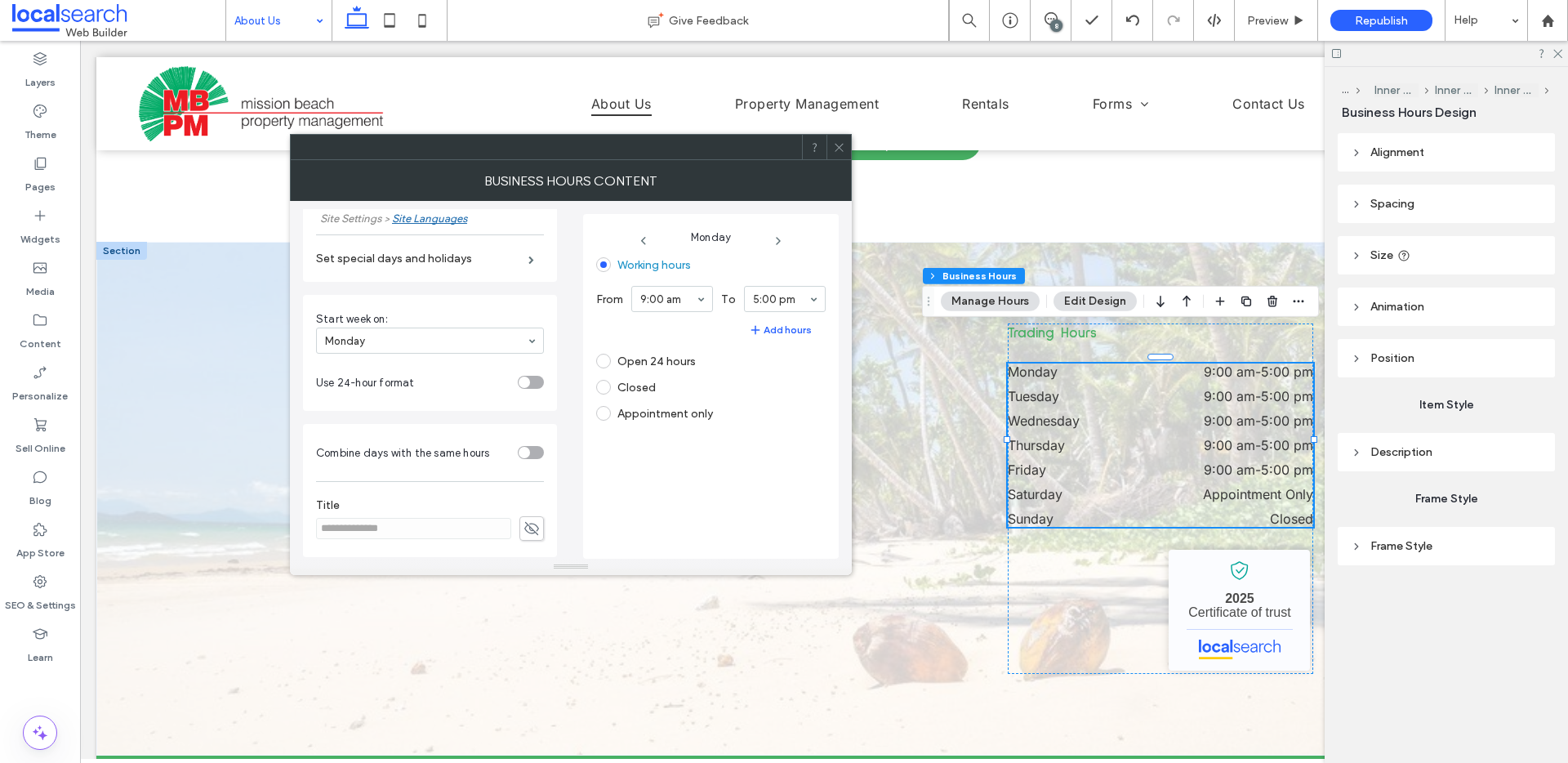 click 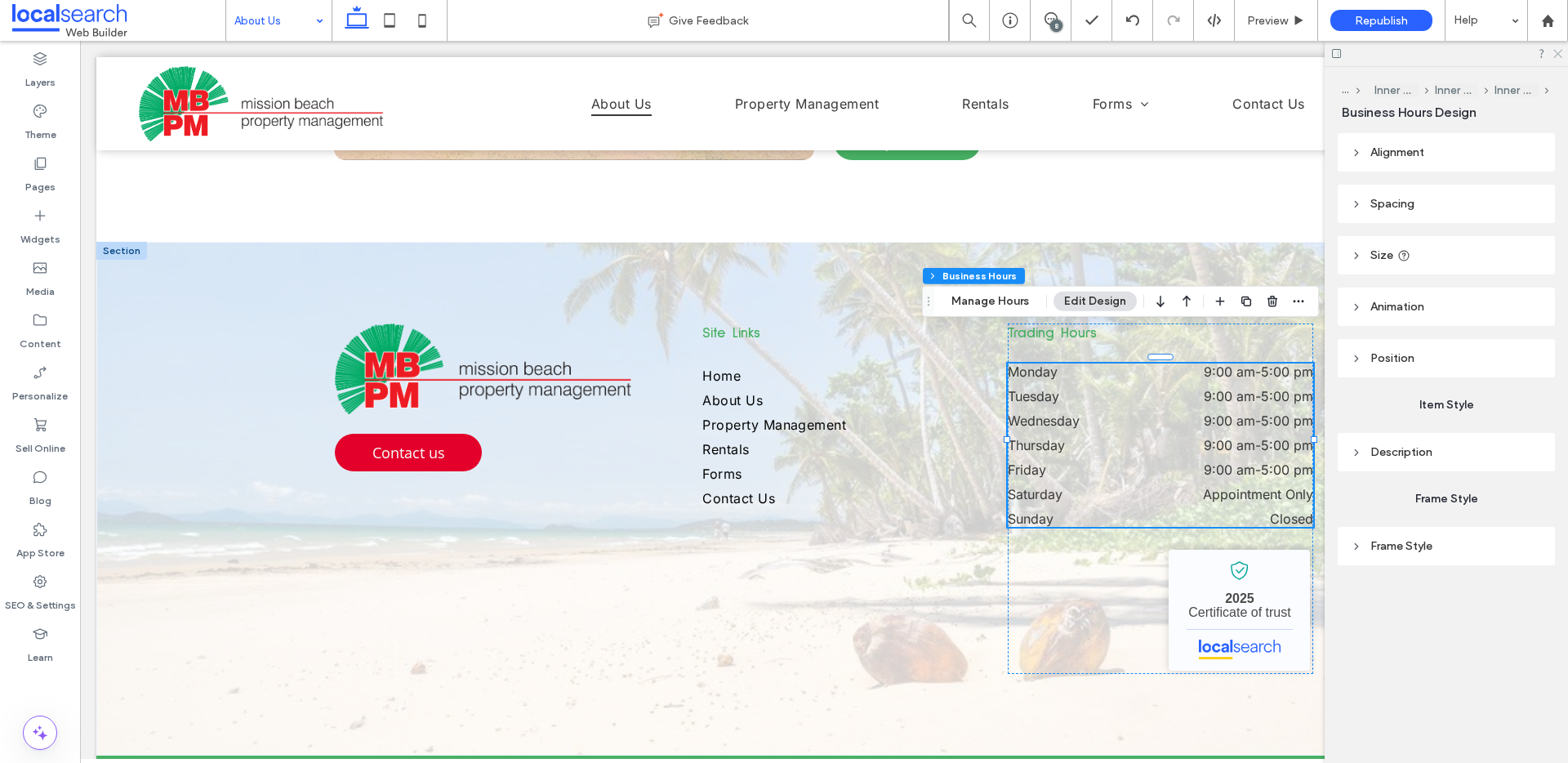 click 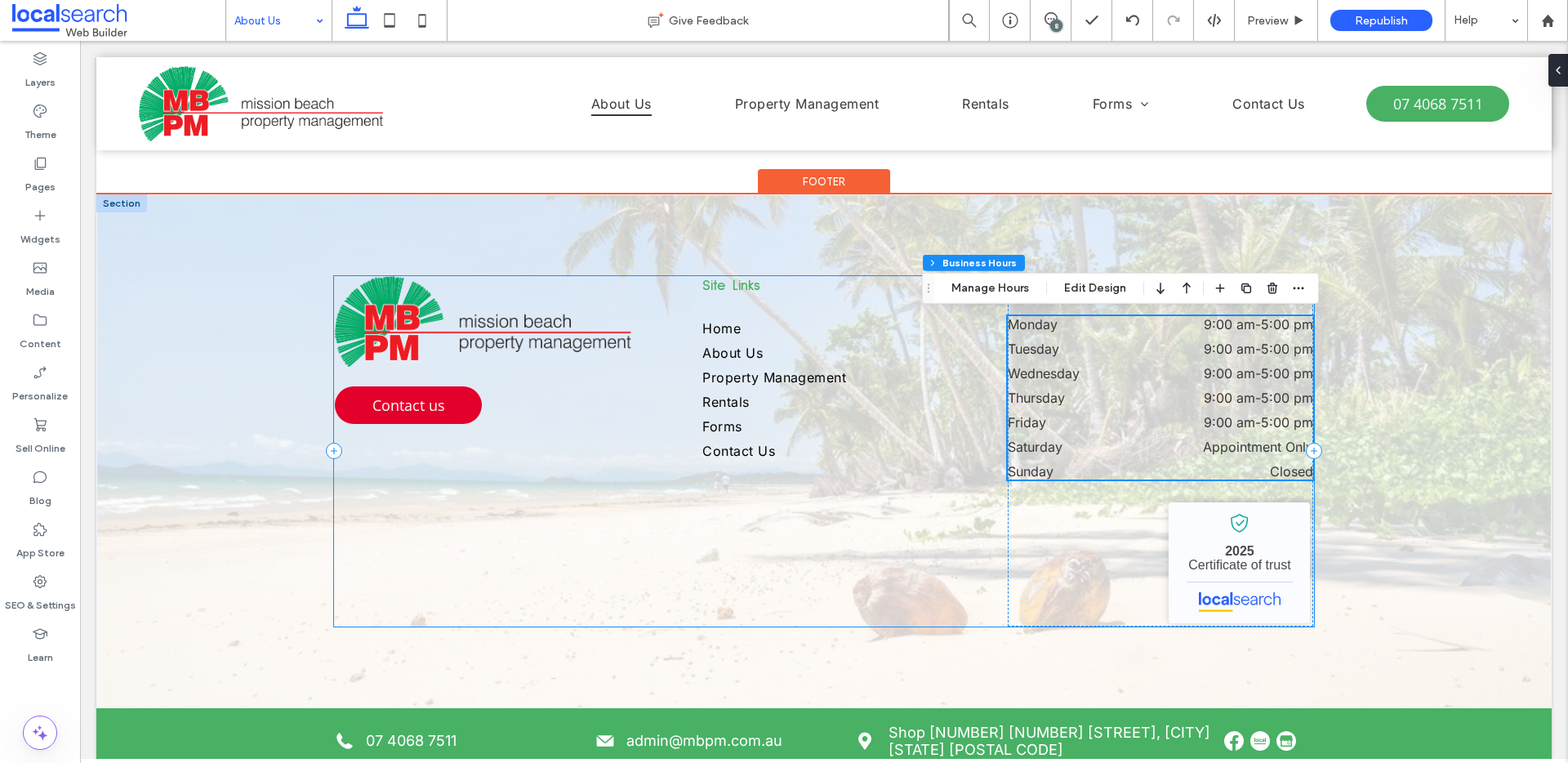 scroll, scrollTop: 1014, scrollLeft: 0, axis: vertical 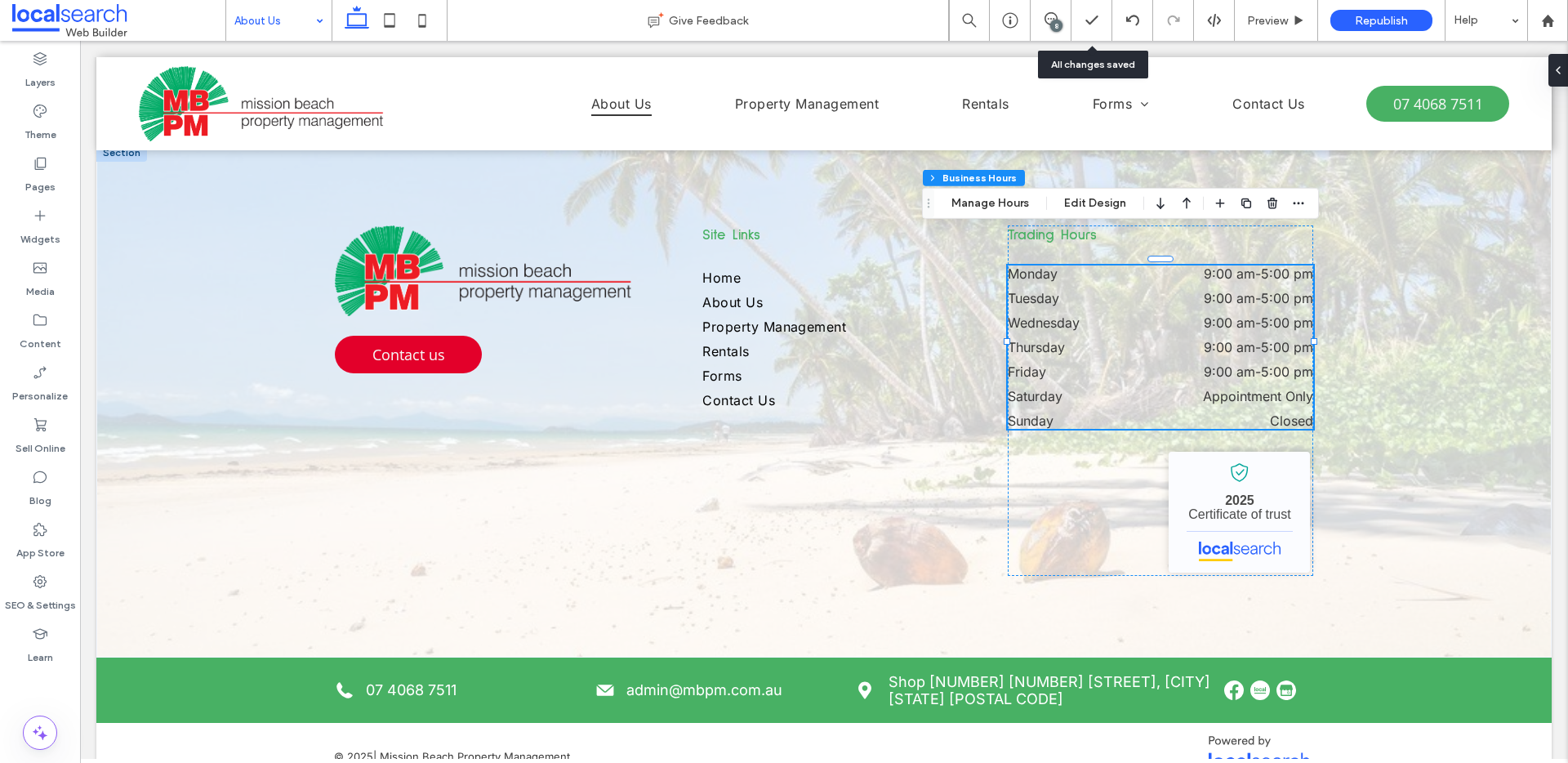 click on "8" at bounding box center (1056, 25) 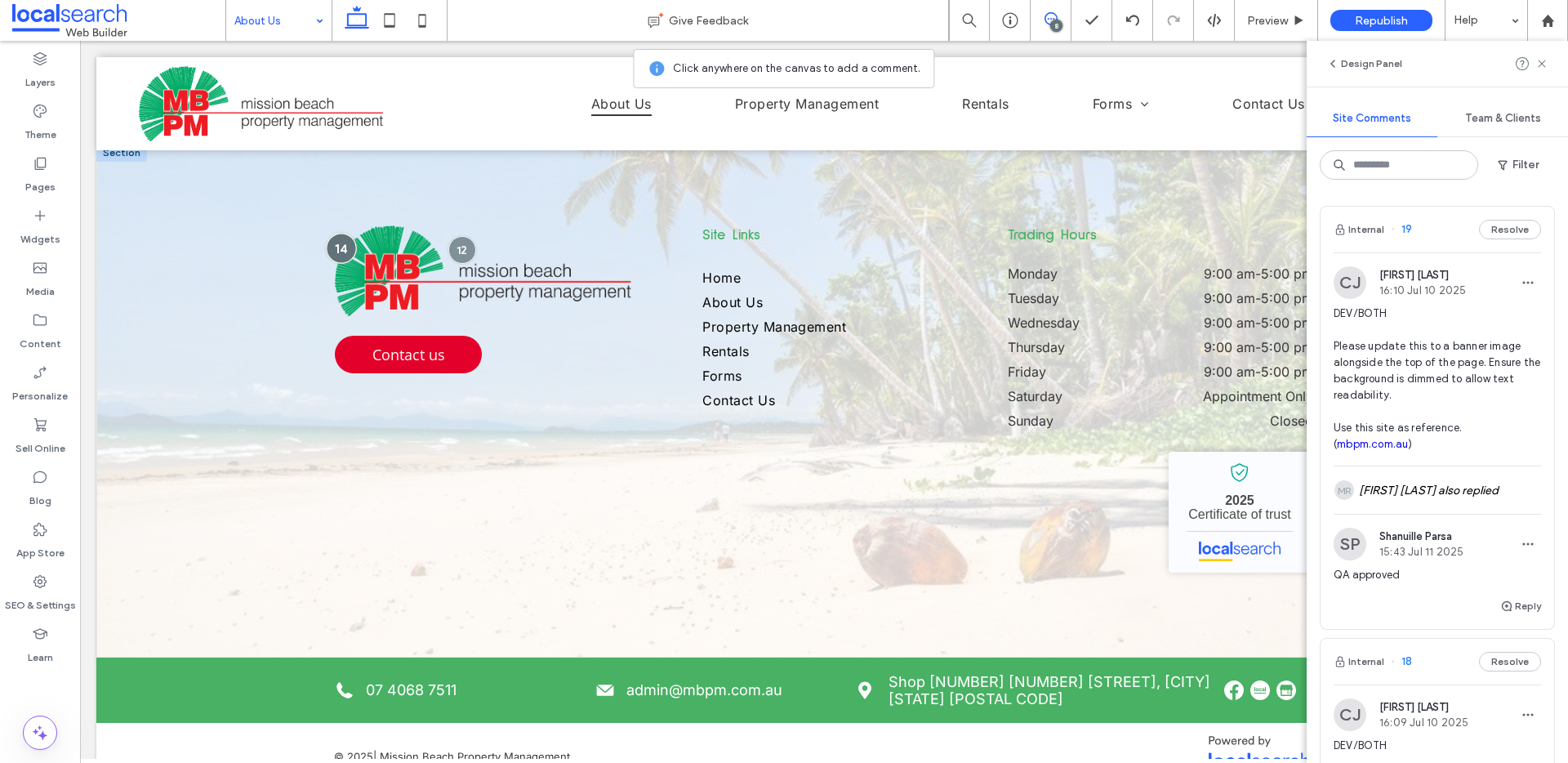 click at bounding box center (341, 248) 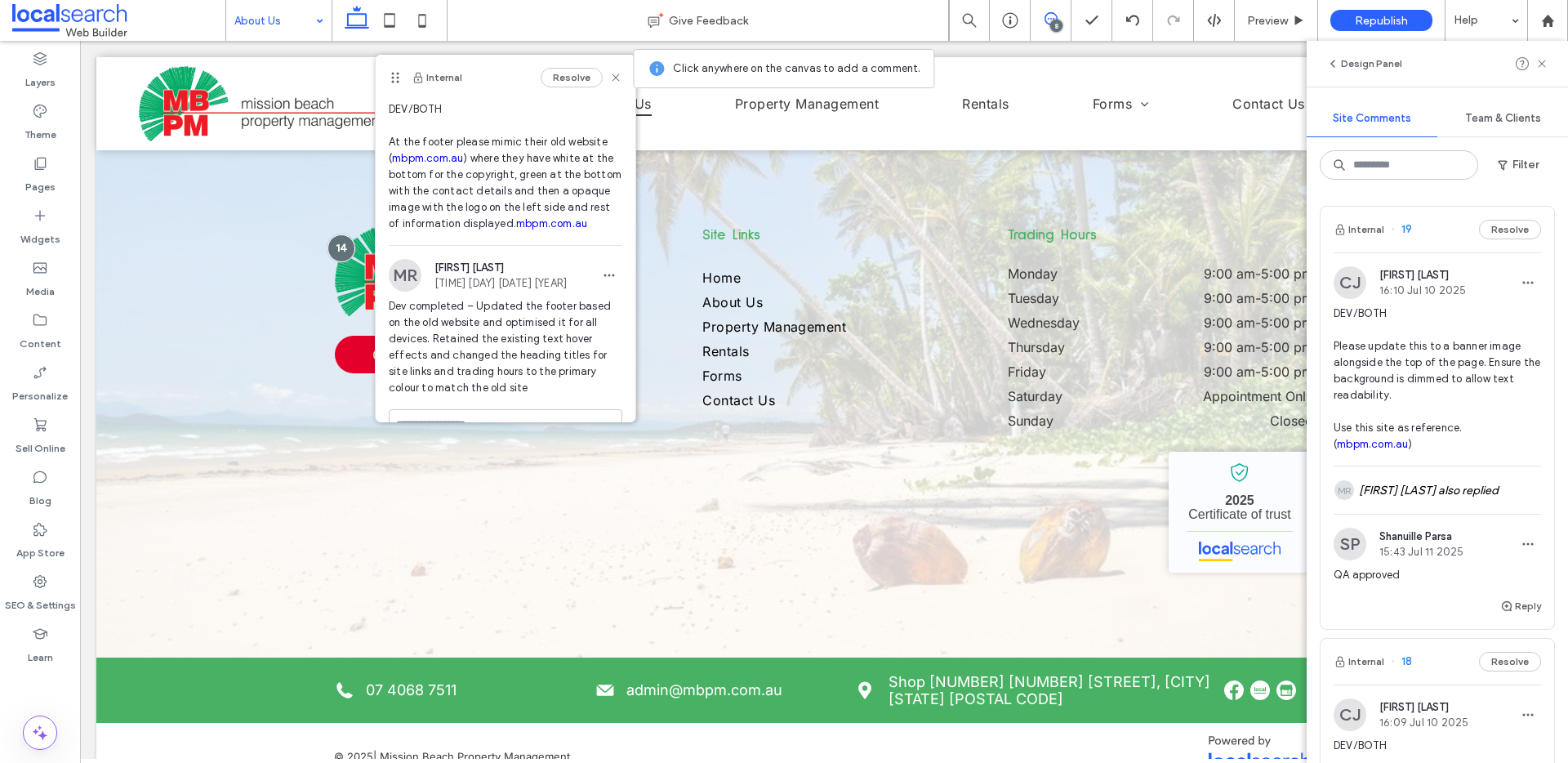 scroll, scrollTop: 108, scrollLeft: 0, axis: vertical 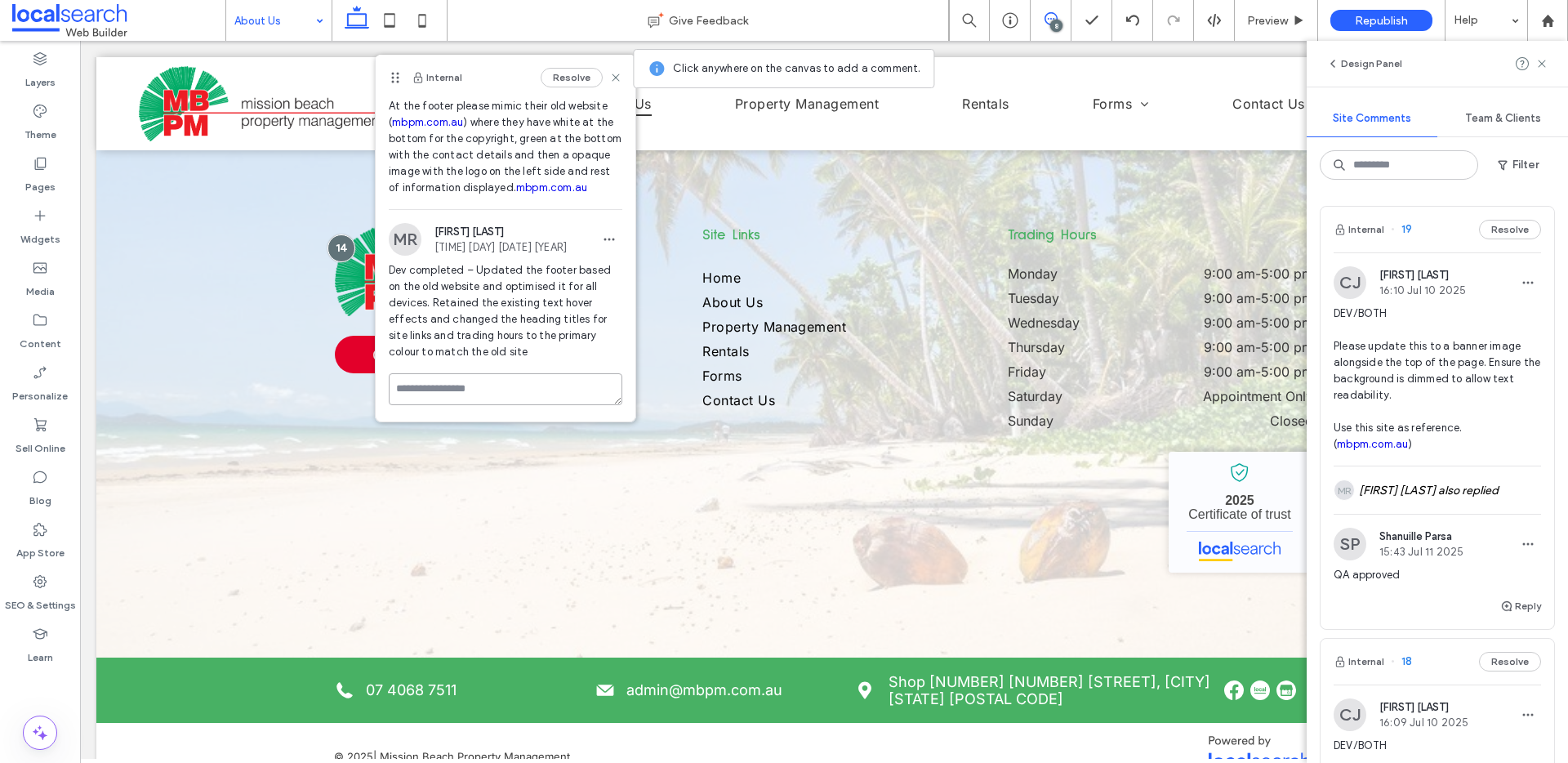 click at bounding box center [506, 389] 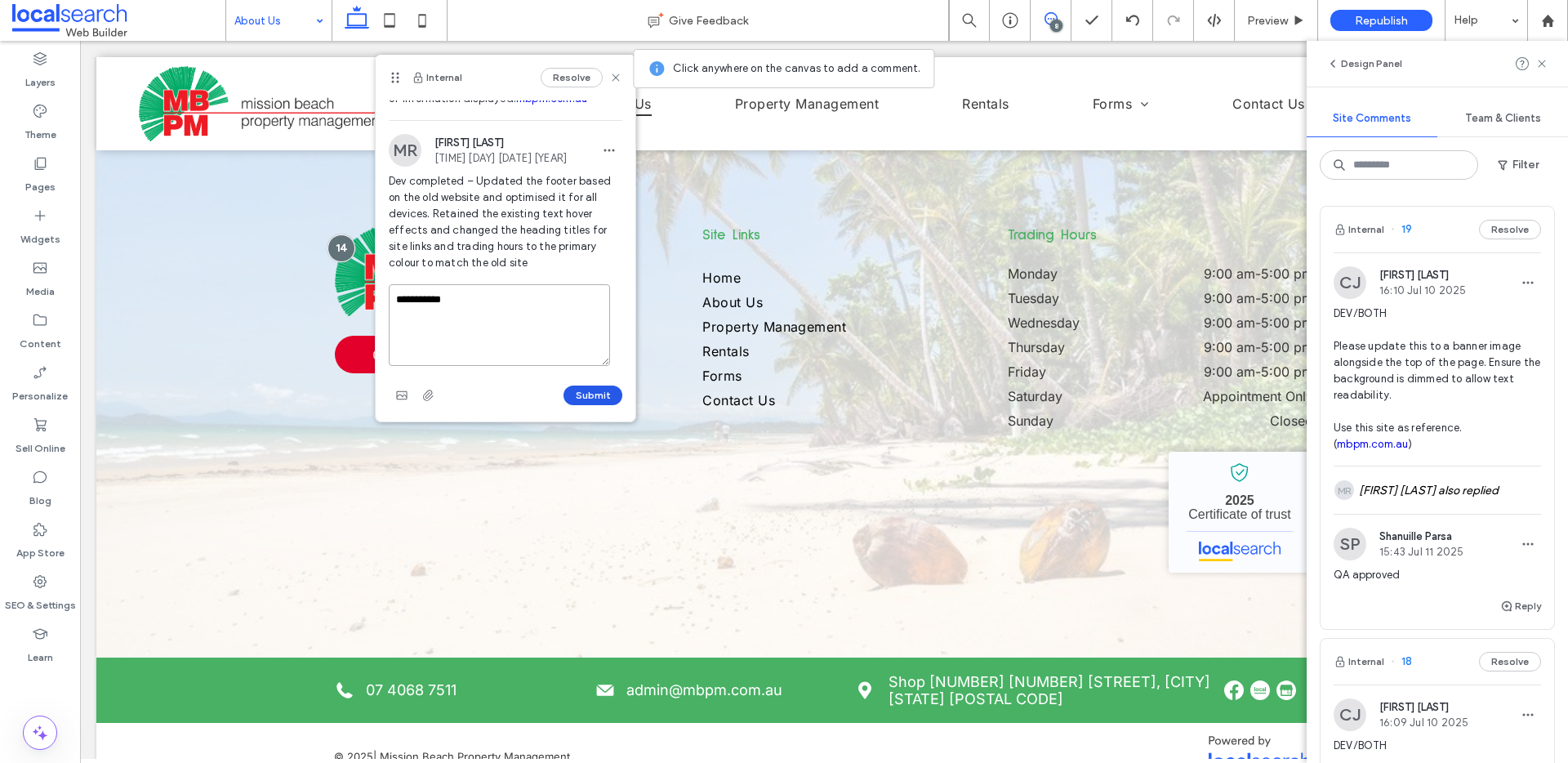 type on "**********" 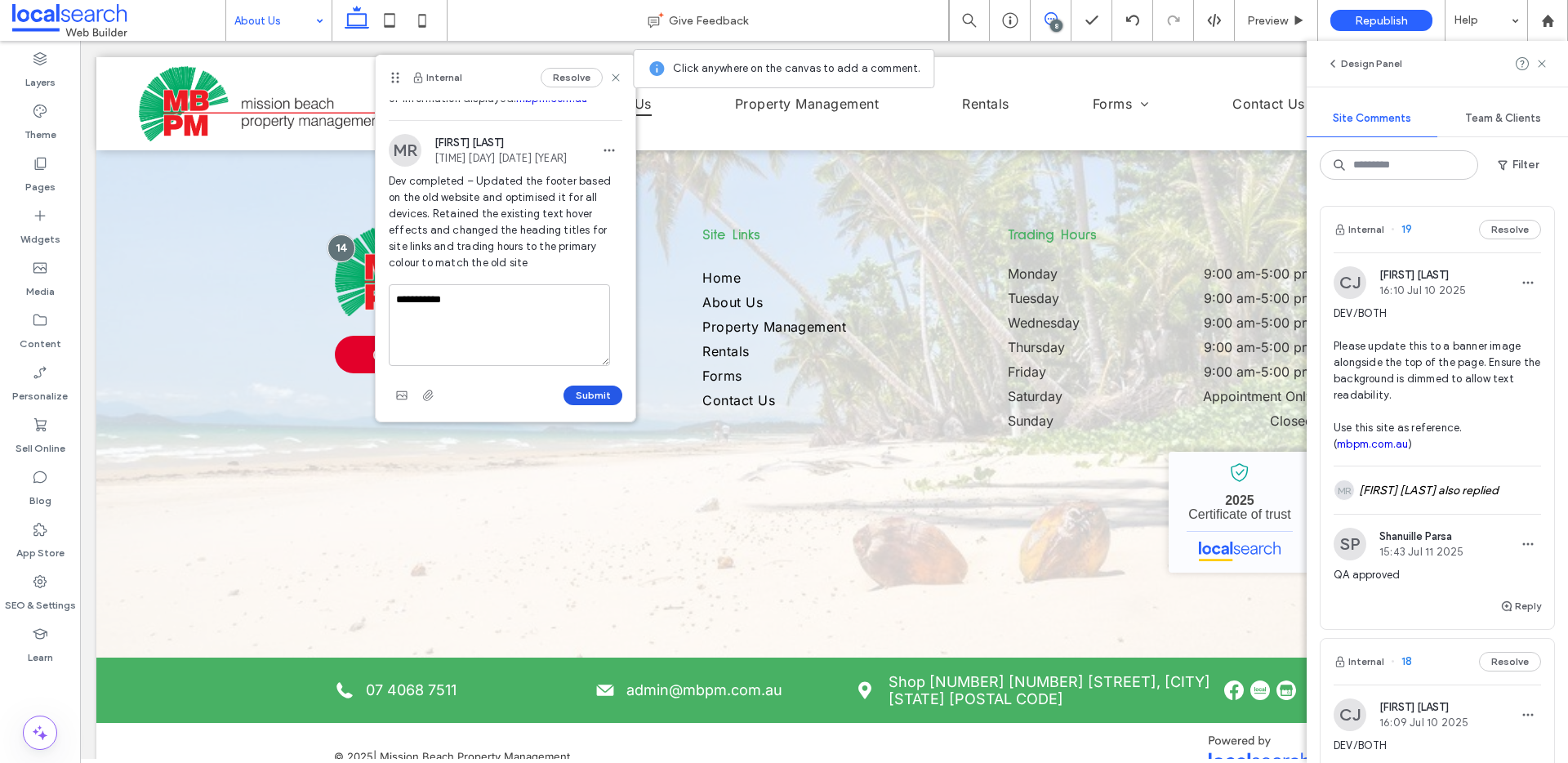 click on "Submit" at bounding box center [593, 395] 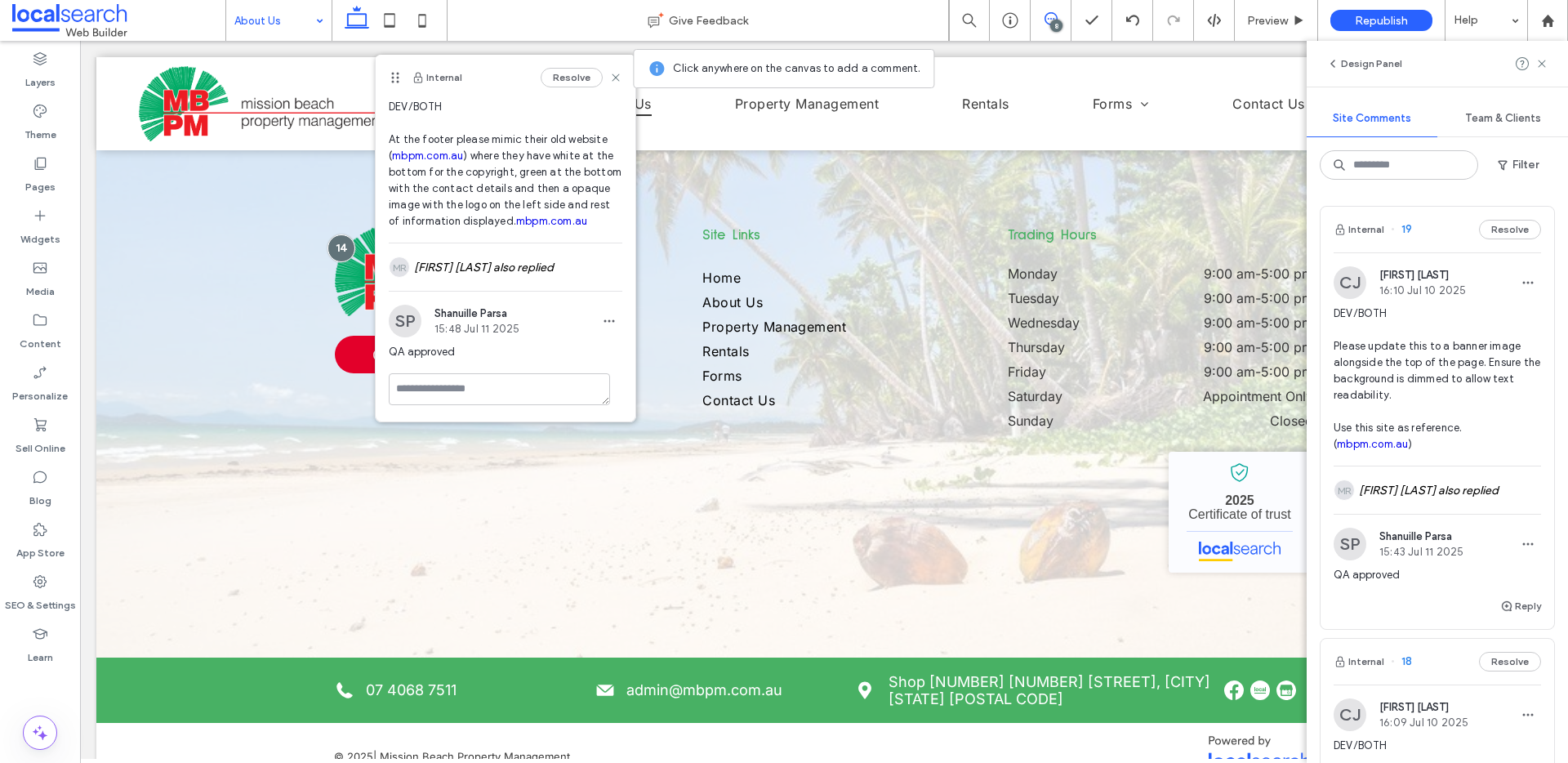 scroll, scrollTop: 74, scrollLeft: 0, axis: vertical 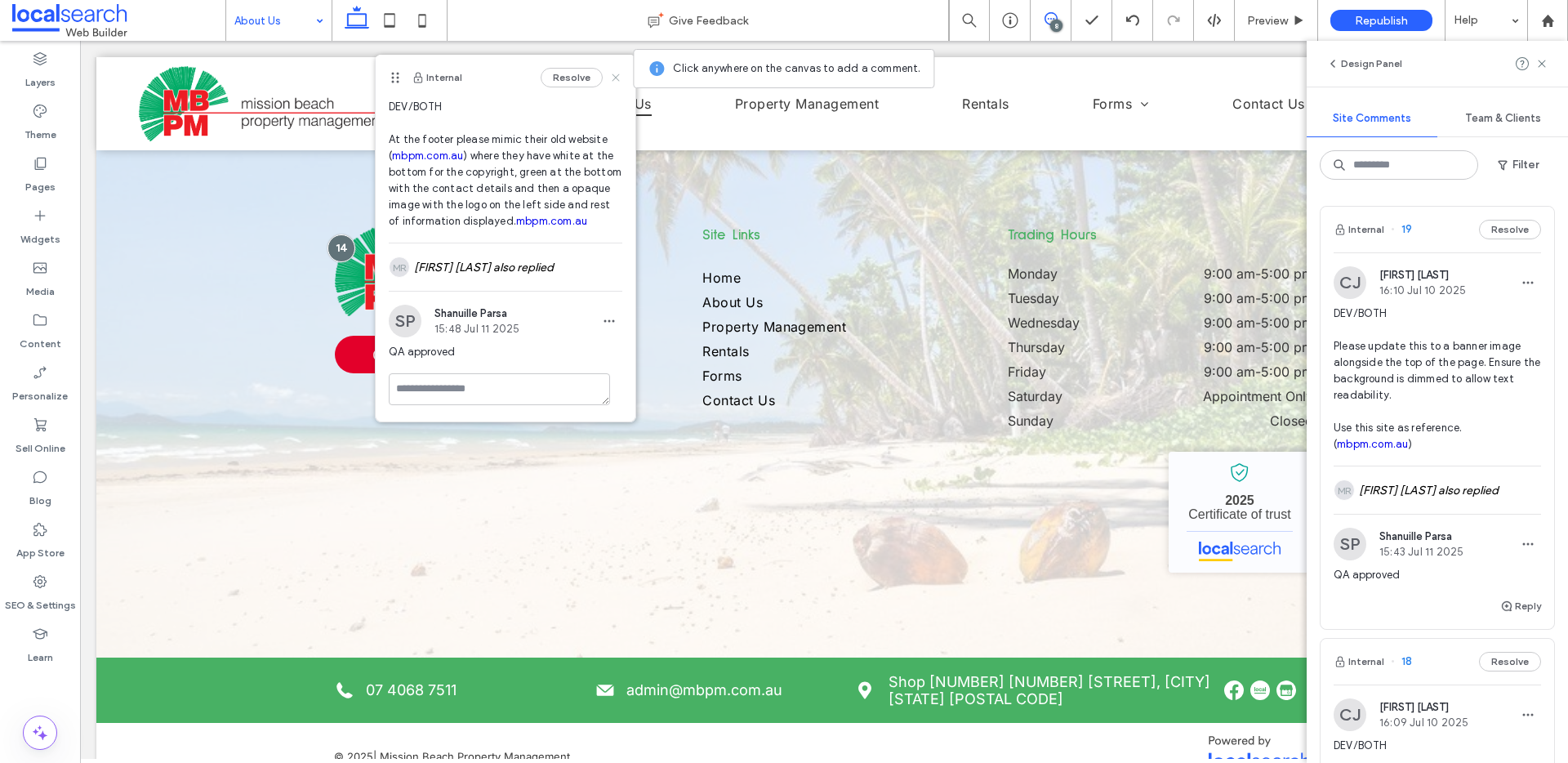 click 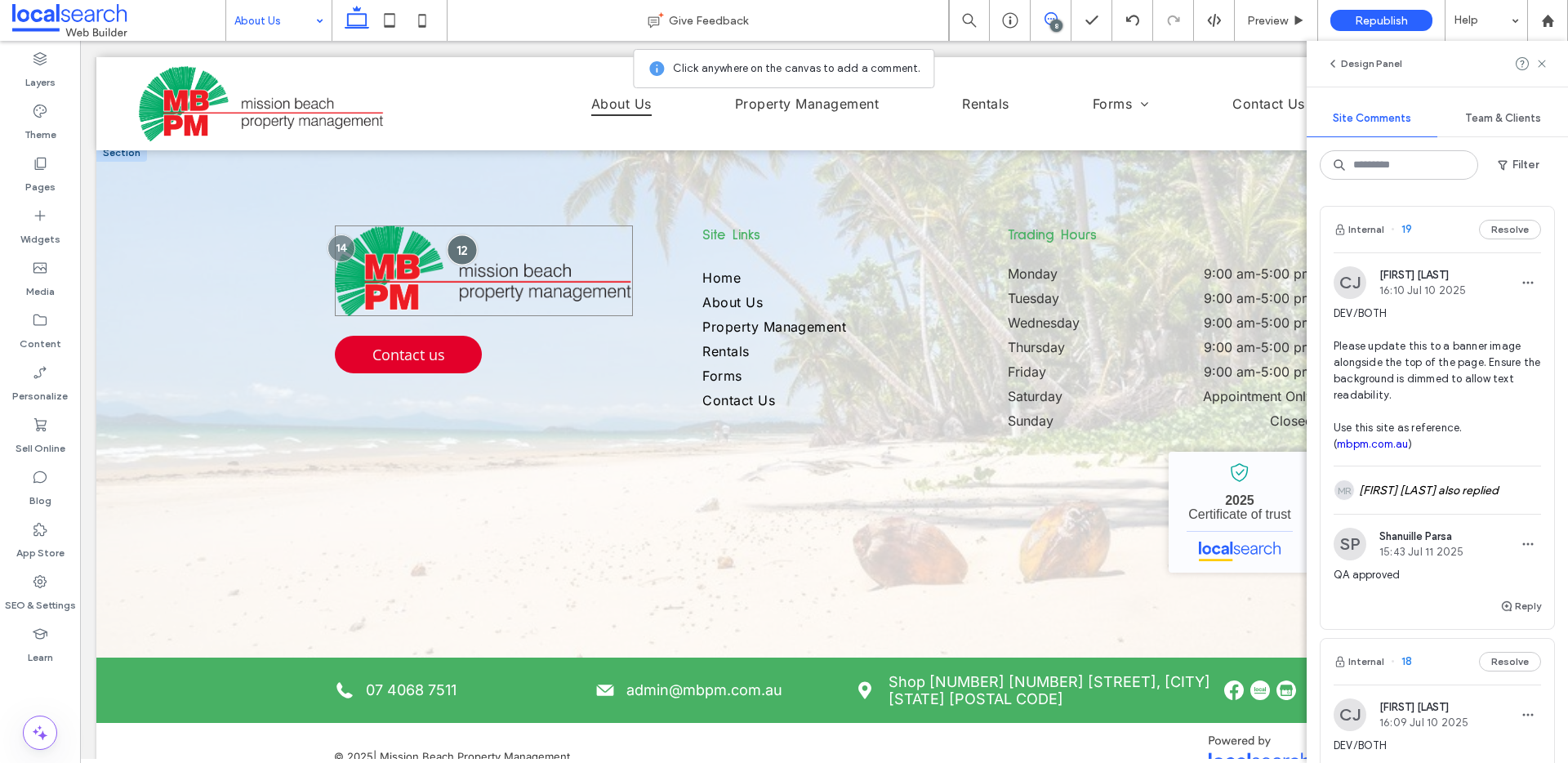 click at bounding box center [461, 249] 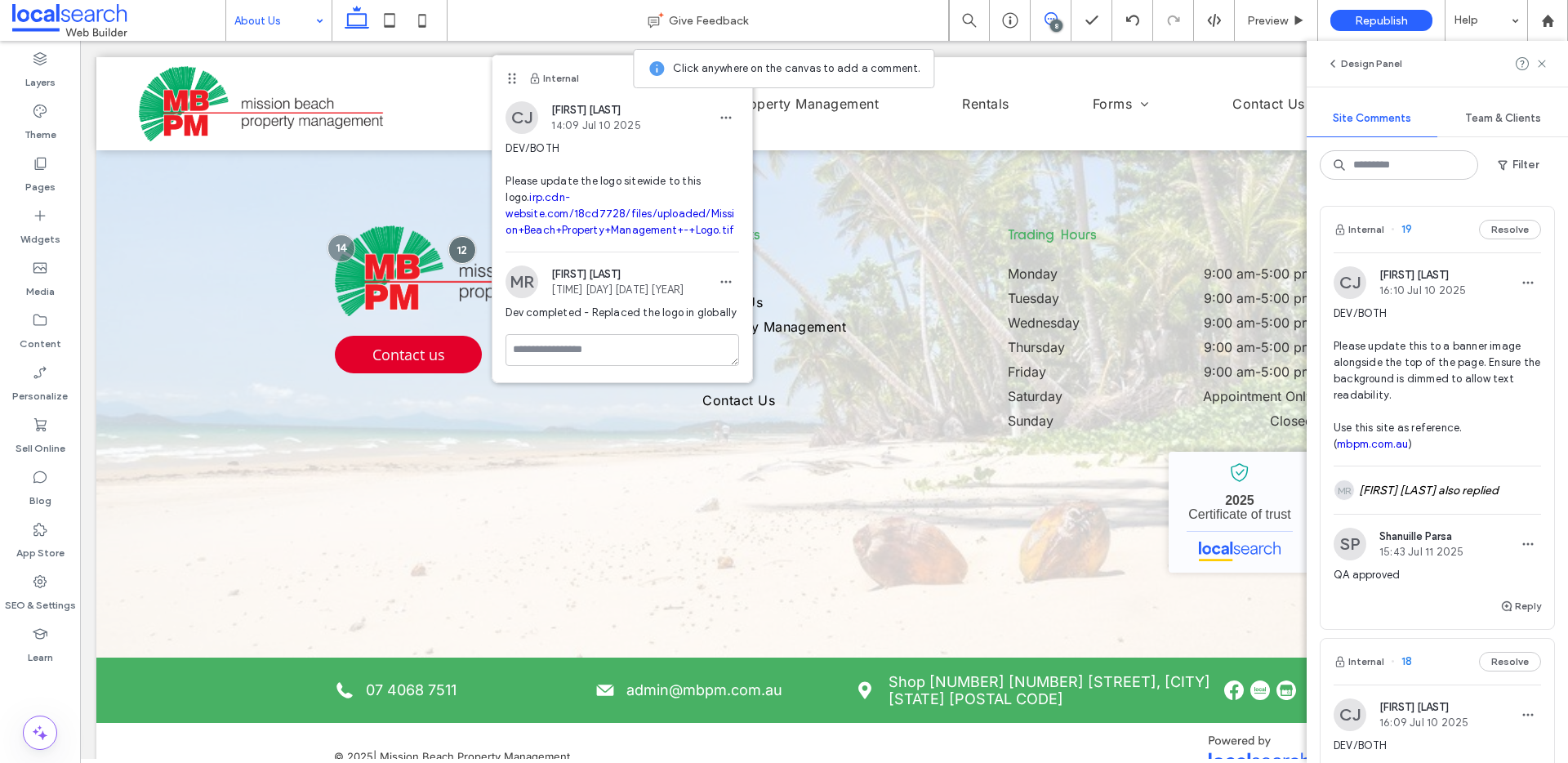 click on "irp.cdn-website.com/18cd7728/files/uploaded/Mission+Beach+Property+Management+-+Logo.tif" at bounding box center [620, 213] 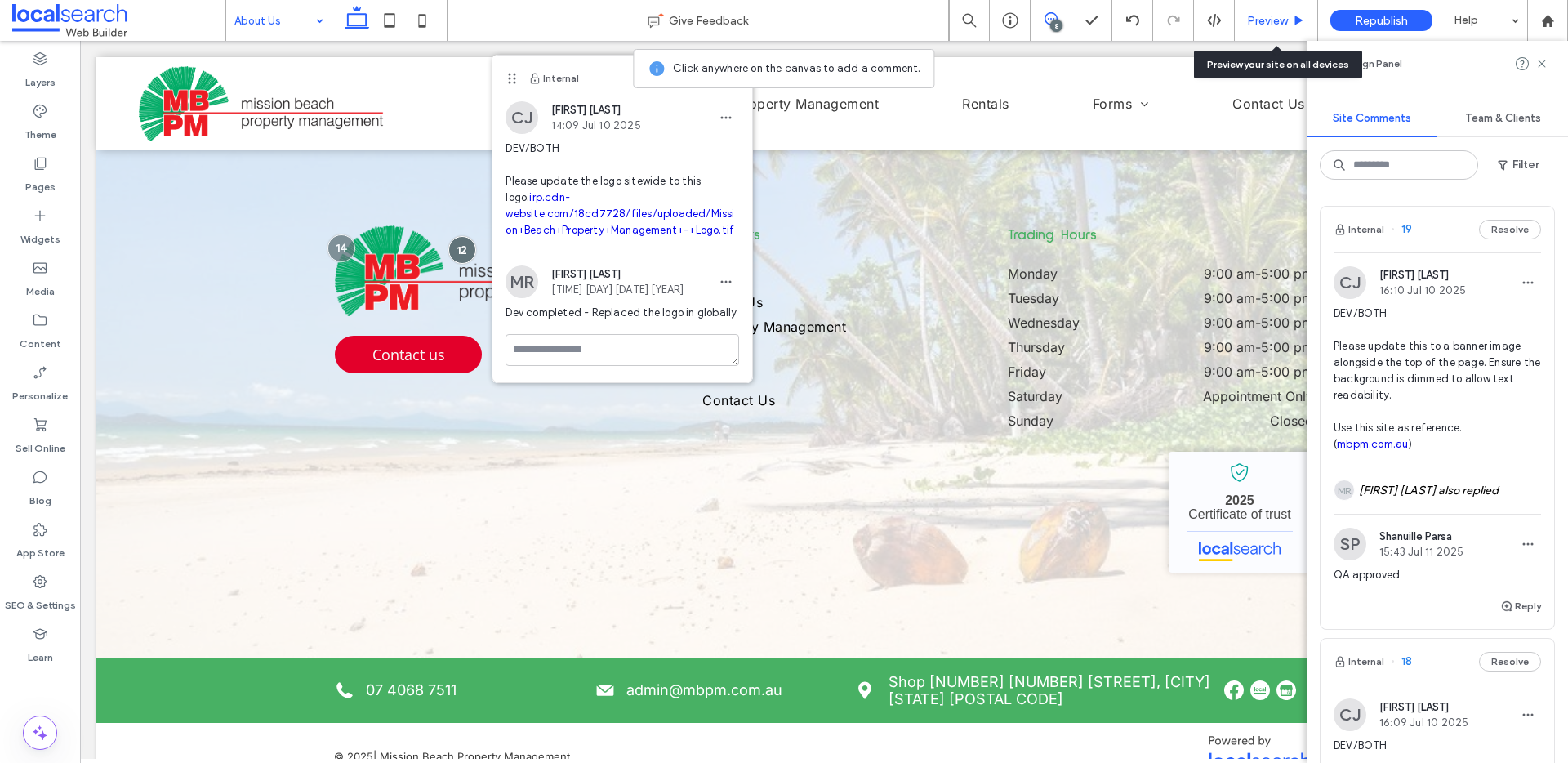 click on "Preview" at bounding box center [1267, 20] 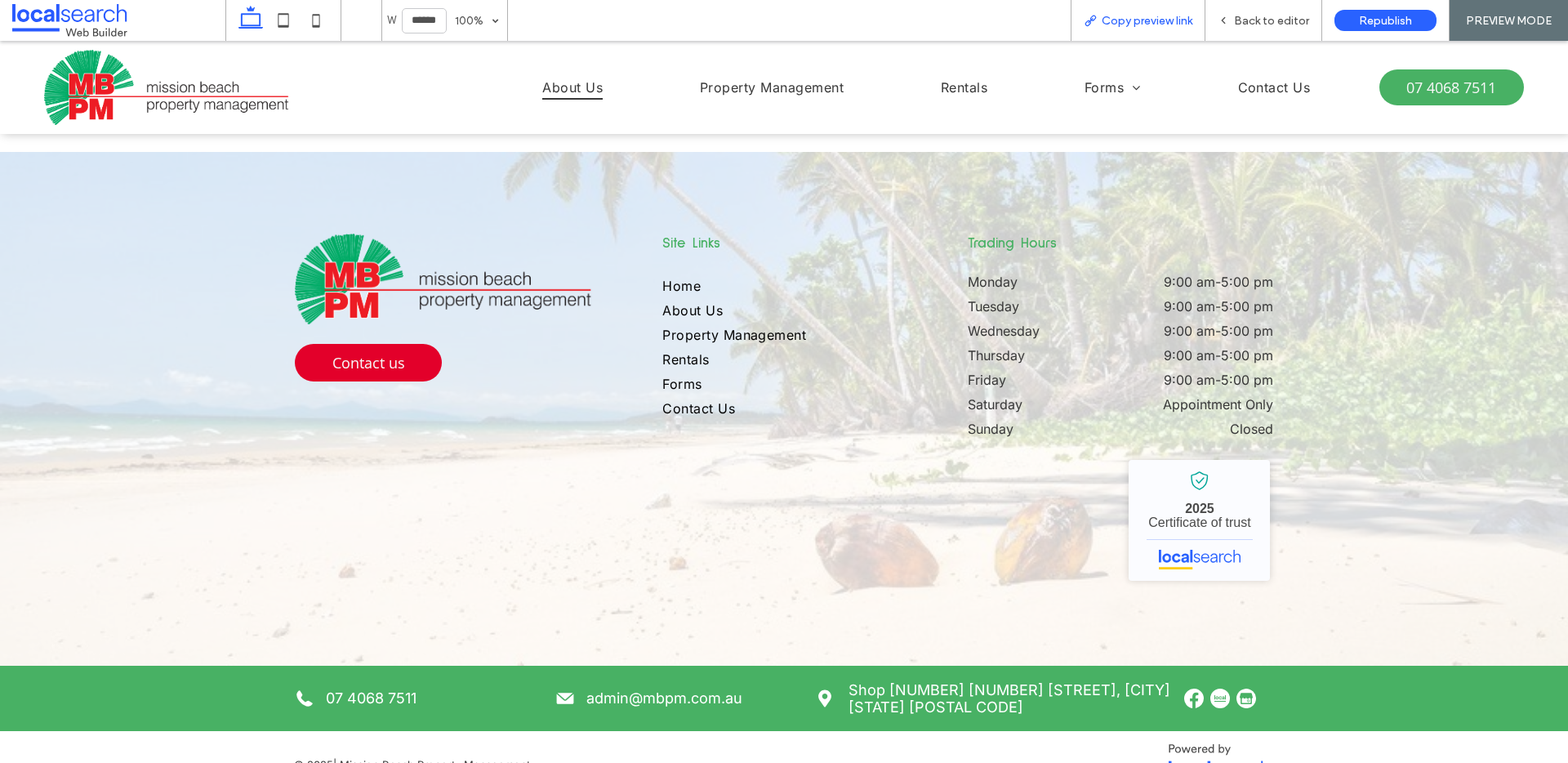click on "Copy preview link" at bounding box center (1147, 20) 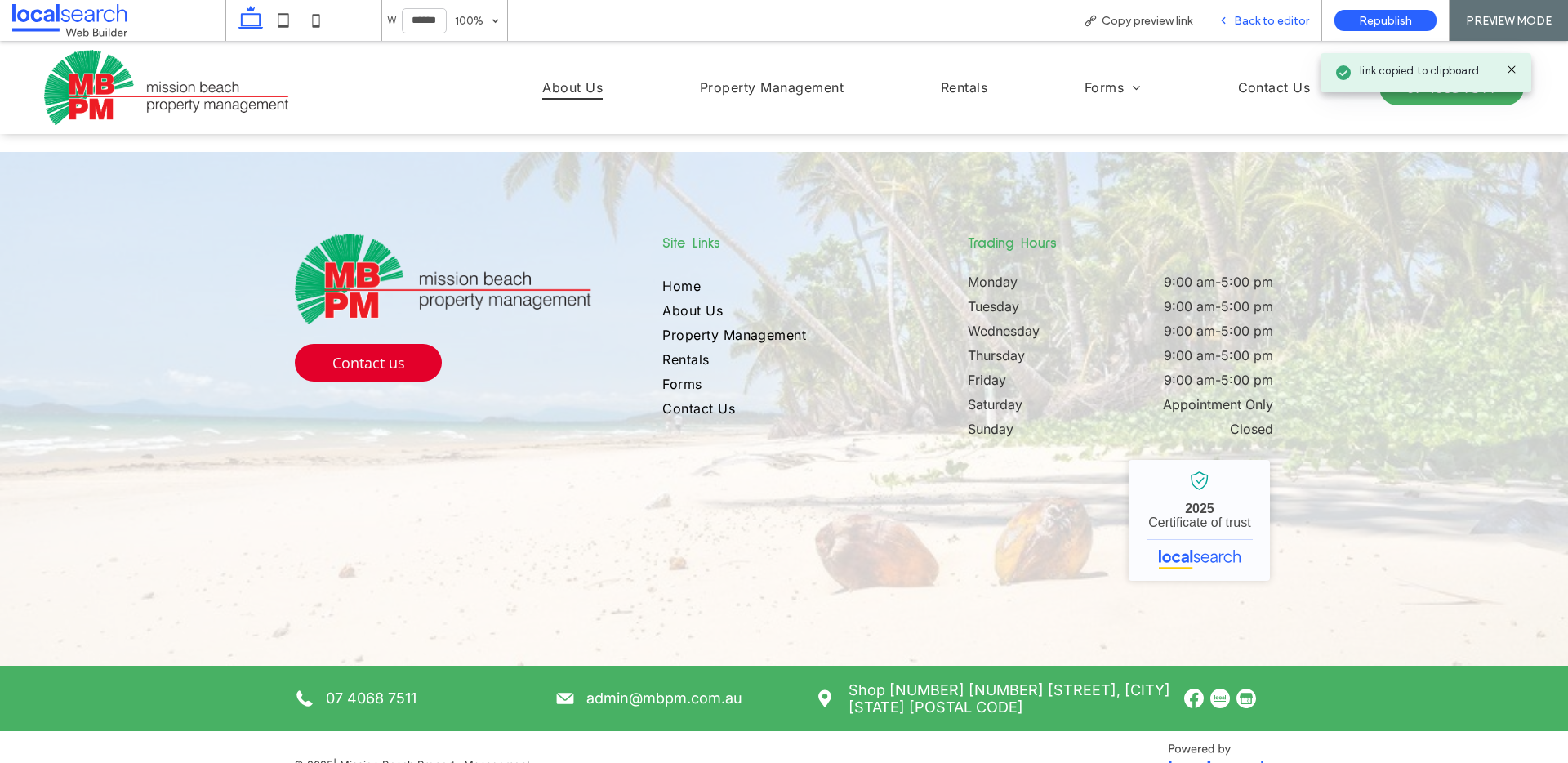click on "Back to editor" at bounding box center (1272, 20) 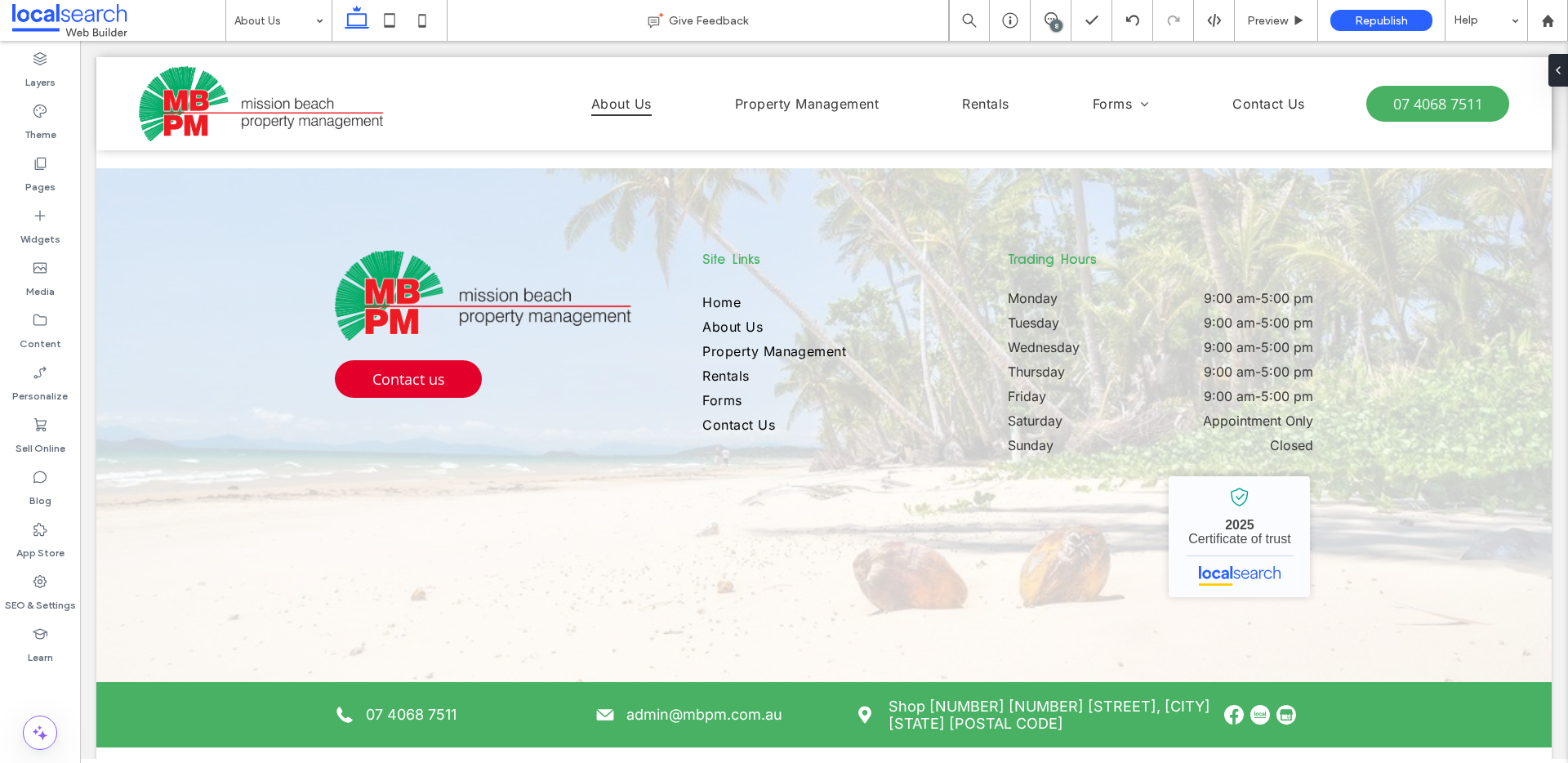 click on "8" at bounding box center [1056, 25] 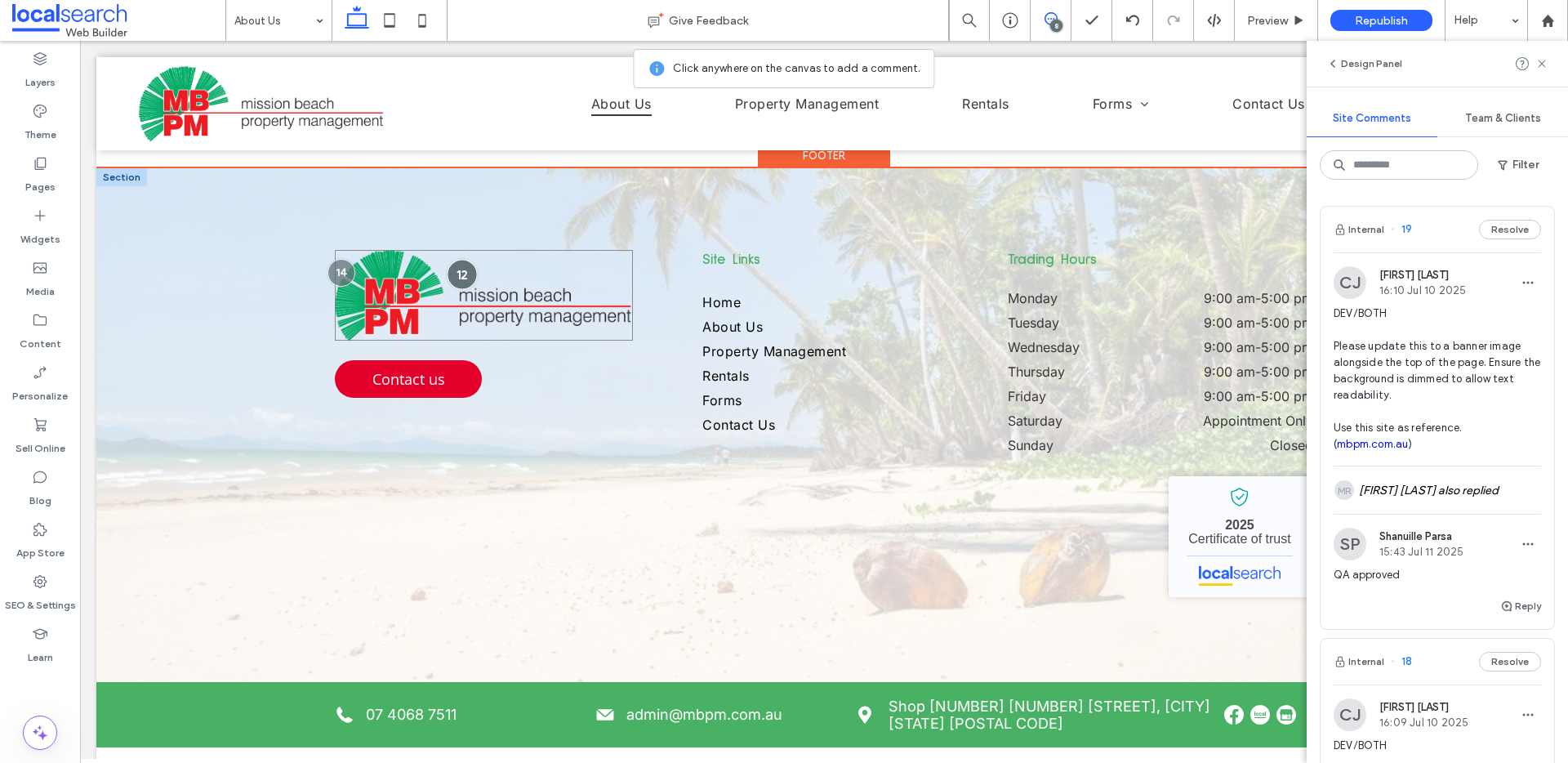 click at bounding box center [461, 274] 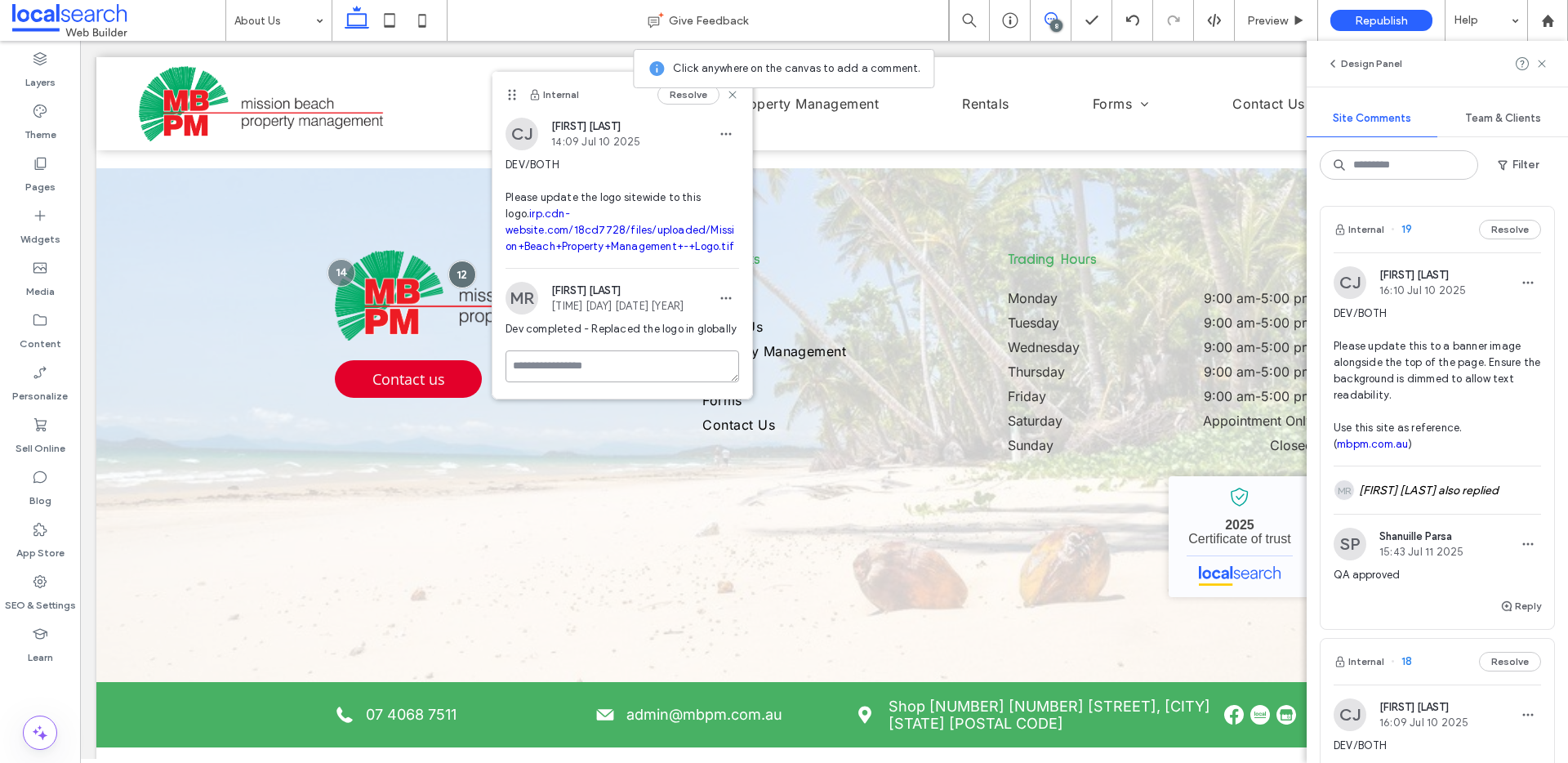 click on "Internal Resolve CJ Cayde Juvakka 14:09 Jul 10 2025 DEV/BOTH
Please update the logo sitewide to this logo.
irp.cdn-website.com/18cd7728/files/uploaded/Mission+Beach+Property+Management+-+Logo.tif MR Michol Robles 09:59 Jul 11 2025 Dev completed - Replaced the logo in globally" at bounding box center (622, 235) 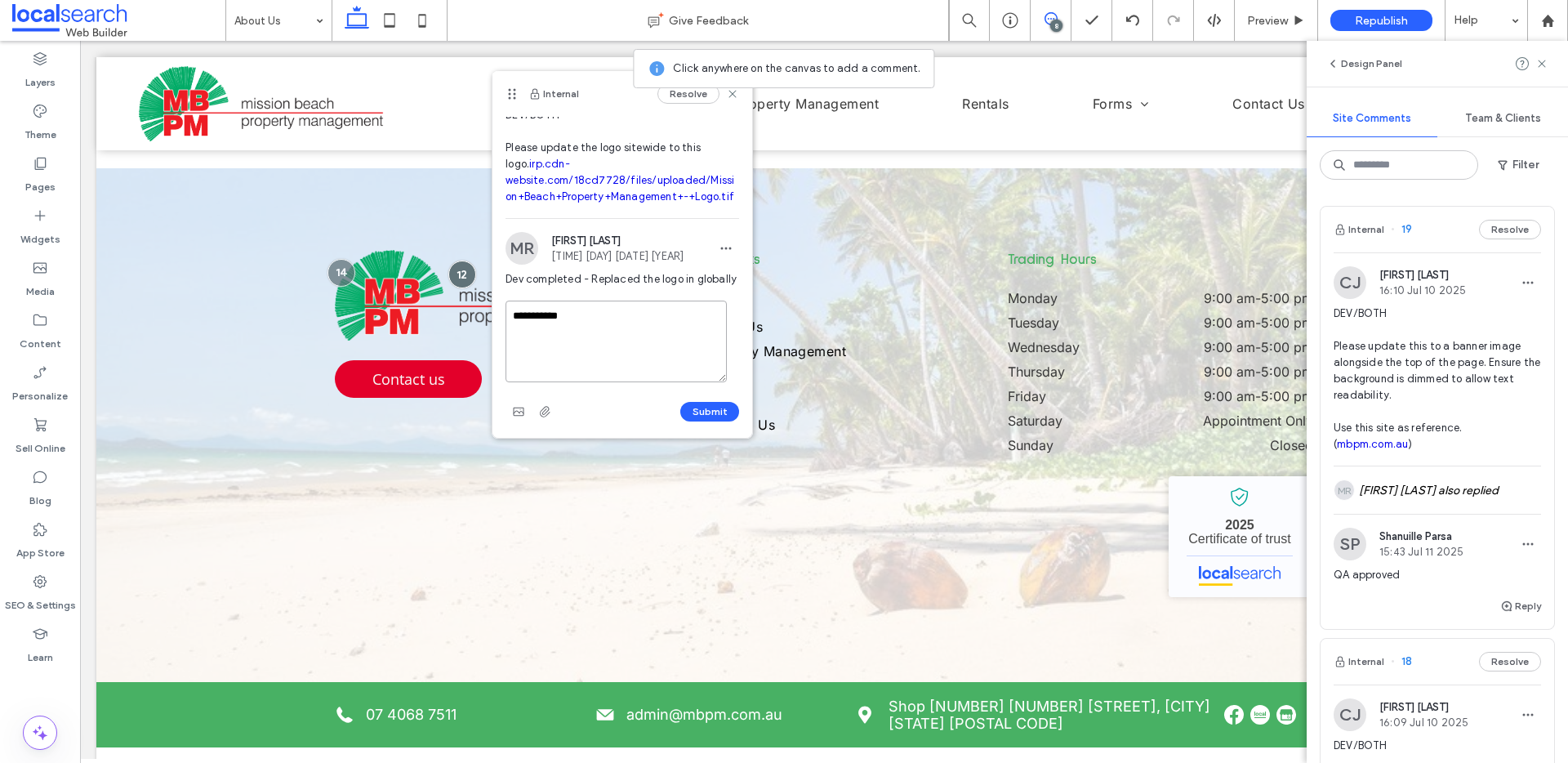 type on "**********" 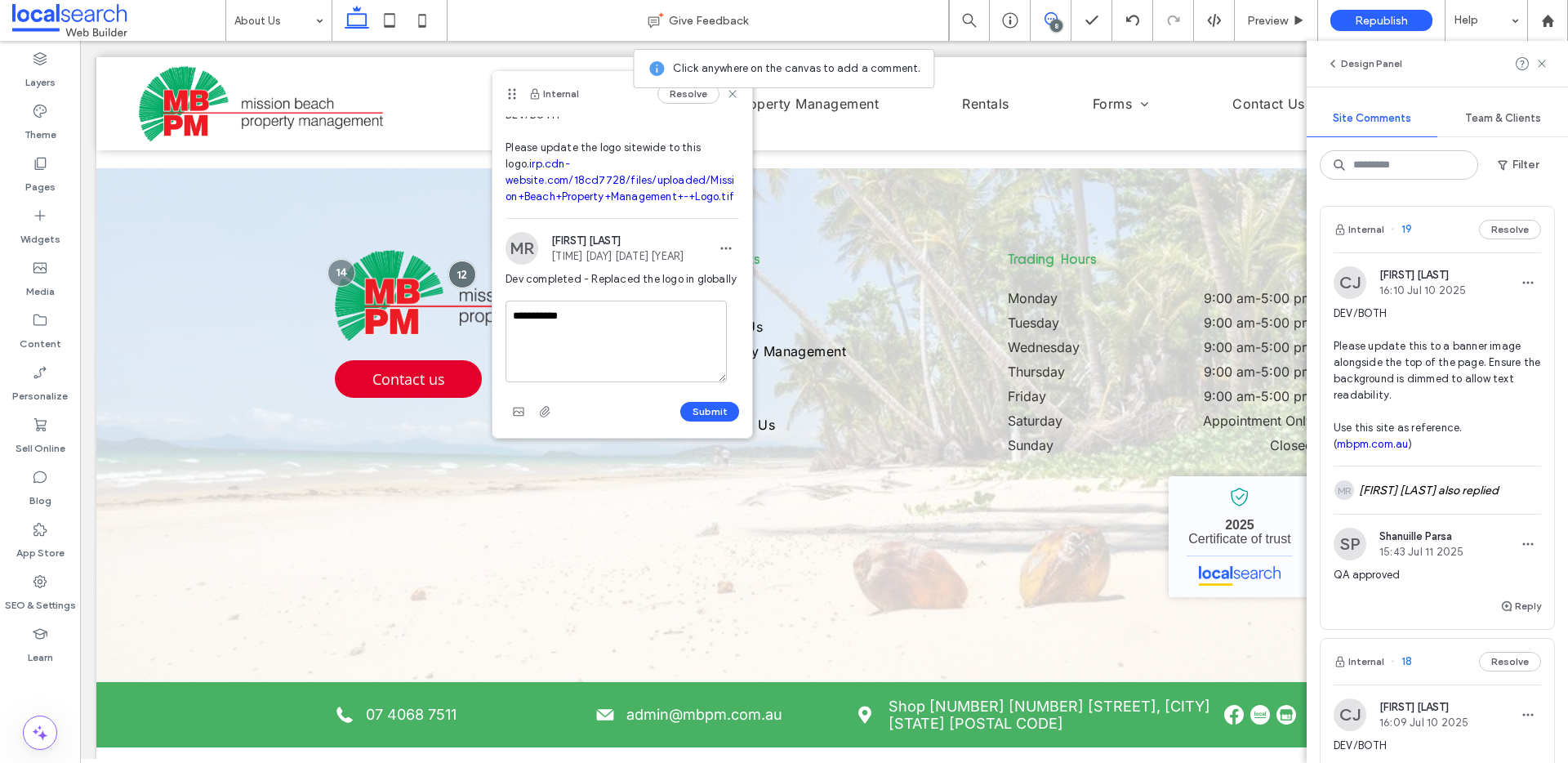 click on "Submit" at bounding box center [710, 412] 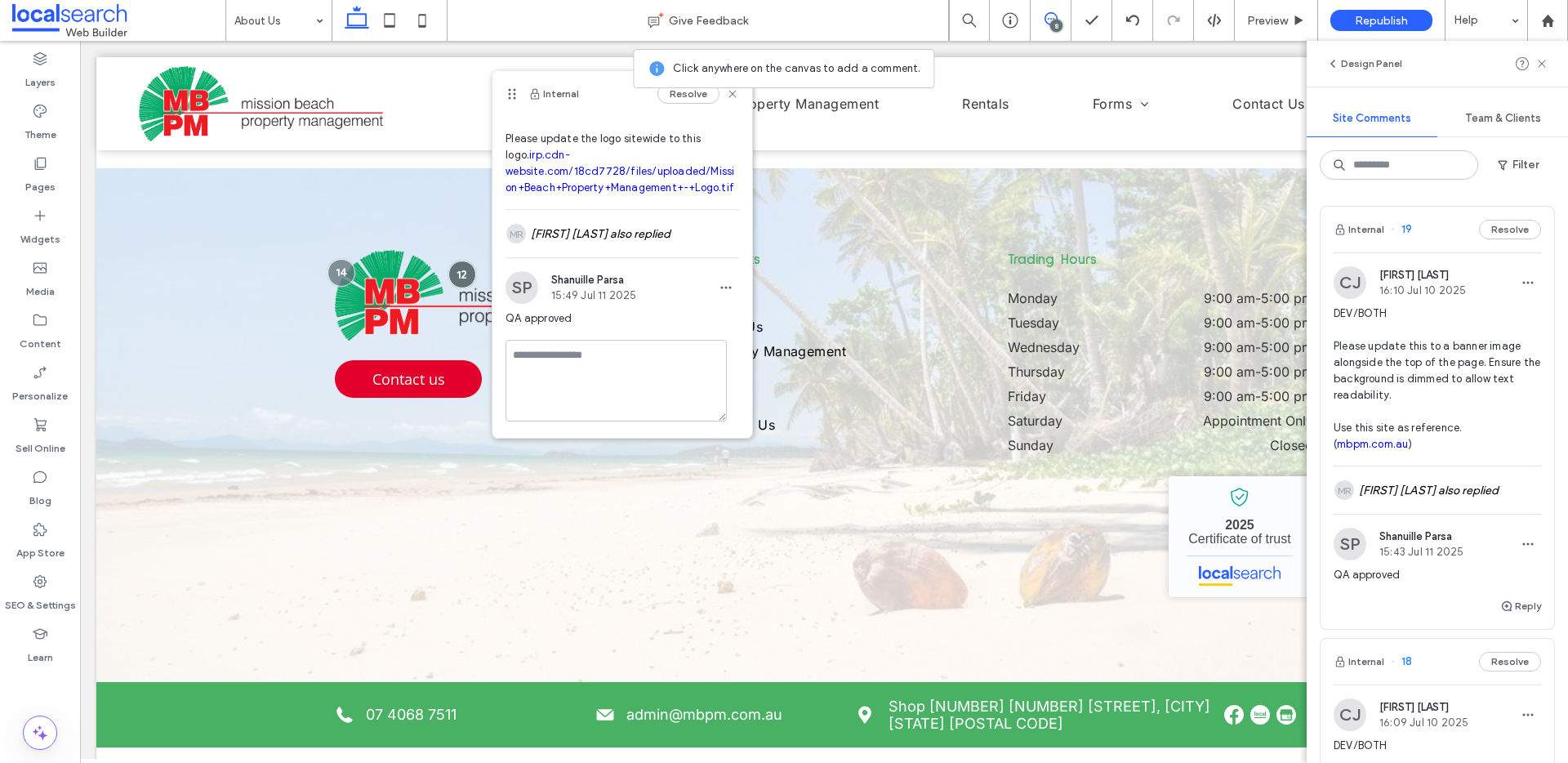 scroll, scrollTop: 42, scrollLeft: 0, axis: vertical 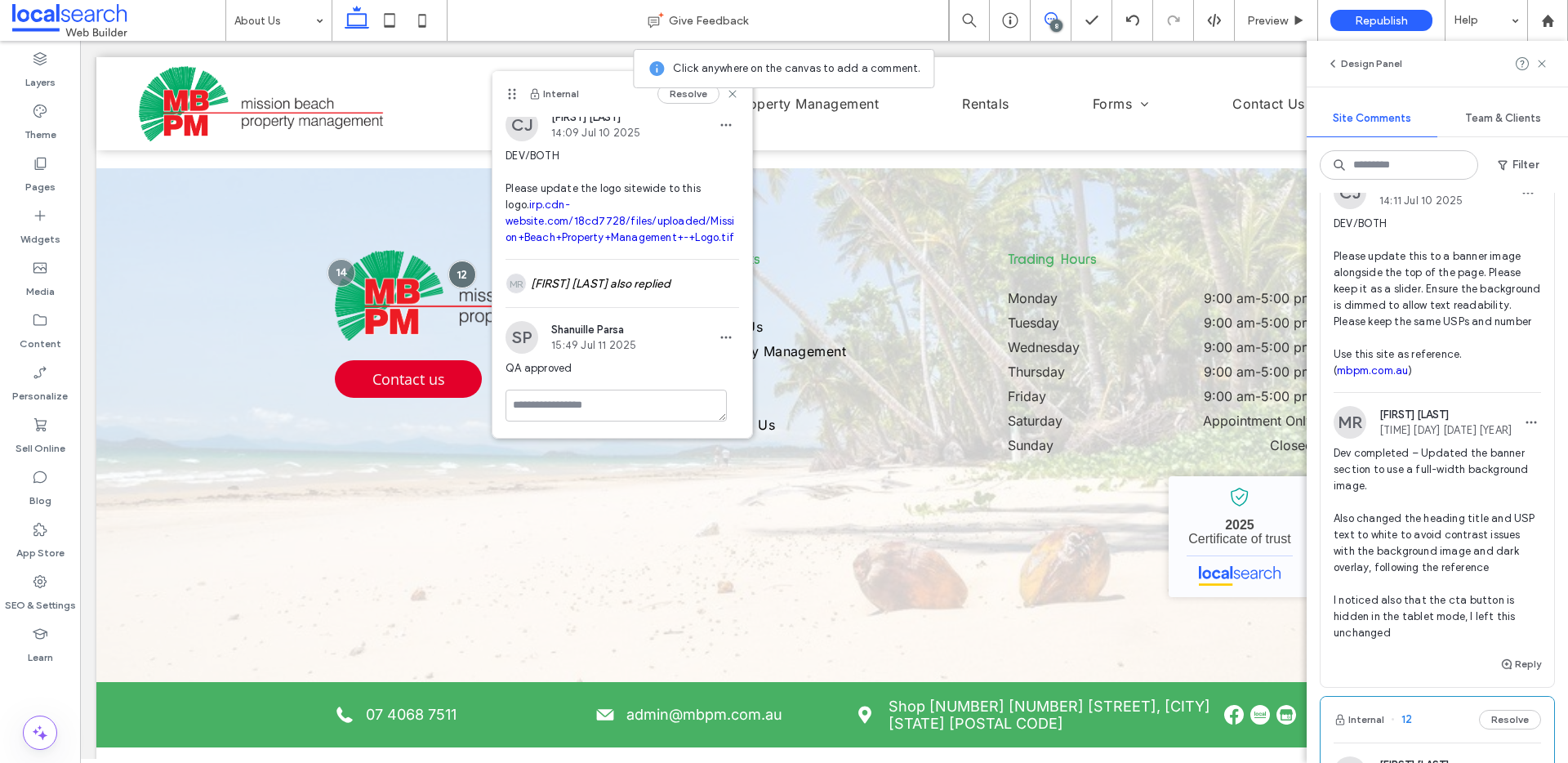 click on "DEV/BOTH
Please update this to a banner image alongside the top of the page. Please keep it as a slider. Ensure the background is dimmed to allow text readability. Please keep the same USPs and number
Use this site as reference. ( mbpm.com.au )" at bounding box center (1437, 297) 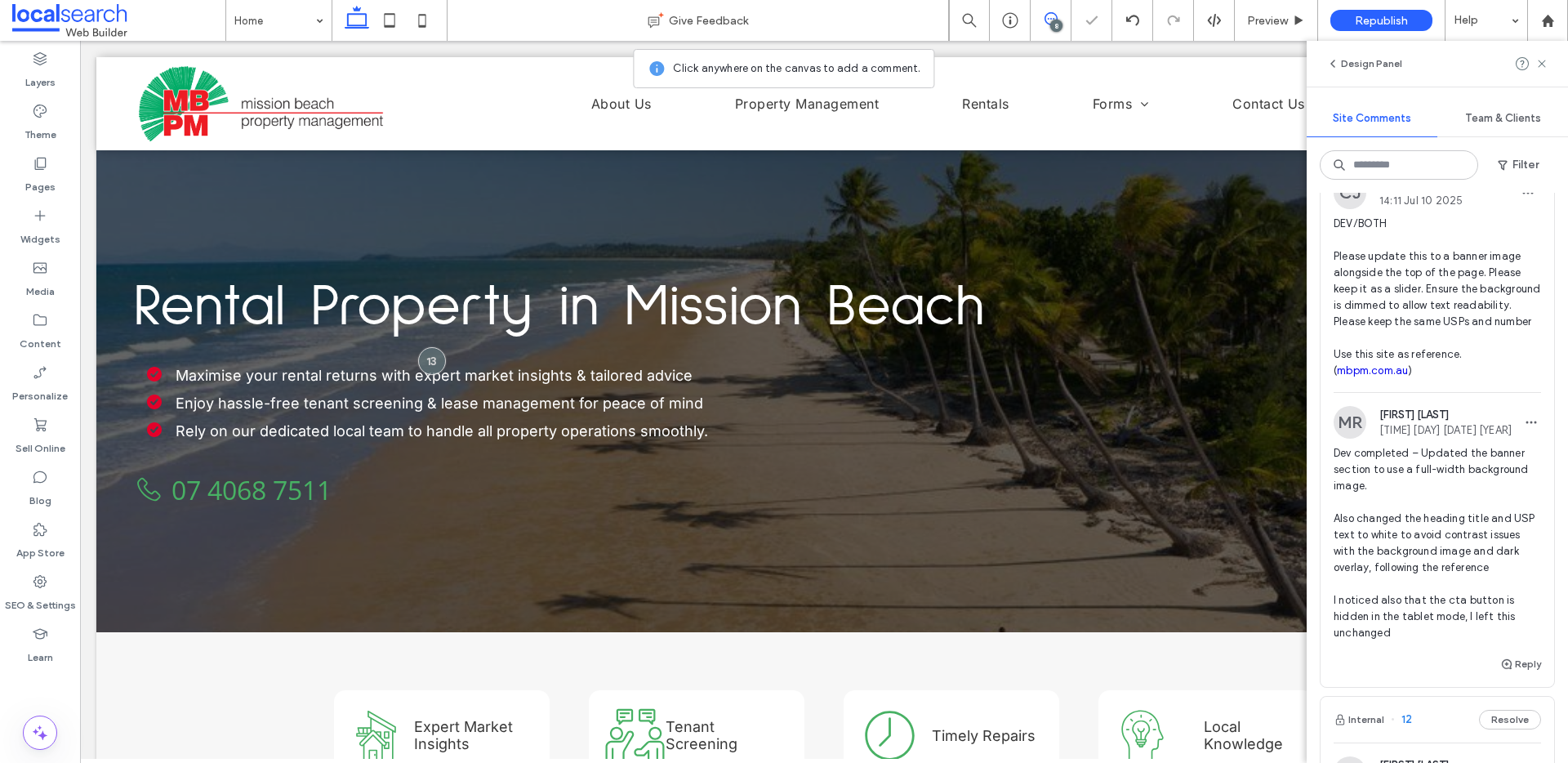 scroll, scrollTop: 0, scrollLeft: 0, axis: both 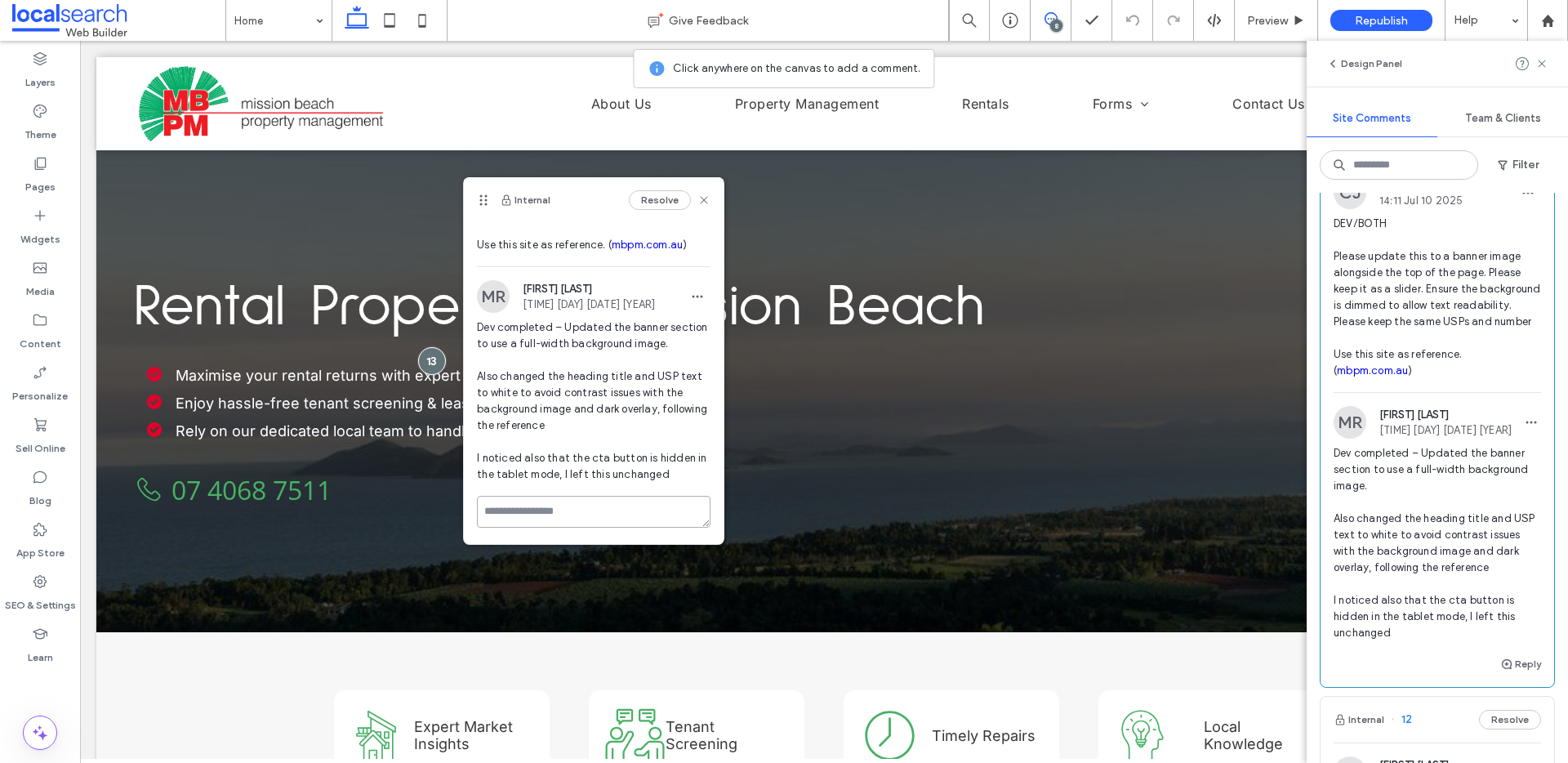click at bounding box center (594, 511) 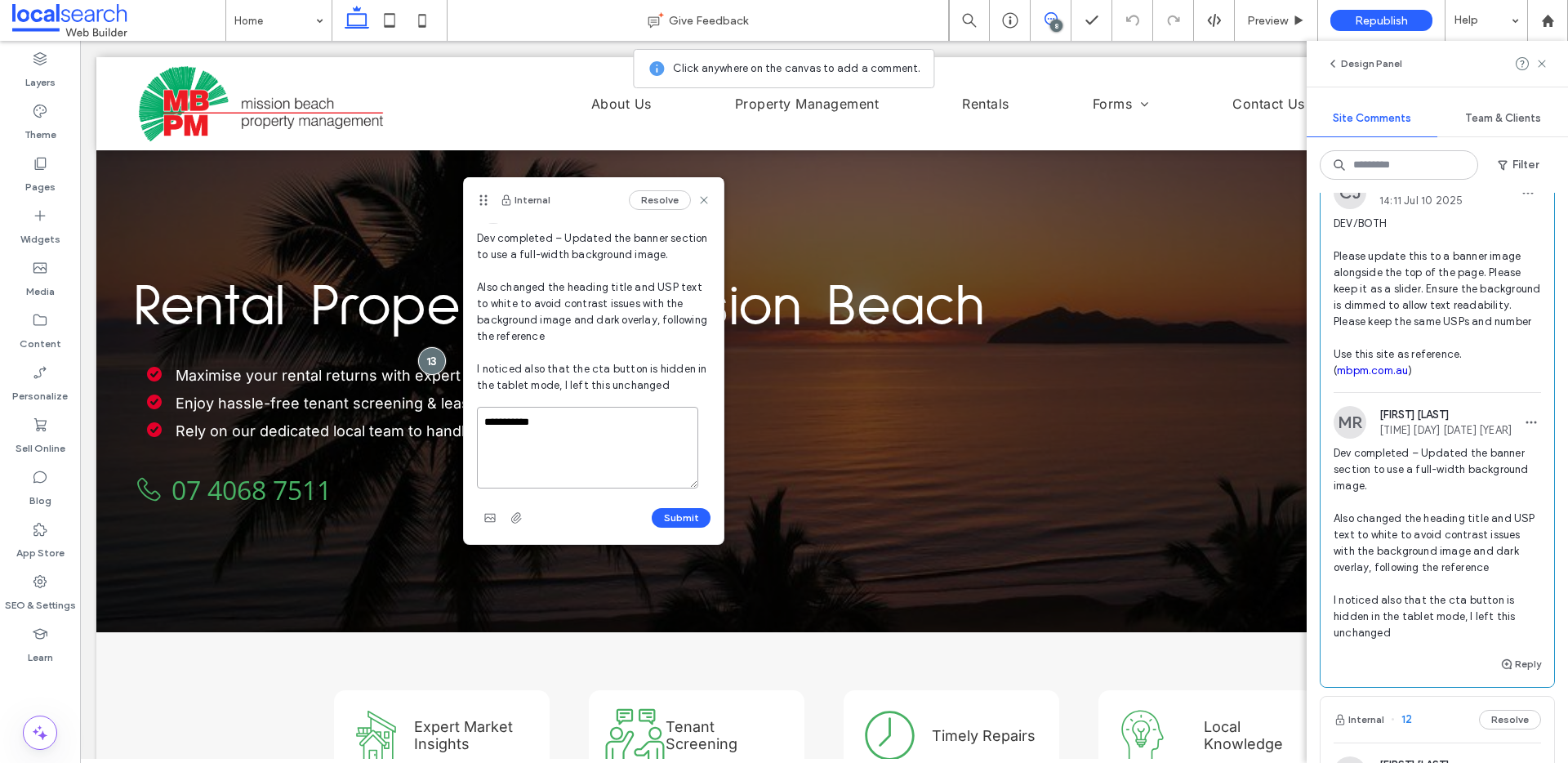 type on "**********" 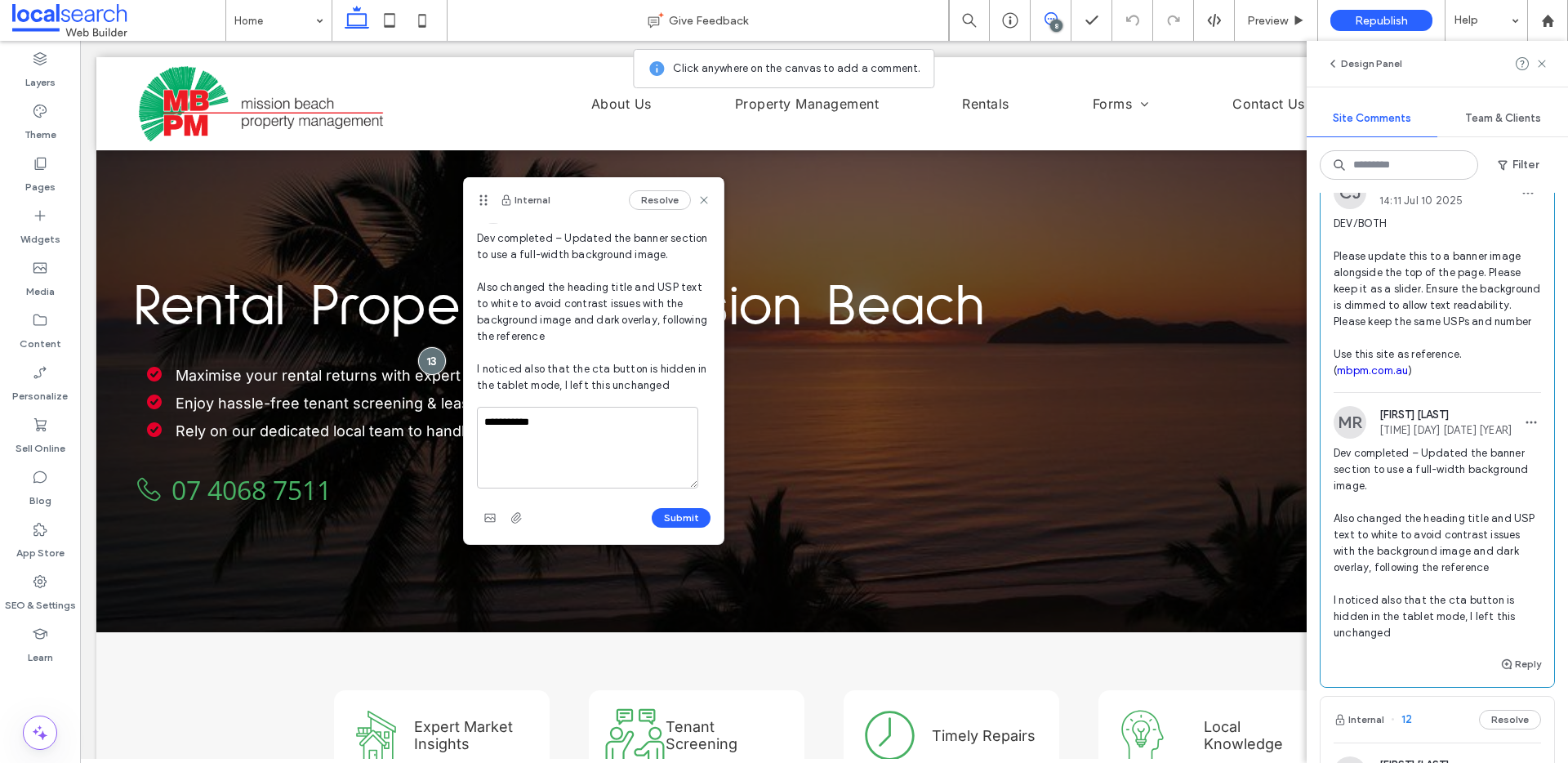 click on "Submit" at bounding box center (681, 518) 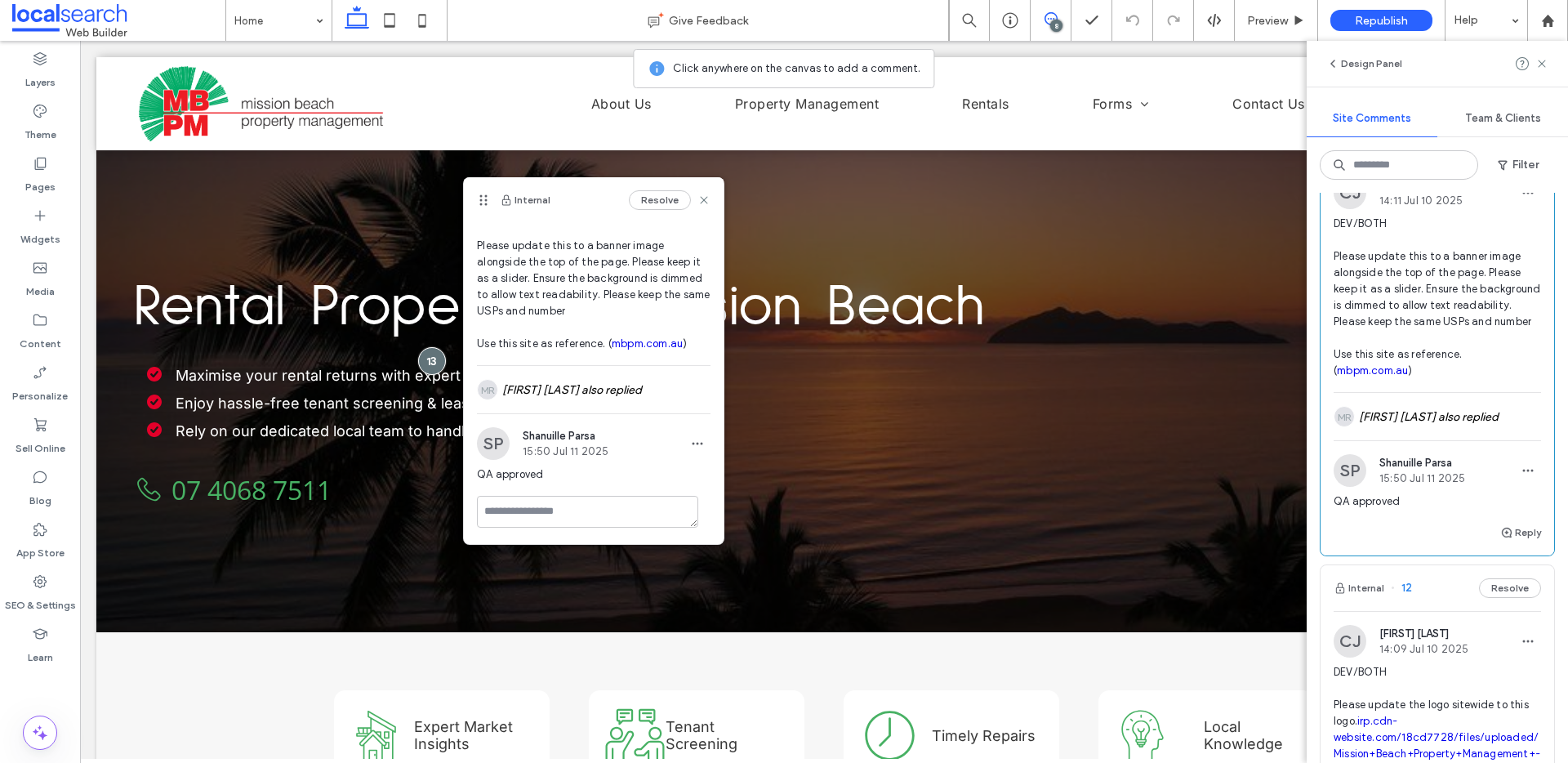 scroll, scrollTop: 58, scrollLeft: 0, axis: vertical 